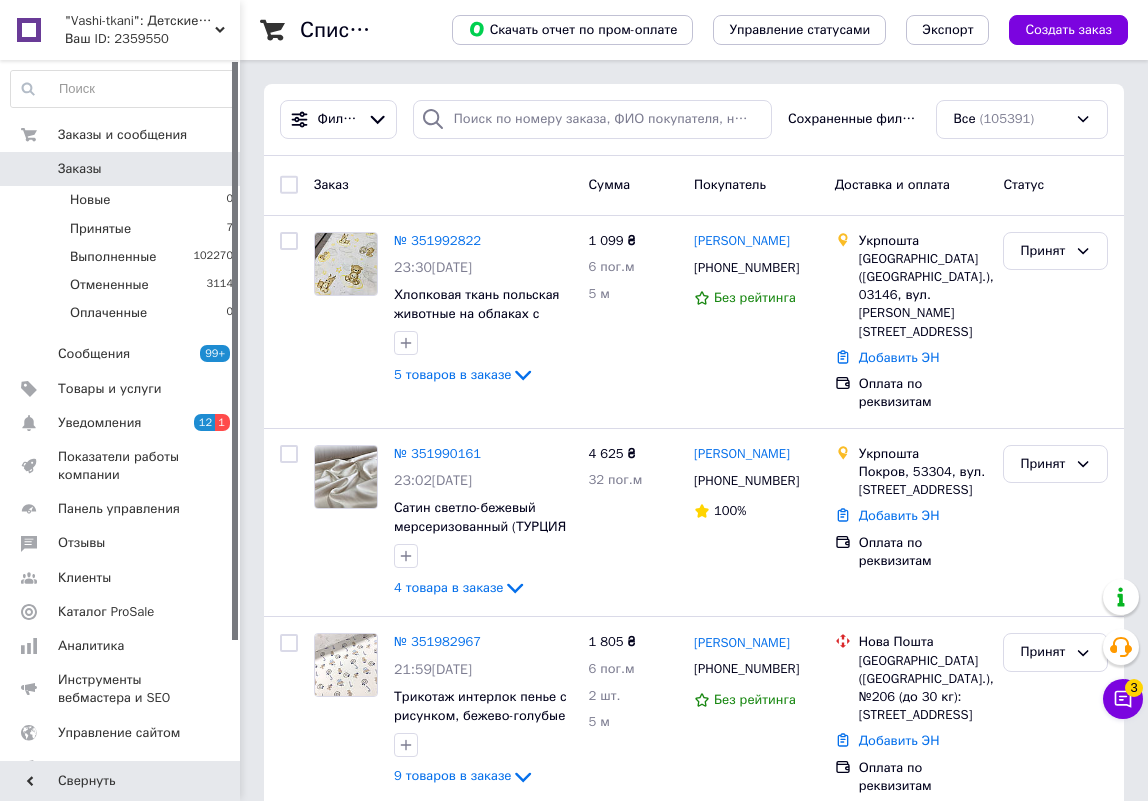 click on "Принятые 7" at bounding box center [122, 229] 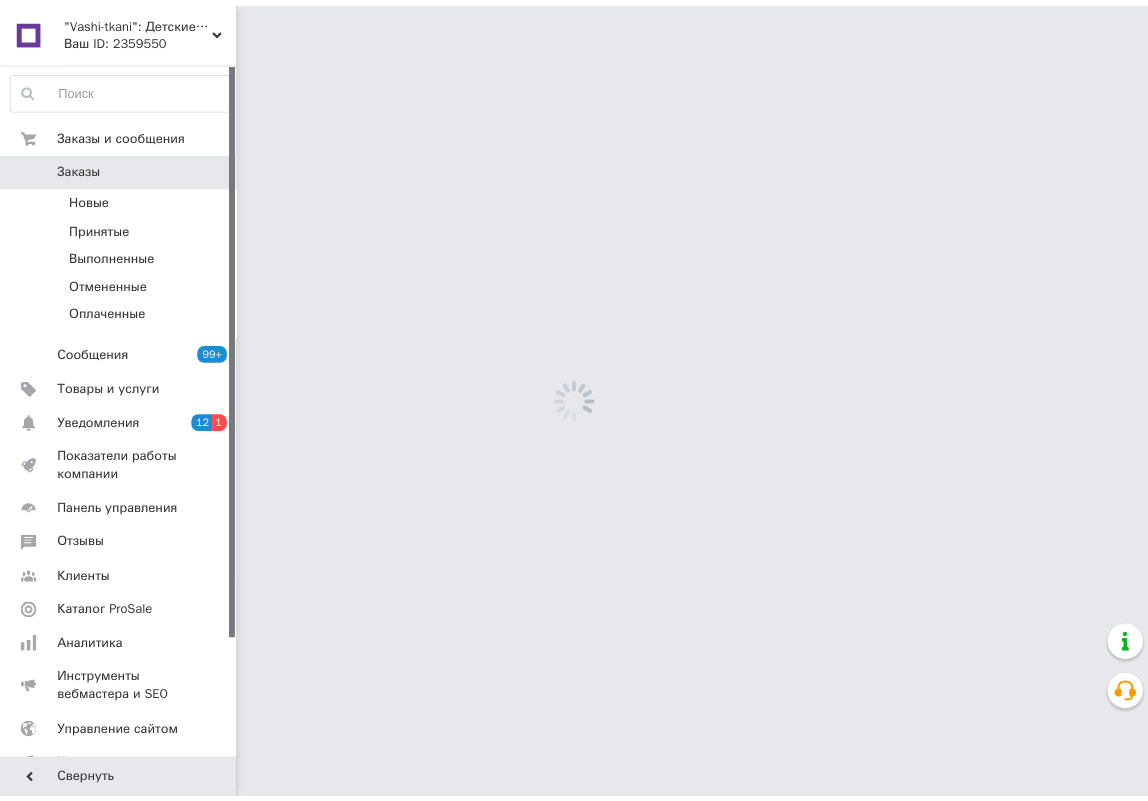 scroll, scrollTop: 0, scrollLeft: 0, axis: both 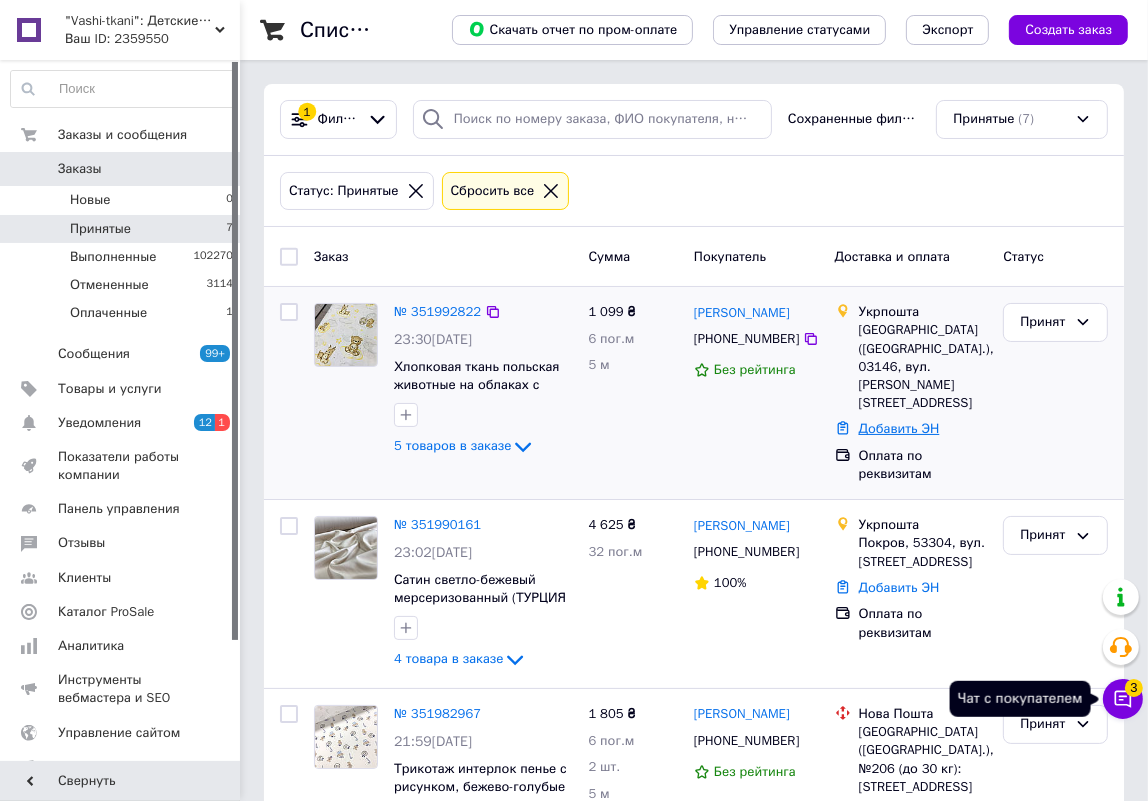 drag, startPoint x: 1133, startPoint y: 698, endPoint x: 859, endPoint y: 389, distance: 412.98547 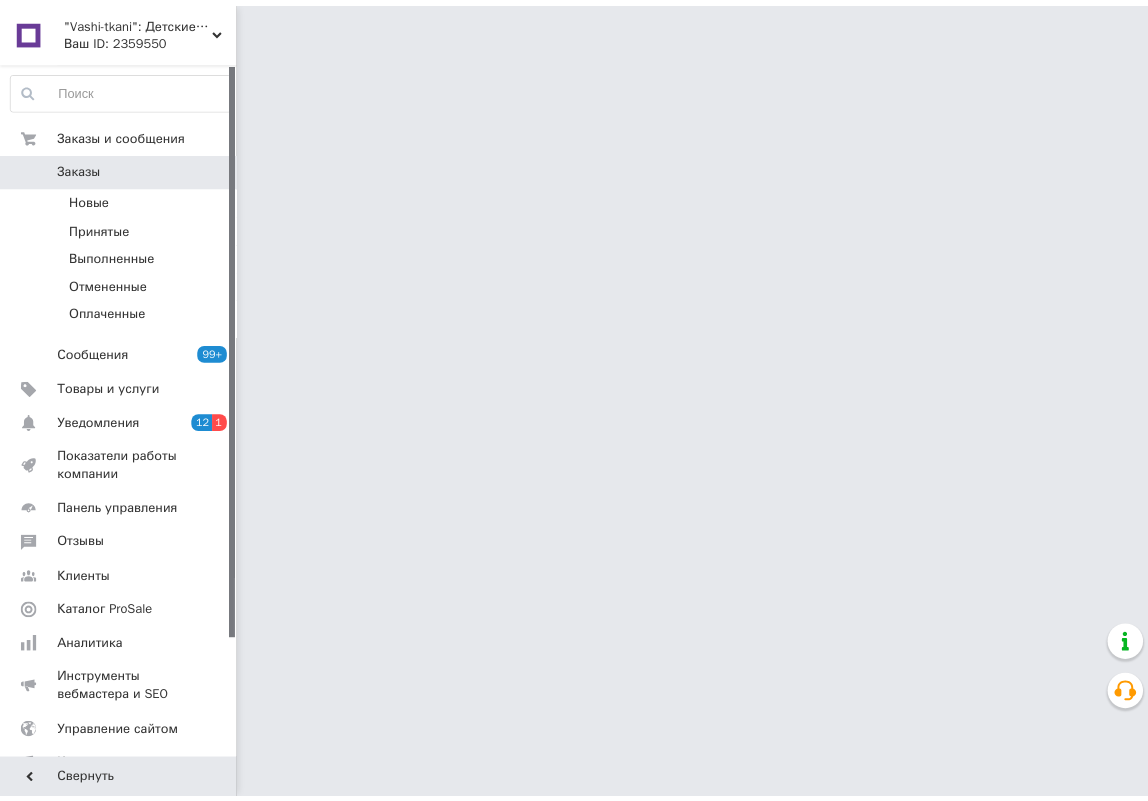 scroll, scrollTop: 0, scrollLeft: 0, axis: both 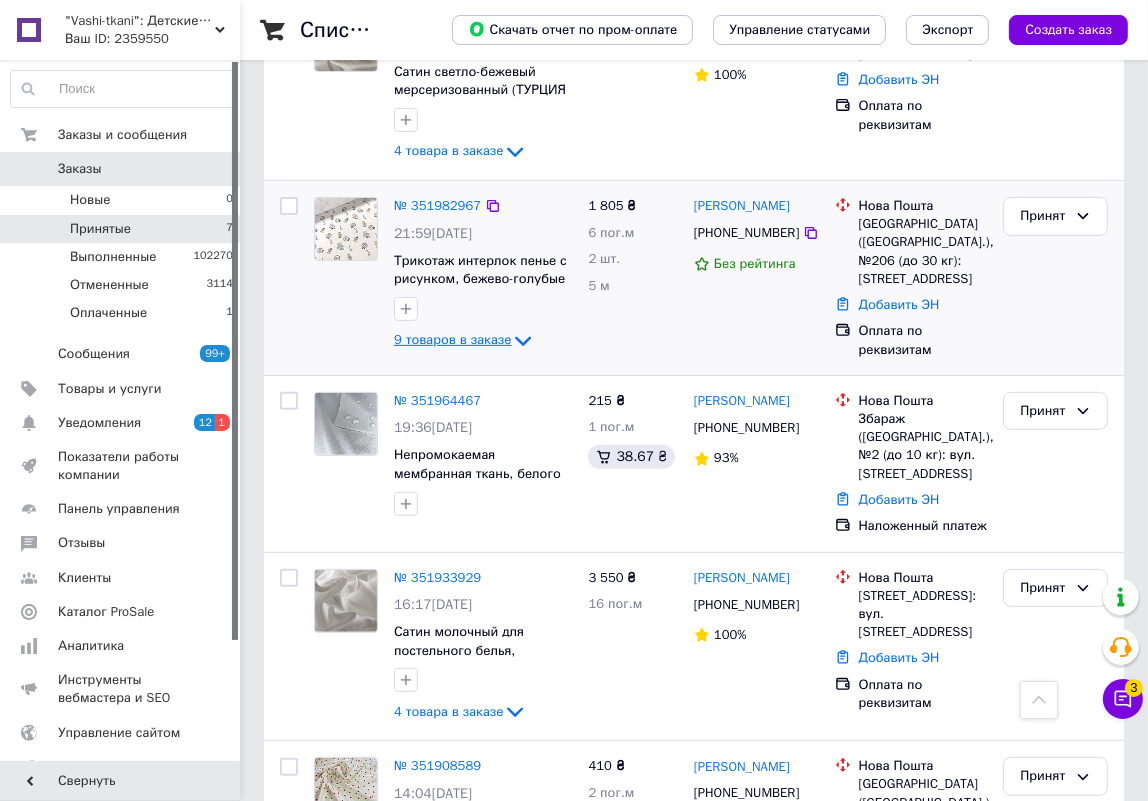 click on "9 товаров в заказе" at bounding box center [452, 339] 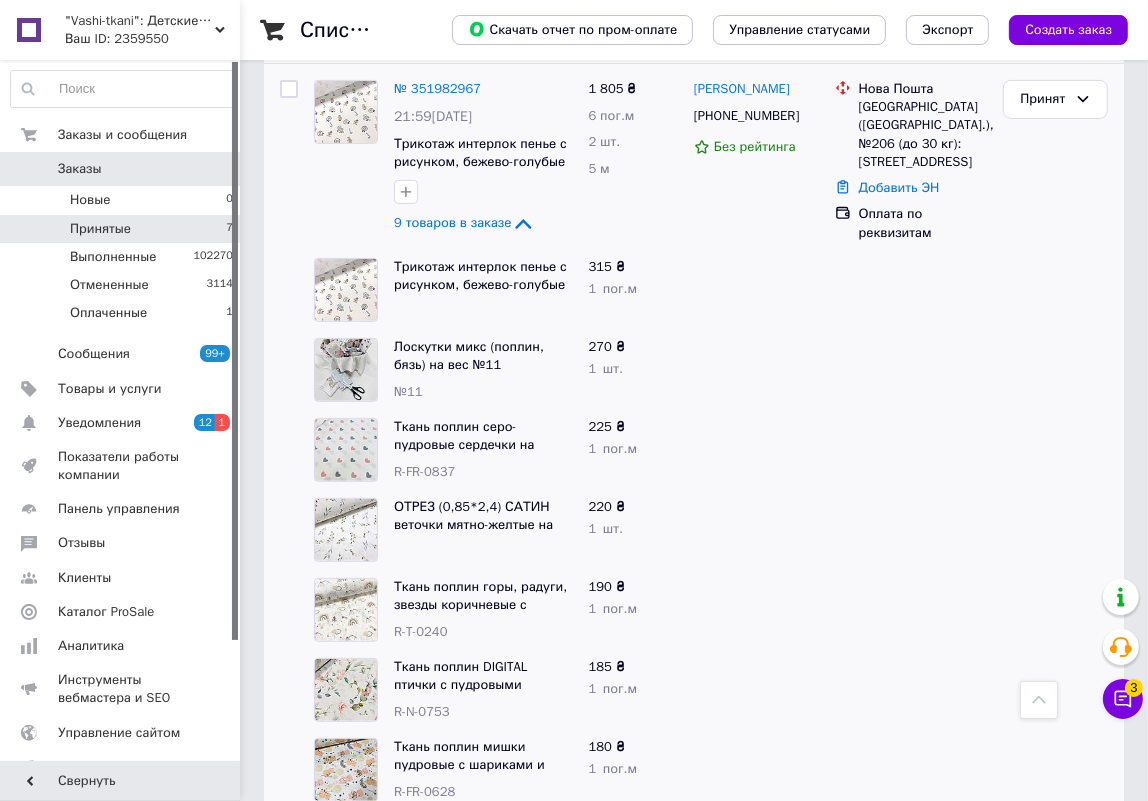 scroll, scrollTop: 599, scrollLeft: 0, axis: vertical 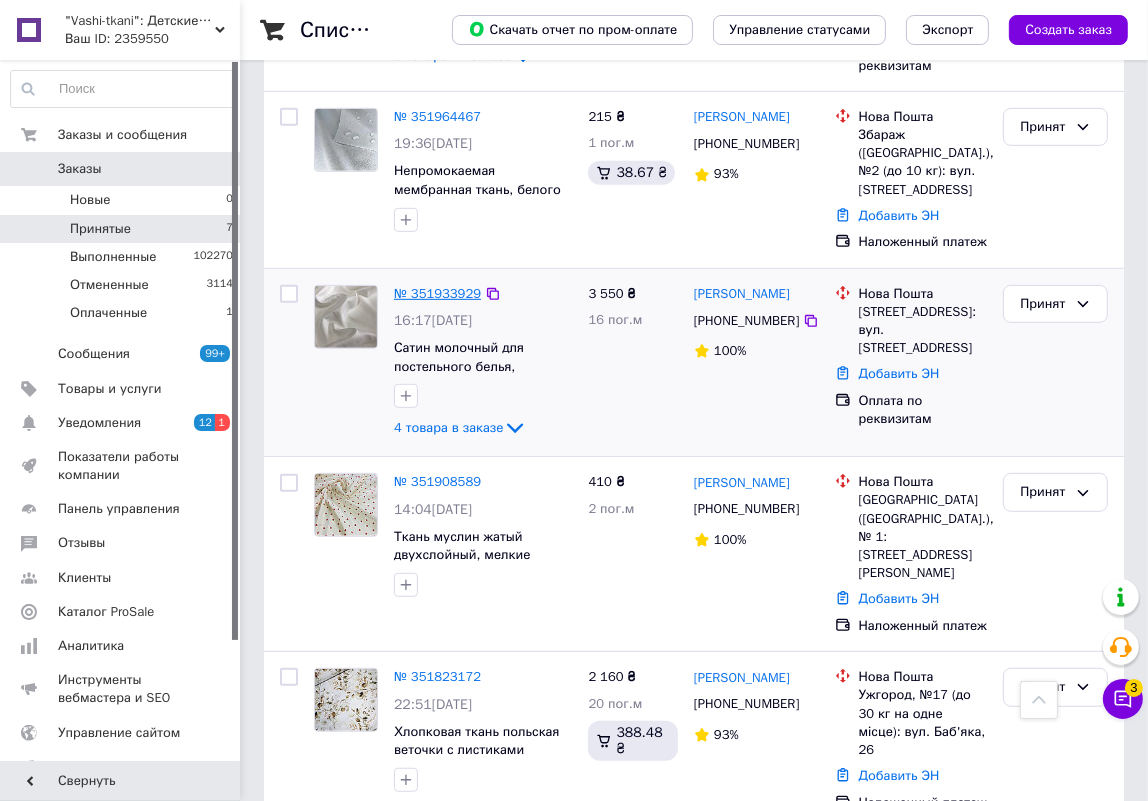 click on "№ 351933929" at bounding box center (437, 293) 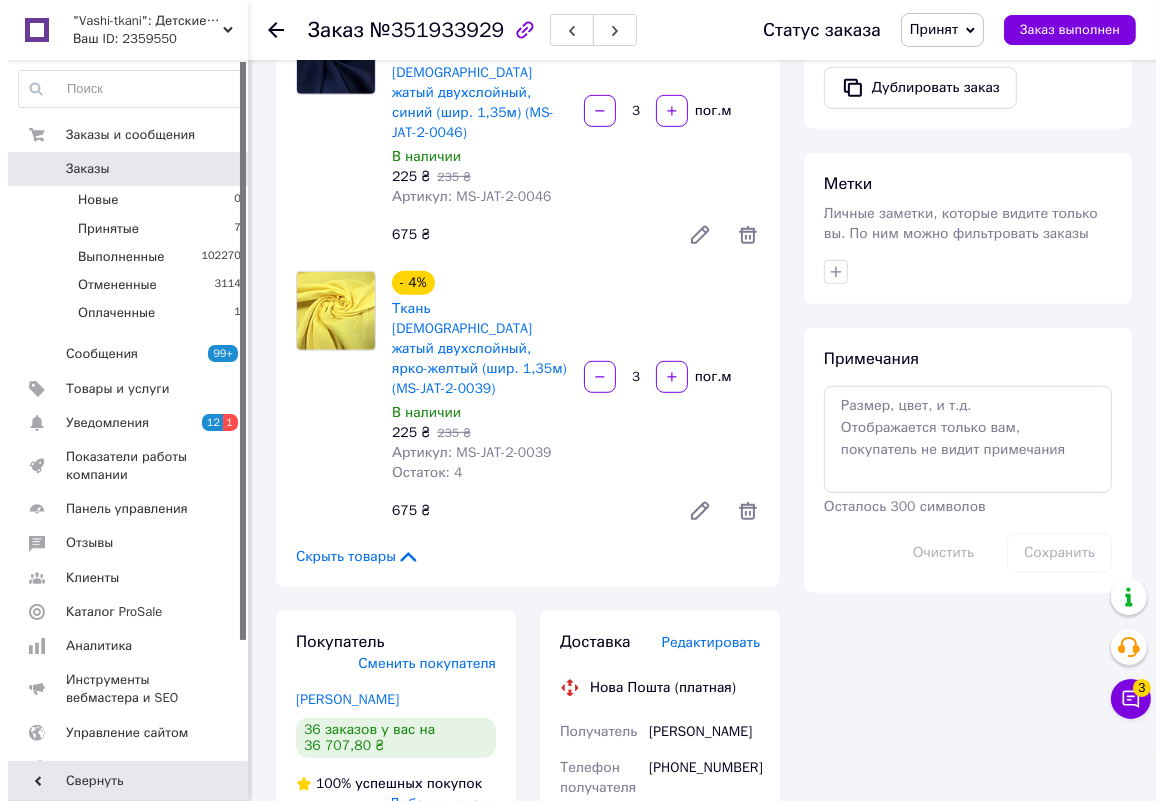 scroll, scrollTop: 1000, scrollLeft: 0, axis: vertical 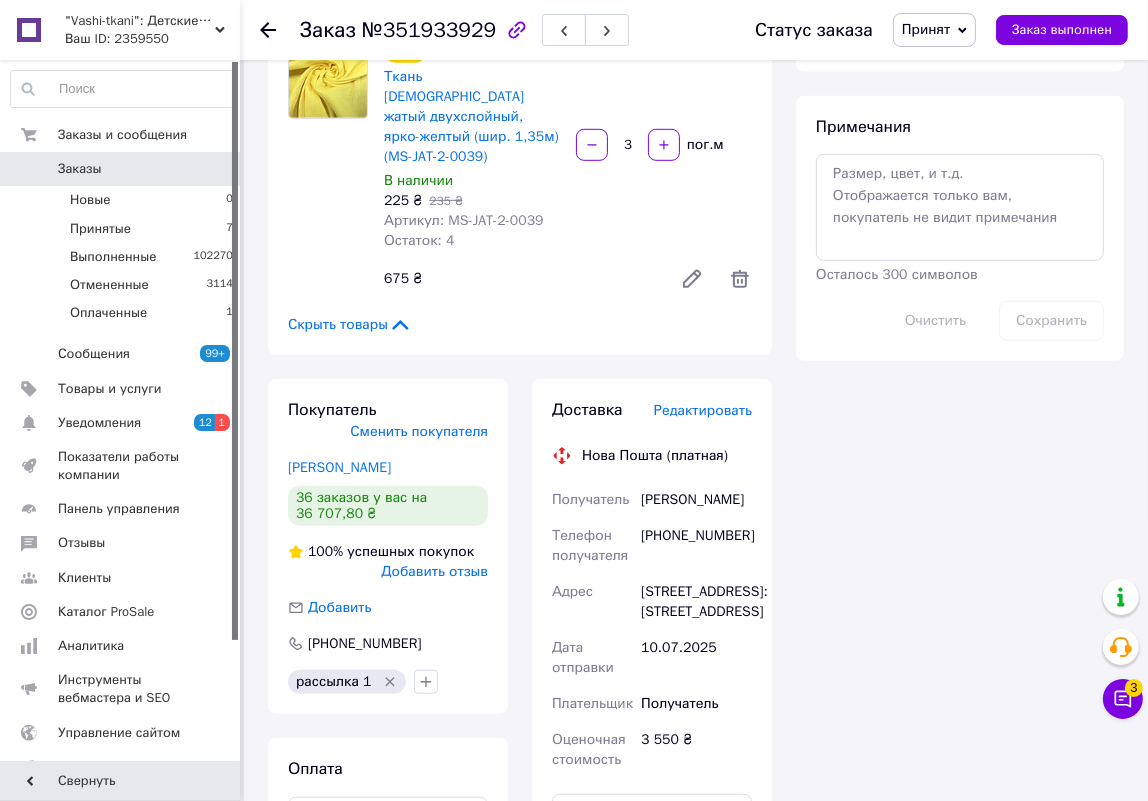 click on "Редактировать" at bounding box center [703, 410] 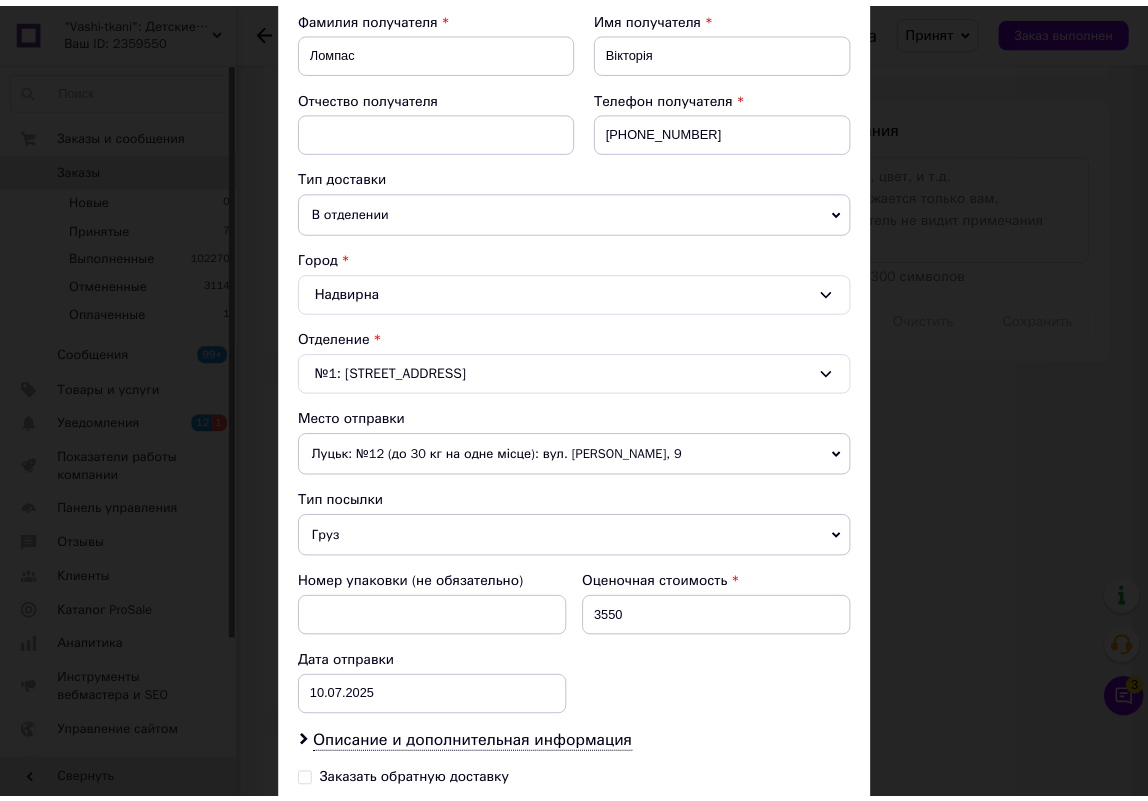scroll, scrollTop: 560, scrollLeft: 0, axis: vertical 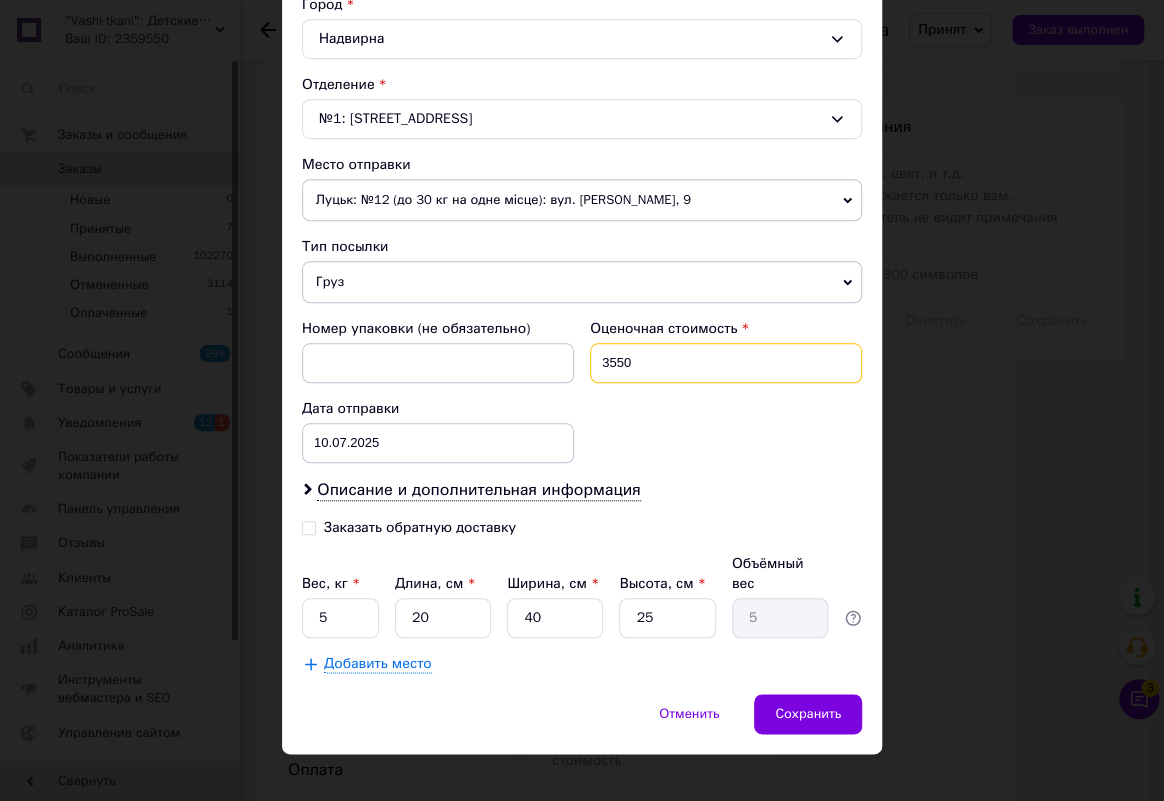 click on "3550" at bounding box center (726, 363) 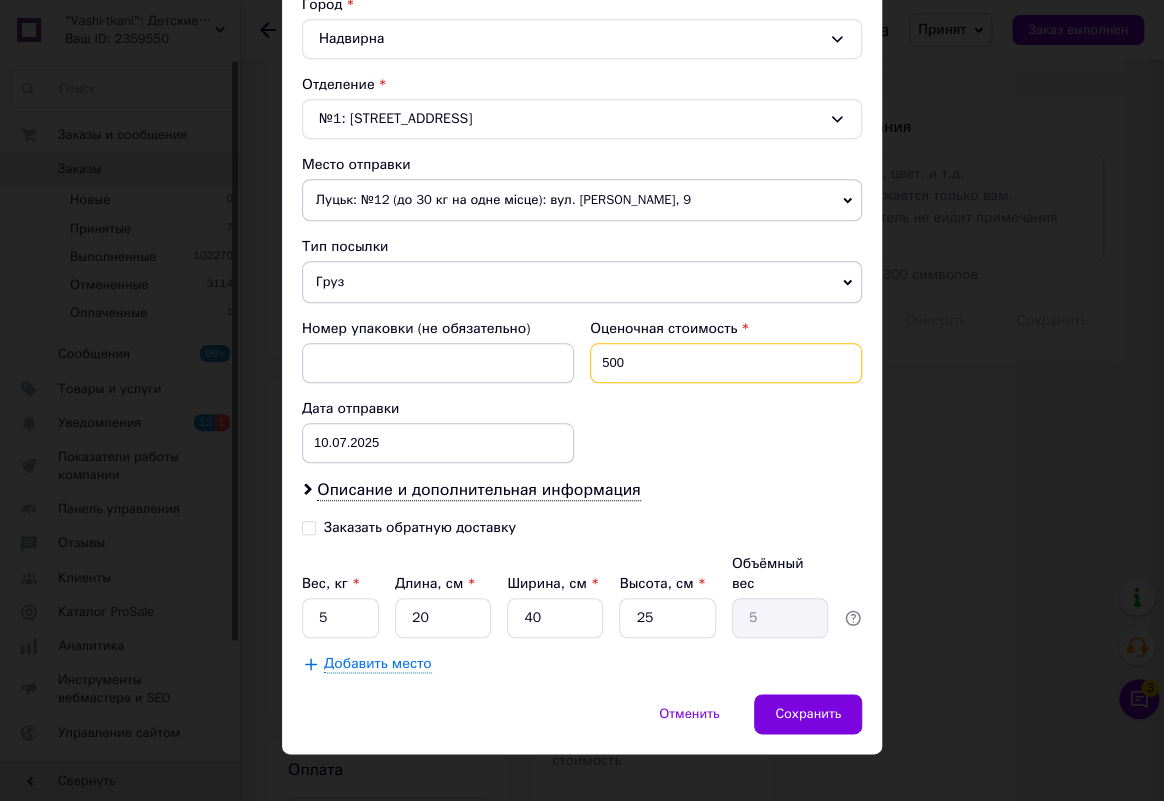 type on "500" 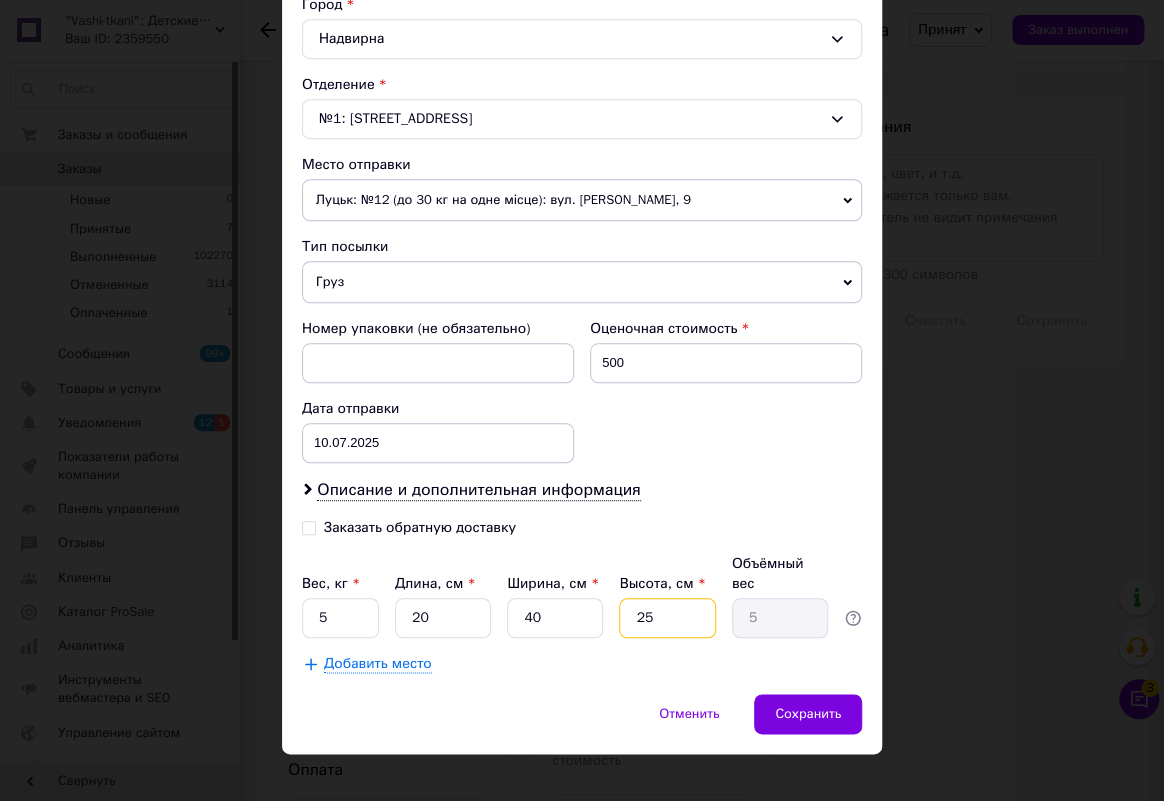 click on "25" at bounding box center [667, 618] 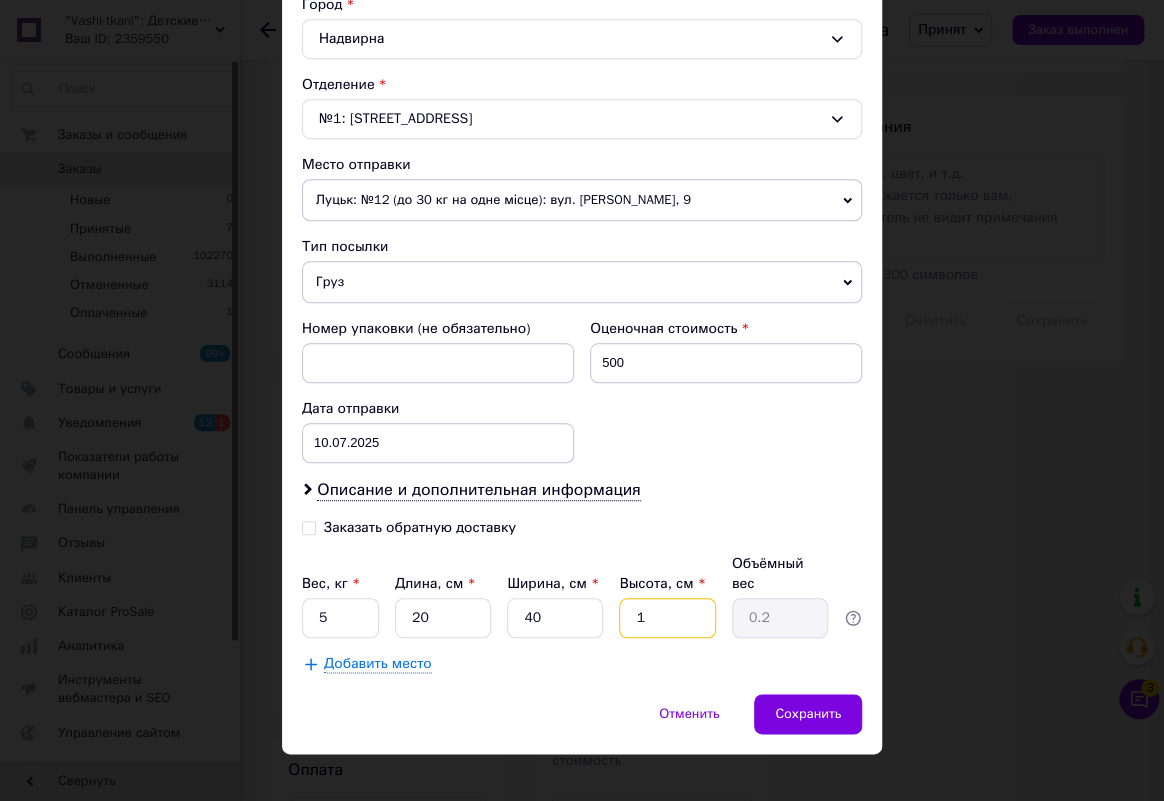 type on "10" 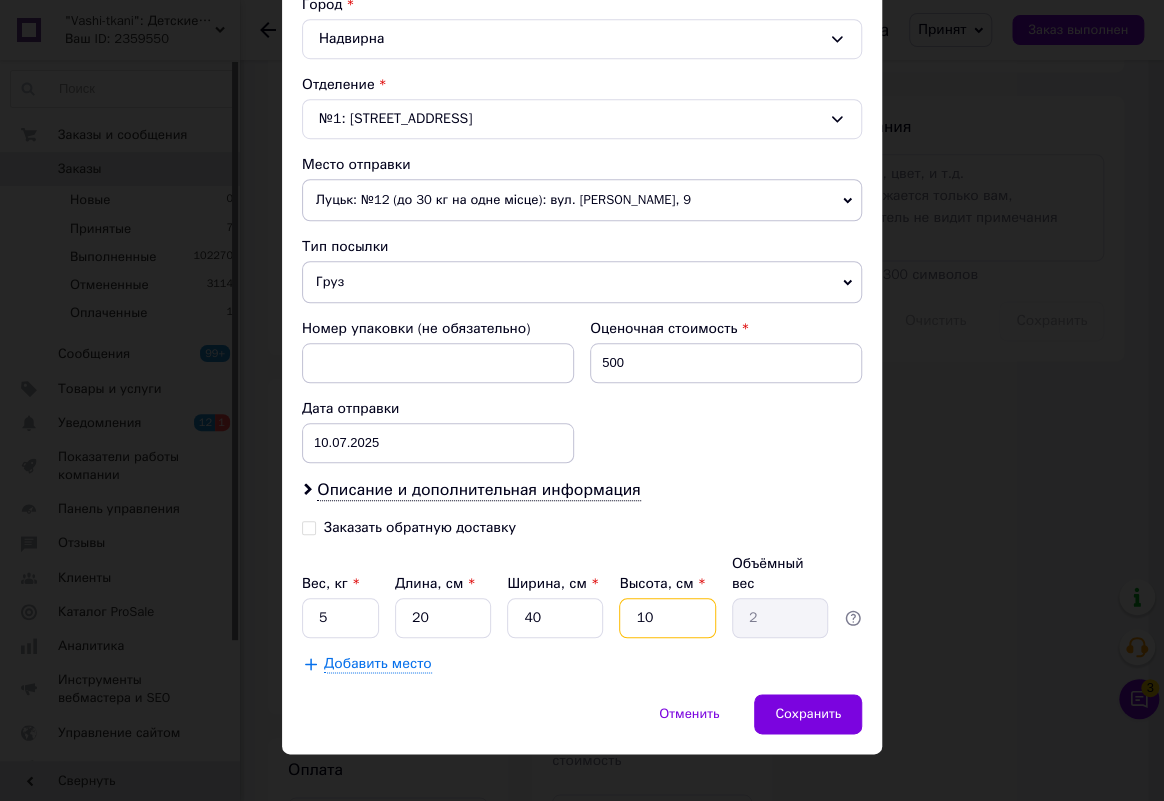 type on "10" 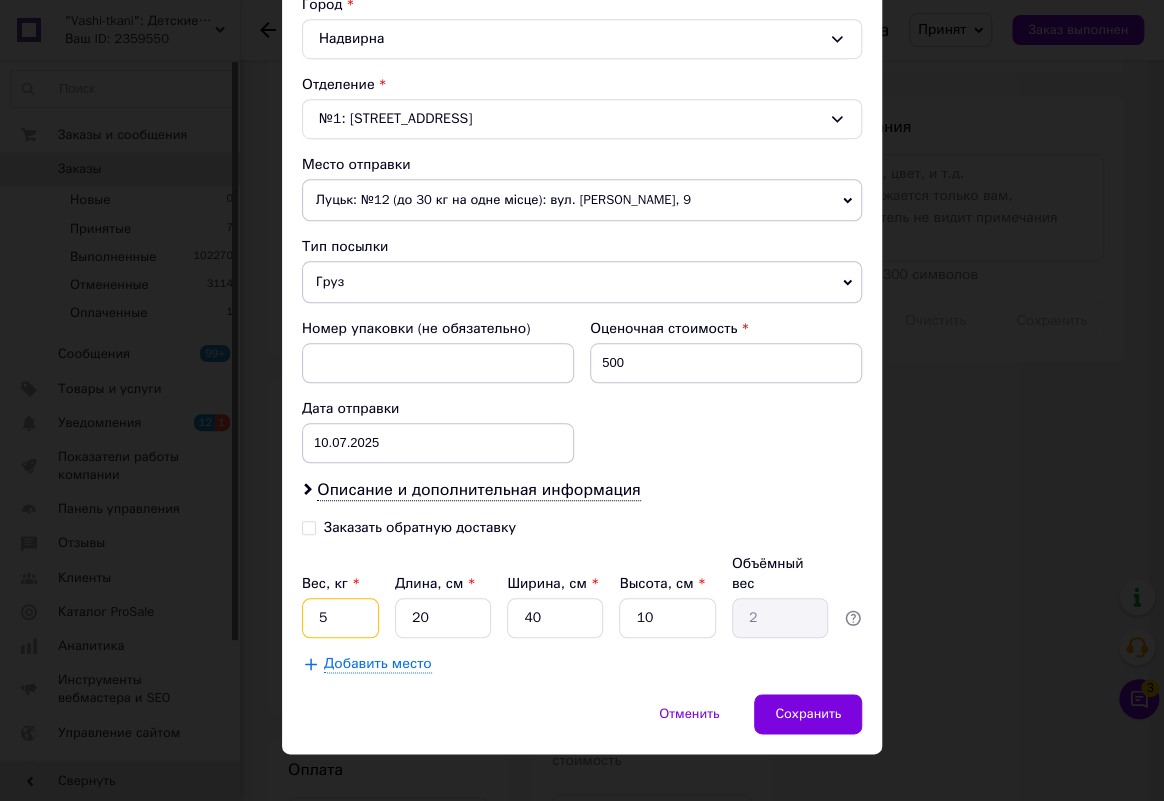 click on "5" at bounding box center [340, 618] 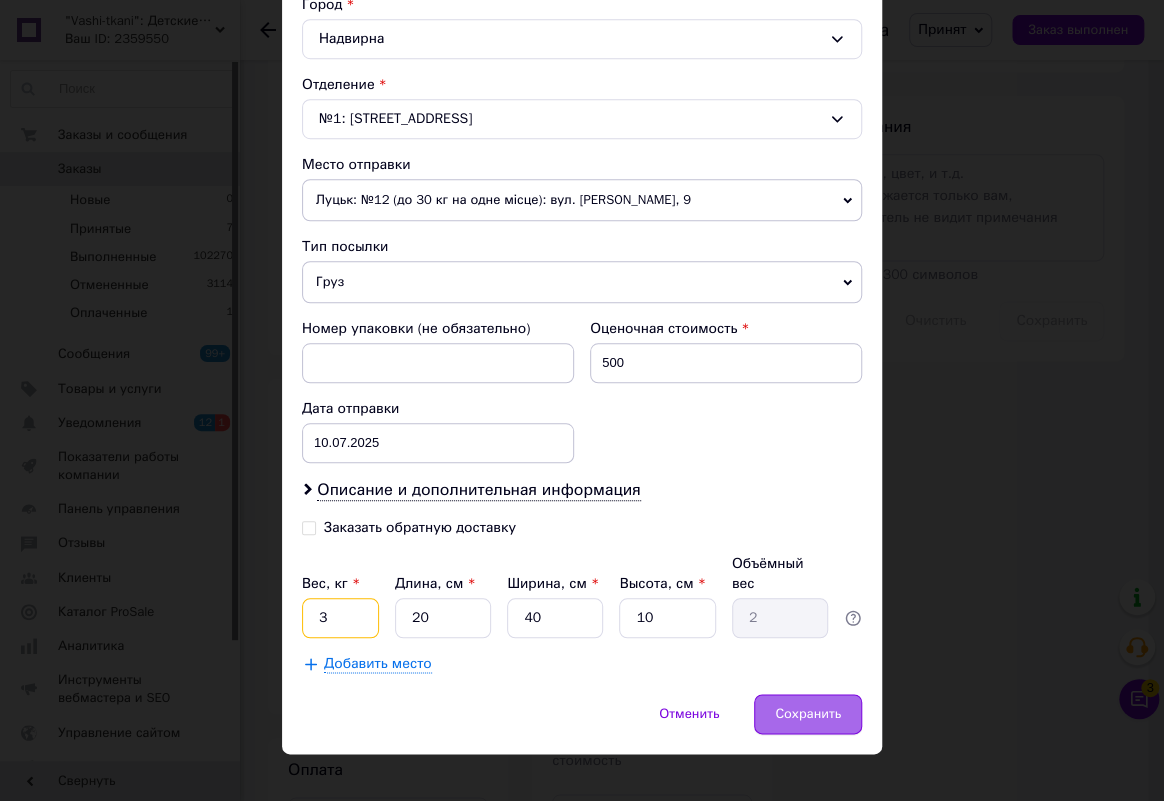 type on "3" 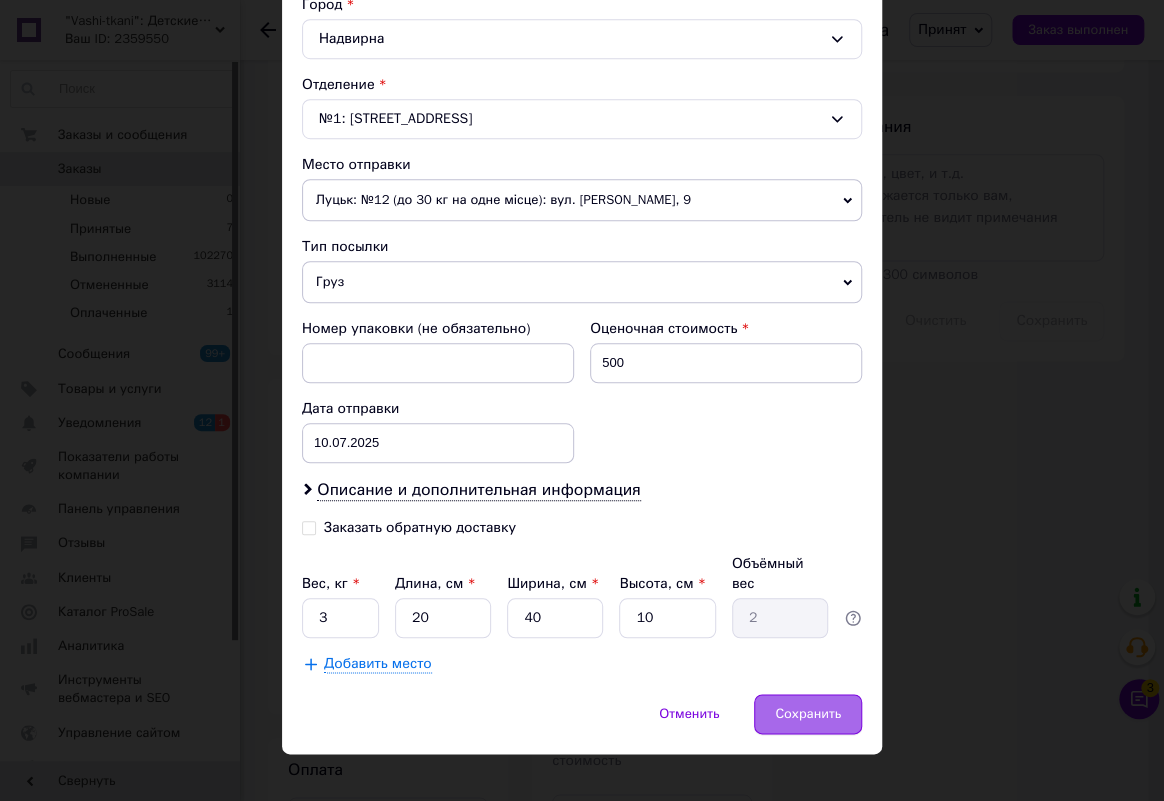 click on "Сохранить" at bounding box center (808, 714) 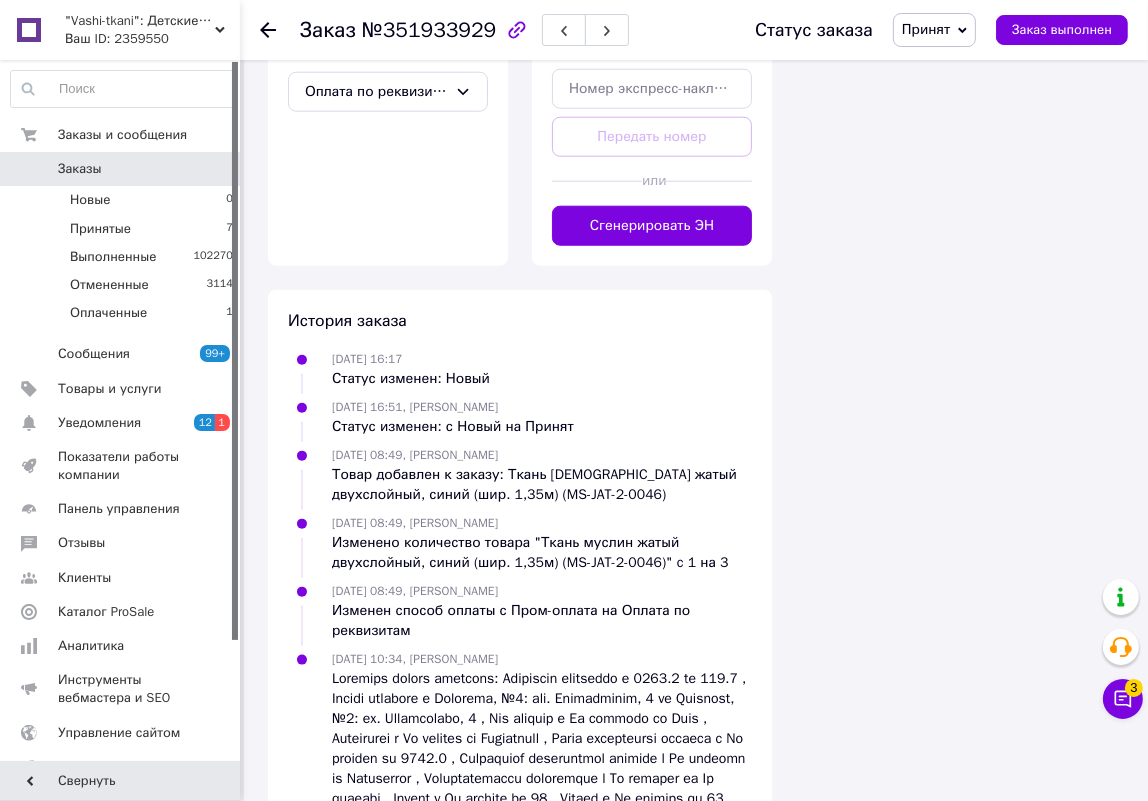 scroll, scrollTop: 1727, scrollLeft: 0, axis: vertical 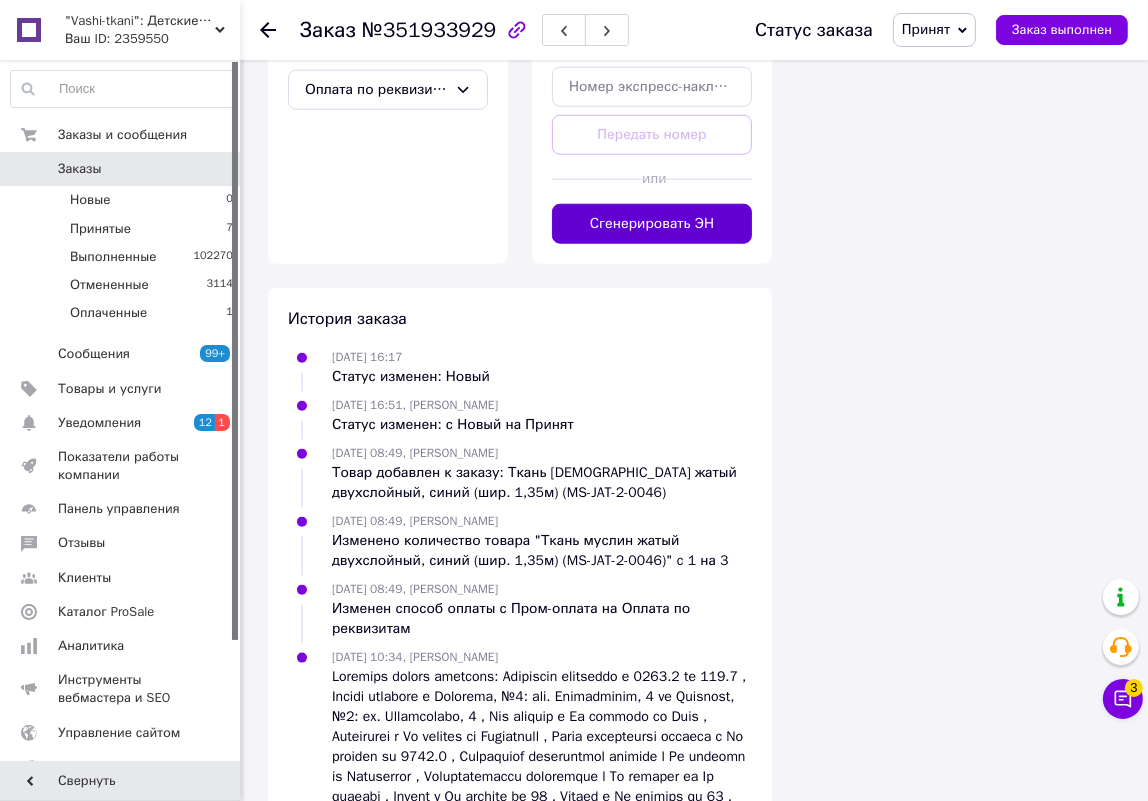 drag, startPoint x: 715, startPoint y: 184, endPoint x: 755, endPoint y: 230, distance: 60.959003 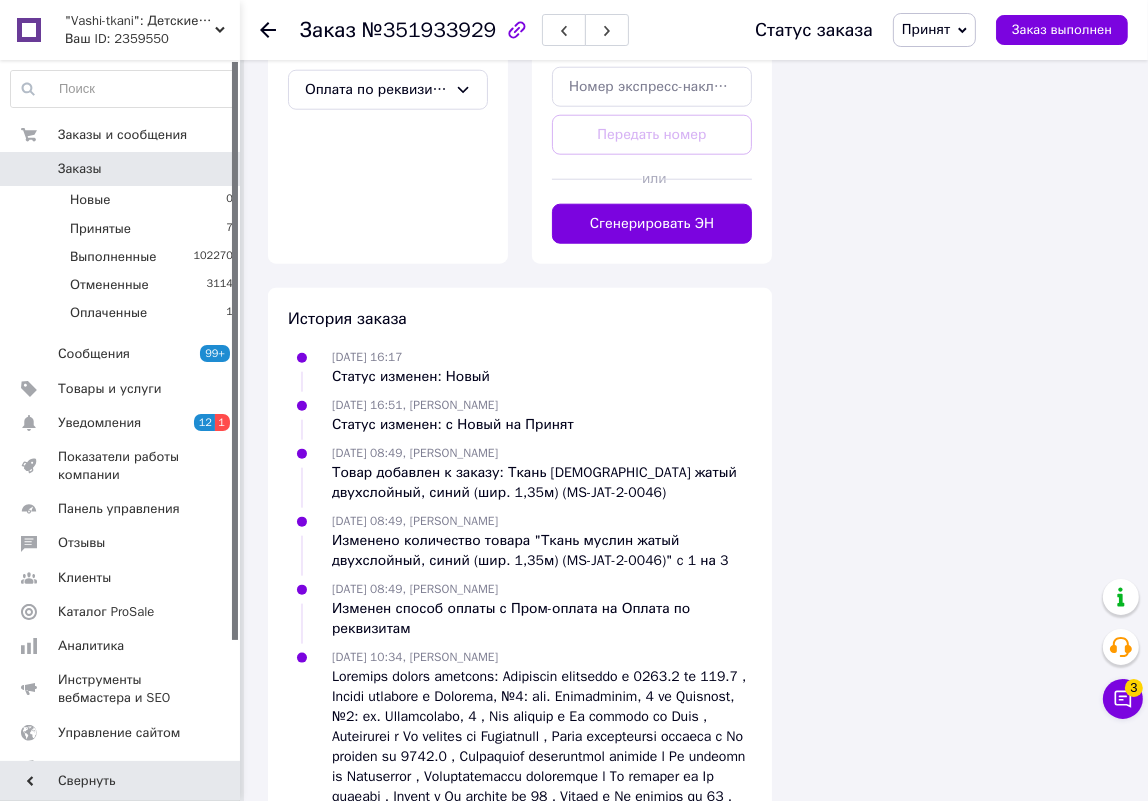 click on "Сгенерировать ЭН" at bounding box center (652, 224) 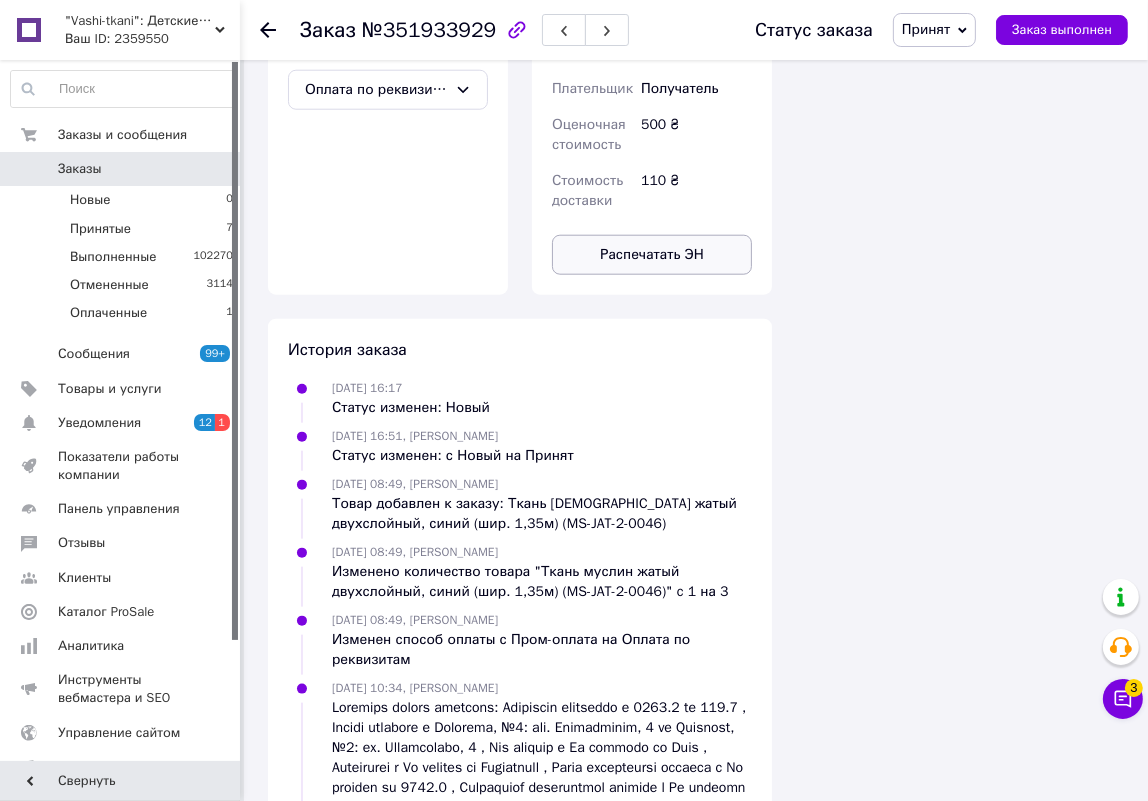click on "Распечатать ЭН" at bounding box center (652, 255) 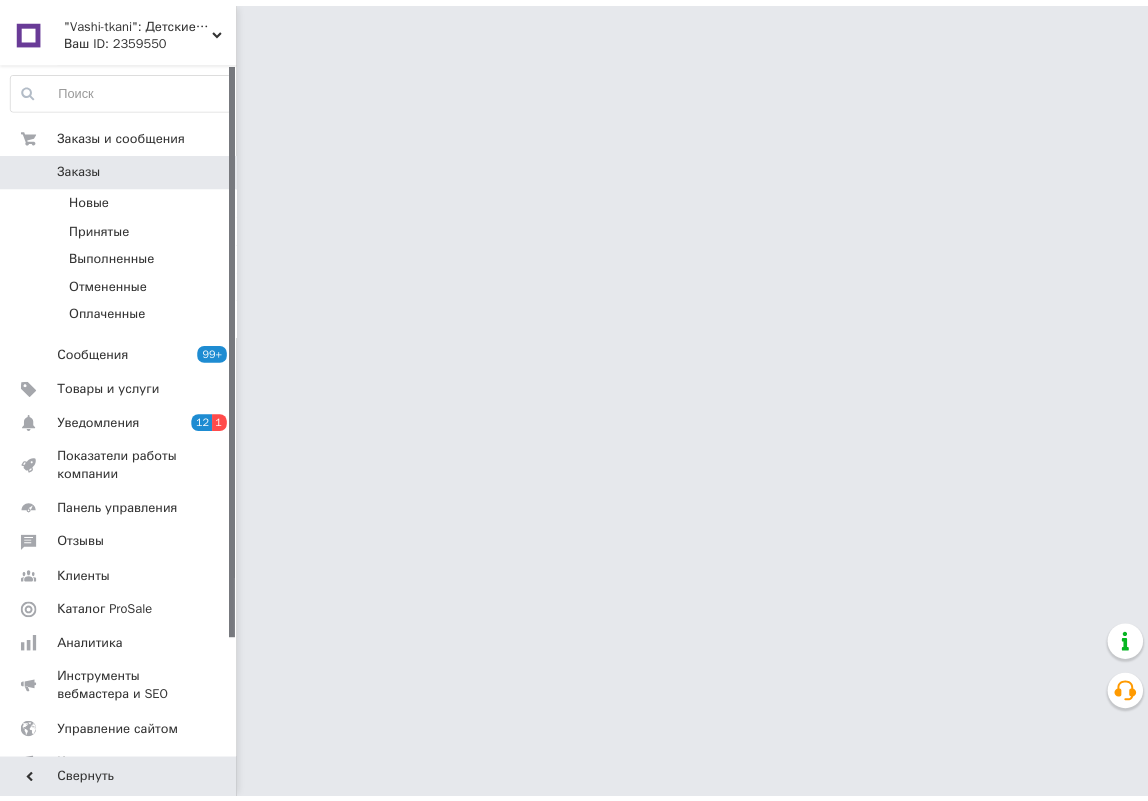 scroll, scrollTop: 0, scrollLeft: 0, axis: both 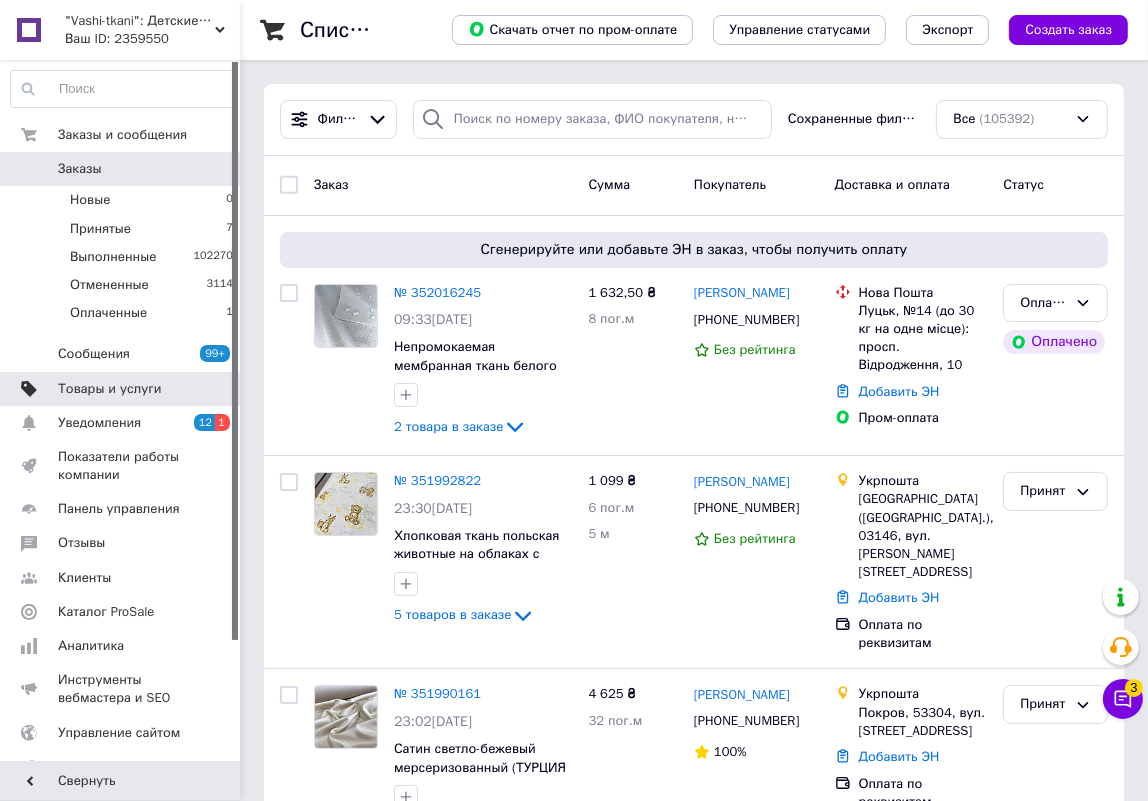 click on "Товары и услуги" at bounding box center (121, 389) 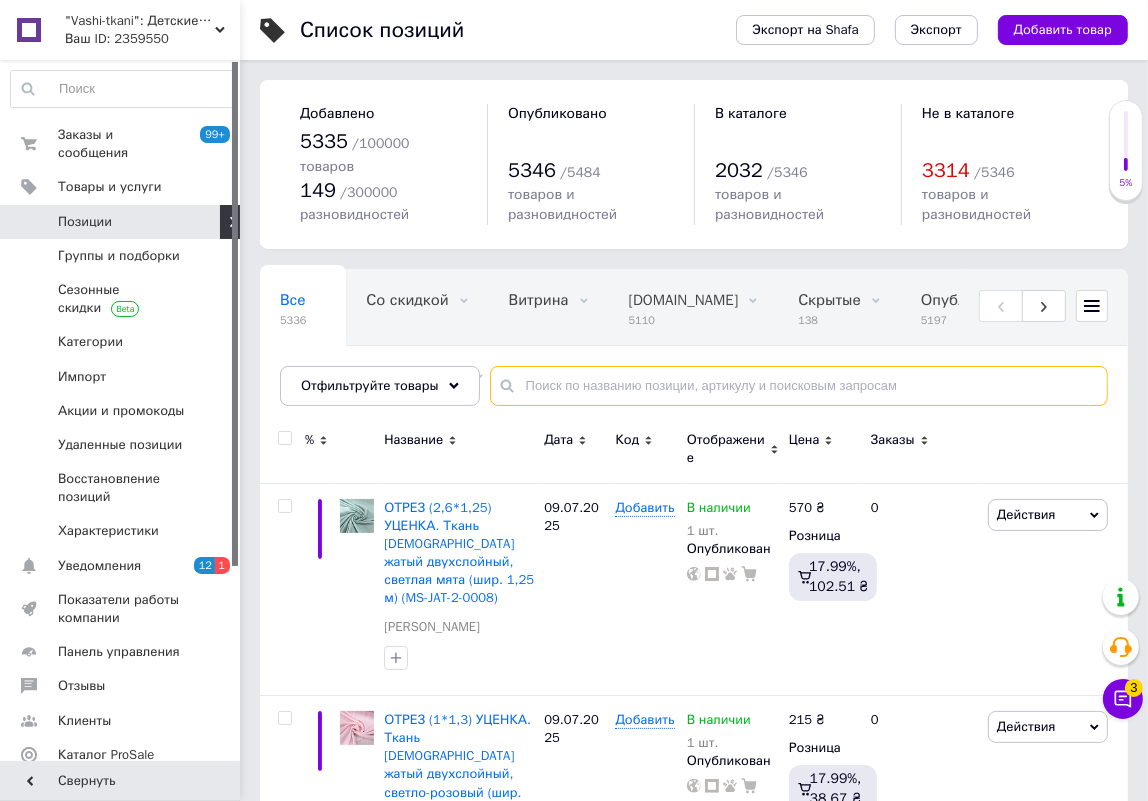 click at bounding box center (799, 386) 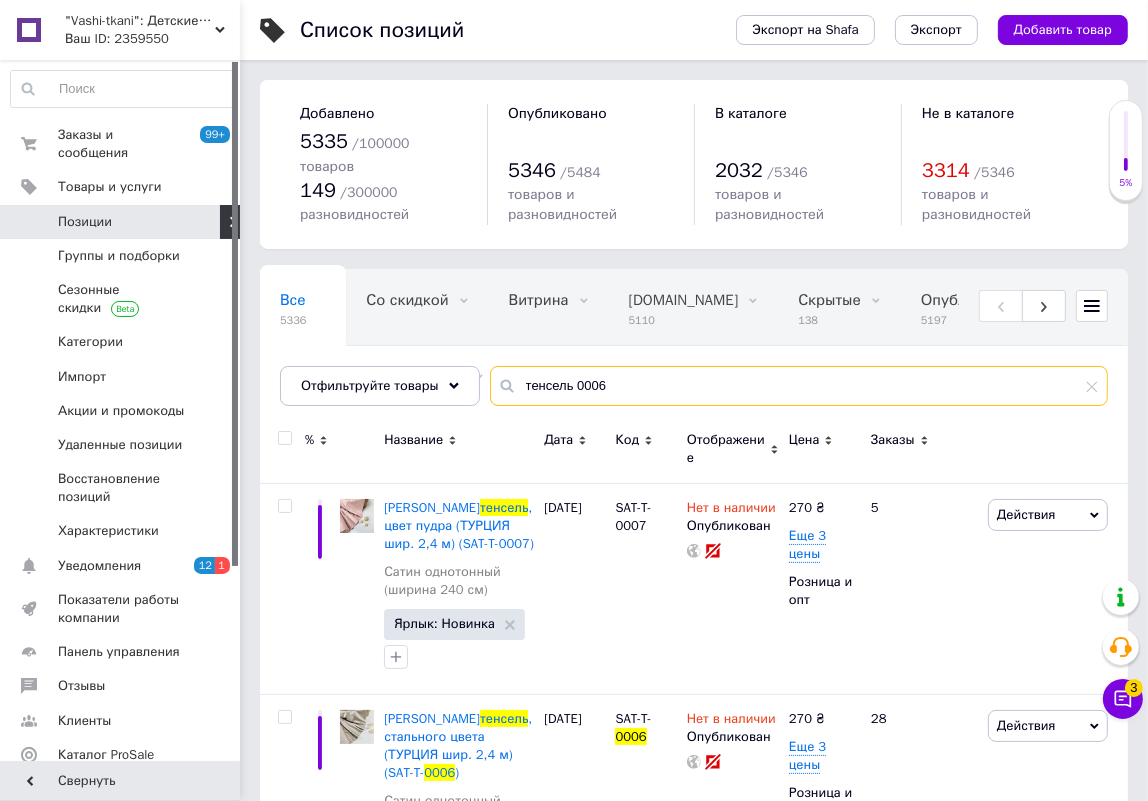 type on "тенсель 0006" 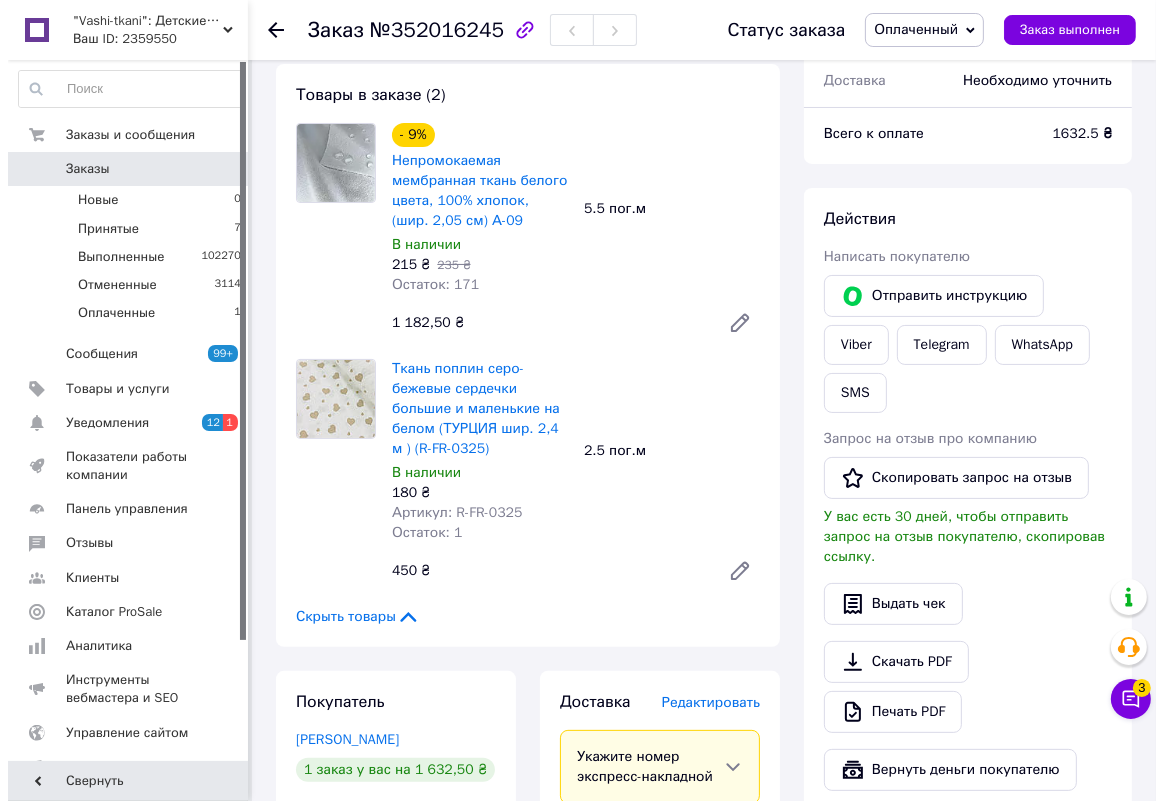 scroll, scrollTop: 545, scrollLeft: 0, axis: vertical 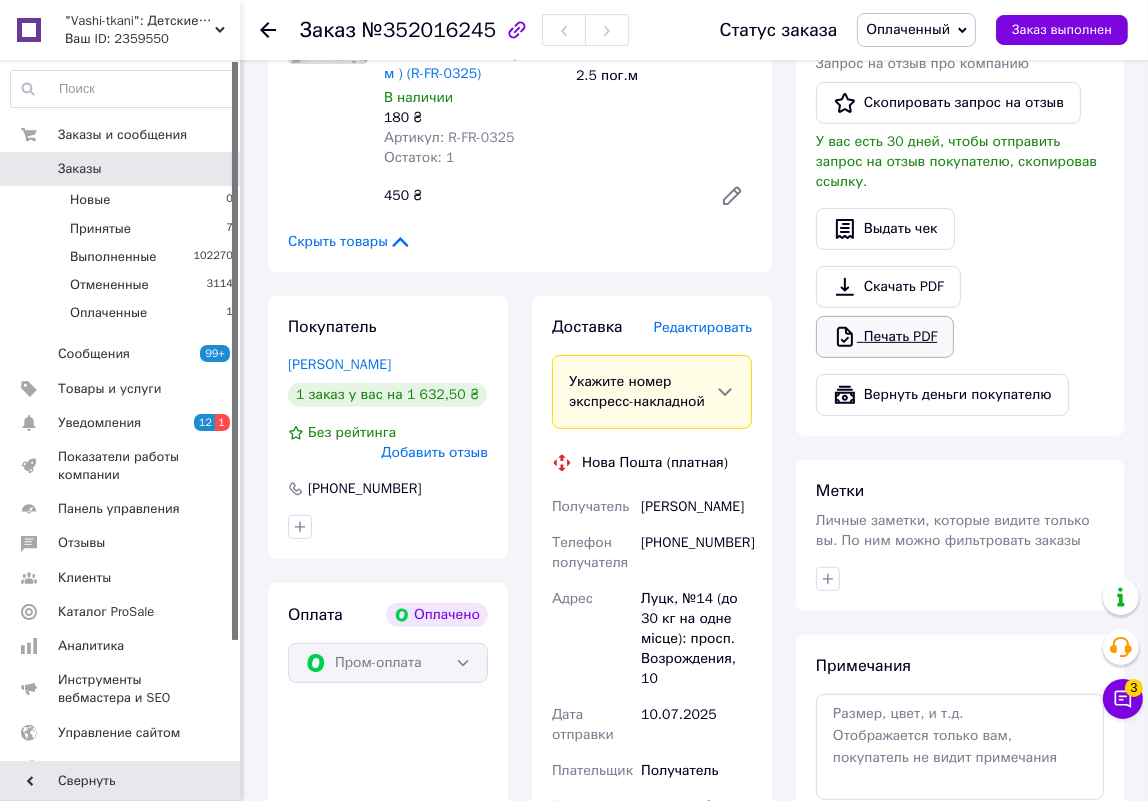 click on "Печать PDF" at bounding box center [885, 337] 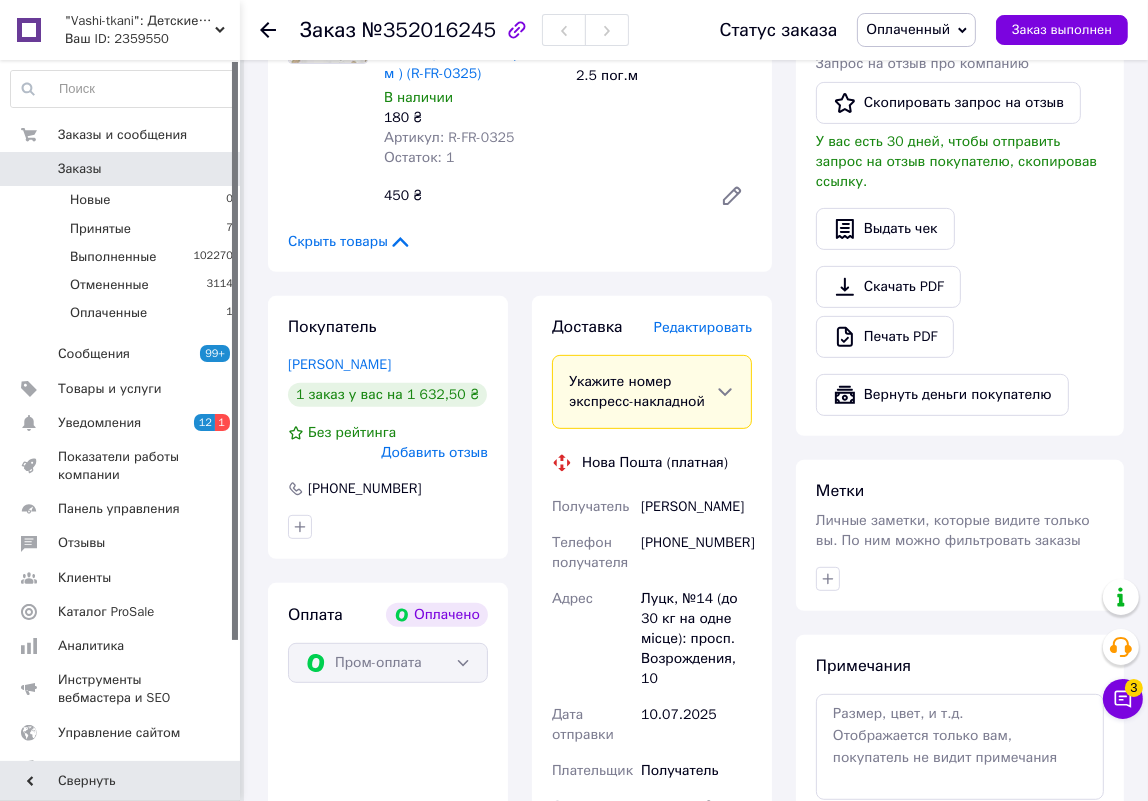 click on "Редактировать" at bounding box center [703, 327] 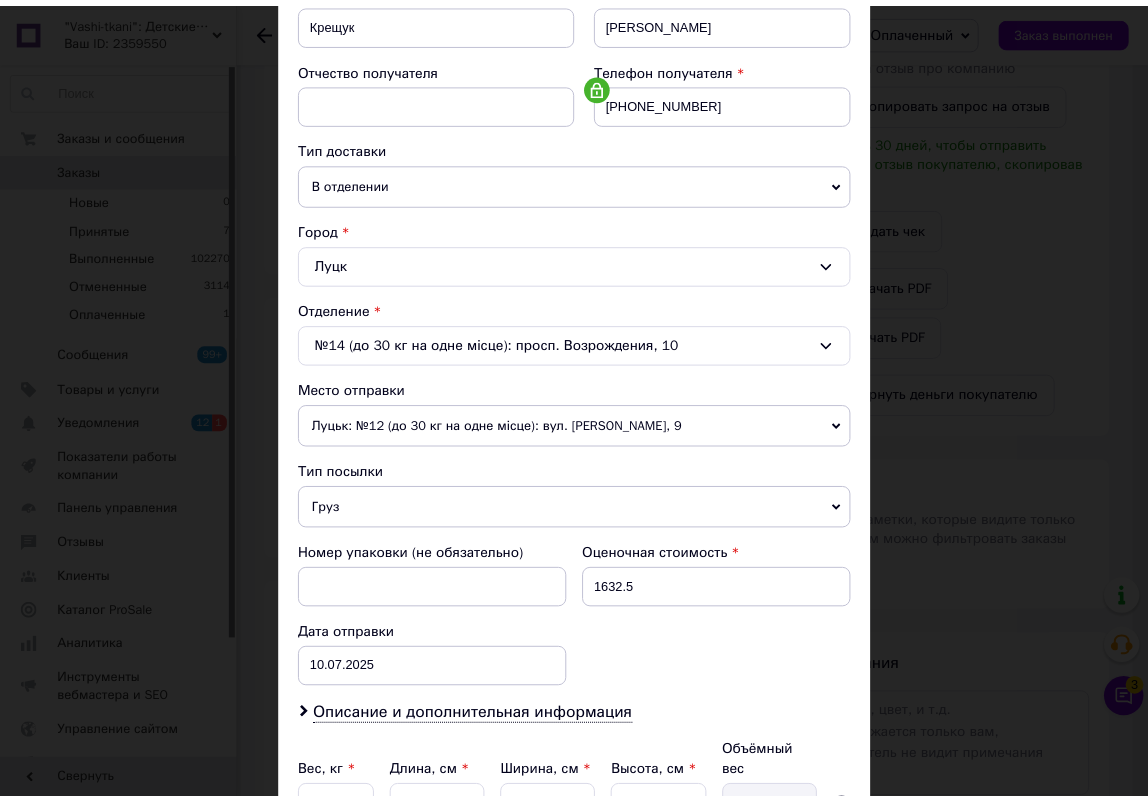 scroll, scrollTop: 524, scrollLeft: 0, axis: vertical 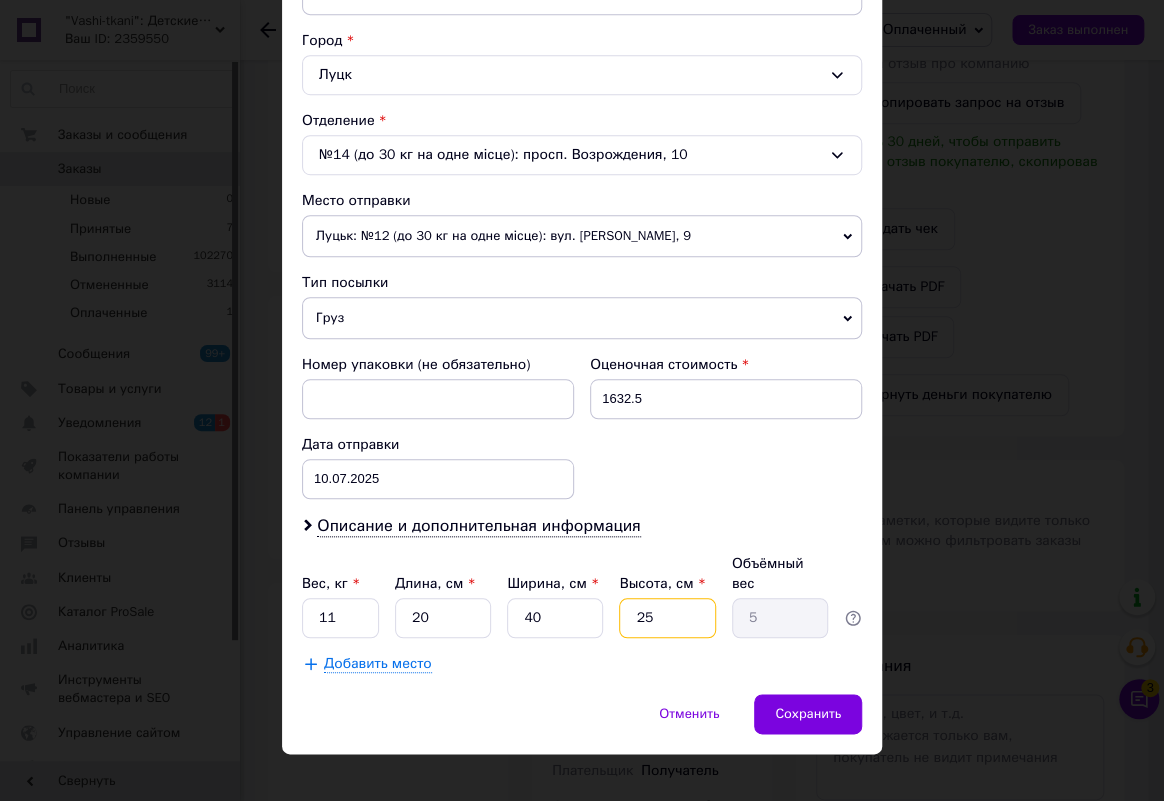 click on "25" at bounding box center (667, 618) 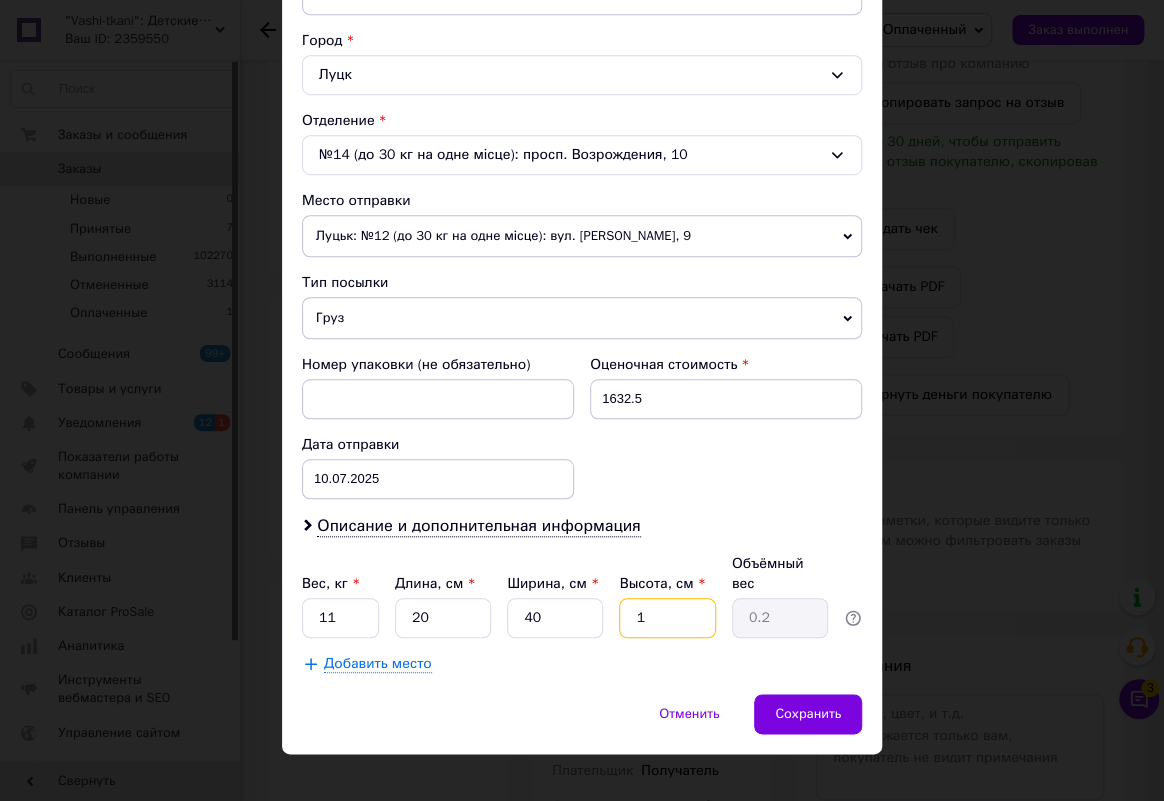 type on "10" 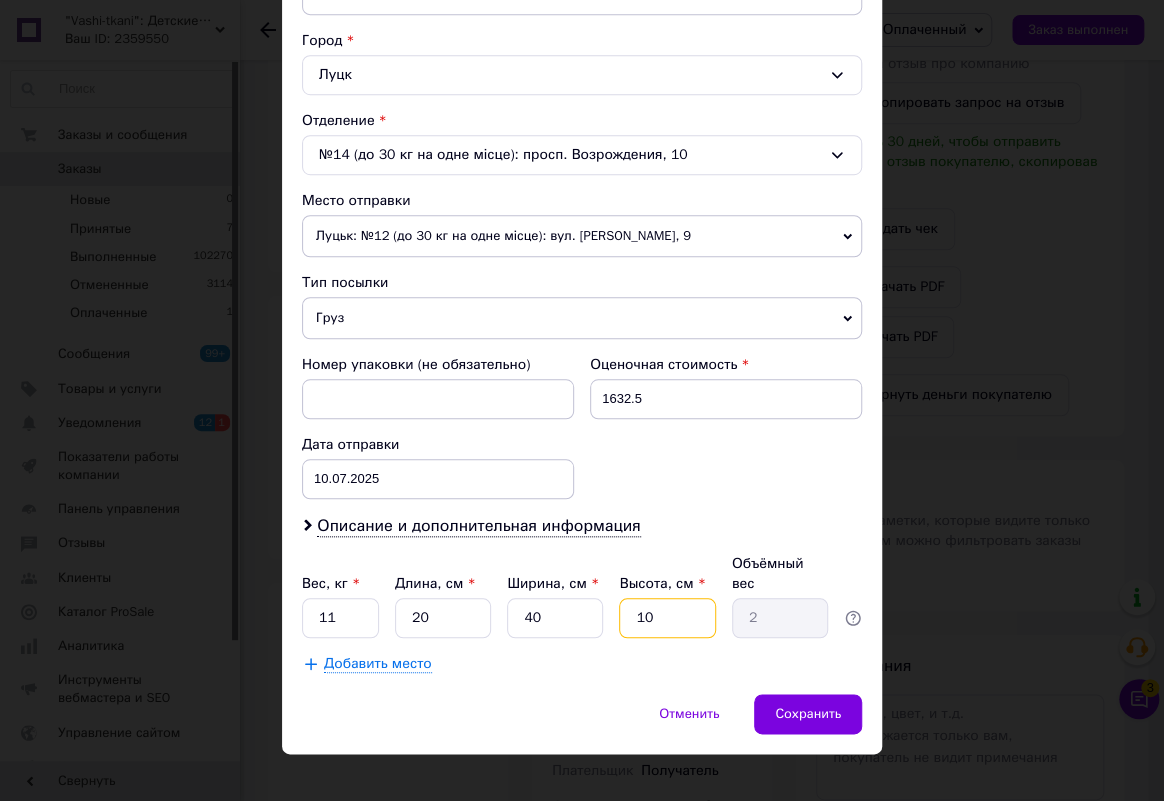 type on "10" 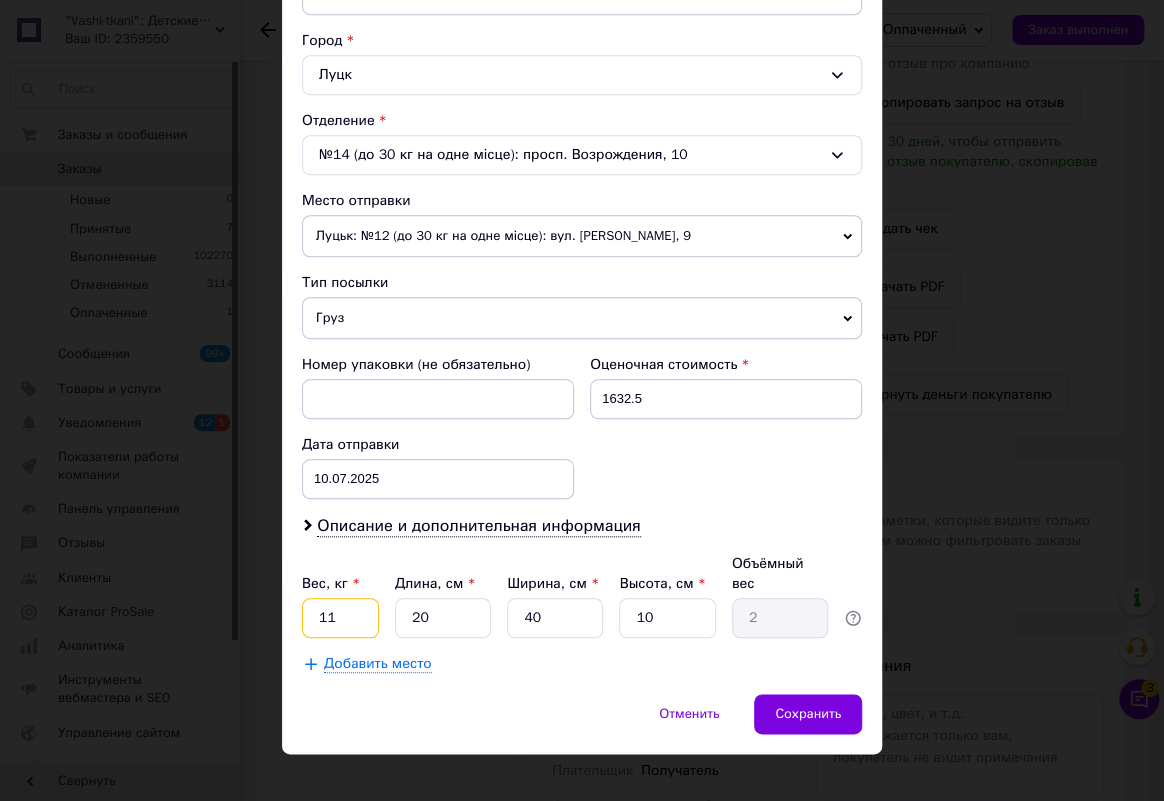 click on "11" at bounding box center [340, 618] 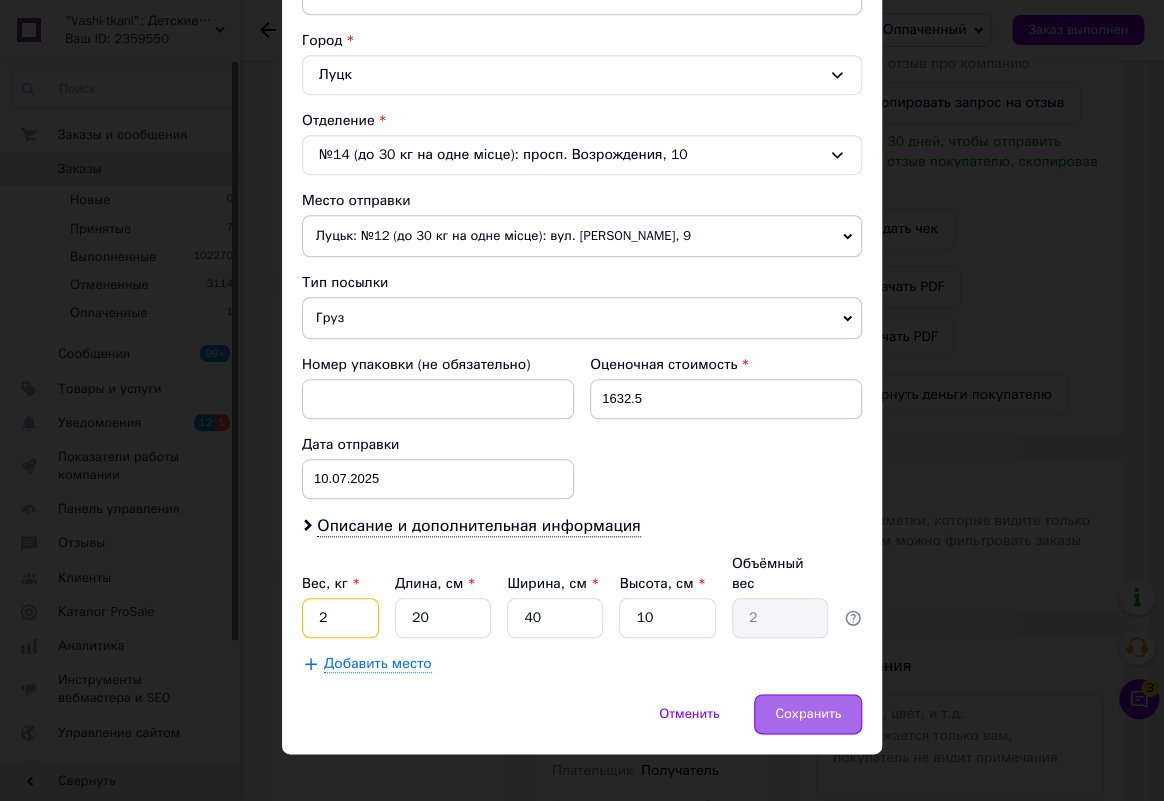 type on "2" 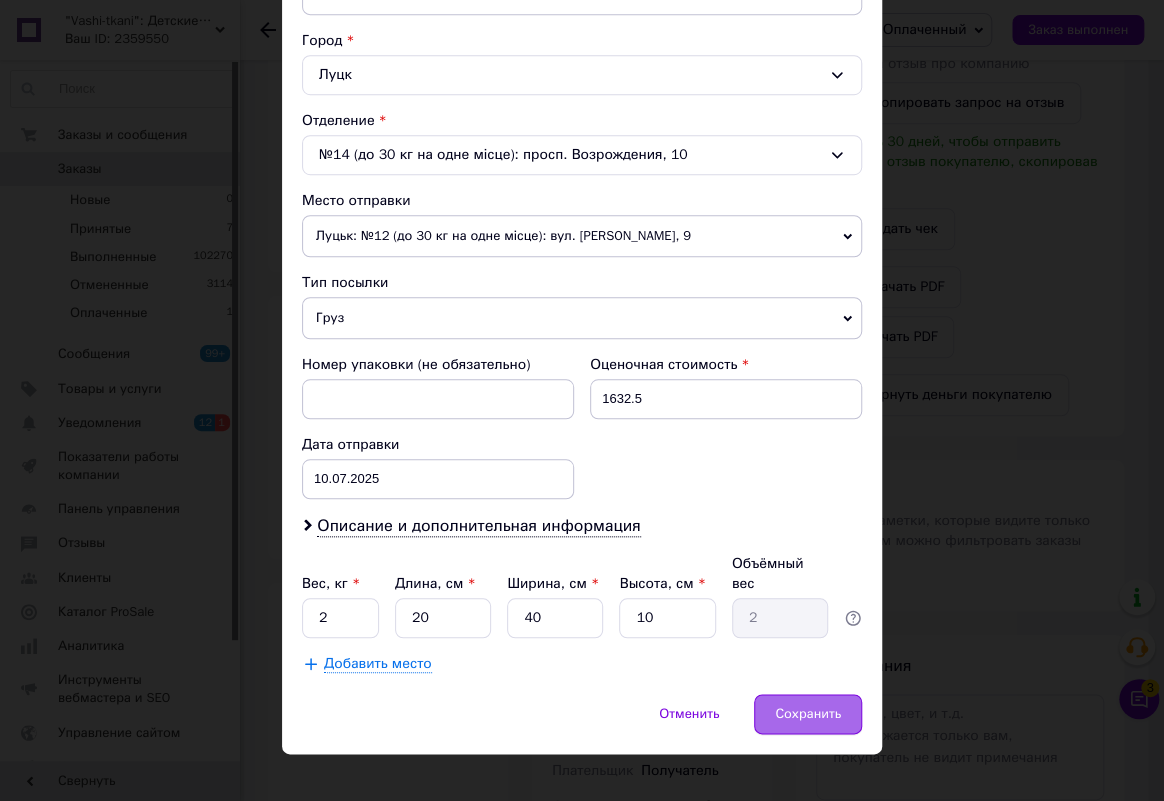 click on "Сохранить" at bounding box center (808, 714) 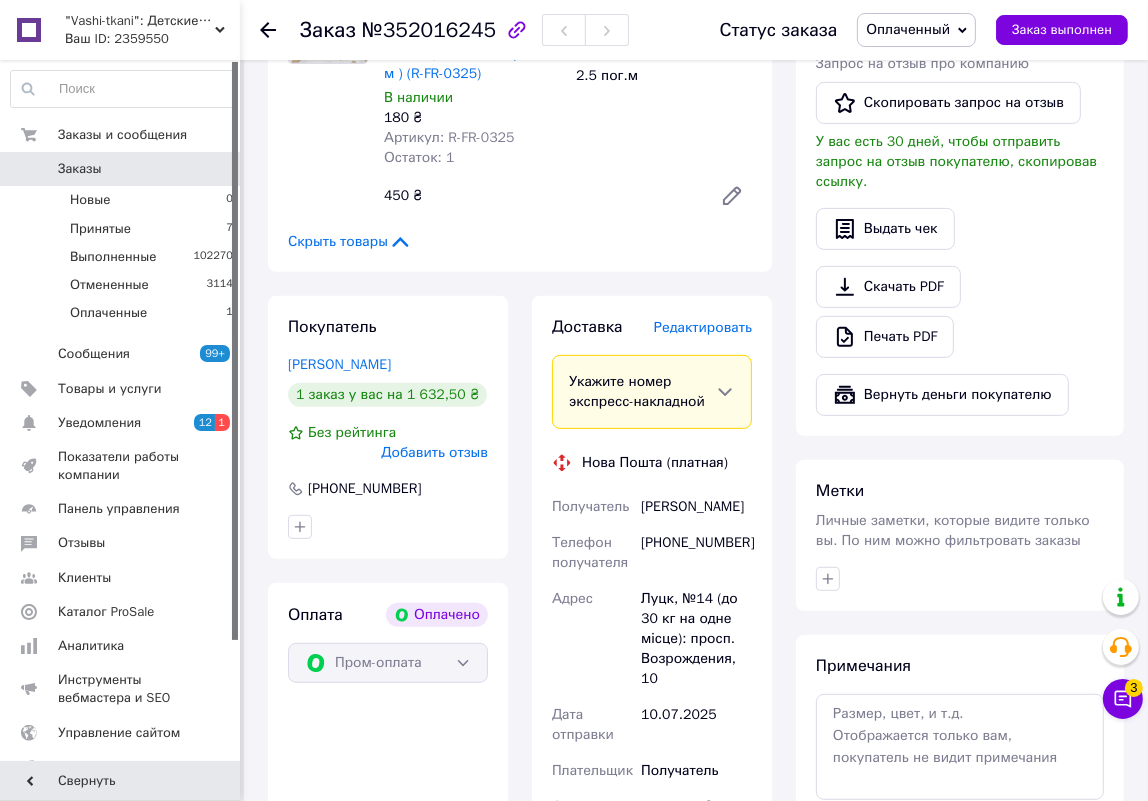 scroll, scrollTop: 35, scrollLeft: 0, axis: vertical 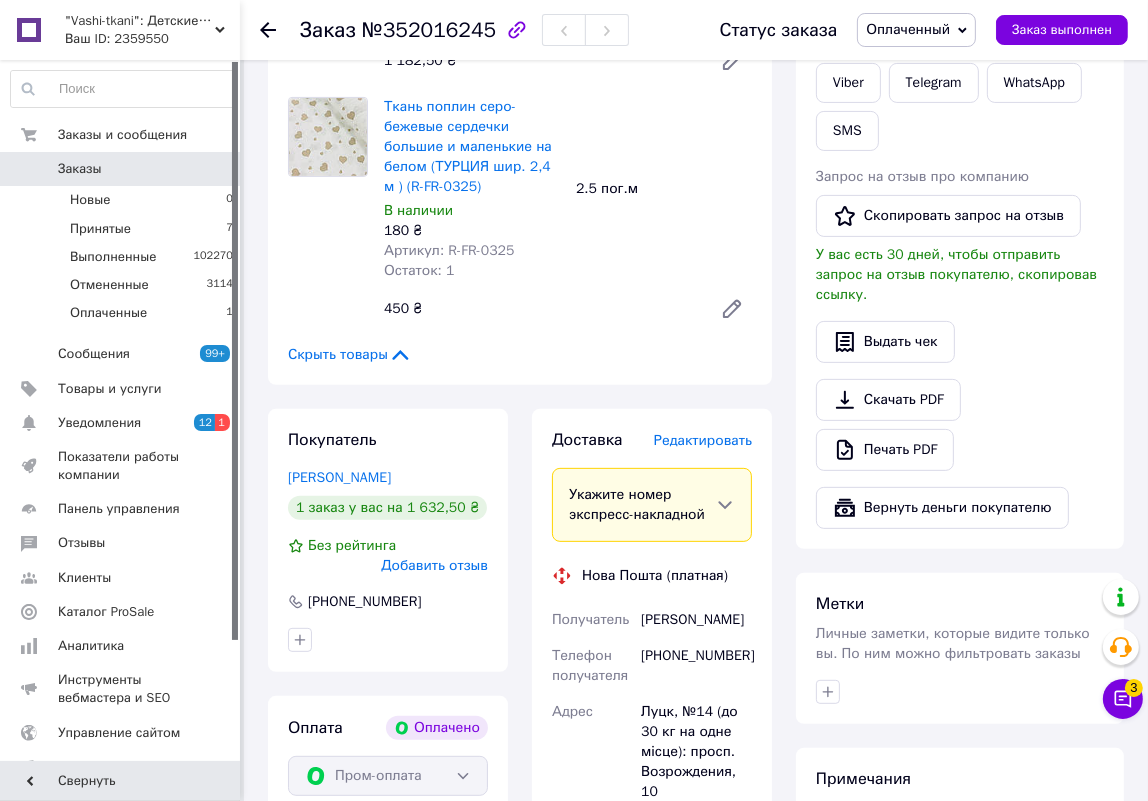 click on "Редактировать" at bounding box center [703, 440] 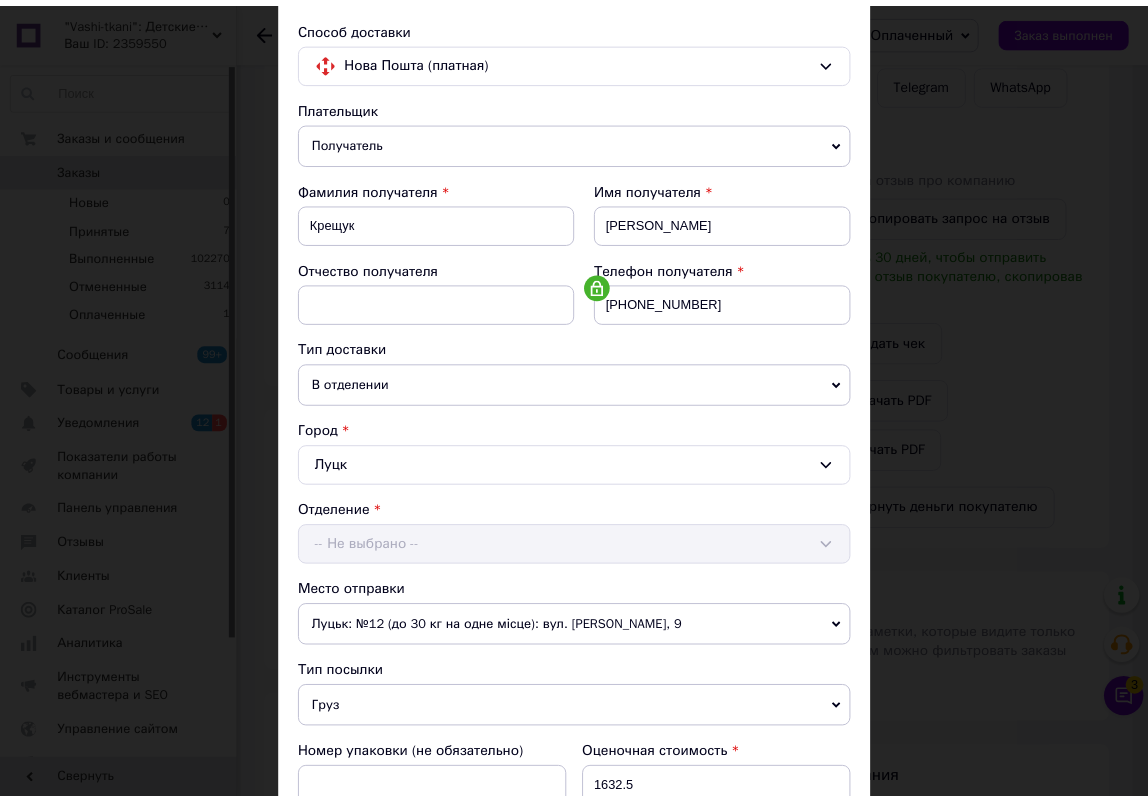 scroll, scrollTop: 524, scrollLeft: 0, axis: vertical 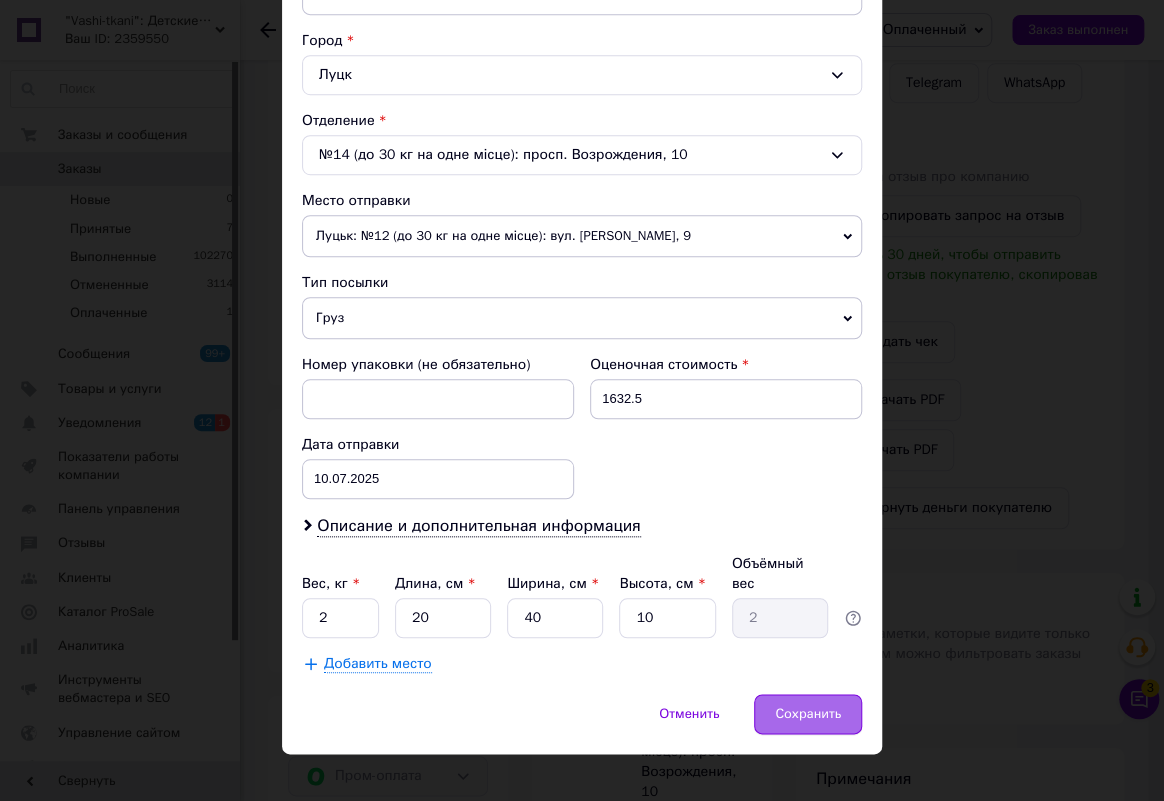 click on "Сохранить" at bounding box center [808, 714] 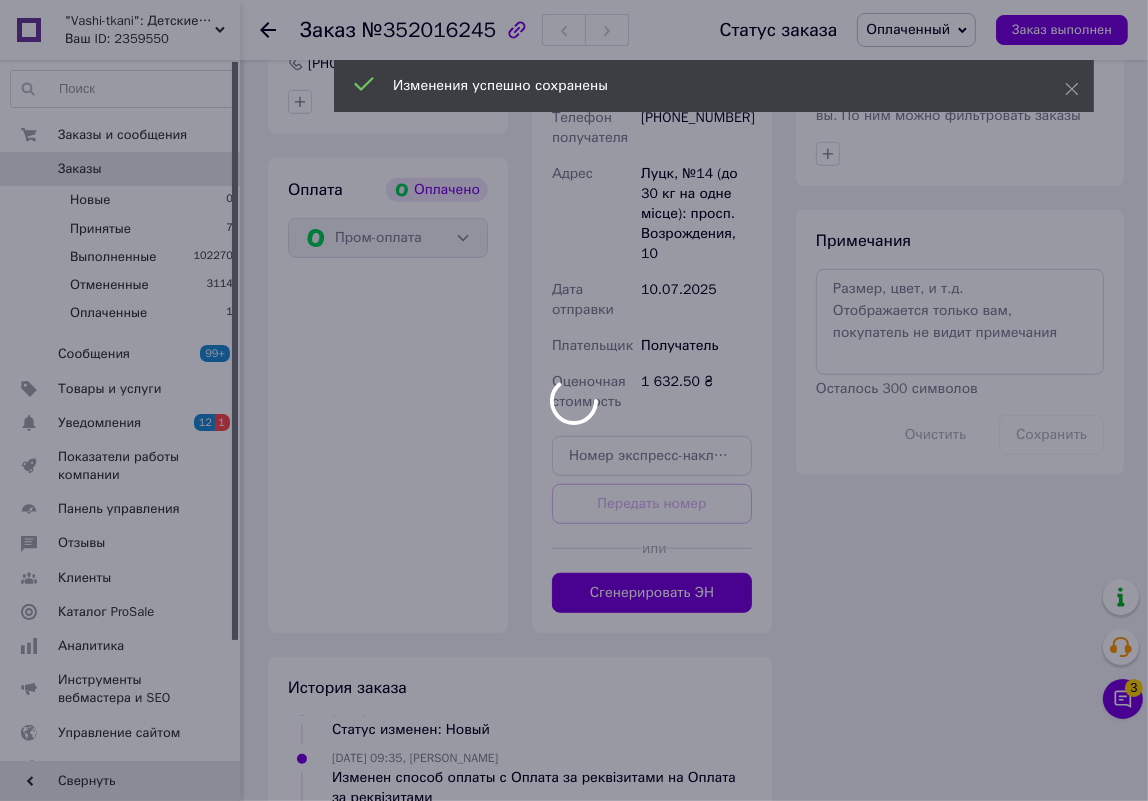 scroll, scrollTop: 978, scrollLeft: 0, axis: vertical 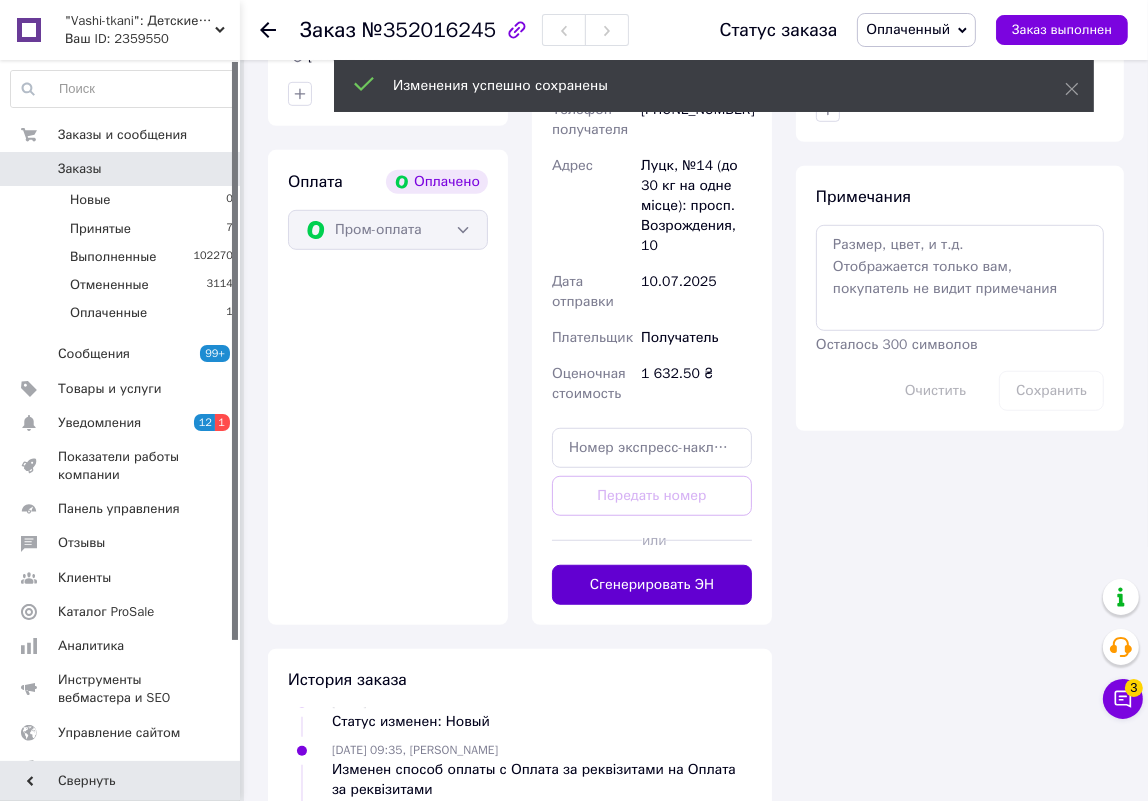 click on "Сгенерировать ЭН" at bounding box center (652, 585) 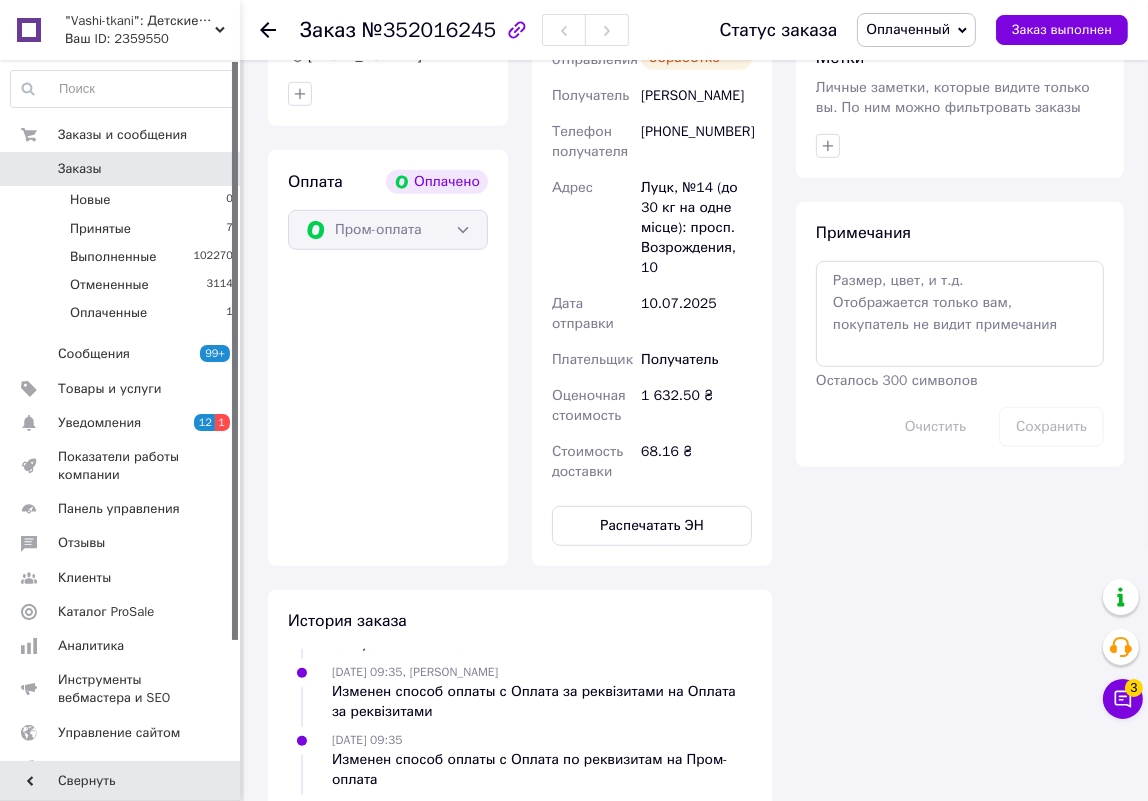 scroll, scrollTop: 83, scrollLeft: 0, axis: vertical 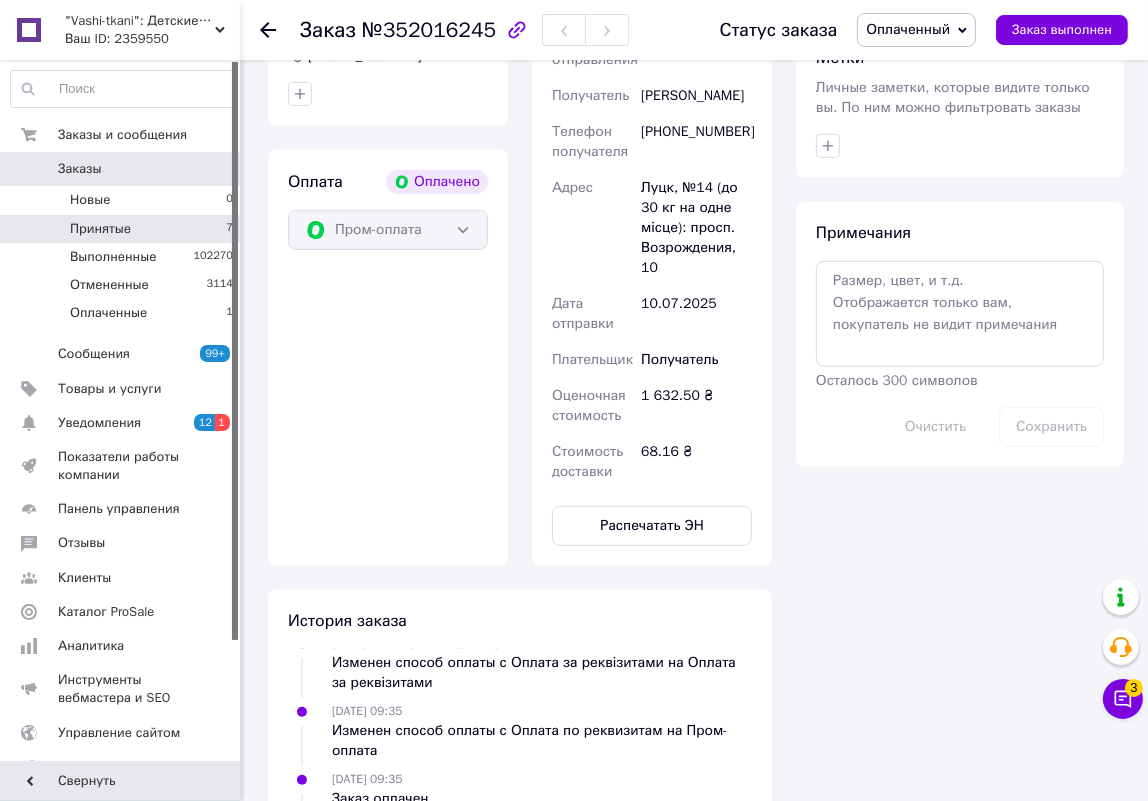 click on "Принятые" at bounding box center (100, 229) 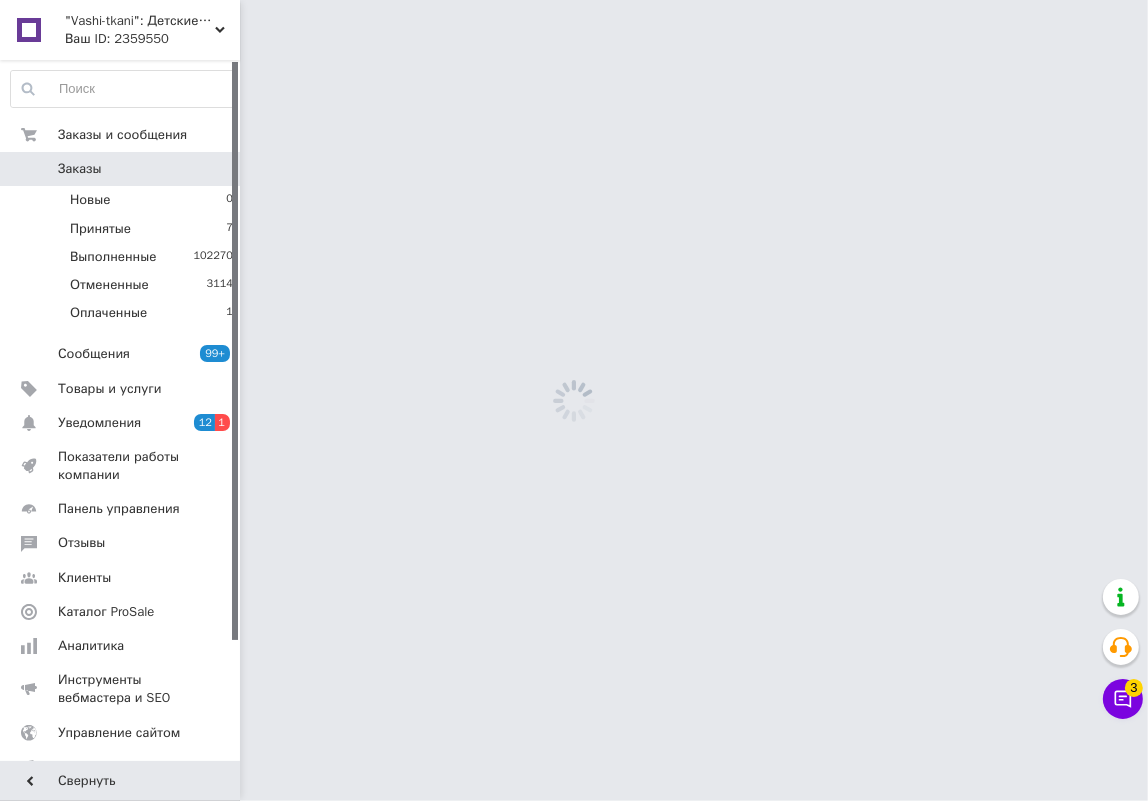 scroll, scrollTop: 0, scrollLeft: 0, axis: both 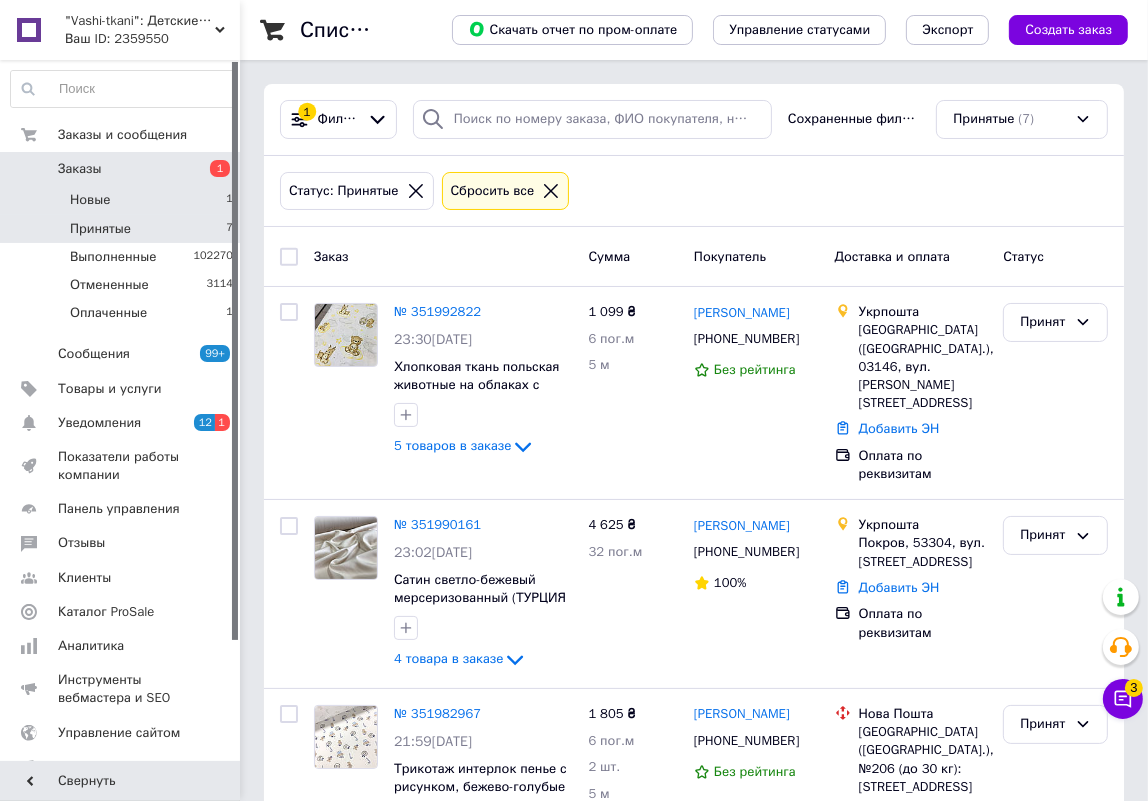 click on "Новые" at bounding box center [90, 200] 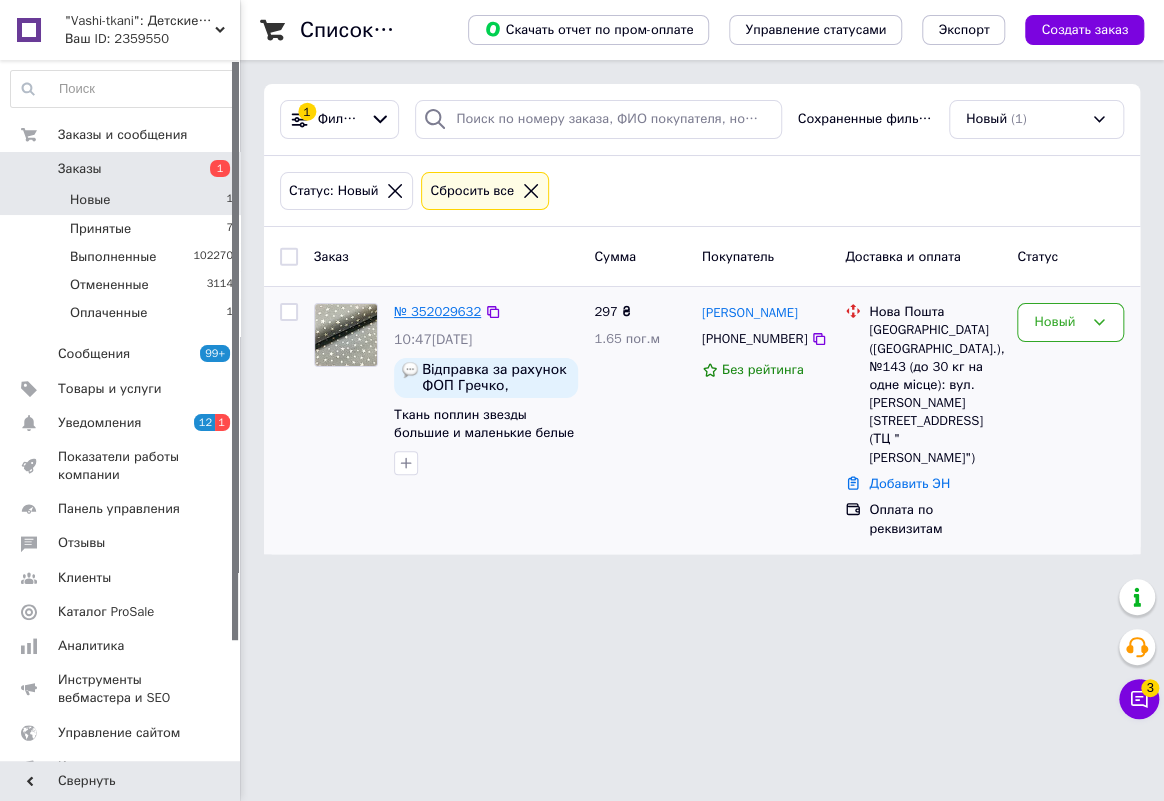 click on "№ 352029632" at bounding box center [437, 311] 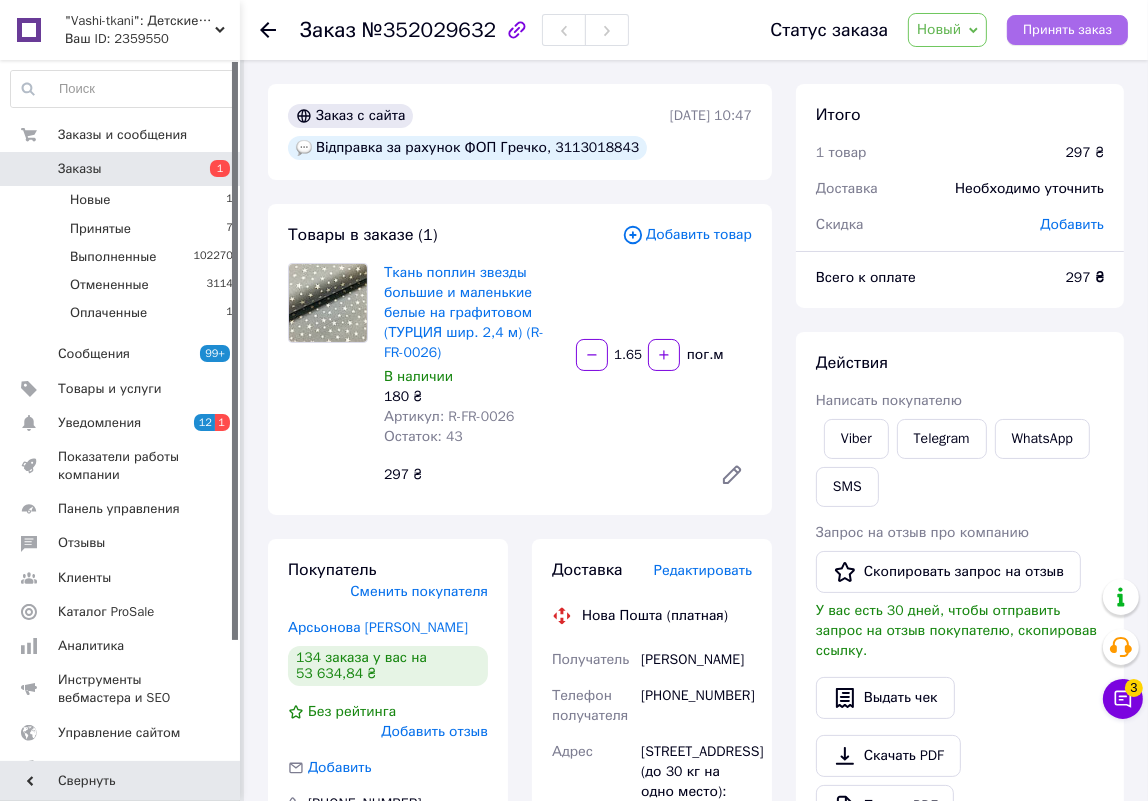 click on "Принять заказ" at bounding box center [1067, 30] 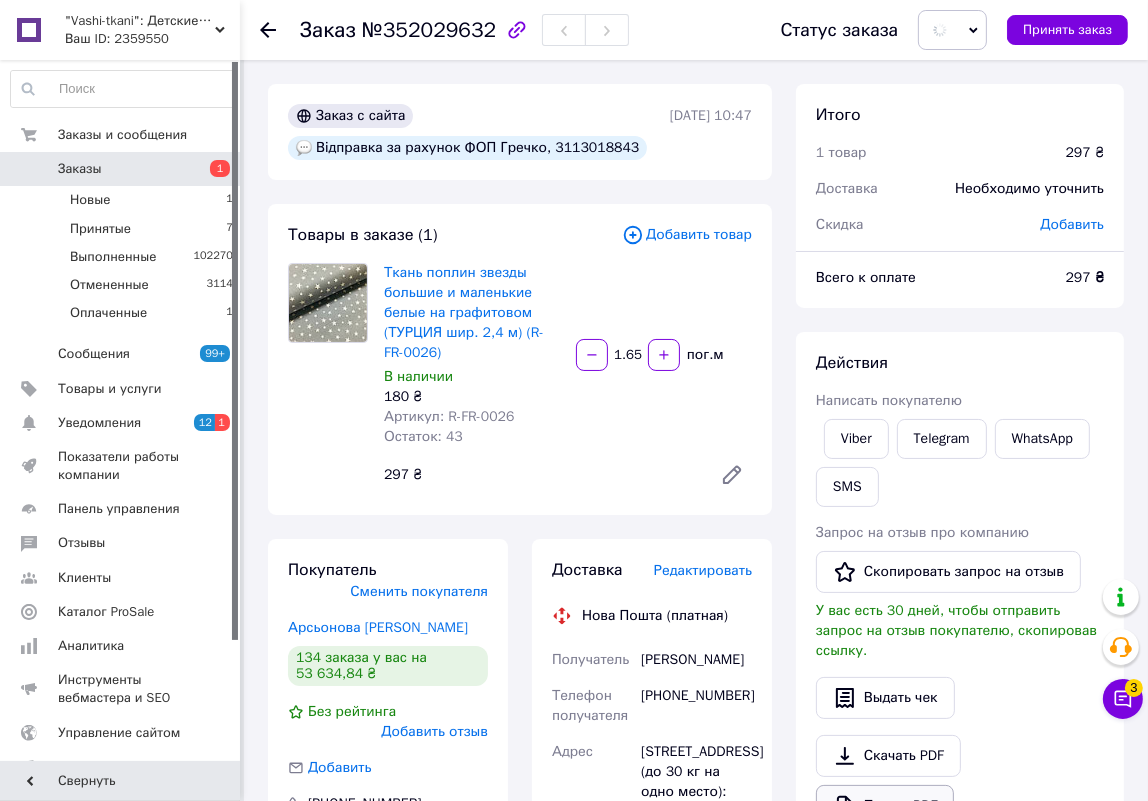 click on "Печать PDF" at bounding box center (885, 806) 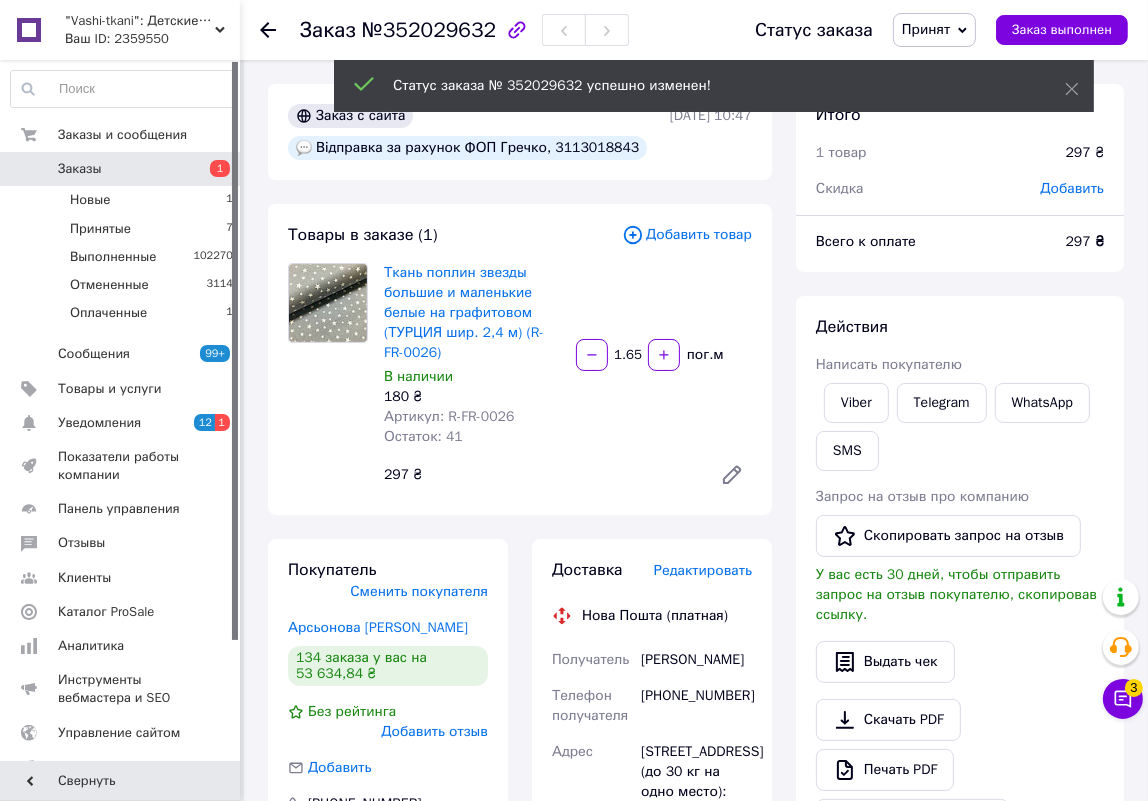click on "Заказ №352029632" at bounding box center [464, 30] 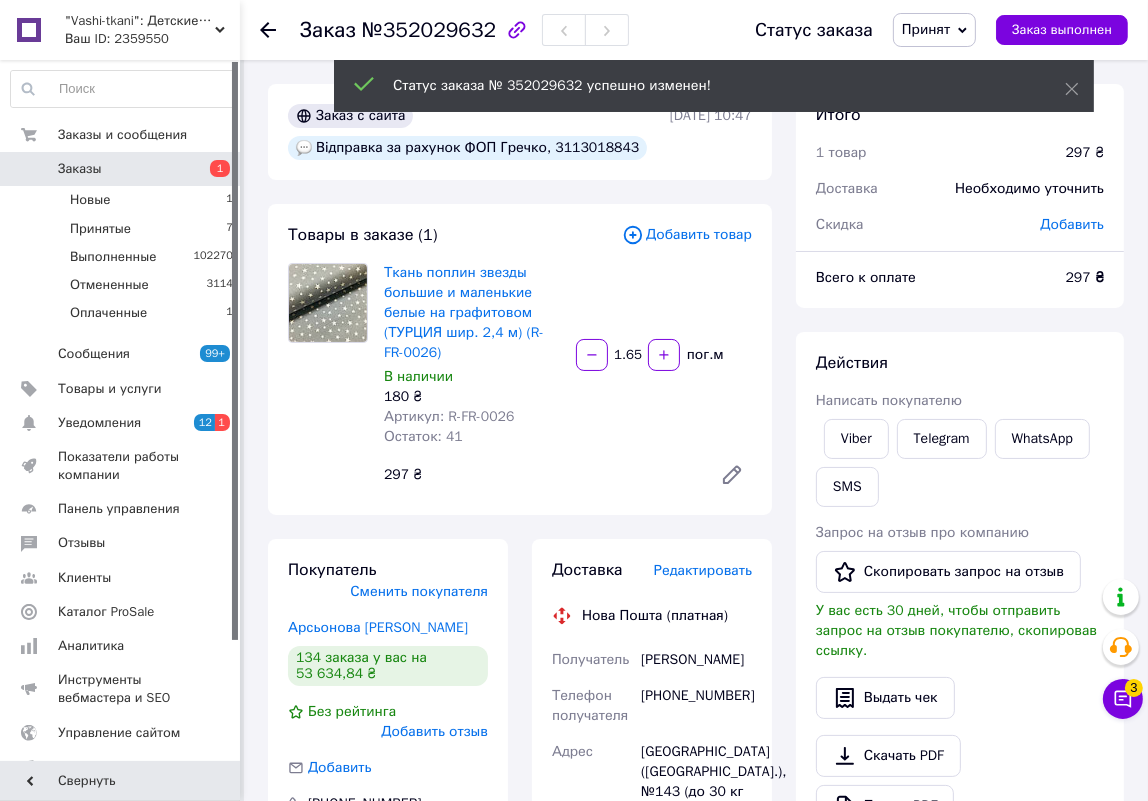 click on "№352029632" at bounding box center (429, 30) 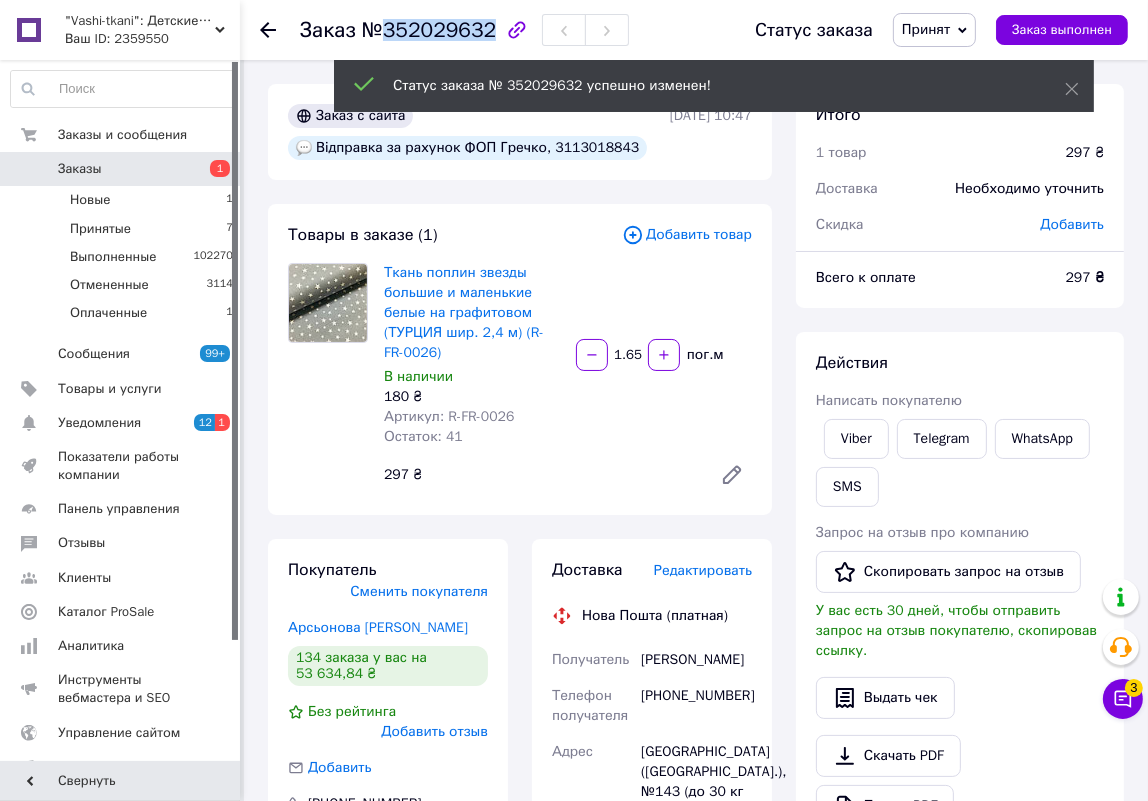 copy on "352029632" 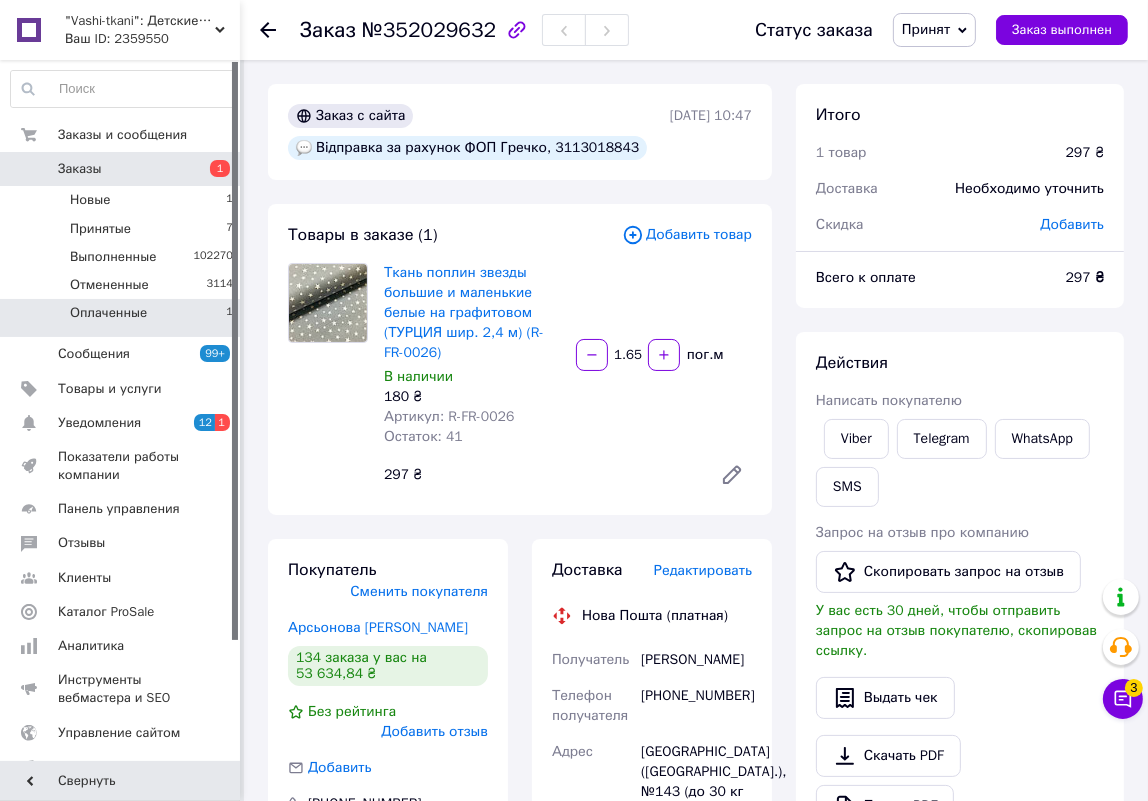 click on "Оплаченные 1" at bounding box center [122, 318] 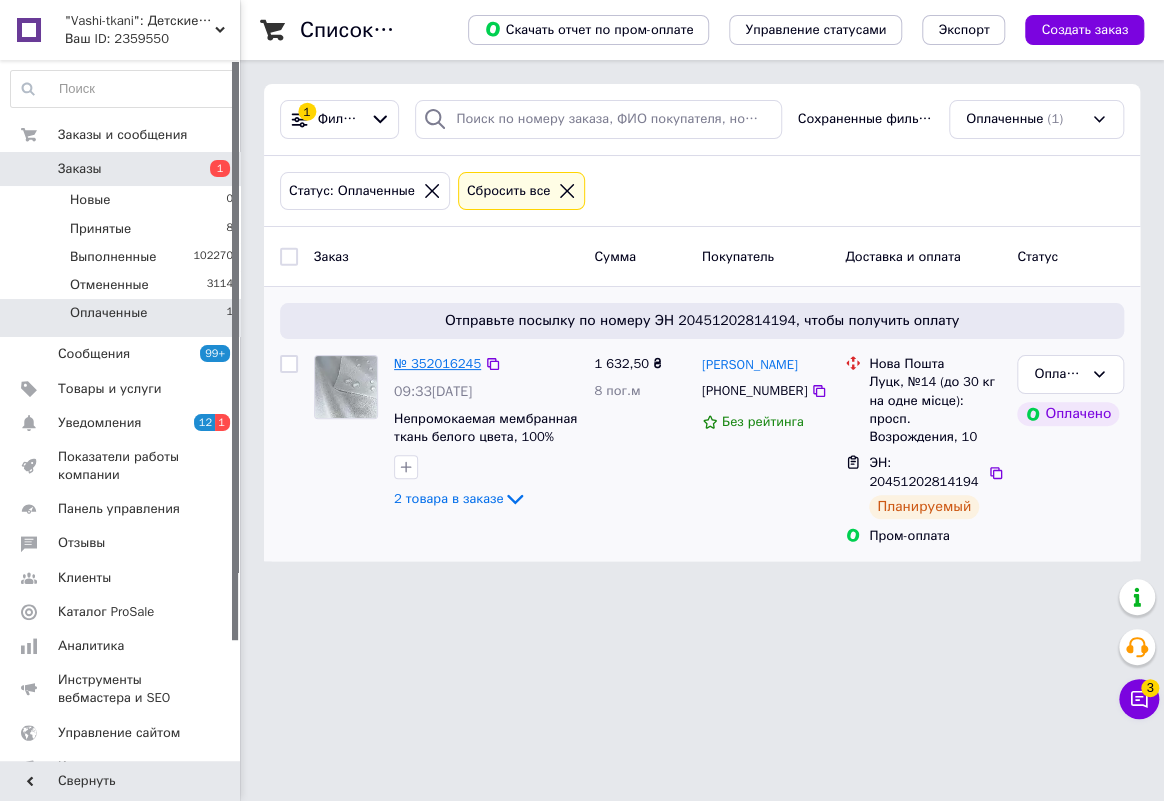 click on "№ 352016245" at bounding box center [437, 363] 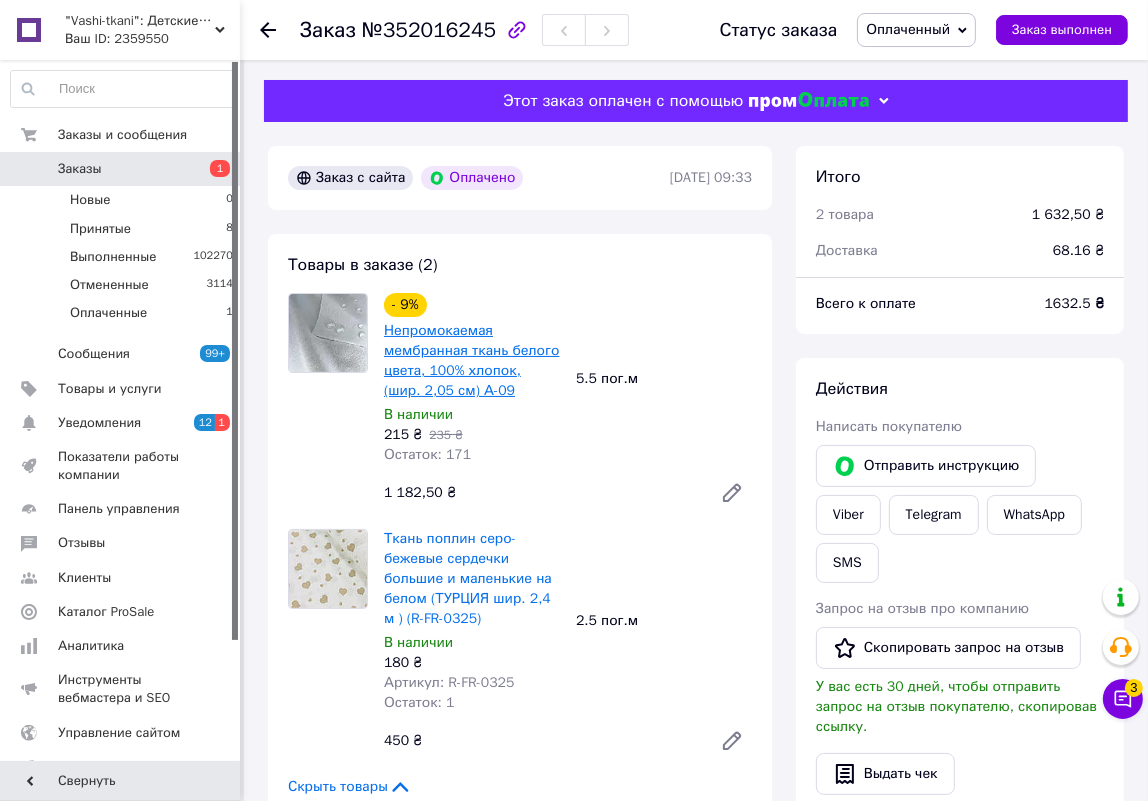 scroll, scrollTop: 83, scrollLeft: 0, axis: vertical 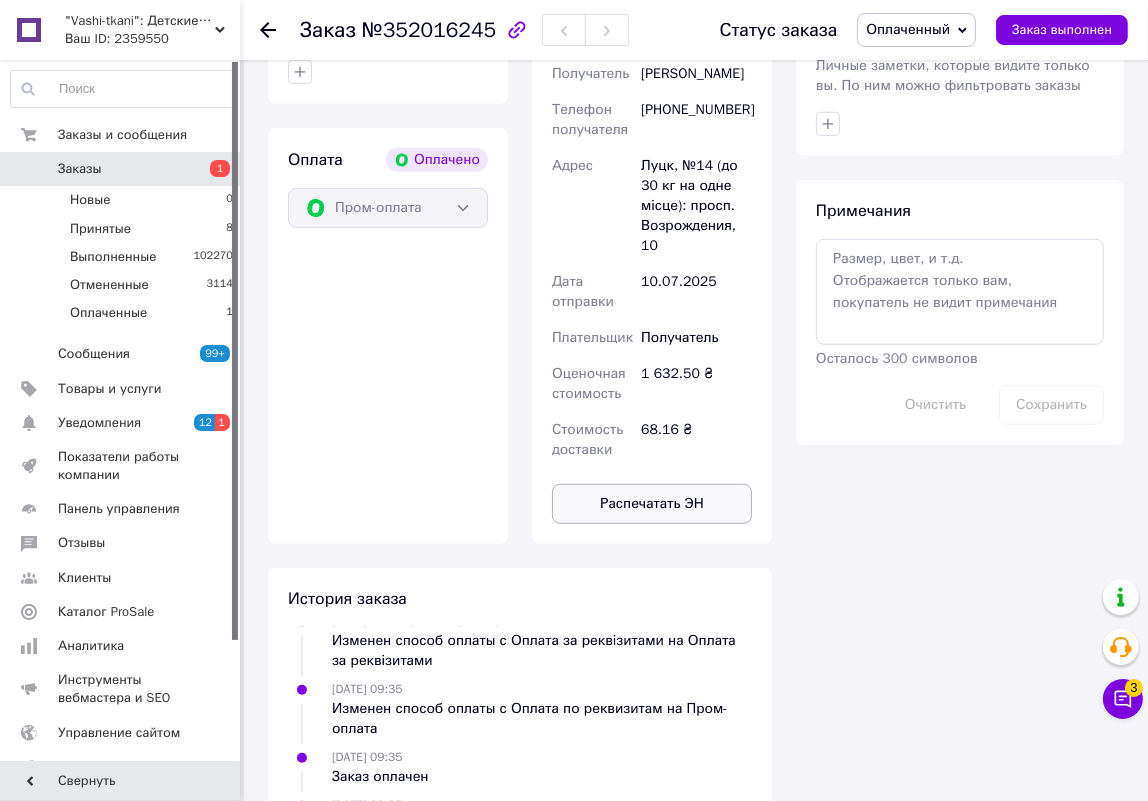 click on "Распечатать ЭН" at bounding box center (652, 504) 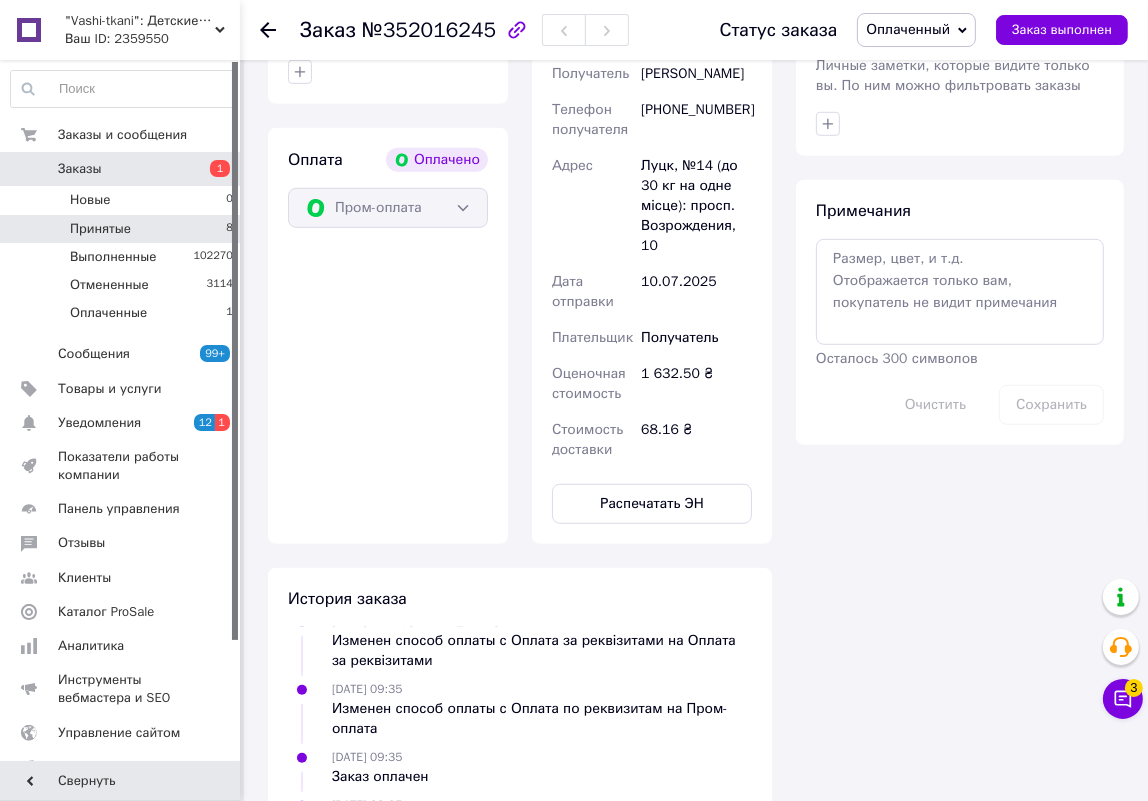 click on "Принятые 8" at bounding box center (122, 229) 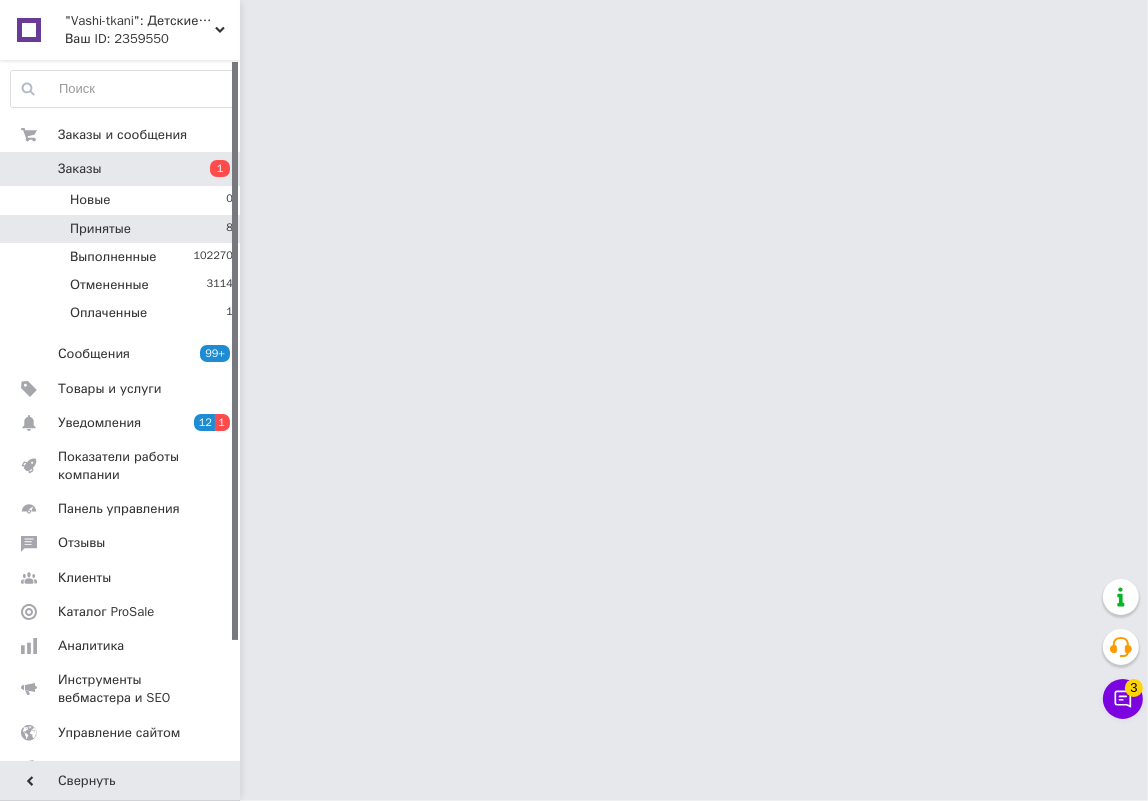 scroll, scrollTop: 0, scrollLeft: 0, axis: both 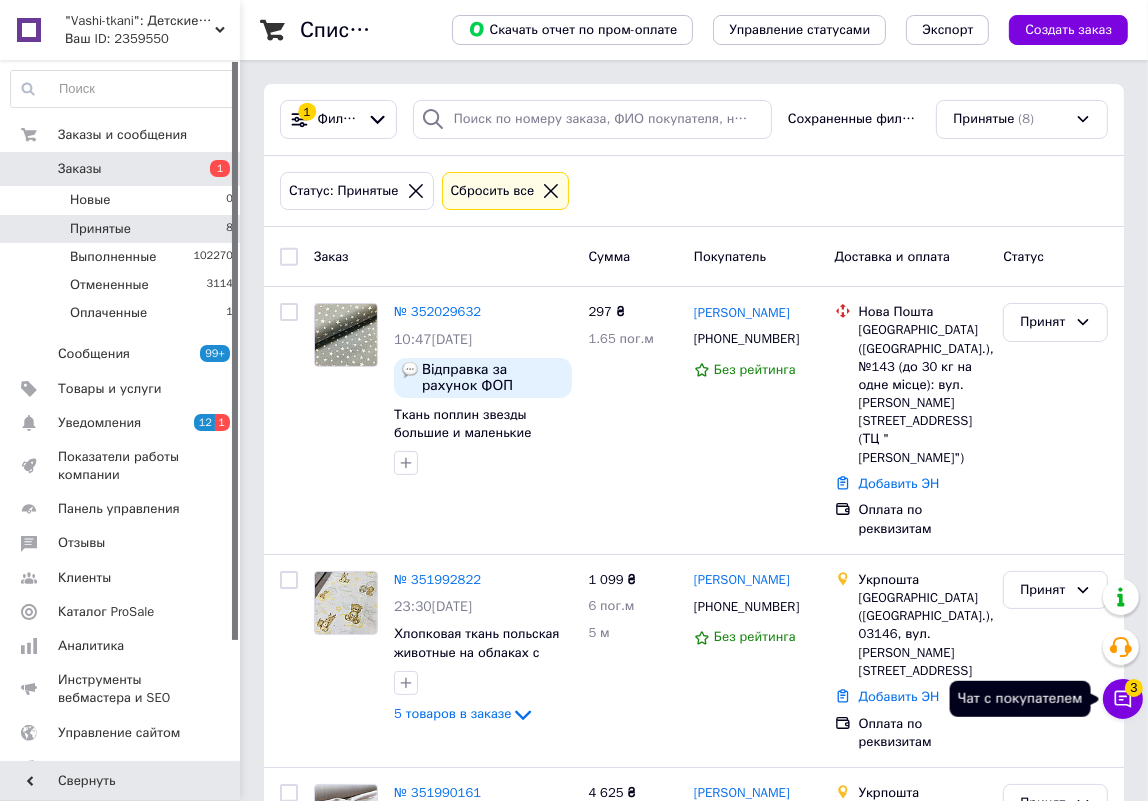 click 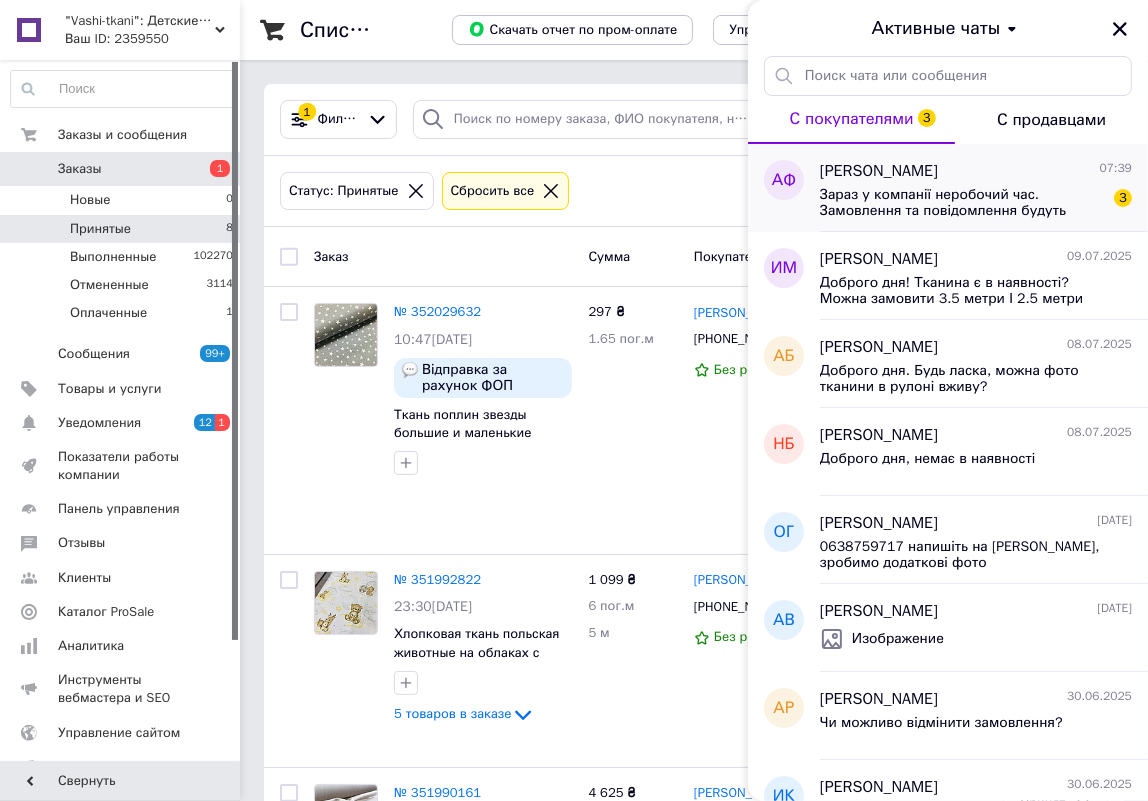 click on "Зараз у компанії неробочий час. Замовлення та повідомлення будуть опрацьовані найближчого робочого дня." at bounding box center (962, 203) 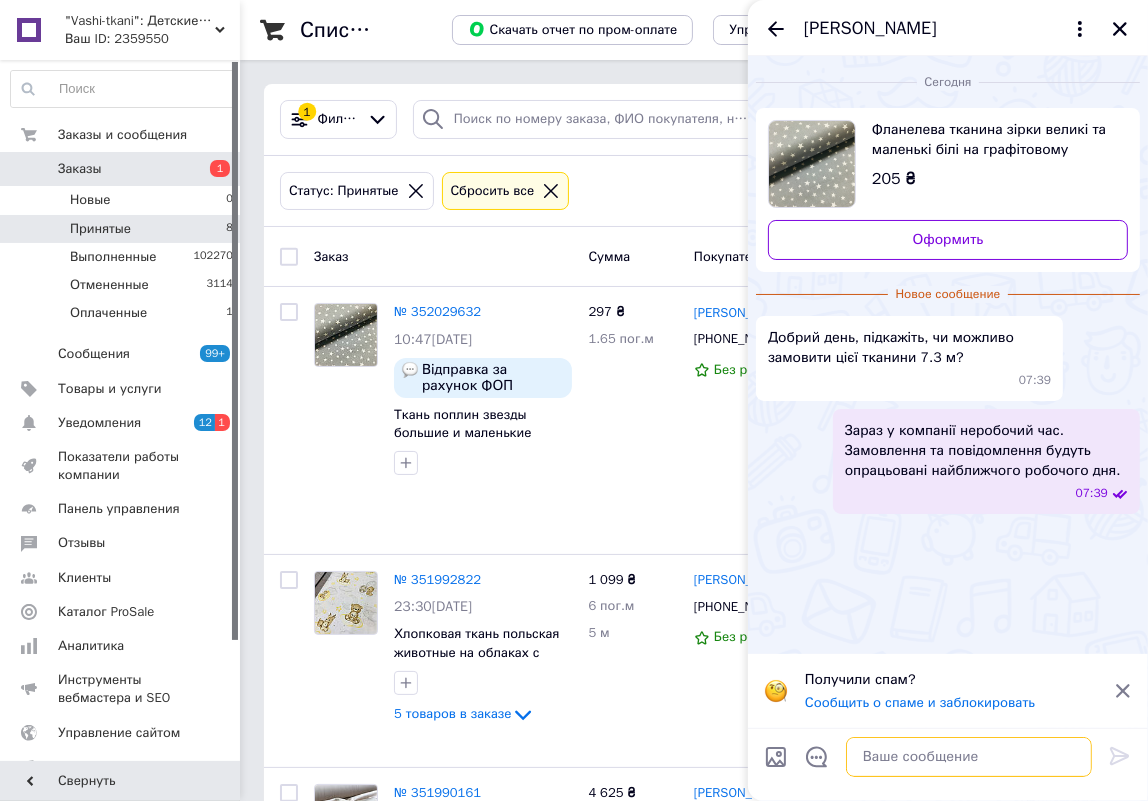 click at bounding box center [969, 757] 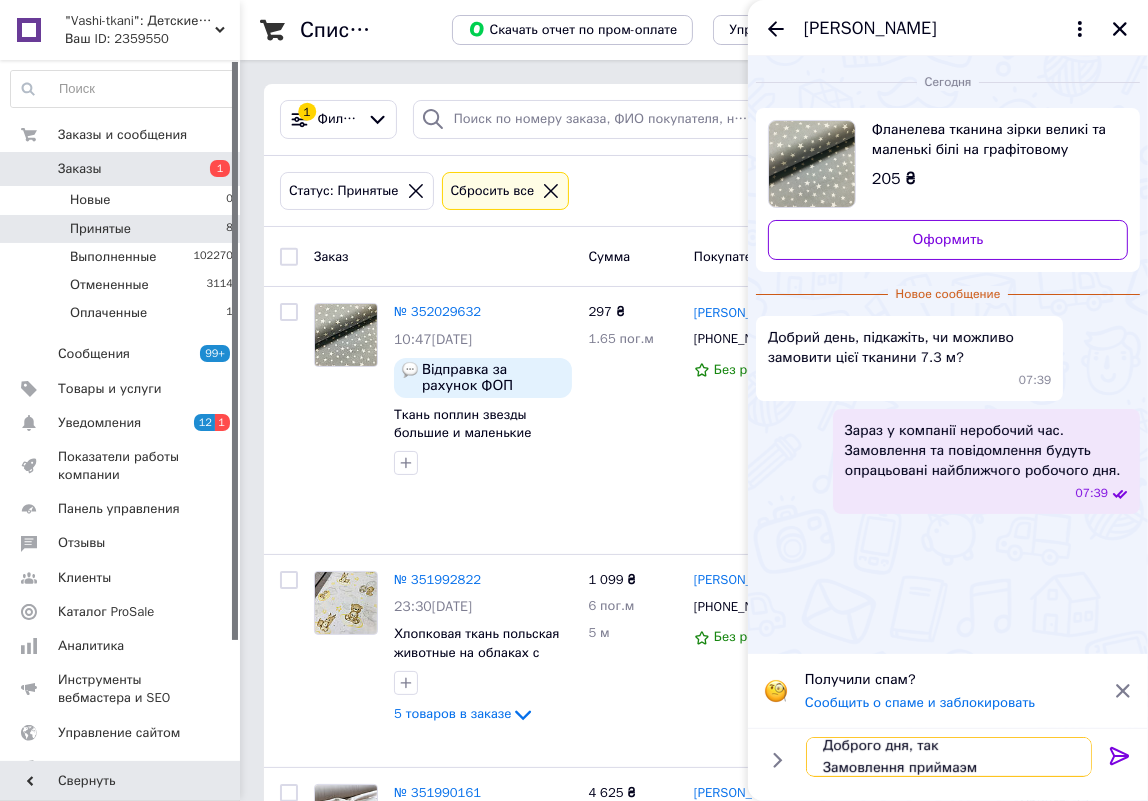 scroll, scrollTop: 1, scrollLeft: 0, axis: vertical 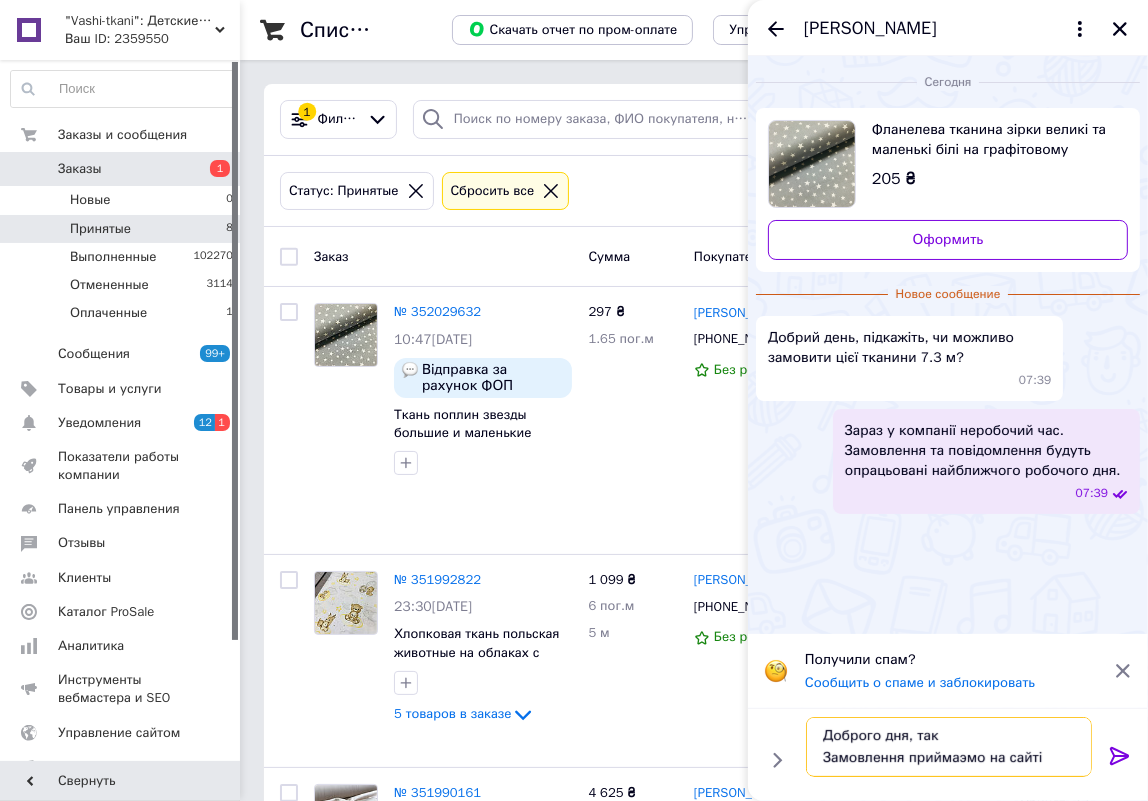 click on "Доброго дня, так
Замовлення приймаэмо на сайті" at bounding box center [949, 747] 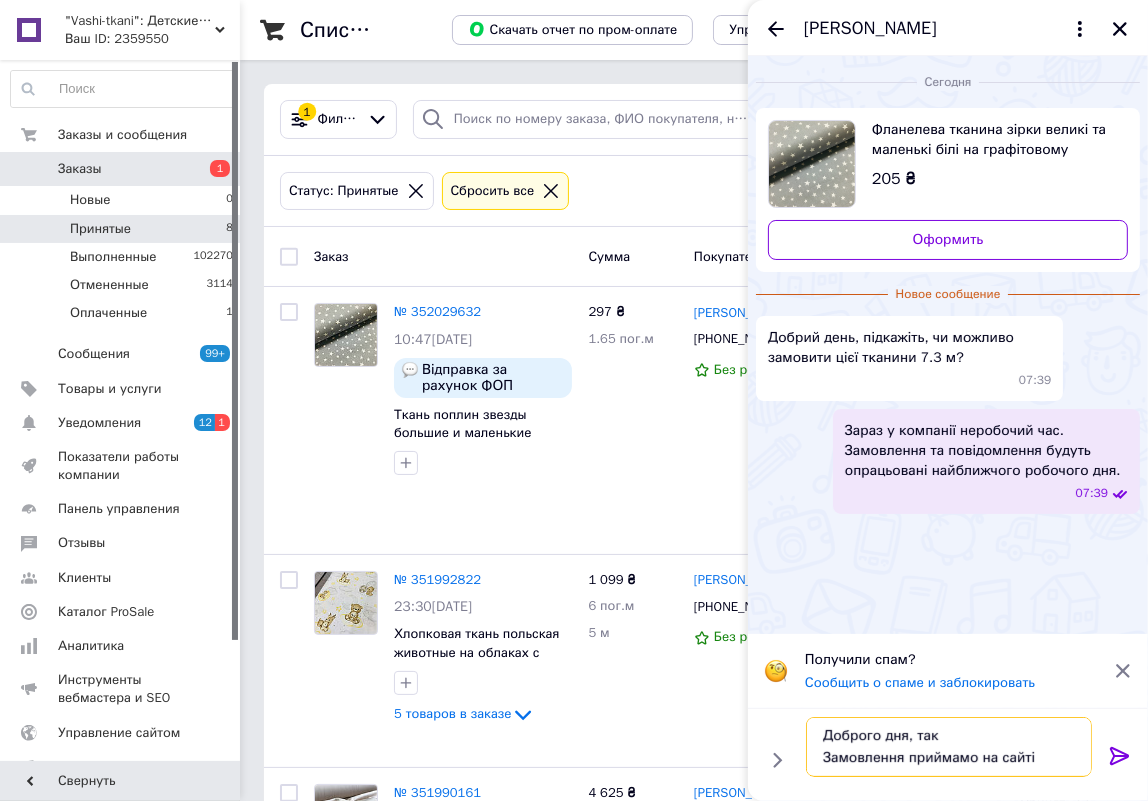 type on "Доброго дня, так
Замовлення приймаємо на сайті" 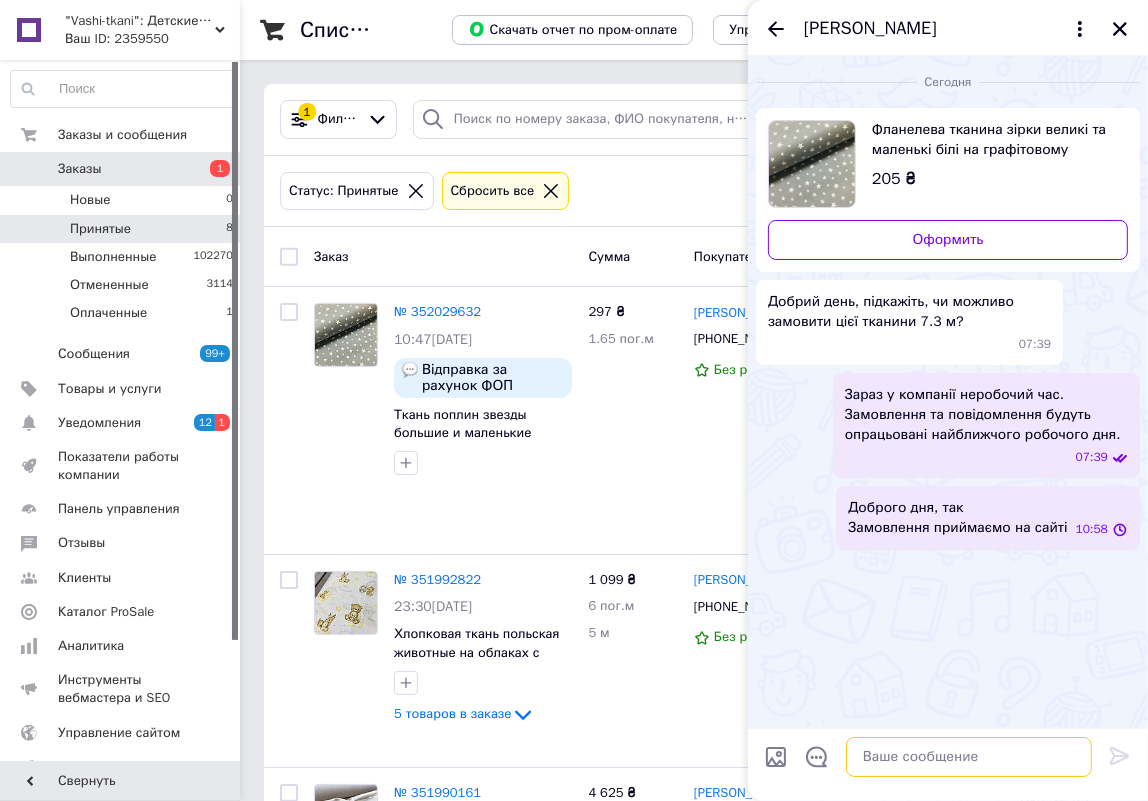 scroll, scrollTop: 0, scrollLeft: 0, axis: both 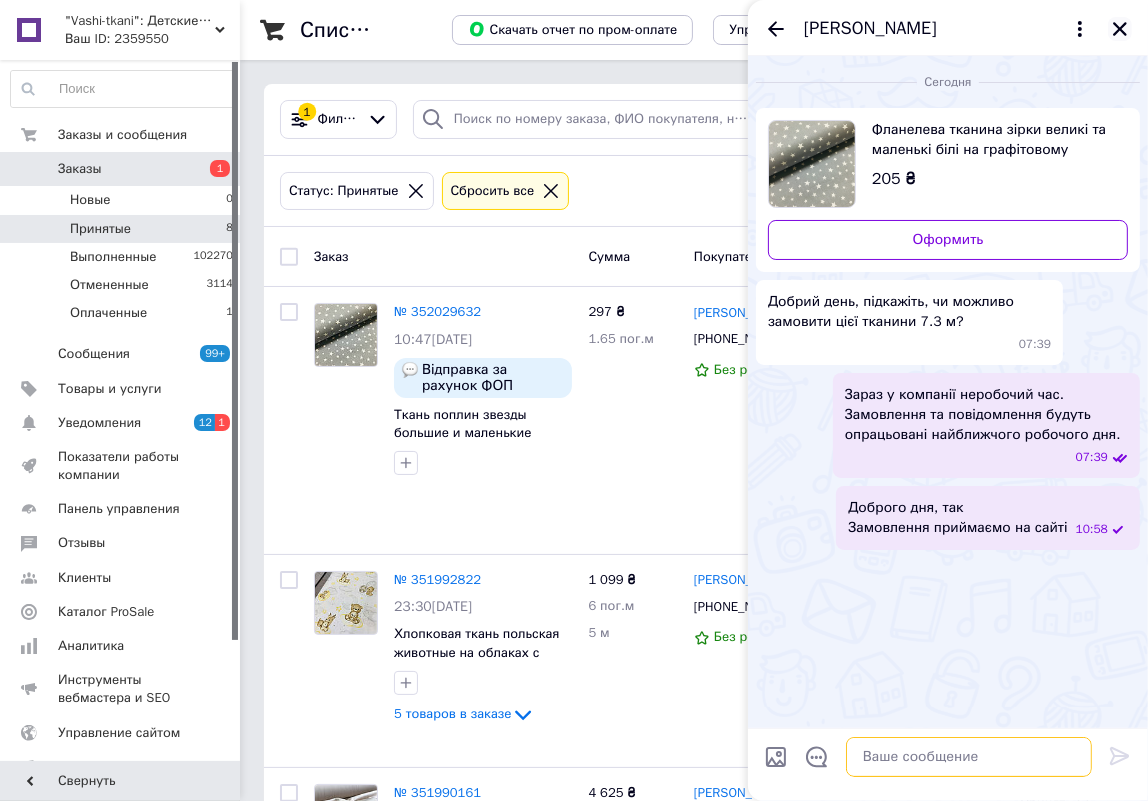 type 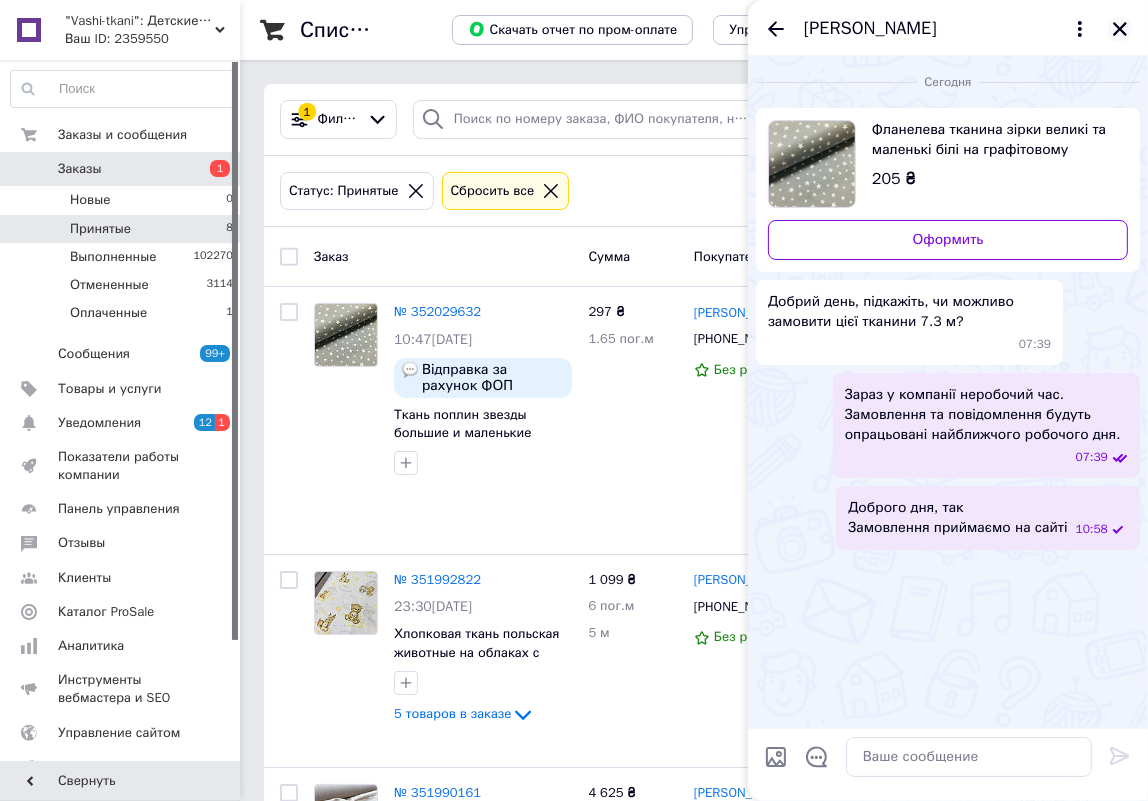click 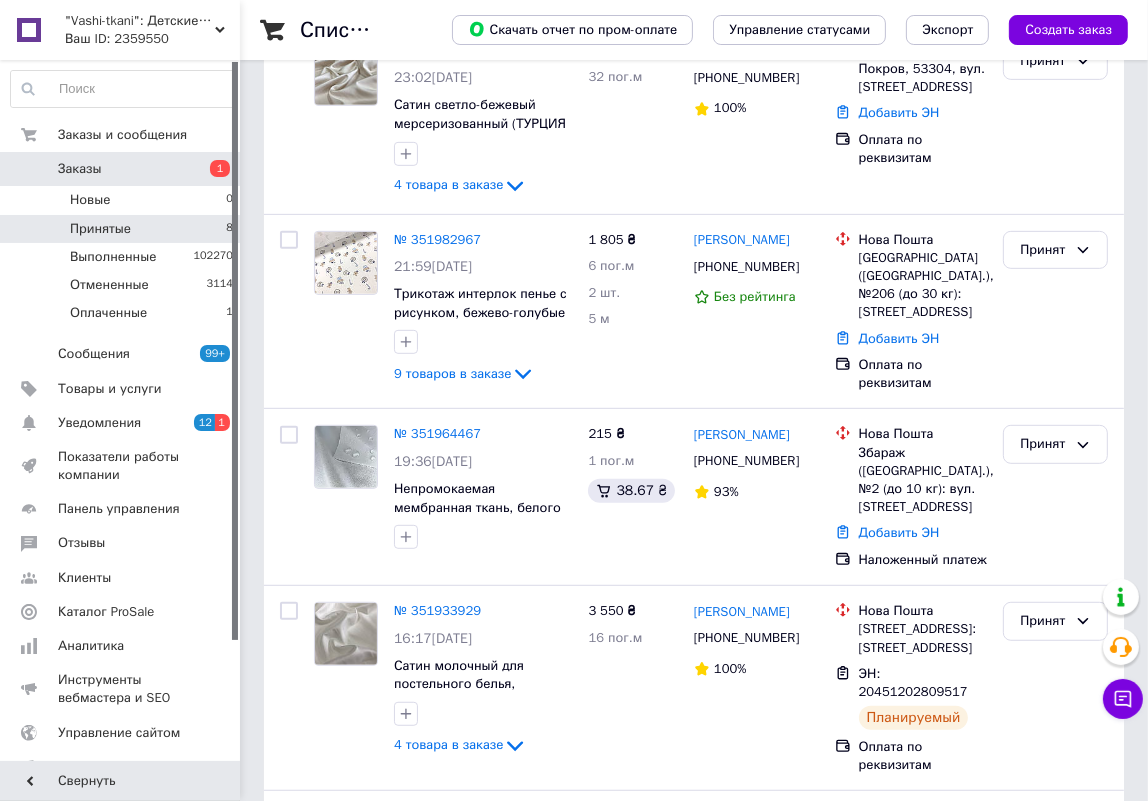scroll, scrollTop: 1022, scrollLeft: 0, axis: vertical 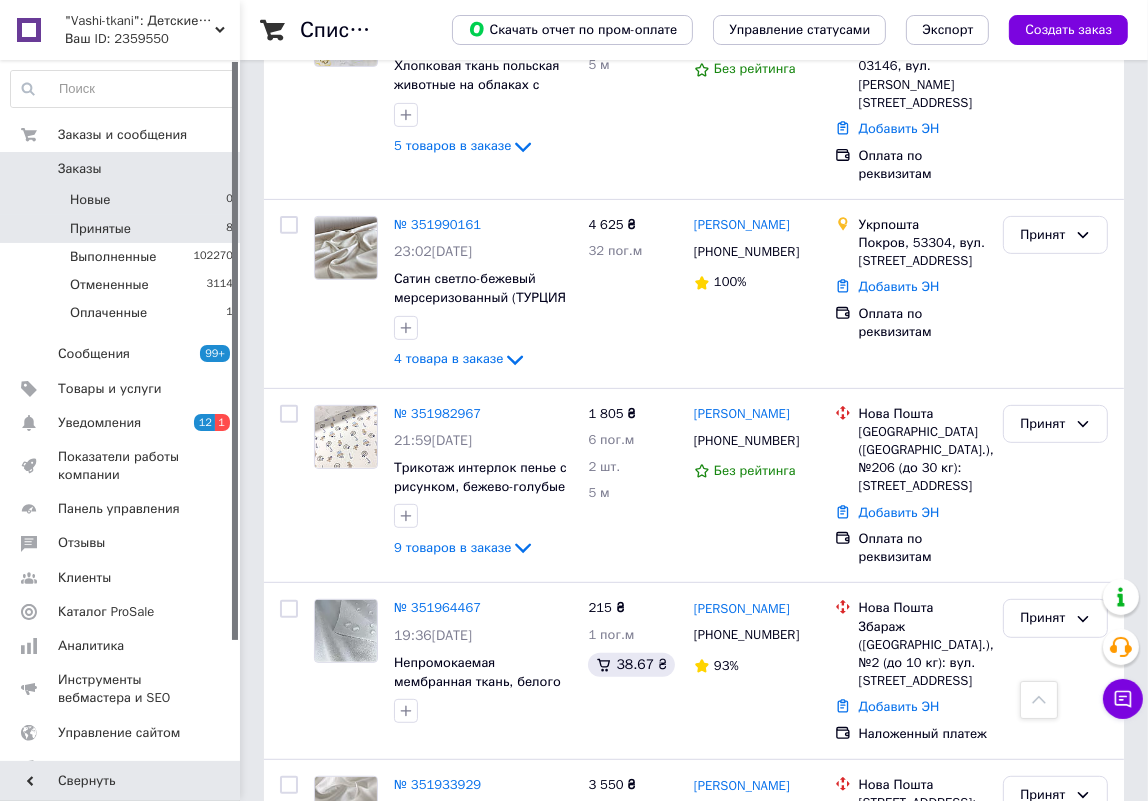 click on "Новые 0" at bounding box center (122, 200) 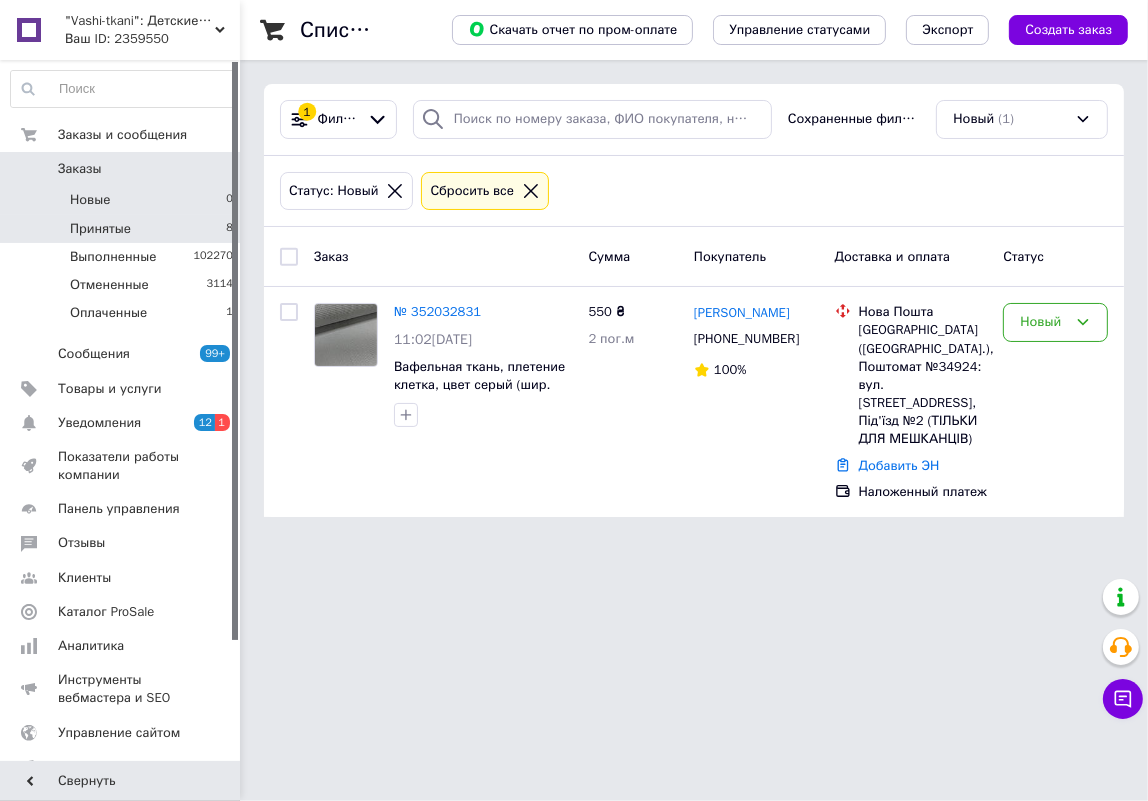 scroll, scrollTop: 0, scrollLeft: 0, axis: both 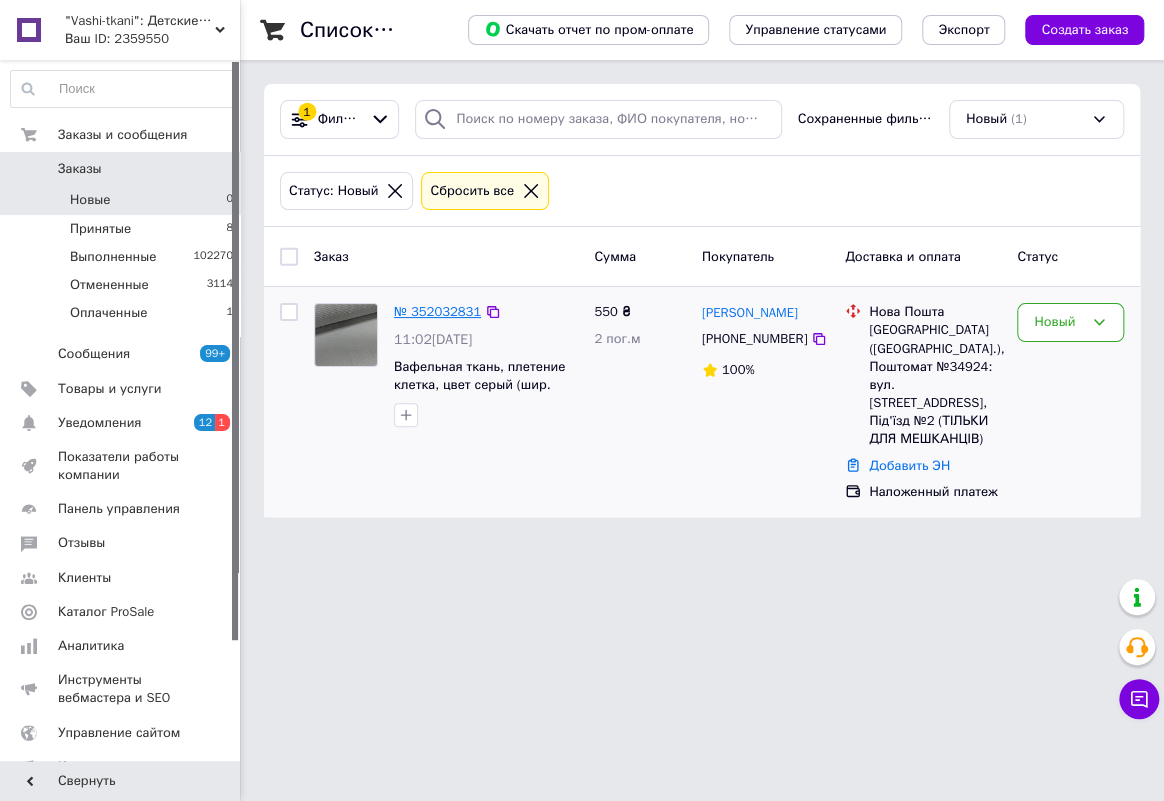 click on "№ 352032831" at bounding box center (437, 311) 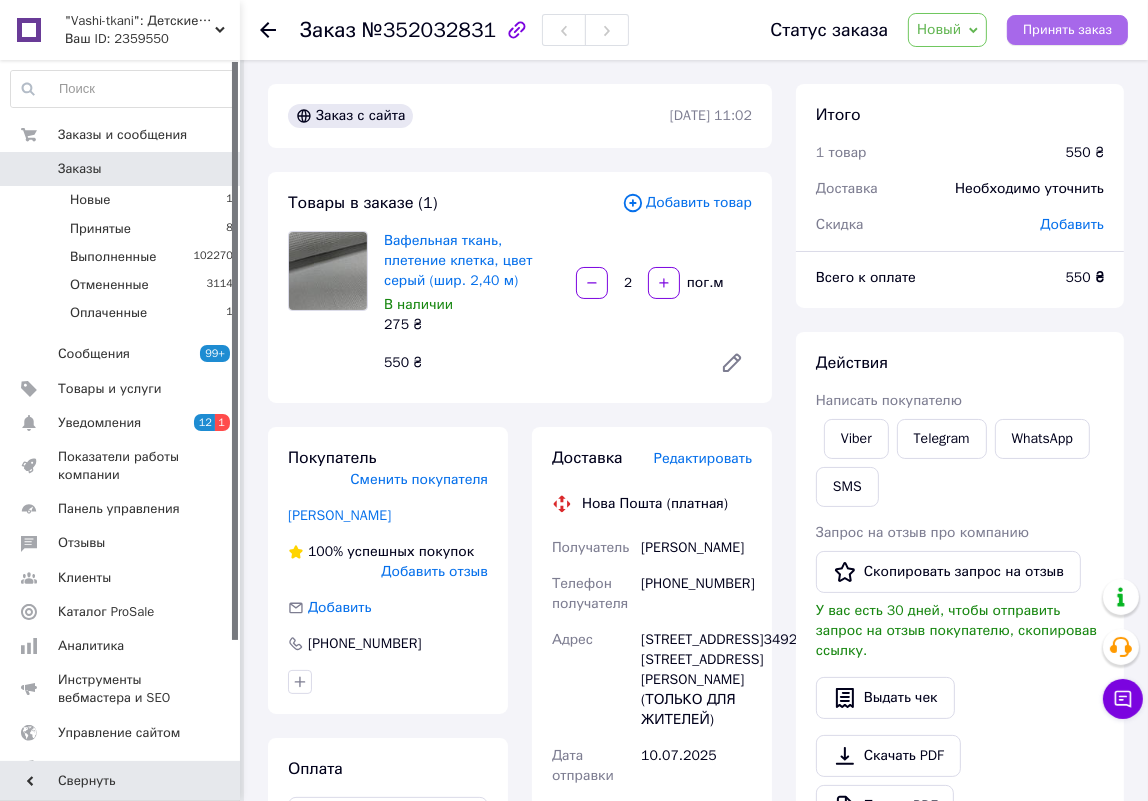 click on "Принять заказ" at bounding box center (1067, 30) 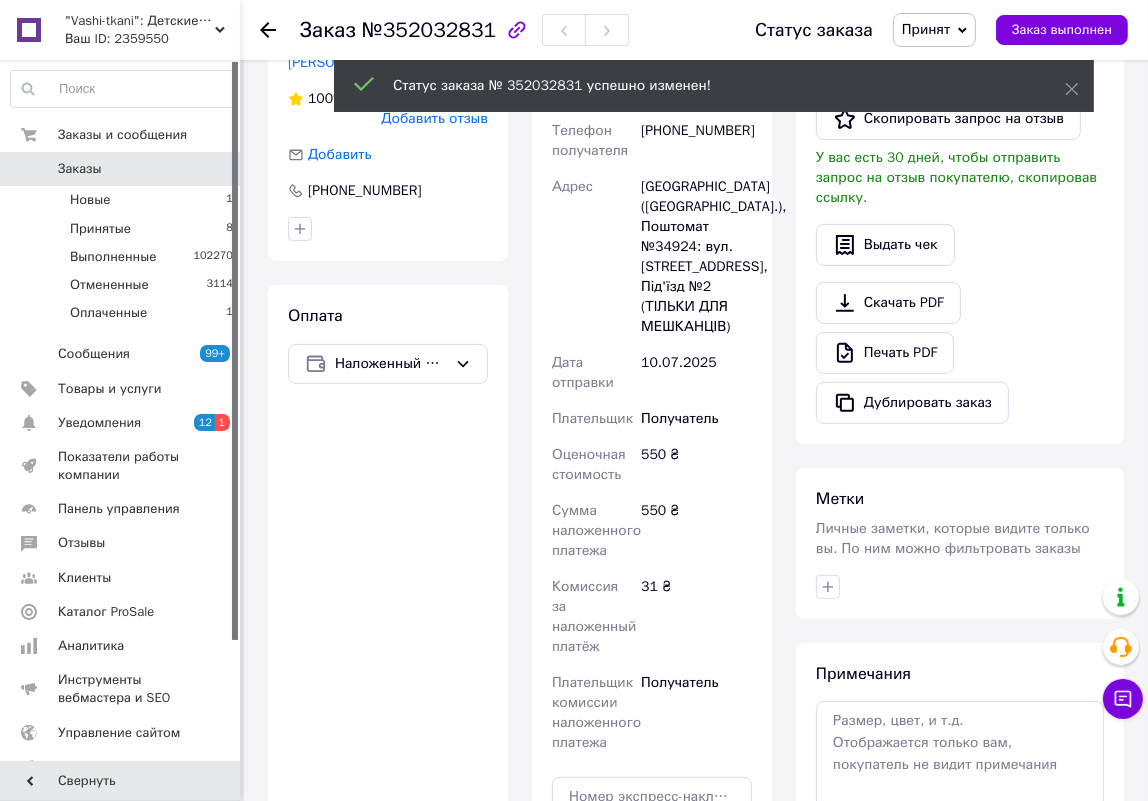 scroll, scrollTop: 454, scrollLeft: 0, axis: vertical 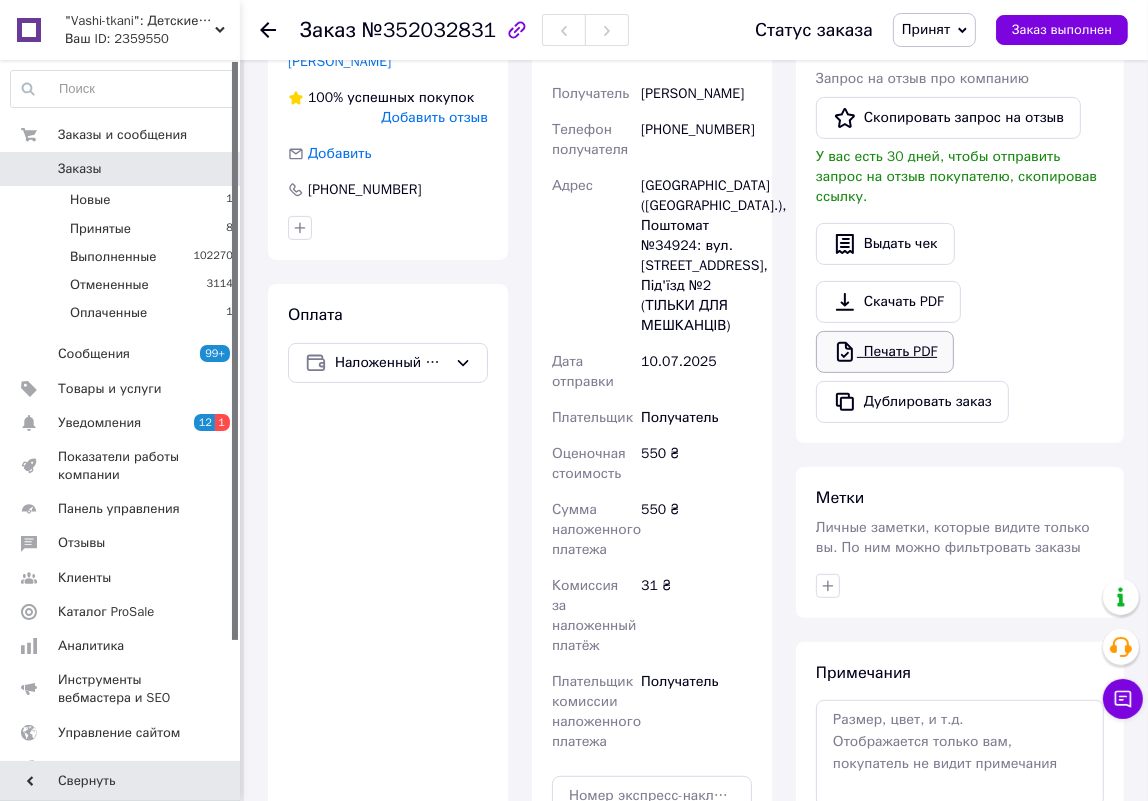 click on "Печать PDF" at bounding box center (885, 352) 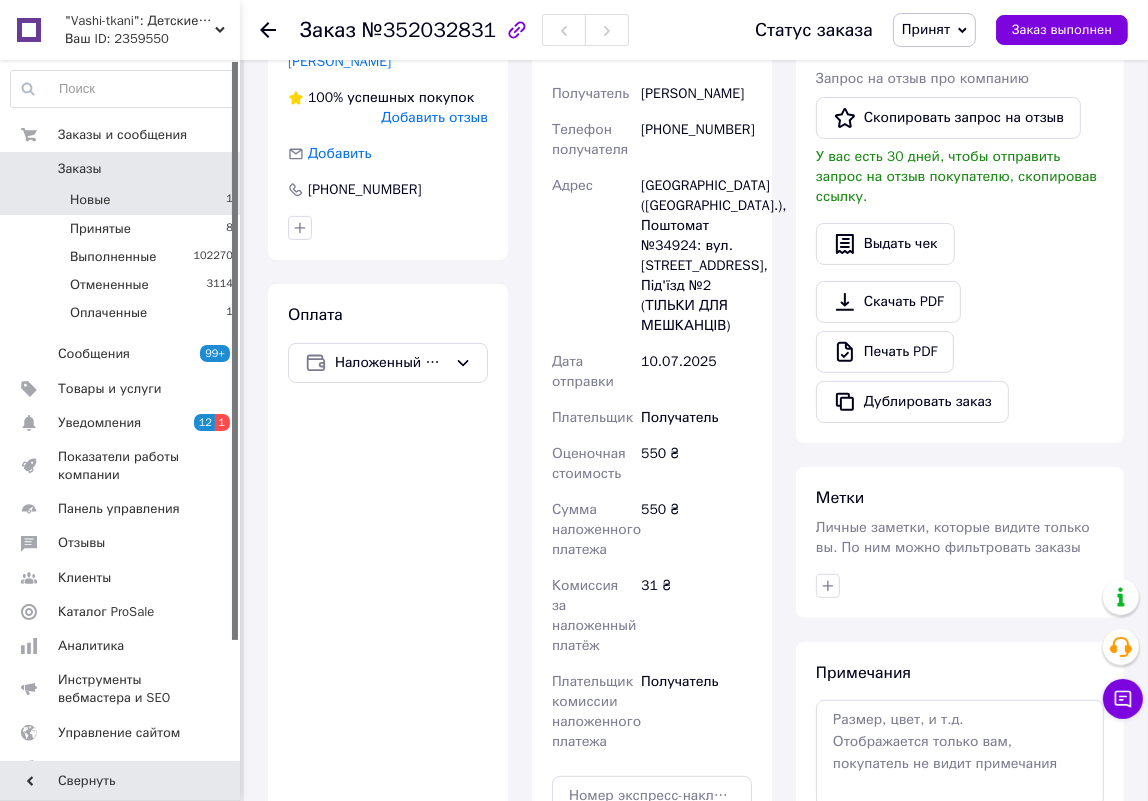 click on "Новые 1" at bounding box center (122, 200) 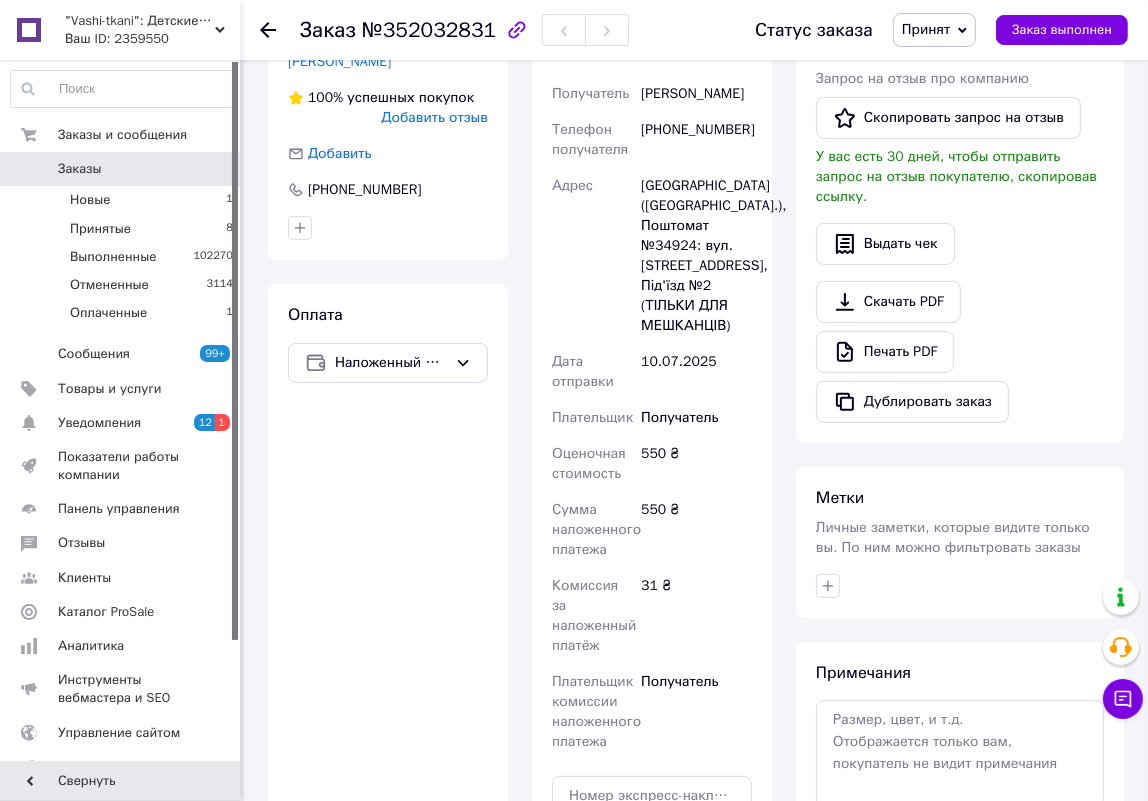 scroll, scrollTop: 0, scrollLeft: 0, axis: both 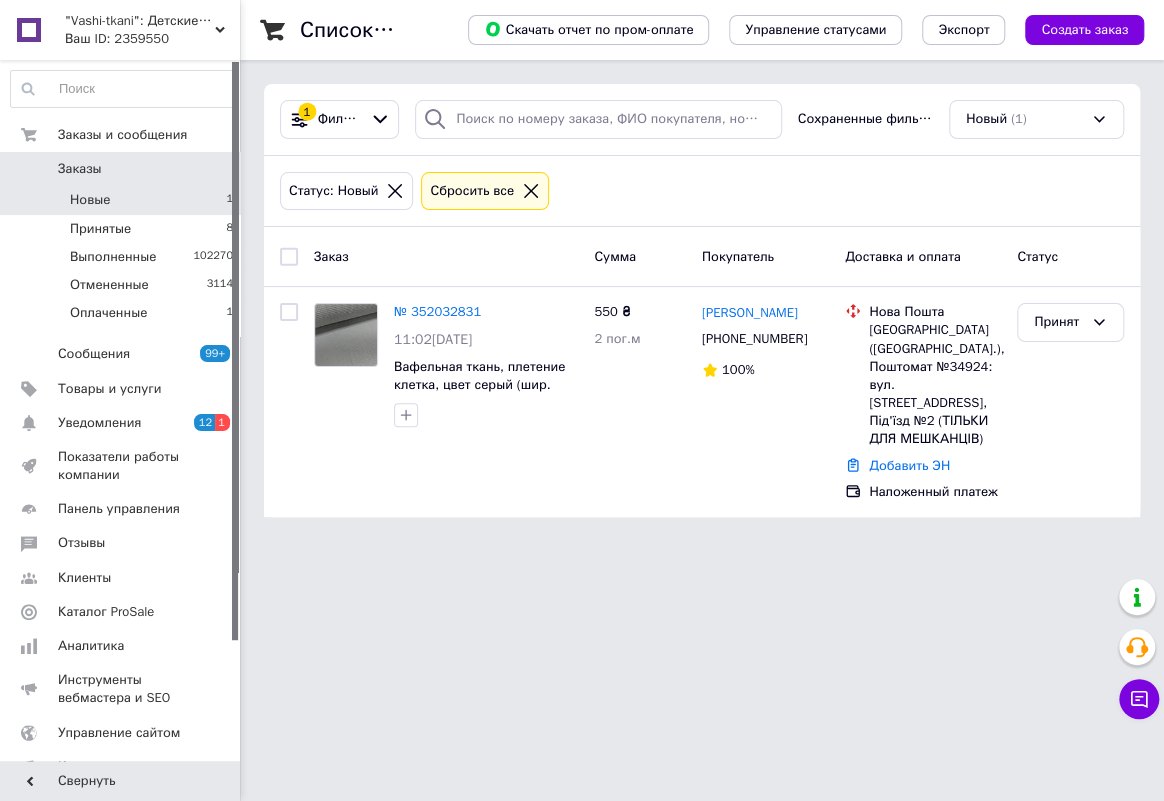 click on "Заказы" at bounding box center [121, 169] 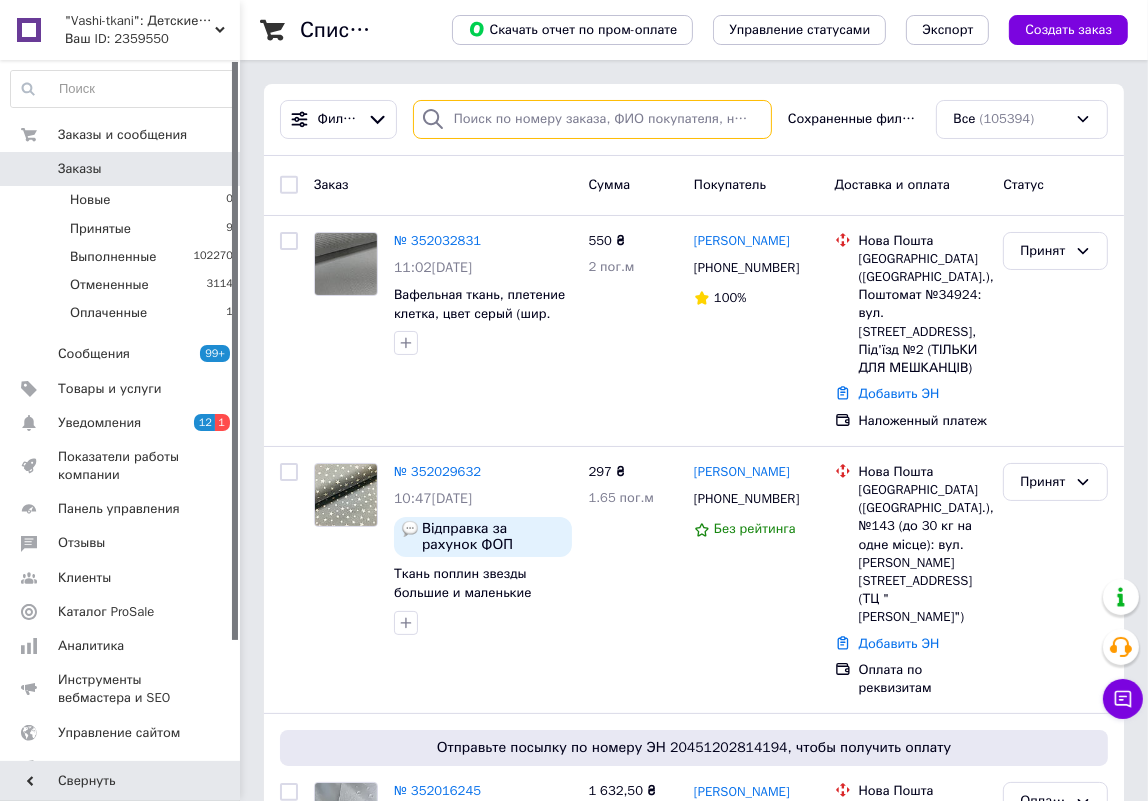 click at bounding box center [592, 119] 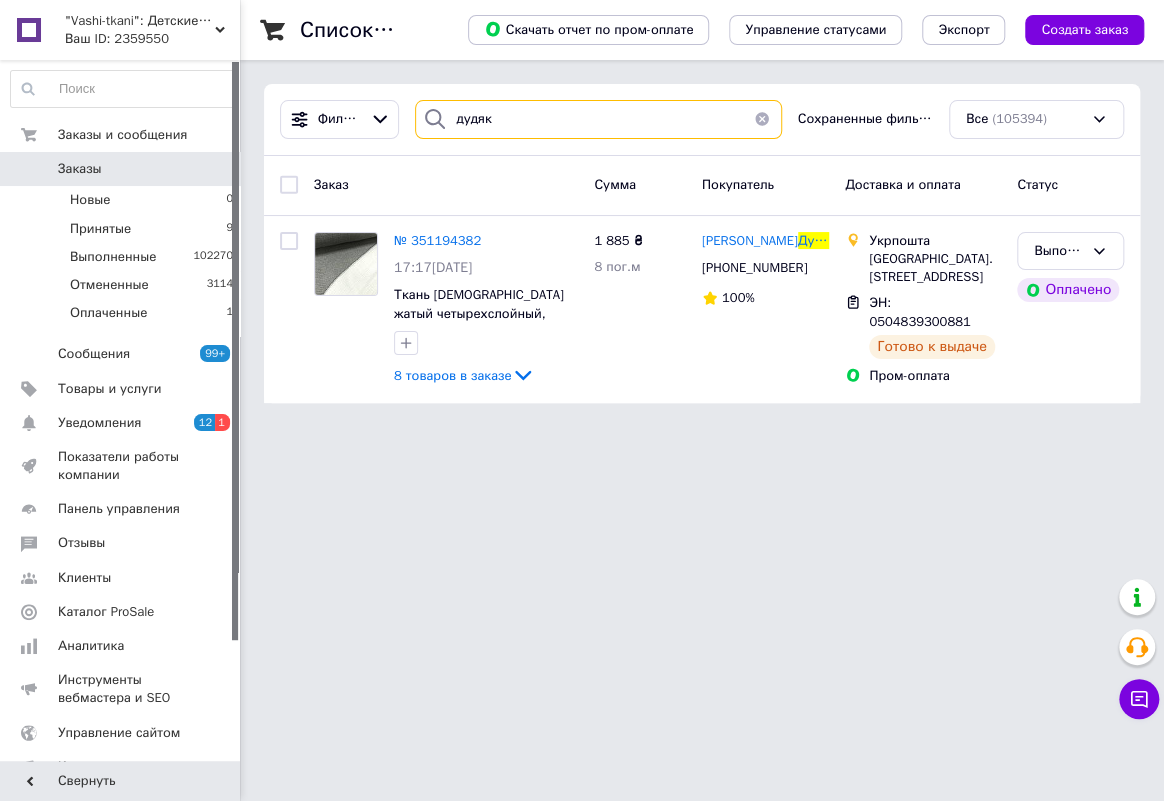 click on "дудяк" at bounding box center [598, 119] 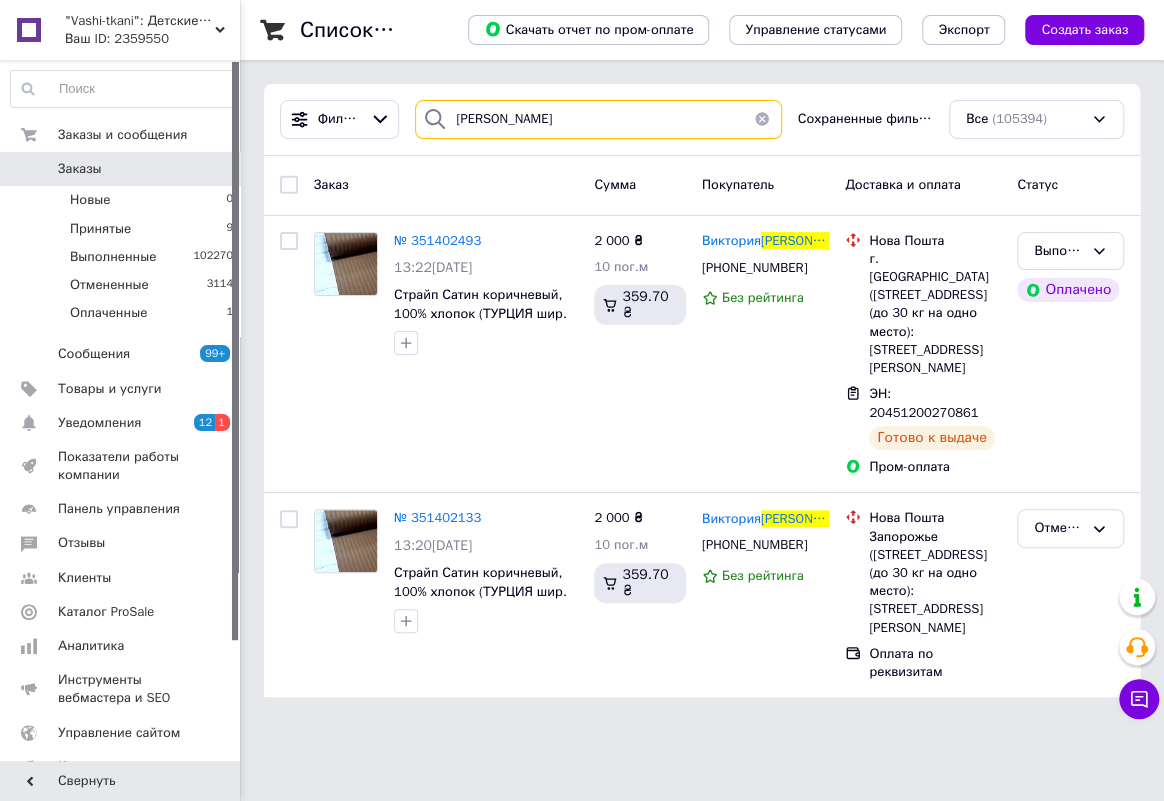 click on "нагибина" at bounding box center [598, 119] 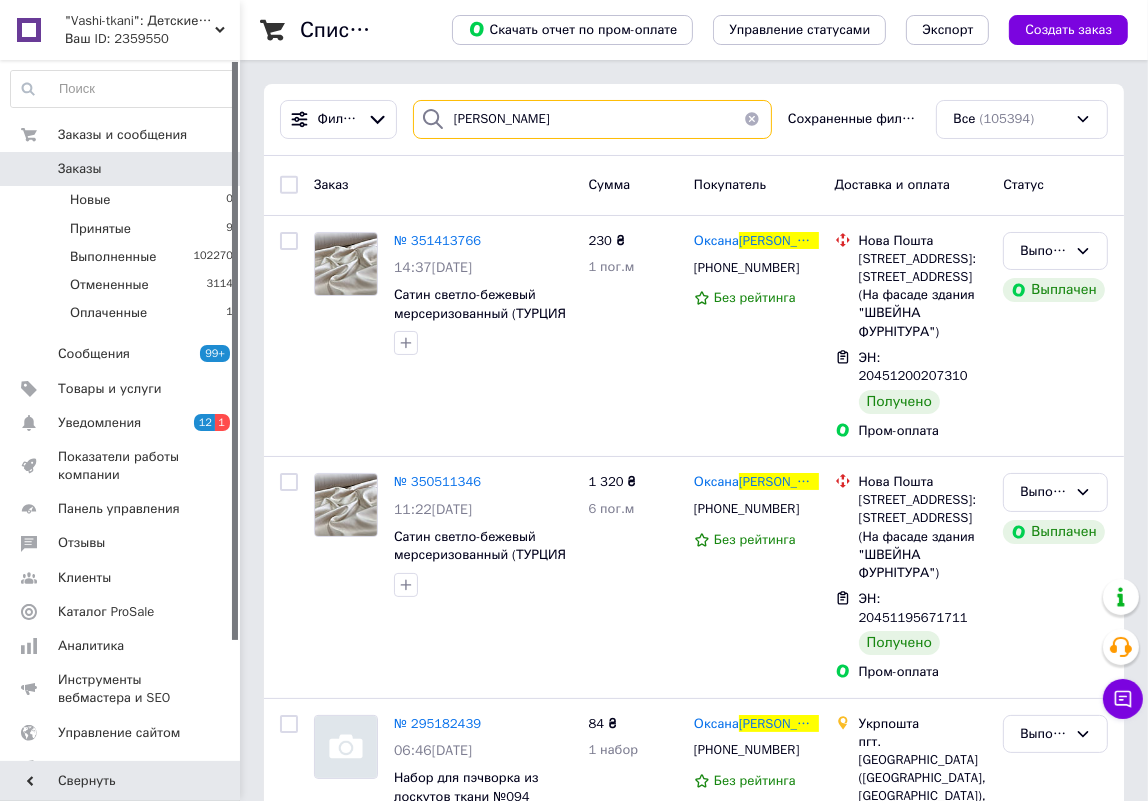 type on "макаренко" 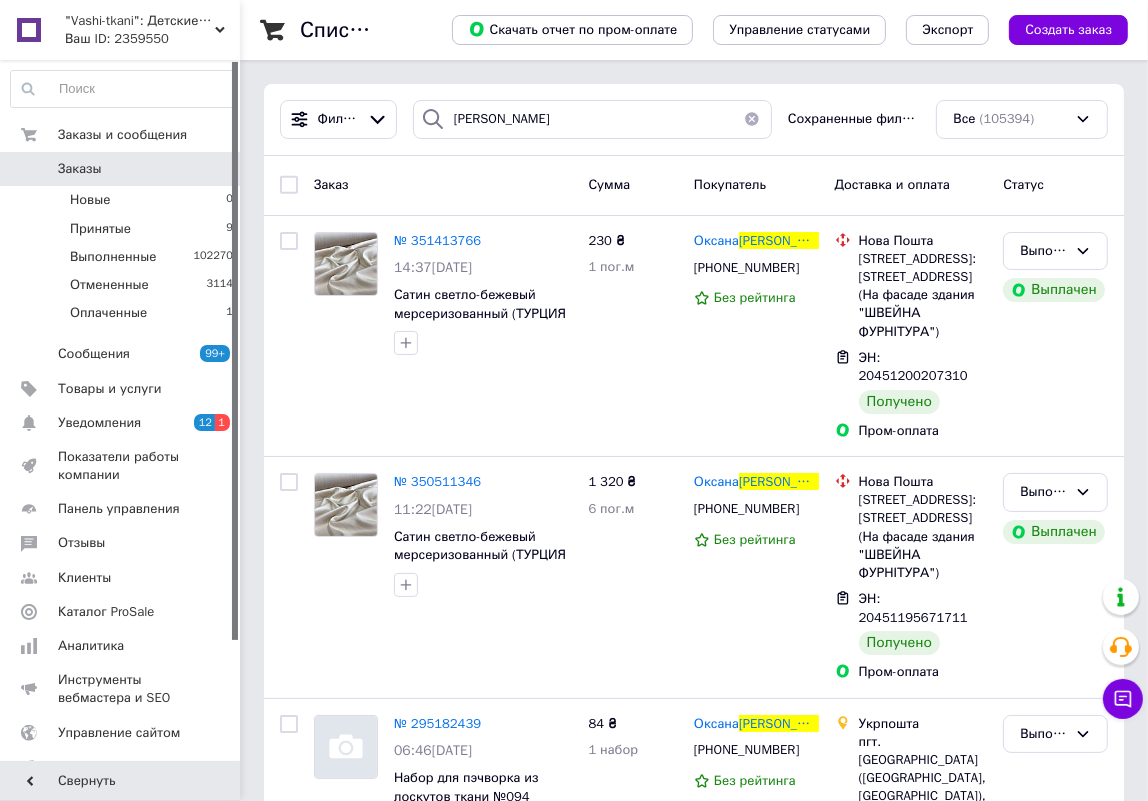 click at bounding box center (752, 119) 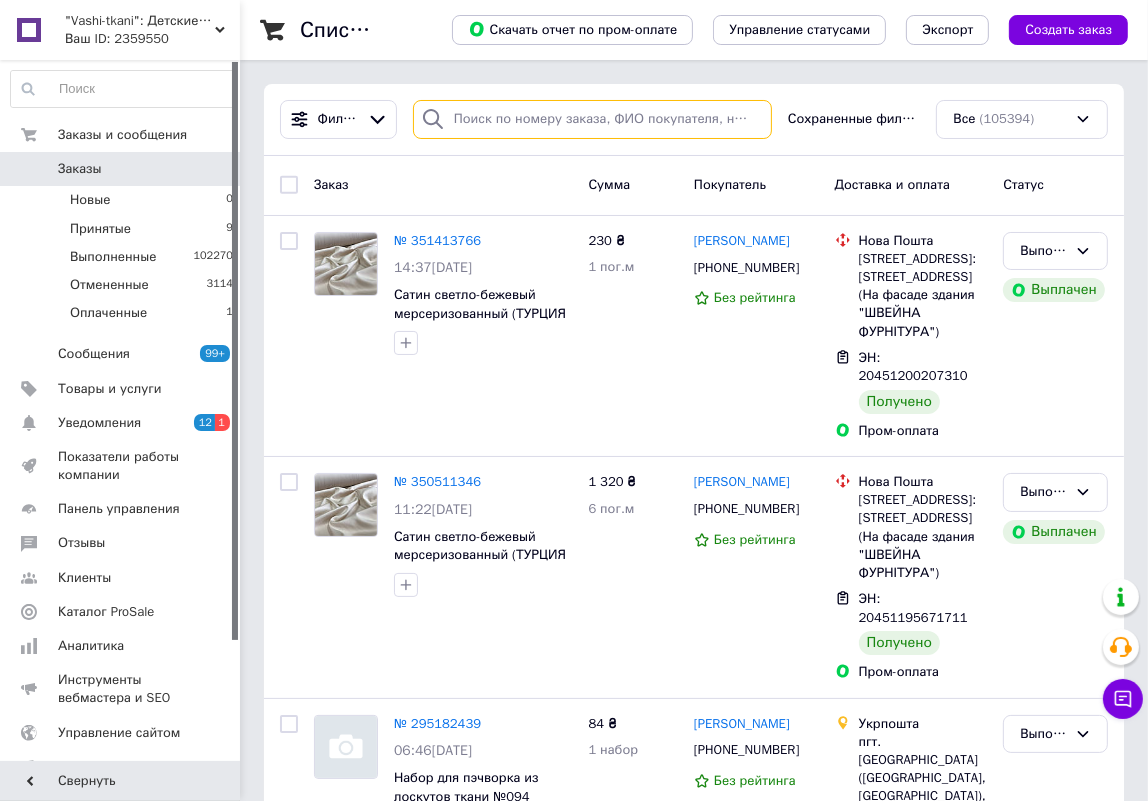 click on "Фильтры Сохраненные фильтры: Все (105394) Заказ Сумма Покупатель Доставка и оплата Статус № 351413766 14:37, 06.07.2025 Сатин светло-бежевый мерсеризованный  (ТУРЦИЯ шир. 2,4 м) (SAT-FR-0014) 230 ₴ 1 пог.м Оксана Макаренко +380984382494 Без рейтинга Нова Пошта Одесса, Почтомат №40315: ул. Праведников мира, 8 (На фасаде здания "ШВЕЙНА ФУРНІТУРА") ЭН: 20451200207310 Получено Пром-оплата Выполнен Выплачен № 350511346 11:22, 30.06.2025 Сатин светло-бежевый мерсеризованный  (ТУРЦИЯ шир. 2,4 м) (SAT-FR-0014) 1 320 ₴ 6 пог.м Оксана Макаренко +380984382494 Без рейтинга Нова Пошта ЭН: 20451195671711 Получено Пром-оплата Выполнен Выплачен 84 ₴ 100%" at bounding box center [694, 2258] 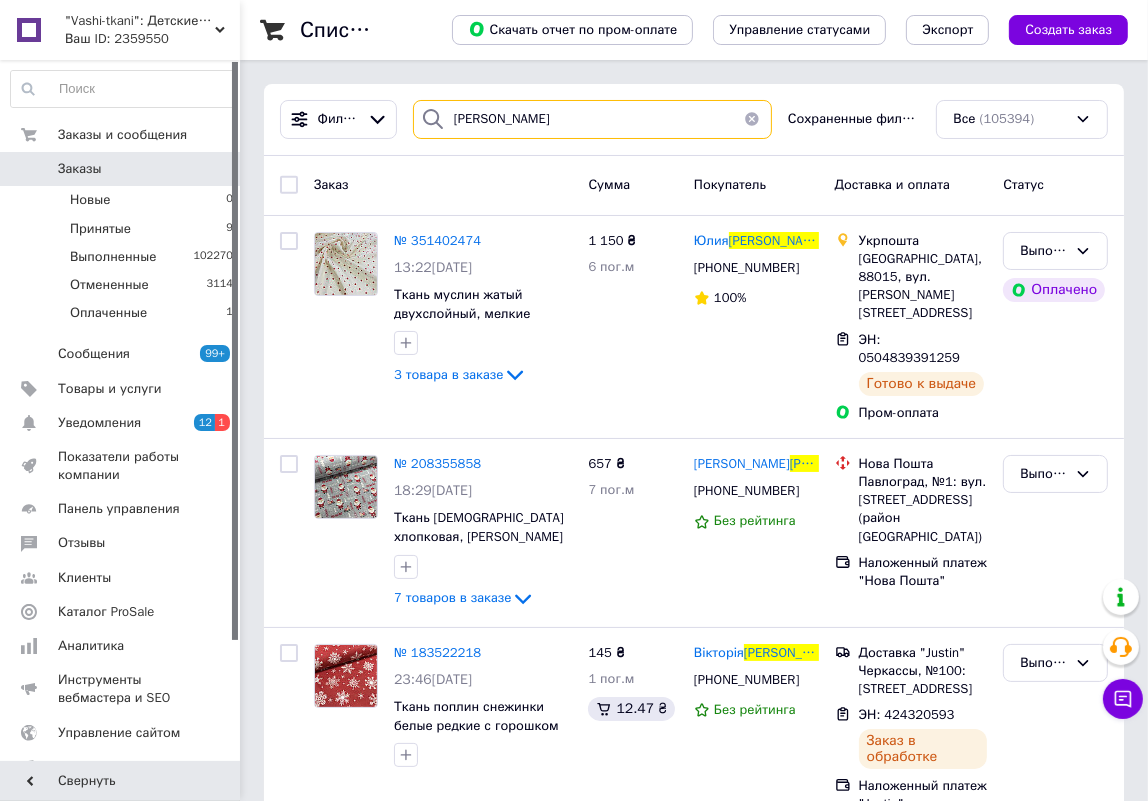 click on "козаченко" at bounding box center (592, 119) 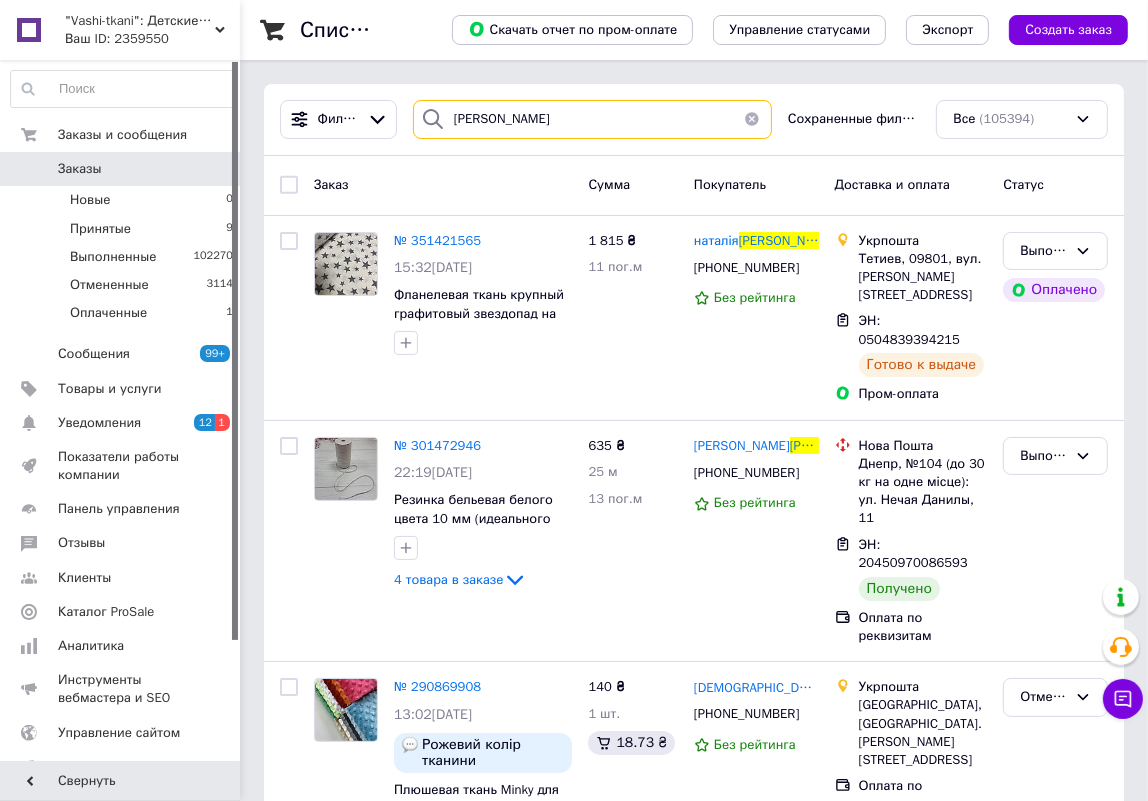 click on "литвин" at bounding box center (592, 119) 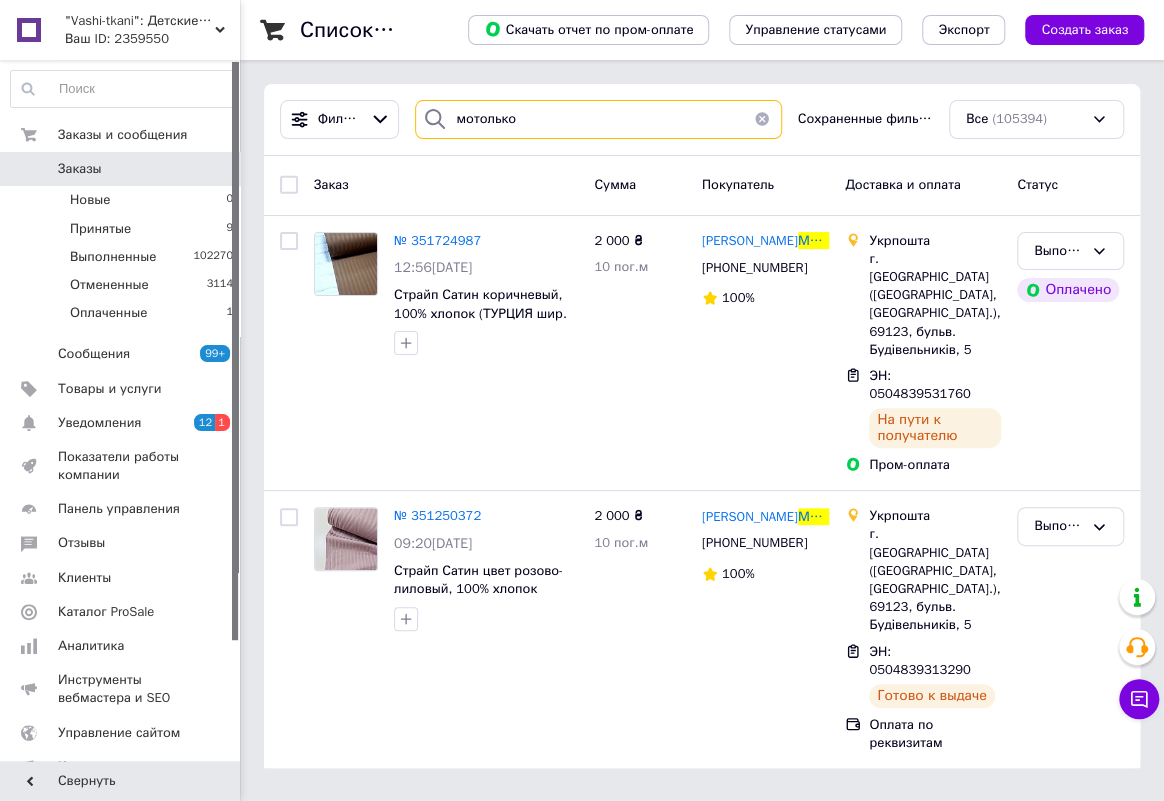 click on "мотолько" at bounding box center (598, 119) 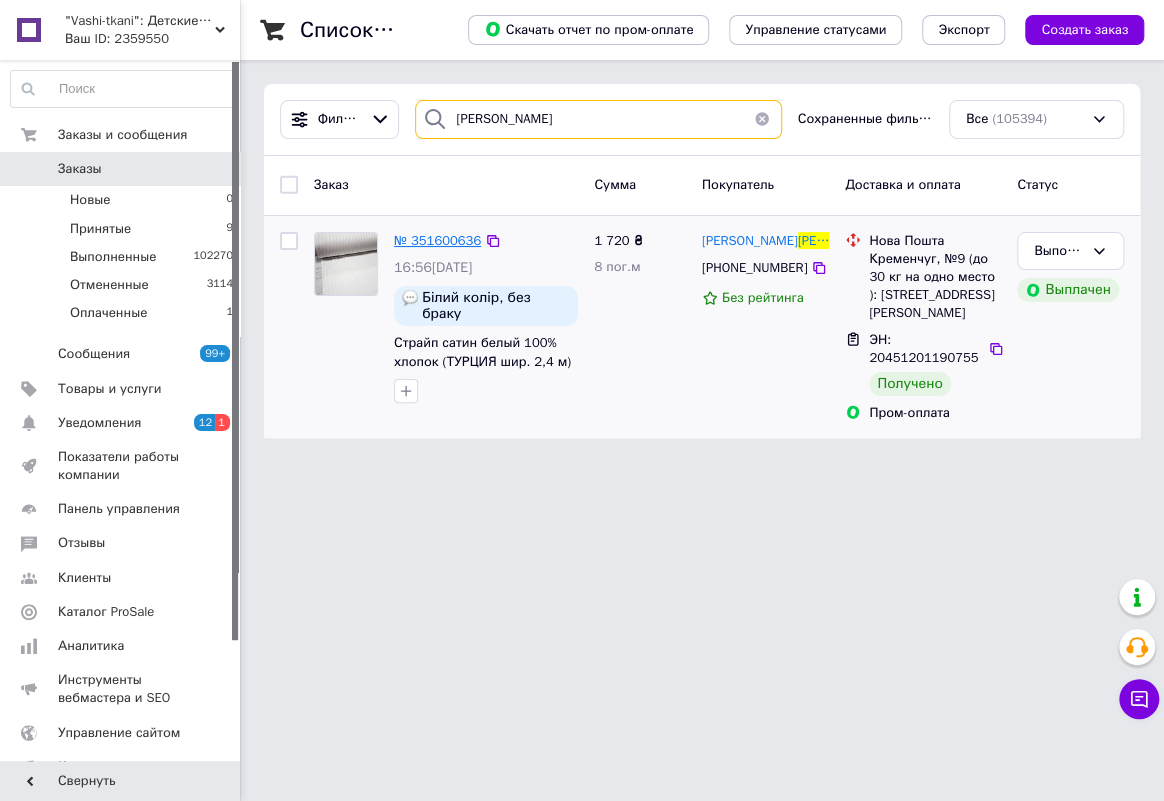 type on "баскакова" 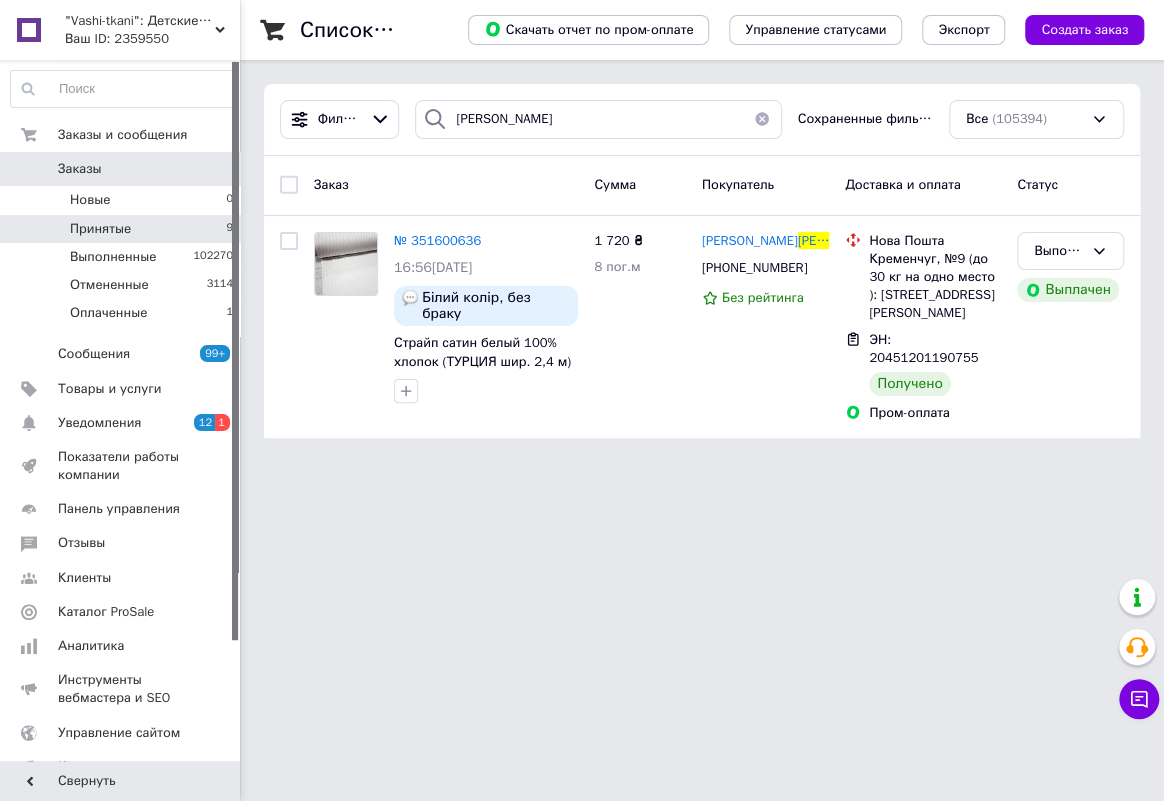 click on "Принятые" at bounding box center [100, 229] 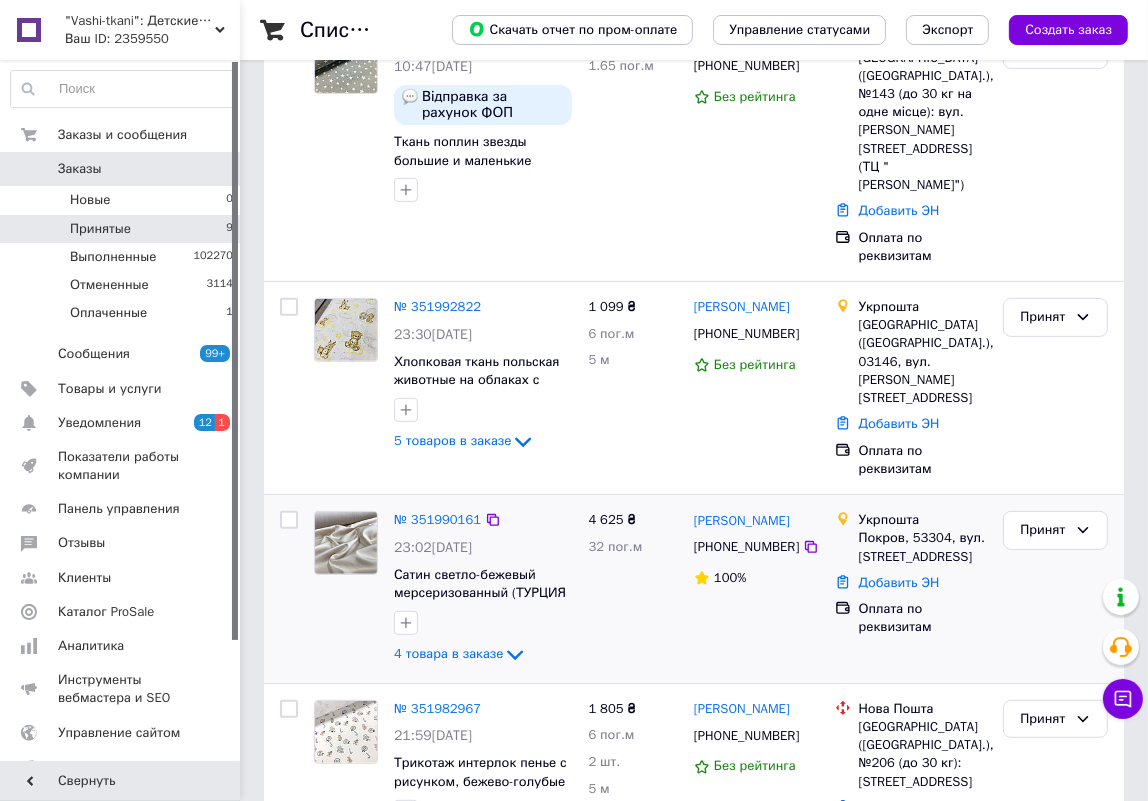 scroll, scrollTop: 545, scrollLeft: 0, axis: vertical 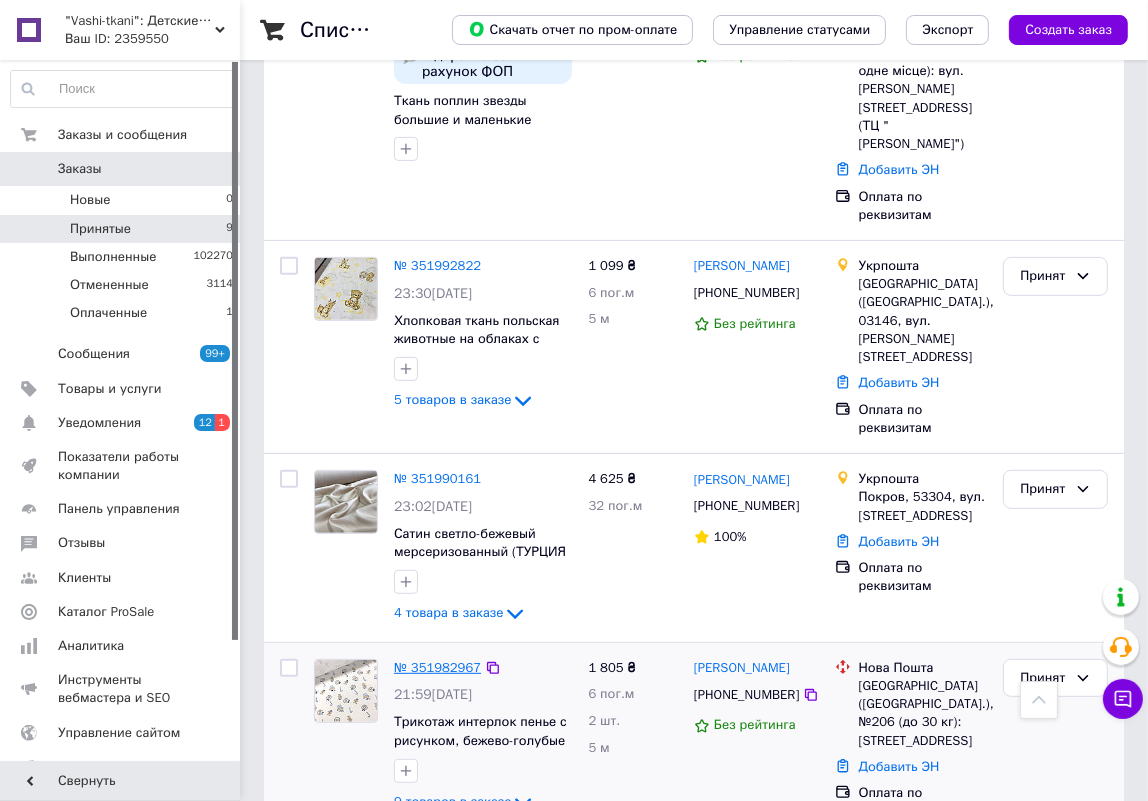 click on "№ 351982967" at bounding box center [437, 667] 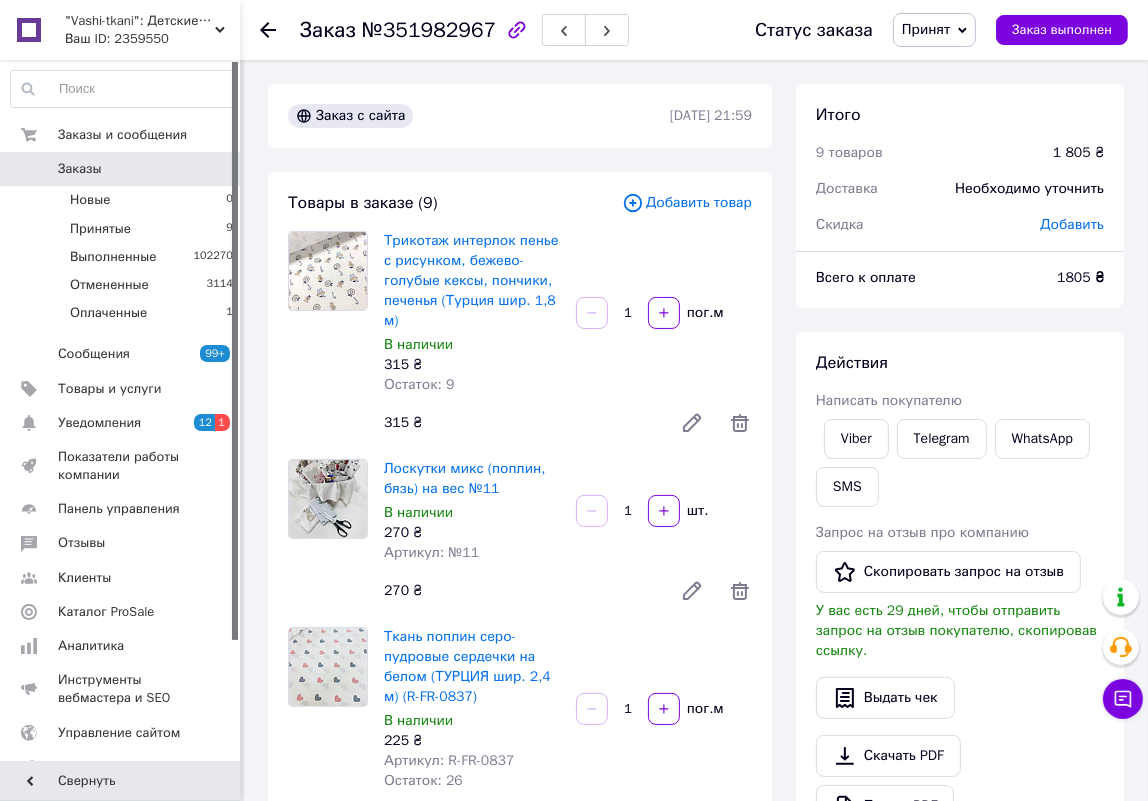 click 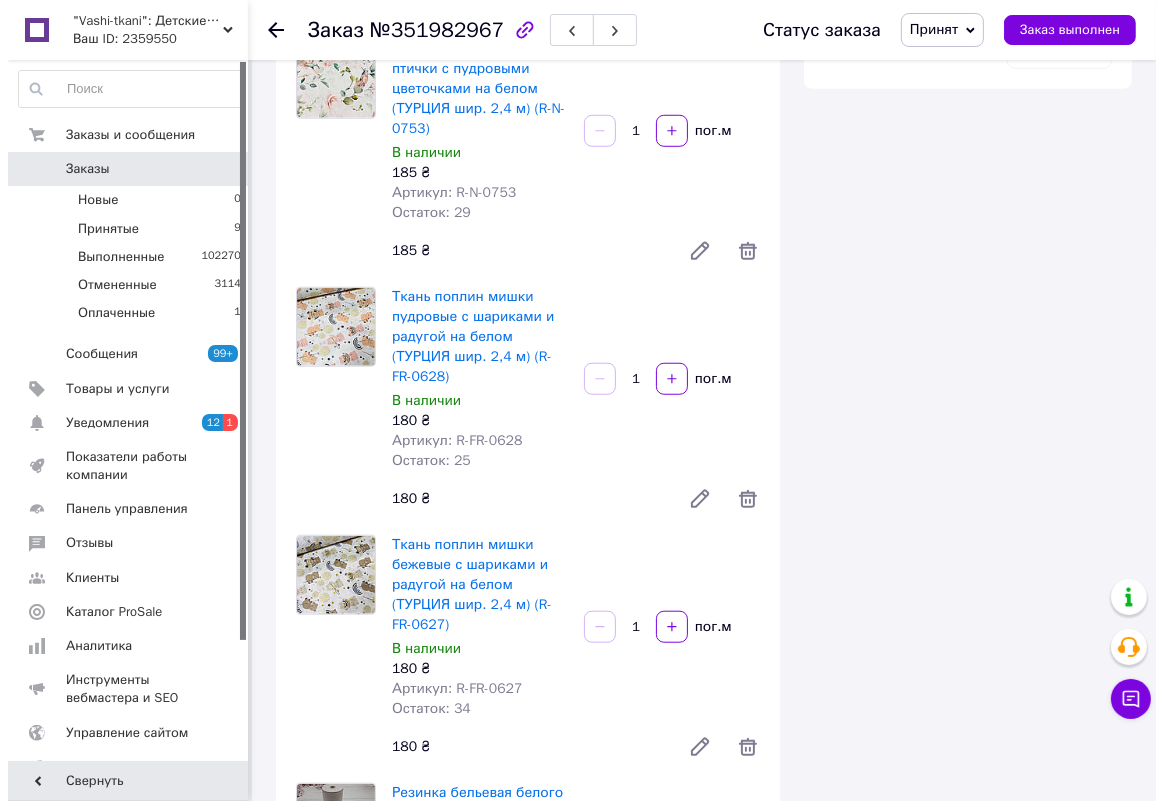 scroll, scrollTop: 1636, scrollLeft: 0, axis: vertical 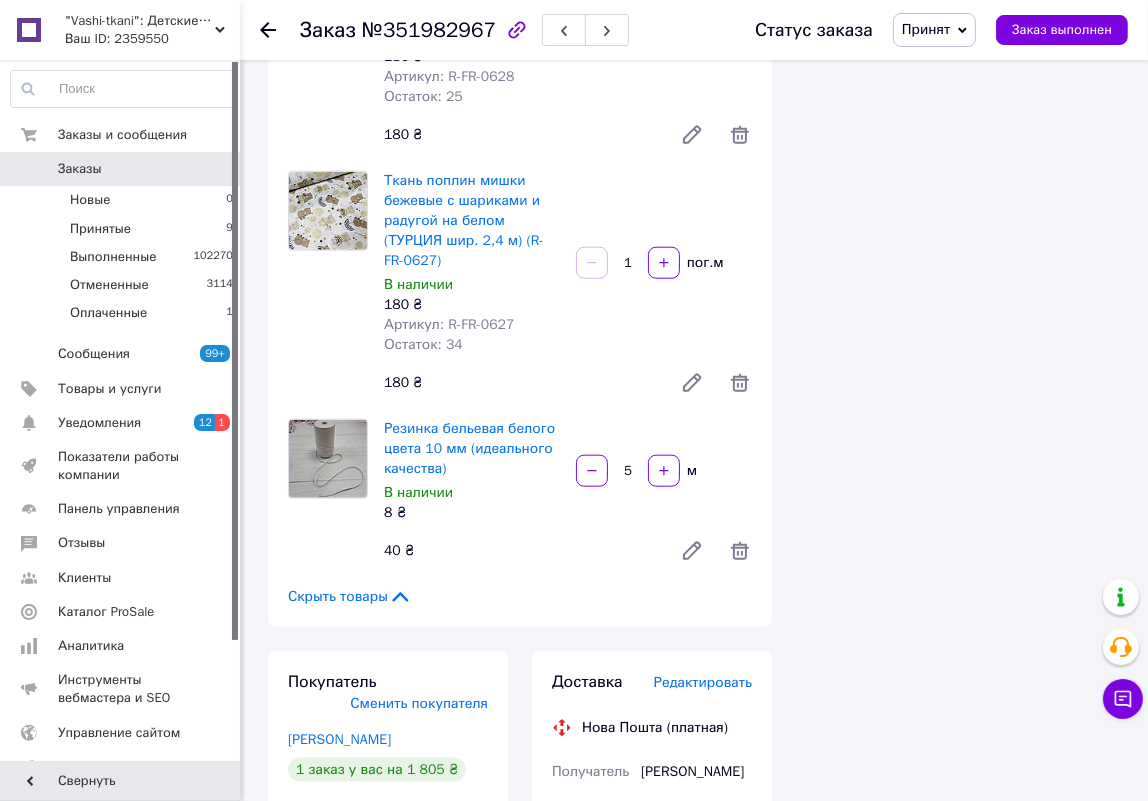 click on "Редактировать" at bounding box center [703, 682] 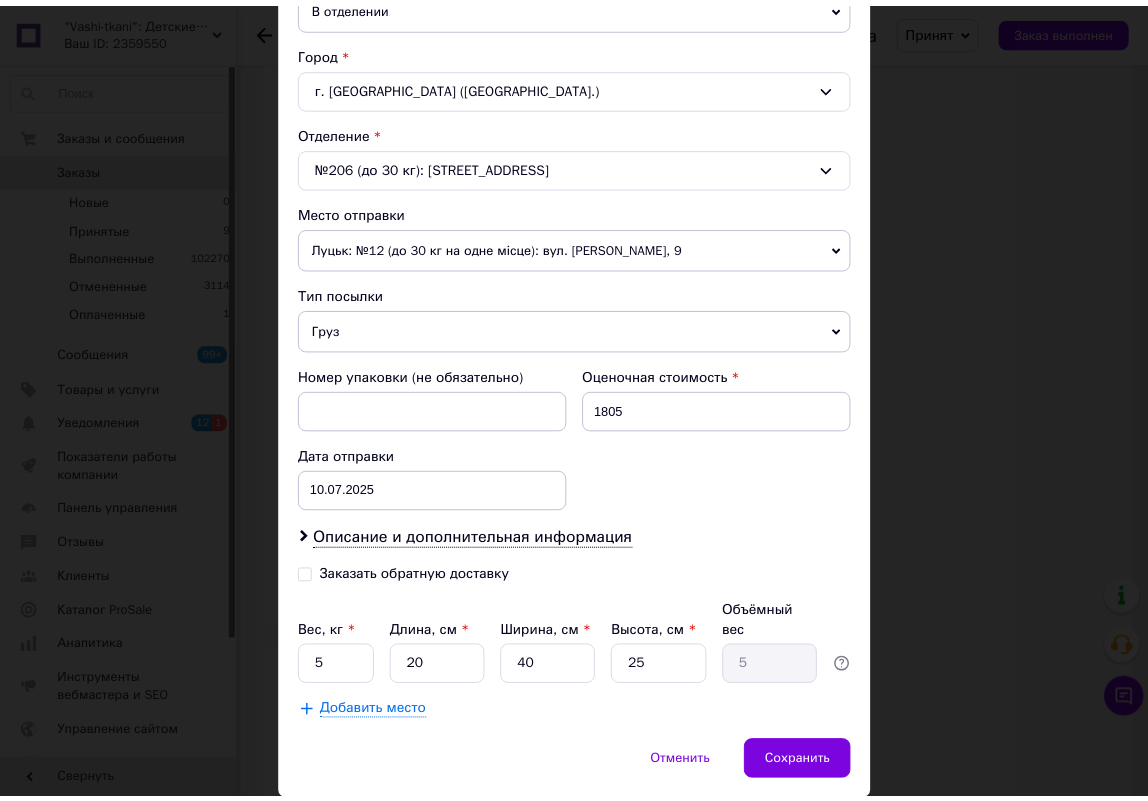 scroll, scrollTop: 560, scrollLeft: 0, axis: vertical 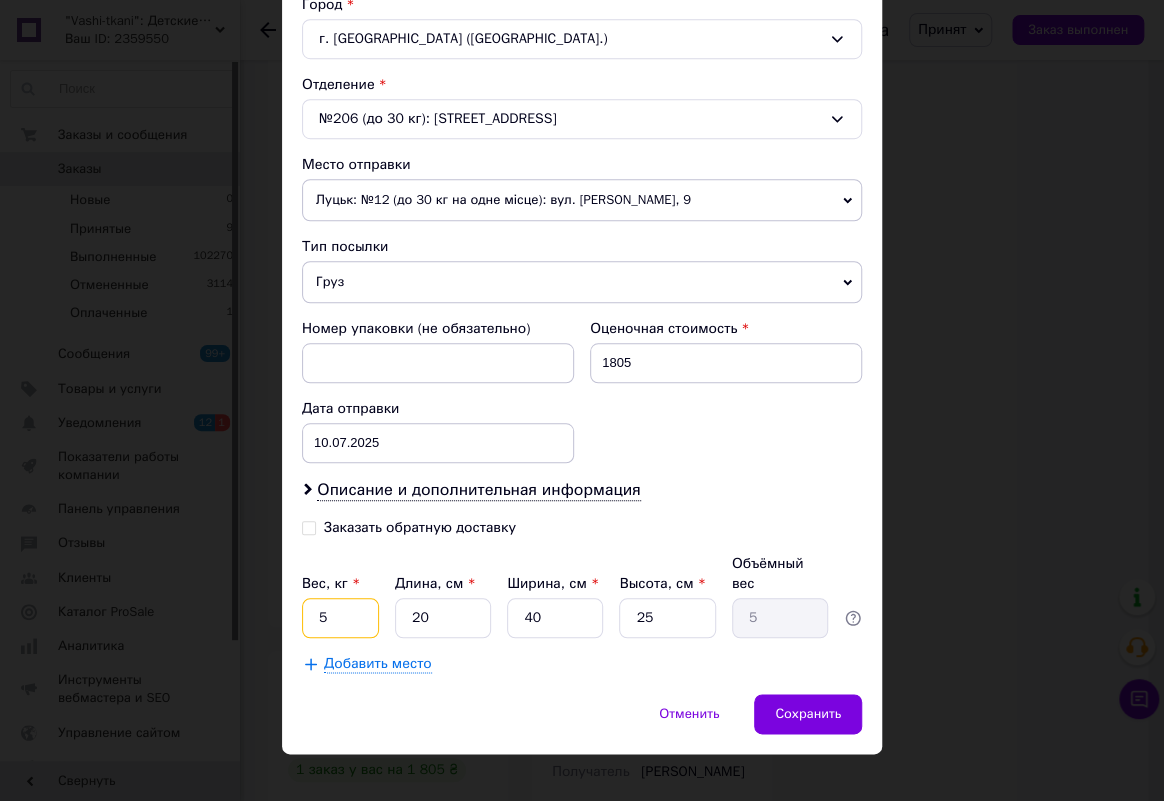 click on "5" at bounding box center (340, 618) 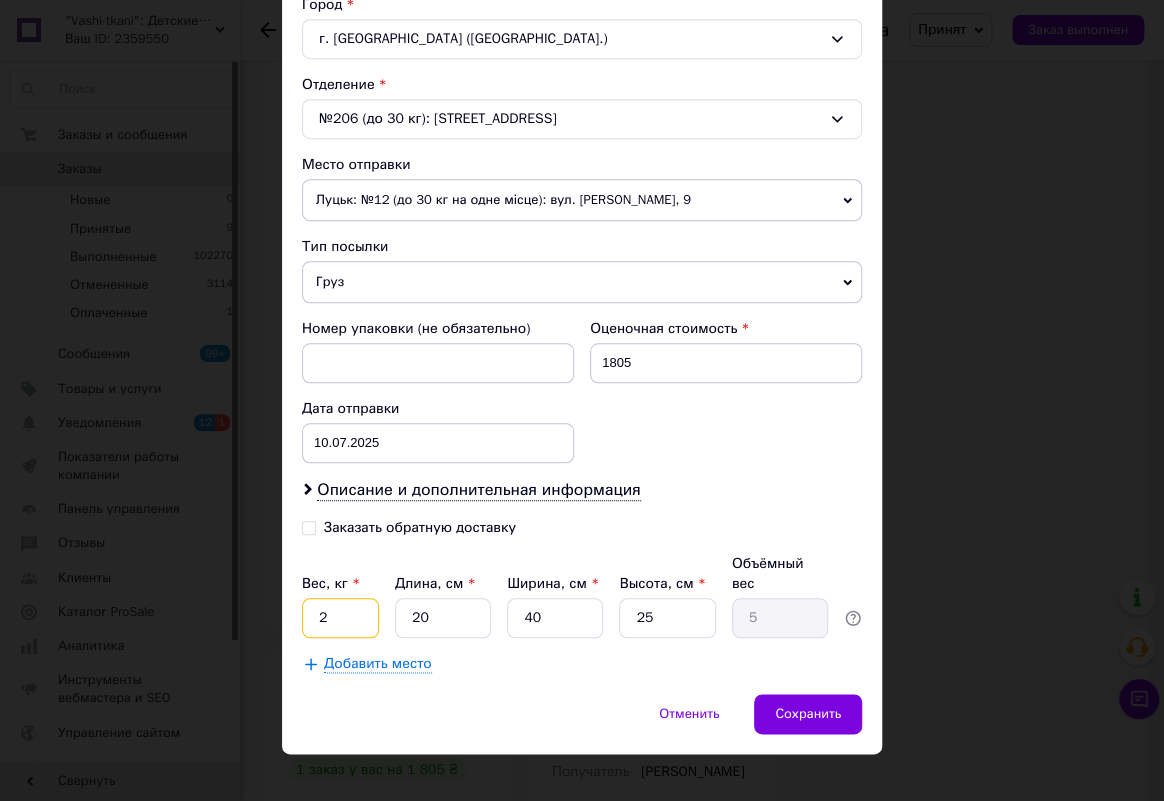 type on "2" 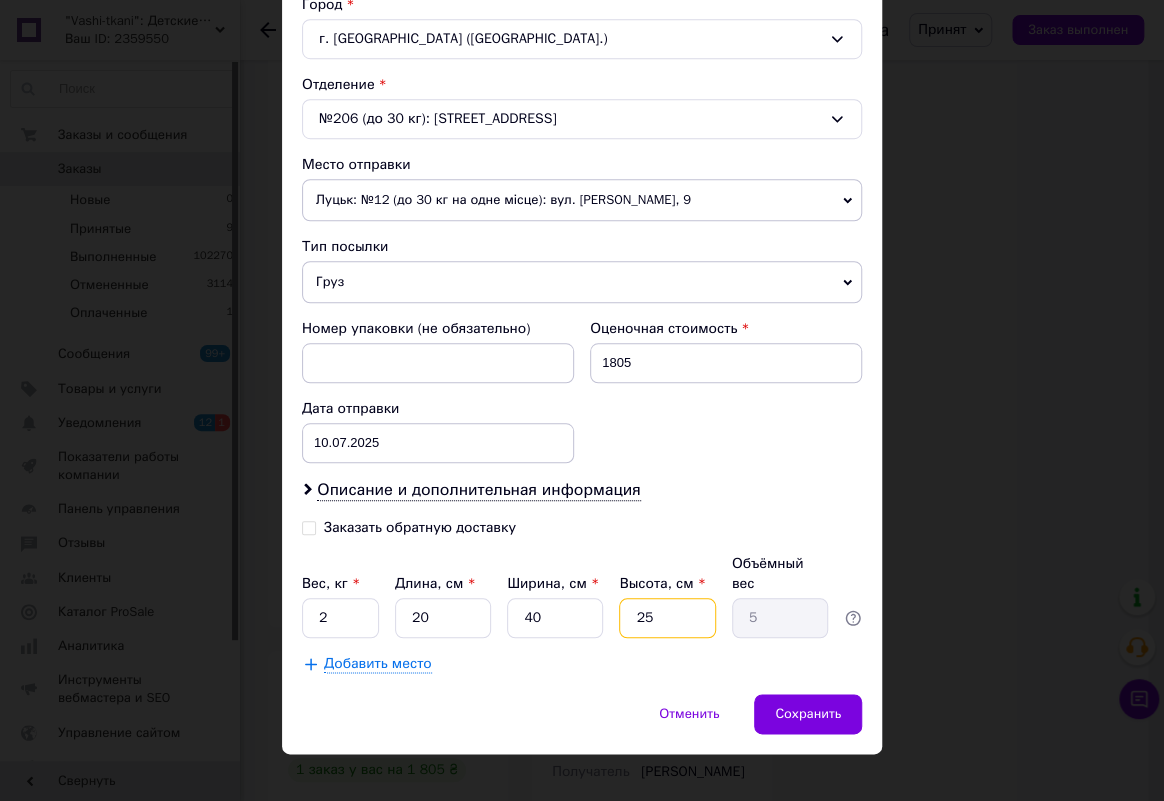 click on "25" at bounding box center (667, 618) 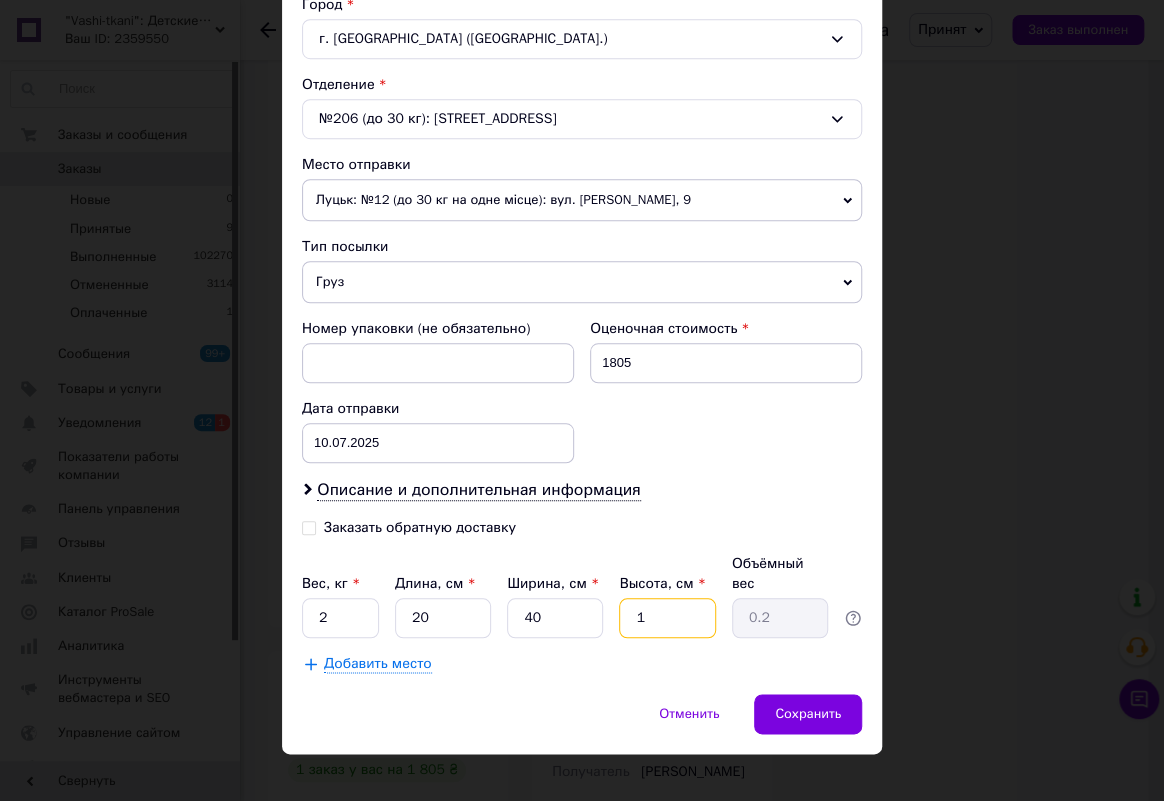 type on "10" 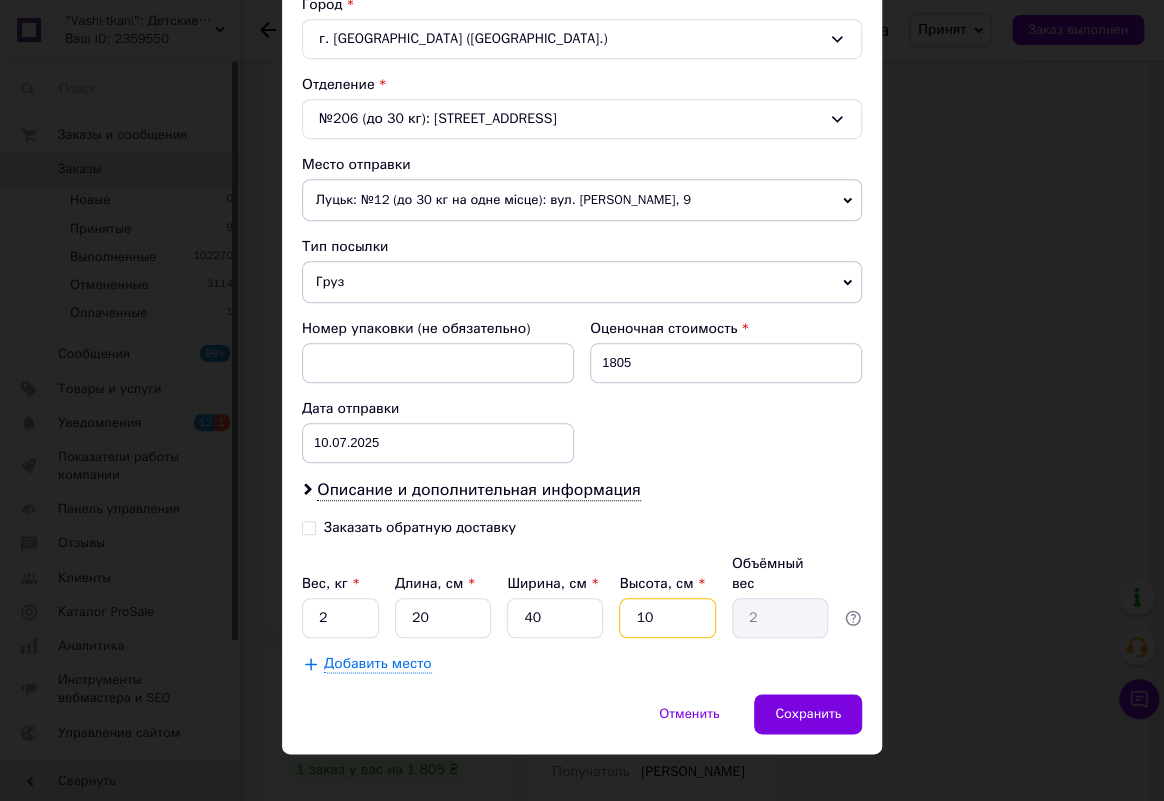type on "10" 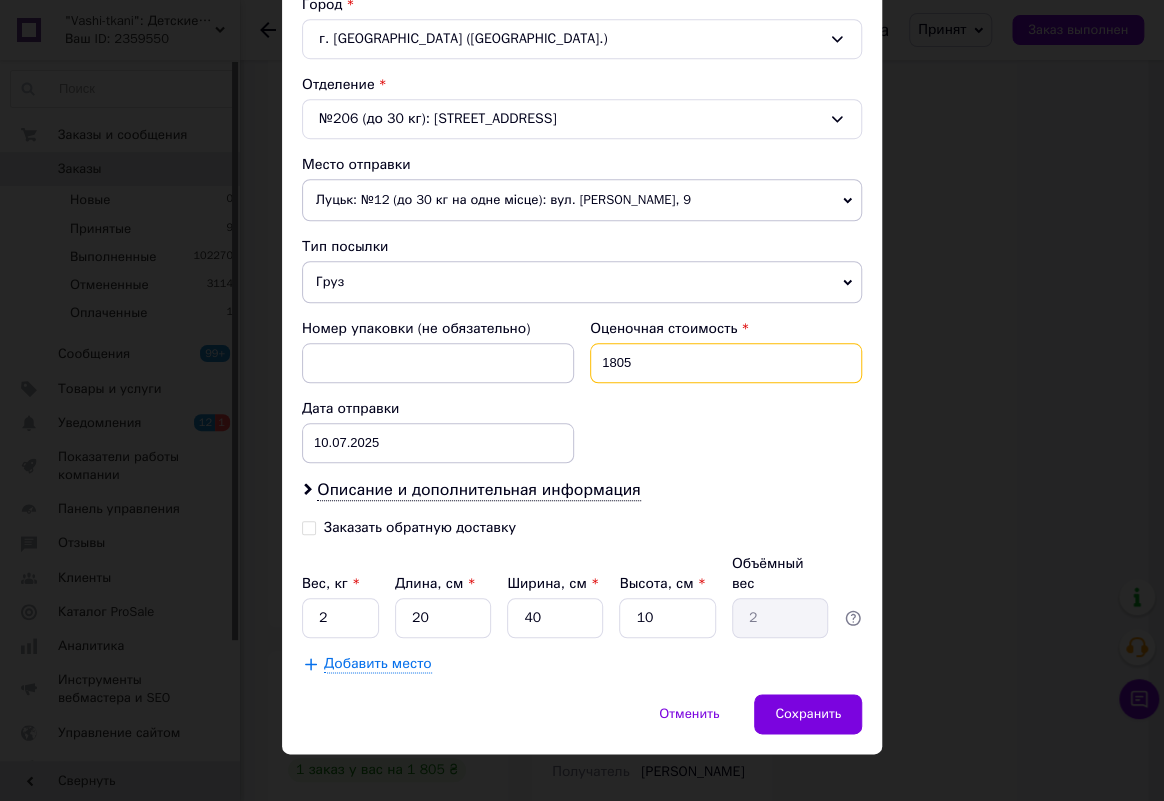 click on "1805" at bounding box center (726, 363) 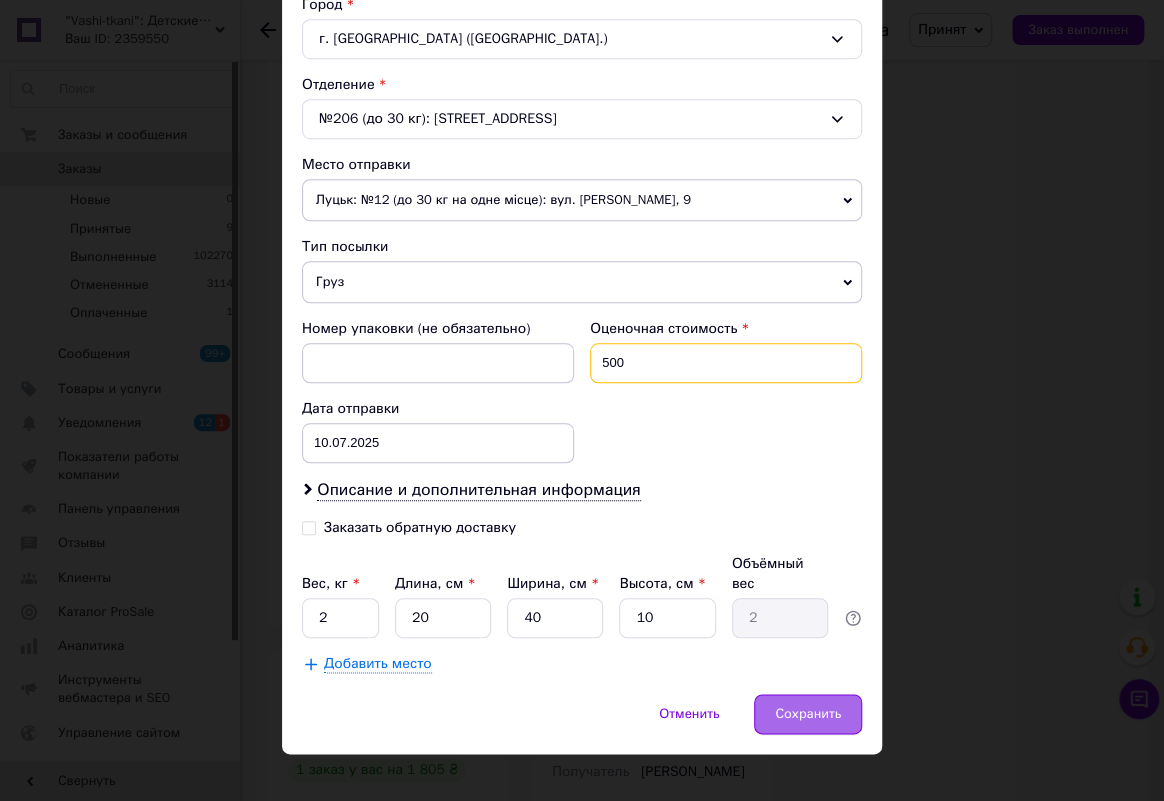 type on "500" 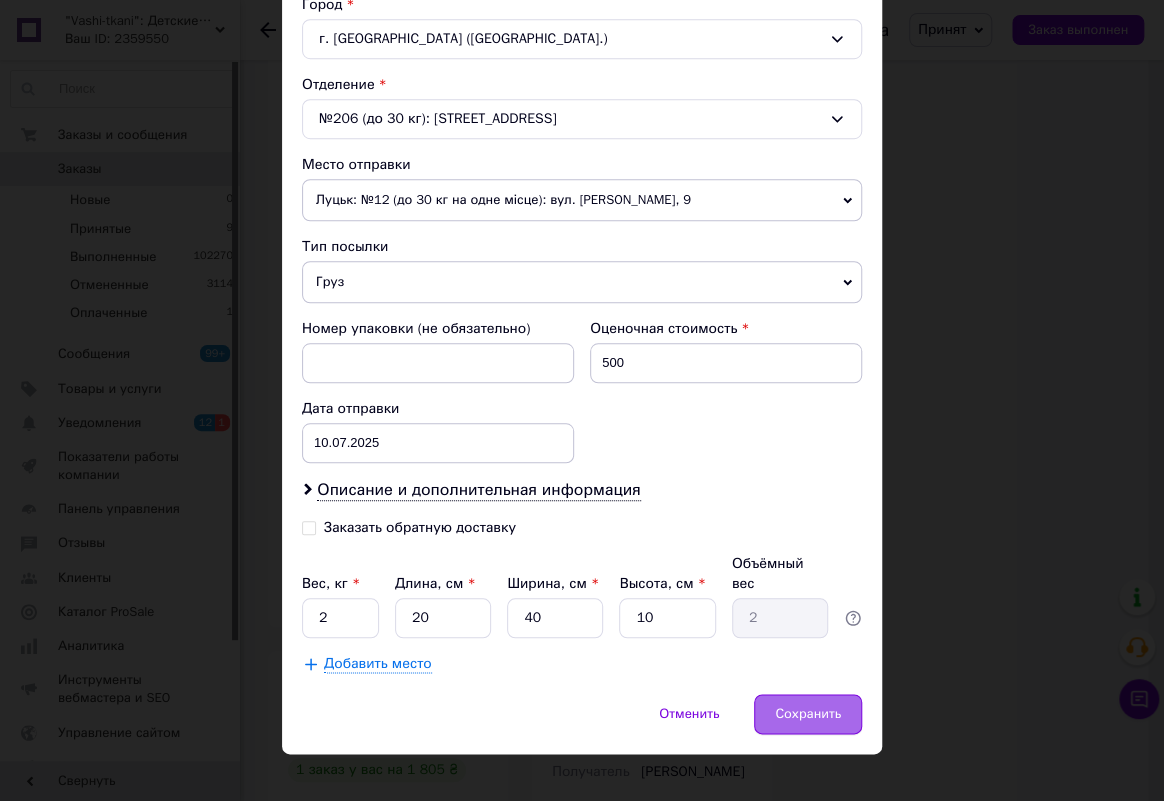click on "Сохранить" at bounding box center (808, 714) 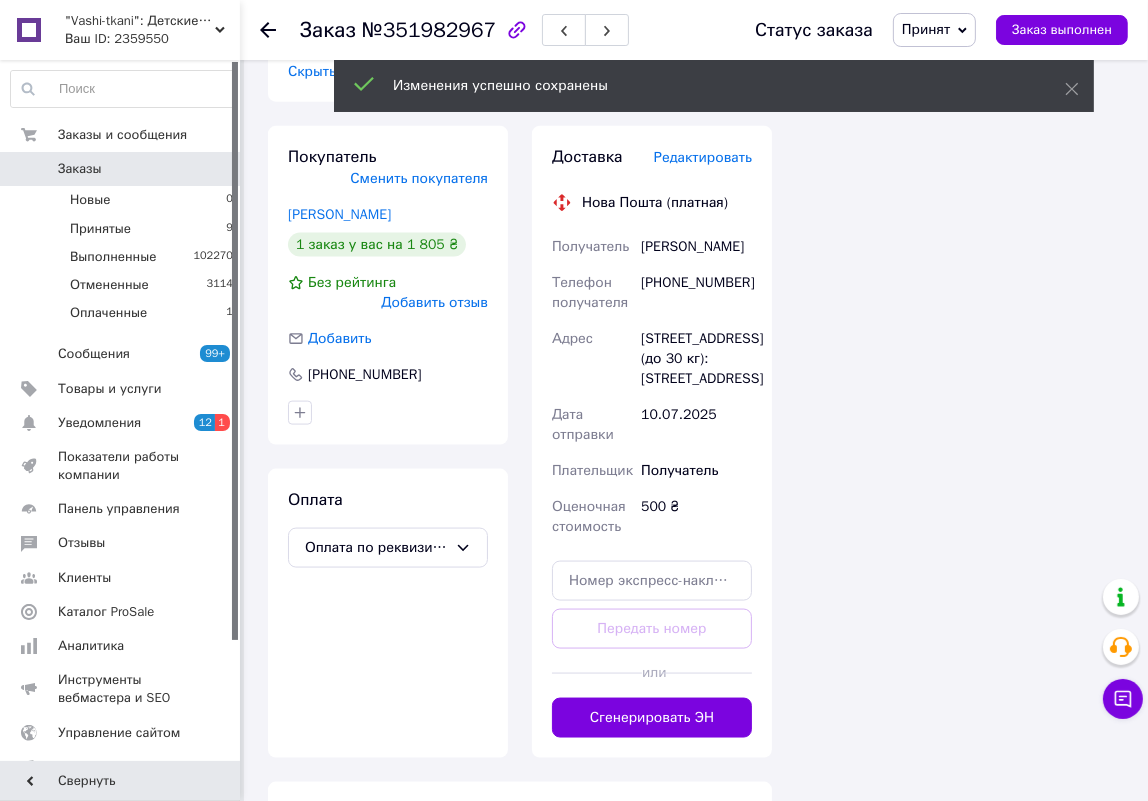 scroll, scrollTop: 2181, scrollLeft: 0, axis: vertical 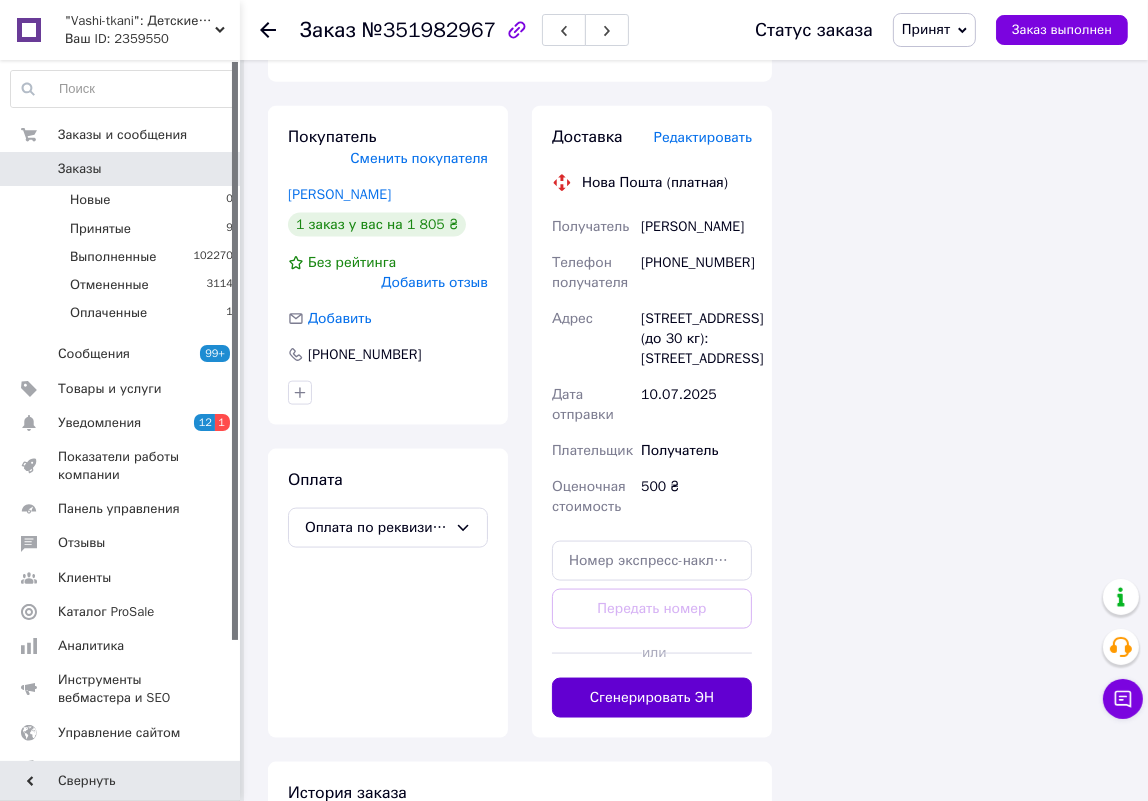 click on "Сгенерировать ЭН" at bounding box center [652, 698] 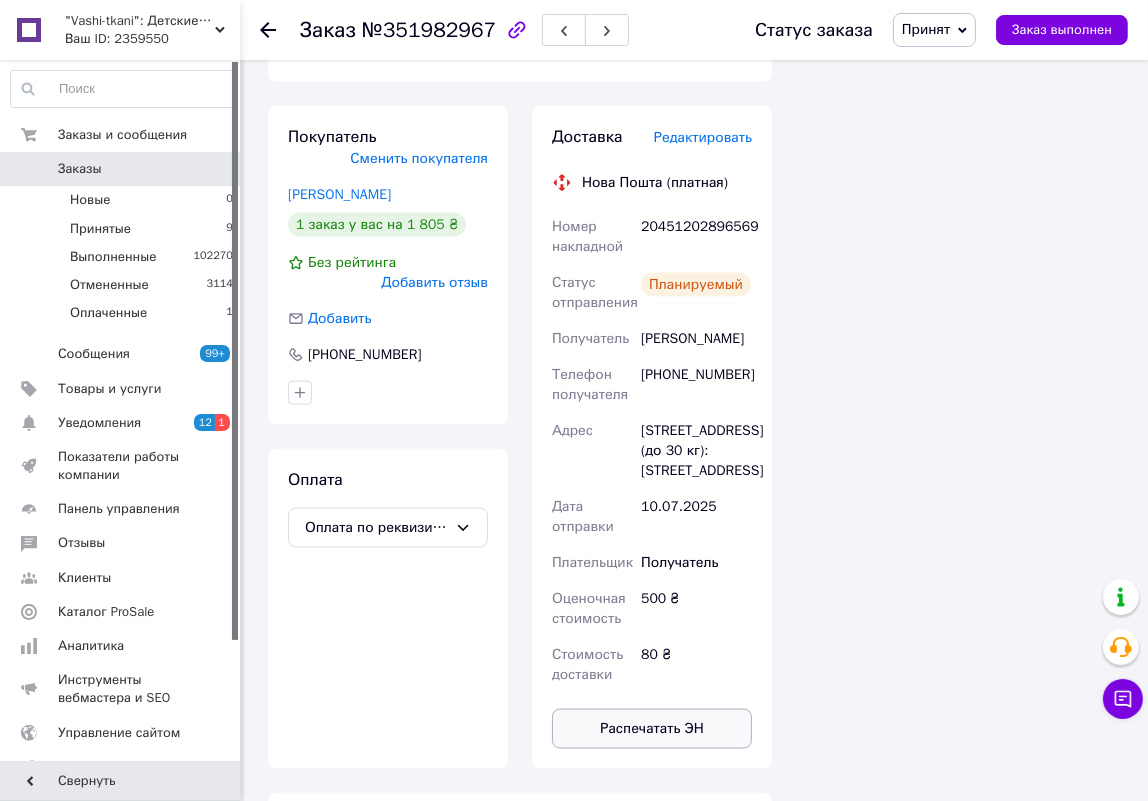 click on "Распечатать ЭН" at bounding box center (652, 729) 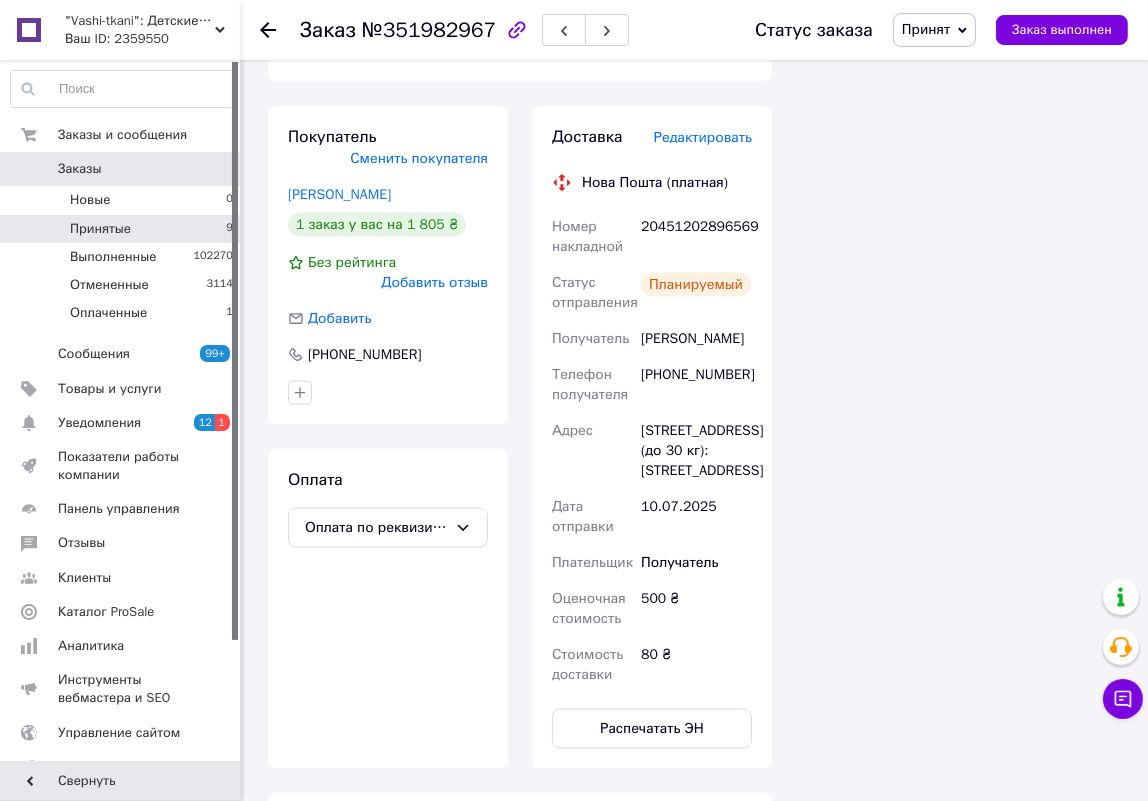 click on "Принятые 9" at bounding box center (122, 229) 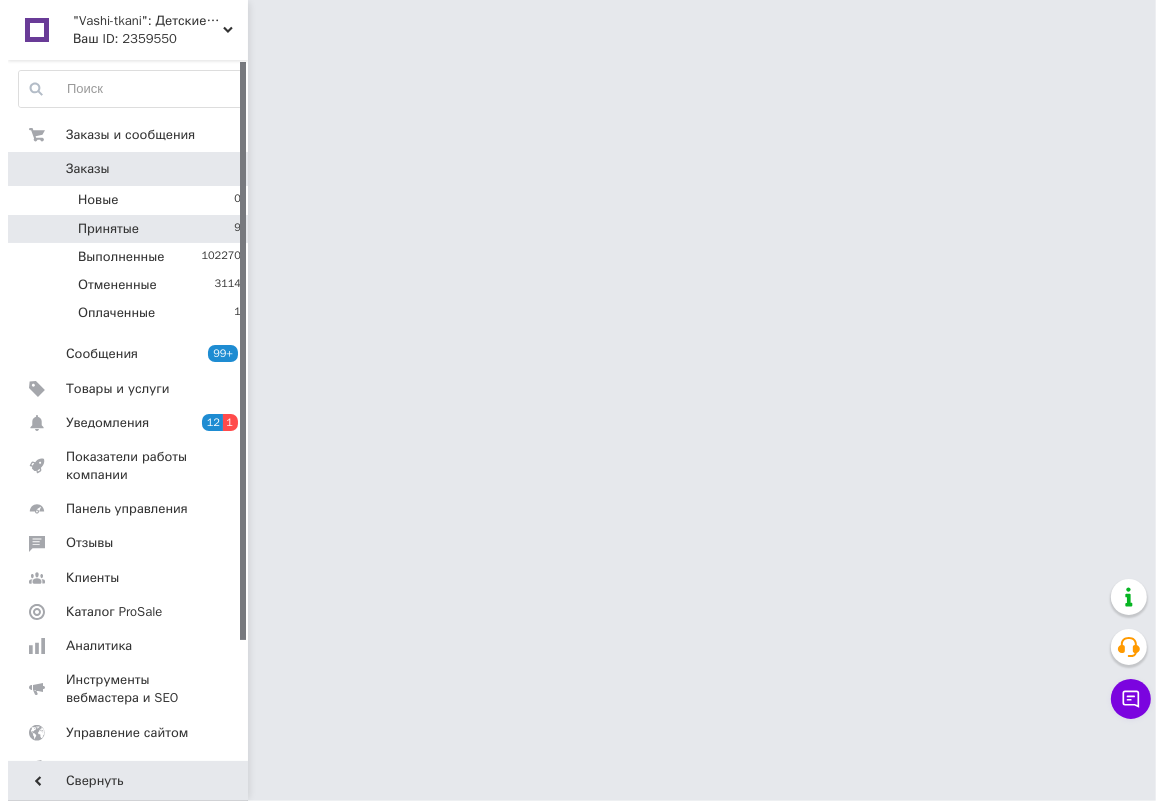 scroll, scrollTop: 0, scrollLeft: 0, axis: both 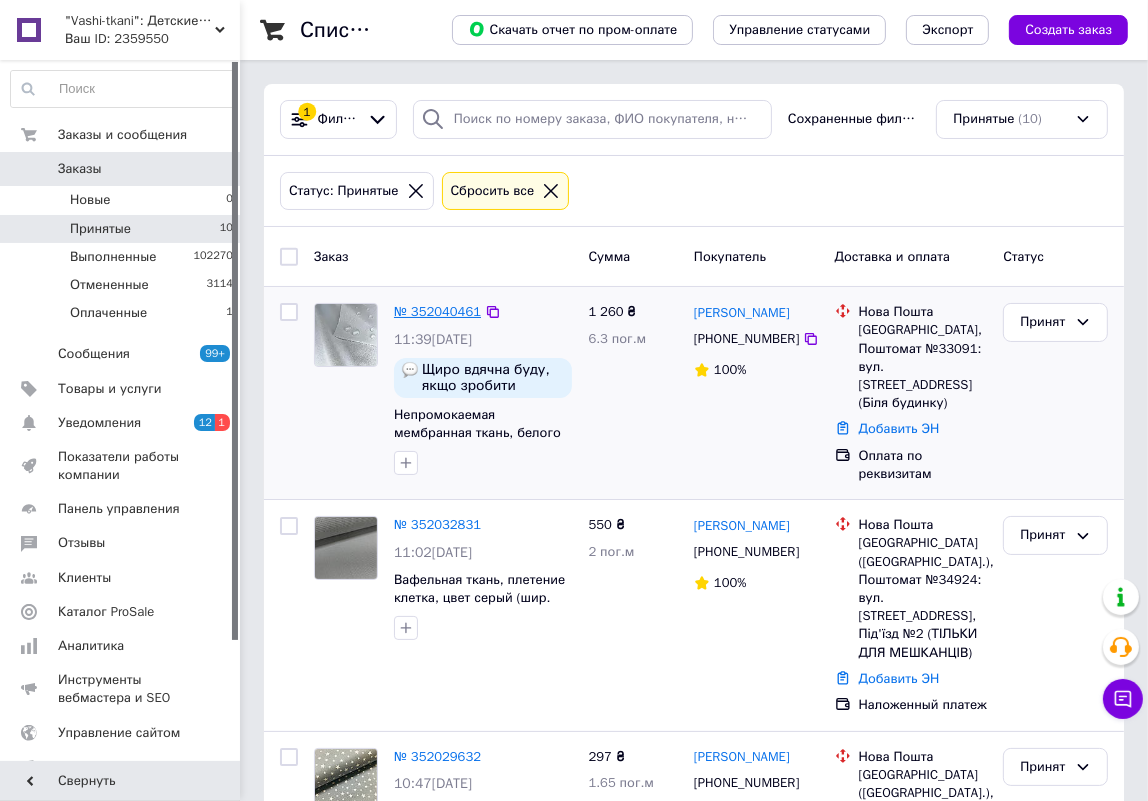 click on "№ 352040461" at bounding box center [437, 311] 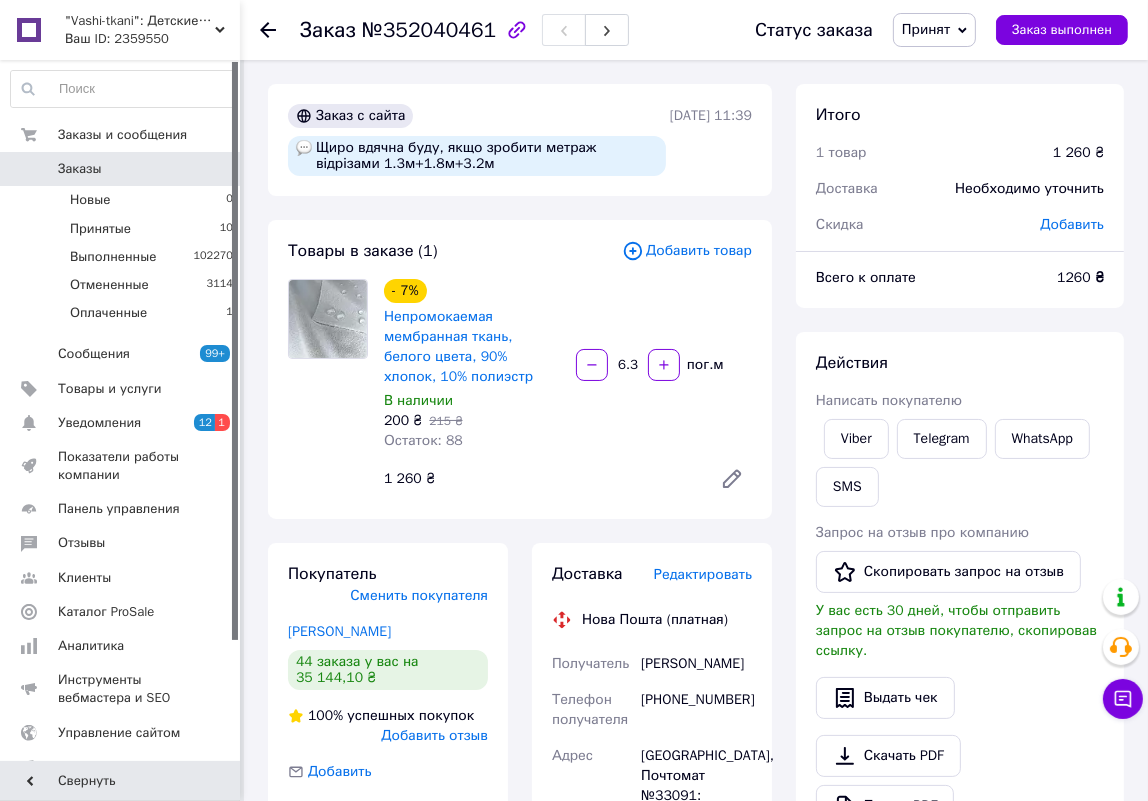 click on "Редактировать" at bounding box center [703, 574] 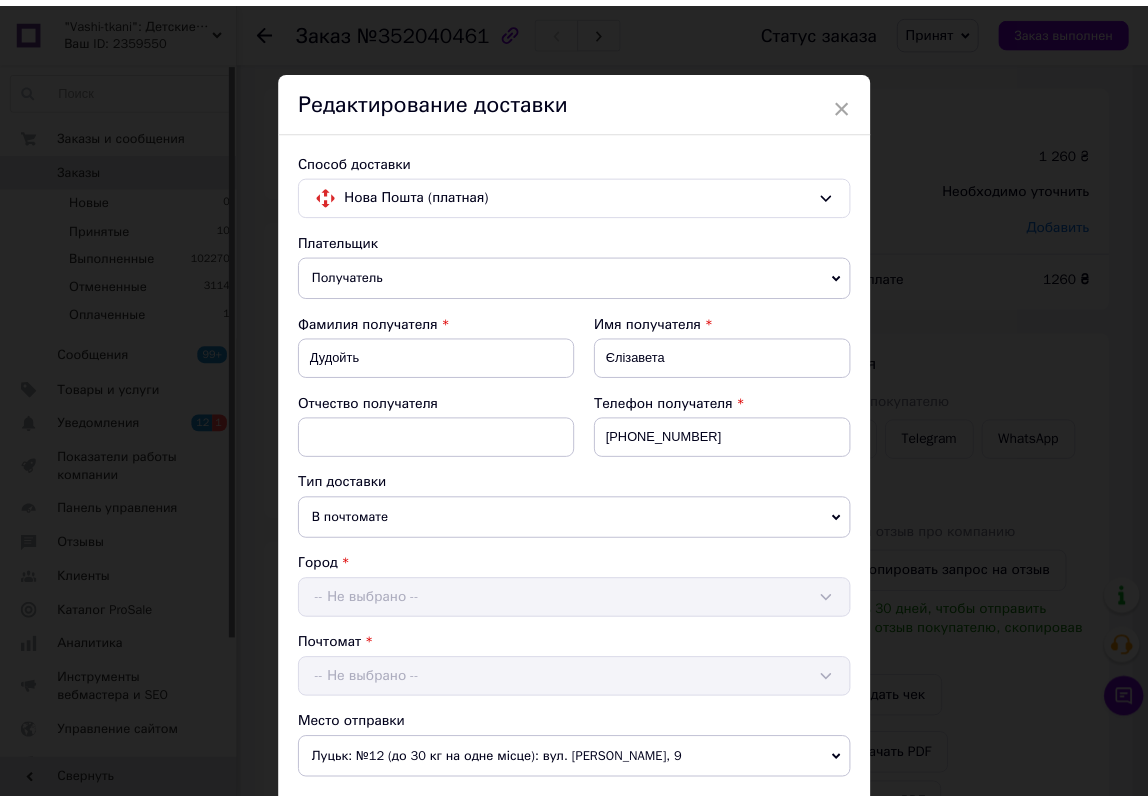 scroll, scrollTop: 560, scrollLeft: 0, axis: vertical 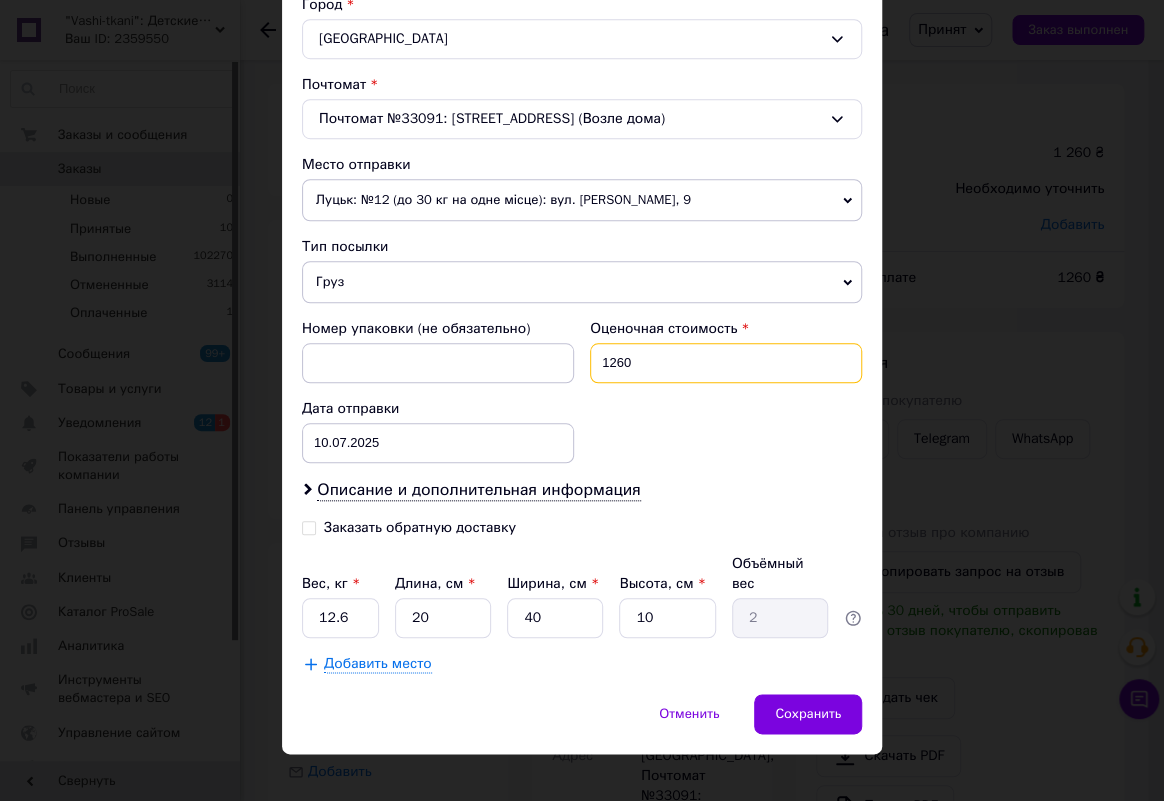 click on "1260" at bounding box center [726, 363] 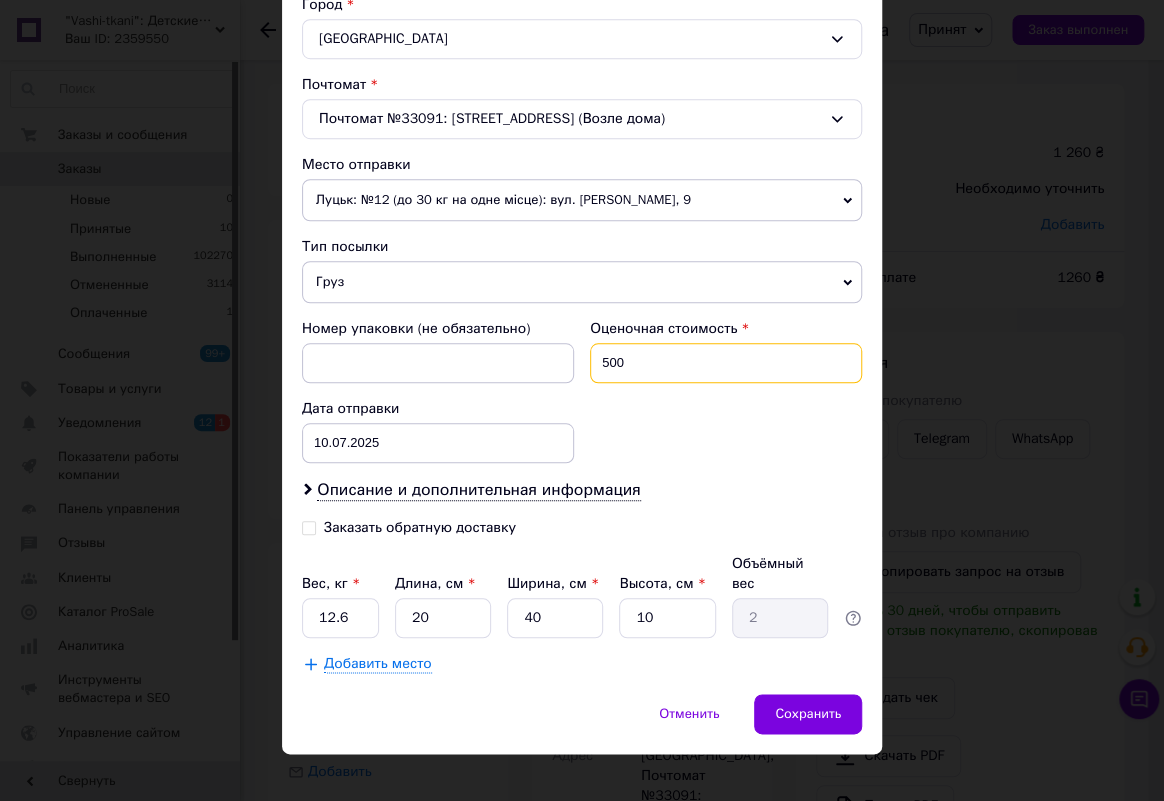 type on "500" 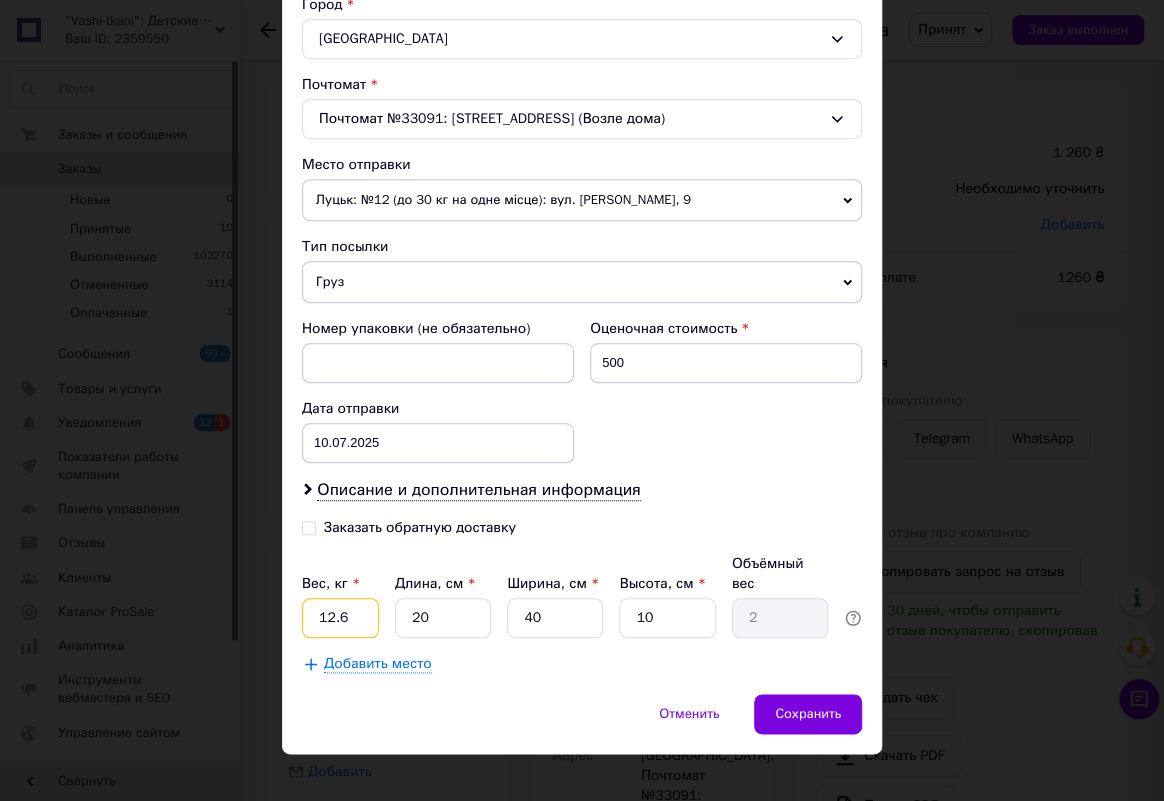 click on "12.6" at bounding box center (340, 618) 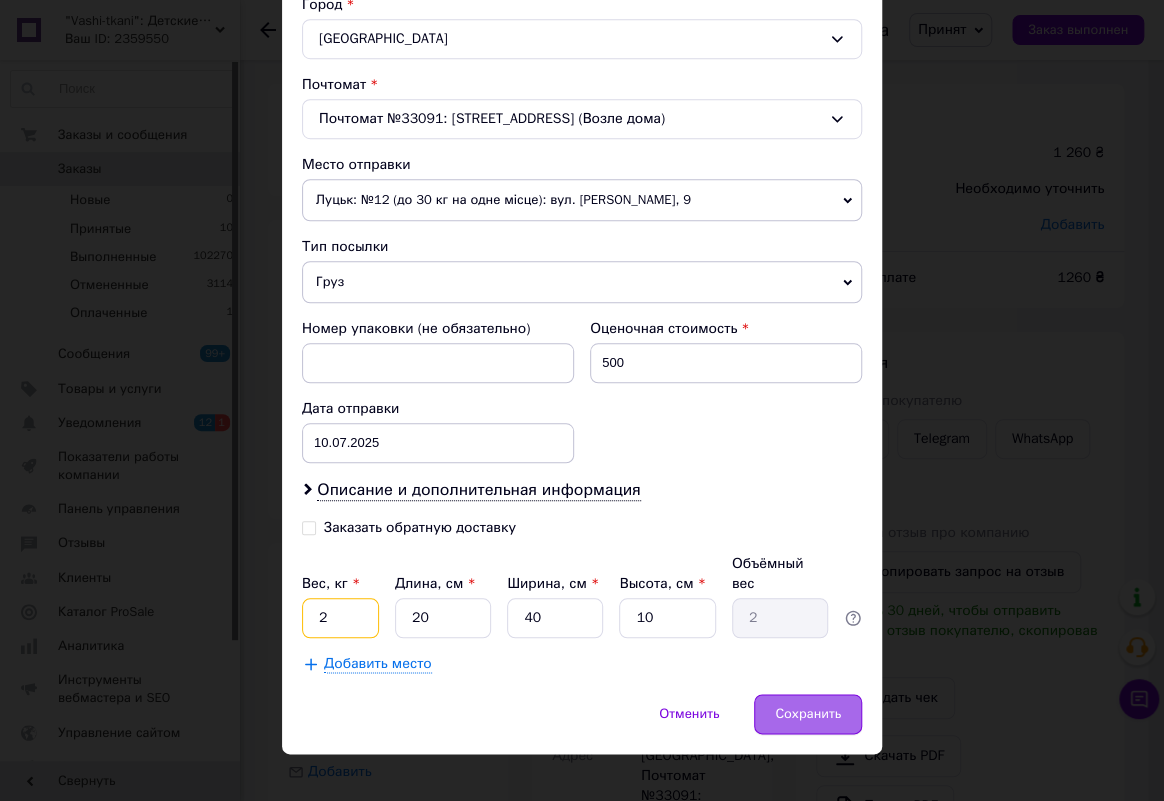 type on "2" 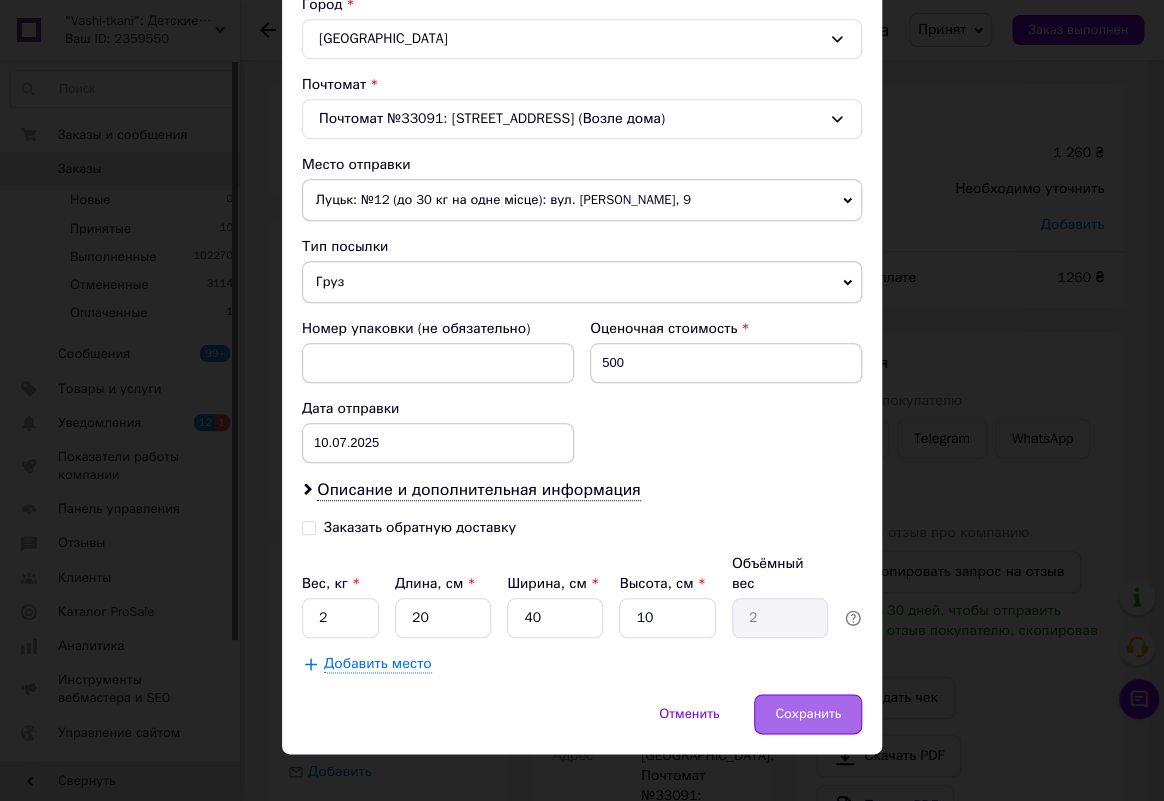 click on "Сохранить" at bounding box center (808, 714) 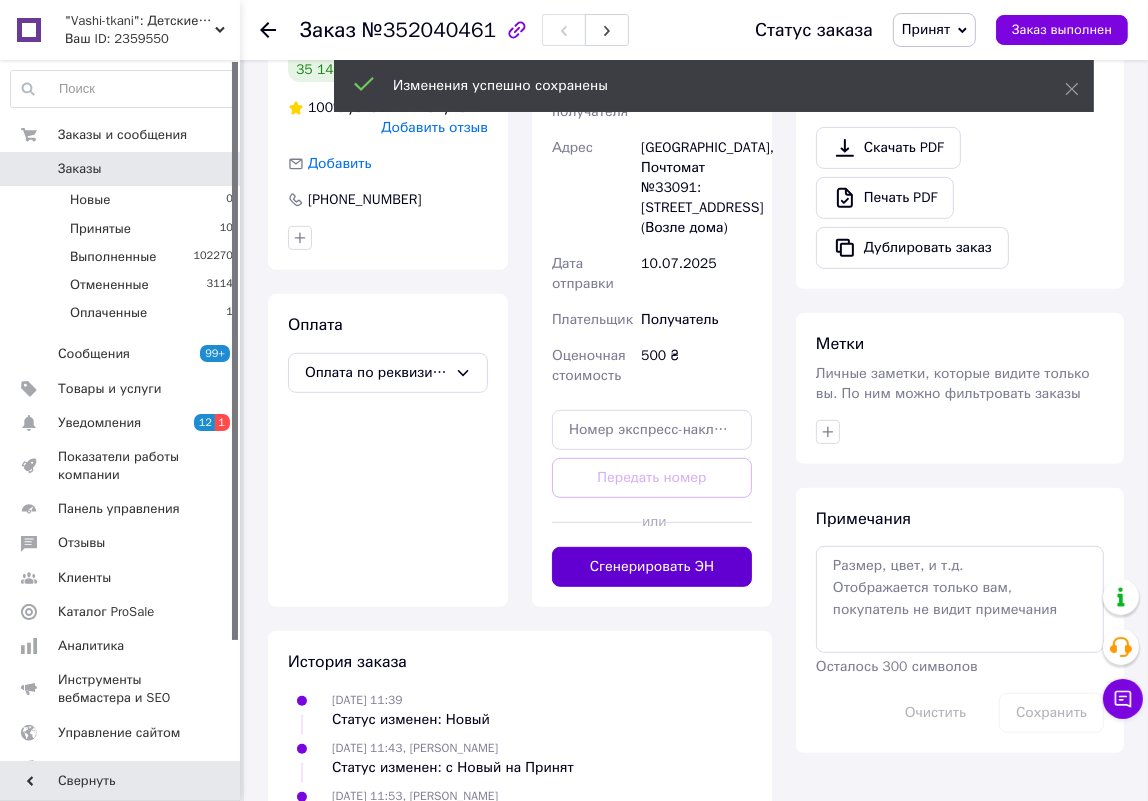 scroll, scrollTop: 636, scrollLeft: 0, axis: vertical 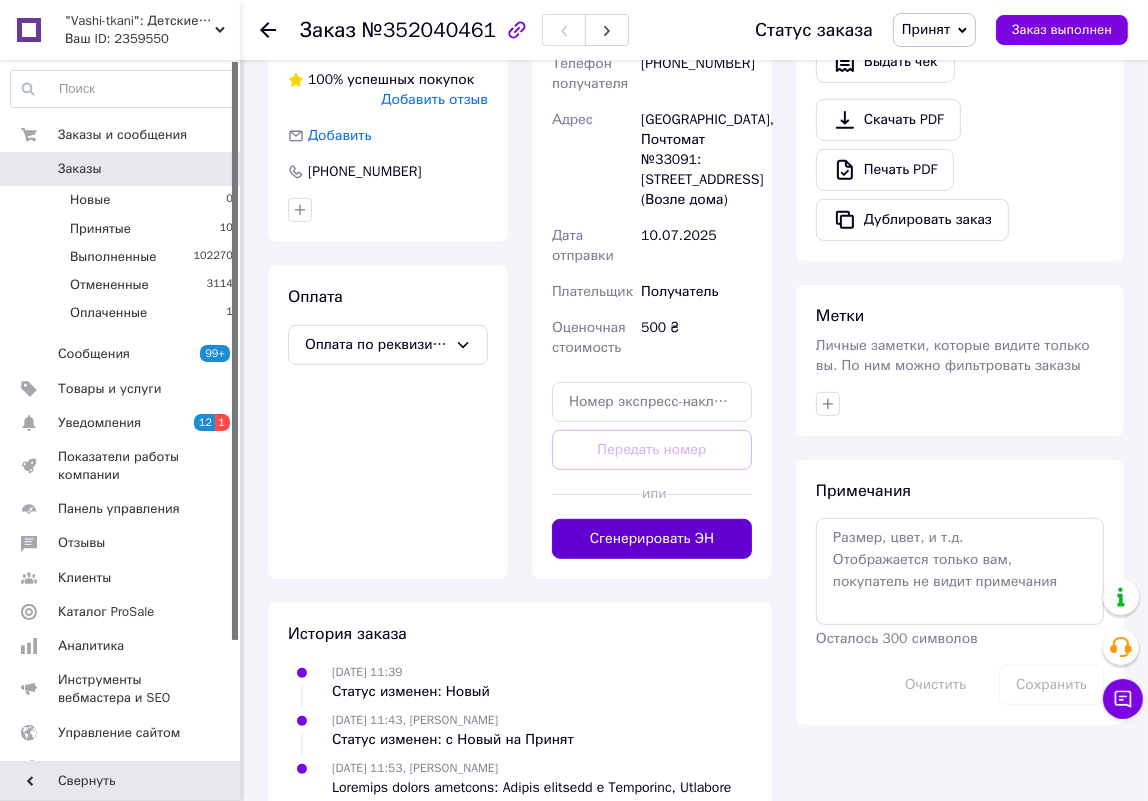 click on "Сгенерировать ЭН" at bounding box center [652, 539] 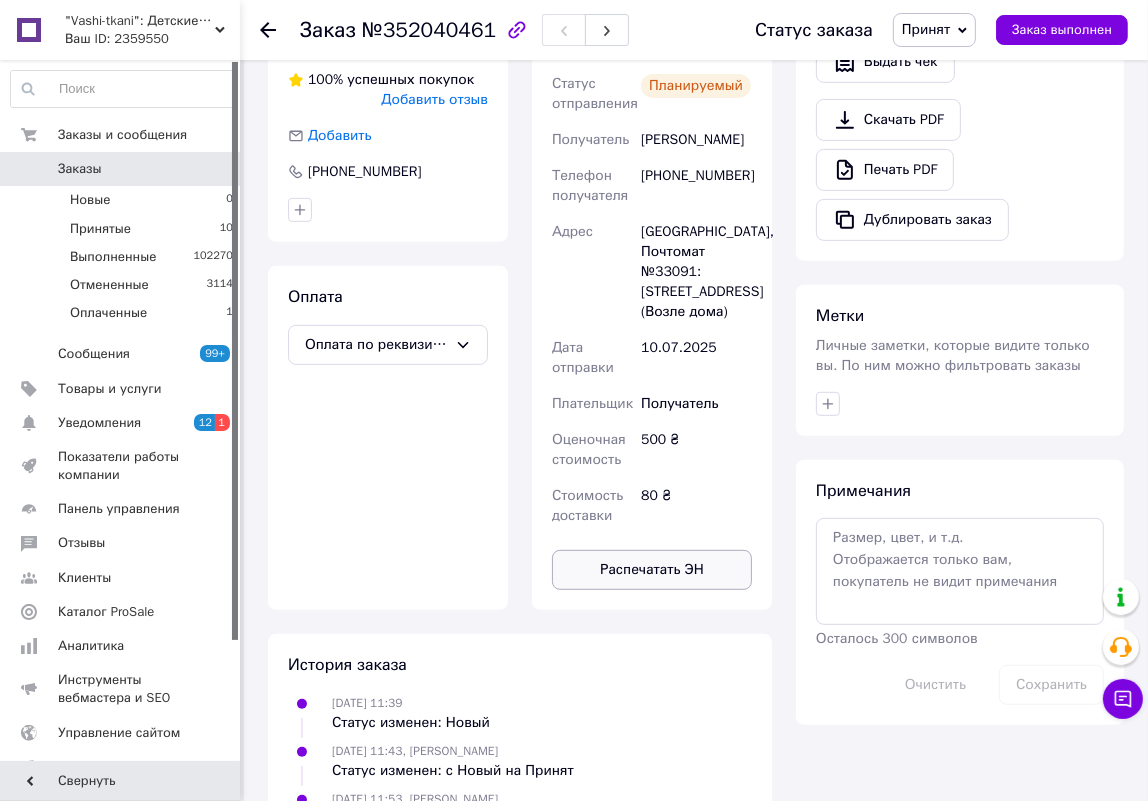 click on "Распечатать ЭН" at bounding box center [652, 570] 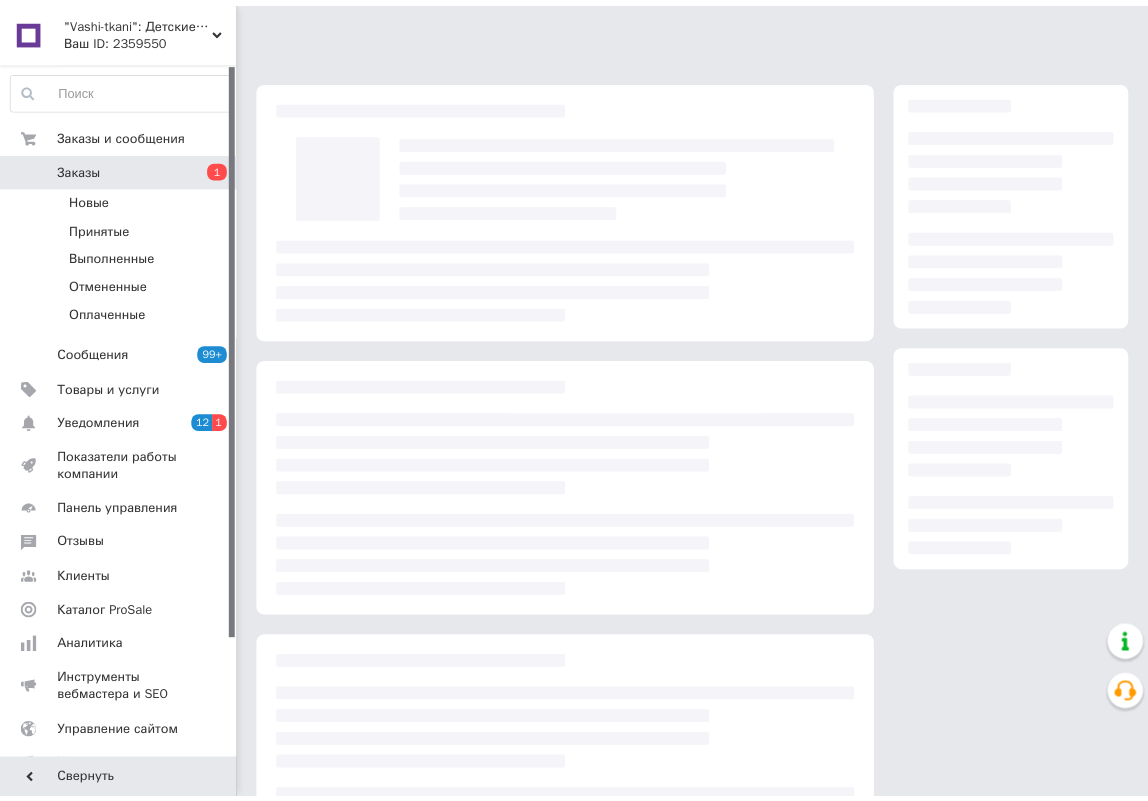 scroll, scrollTop: 0, scrollLeft: 0, axis: both 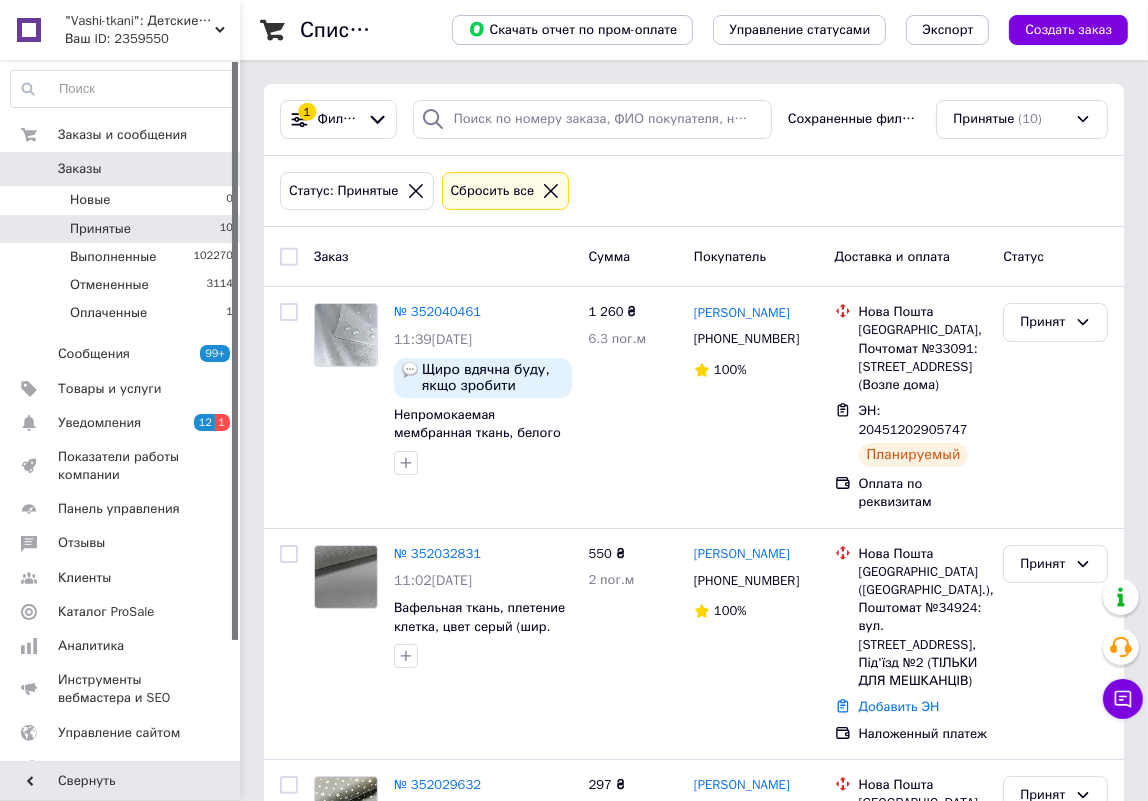 click on "Заказы" at bounding box center (121, 169) 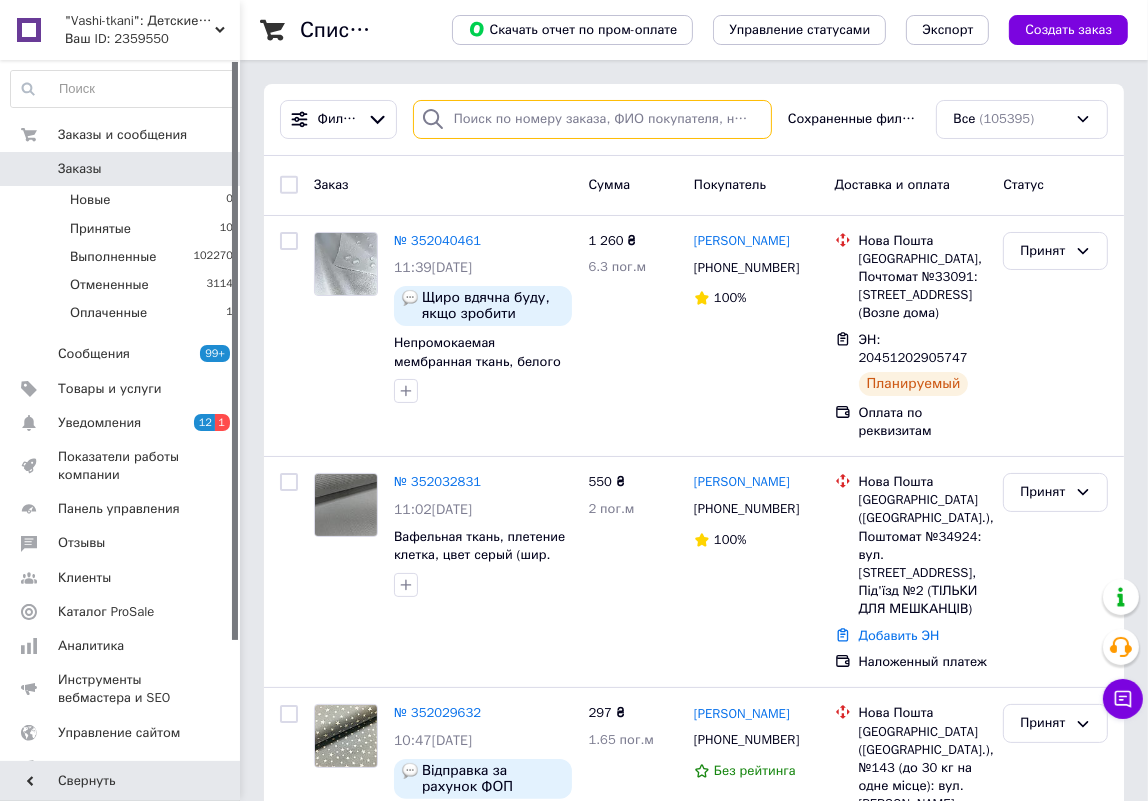 click at bounding box center [592, 119] 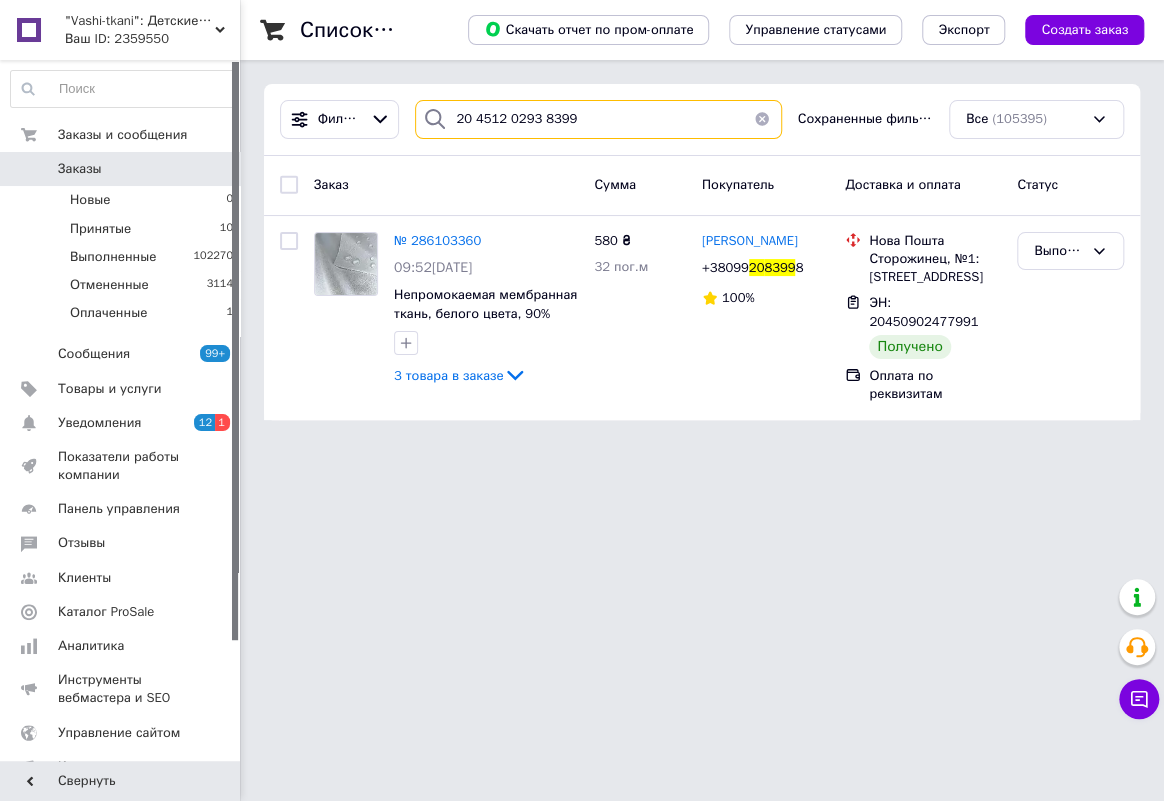 type on "20 4512 0293 8399" 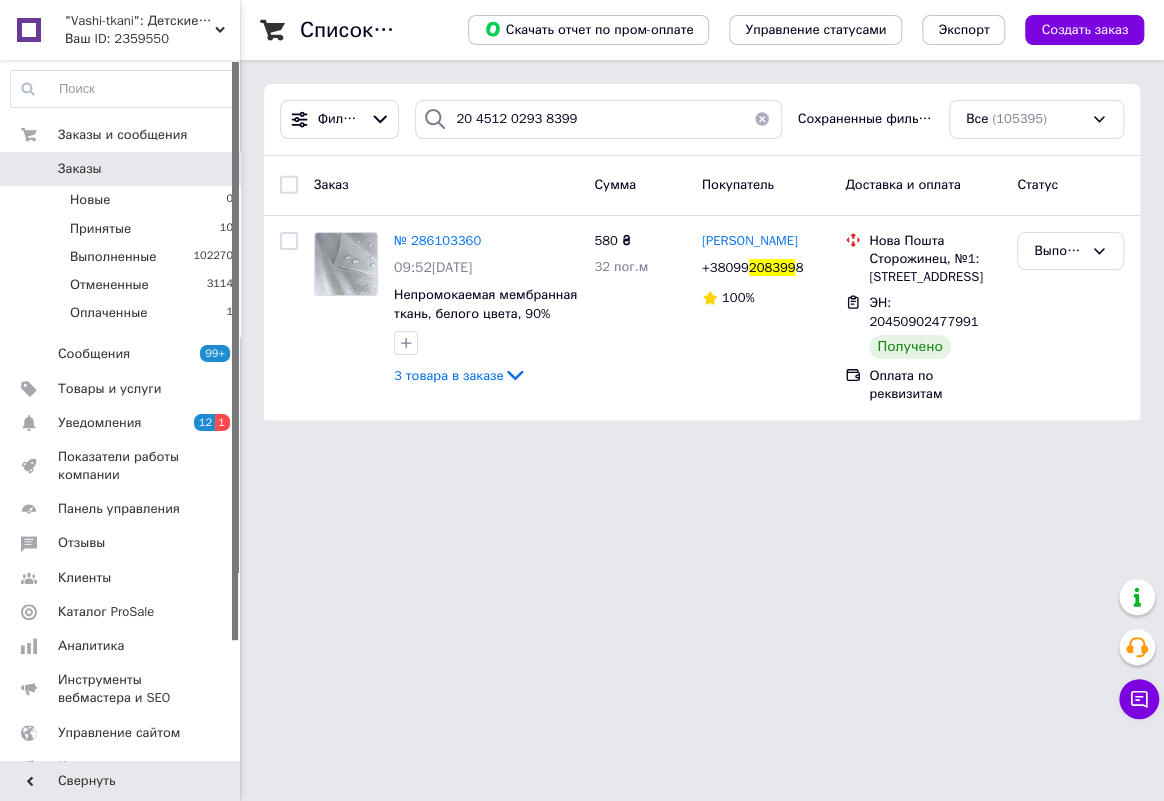 click on "0" at bounding box center [212, 169] 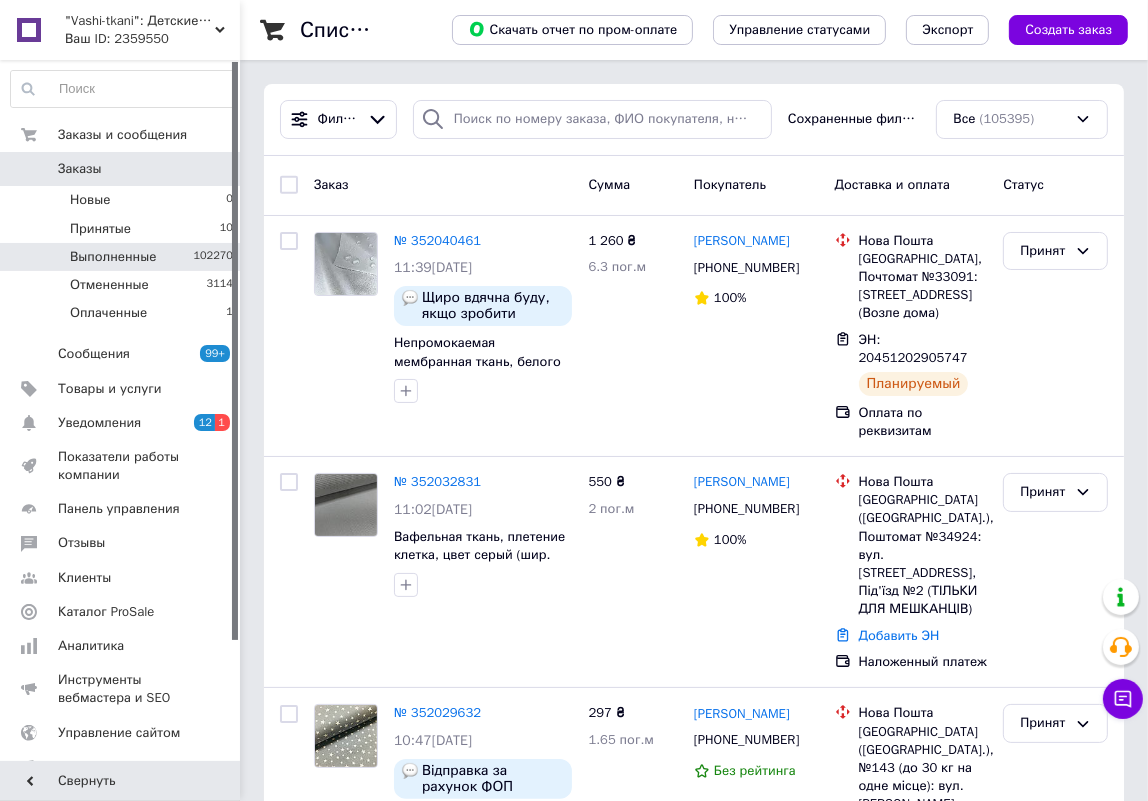 click on "Принятые 10" at bounding box center [122, 229] 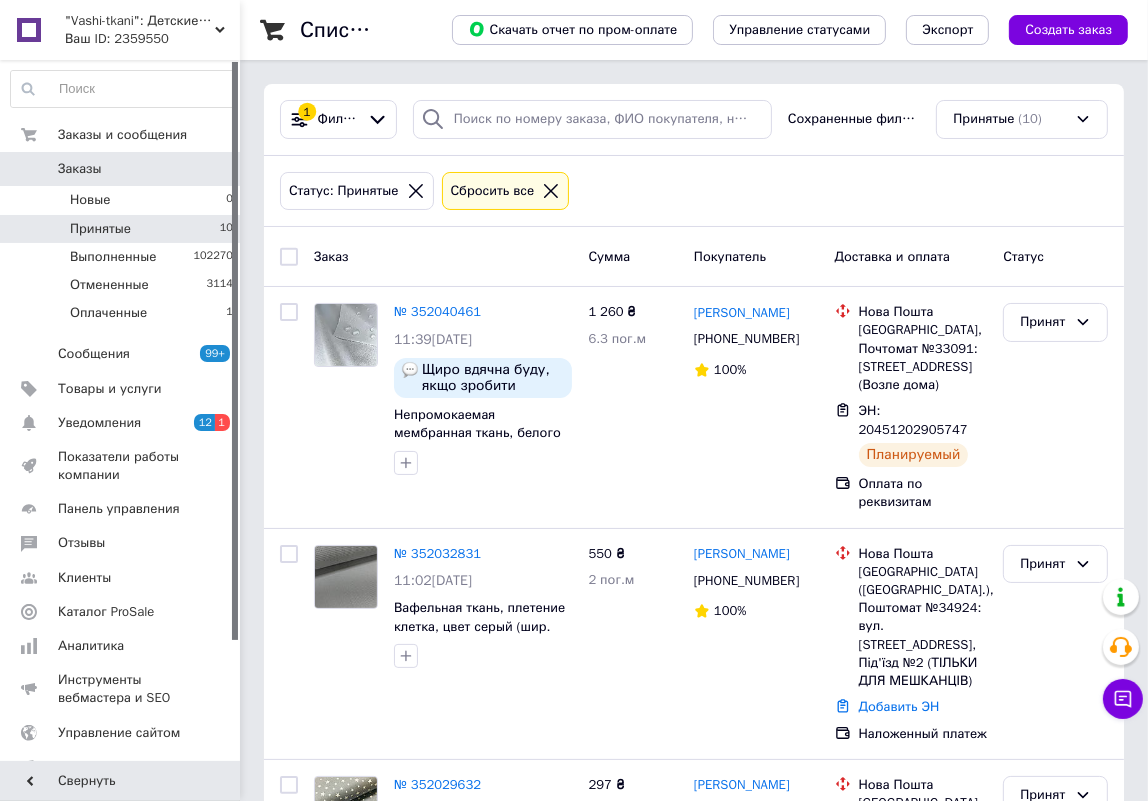 click on "Заказы" at bounding box center [121, 169] 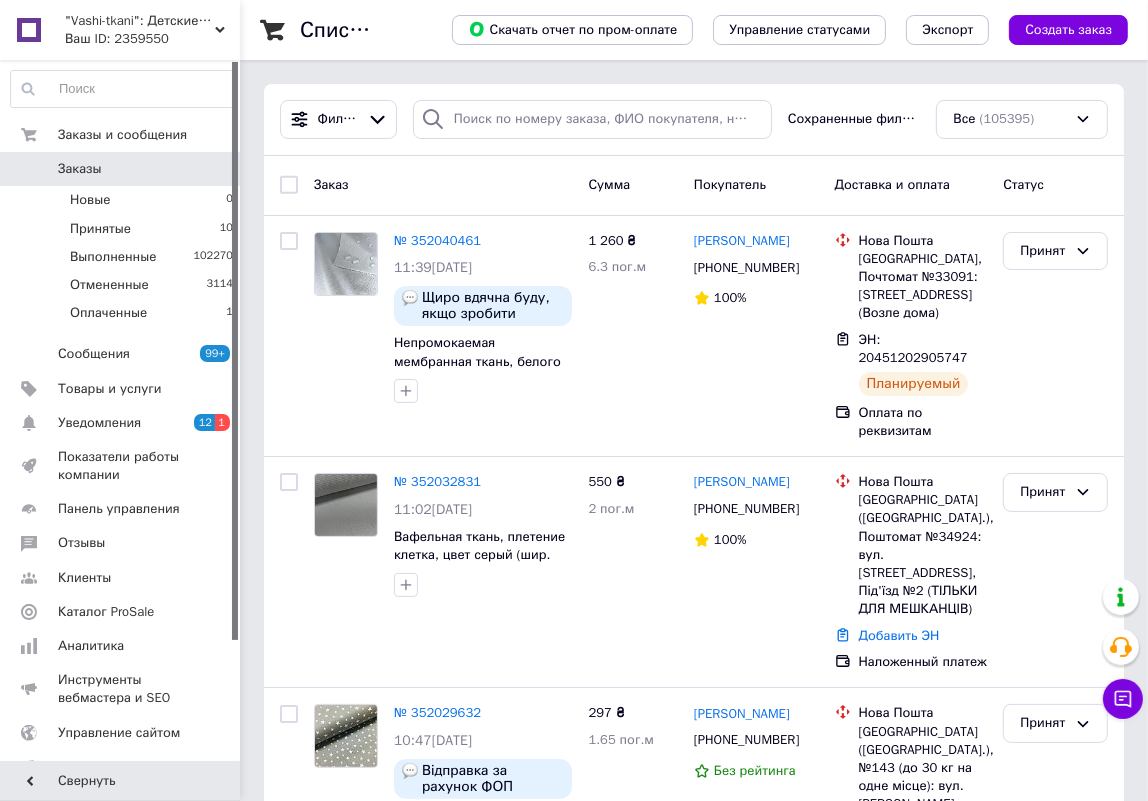 click on "Заказы 0" at bounding box center [122, 169] 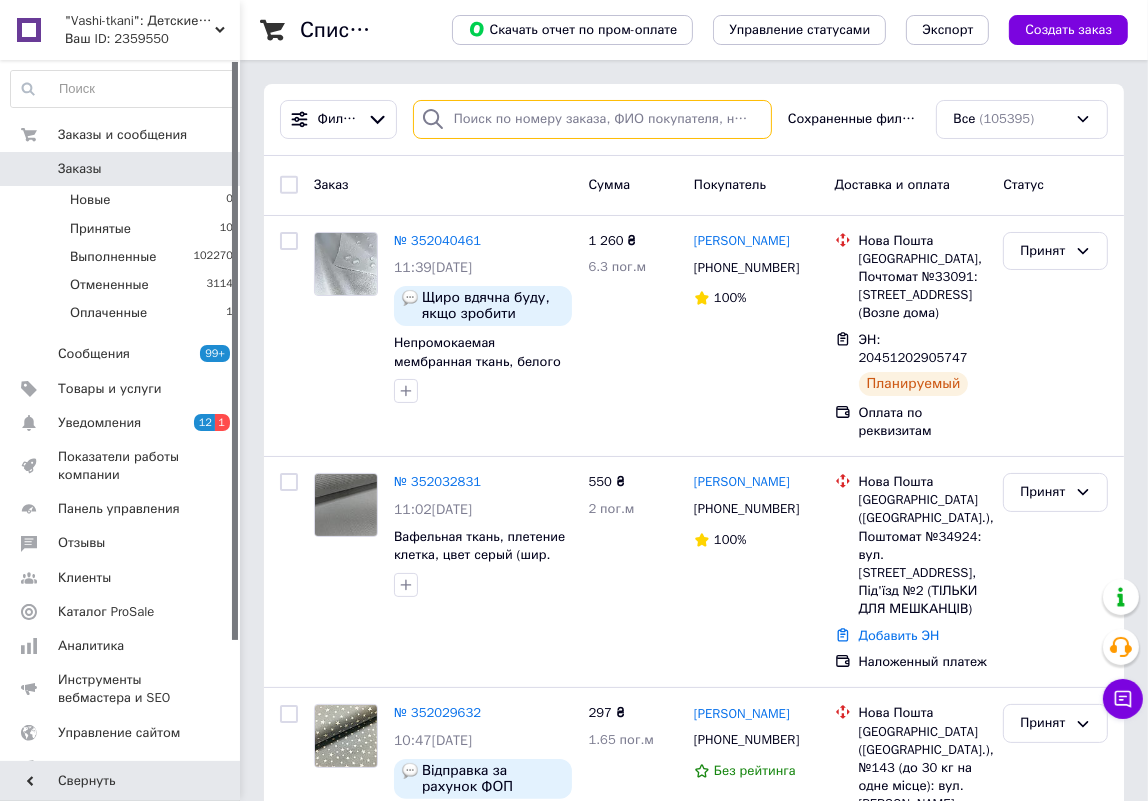 click at bounding box center [592, 119] 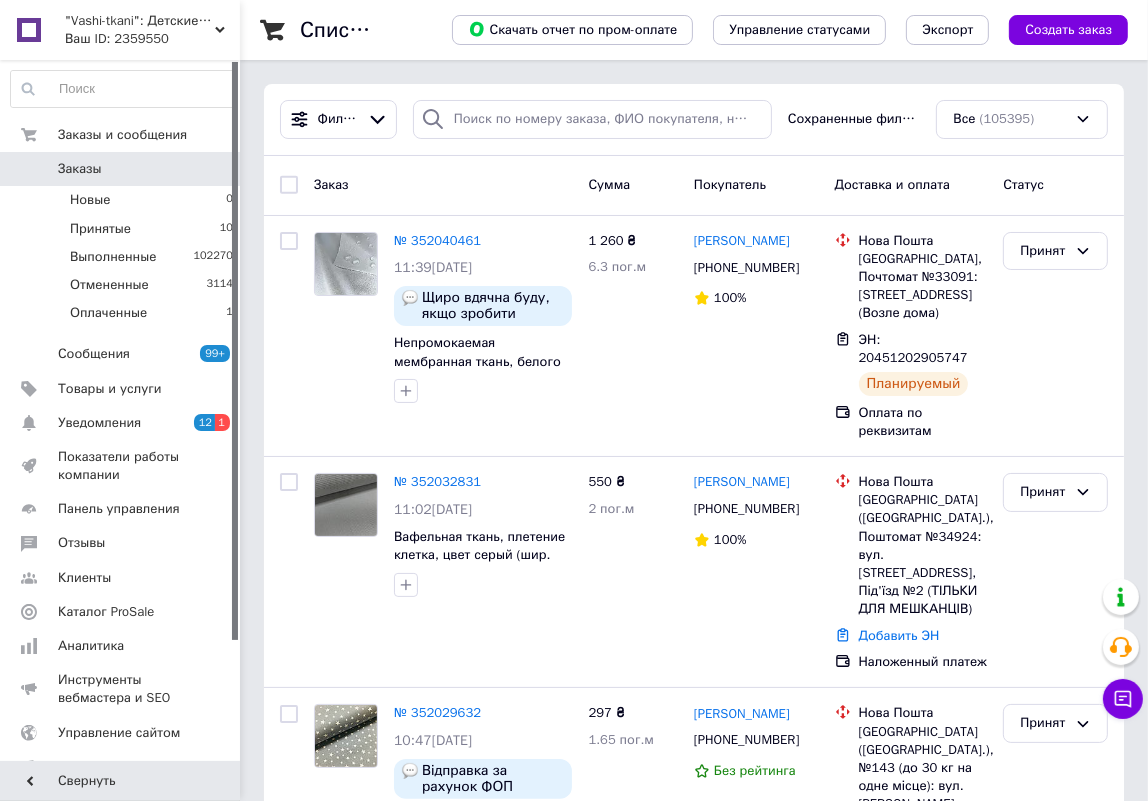 drag, startPoint x: 480, startPoint y: 119, endPoint x: 812, endPoint y: 213, distance: 345.05072 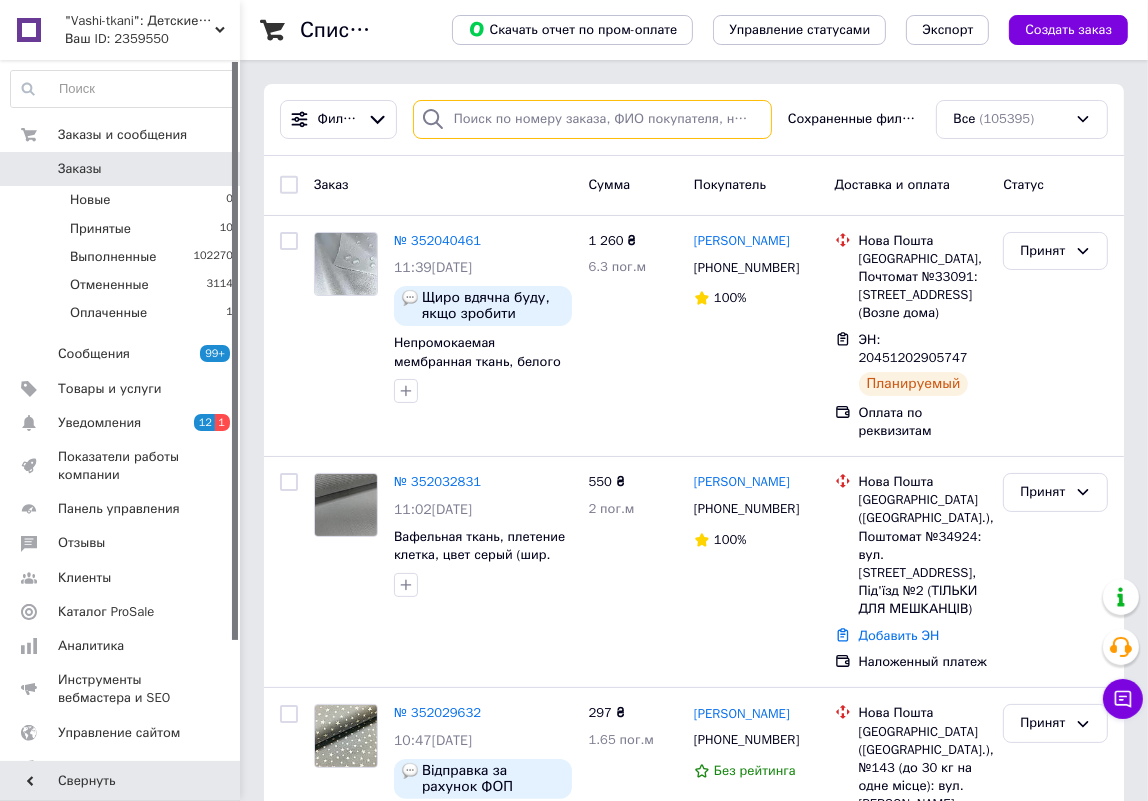 click at bounding box center [592, 119] 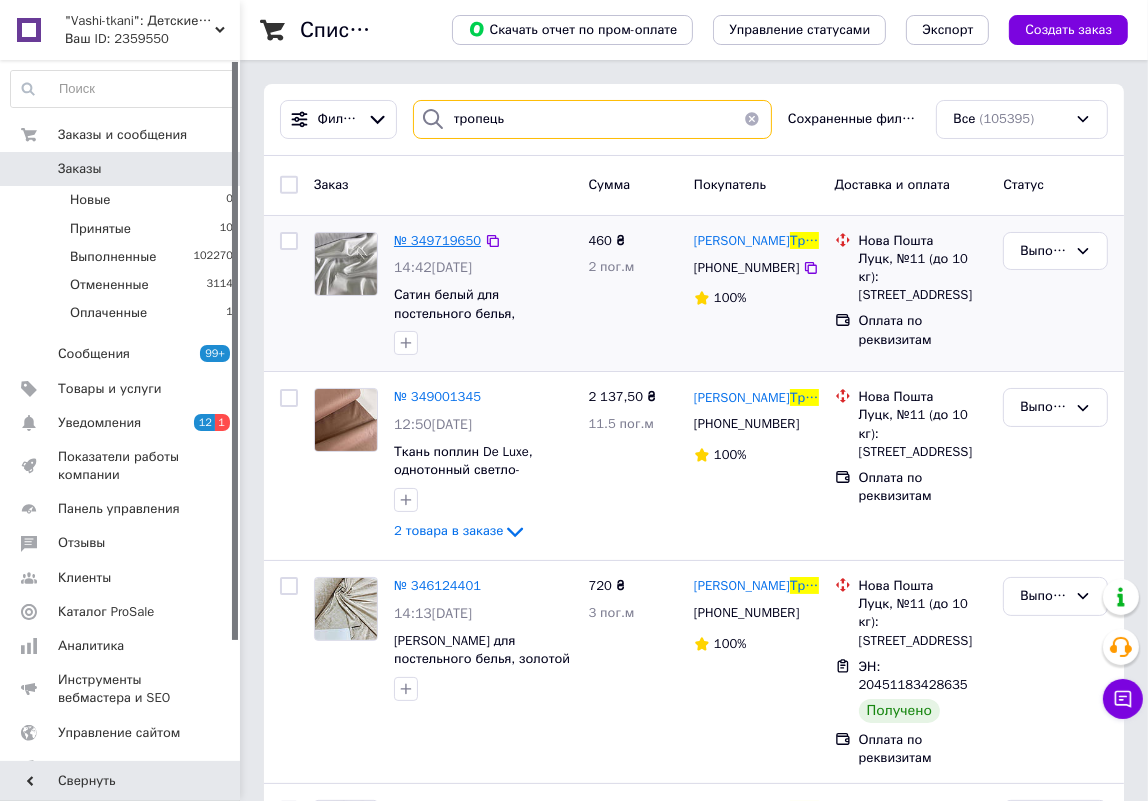 type on "тропець" 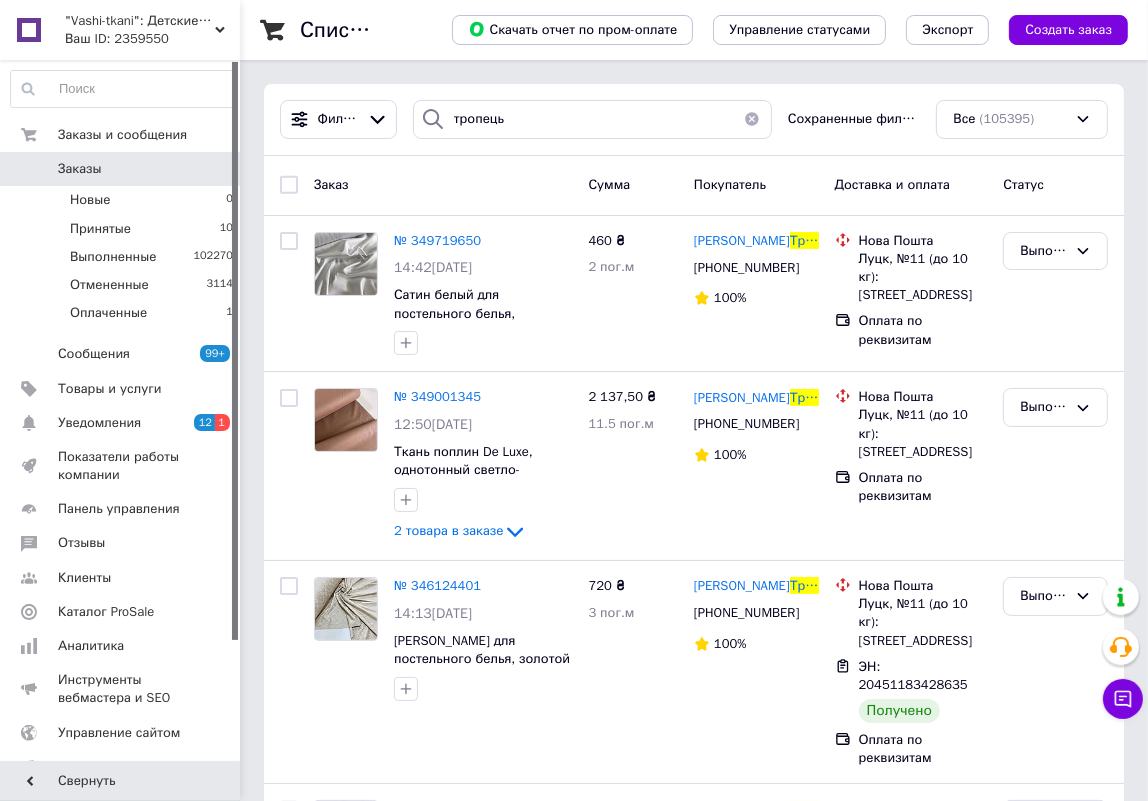 drag, startPoint x: 429, startPoint y: 241, endPoint x: 469, endPoint y: 272, distance: 50.606323 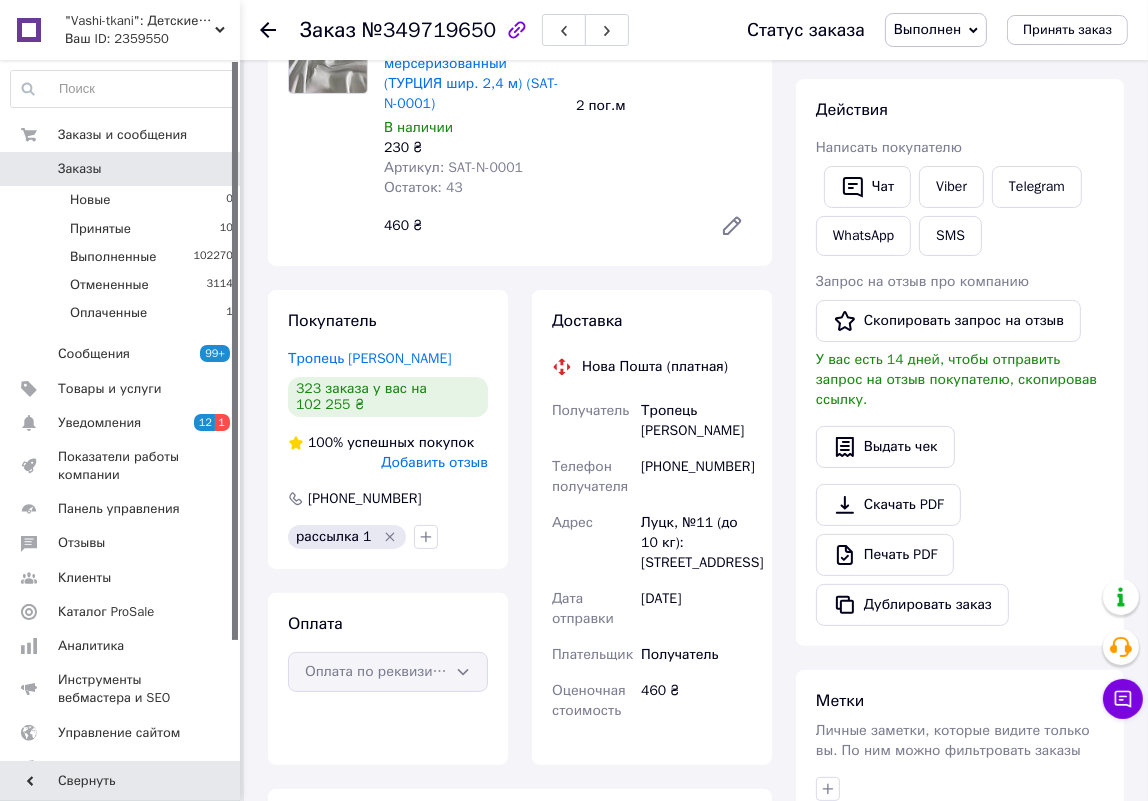 scroll, scrollTop: 258, scrollLeft: 0, axis: vertical 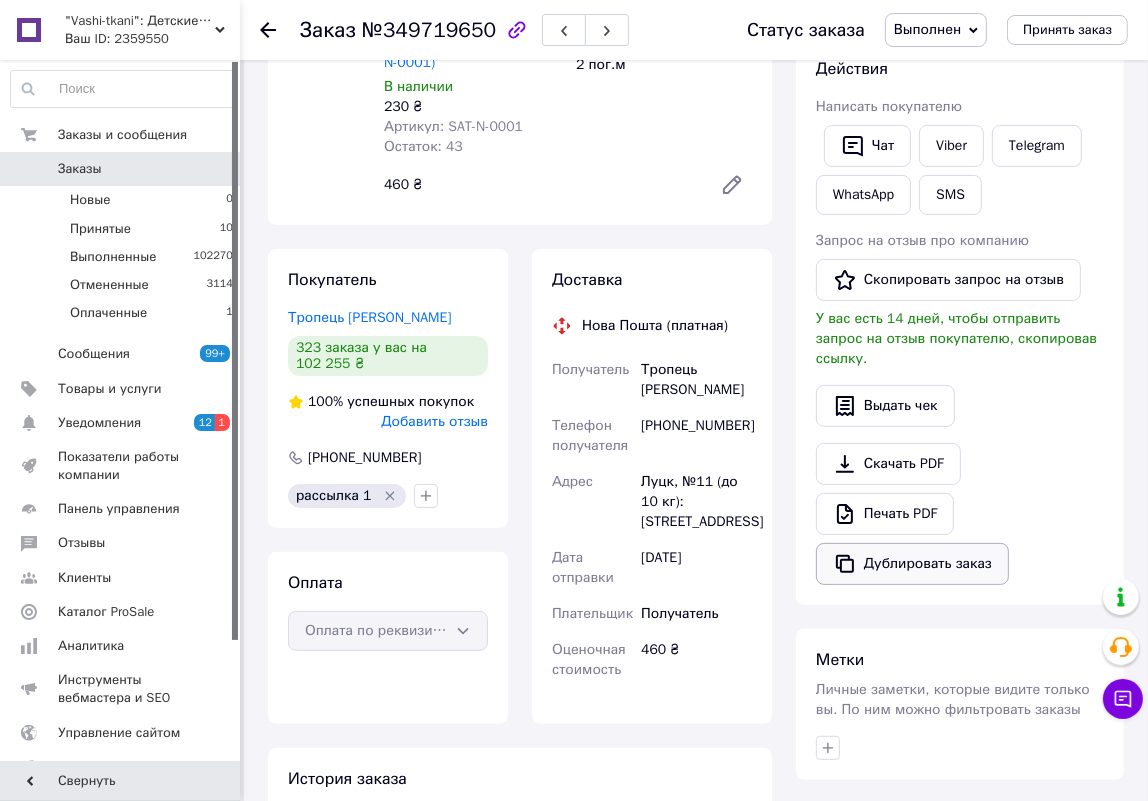 click on "Дублировать заказ" at bounding box center [912, 564] 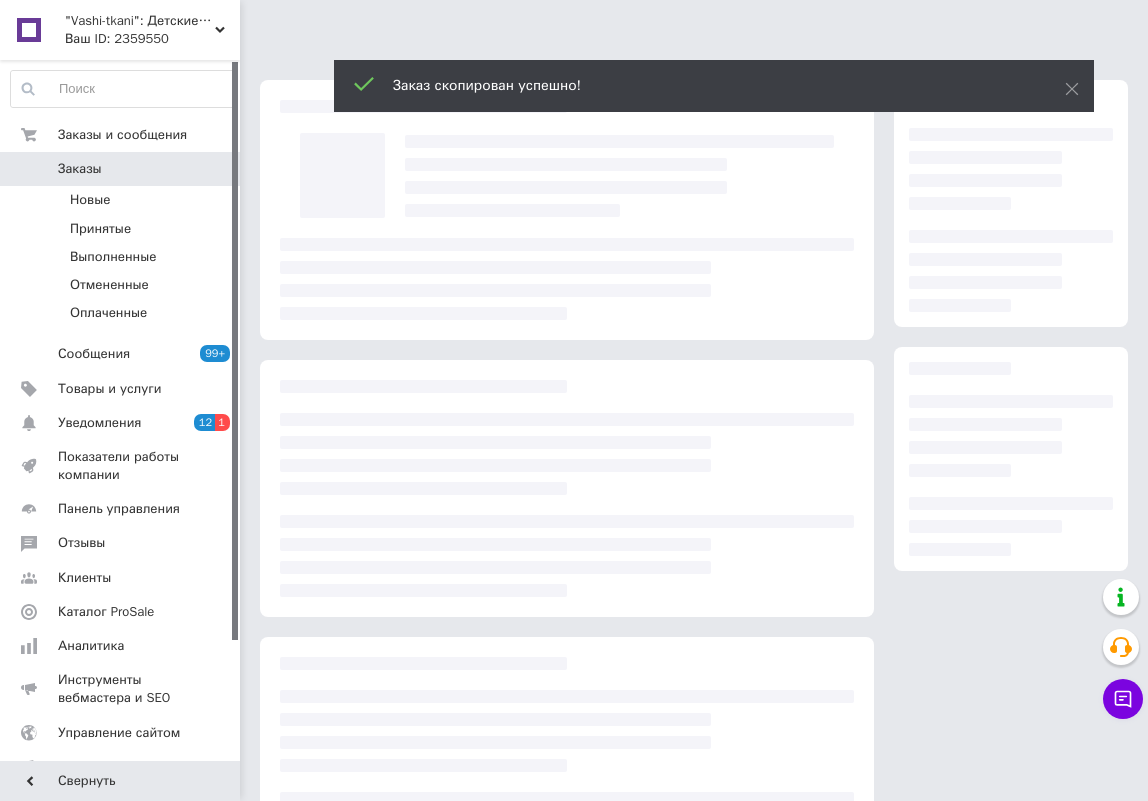 scroll, scrollTop: 0, scrollLeft: 0, axis: both 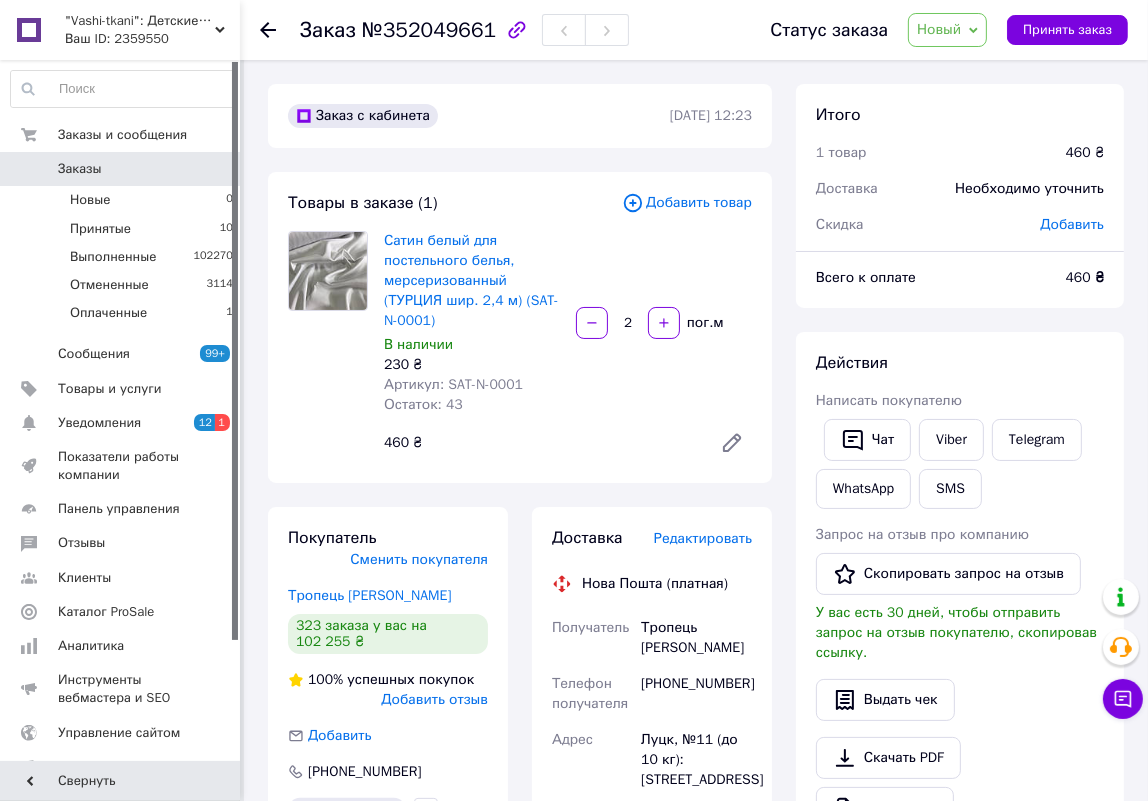 drag, startPoint x: 1057, startPoint y: 38, endPoint x: 1072, endPoint y: 47, distance: 17.492855 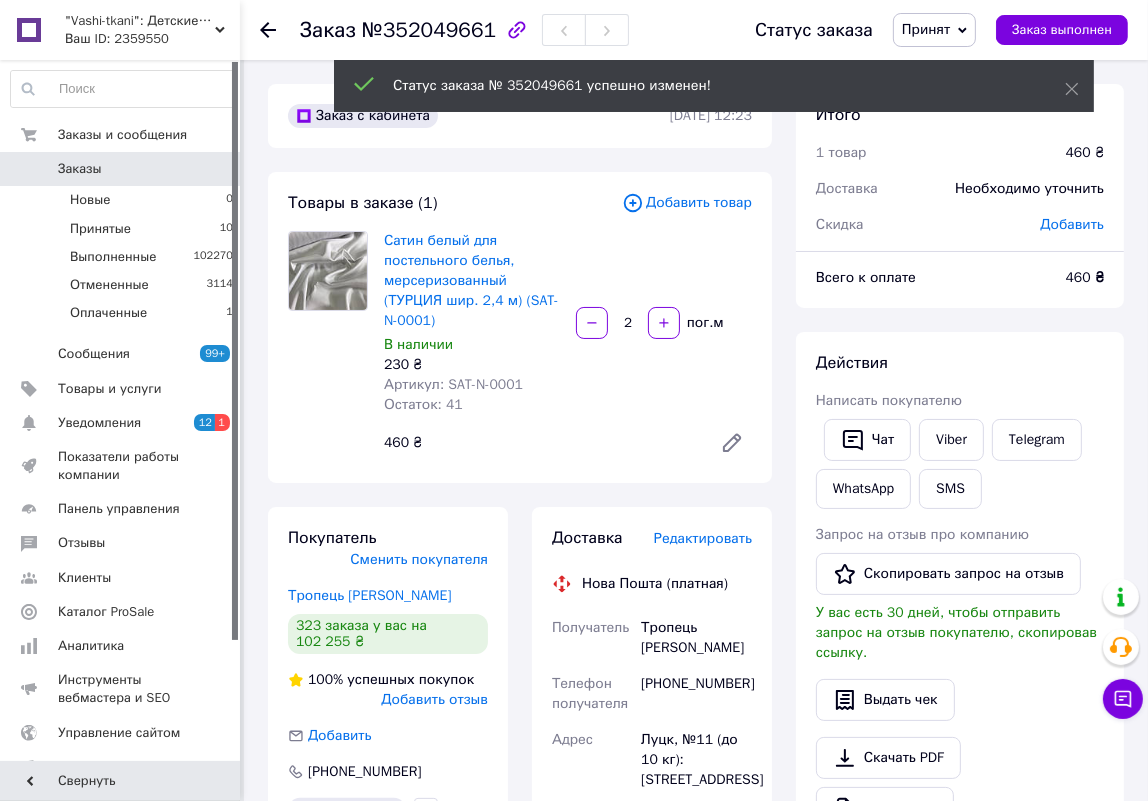 click on "Добавить товар" at bounding box center [687, 203] 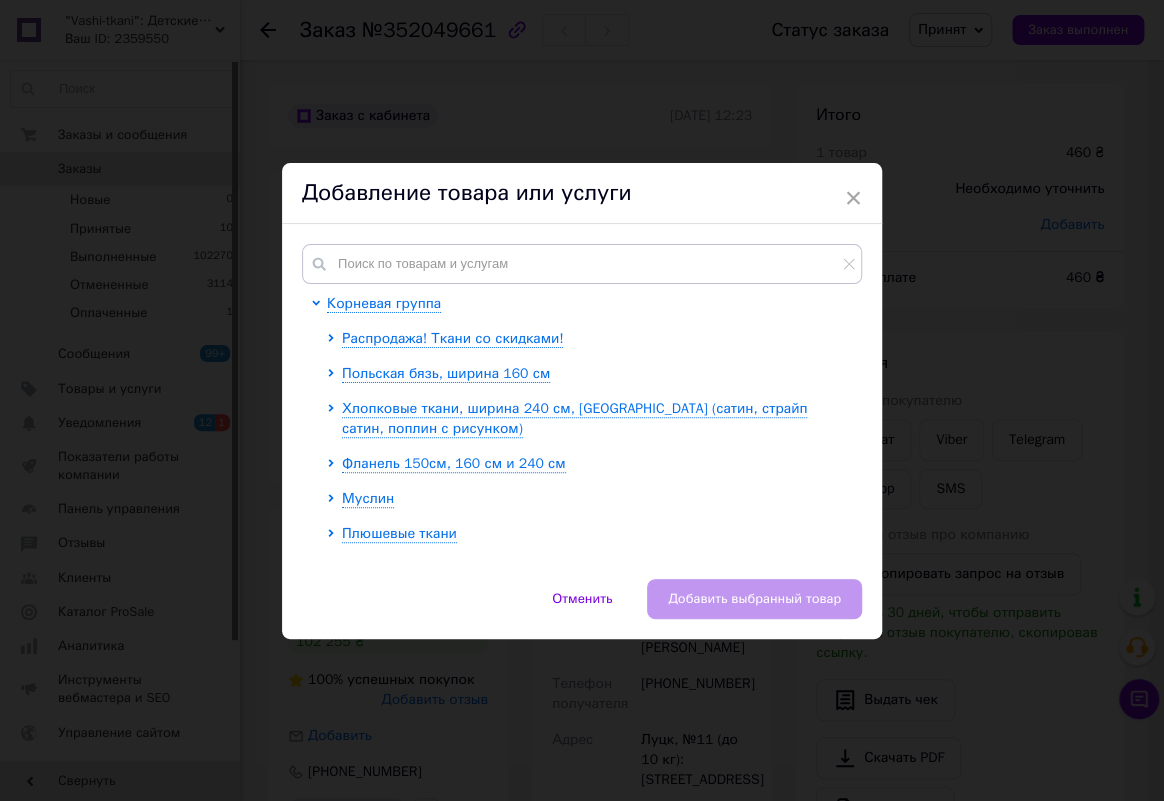 click on "Корневая группа Распродажа! Ткани со скидками! Польская бязь, ширина 160 см Хлопковые ткани, ширина 240 см, Турция (сатин, страйп сатин, поплин с рисунком)  Фланель 150см, 160 см и 240 см Муслин Плюшевые ткани Батист  9 Непромокаемая мембранная ткань, 100% хлопок 2 Вафельное полотно  29 Хлопковые ткани Новогодние Резинка эластичная 14 Лоскуты тканей для рукоделия 16 Хлопковые ткани пр-во Корея (САТИН) Велюр х/б  Трикотаж Махровые ткани 20 Водоотталкивающая ткань 57 Хлопковые ткани пр-во Чехия (ДАМАСК) 2 Вареный 100% хлопок, ширина 240 см. 1 Фатин мягкий (шир. 3,0 м) 9" at bounding box center [582, 401] 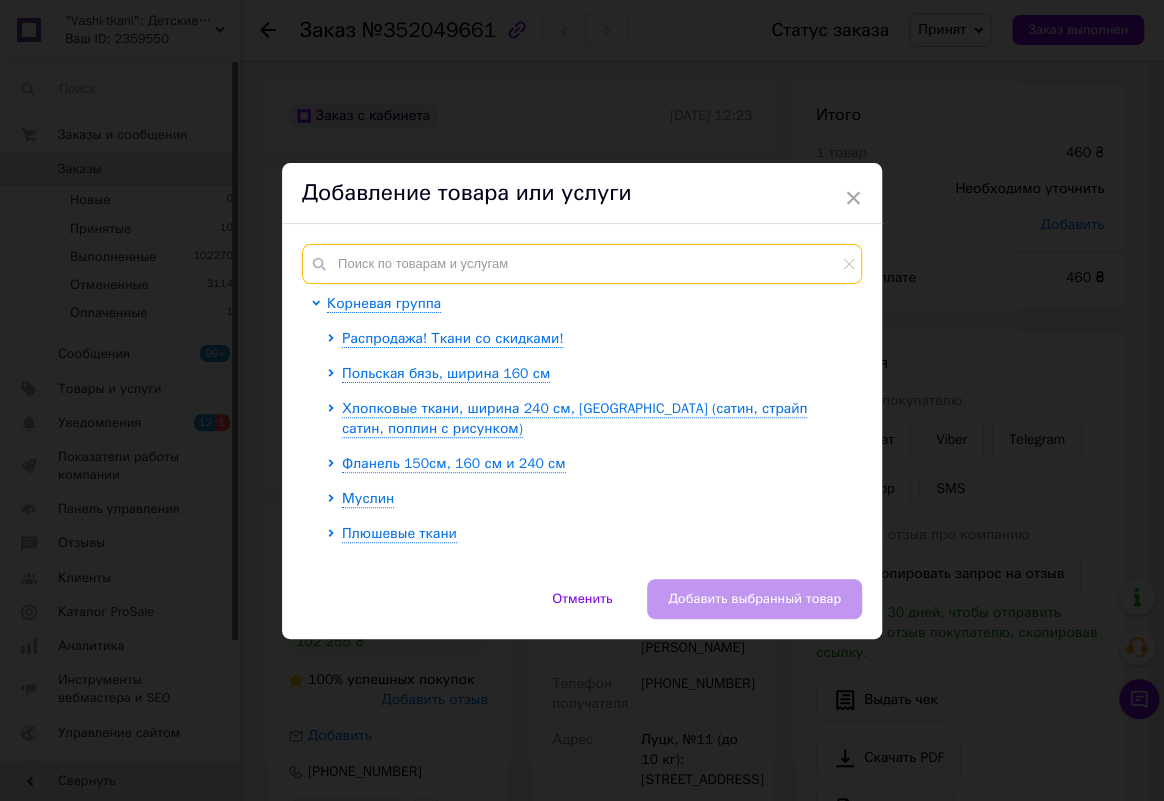 click at bounding box center (582, 264) 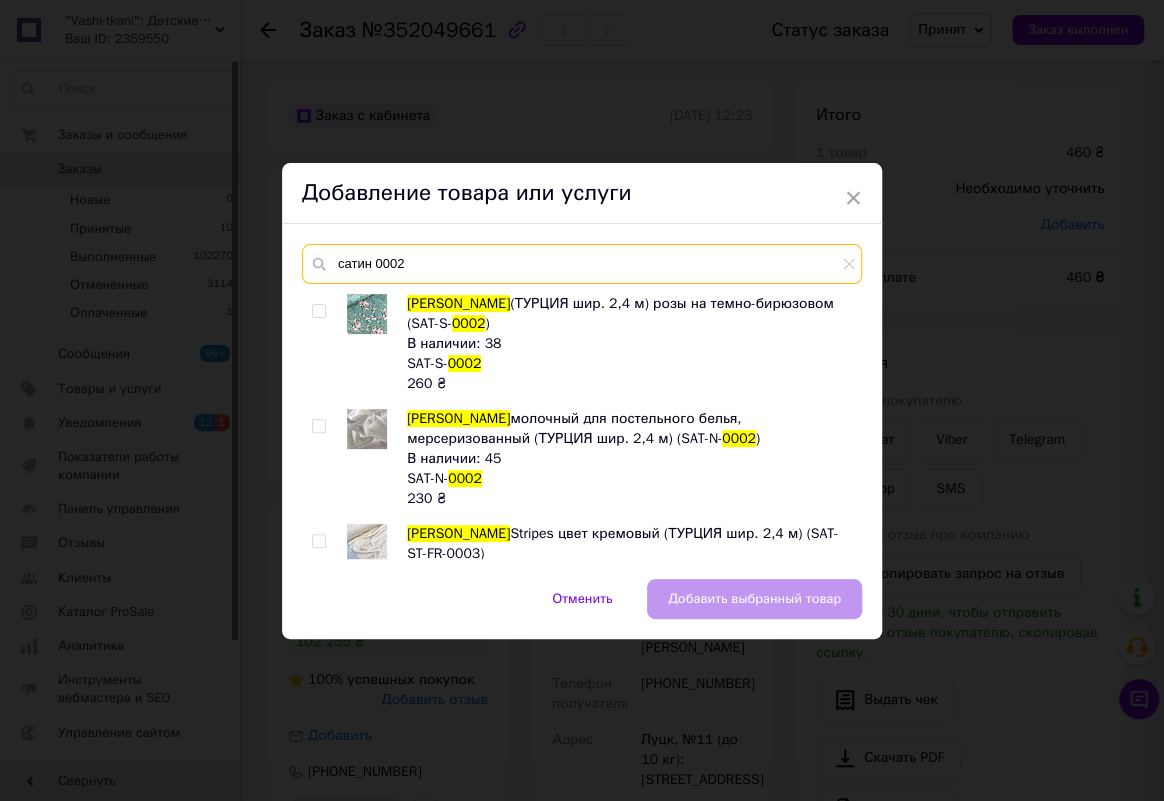 type on "сатин 0002" 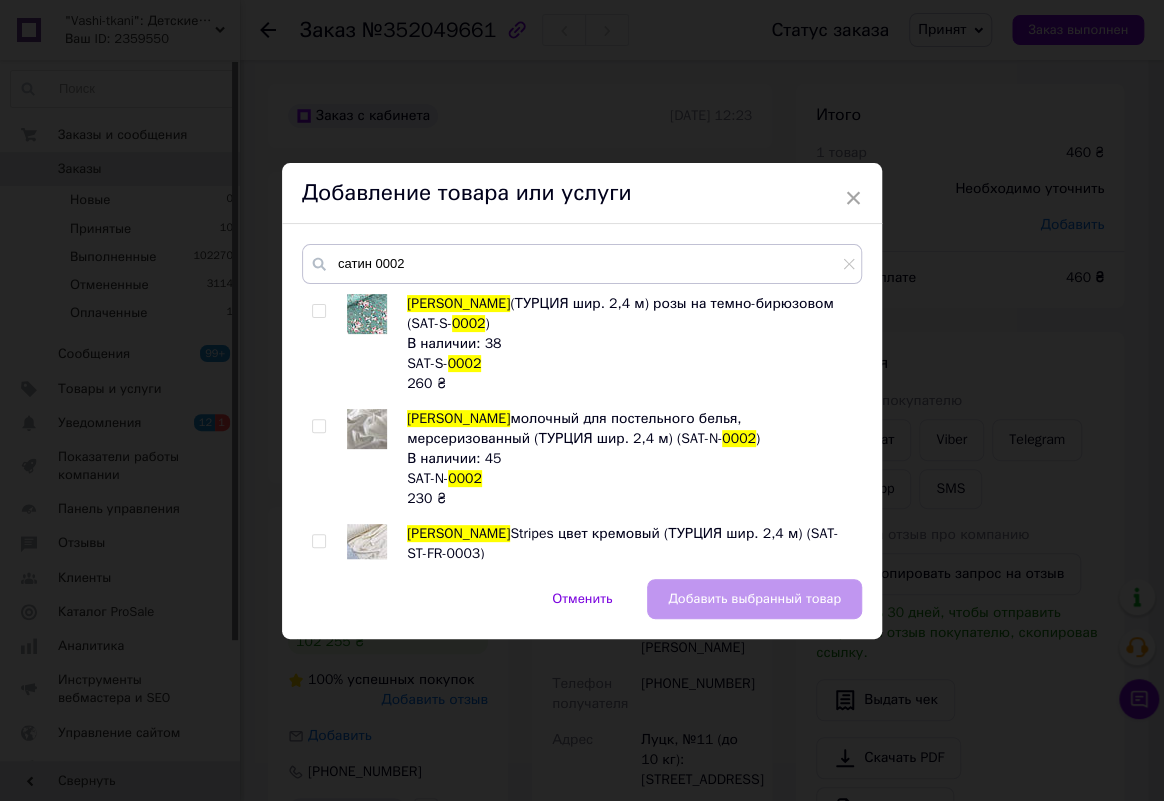 click at bounding box center [318, 426] 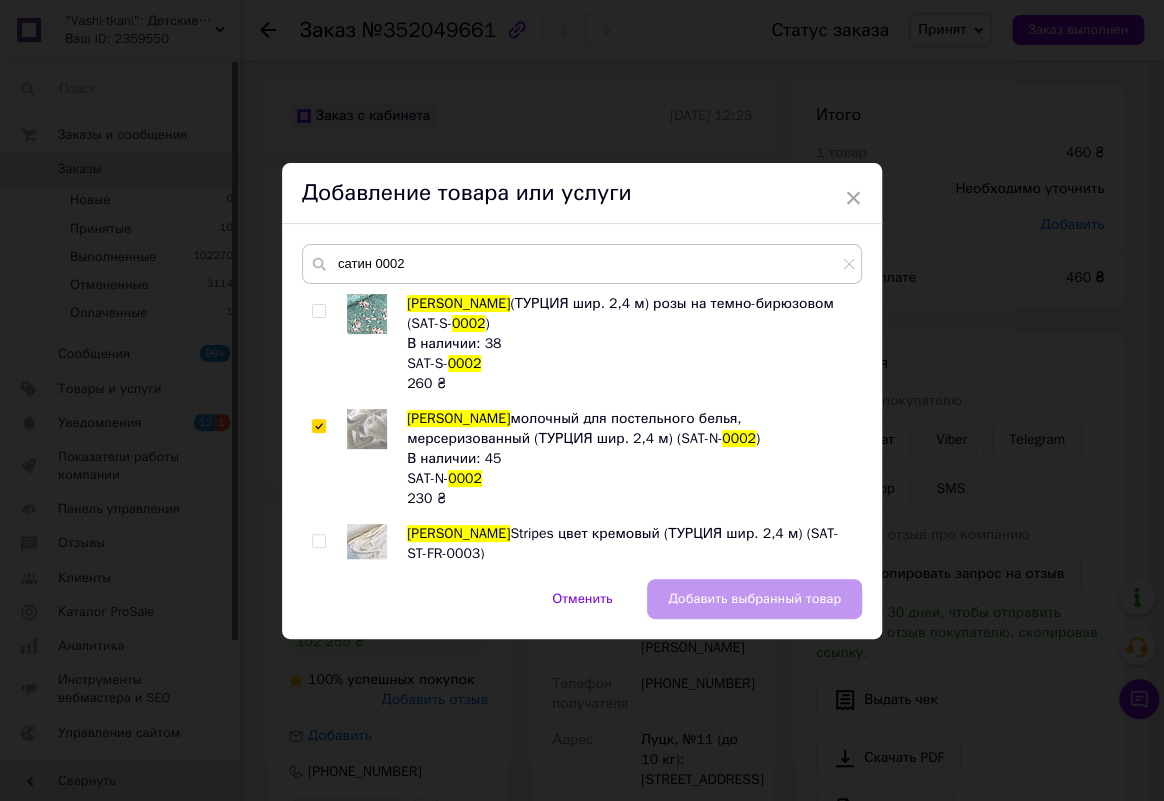 checkbox on "true" 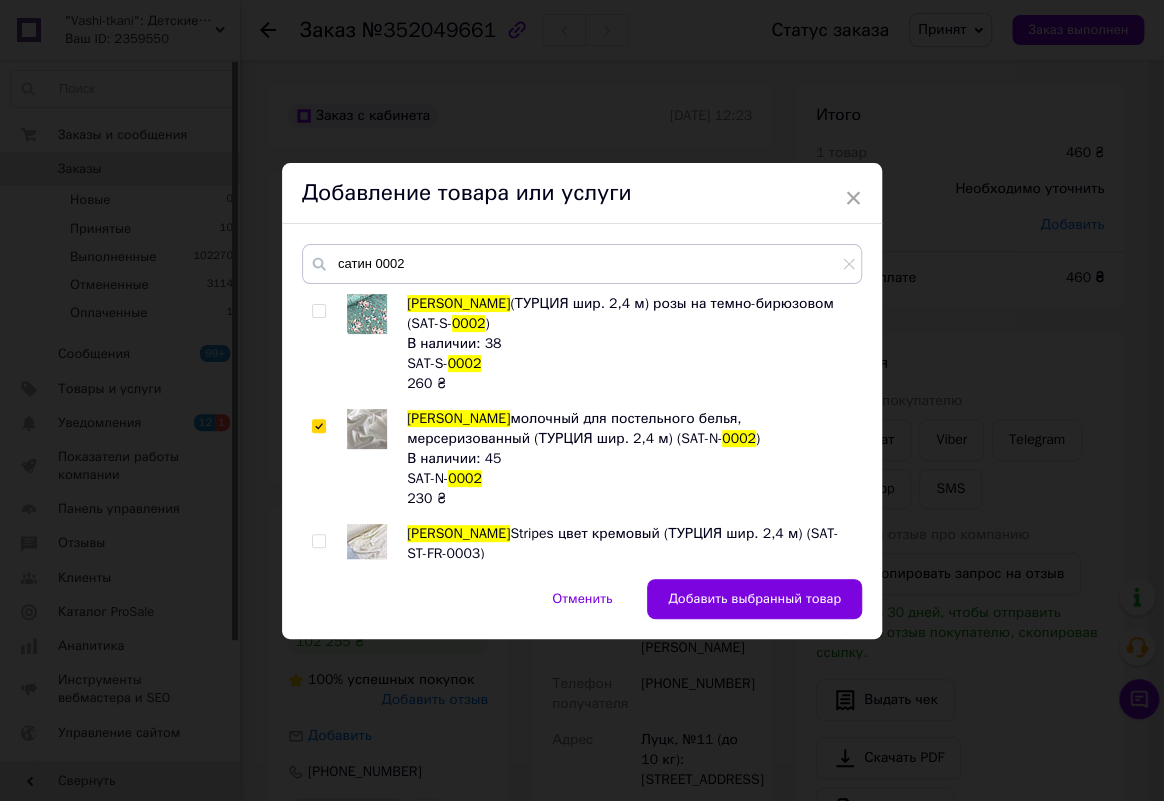 click on "Добавить выбранный товар" at bounding box center (754, 599) 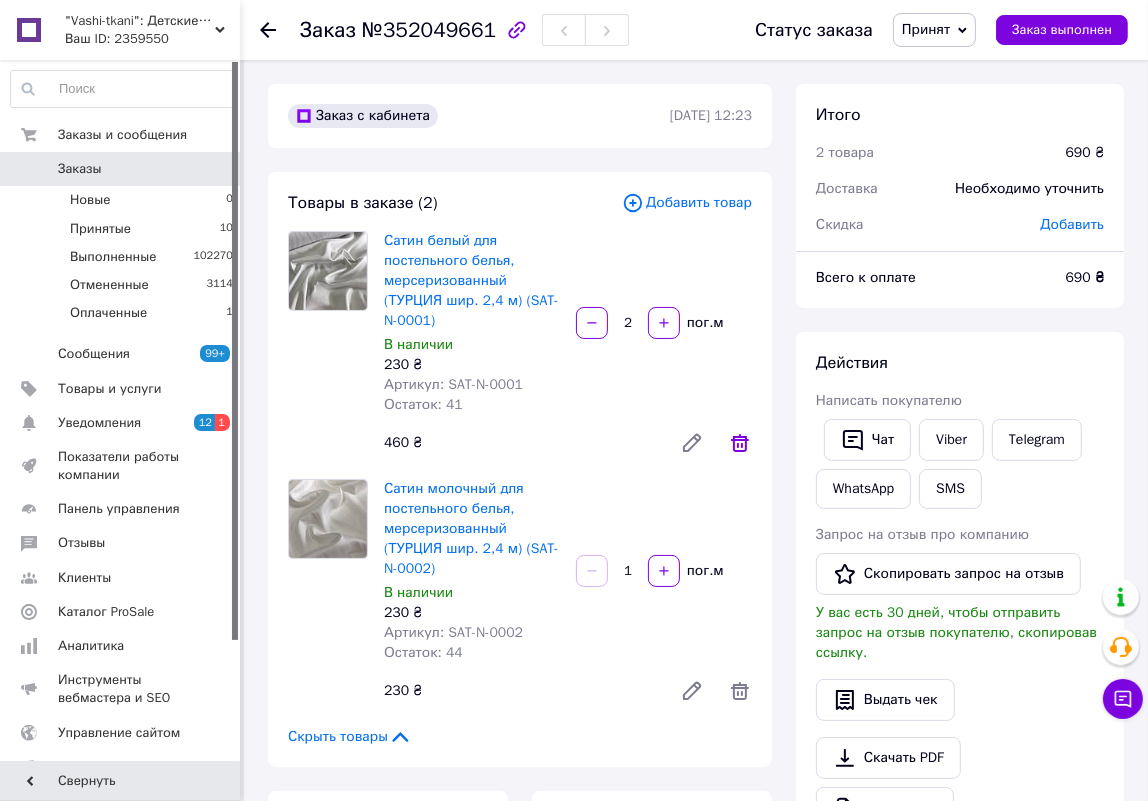 click 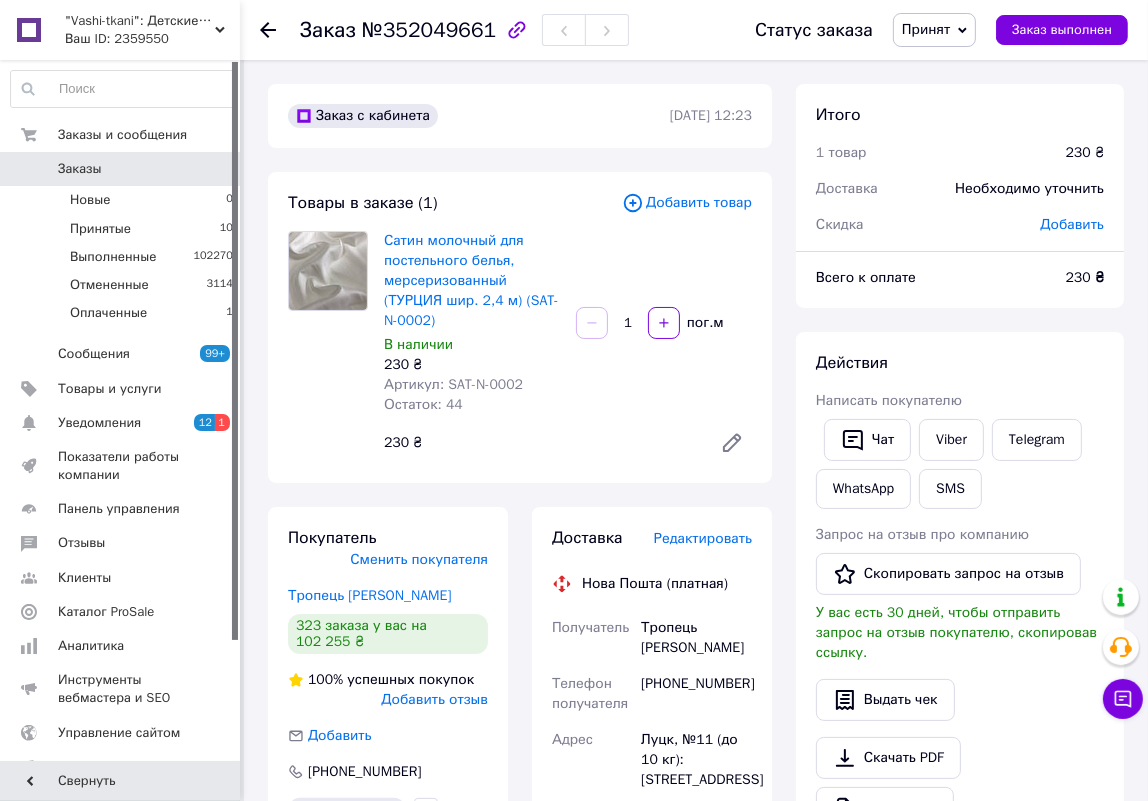 click on "1" at bounding box center (628, 323) 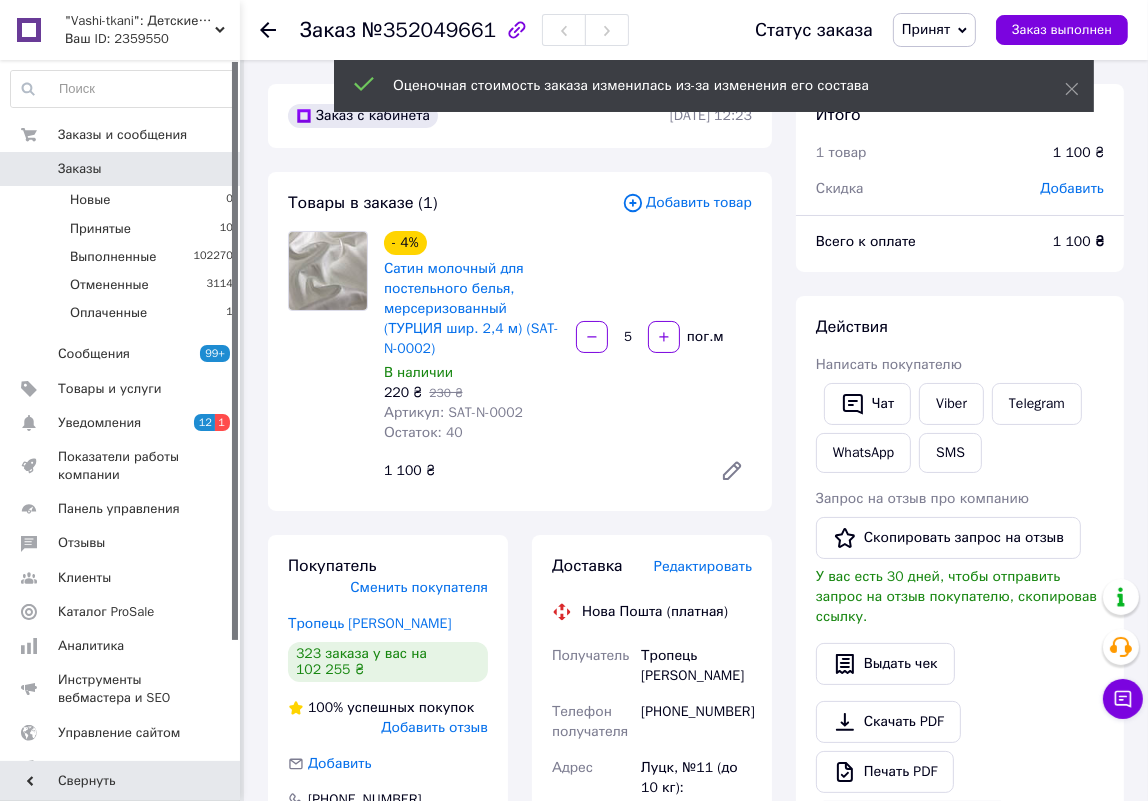 type on "5" 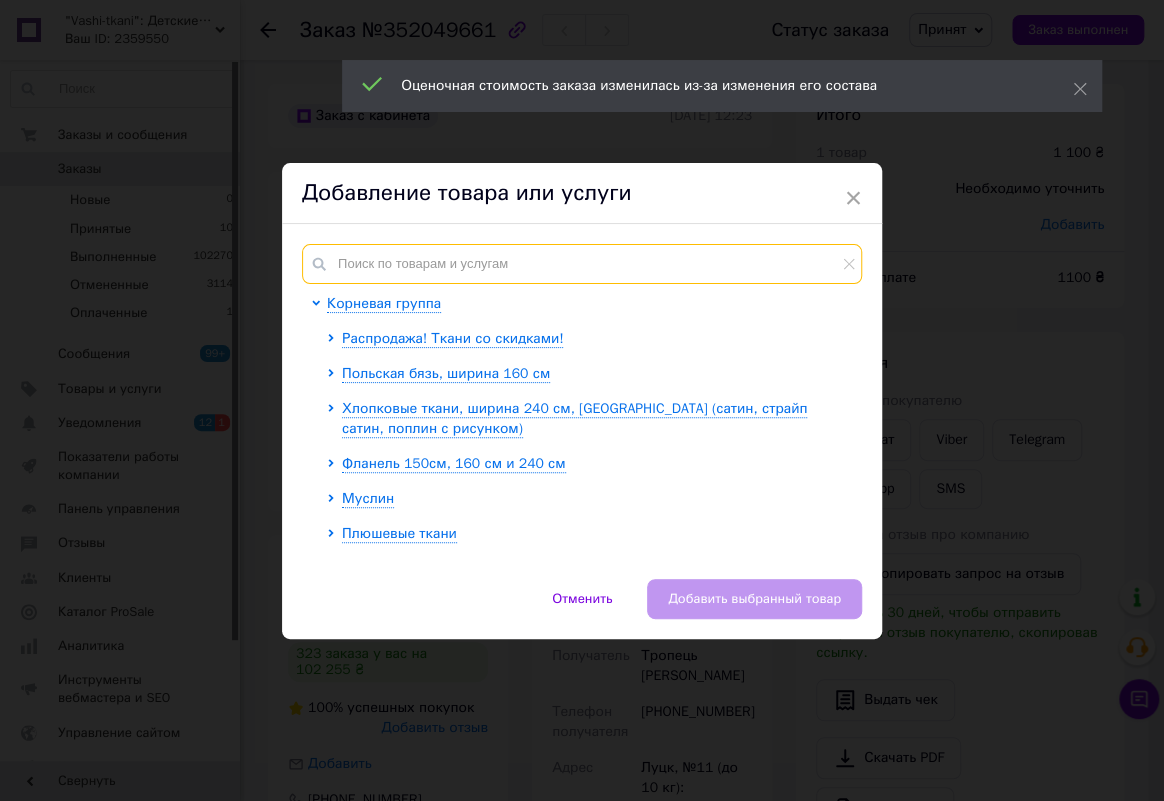 click at bounding box center [582, 264] 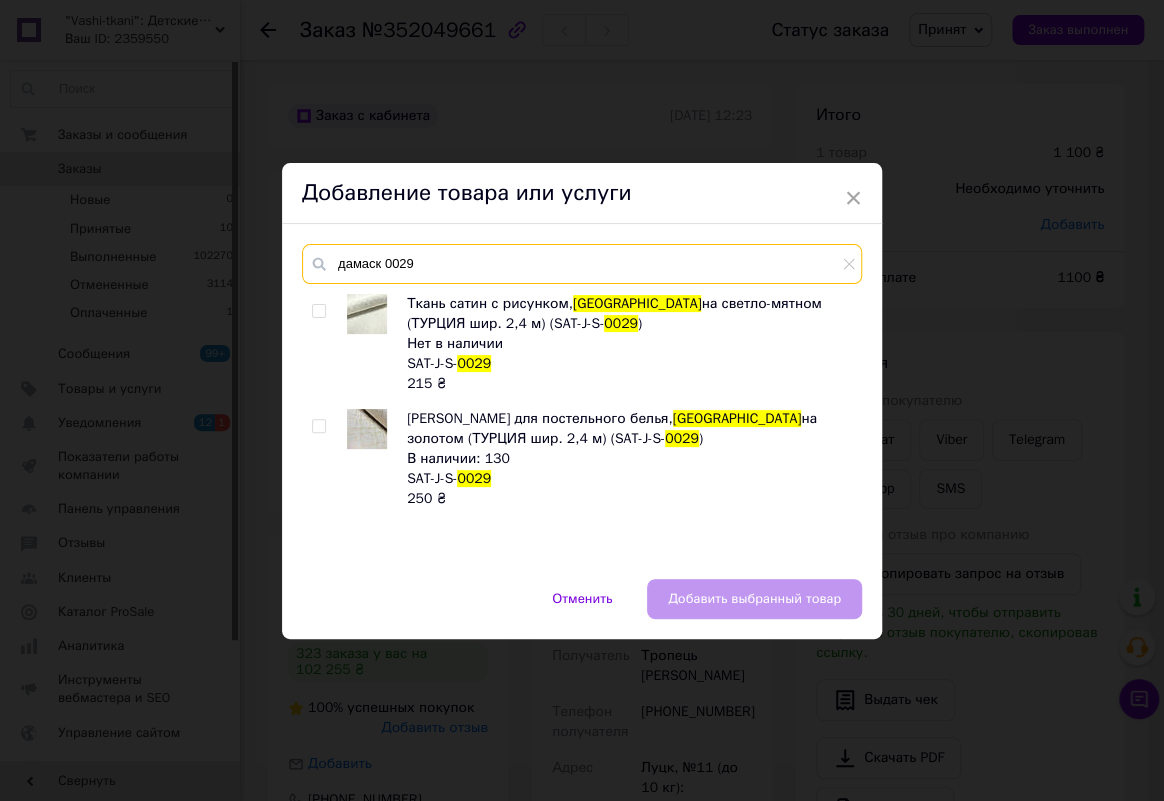 type on "дамаск 0029" 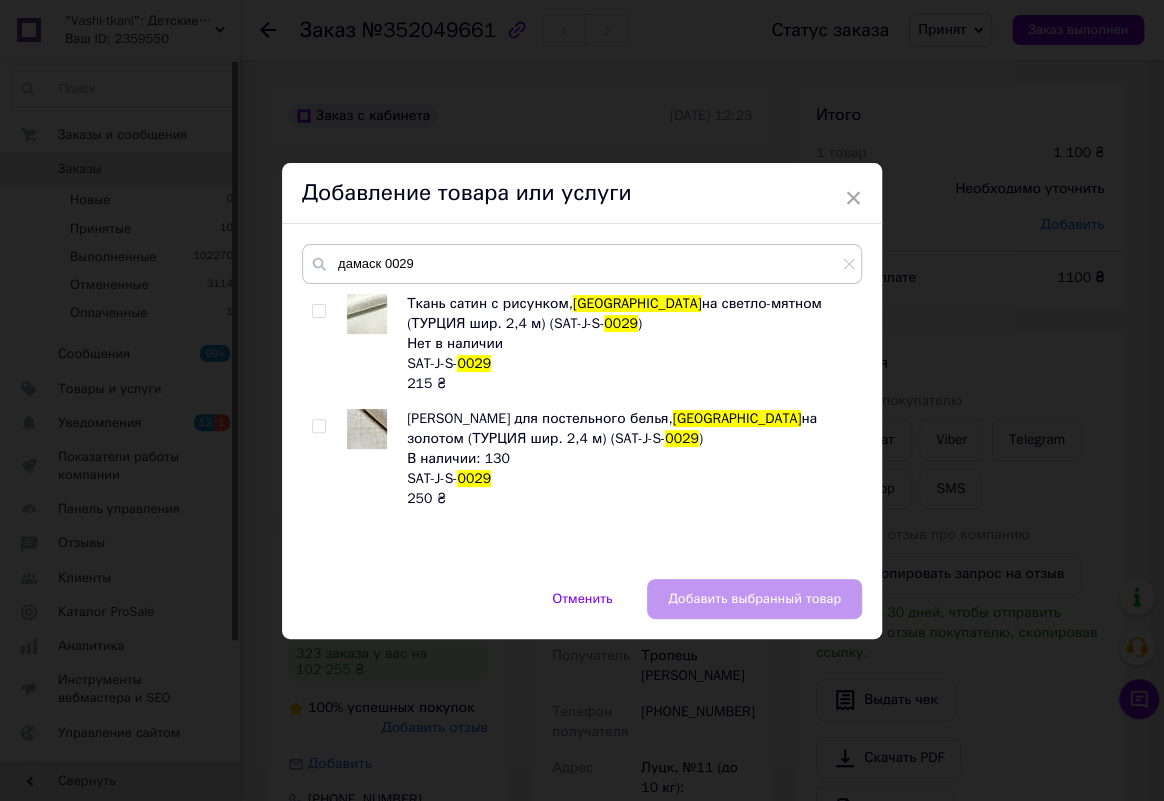 click at bounding box center (318, 426) 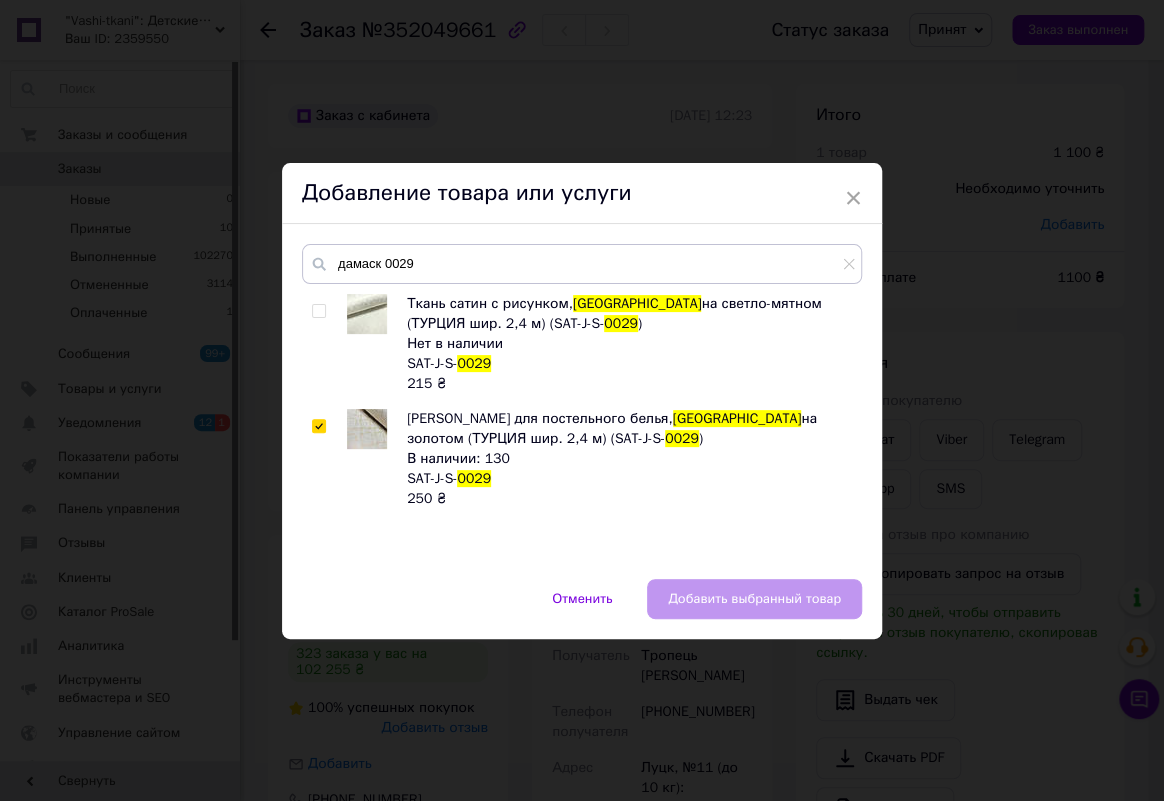checkbox on "true" 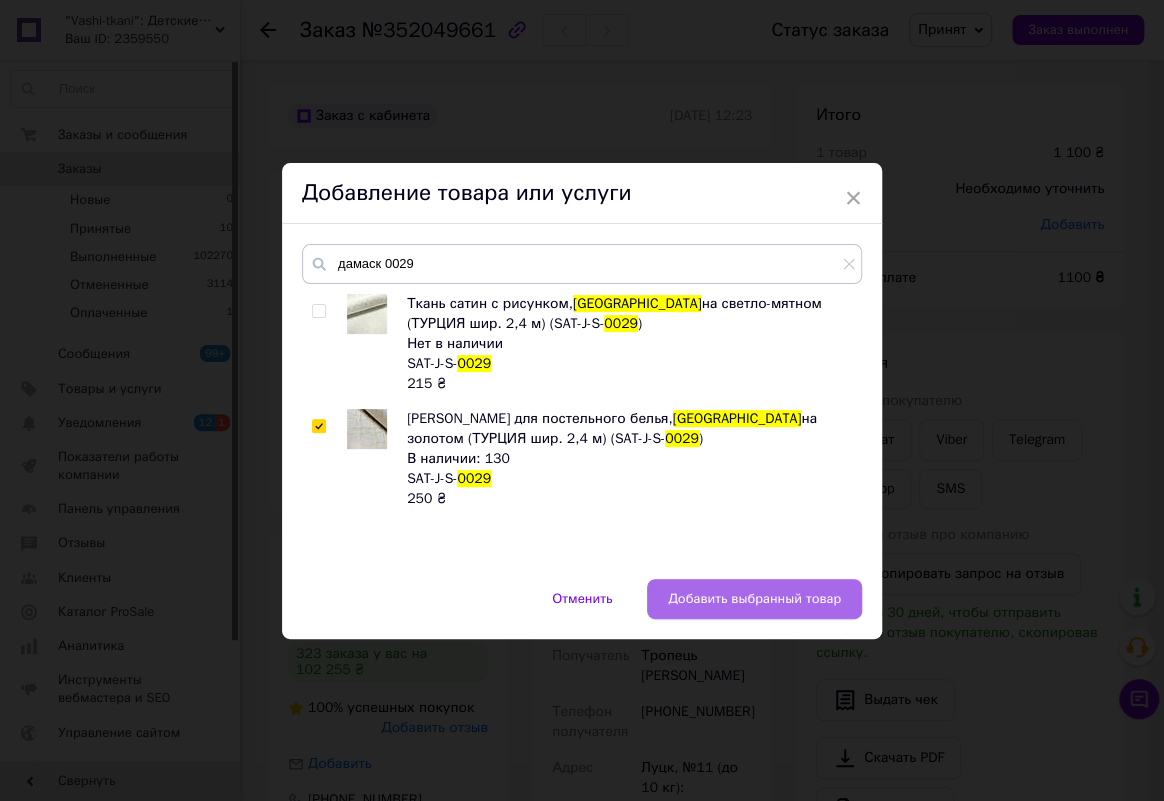 click on "Добавить выбранный товар" at bounding box center [754, 599] 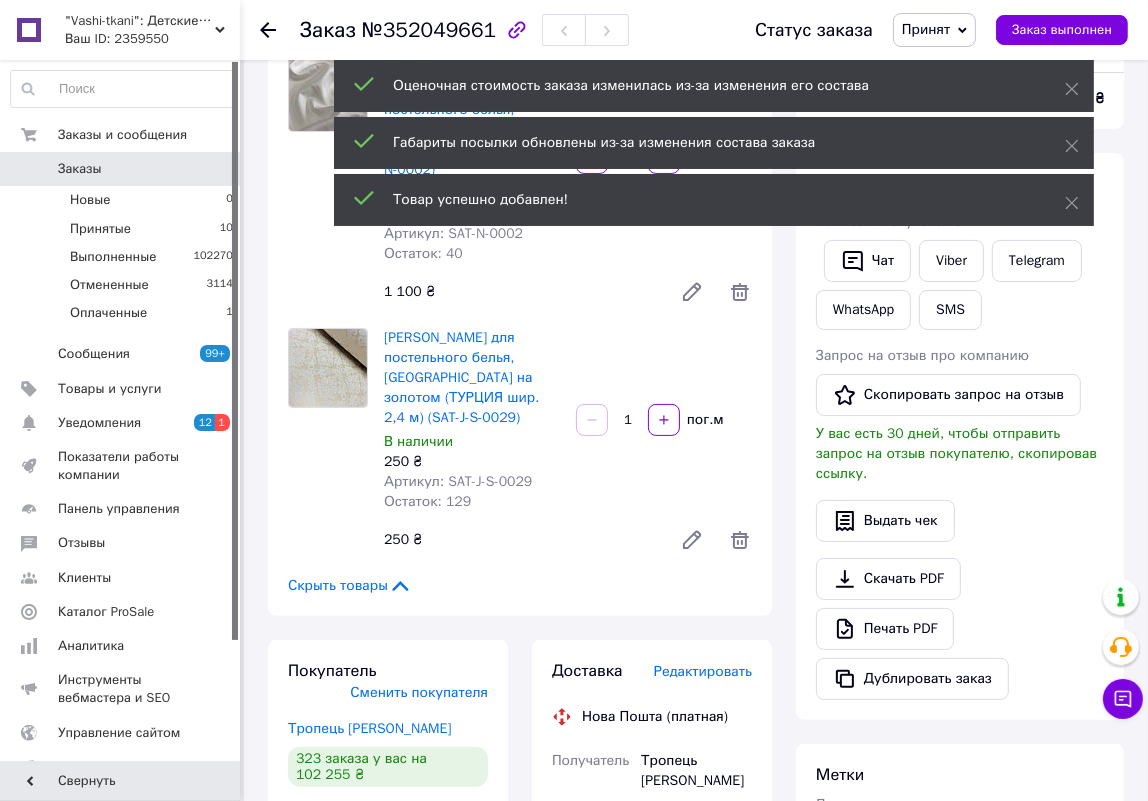 scroll, scrollTop: 181, scrollLeft: 0, axis: vertical 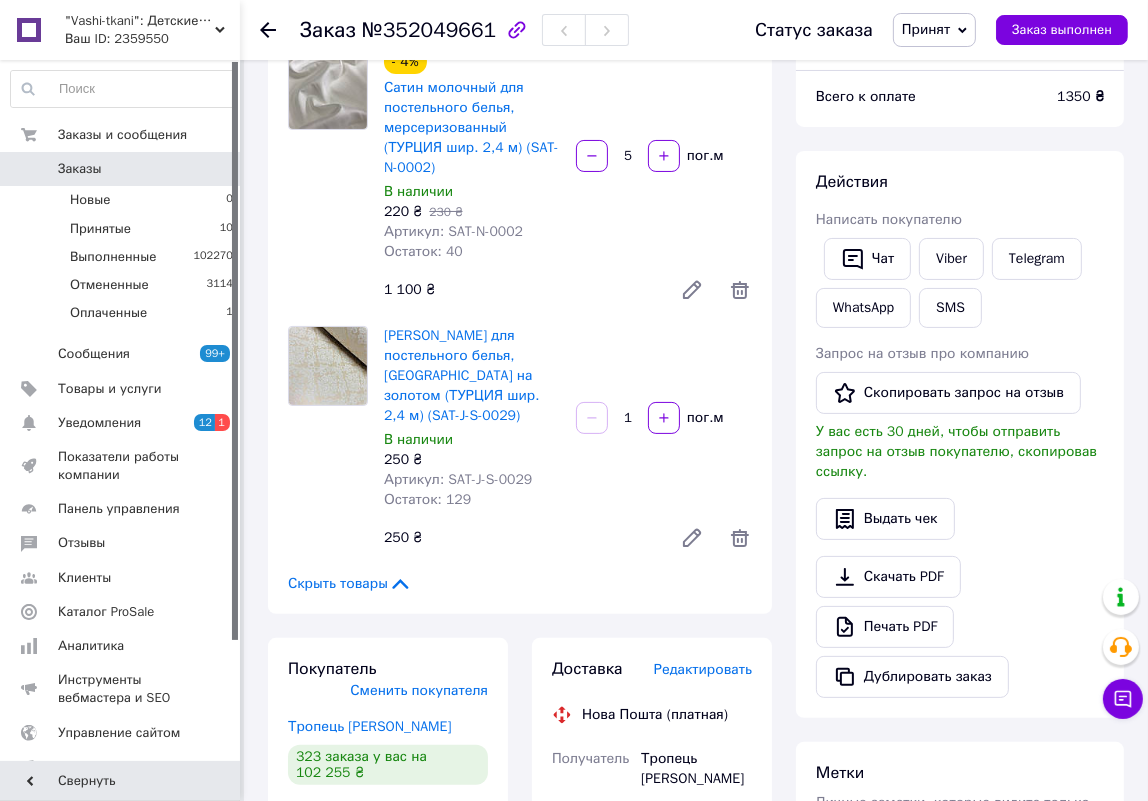 click on "1" at bounding box center [628, 418] 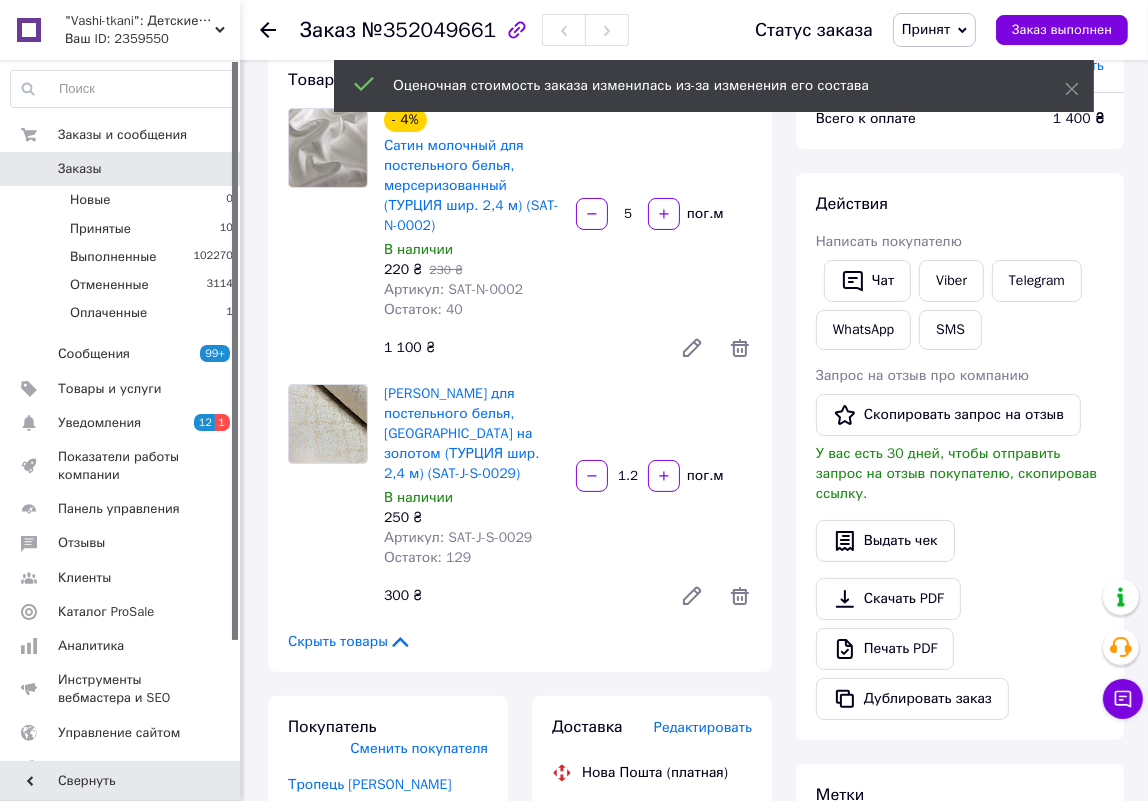 scroll, scrollTop: 90, scrollLeft: 0, axis: vertical 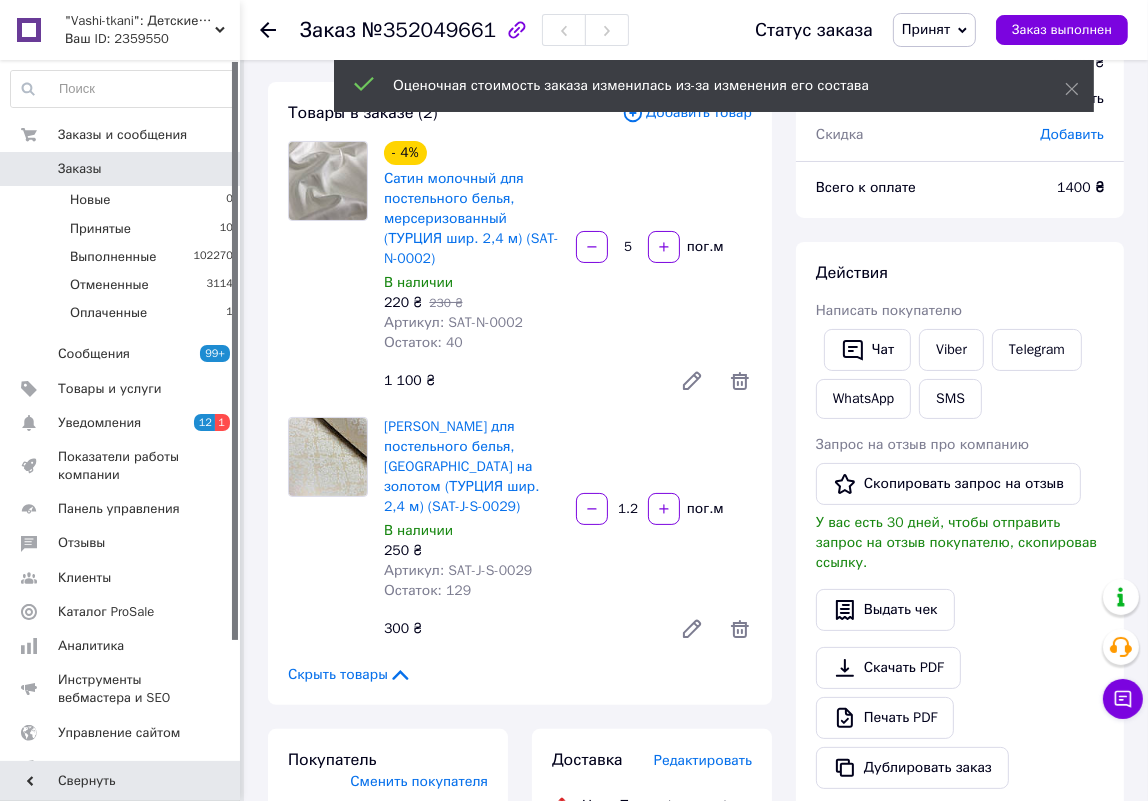 type on "1.2" 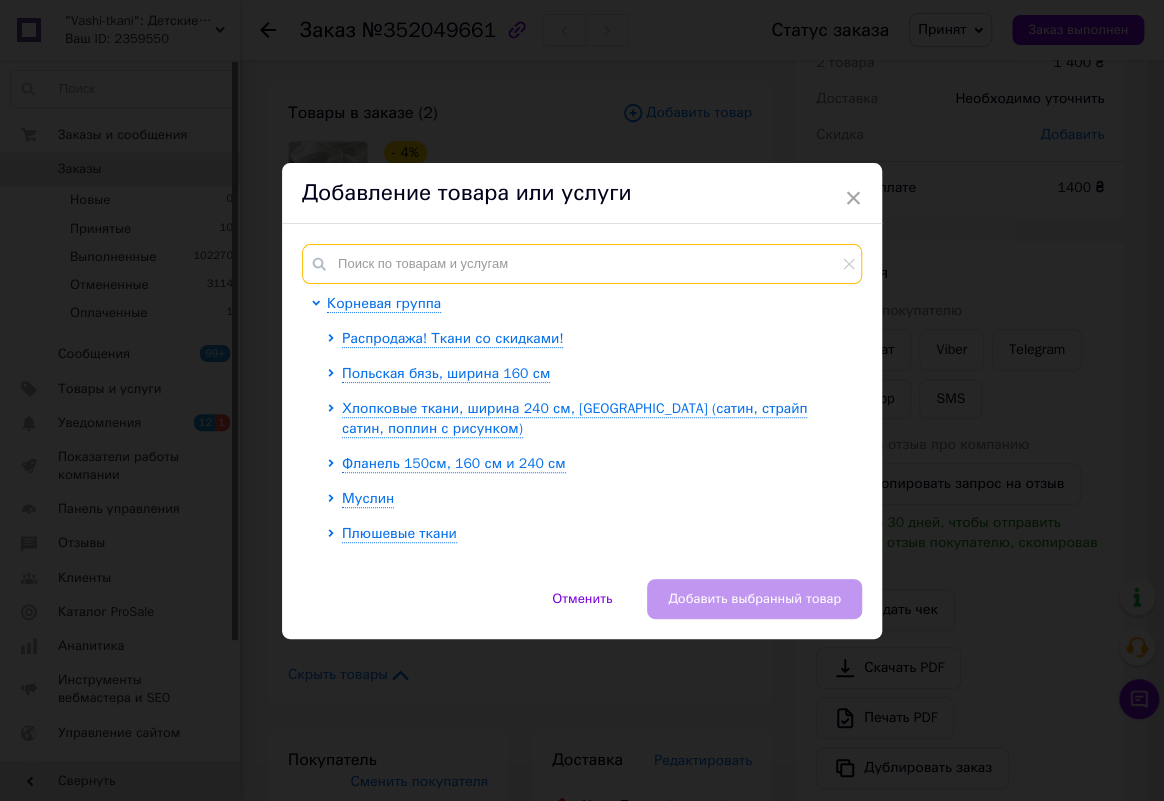 click at bounding box center (582, 264) 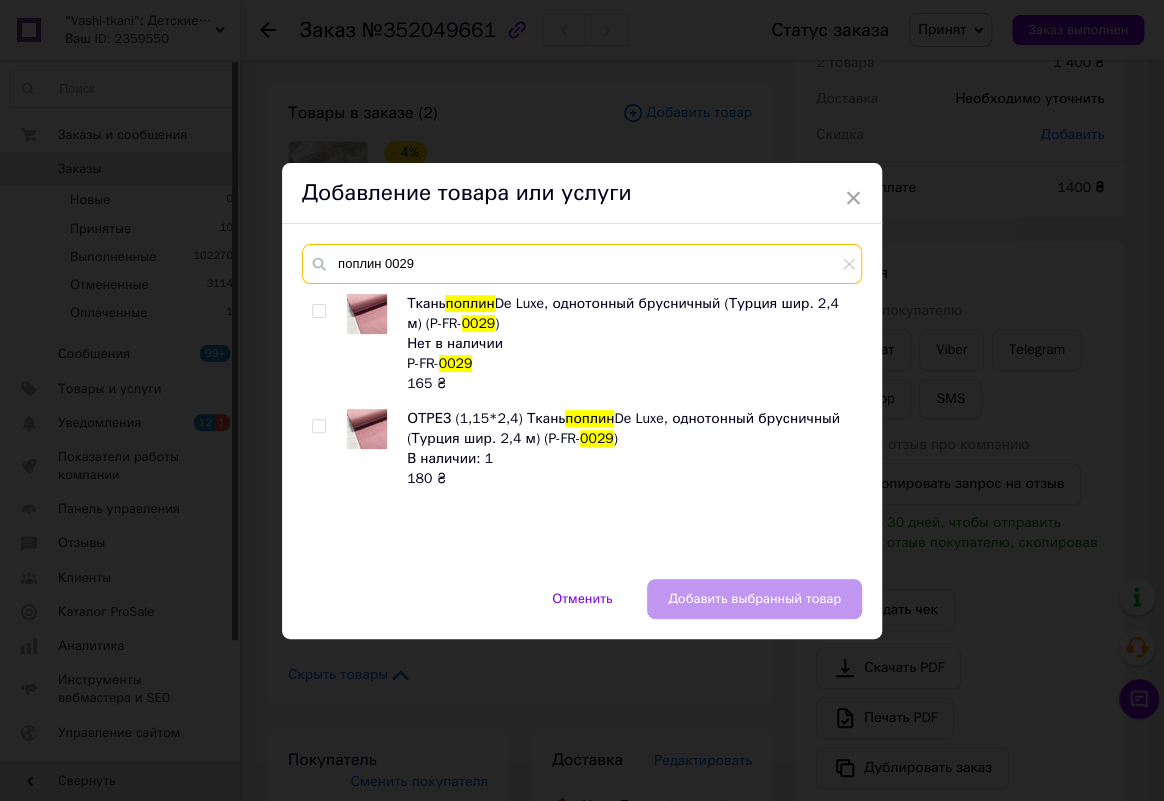 drag, startPoint x: 400, startPoint y: 256, endPoint x: 415, endPoint y: 261, distance: 15.811388 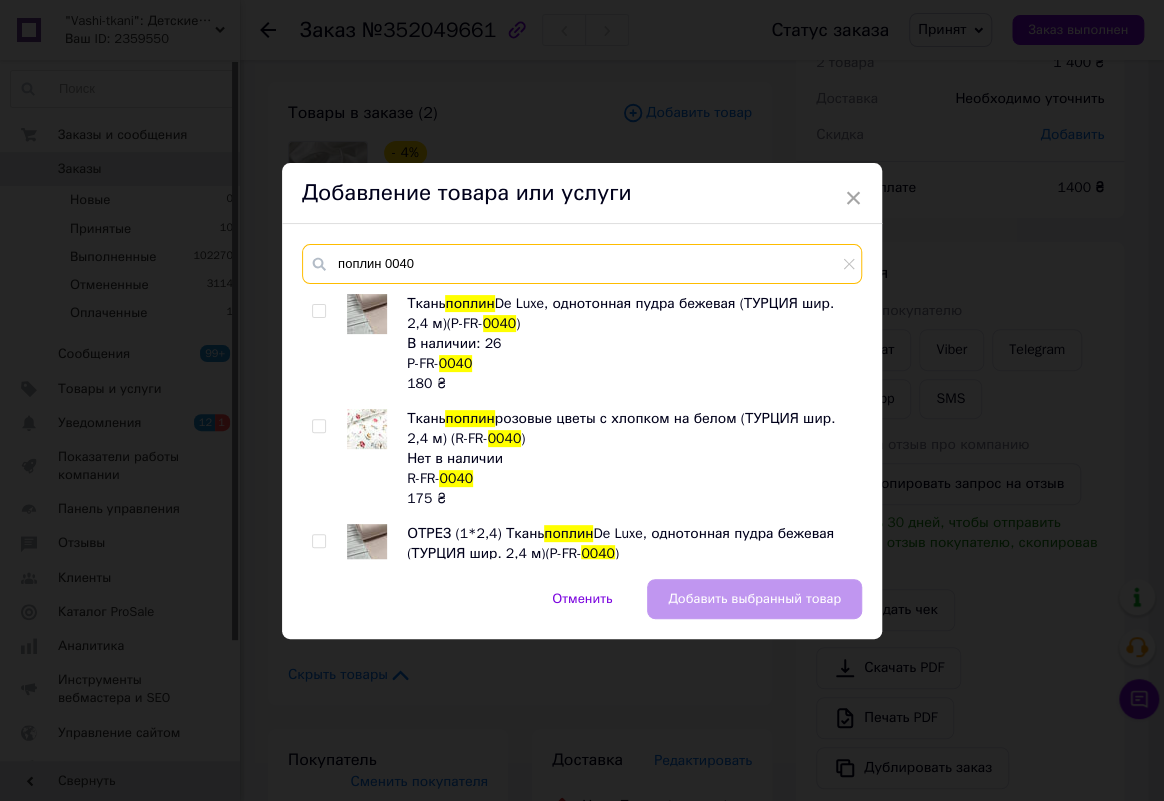 type on "поплин 0040" 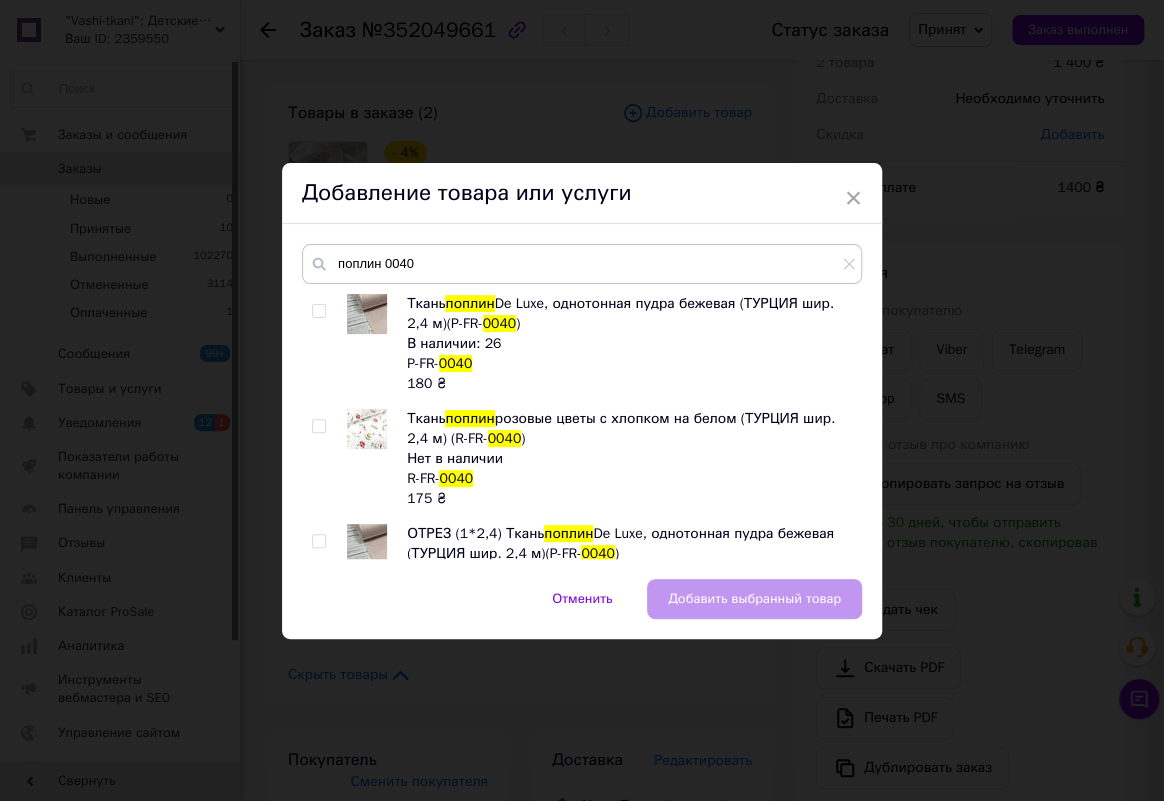 click at bounding box center (318, 311) 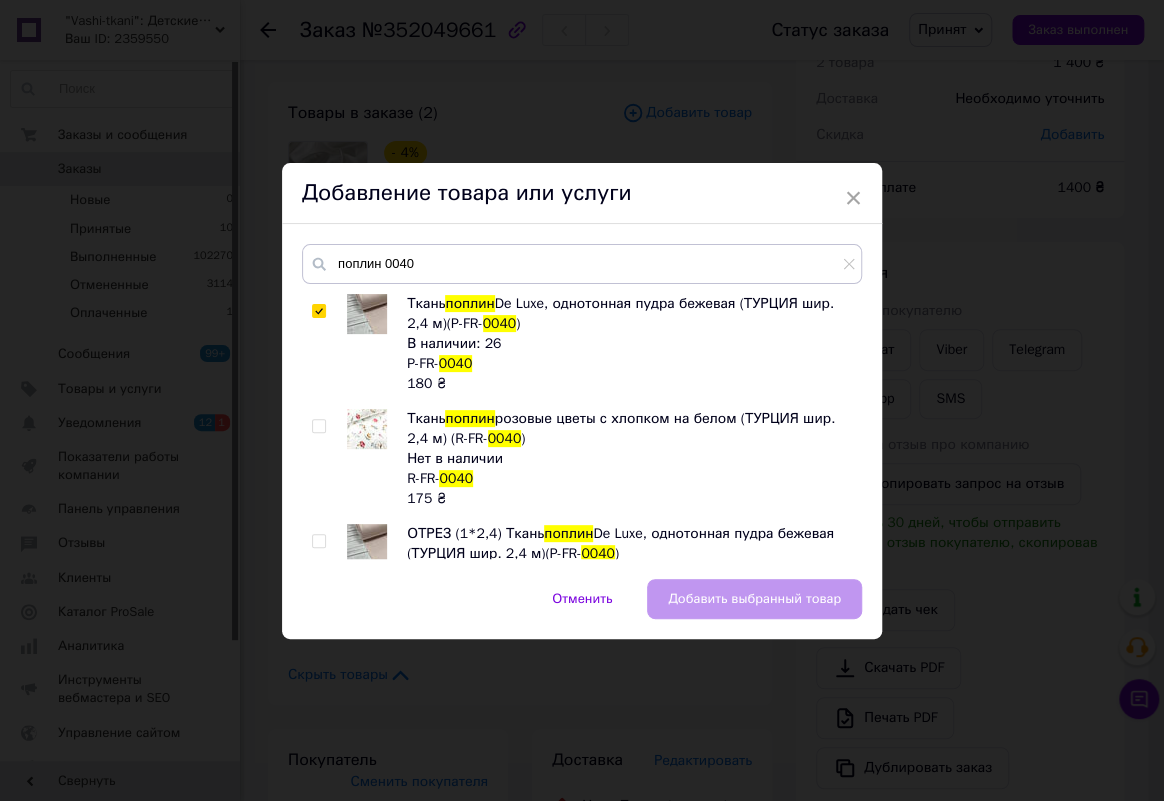 checkbox on "true" 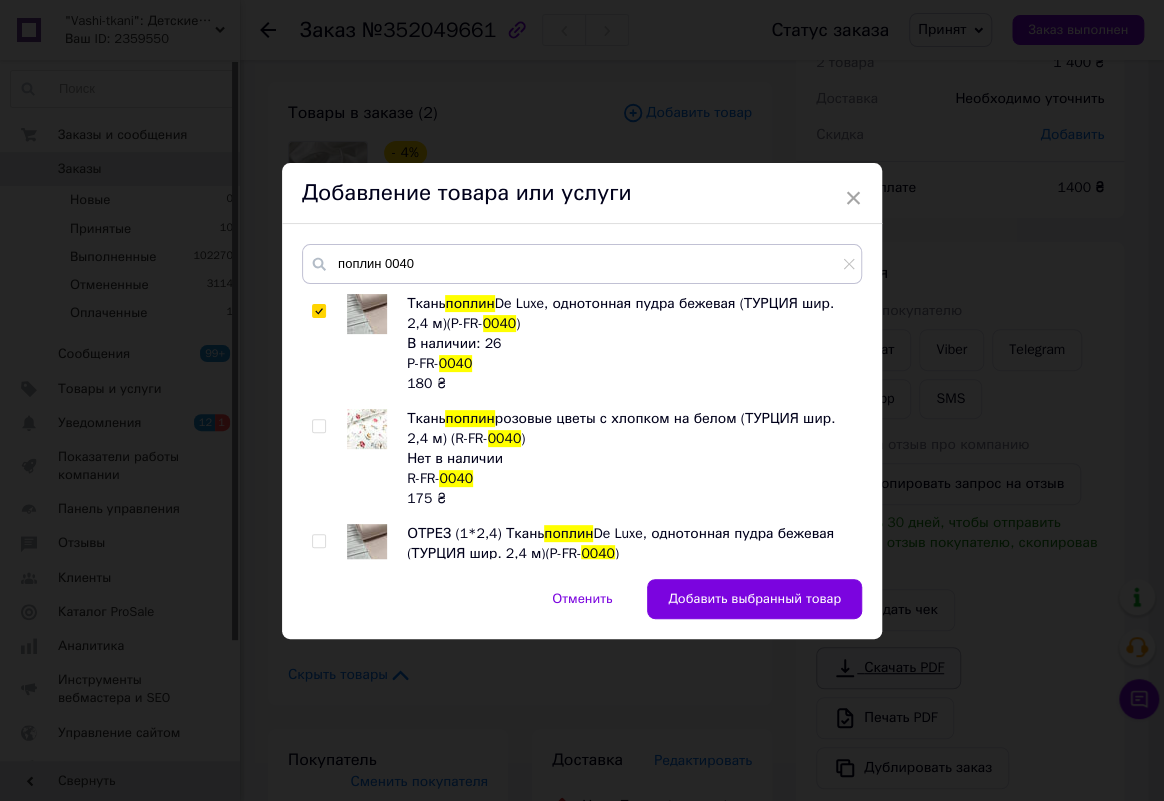 drag, startPoint x: 817, startPoint y: 591, endPoint x: 913, endPoint y: 643, distance: 109.17875 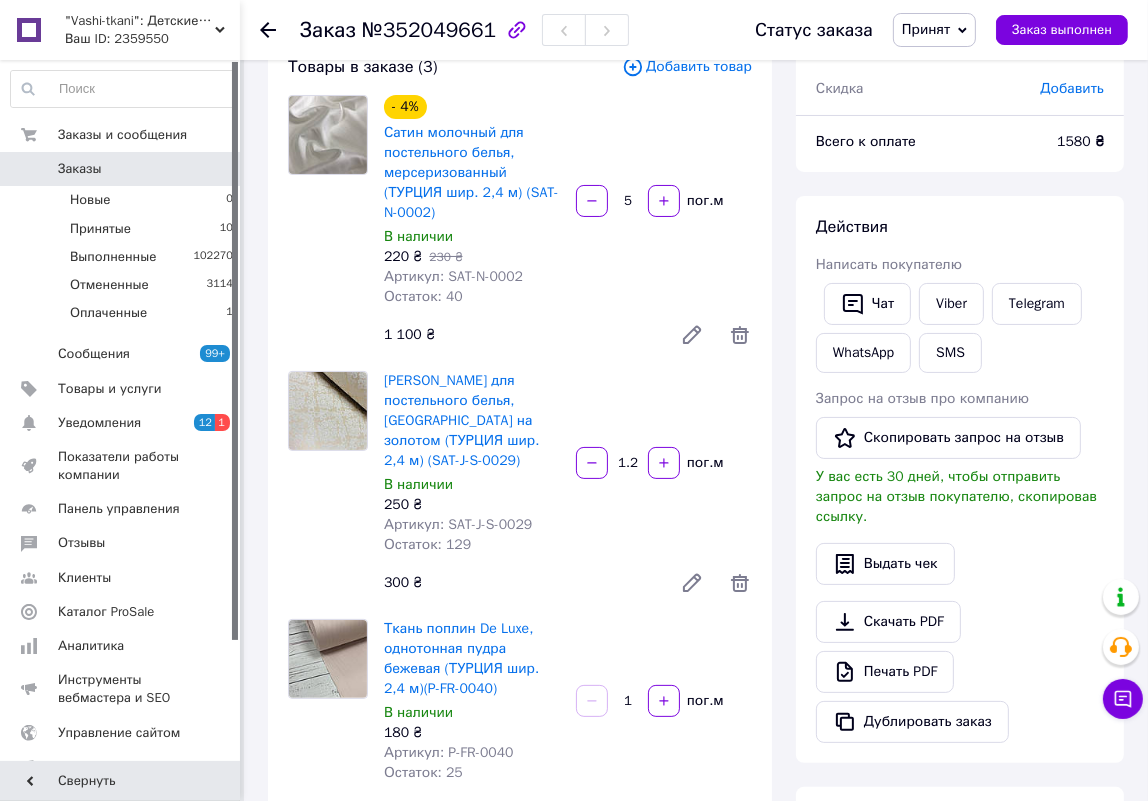 scroll, scrollTop: 181, scrollLeft: 0, axis: vertical 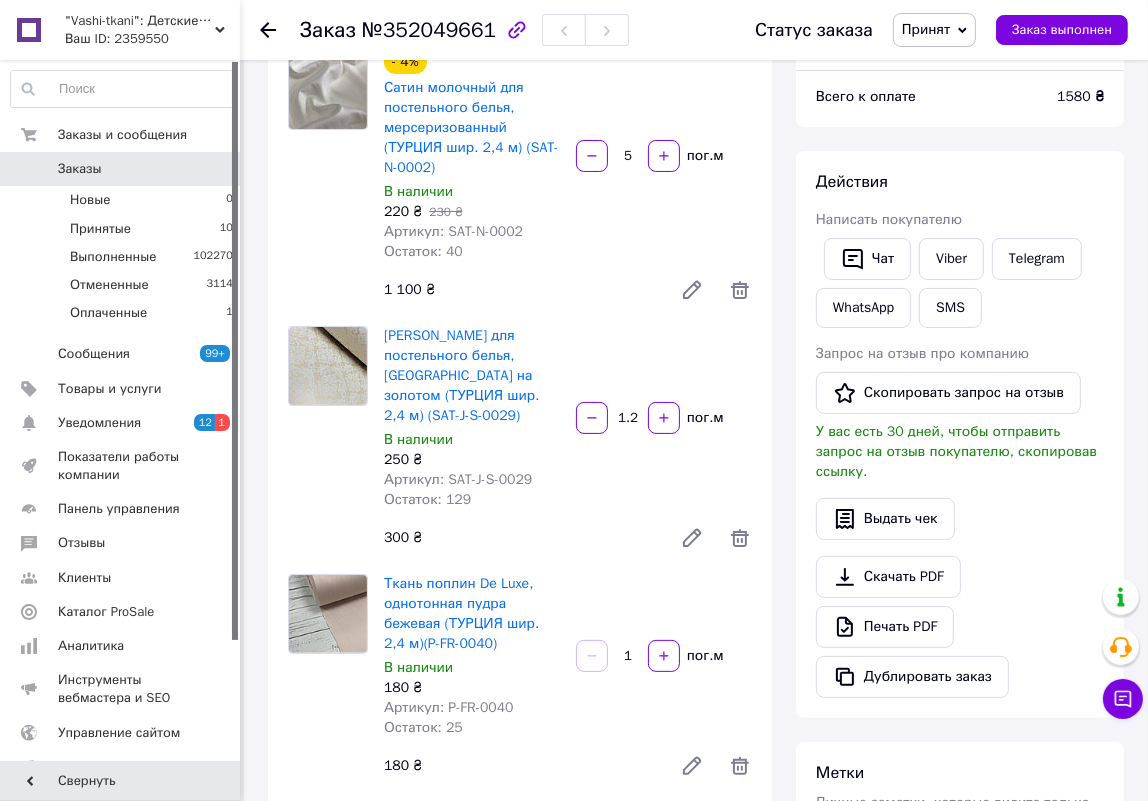 click on "1" at bounding box center (628, 656) 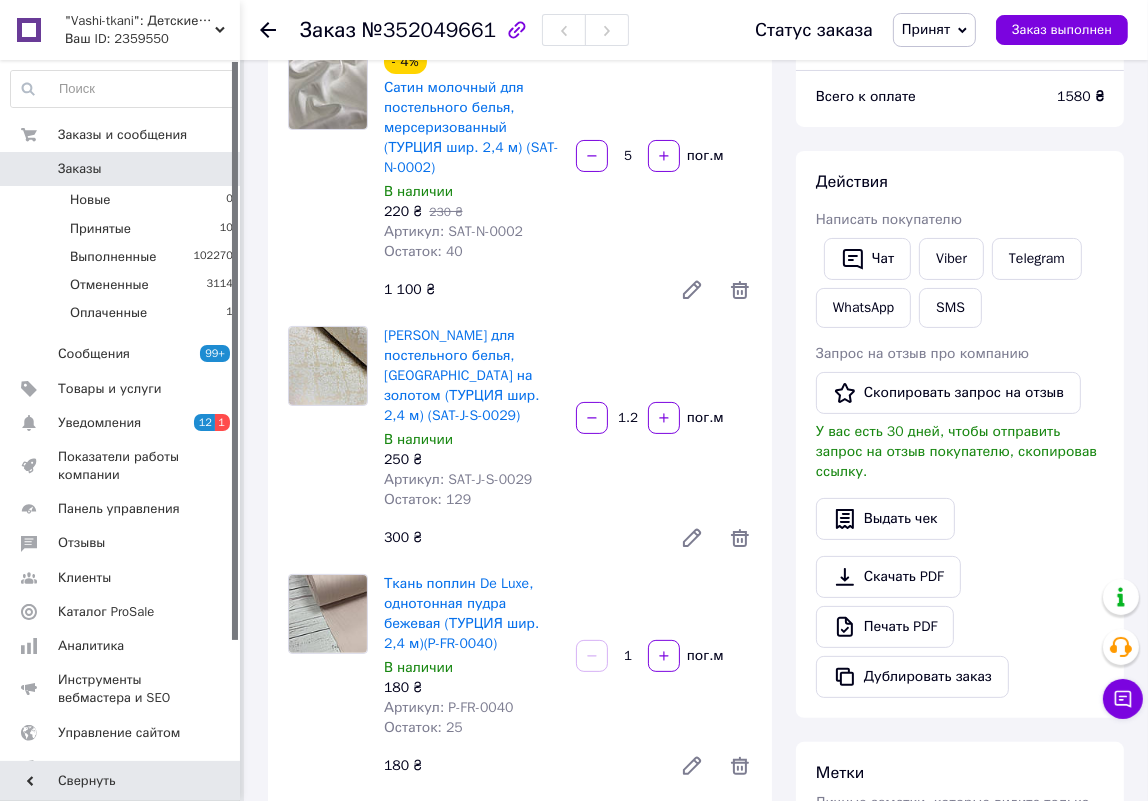type on "10" 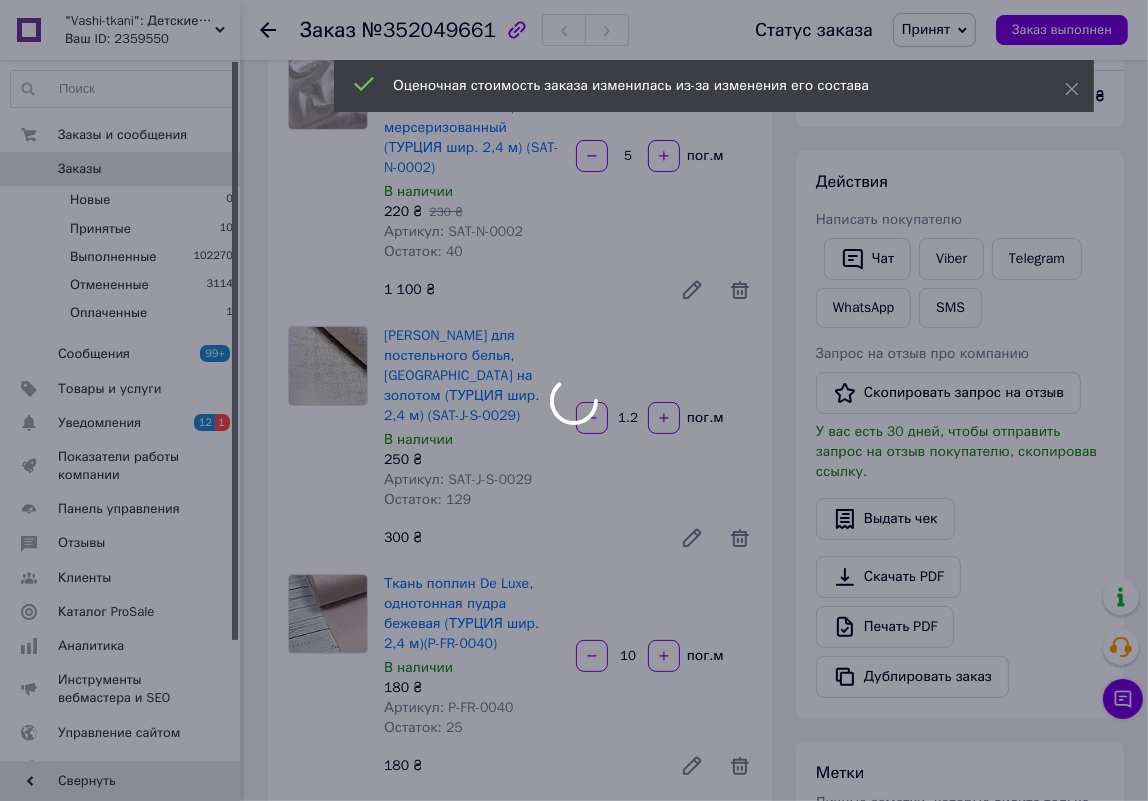 type on "10" 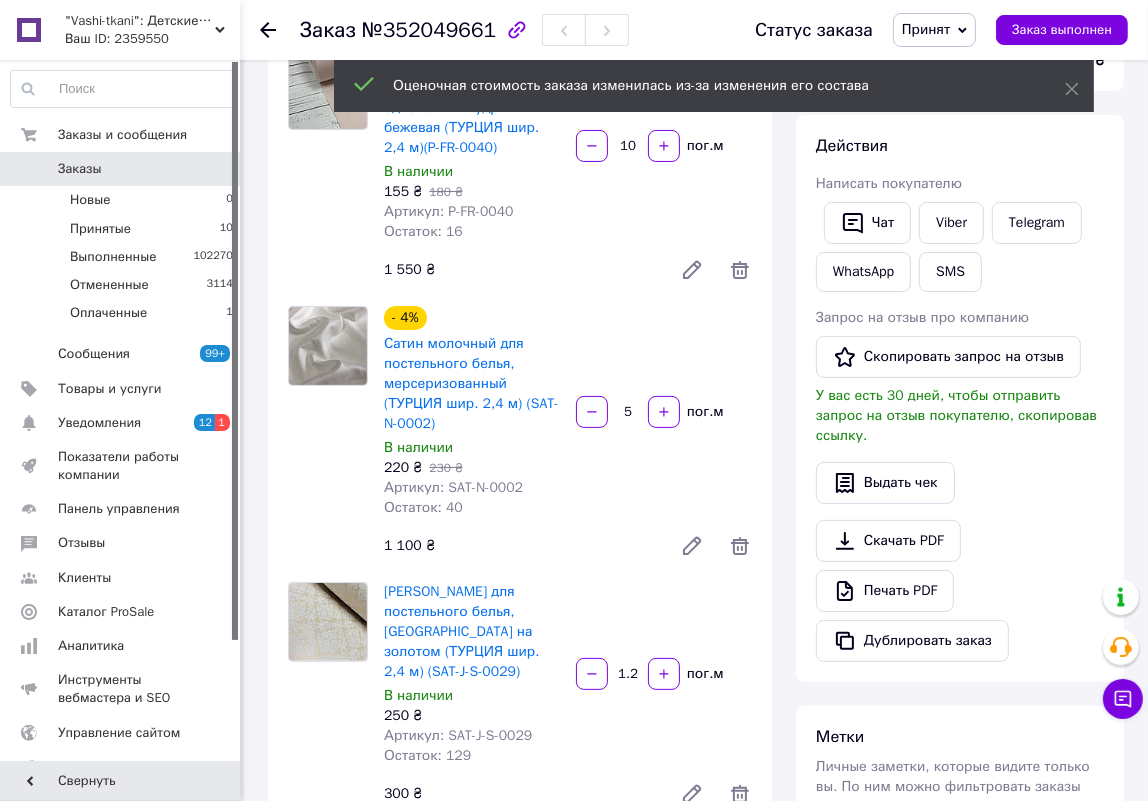 scroll, scrollTop: 23, scrollLeft: 0, axis: vertical 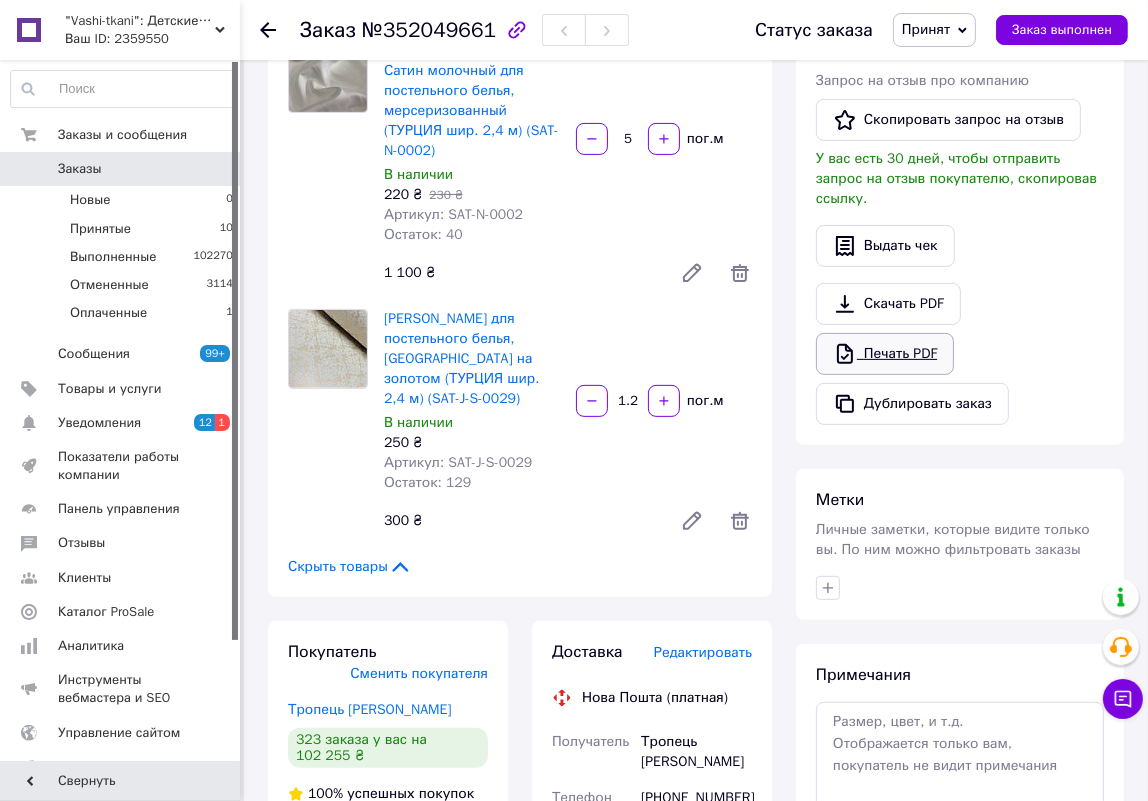 click on "Печать PDF" at bounding box center (885, 354) 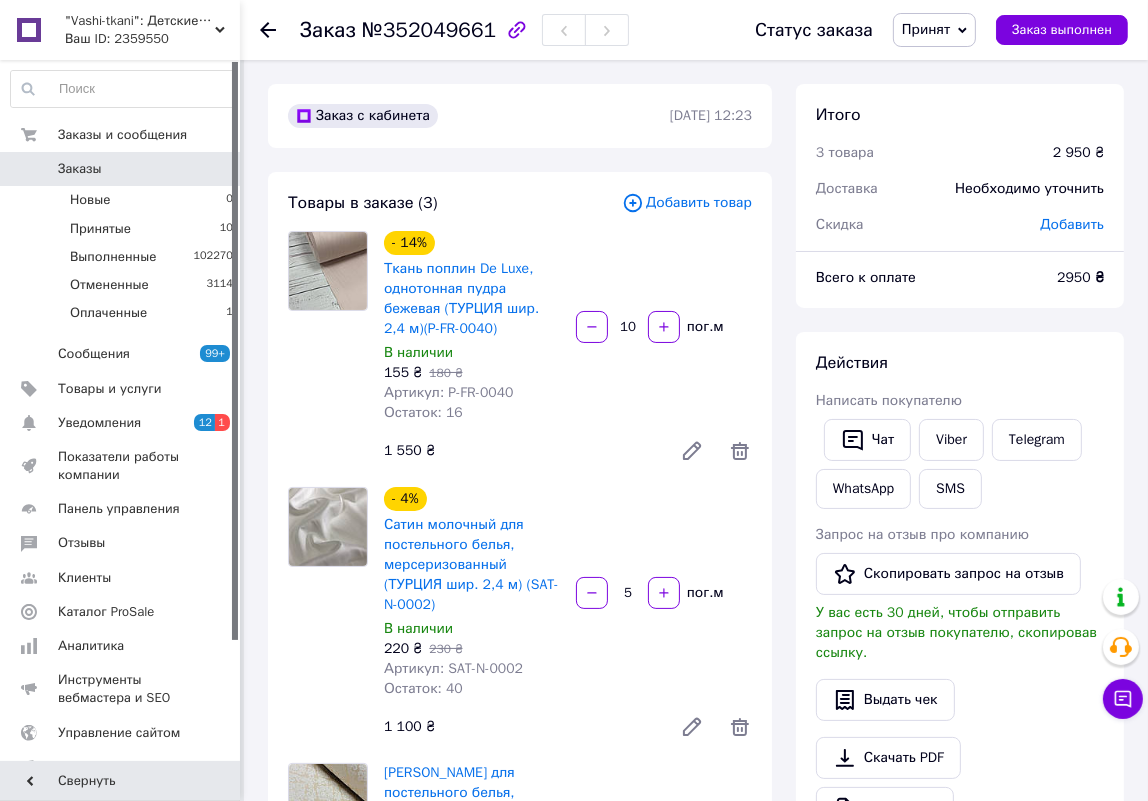 scroll, scrollTop: 0, scrollLeft: 0, axis: both 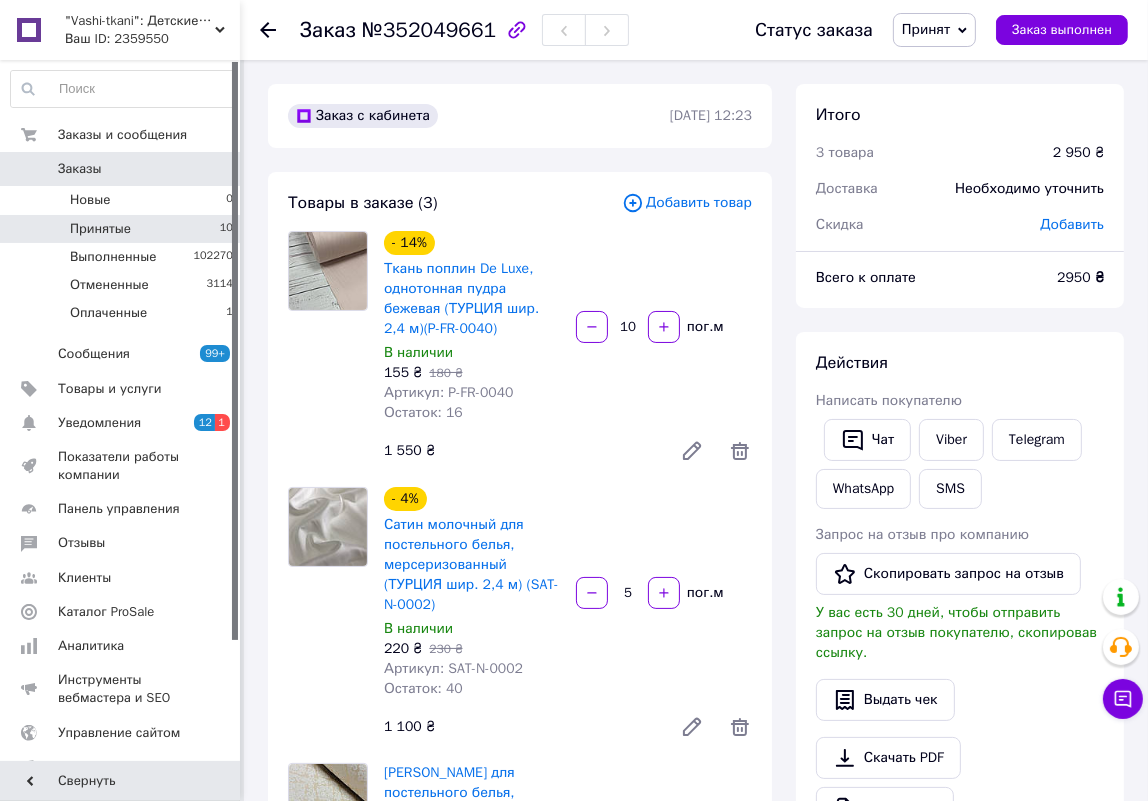 click on "Принятые 10" at bounding box center [122, 229] 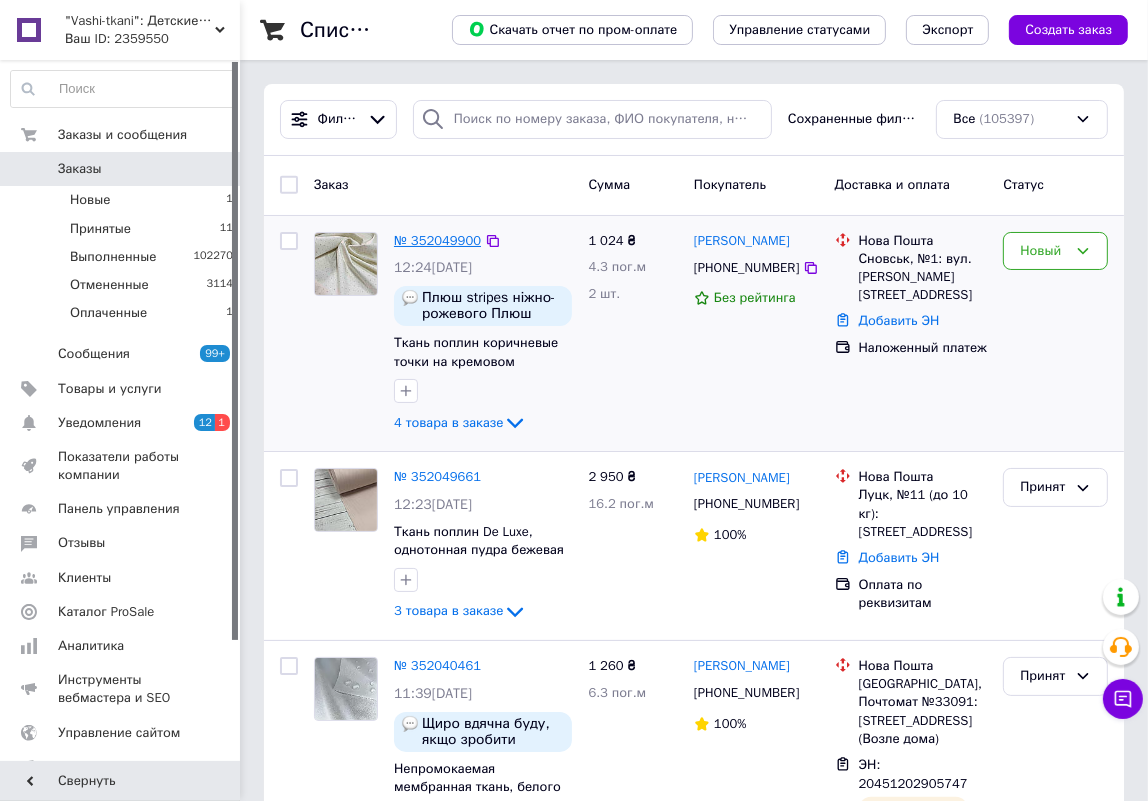 click on "№ 352049900" at bounding box center [437, 240] 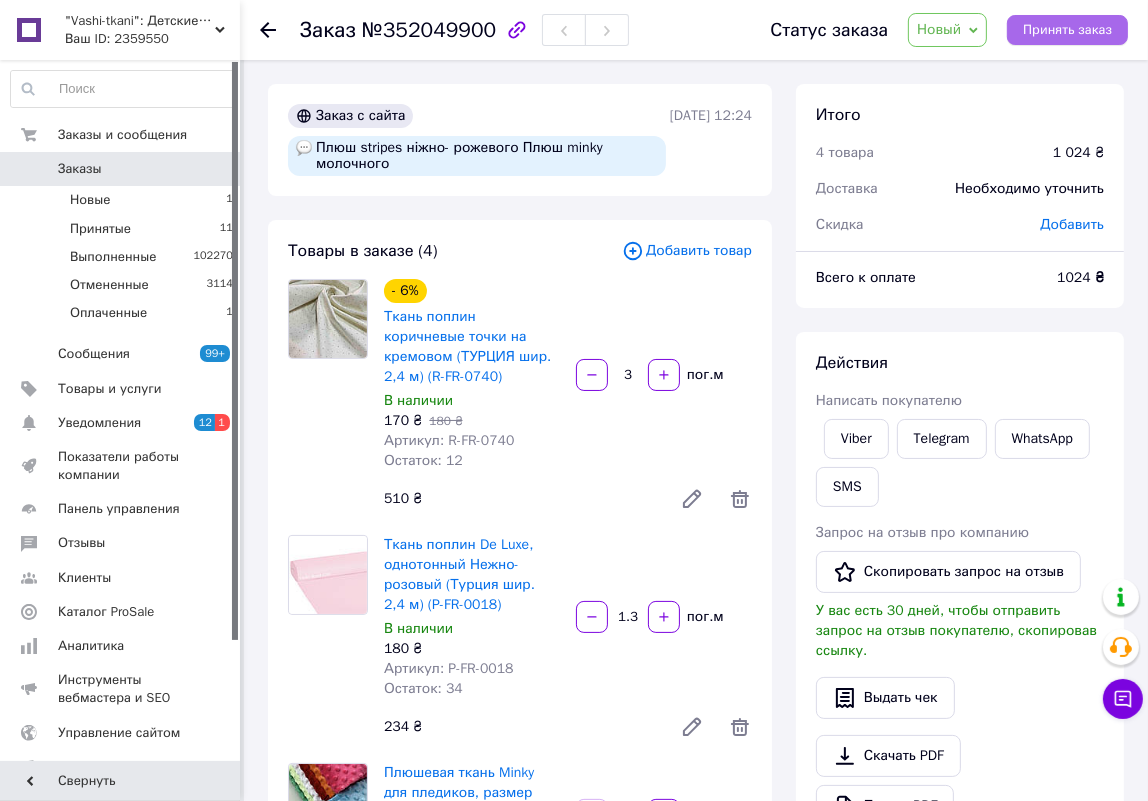 click on "Принять заказ" at bounding box center [1067, 30] 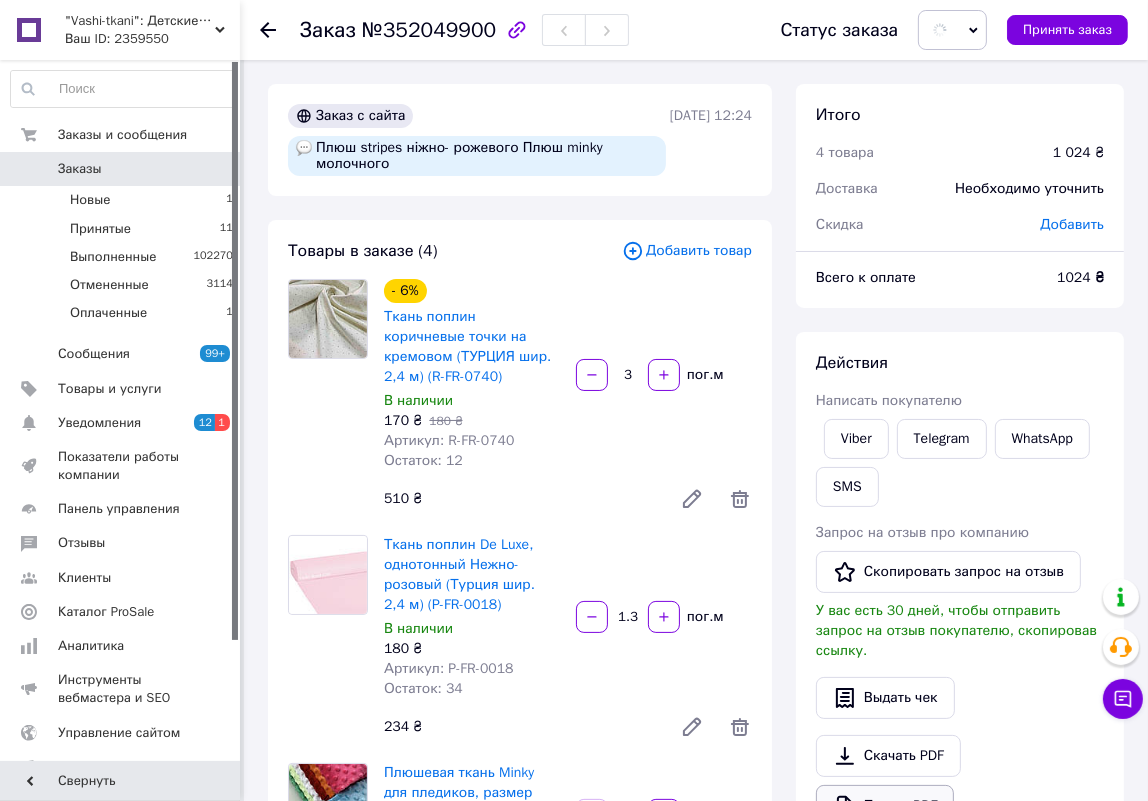 click on "Печать PDF" at bounding box center (885, 806) 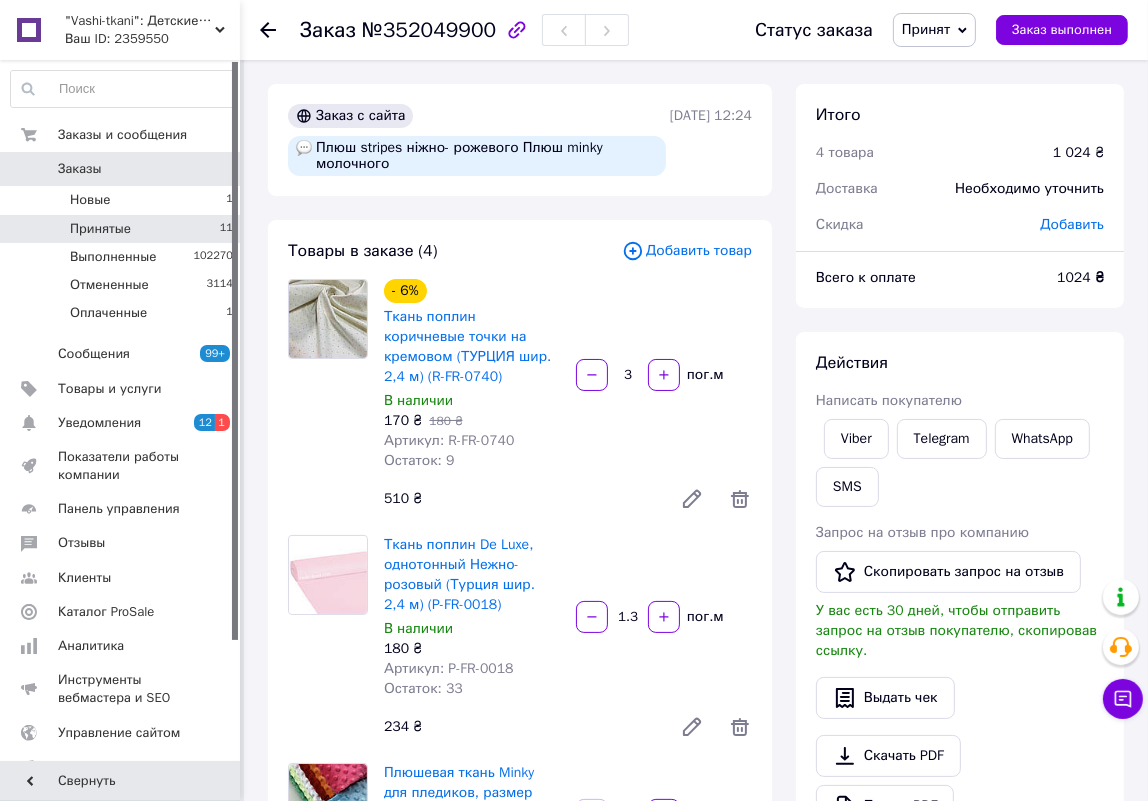 click on "Принятые 11" at bounding box center (122, 229) 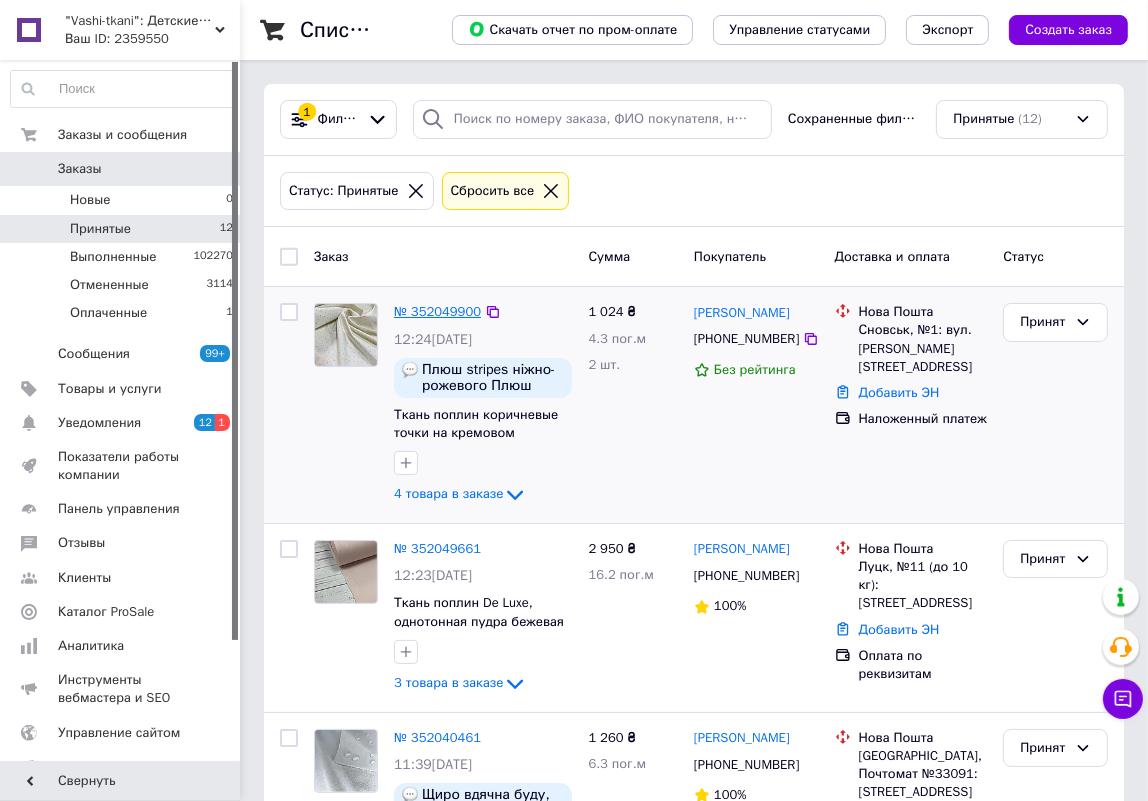 click on "№ 352049900" at bounding box center [437, 311] 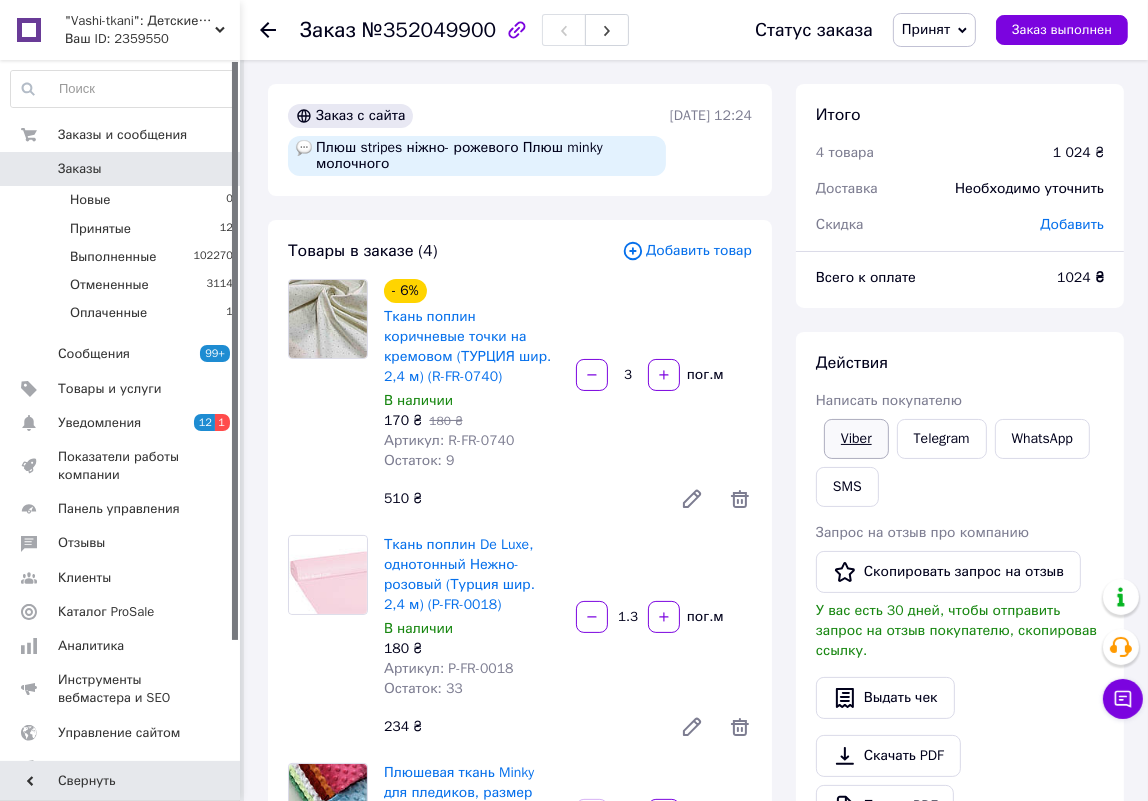 click on "Viber" at bounding box center [856, 439] 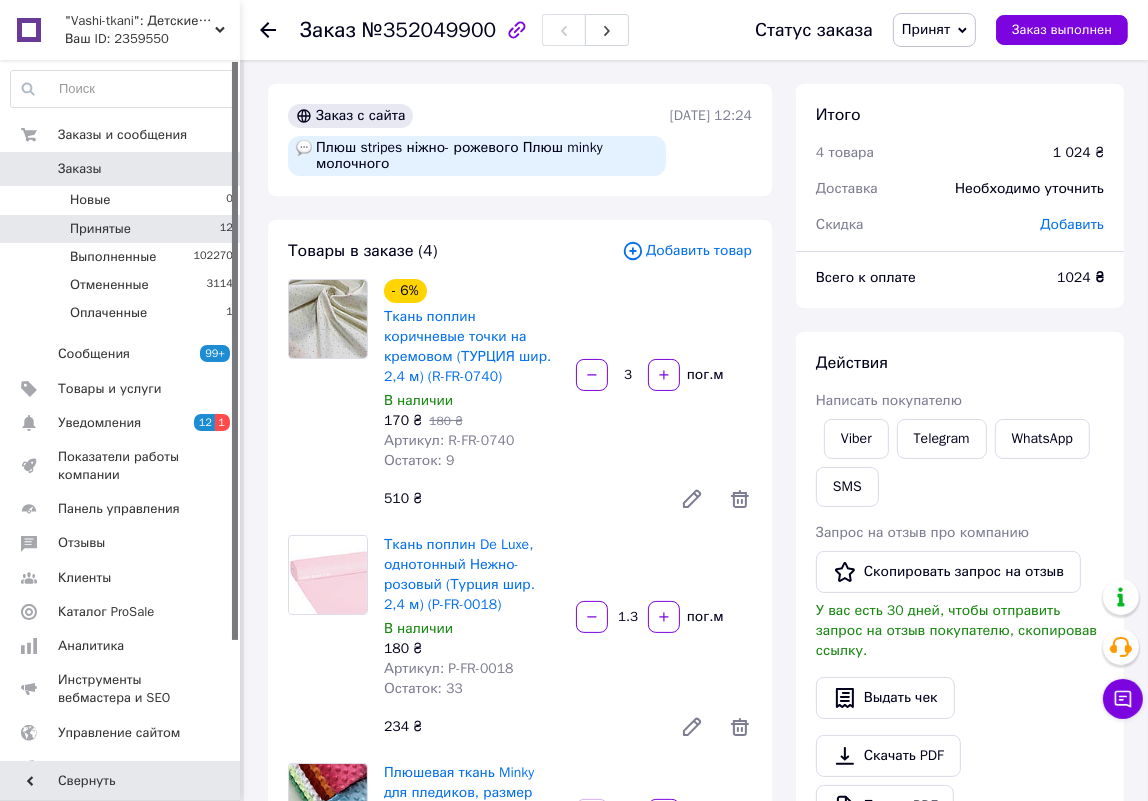 click on "Принятые" at bounding box center (100, 229) 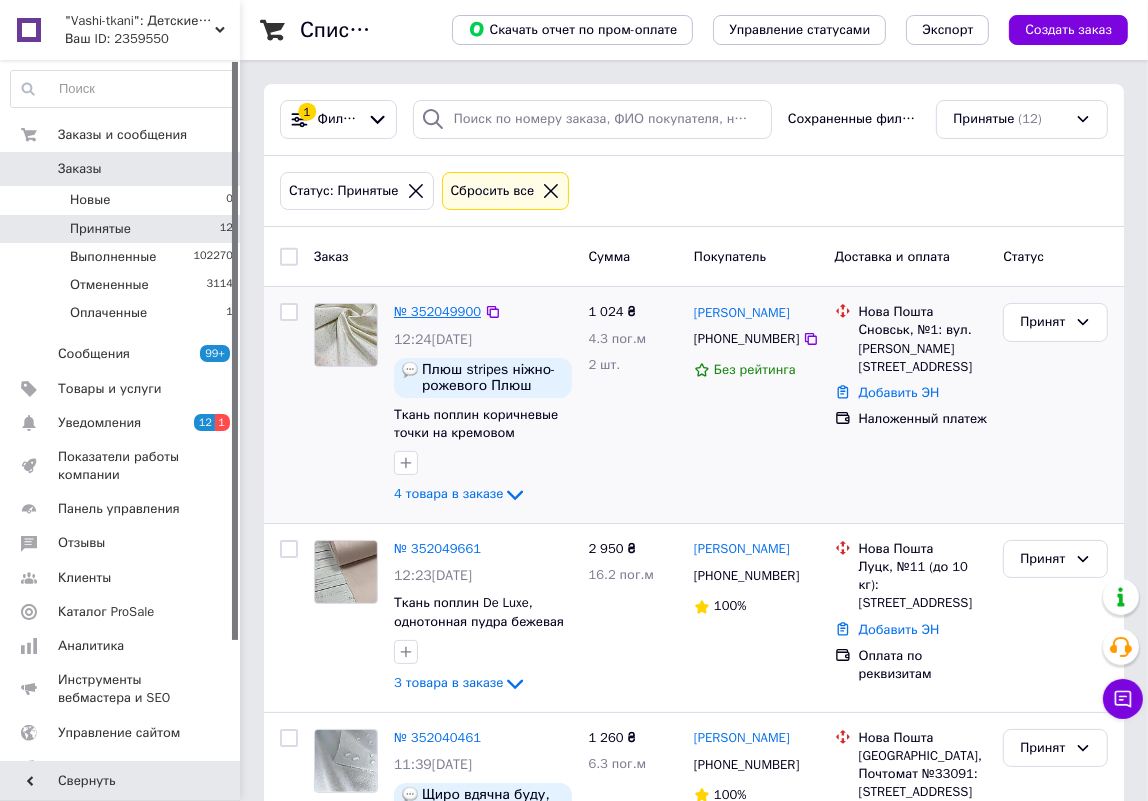 click on "№ 352049900" at bounding box center [437, 311] 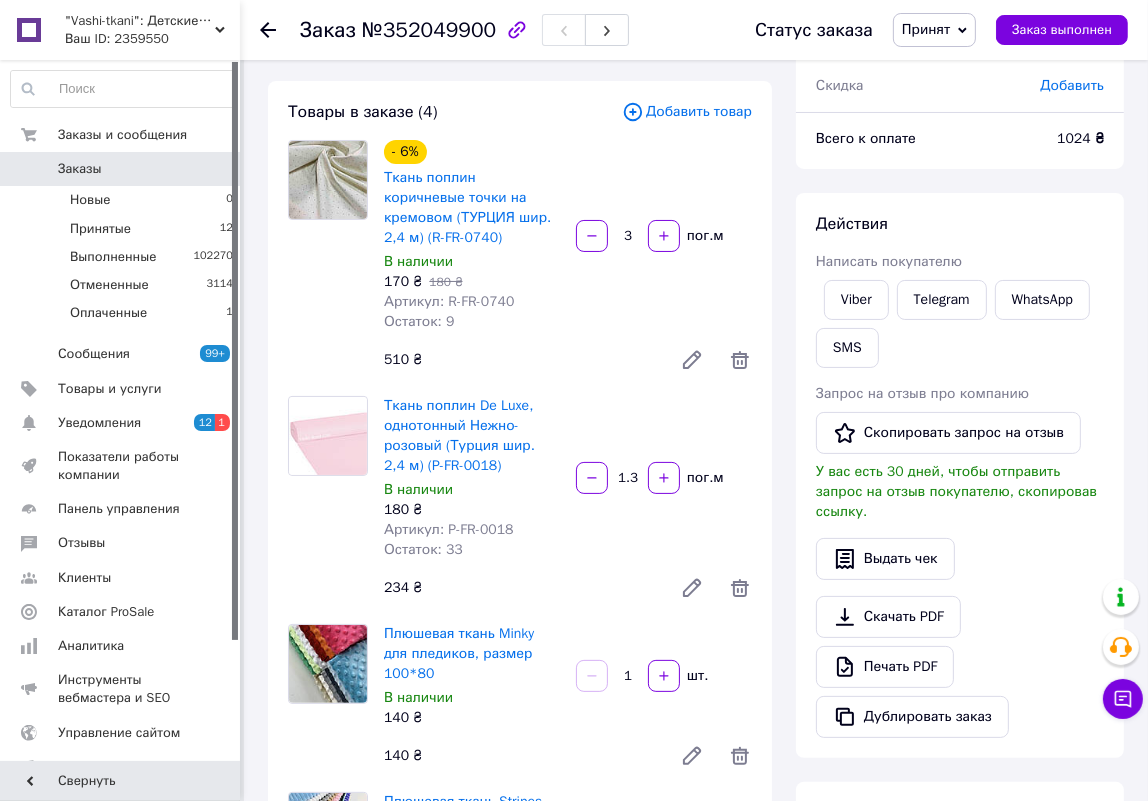 scroll, scrollTop: 545, scrollLeft: 0, axis: vertical 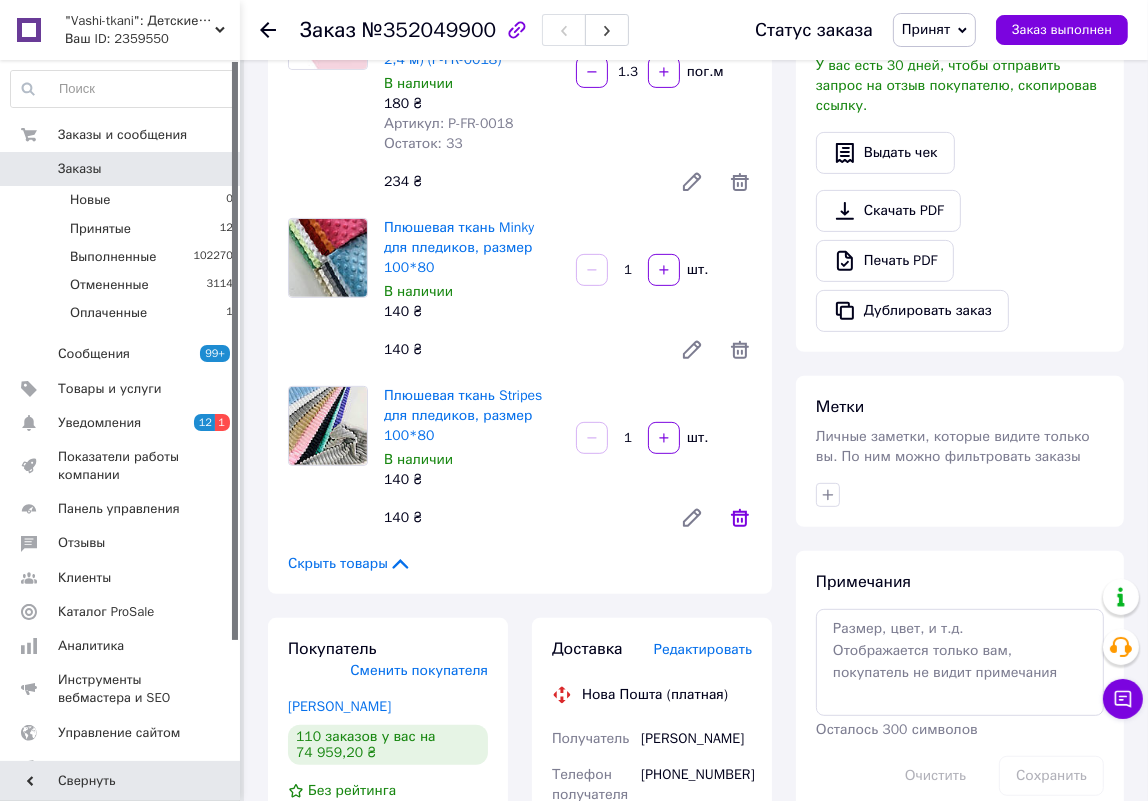 click 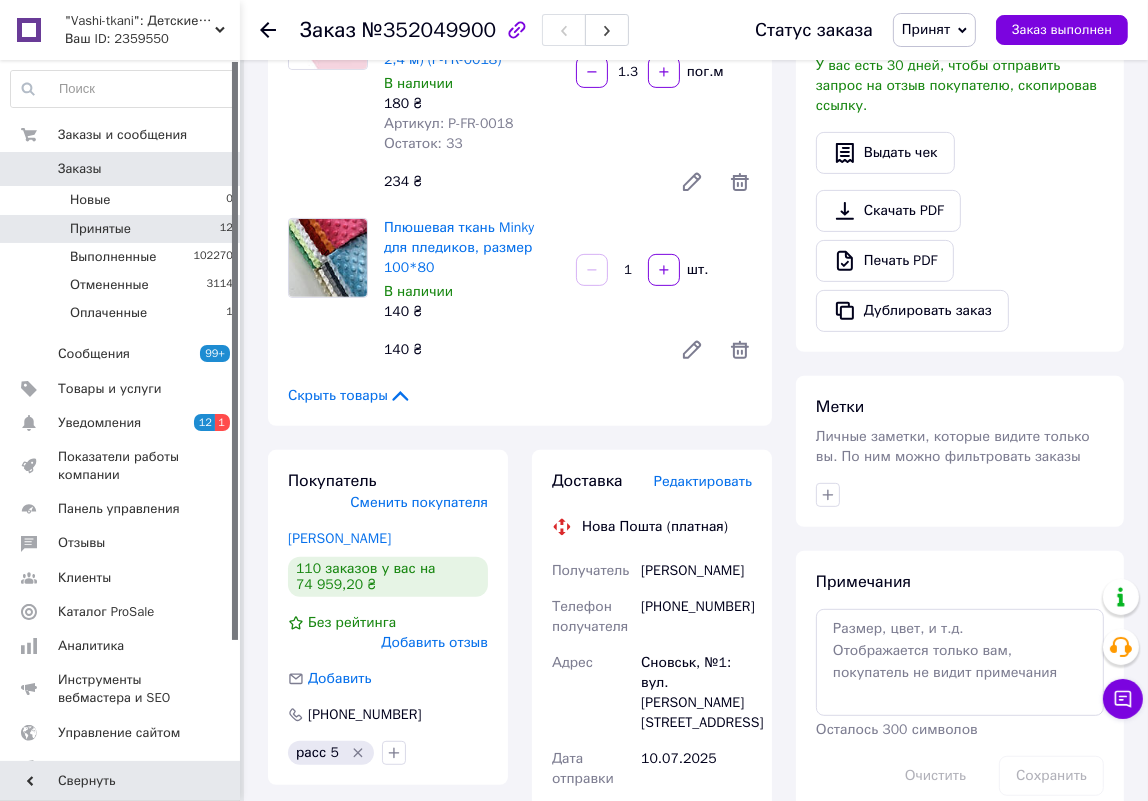 click on "Принятые 12" at bounding box center (122, 229) 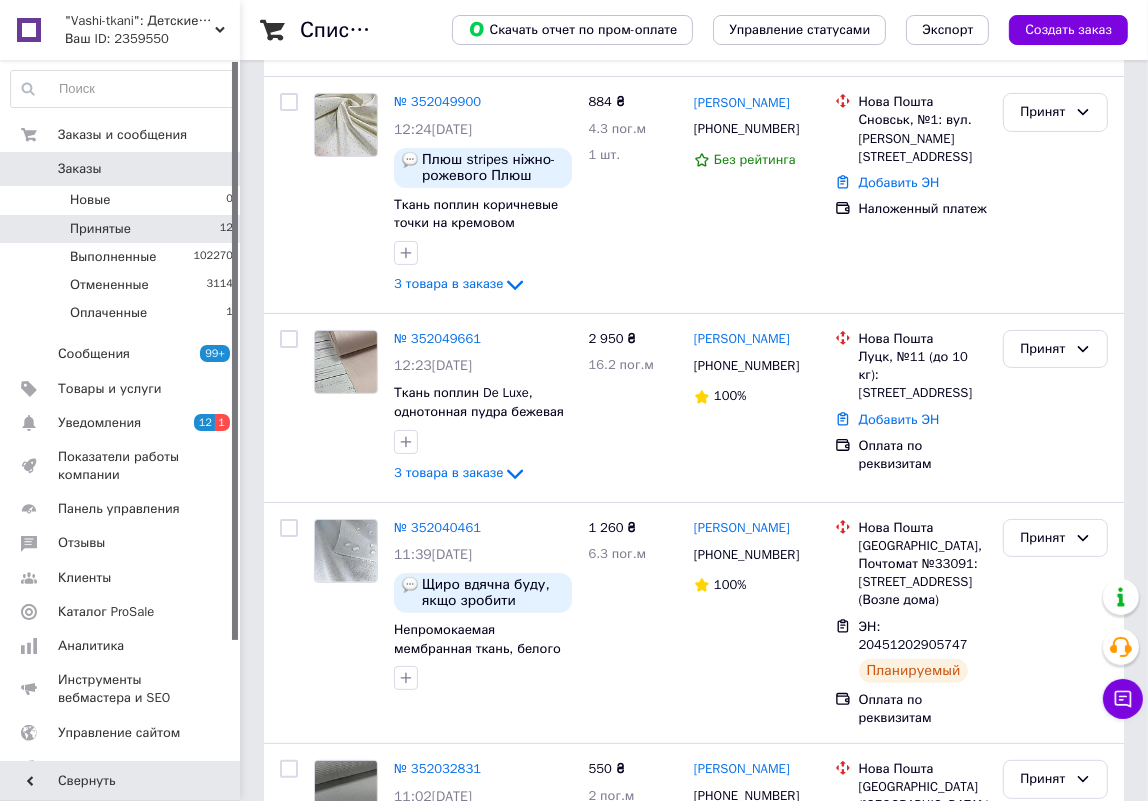 scroll, scrollTop: 213, scrollLeft: 0, axis: vertical 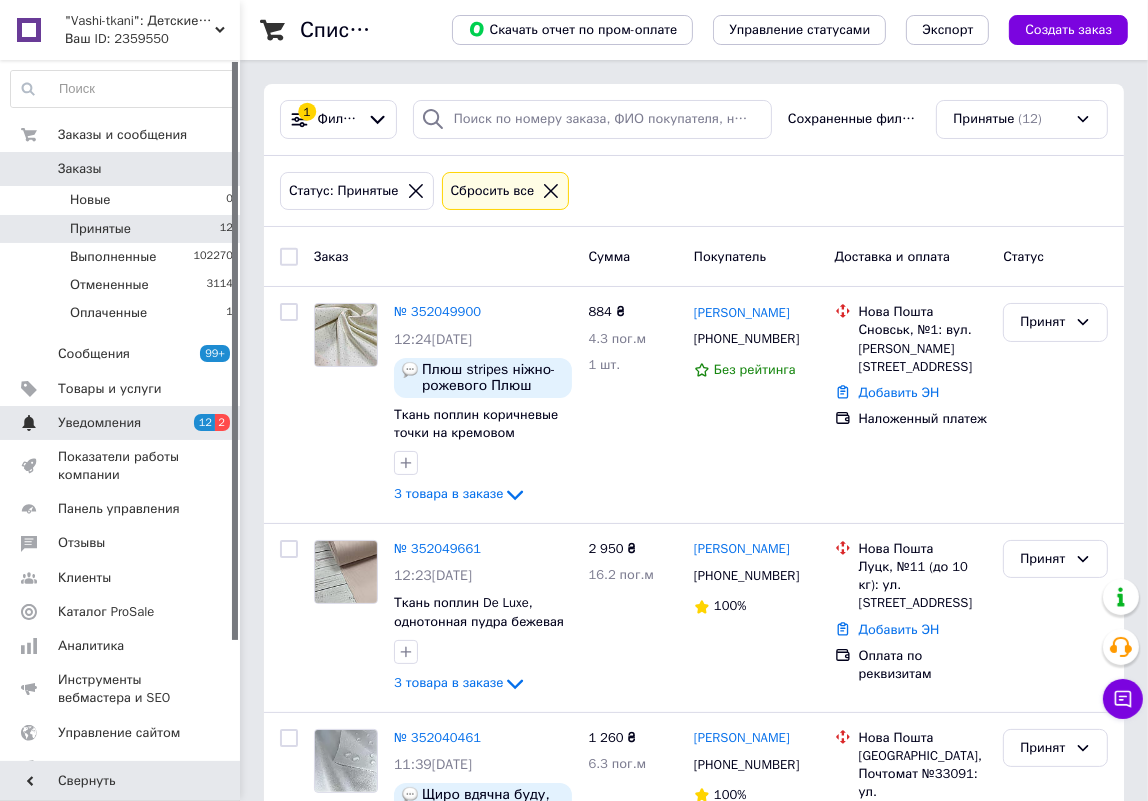 click on "Уведомления" at bounding box center [121, 423] 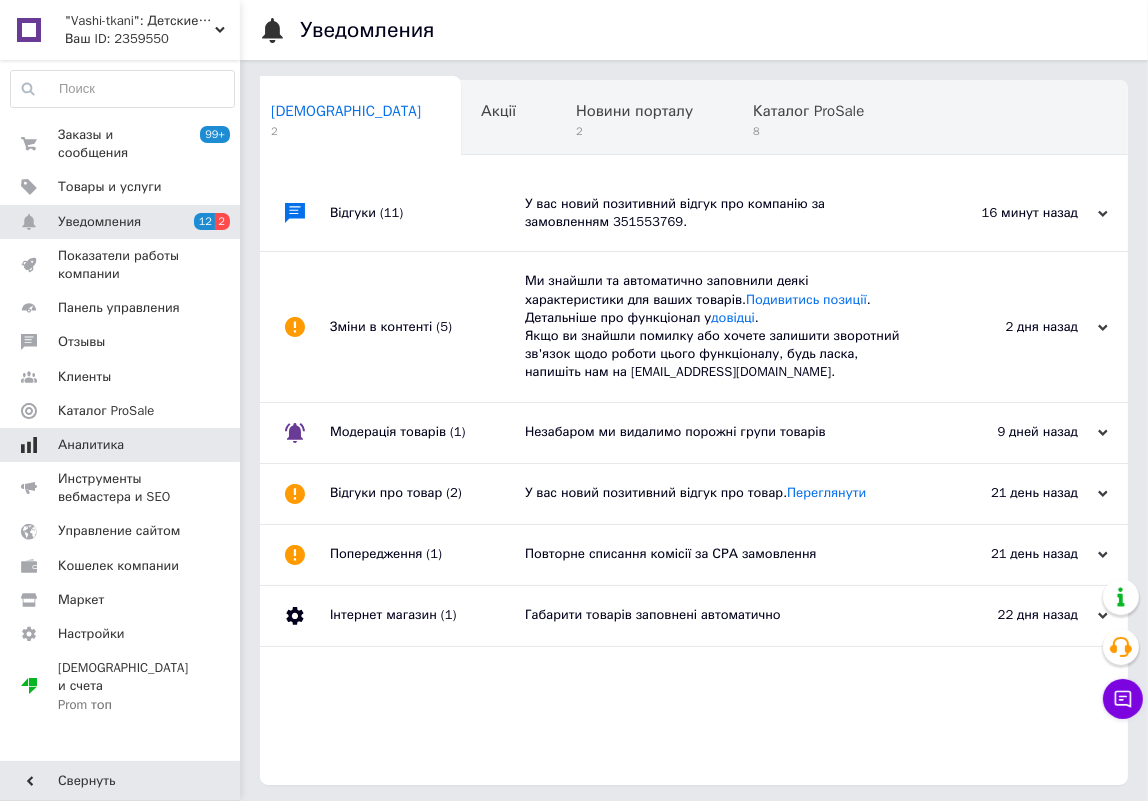 scroll, scrollTop: 0, scrollLeft: 10, axis: horizontal 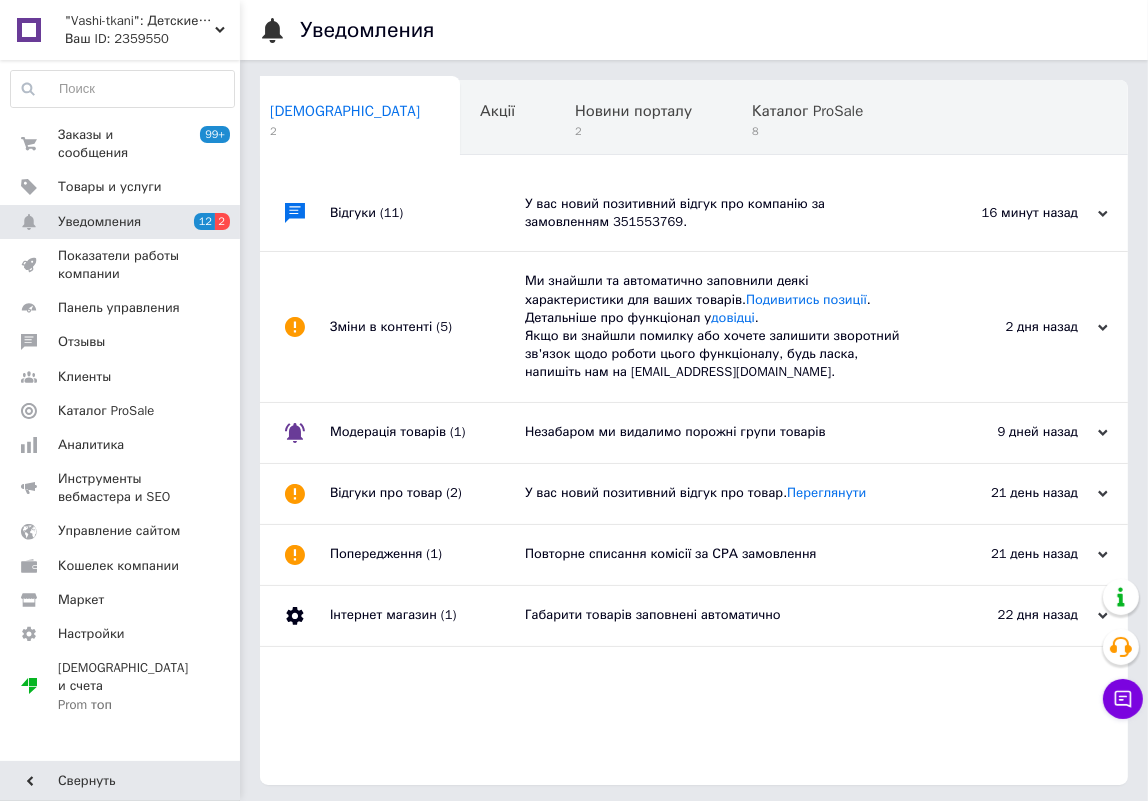 click on "16 минут назад [DATE]" at bounding box center [1018, 213] 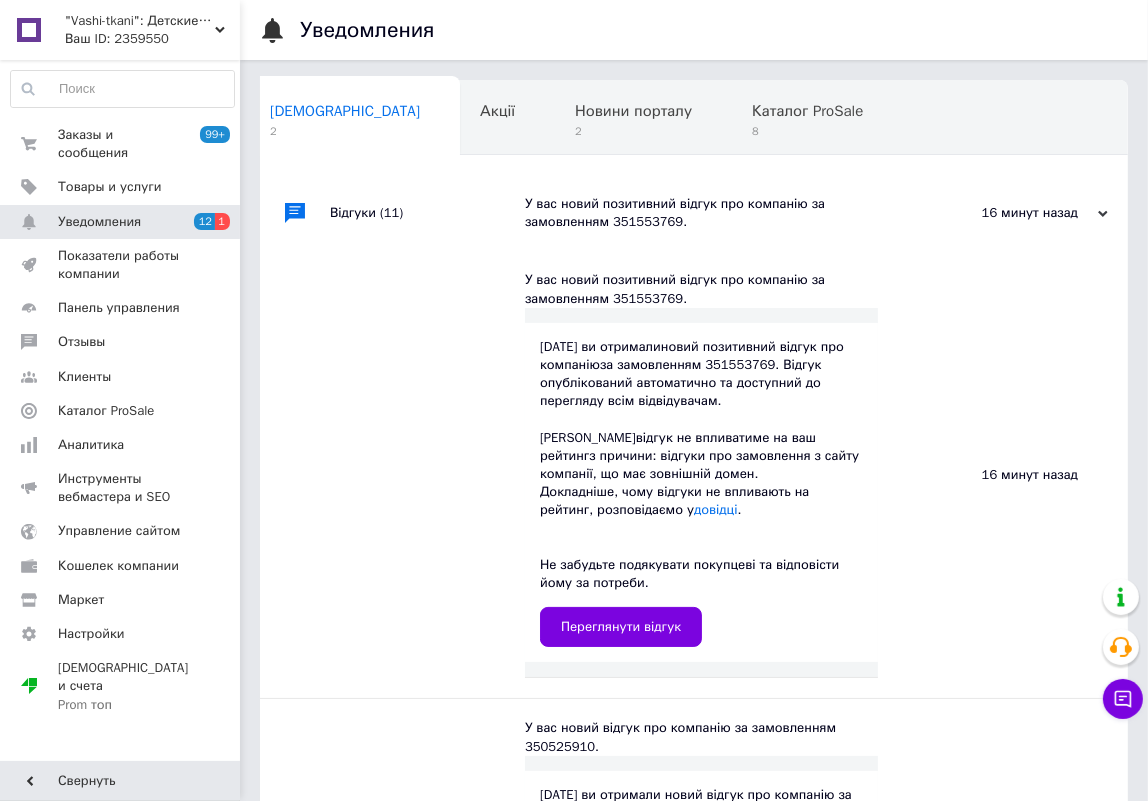 click on ""Vashi-tkani": Детские ткани и фурнитура для шитья и рукоделия!" at bounding box center (140, 21) 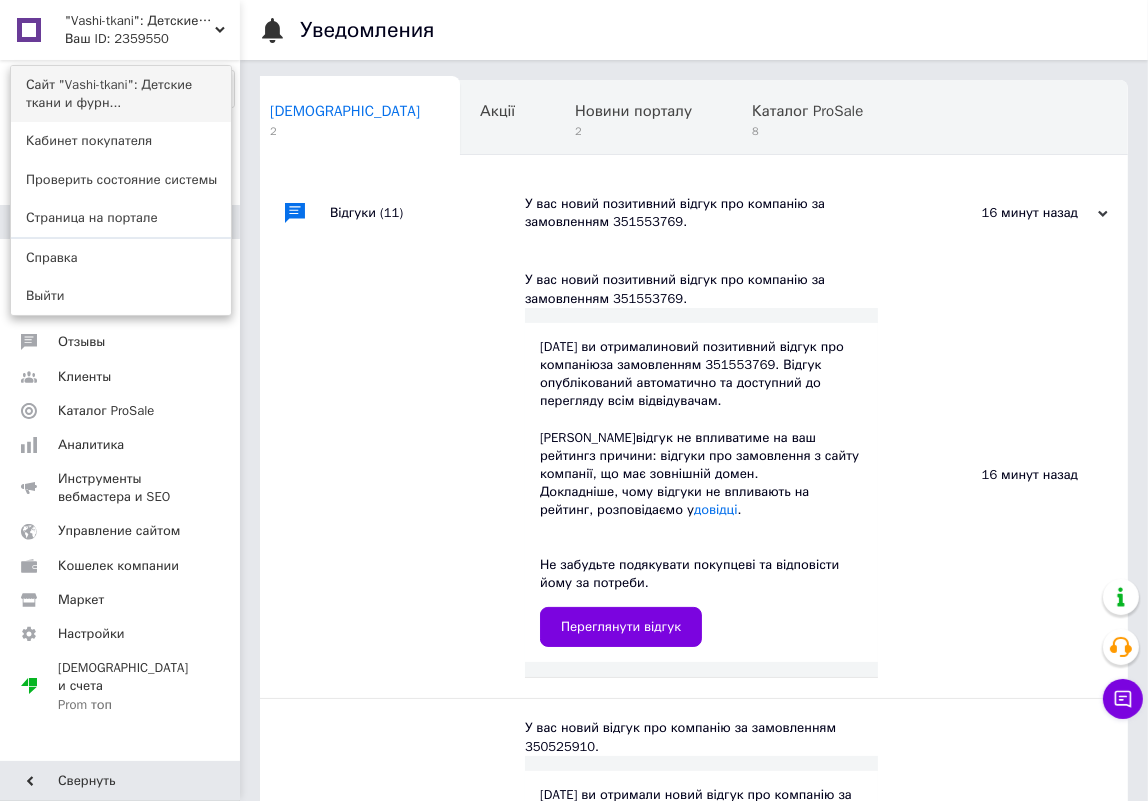 click on "Сайт "Vashi-tkani": Детские ткани и фурн..." at bounding box center [121, 94] 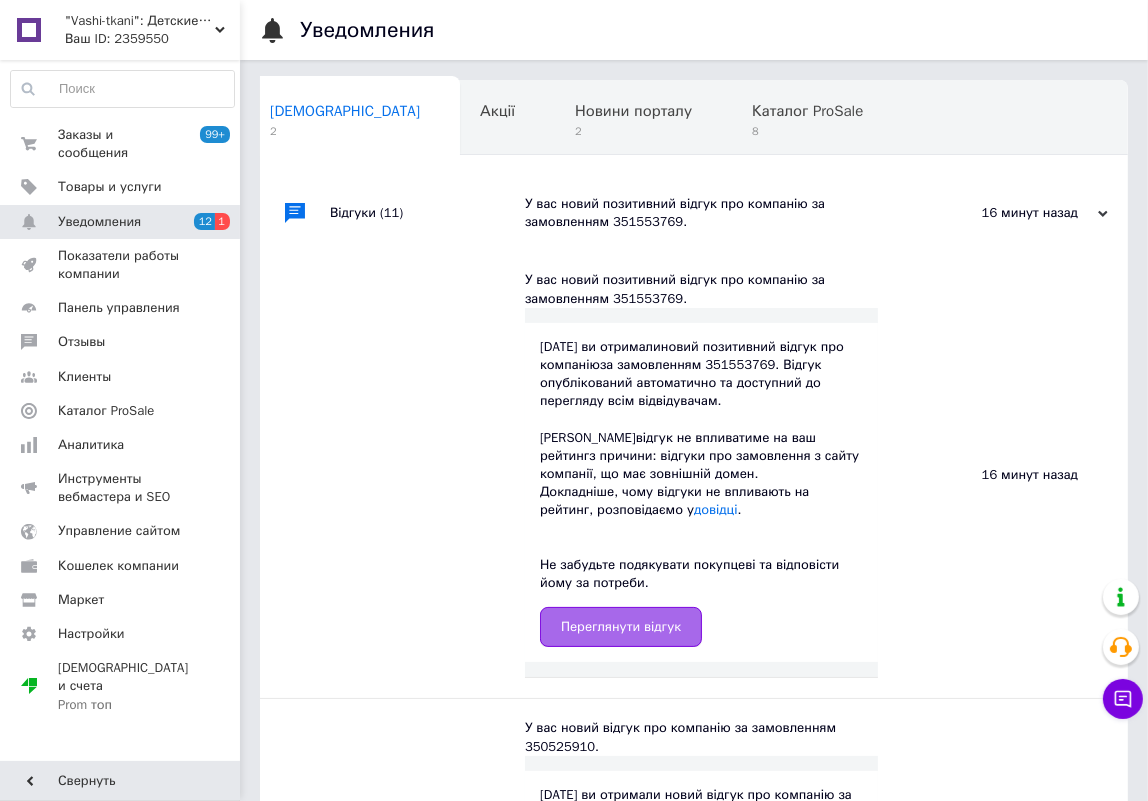 click on "Переглянути відгук" at bounding box center [621, 627] 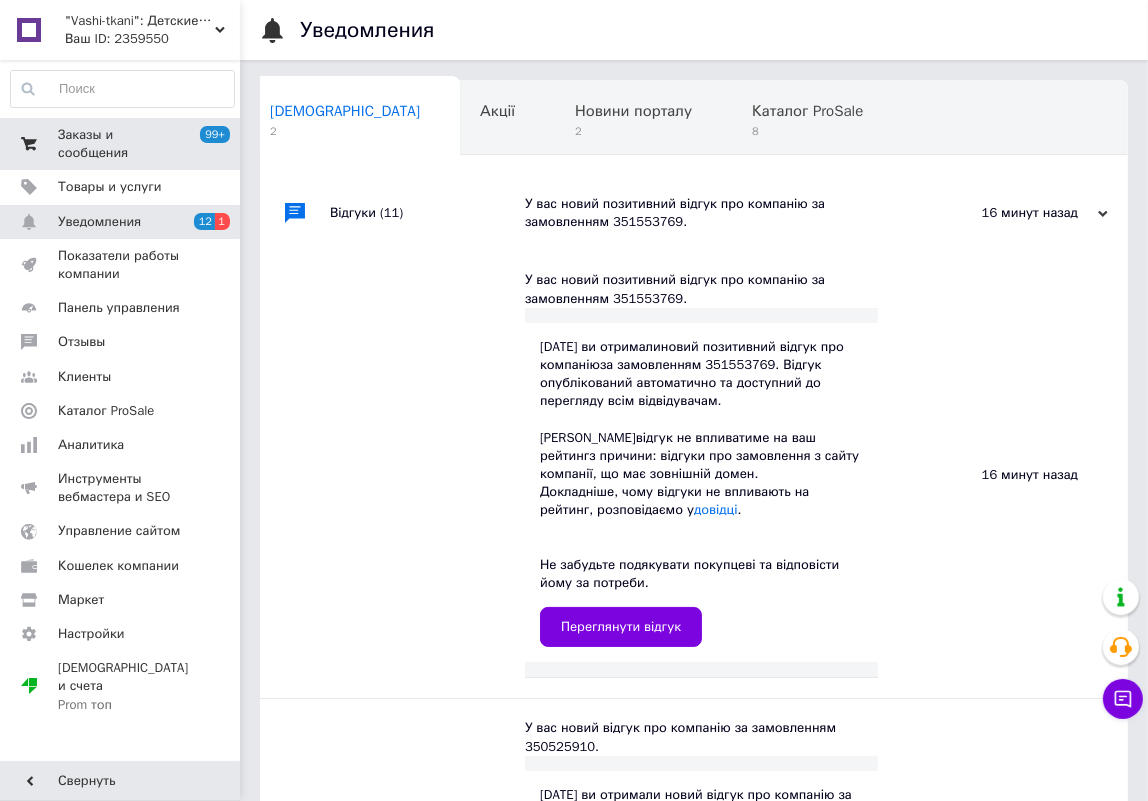 click on "Заказы и сообщения" at bounding box center (121, 144) 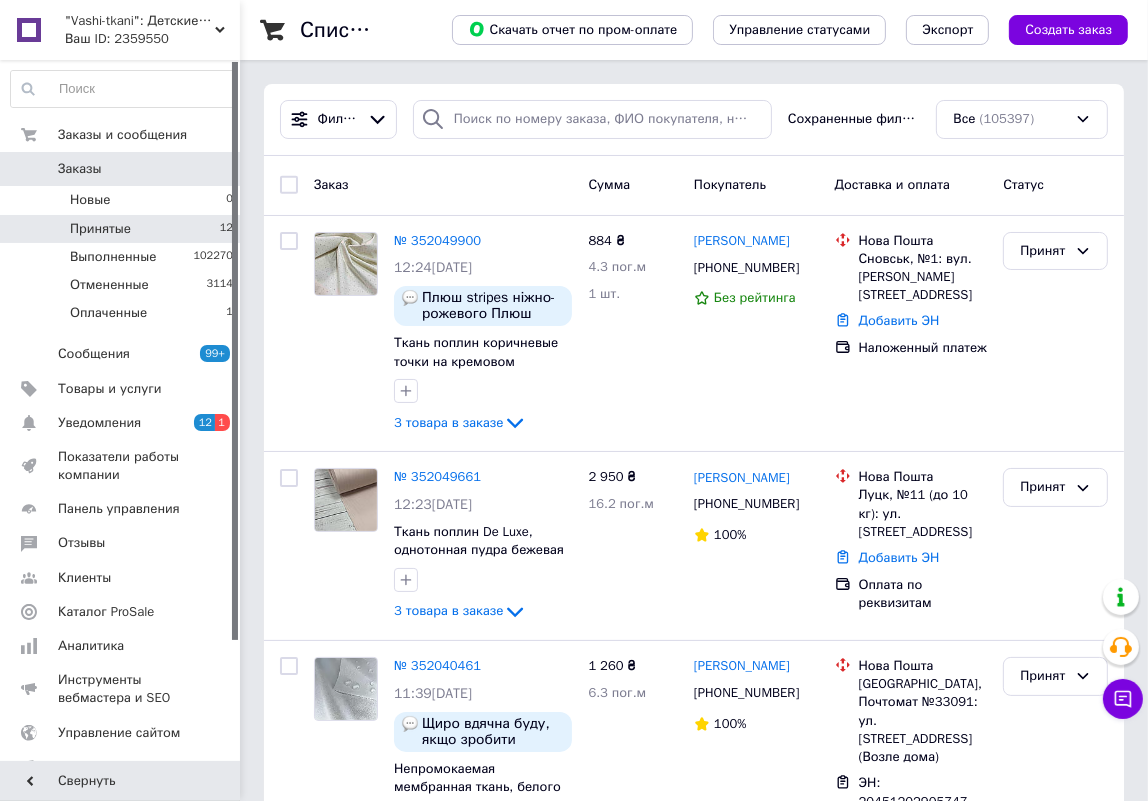click on "Принятые" at bounding box center [100, 229] 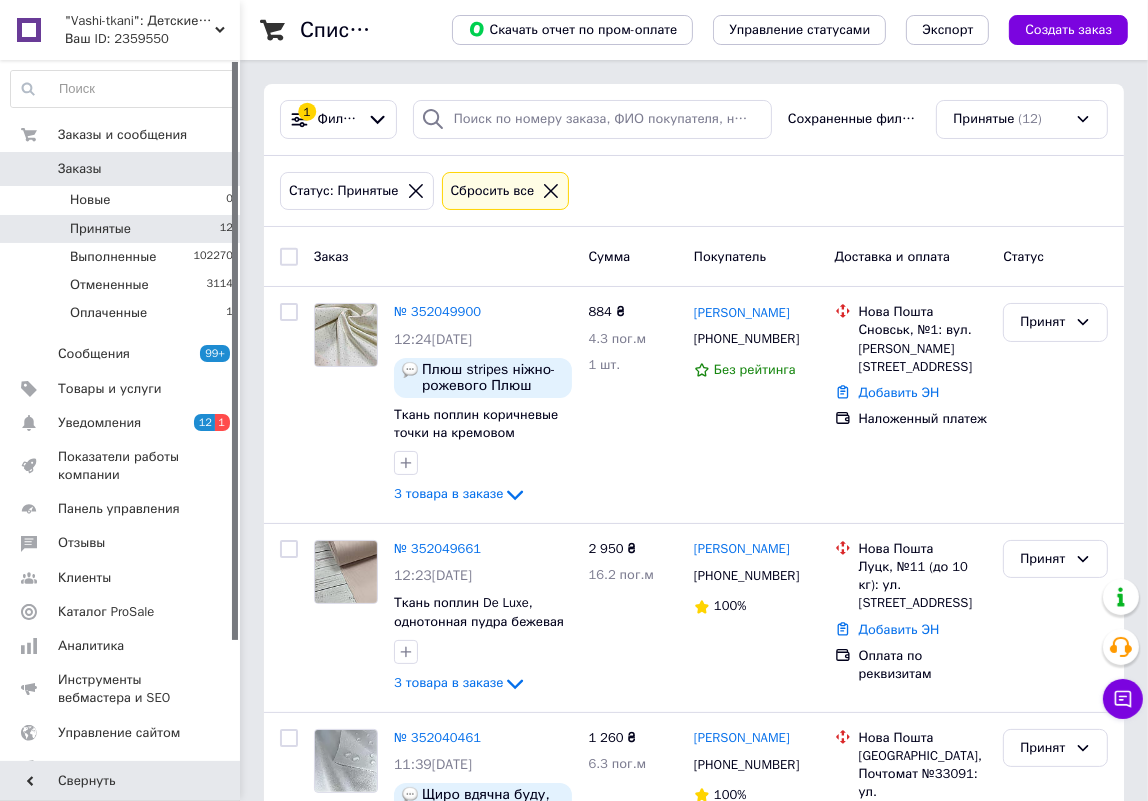 click on "Заказы" at bounding box center (121, 169) 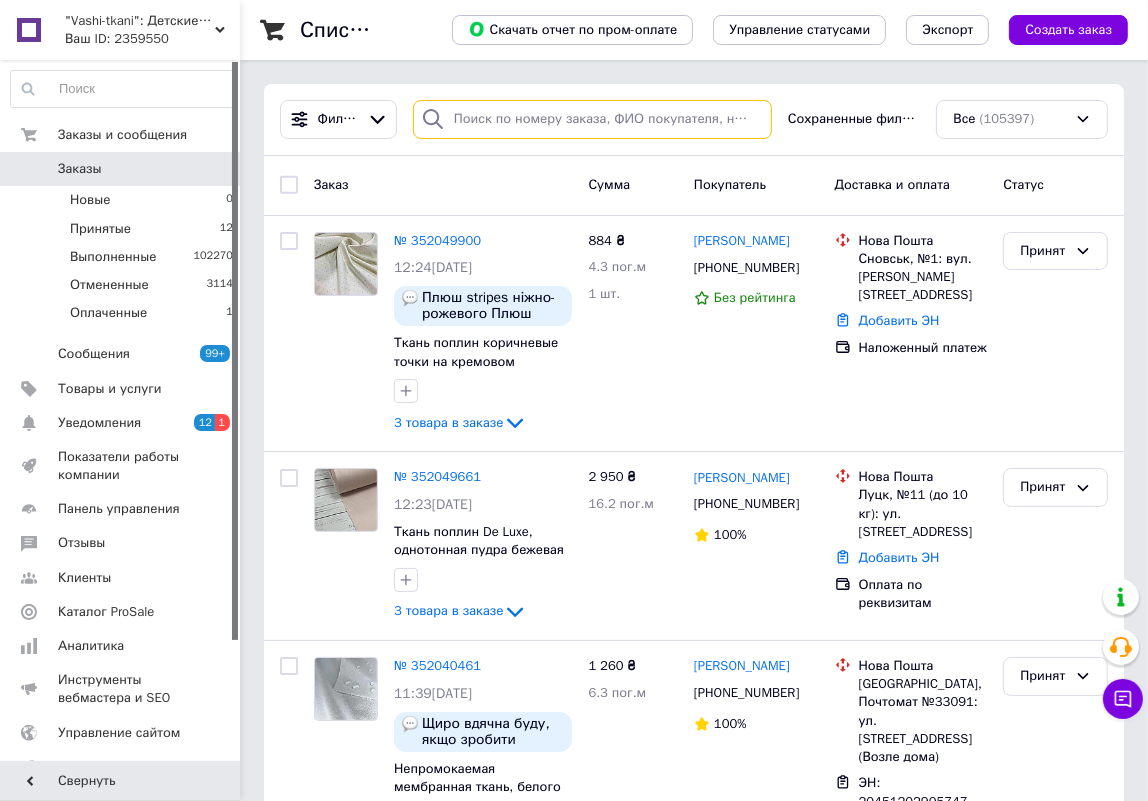 click at bounding box center [592, 119] 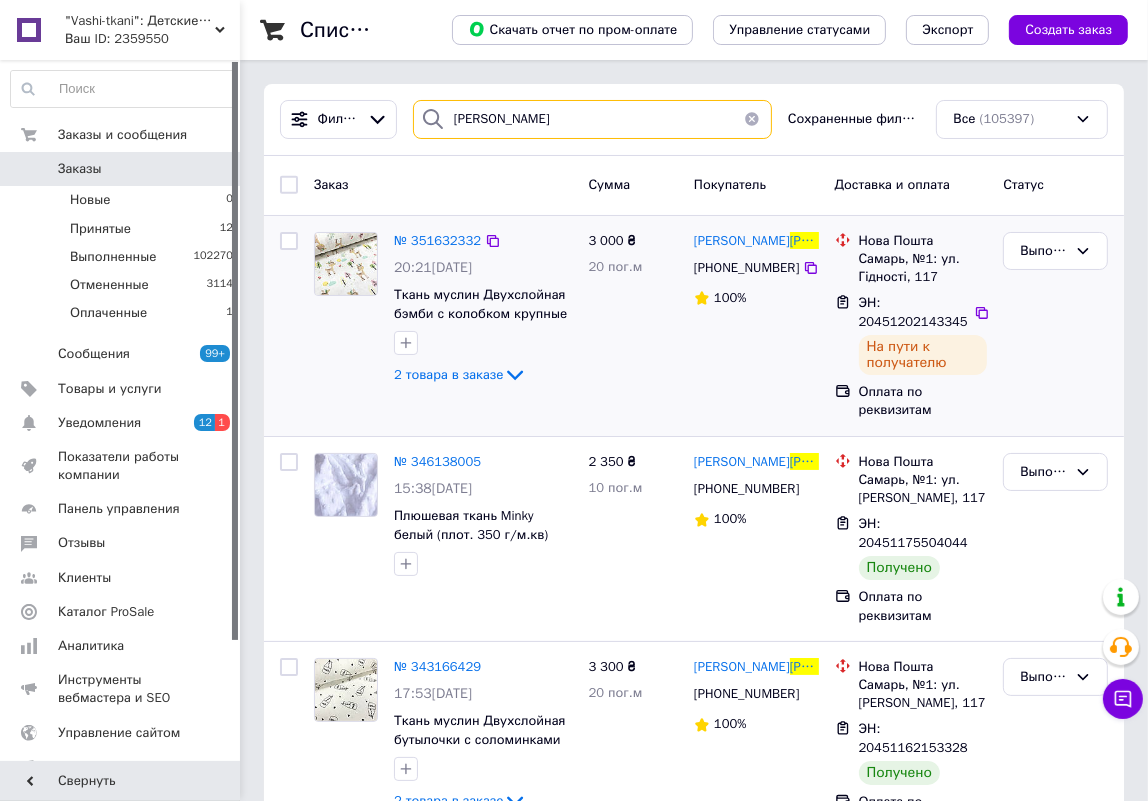 type on "[PERSON_NAME]" 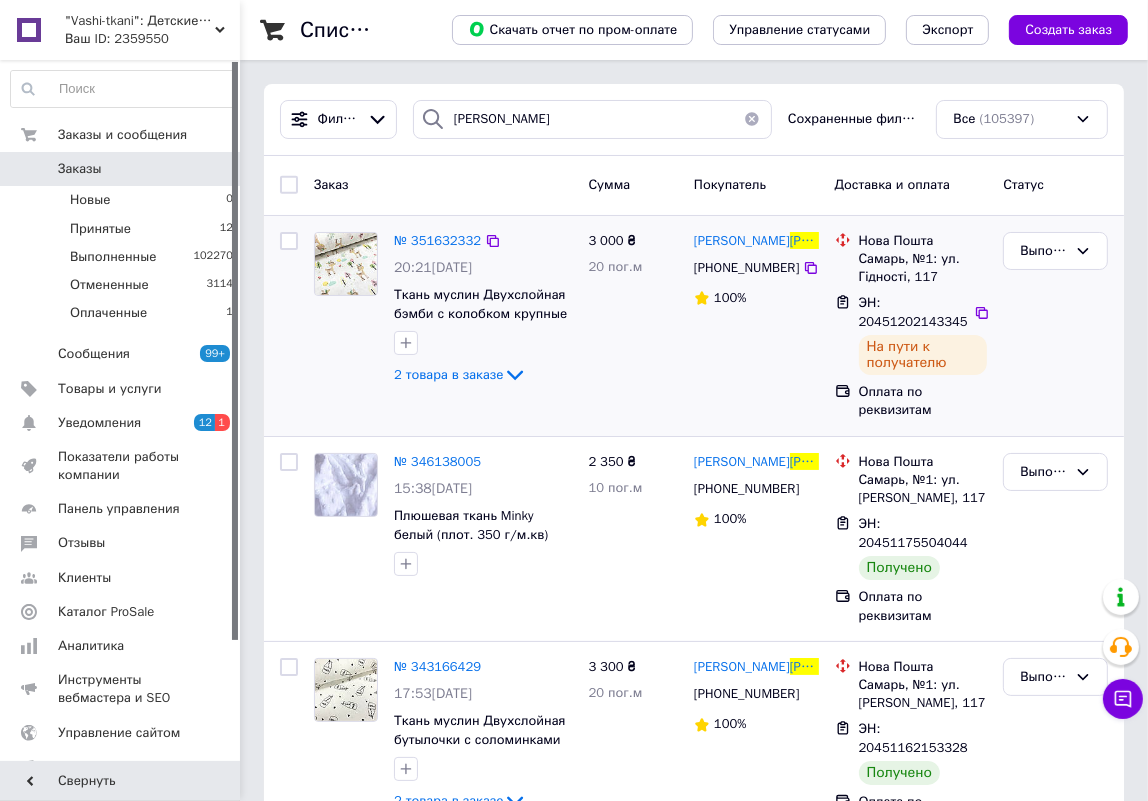 click on "ЭН: 20451202143345" at bounding box center [913, 312] 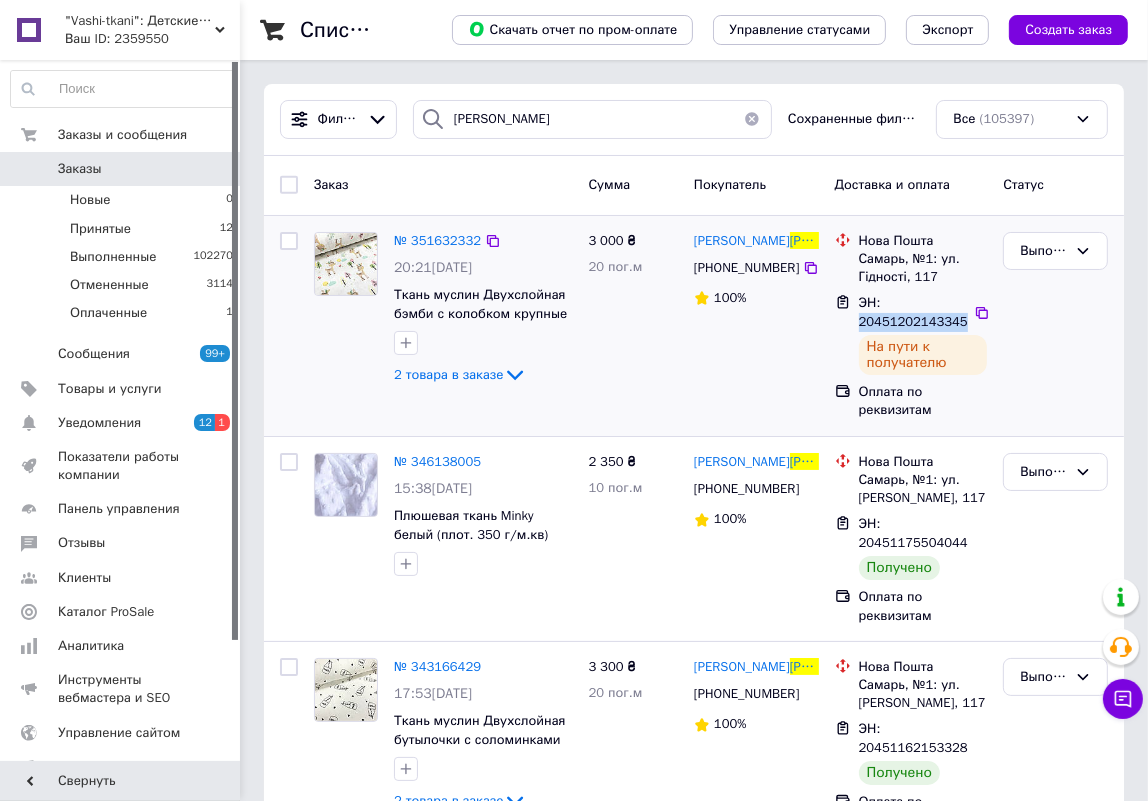 click on "ЭН: 20451202143345" at bounding box center [913, 312] 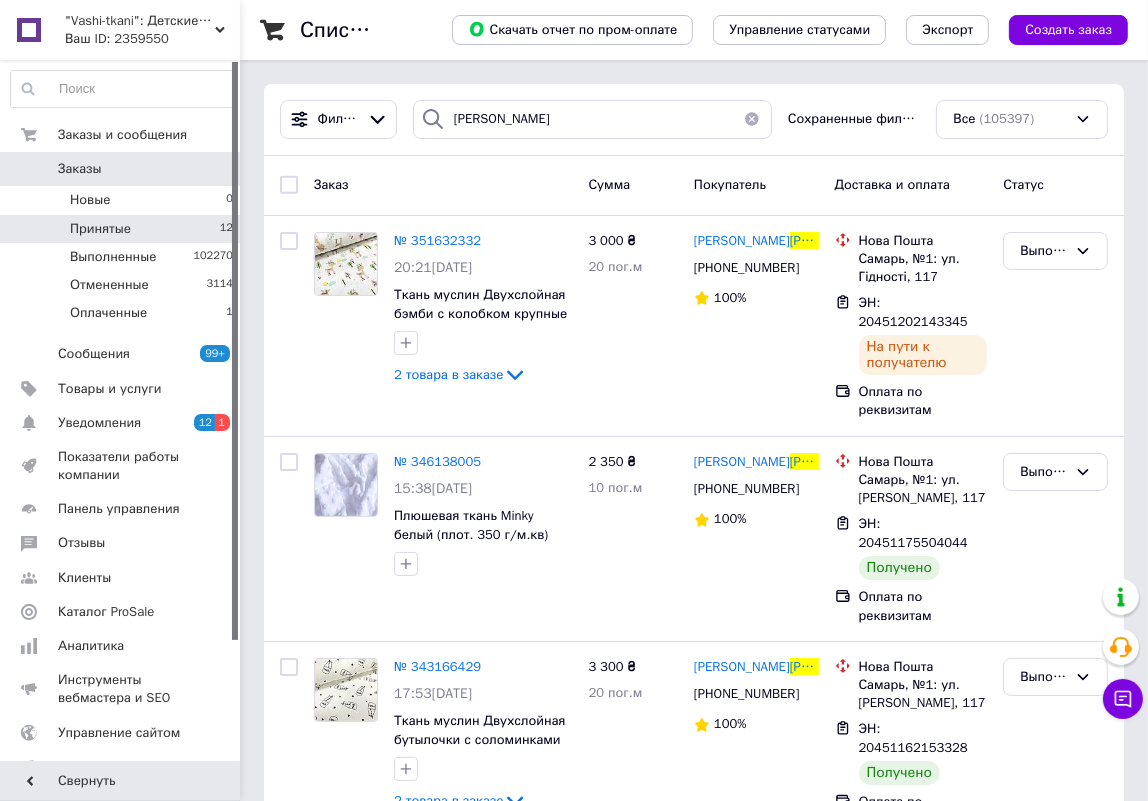 click on "Принятые 12" at bounding box center (122, 229) 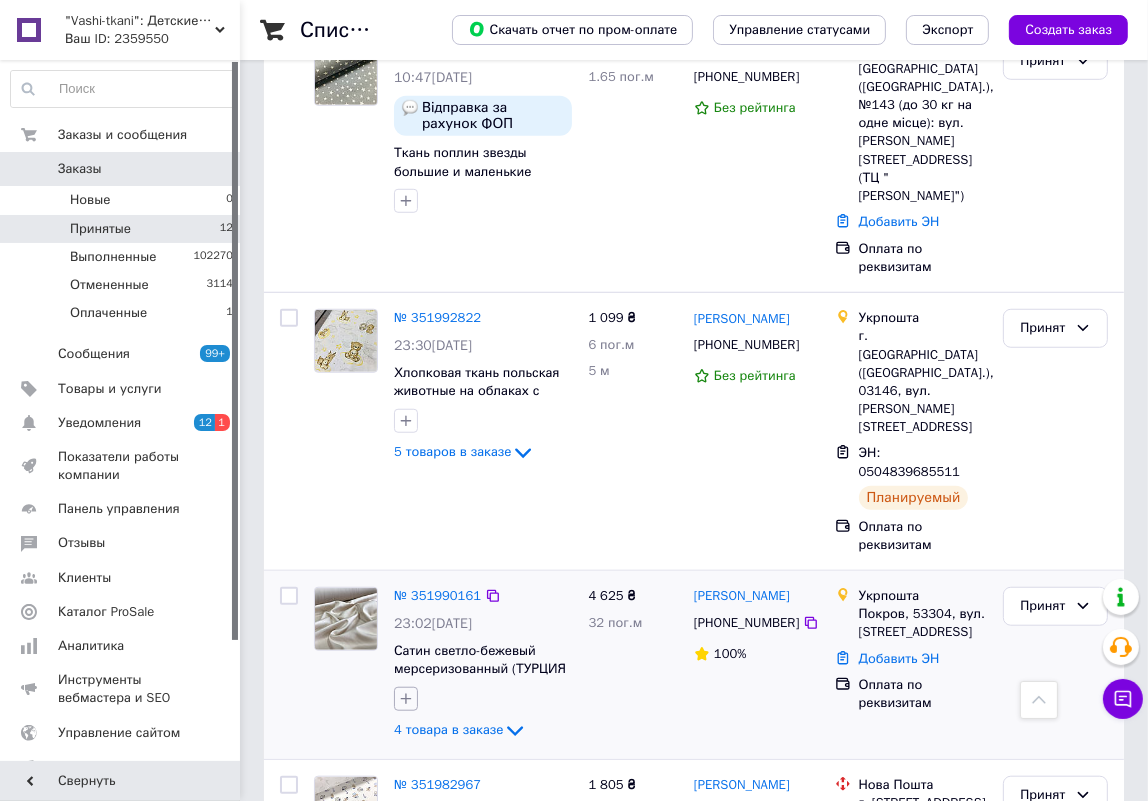 scroll, scrollTop: 1181, scrollLeft: 0, axis: vertical 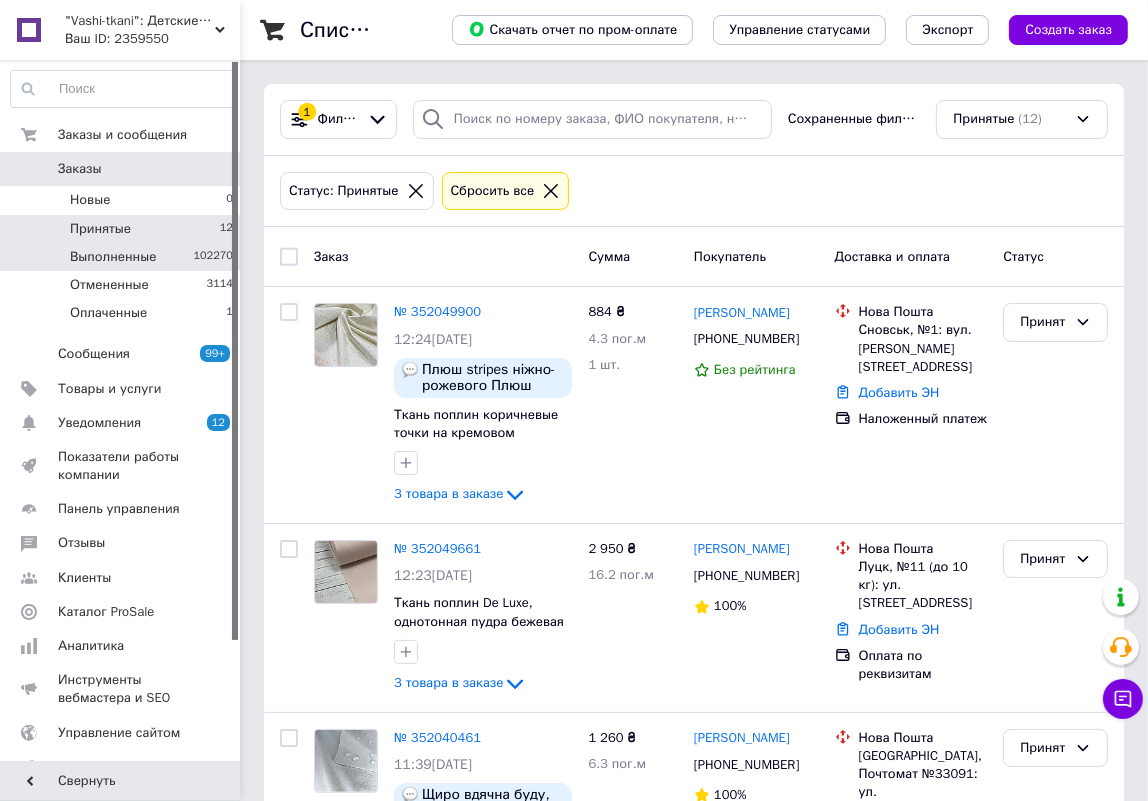 click on "Выполненные 102270" at bounding box center [122, 257] 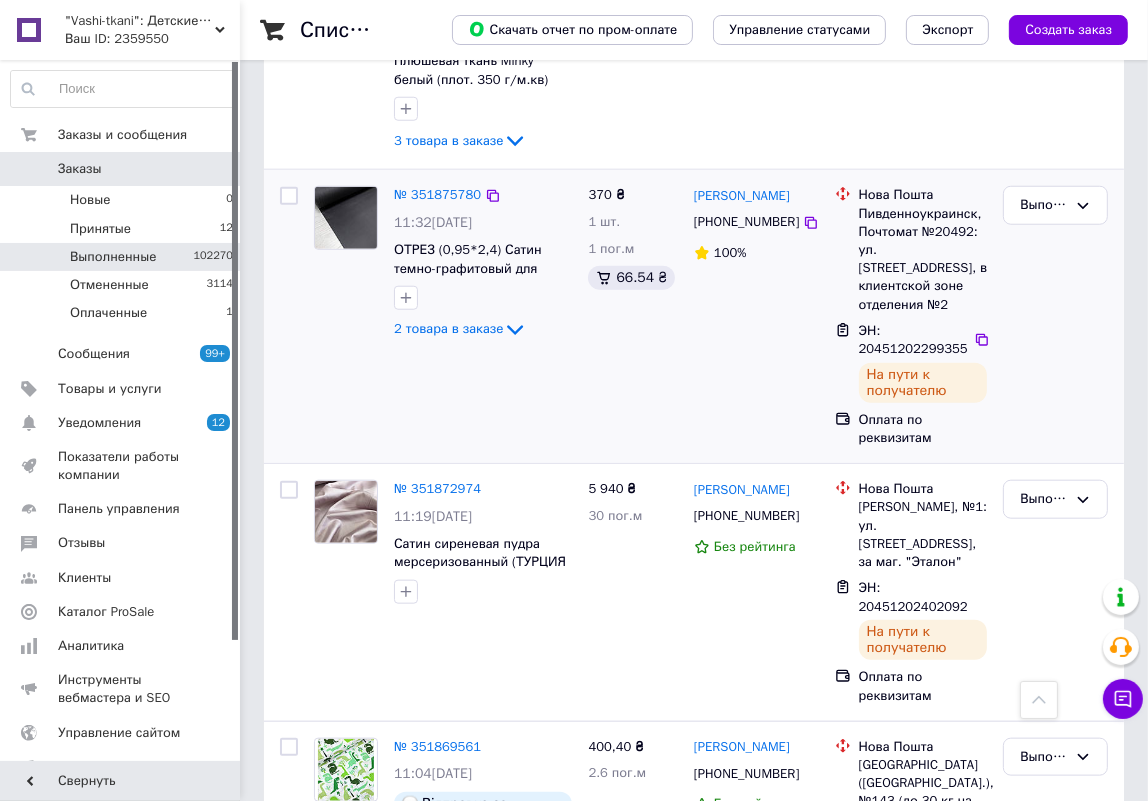 scroll, scrollTop: 1545, scrollLeft: 0, axis: vertical 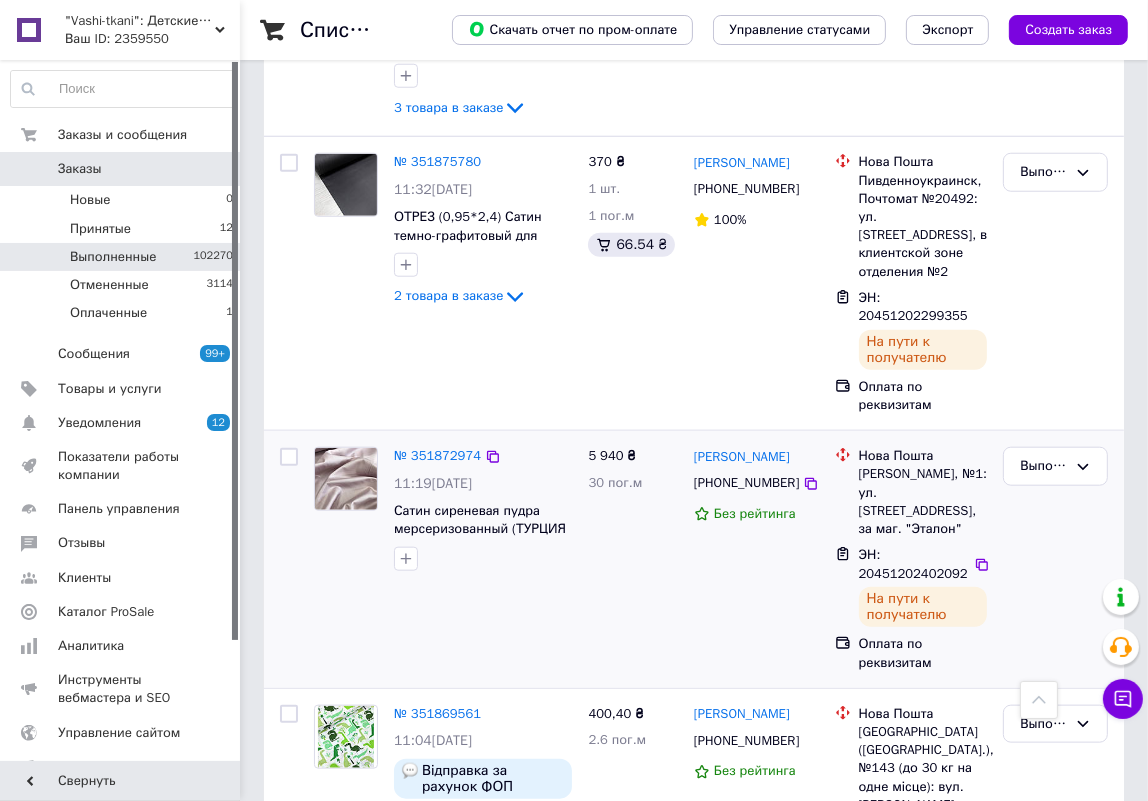 click on "ЭН: 20451202402092" at bounding box center [913, 564] 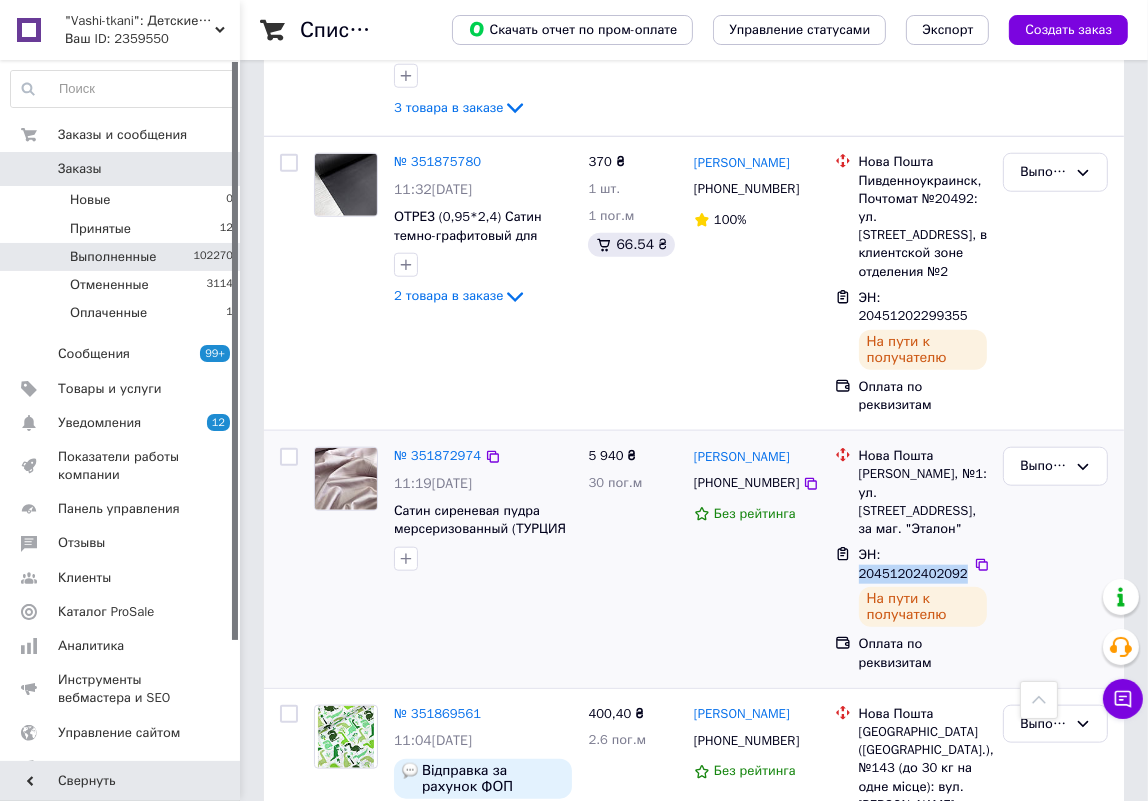 click on "ЭН: 20451202402092" at bounding box center [913, 564] 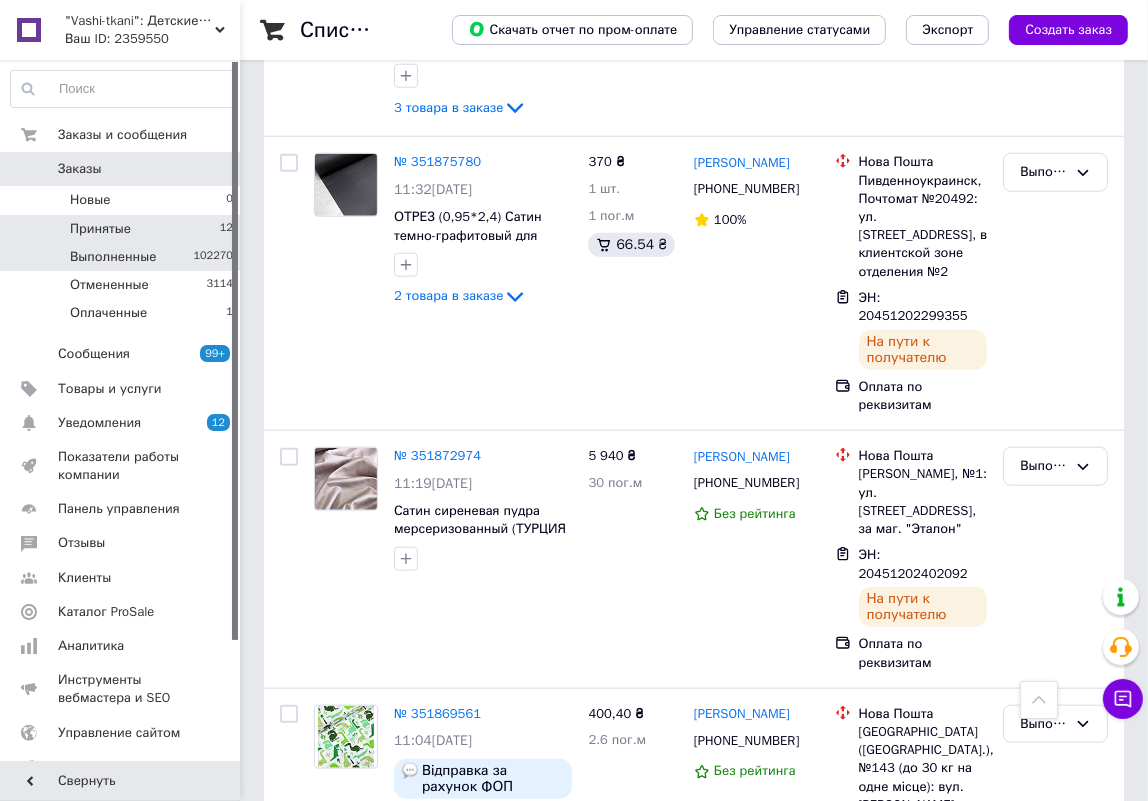 click on "Принятые 12" at bounding box center (122, 229) 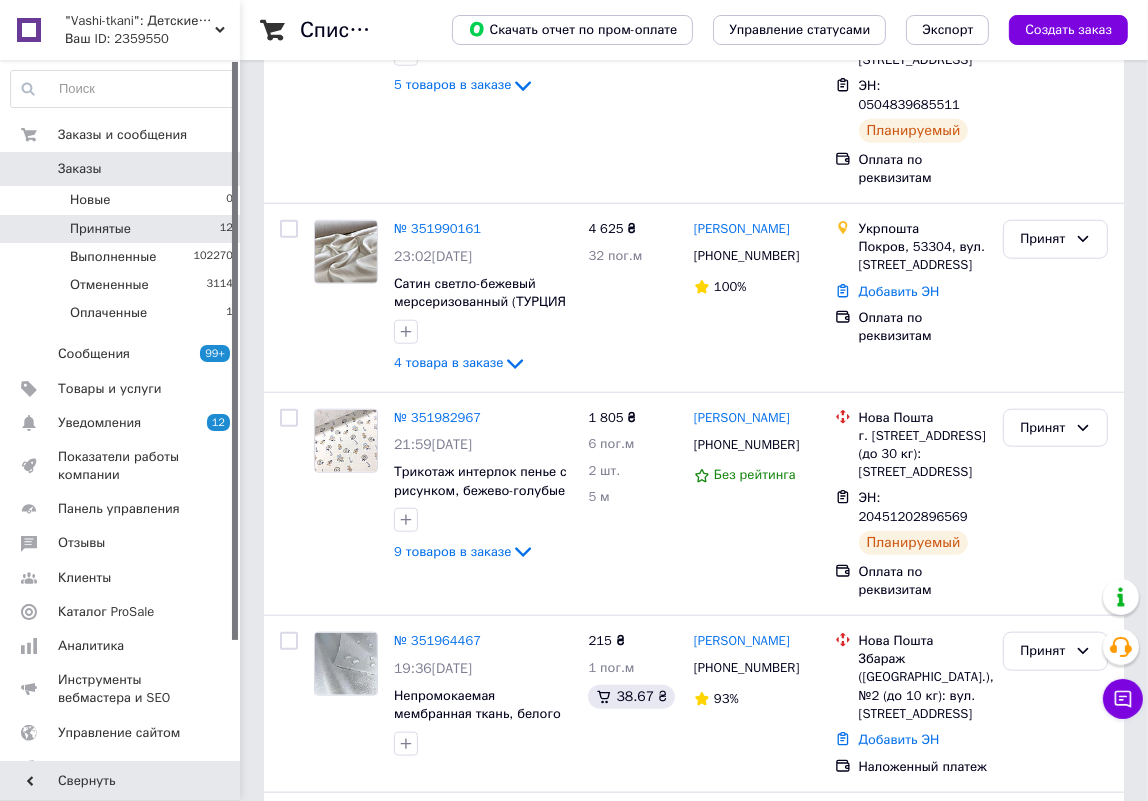 scroll, scrollTop: 0, scrollLeft: 0, axis: both 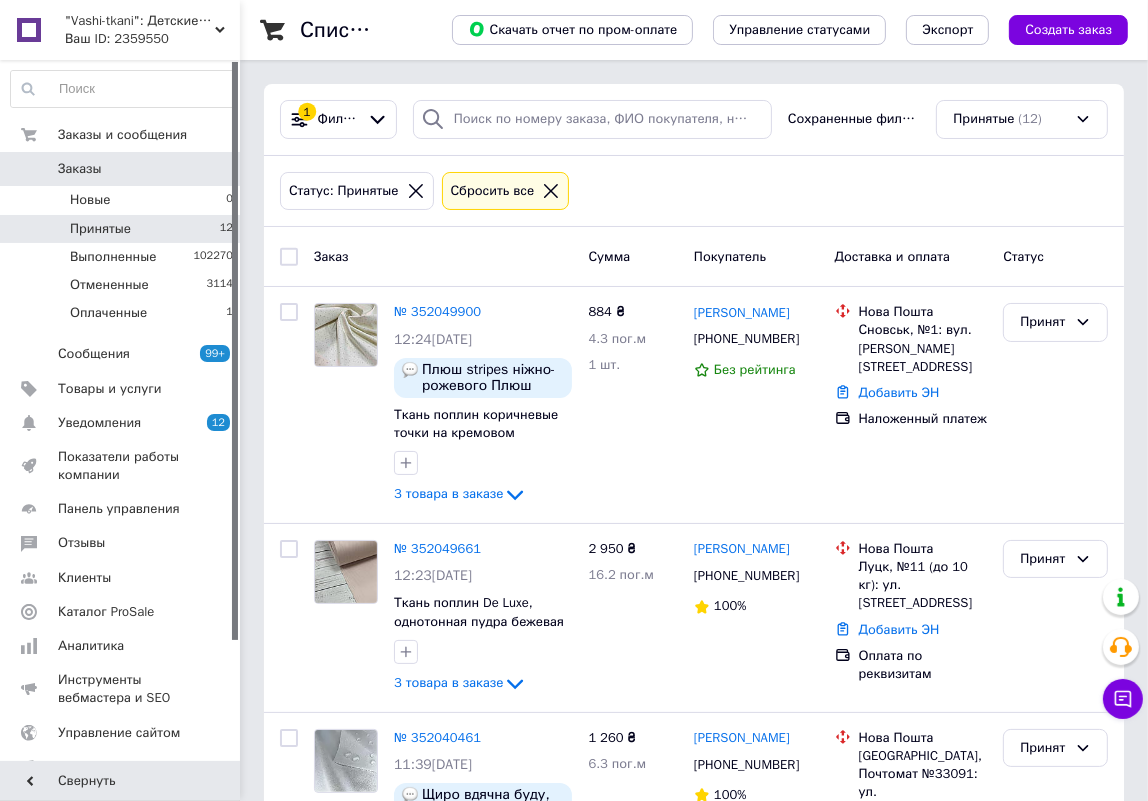 click on "Заказы 0" at bounding box center [122, 169] 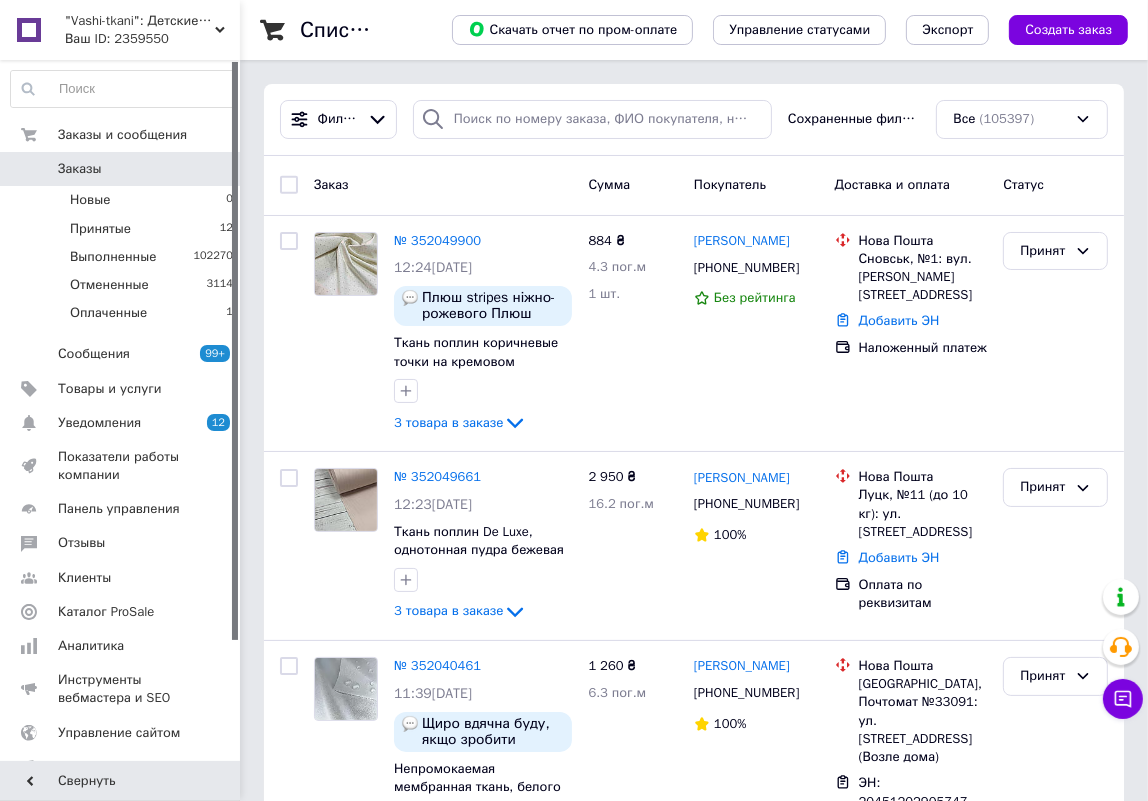 click on "Заказы" at bounding box center (80, 169) 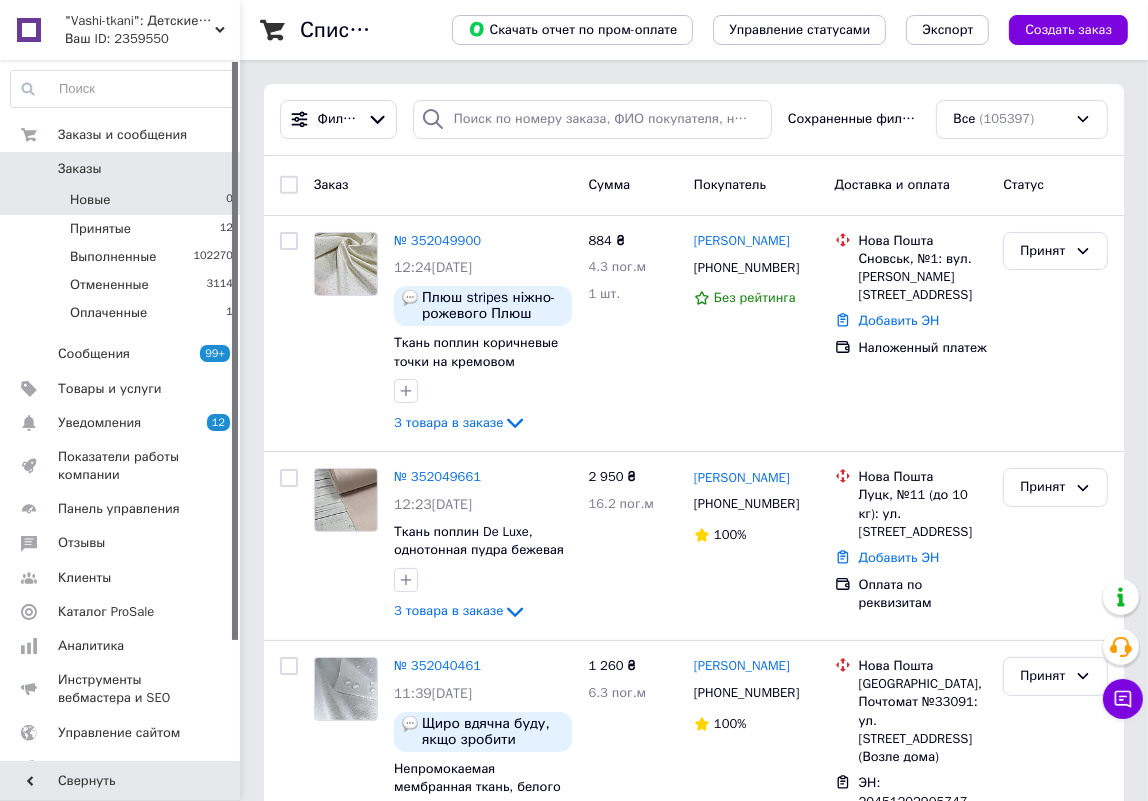 click on "Новые 0" at bounding box center [122, 200] 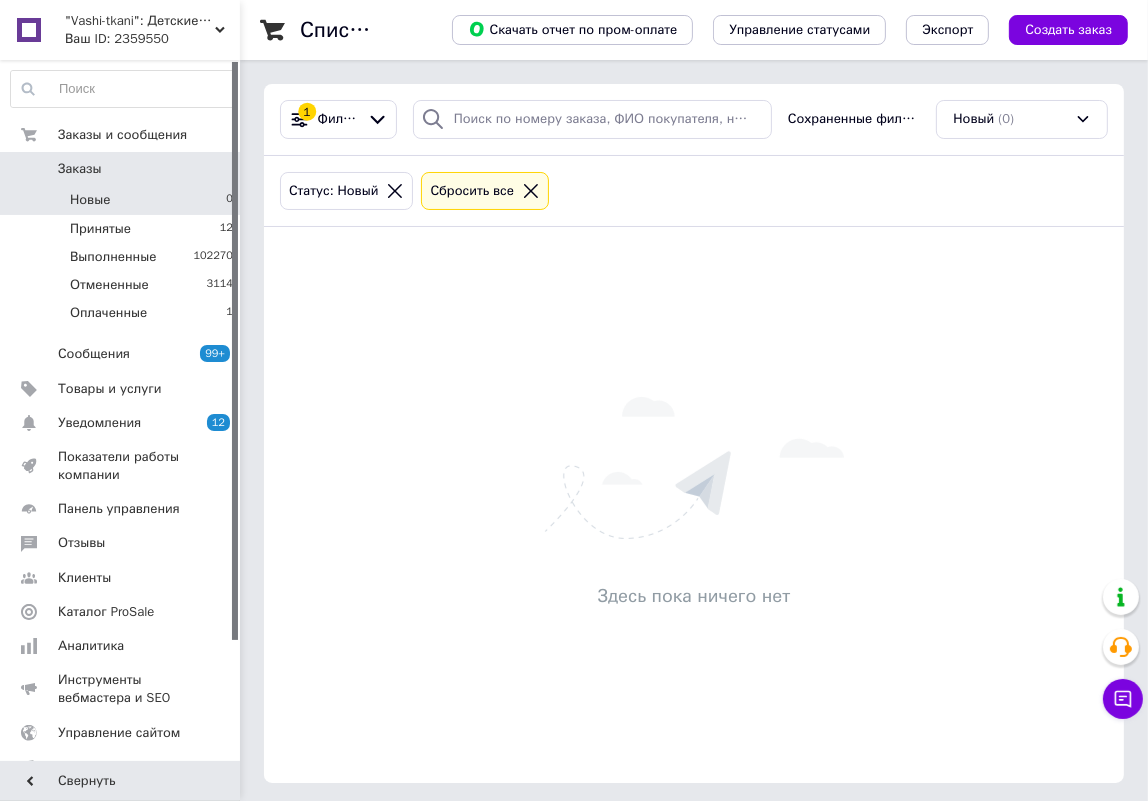 click at bounding box center [29, 169] 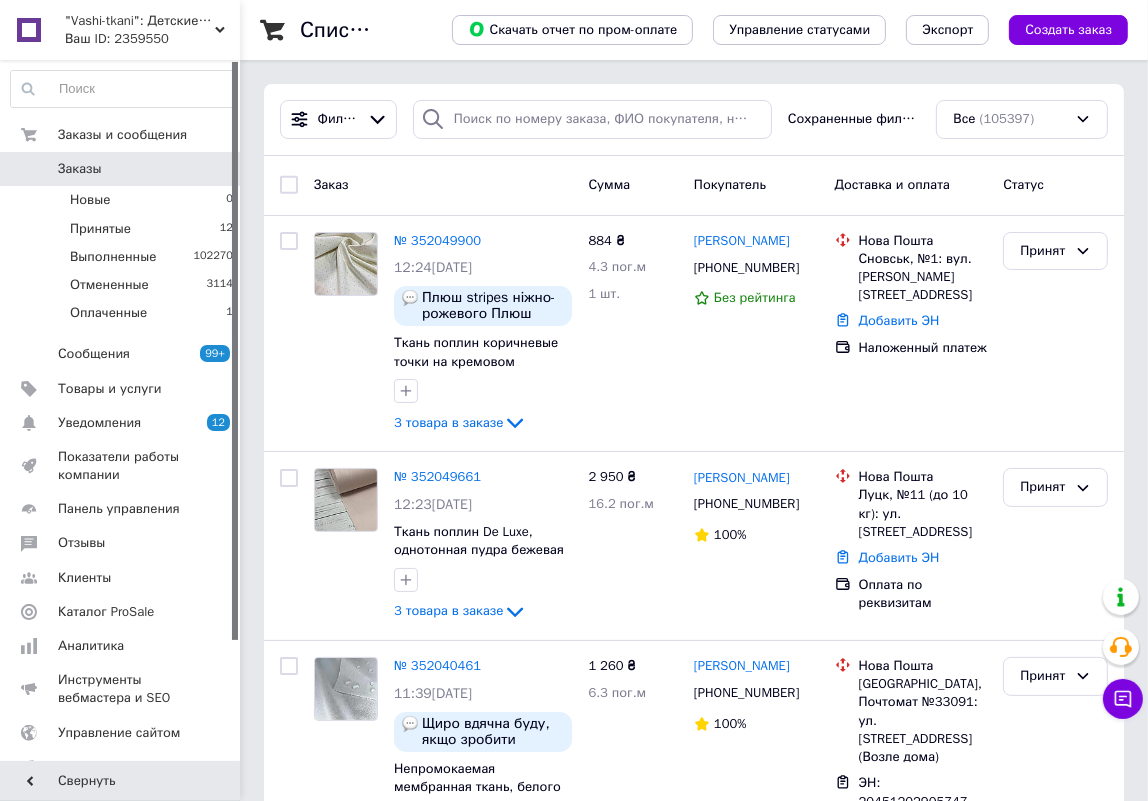 drag, startPoint x: 365, startPoint y: 333, endPoint x: 249, endPoint y: 387, distance: 127.95312 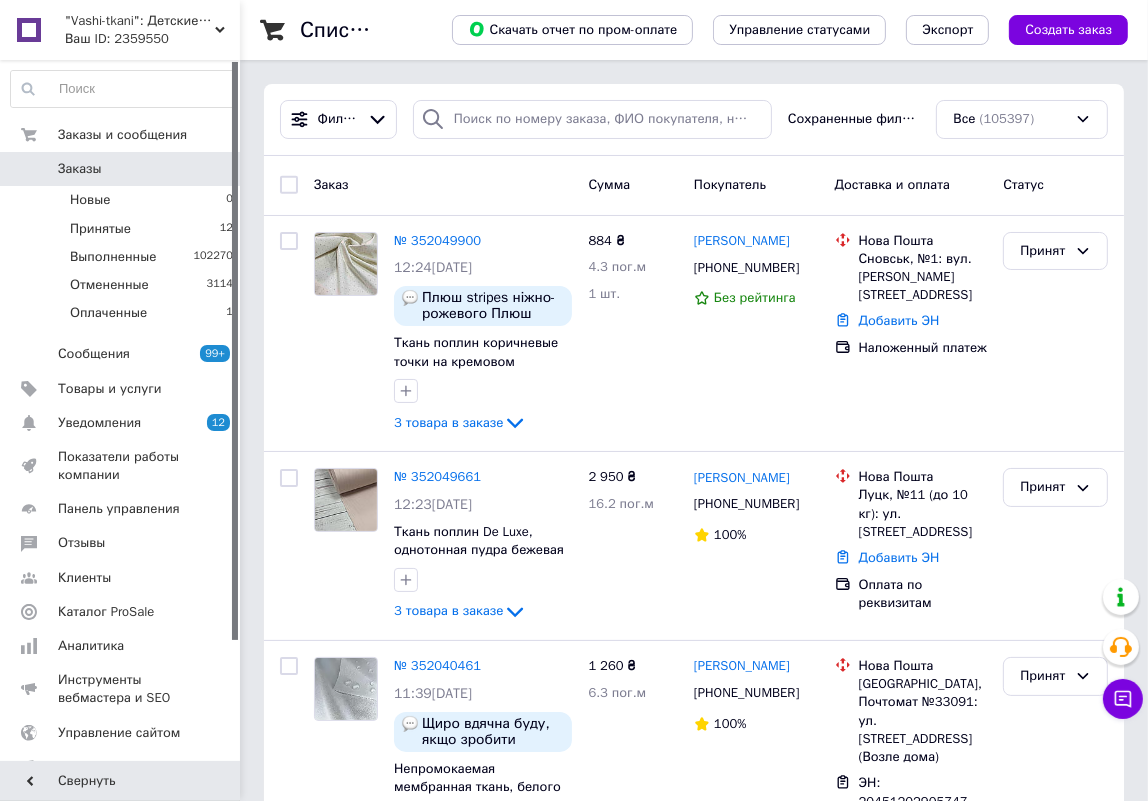 click on "Заказы" at bounding box center (121, 169) 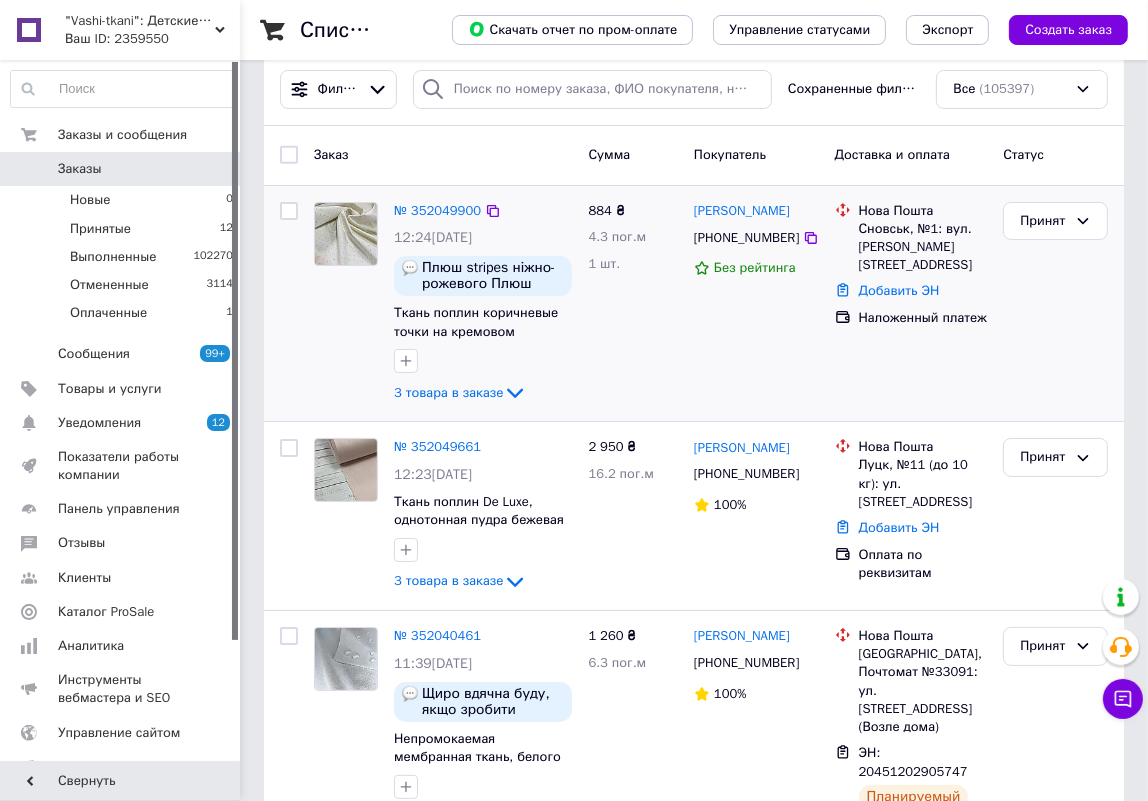 scroll, scrollTop: 0, scrollLeft: 0, axis: both 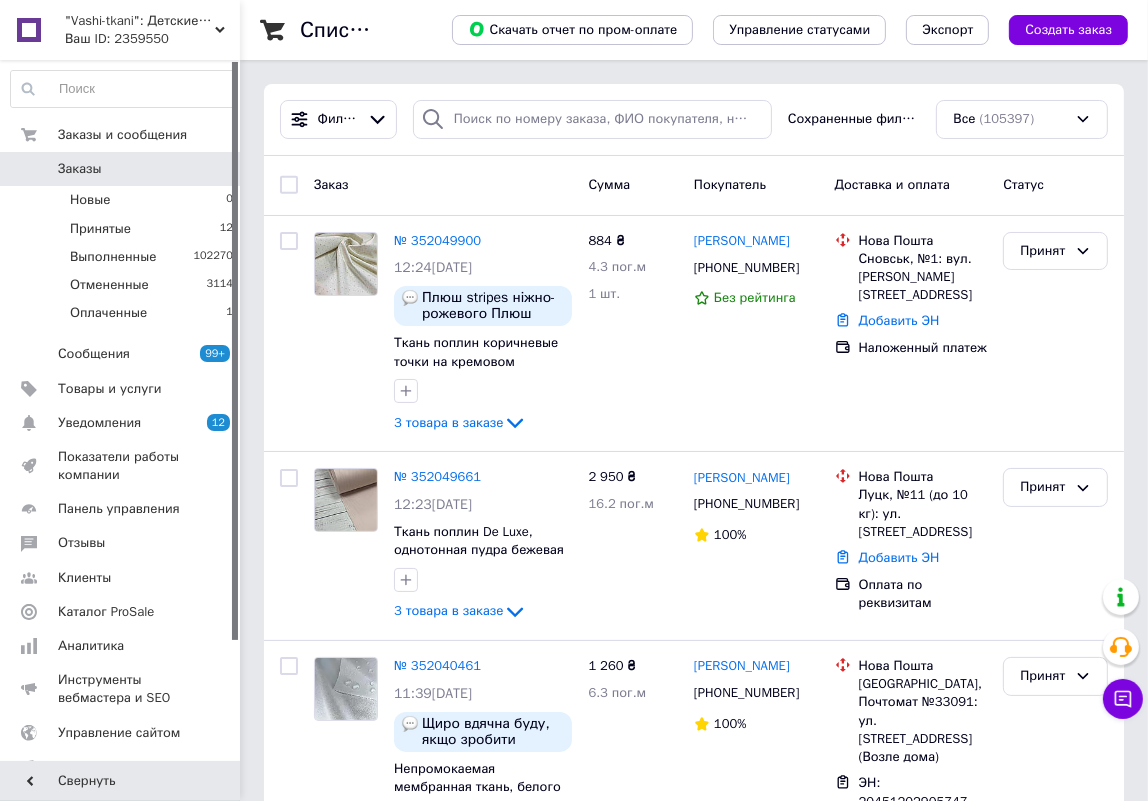 click on "Заказы" at bounding box center [80, 169] 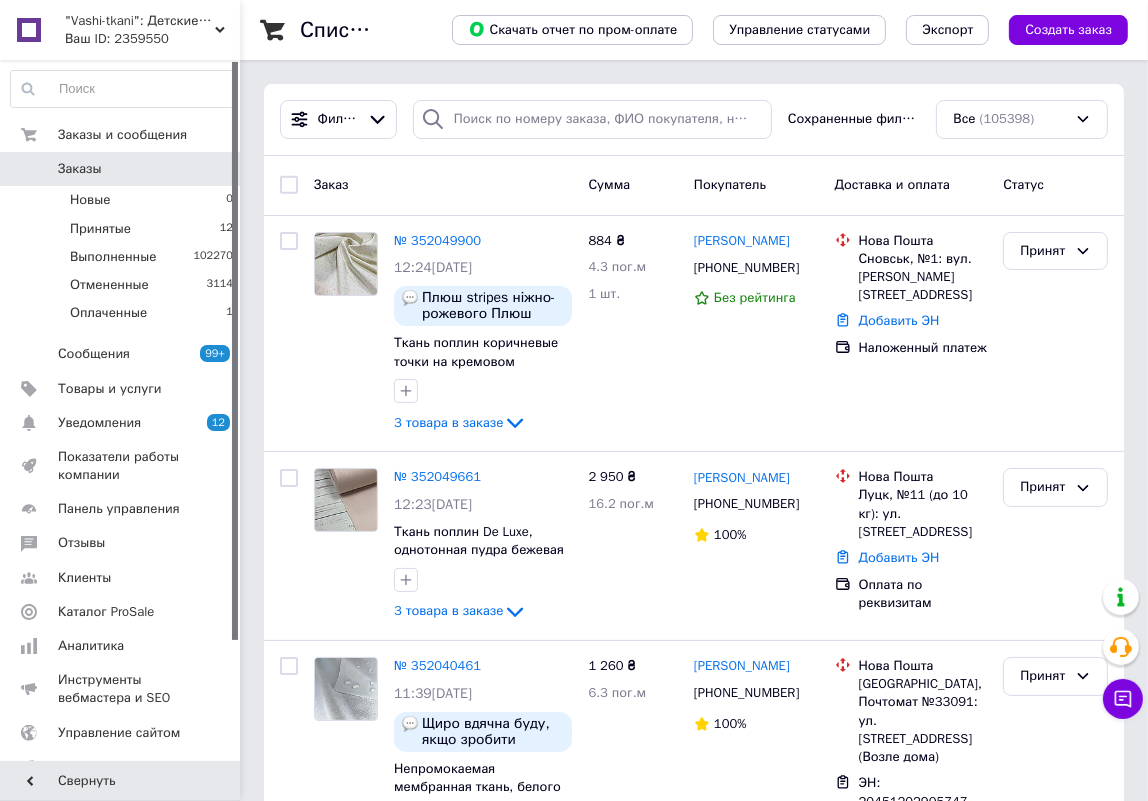 click on "Заказы 0" at bounding box center (122, 169) 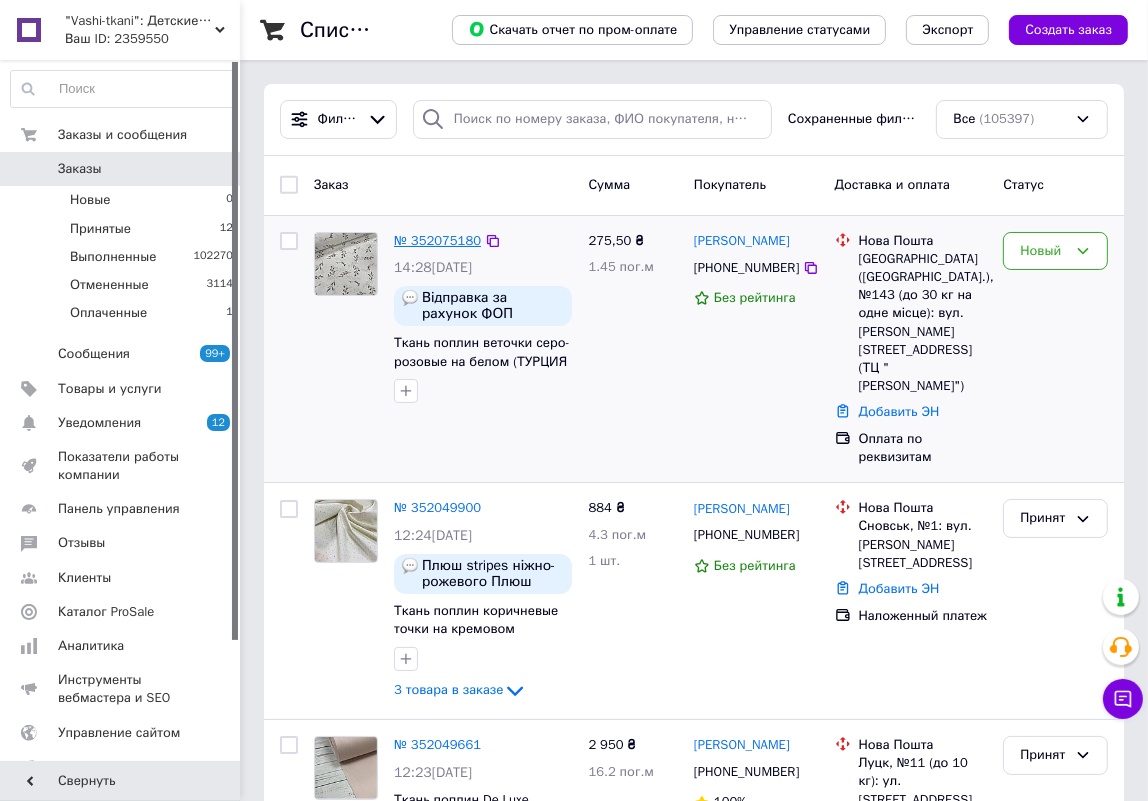 click on "№ 352075180" at bounding box center (437, 240) 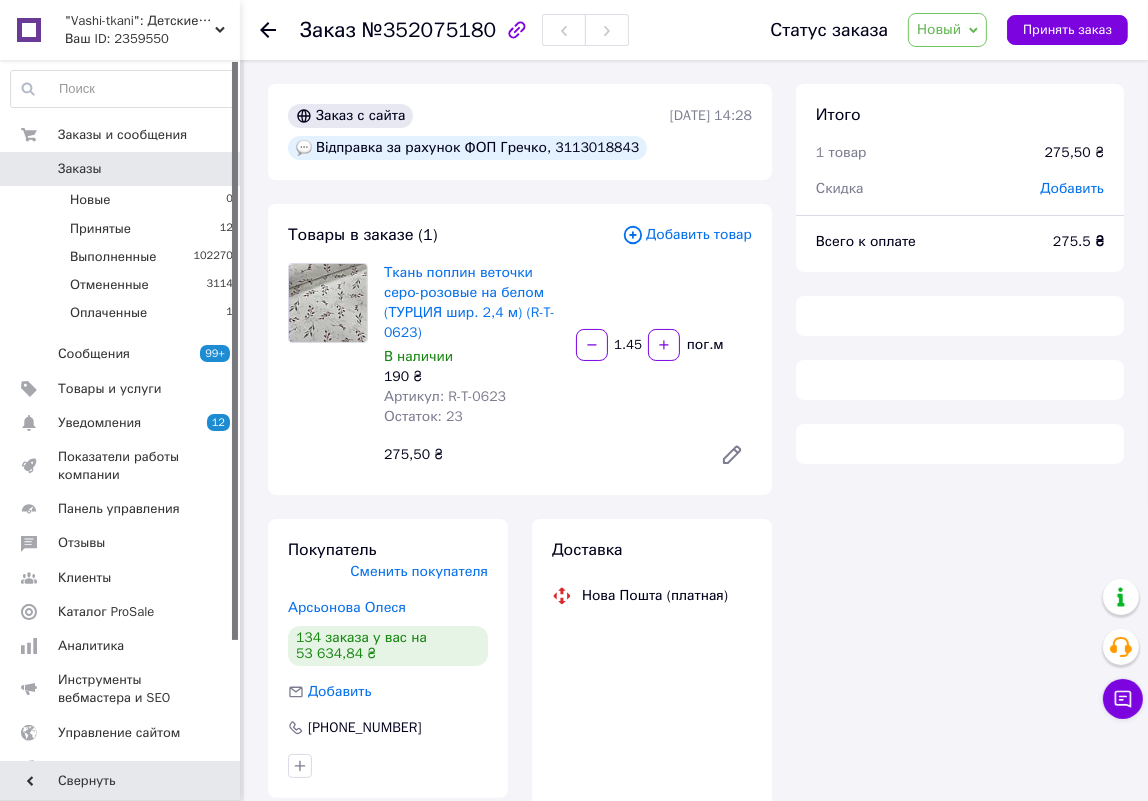 click on "Новый" at bounding box center (939, 29) 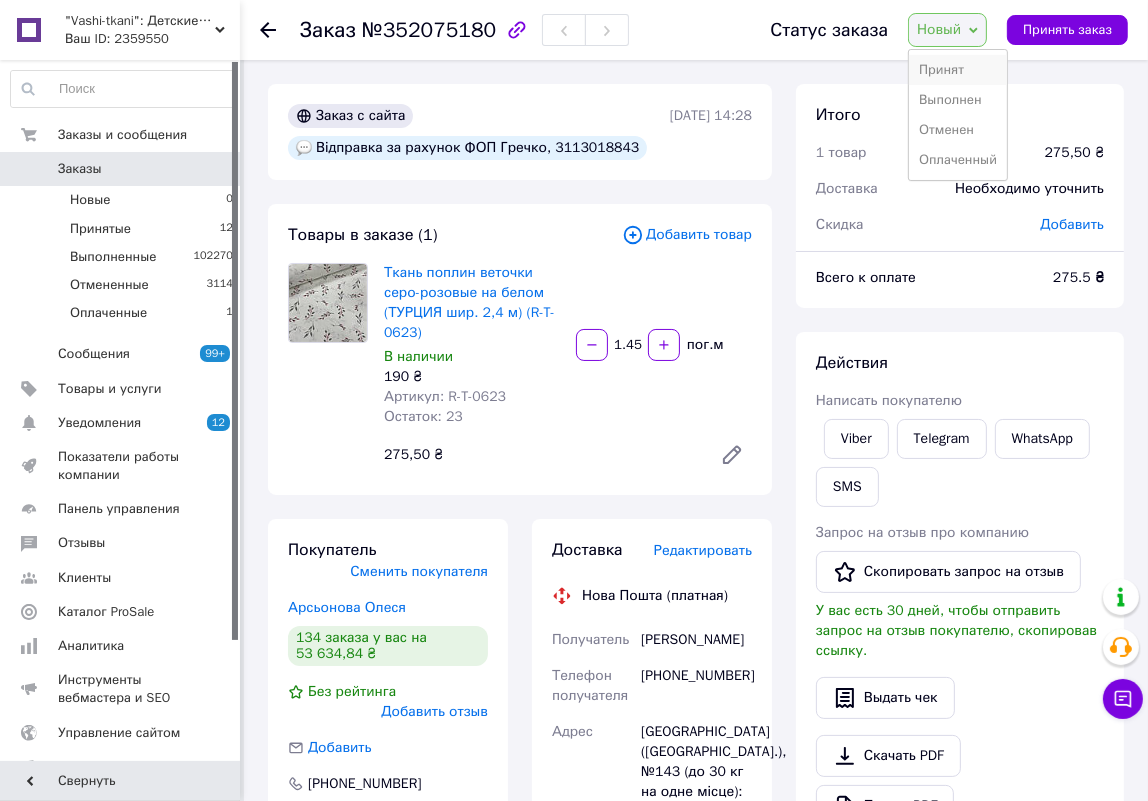 click on "Принят" at bounding box center (958, 70) 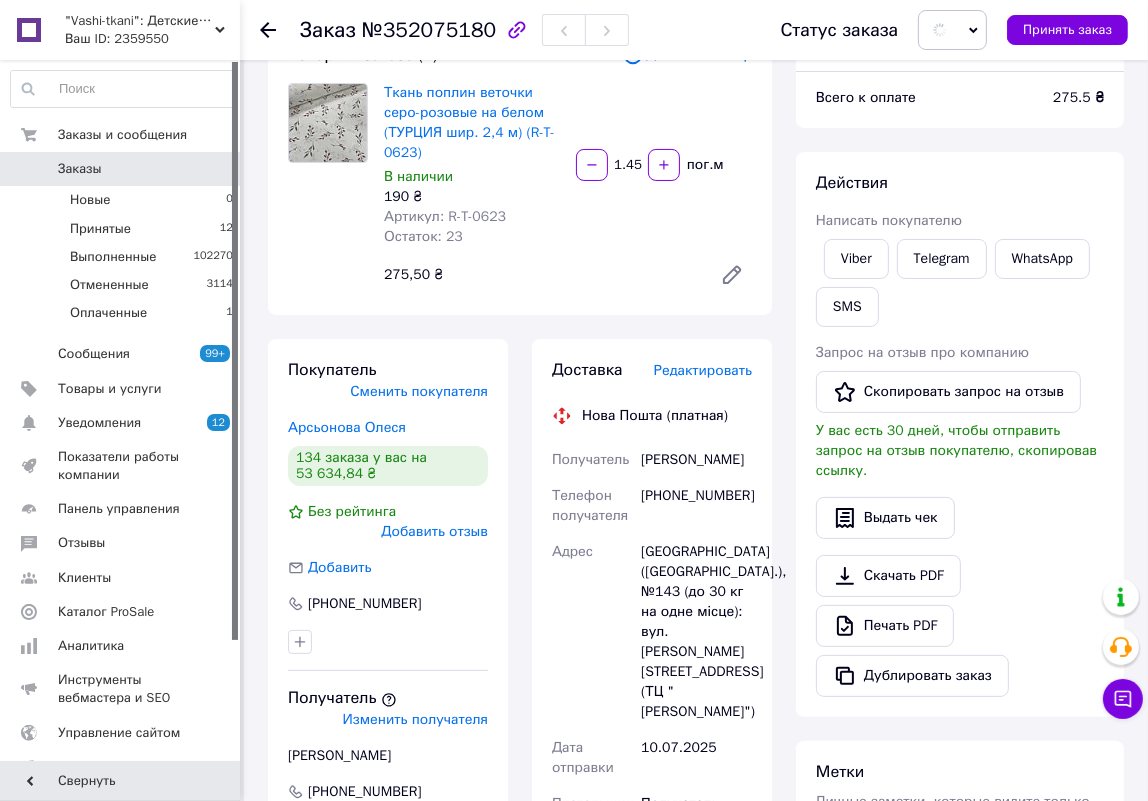 scroll, scrollTop: 181, scrollLeft: 0, axis: vertical 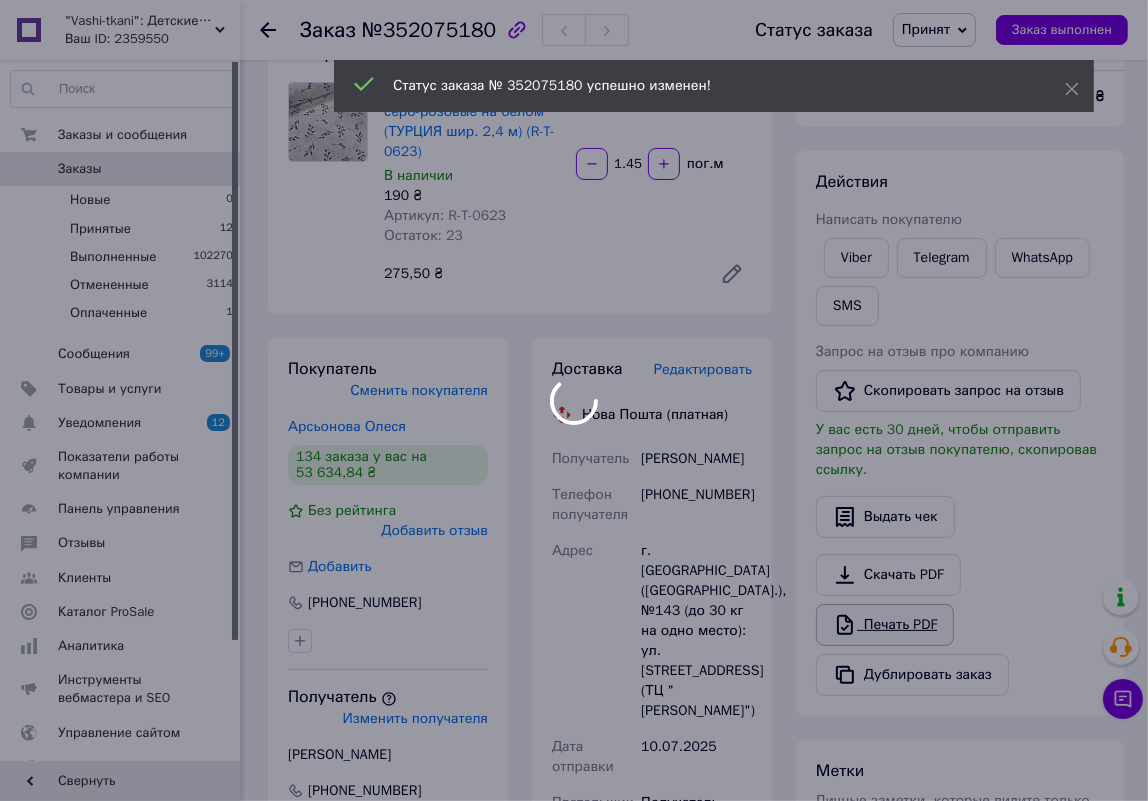 click on "Печать PDF" at bounding box center (885, 625) 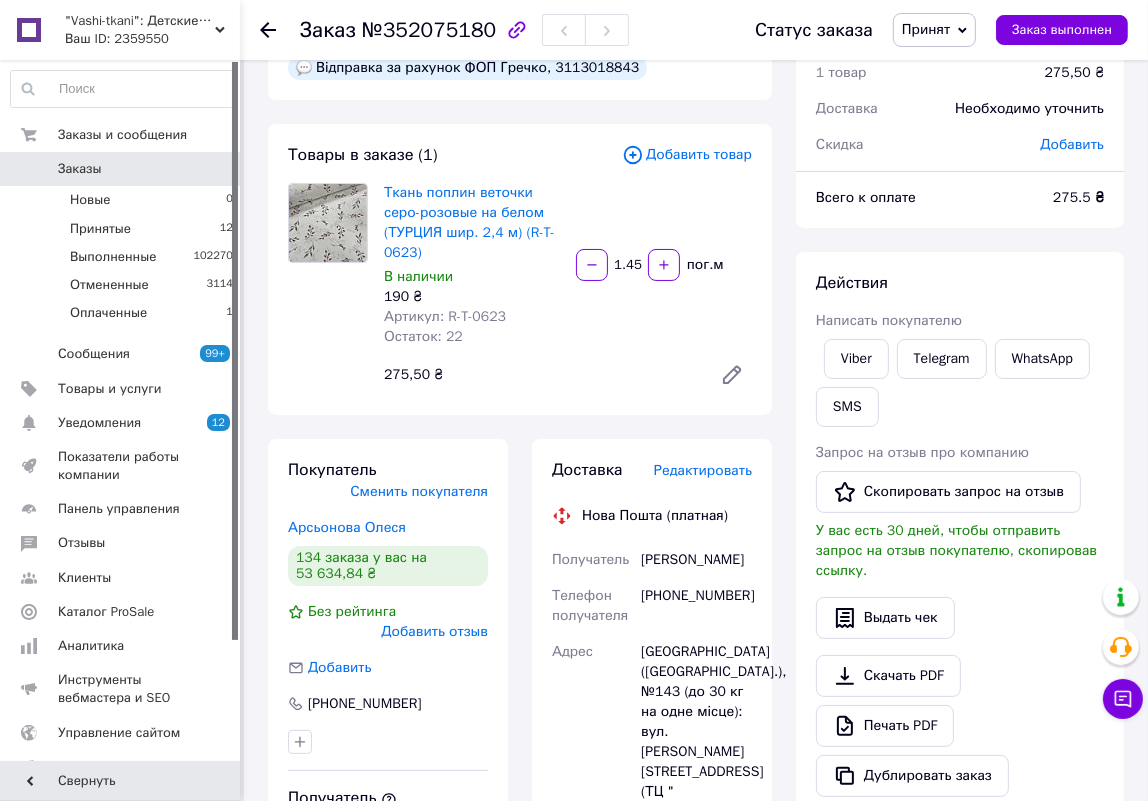 scroll, scrollTop: 0, scrollLeft: 0, axis: both 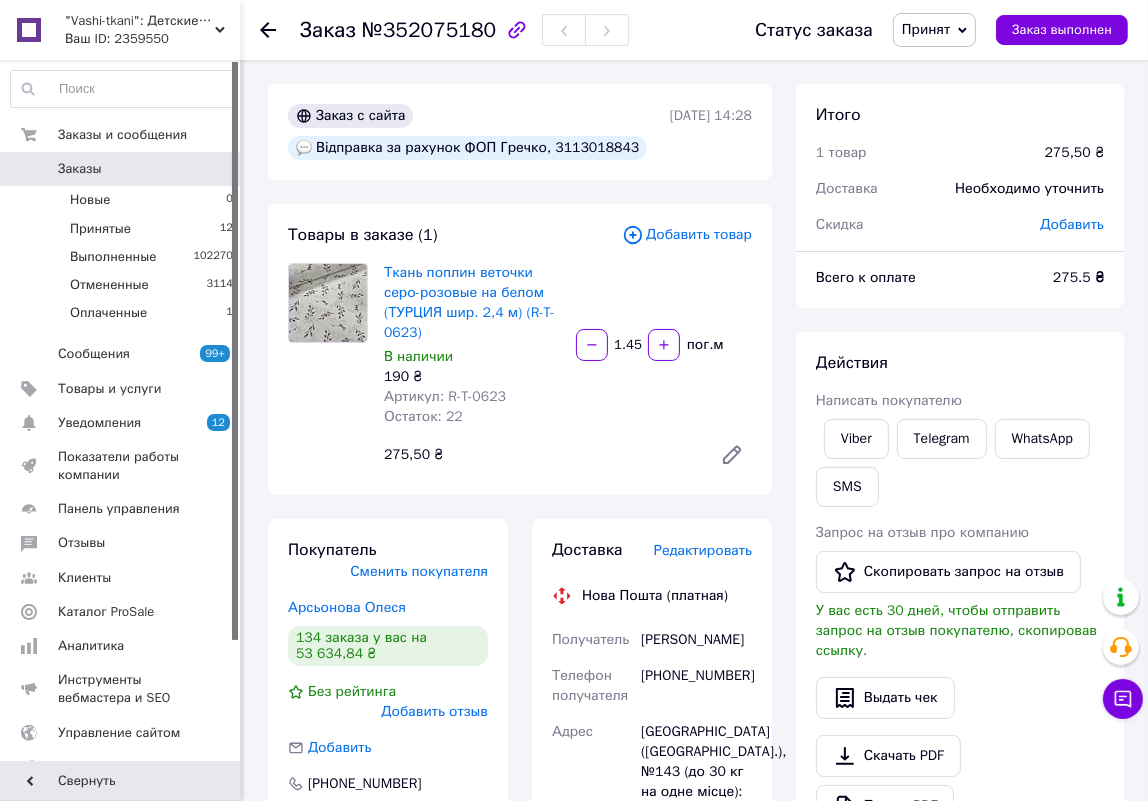 click on "Заказы" at bounding box center (121, 169) 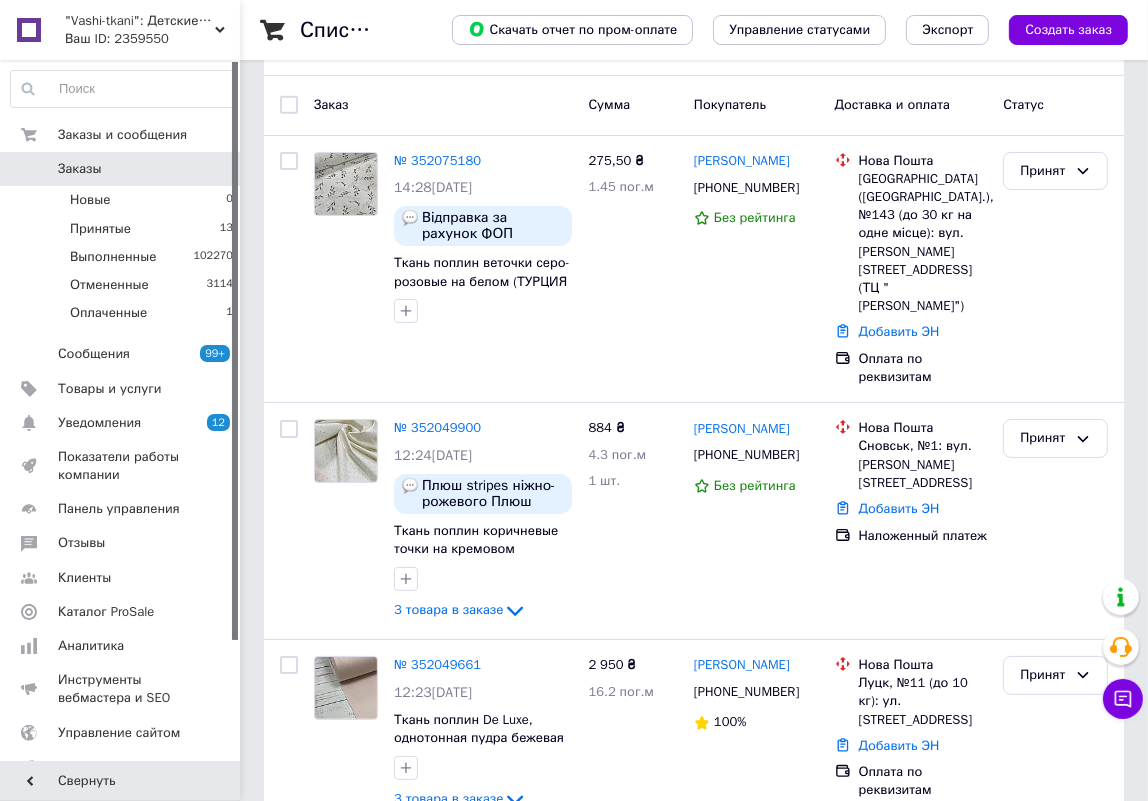 scroll, scrollTop: 0, scrollLeft: 0, axis: both 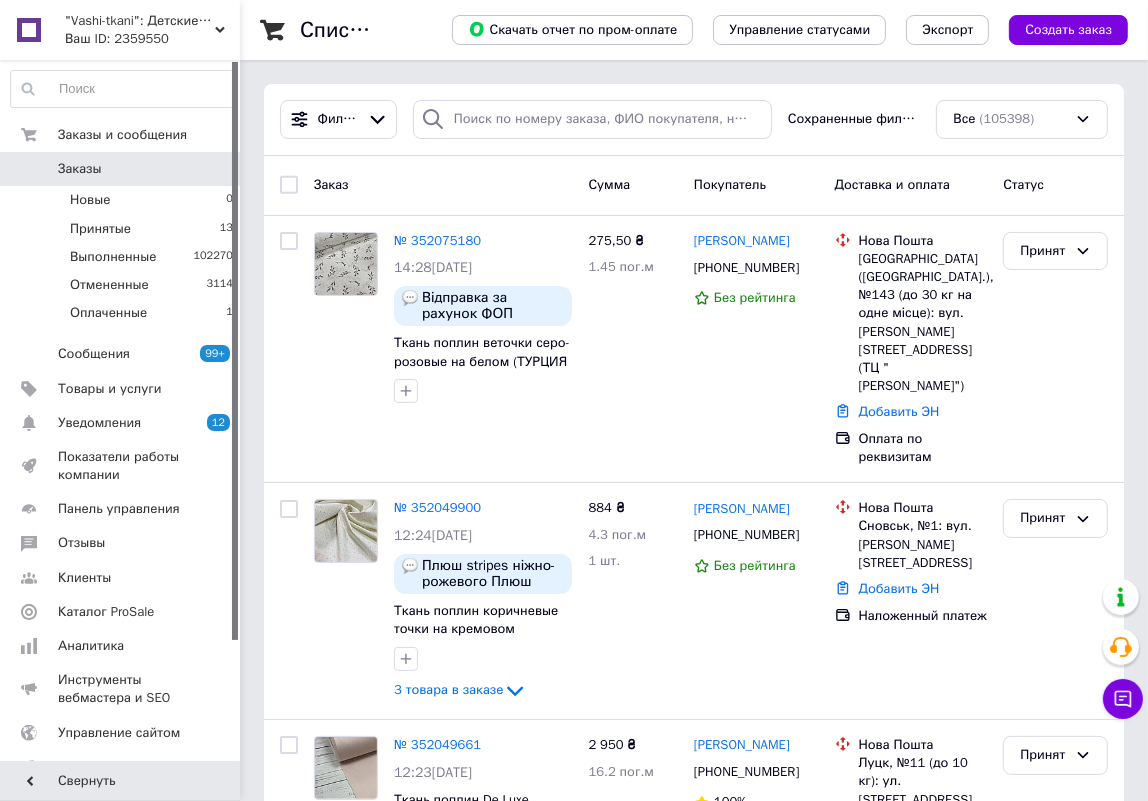click on "Заказы" at bounding box center [121, 169] 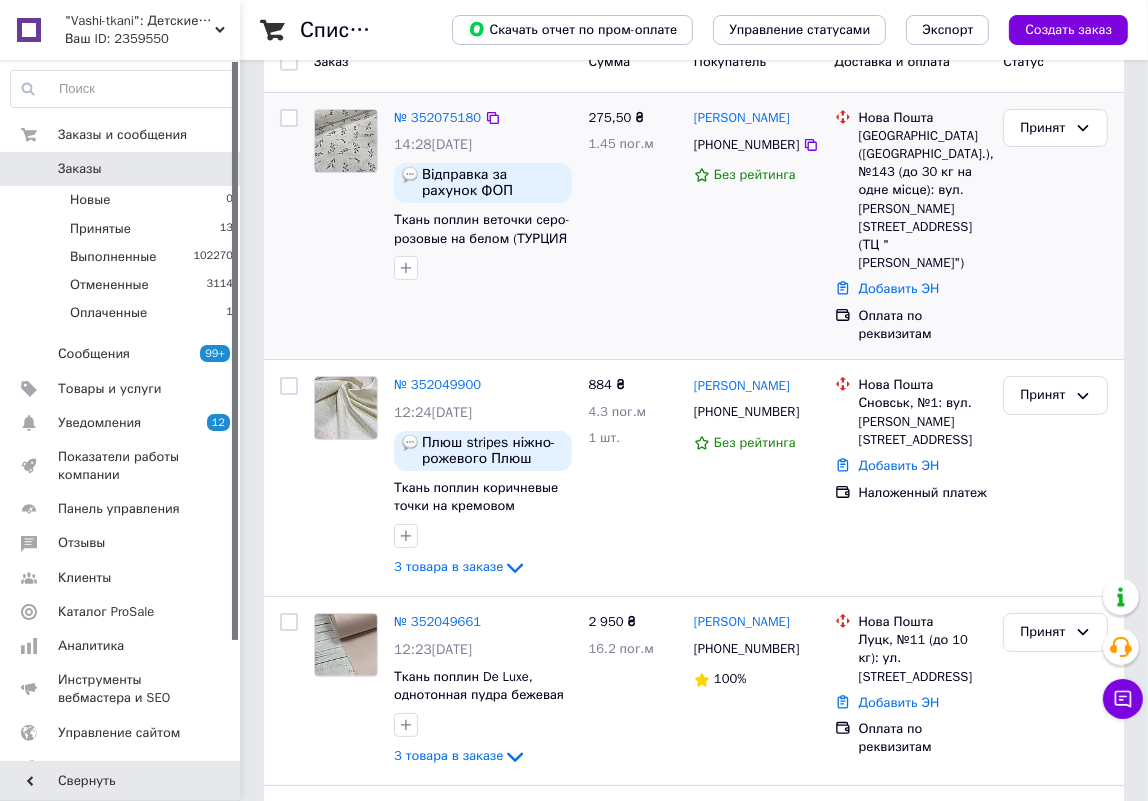 scroll, scrollTop: 0, scrollLeft: 0, axis: both 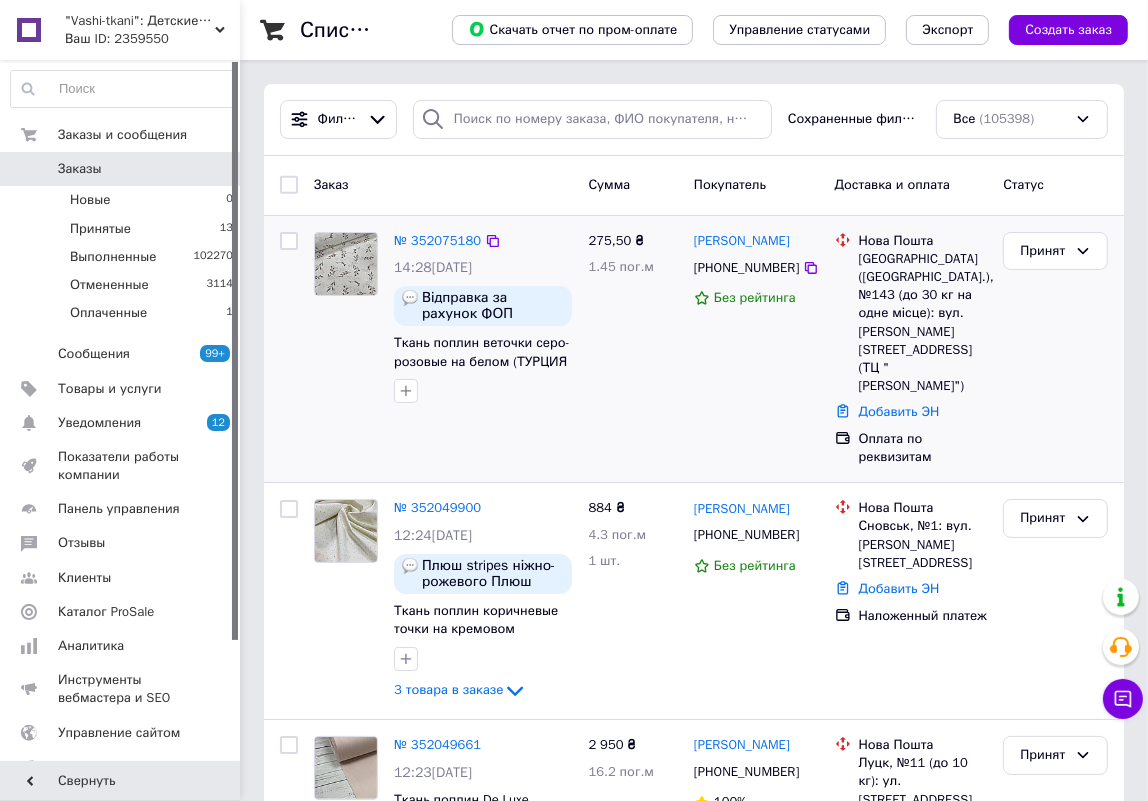 click on "275,50 ₴ 1.45 пог.м" at bounding box center [633, 349] 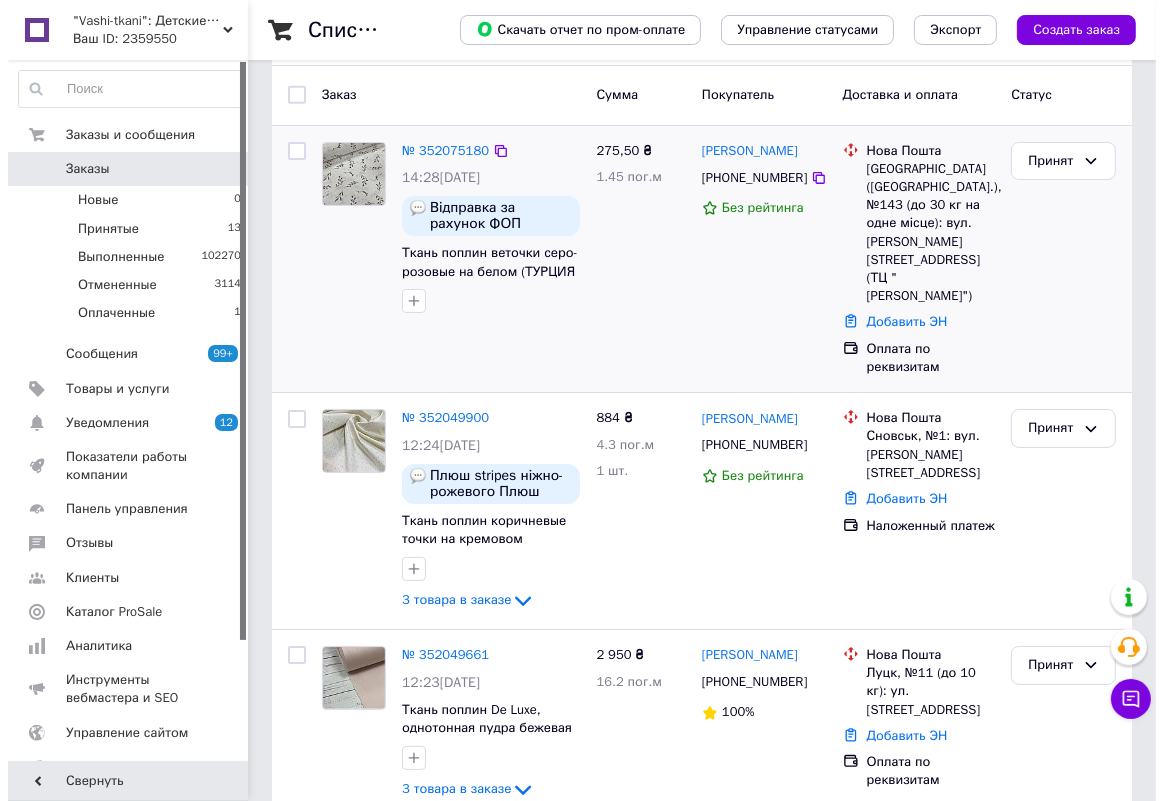scroll, scrollTop: 0, scrollLeft: 0, axis: both 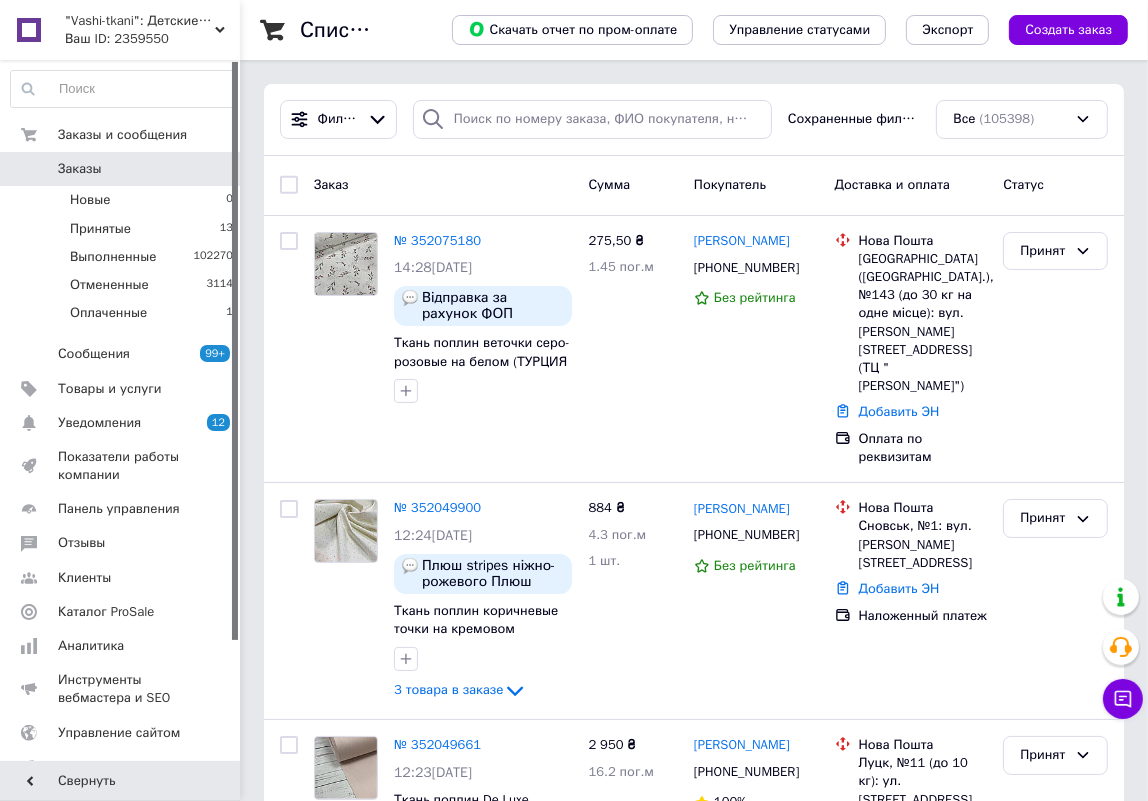 click on "Заказ" at bounding box center [443, 185] 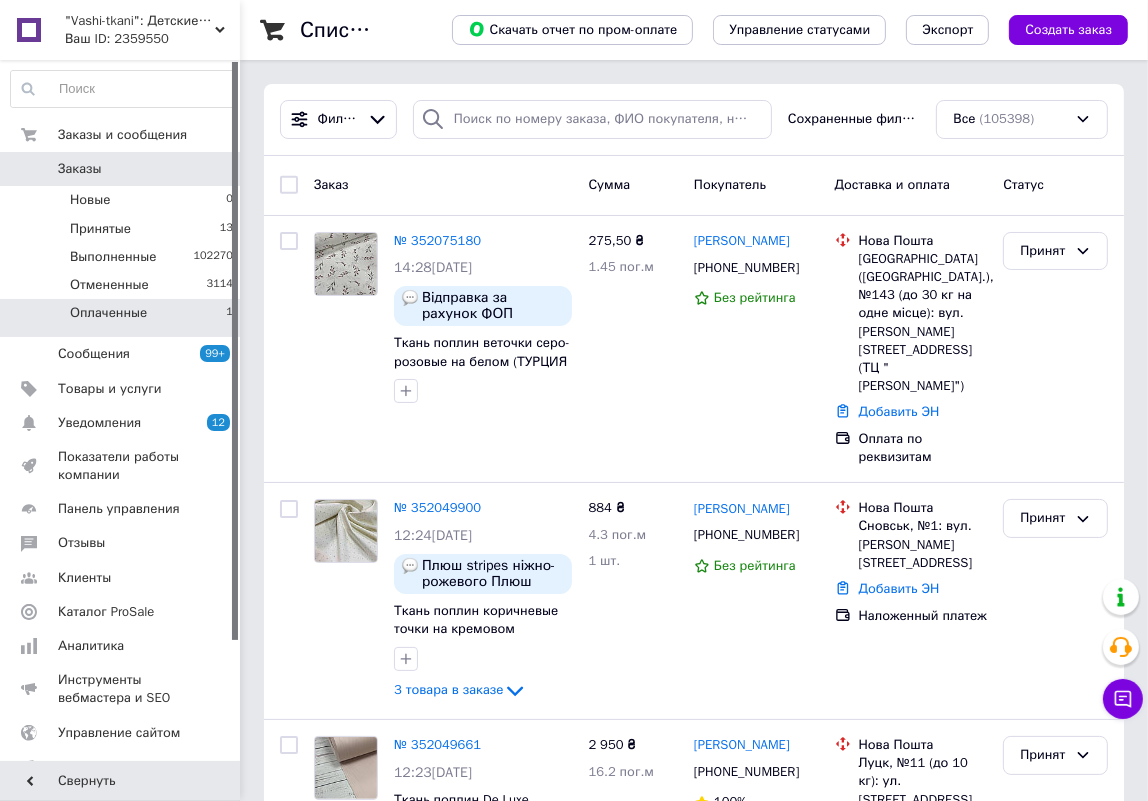click on "Оплаченные" at bounding box center (108, 313) 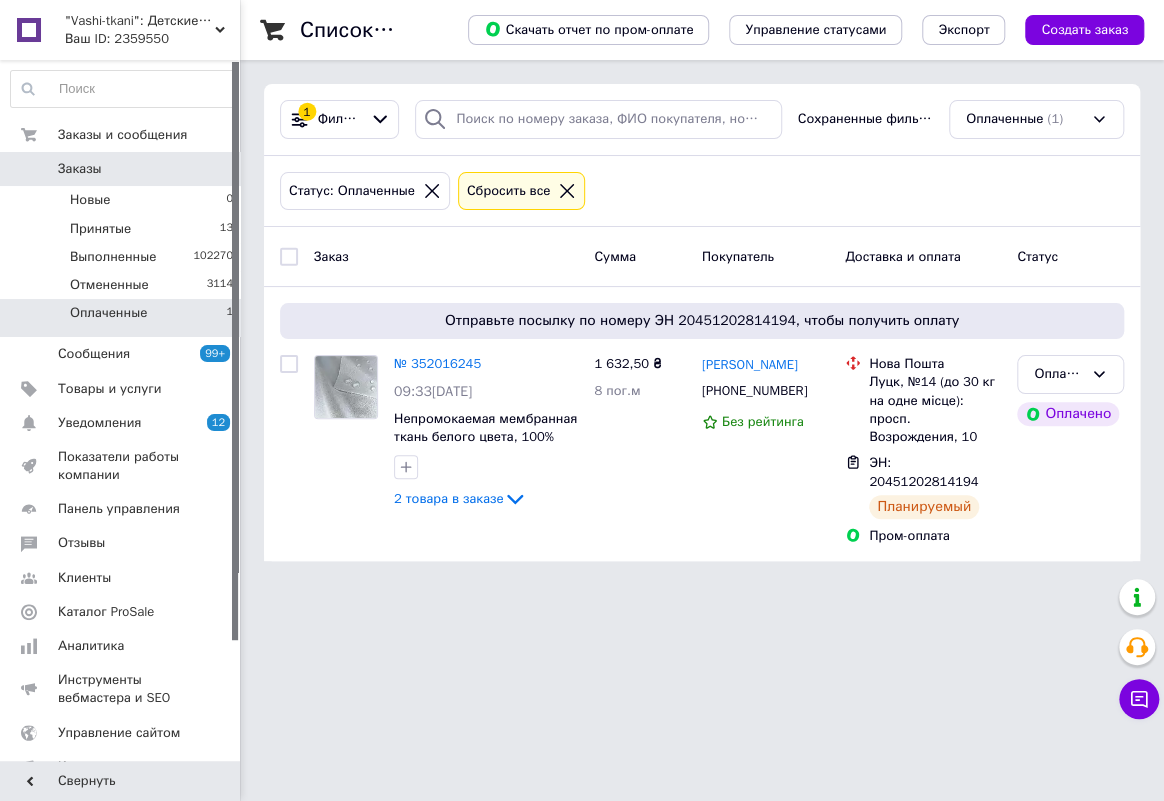 click on "0" at bounding box center [212, 169] 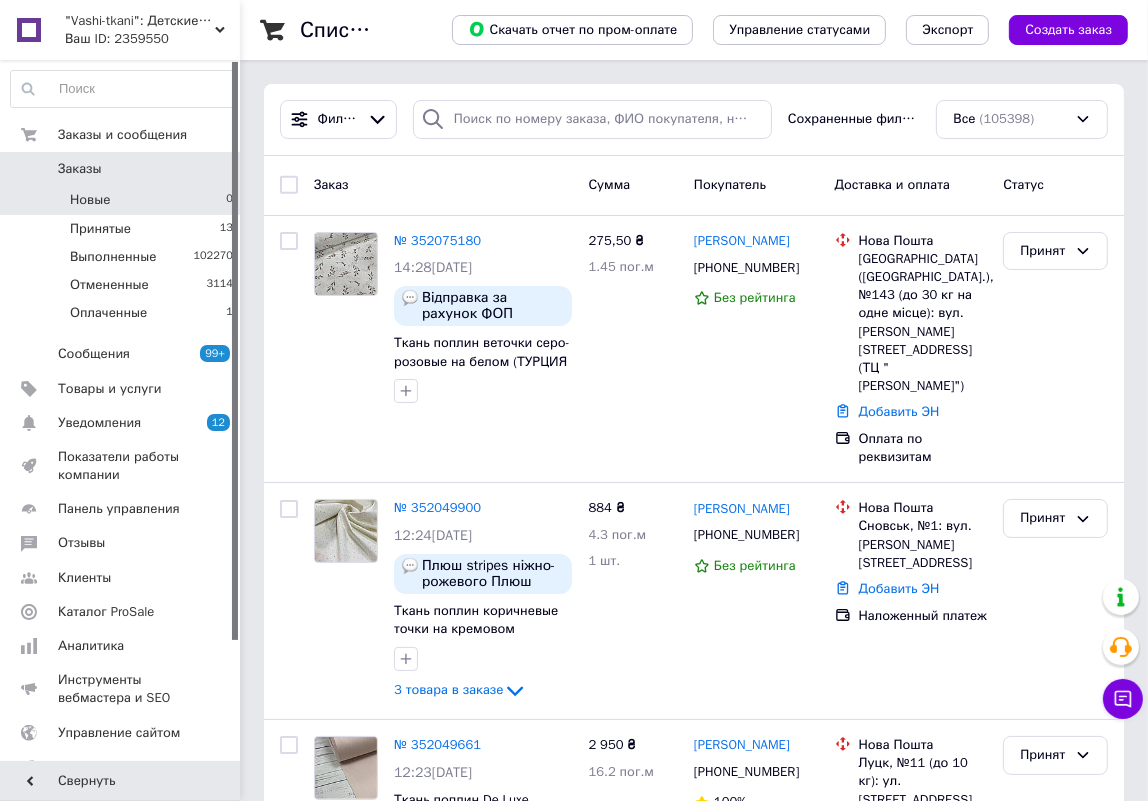 click on "Новые 0" at bounding box center [122, 200] 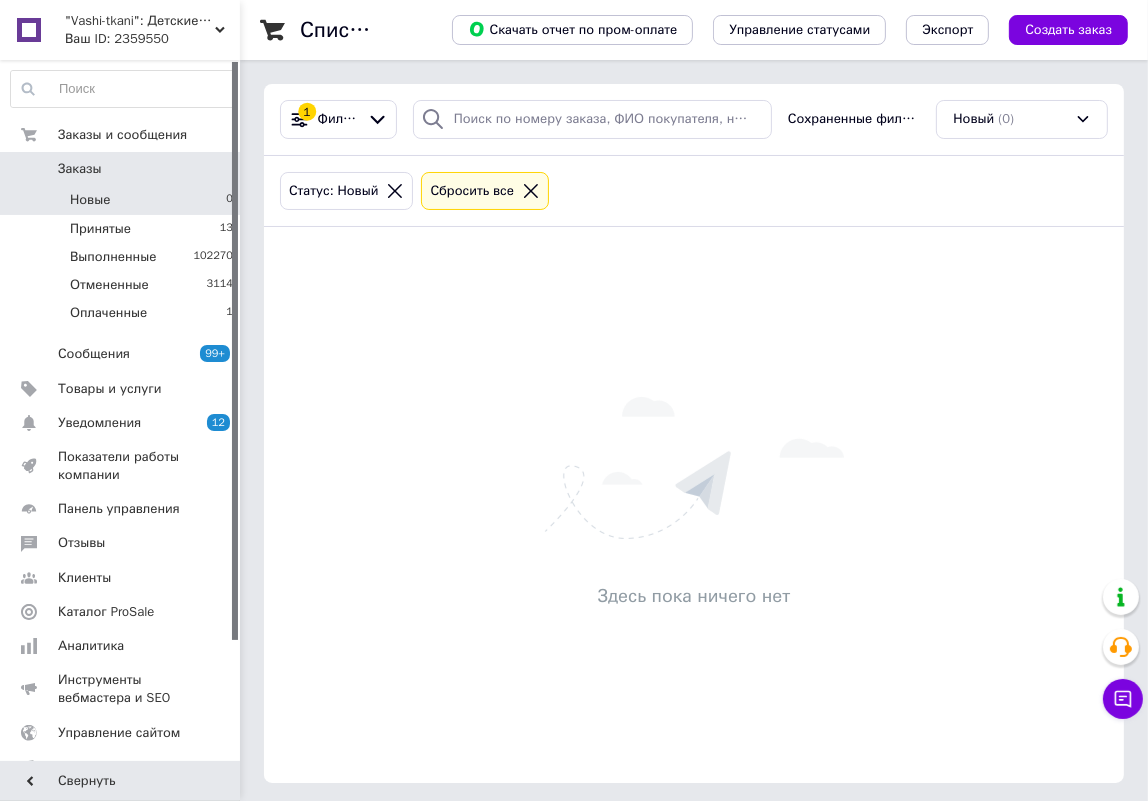 click on "Новые 0" at bounding box center [122, 200] 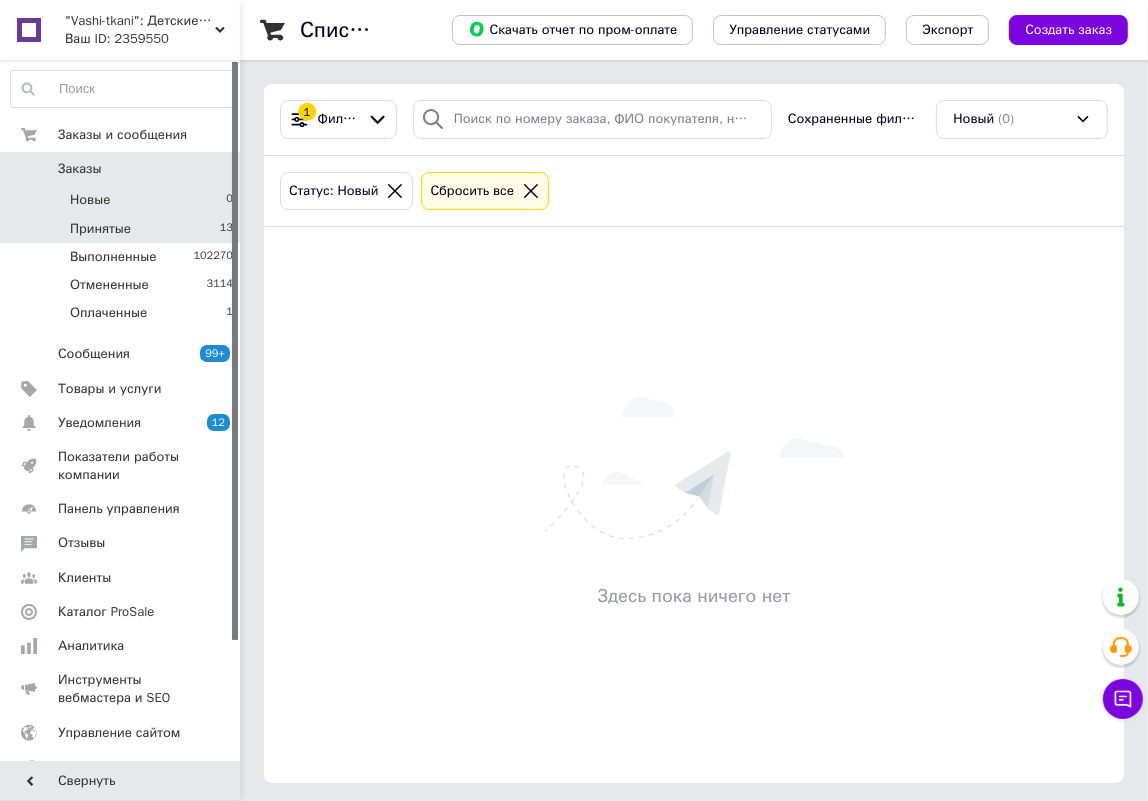 click on "Принятые" at bounding box center [100, 229] 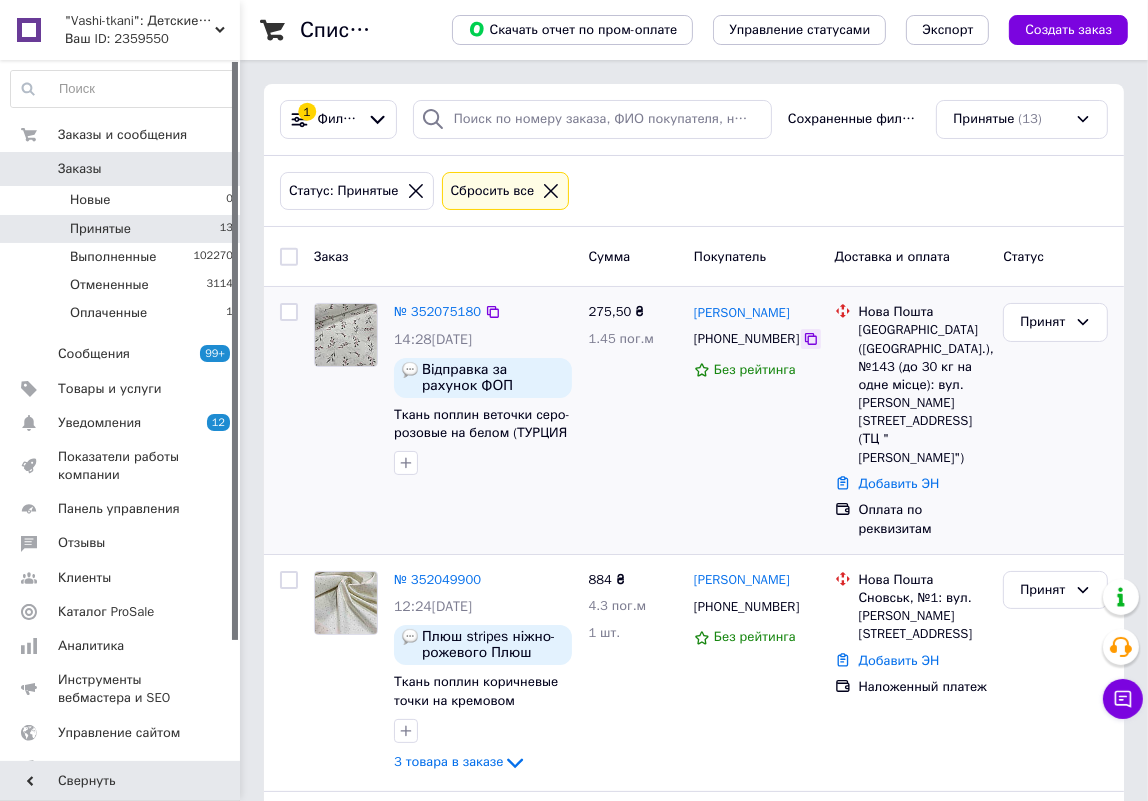 click 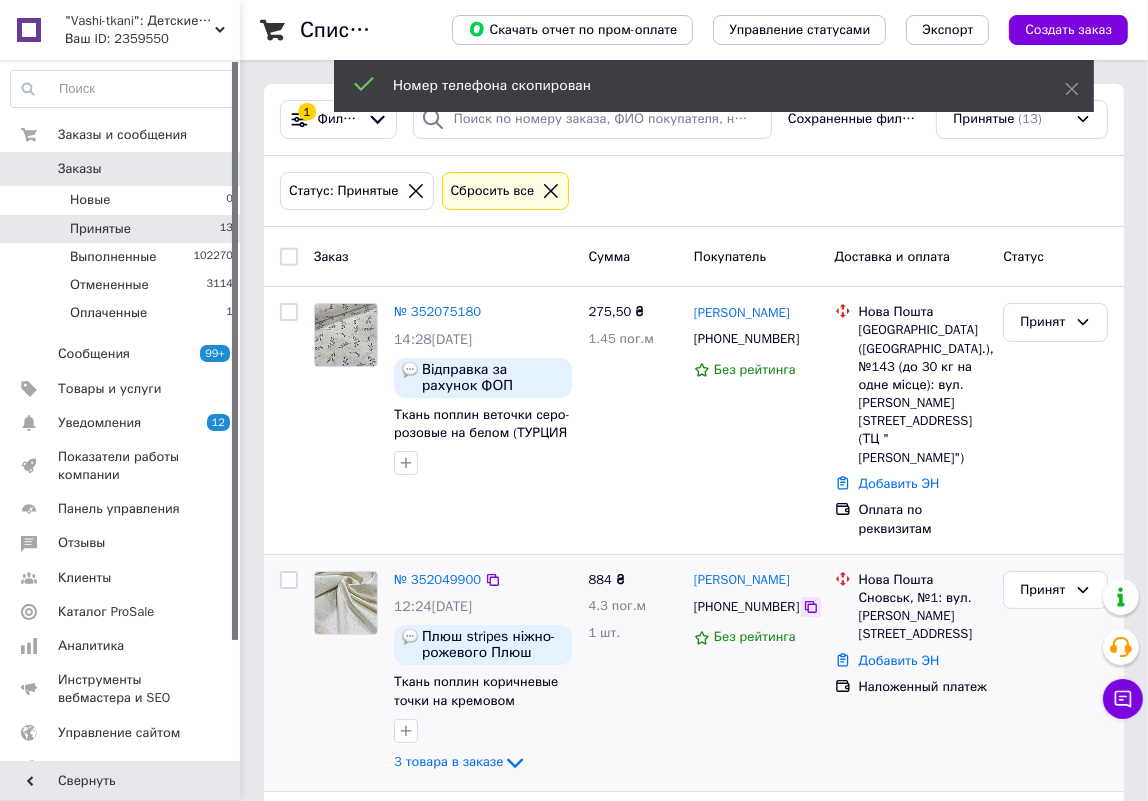 click 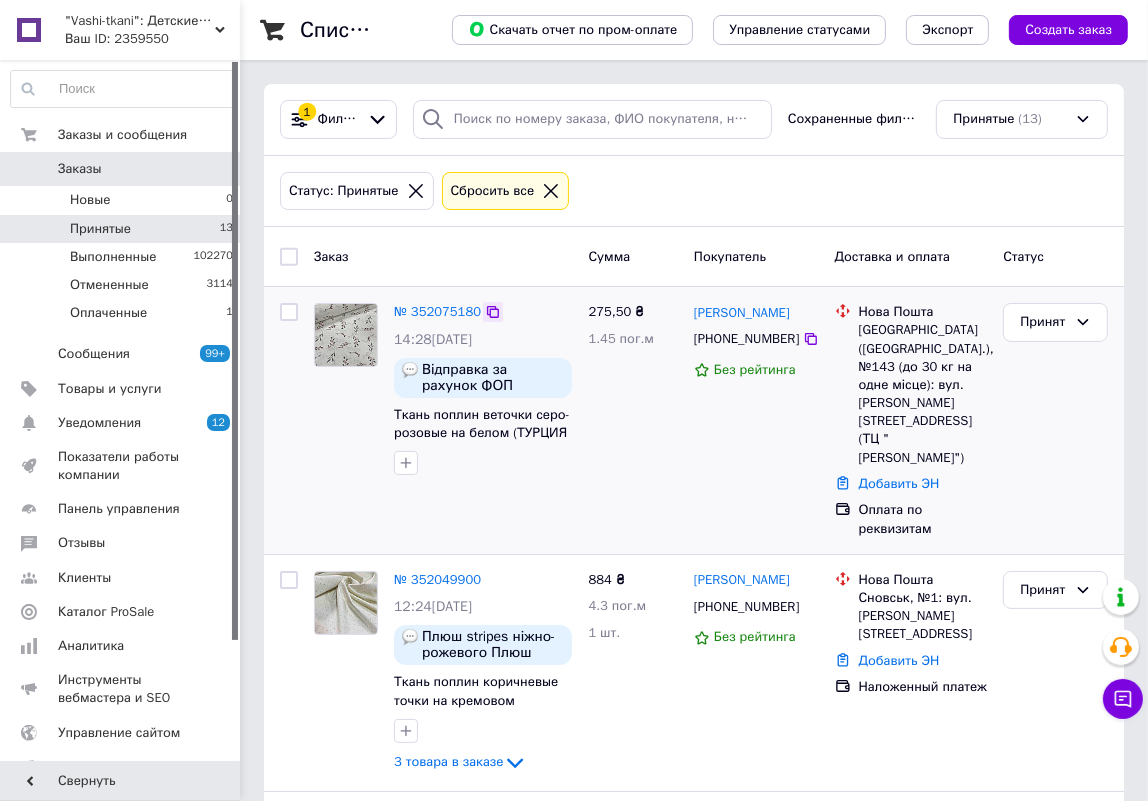 click 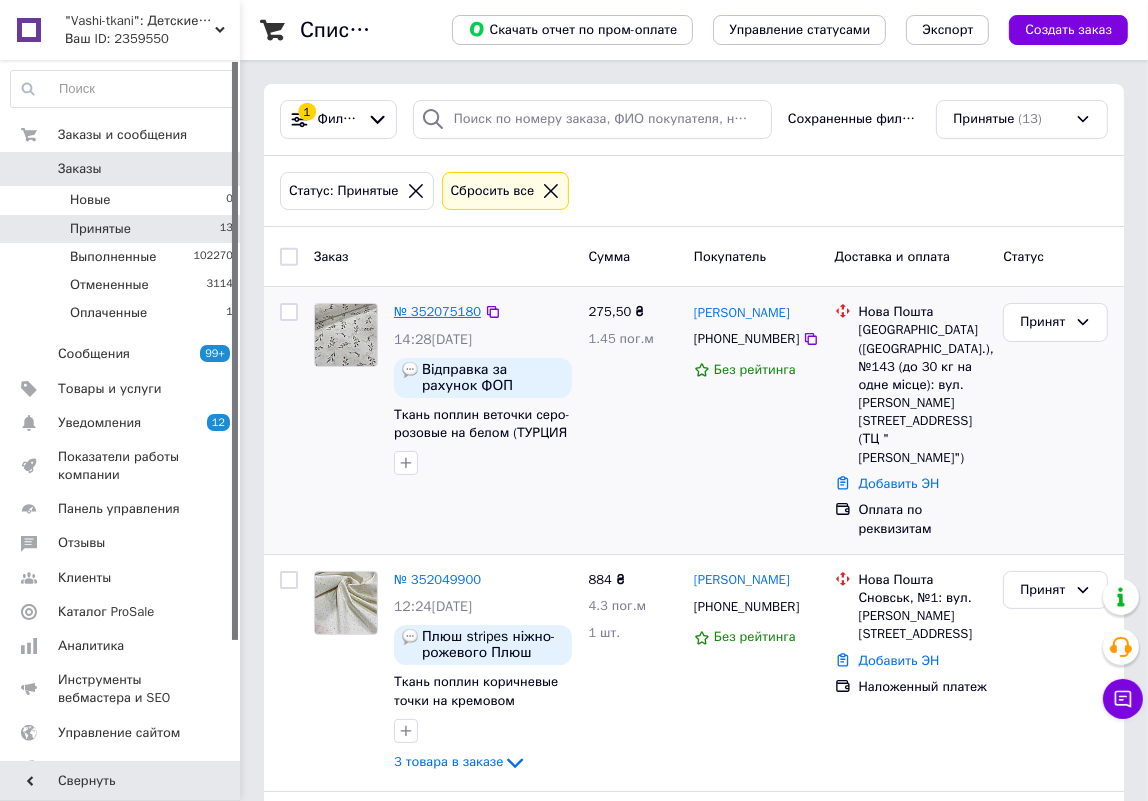 click on "№ 352075180" at bounding box center [437, 311] 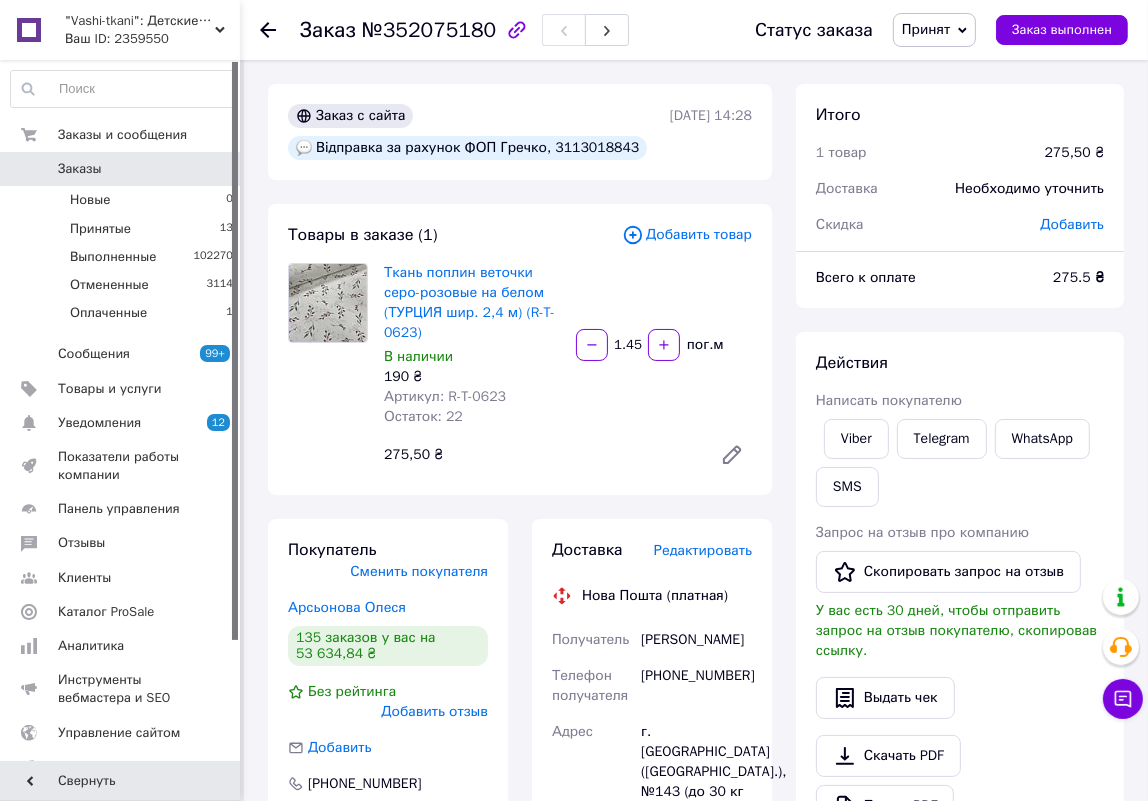 click on "Доставка Редактировать Нова Пошта (платная) Получатель Люлевич Валерій Телефон получателя +380974897182 Адрес г. Киев (Киевская обл.), №143 (до 30 кг на одно место): ул. Полярная, 17А (ТЦ "Leroy Merlin") Дата отправки 10.07.2025 Плательщик Получатель Оценочная стоимость 275.50 ₴ Передать номер или Сгенерировать ЭН" at bounding box center [652, 895] 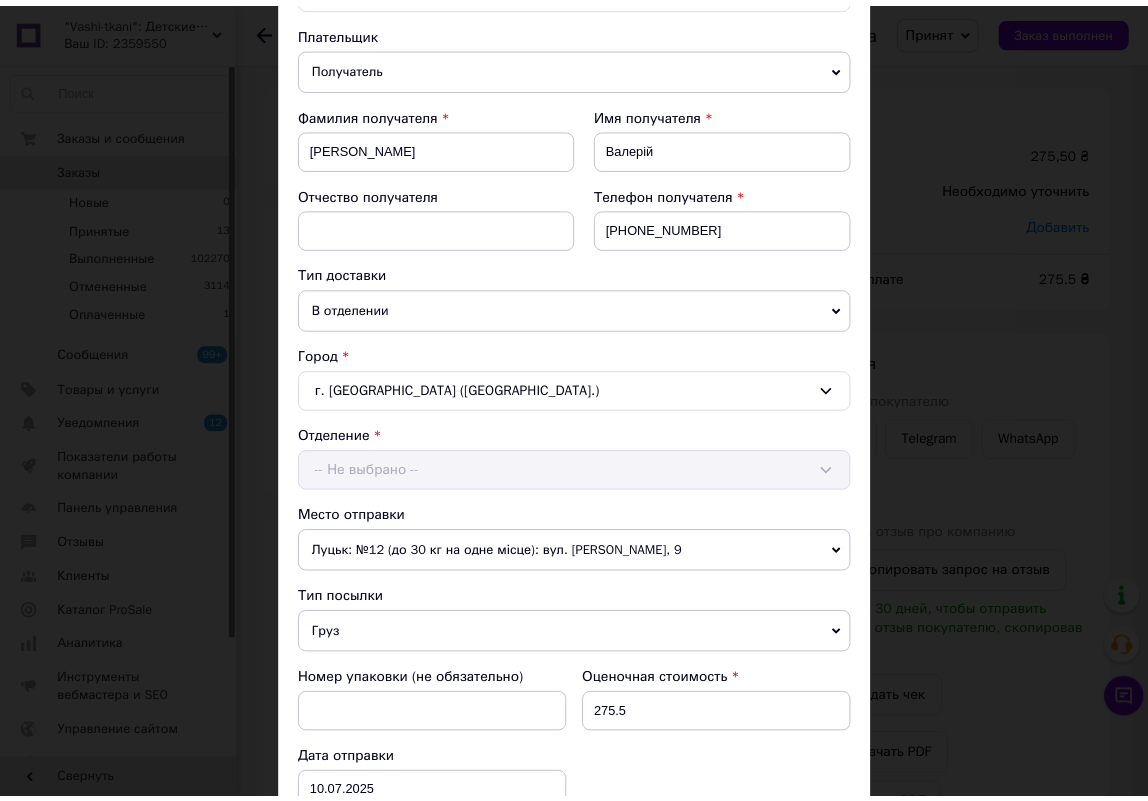 scroll, scrollTop: 545, scrollLeft: 0, axis: vertical 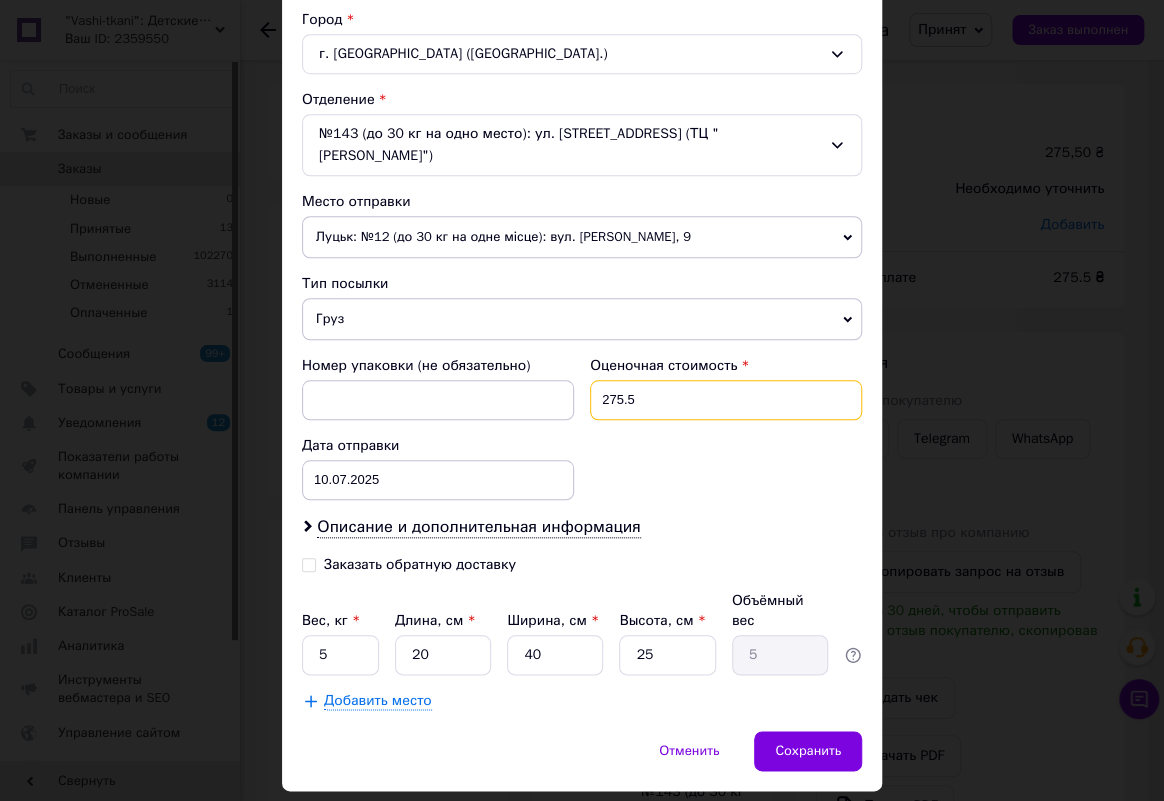 click on "275.5" at bounding box center [726, 400] 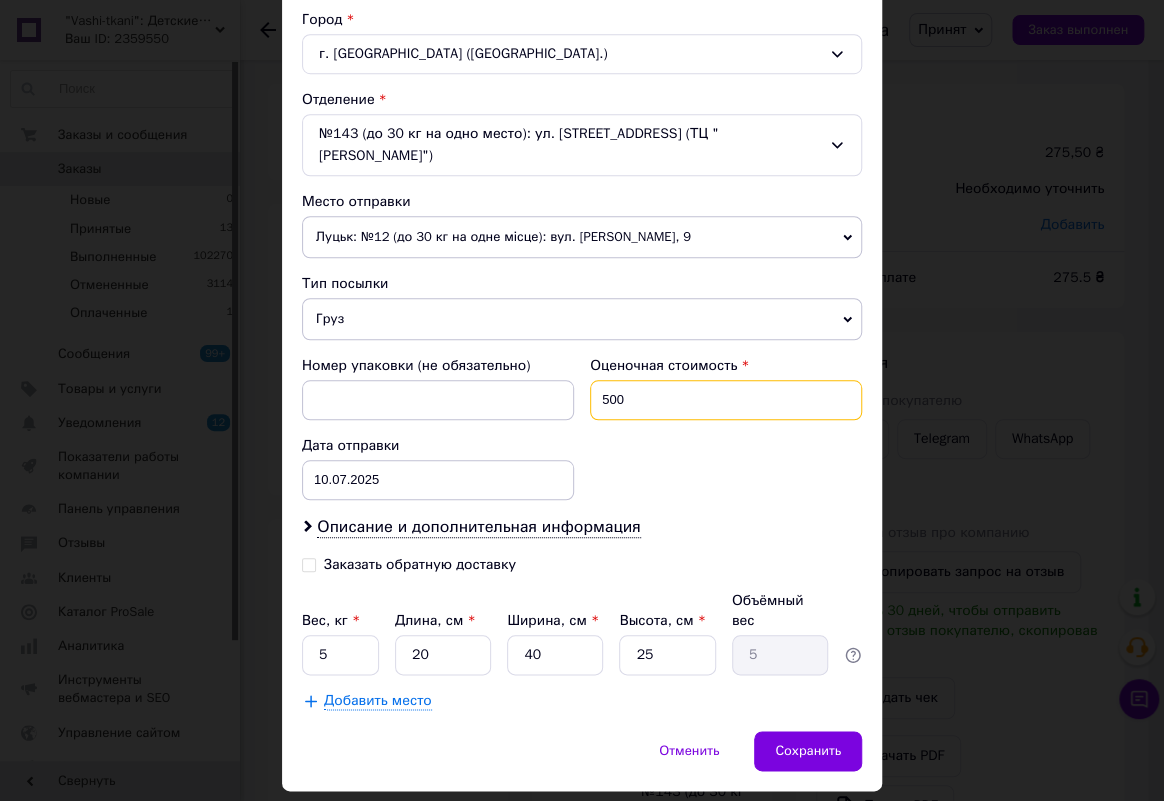 type on "500" 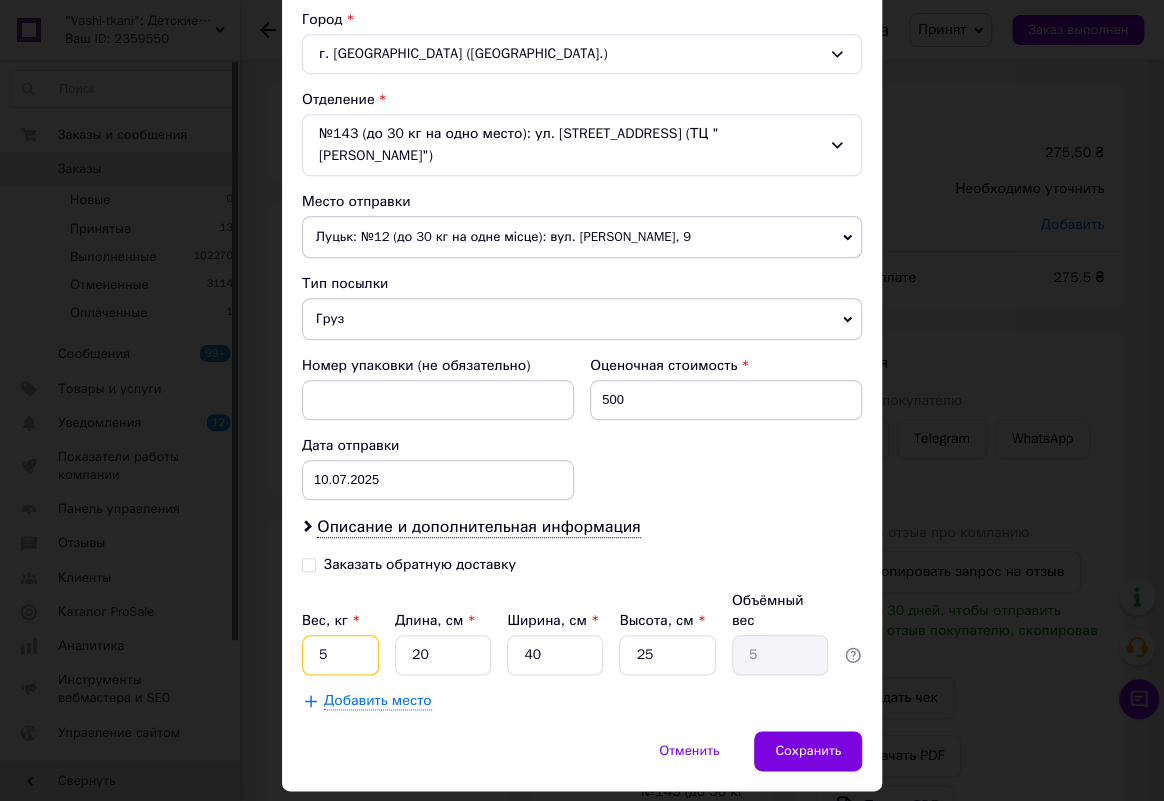 click on "5" at bounding box center (340, 655) 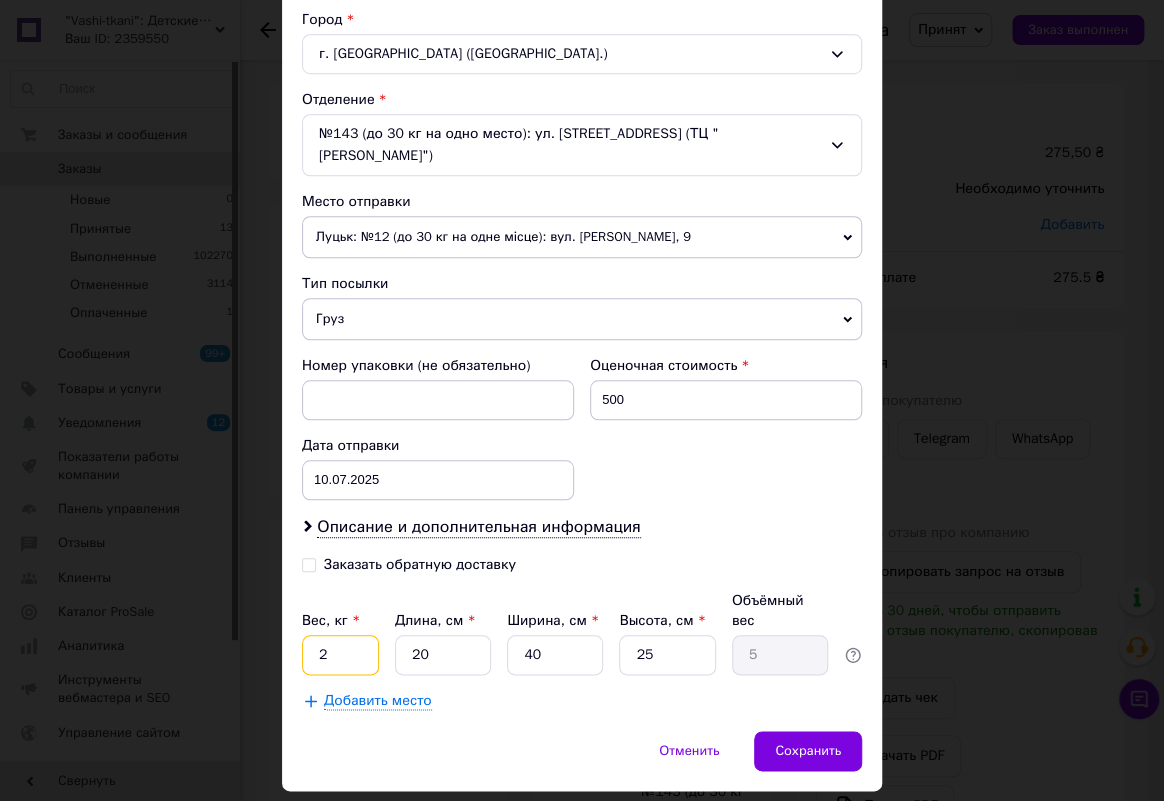 type on "2" 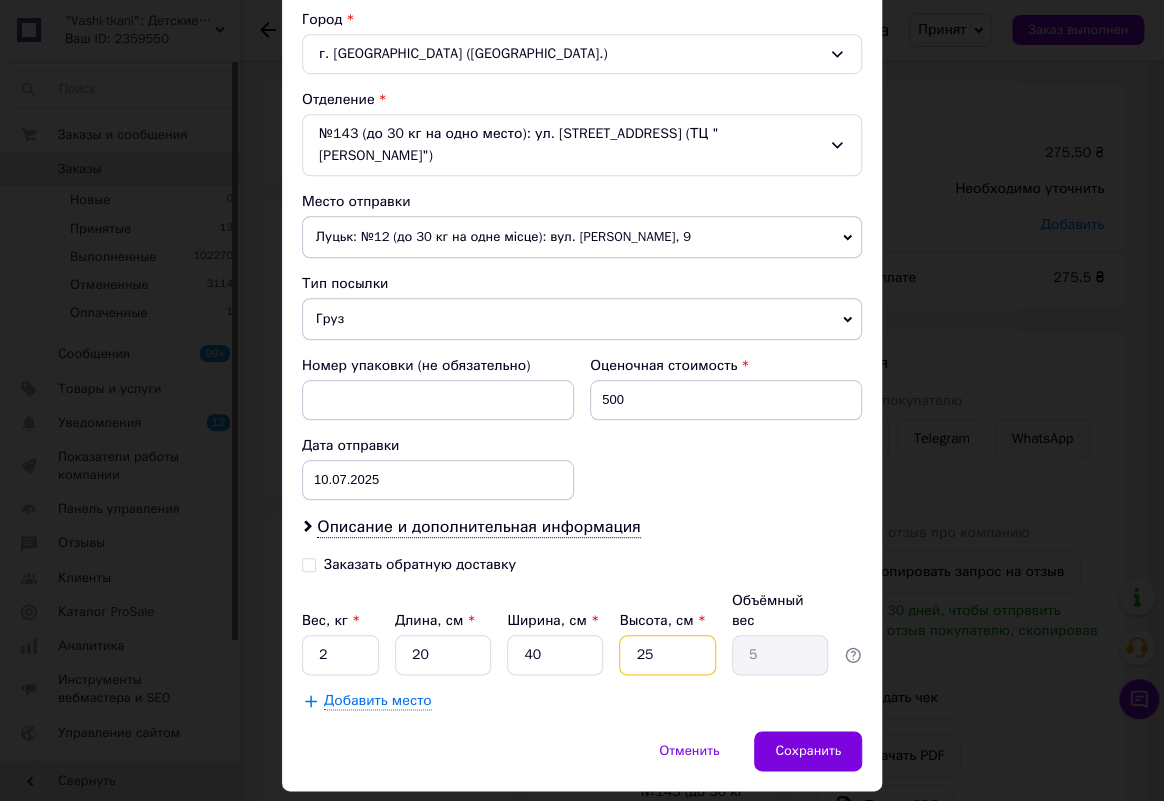 click on "25" at bounding box center (667, 655) 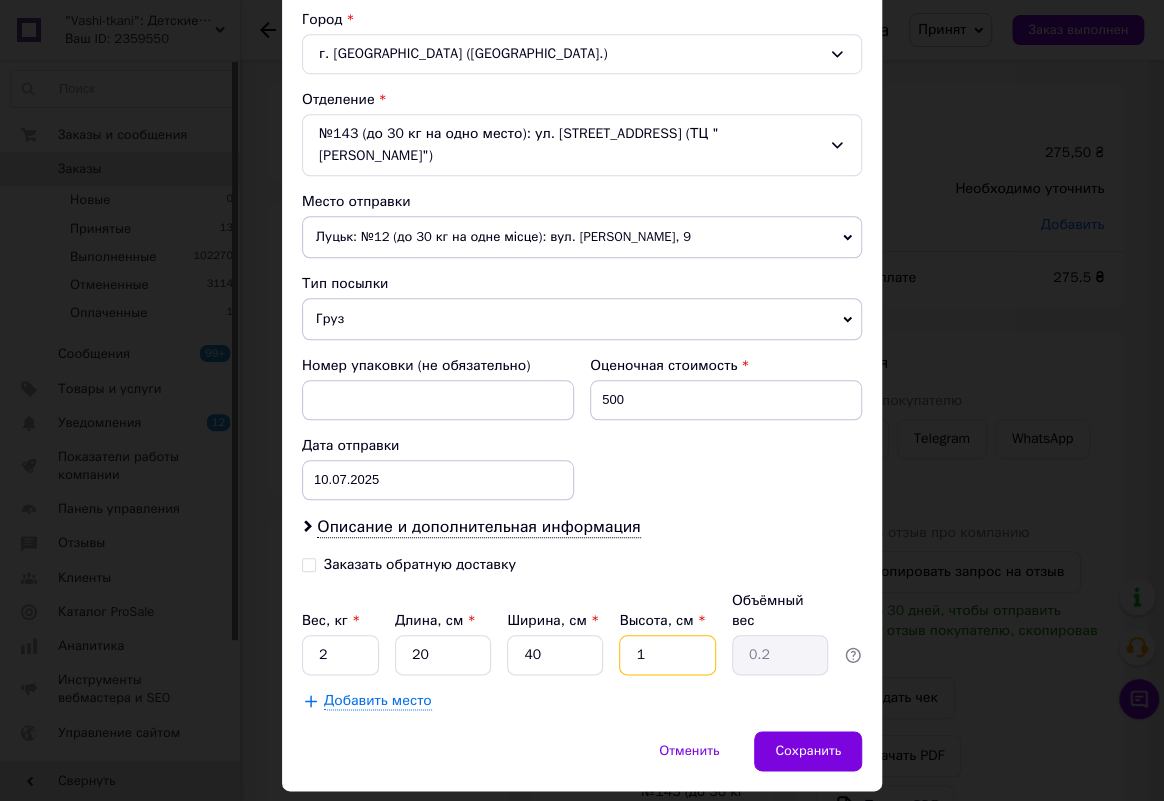 type on "10" 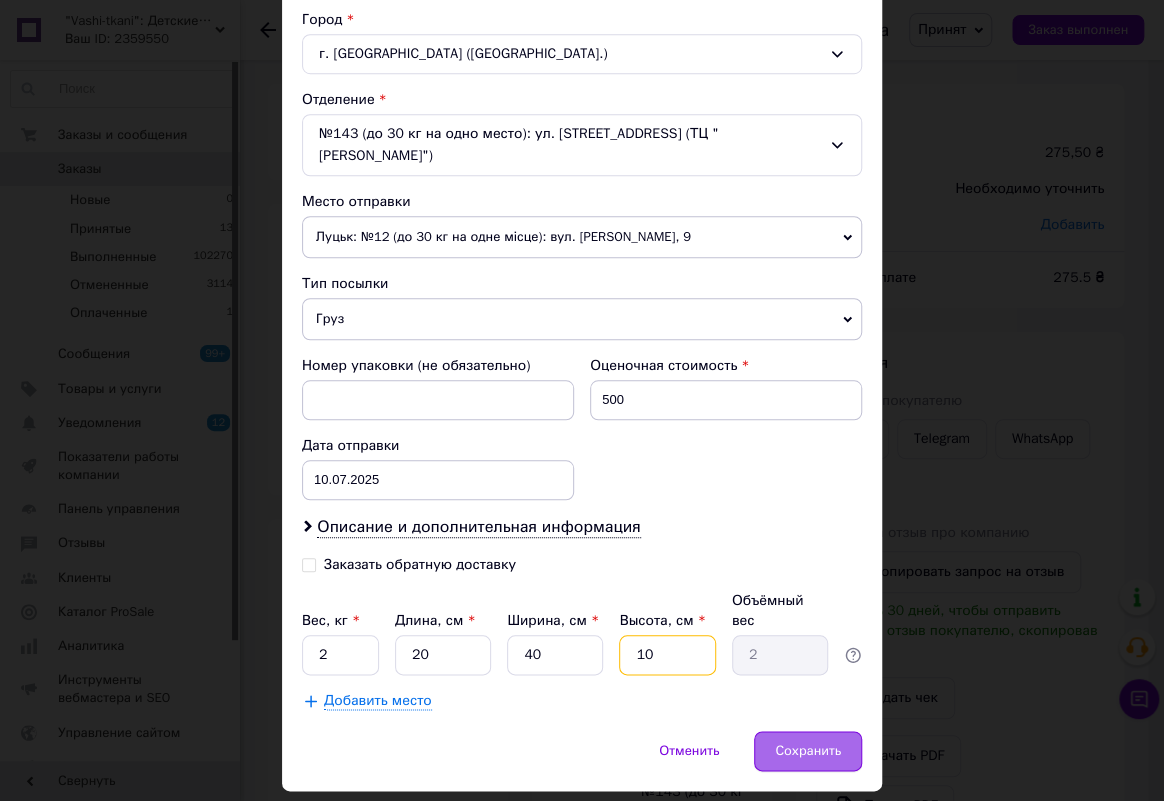 type on "10" 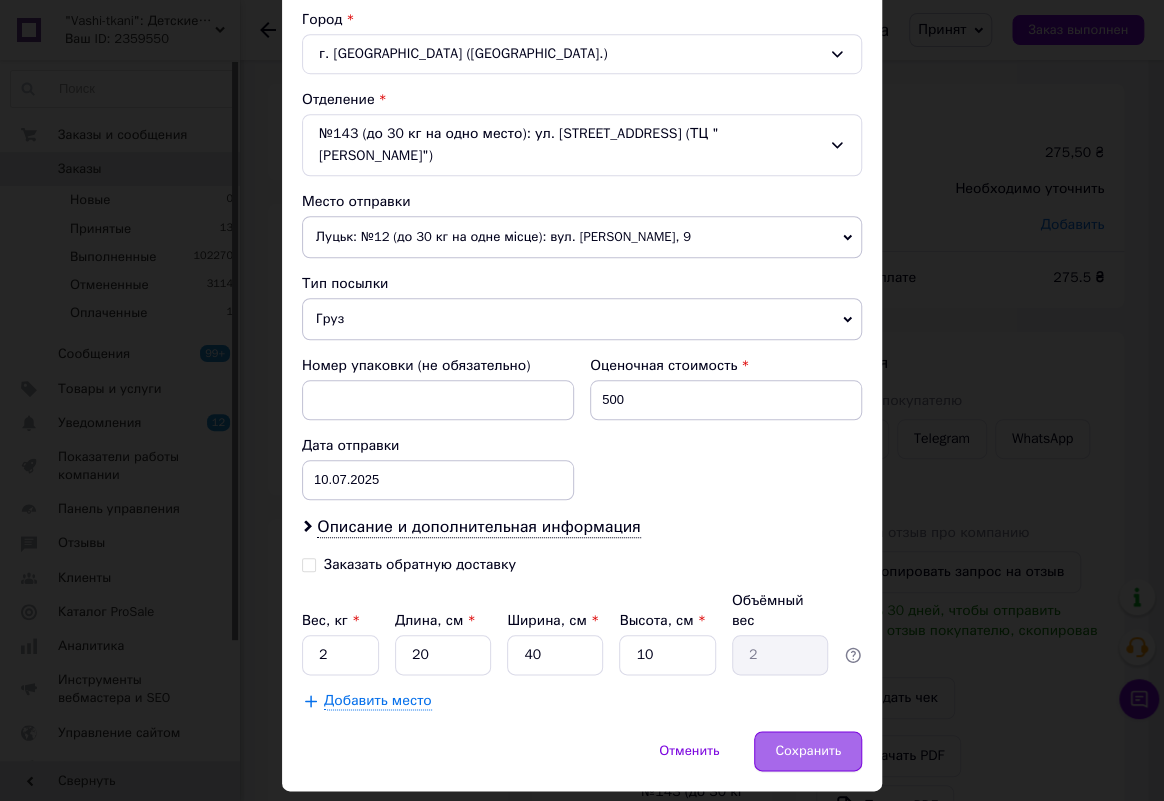 click on "Сохранить" at bounding box center [808, 751] 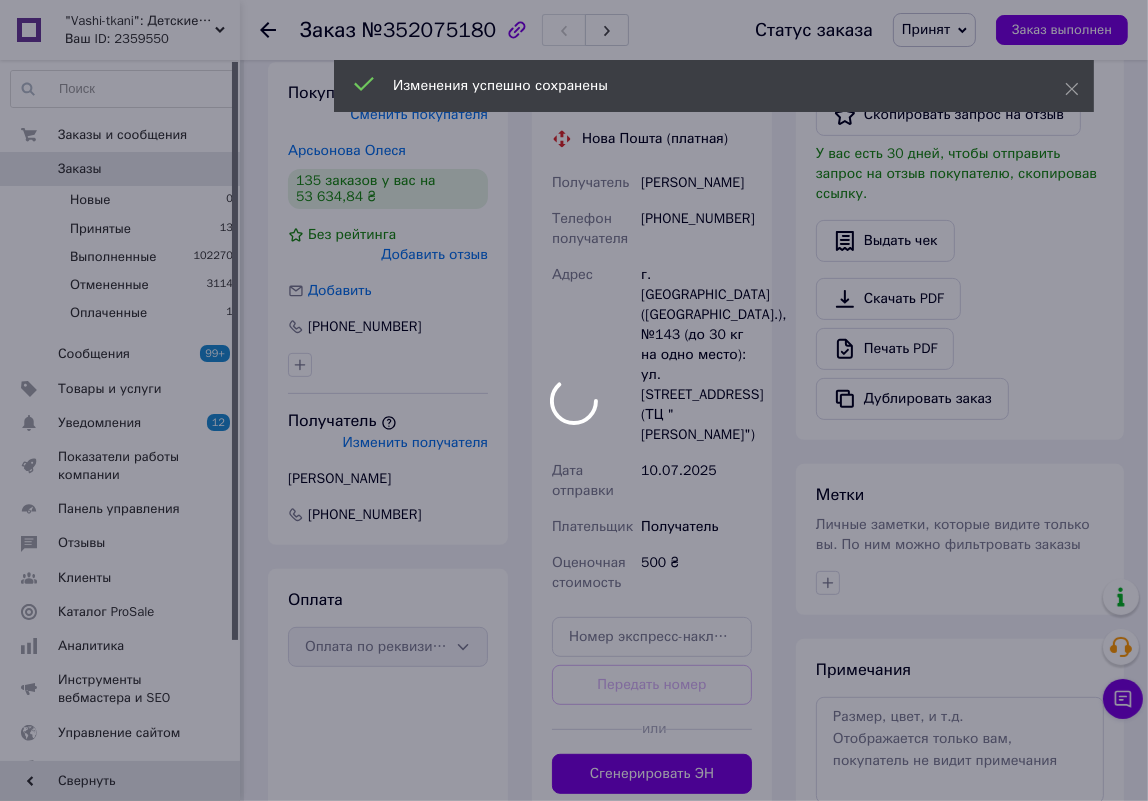 scroll, scrollTop: 636, scrollLeft: 0, axis: vertical 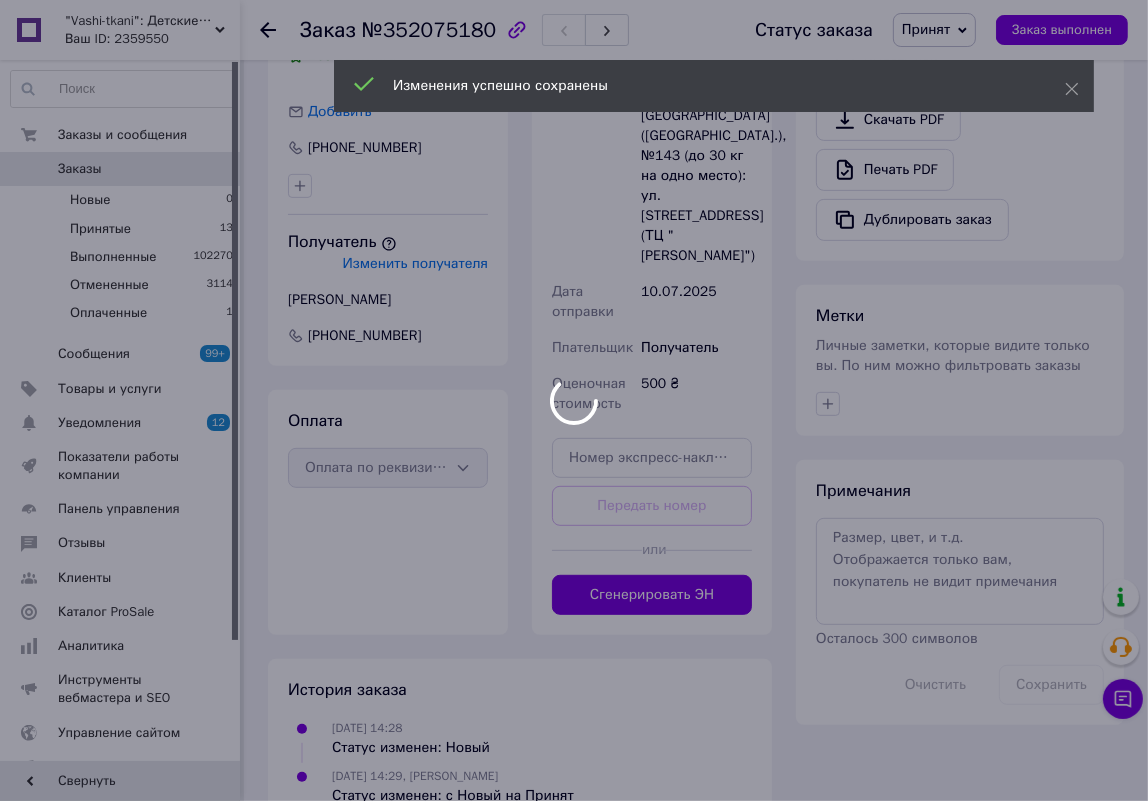 click at bounding box center (574, 400) 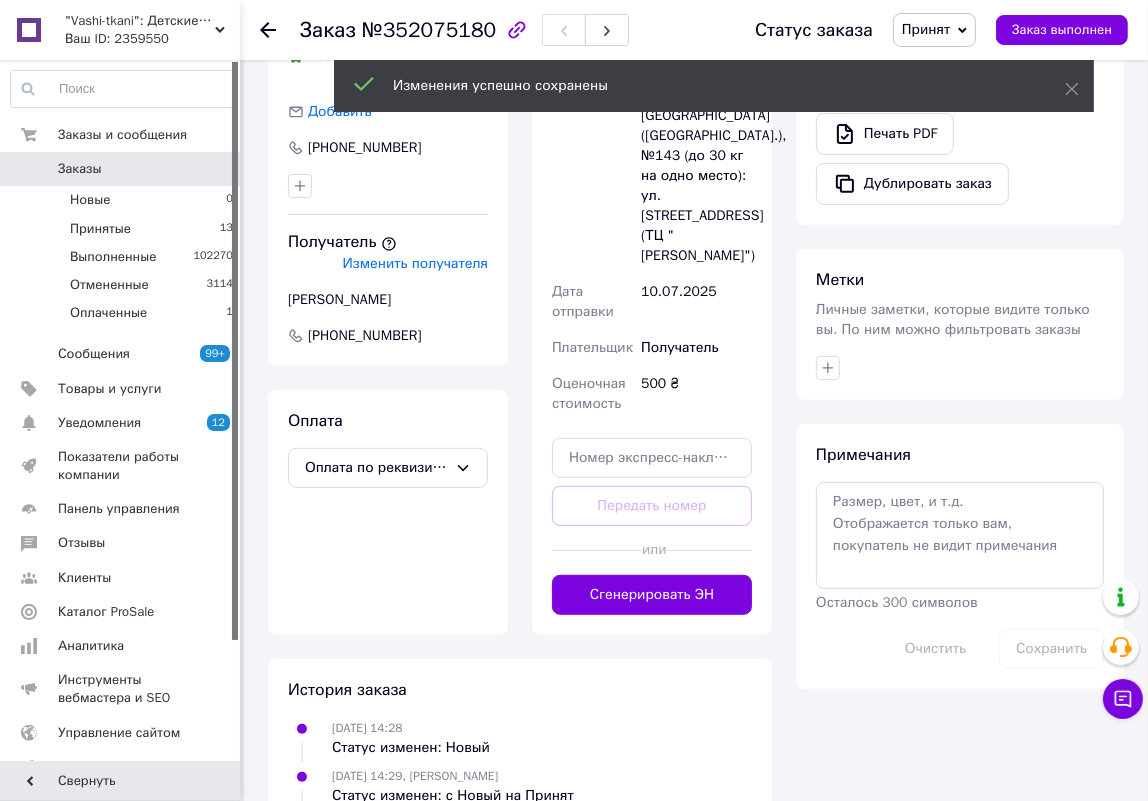 click on "Сгенерировать ЭН" at bounding box center (652, 595) 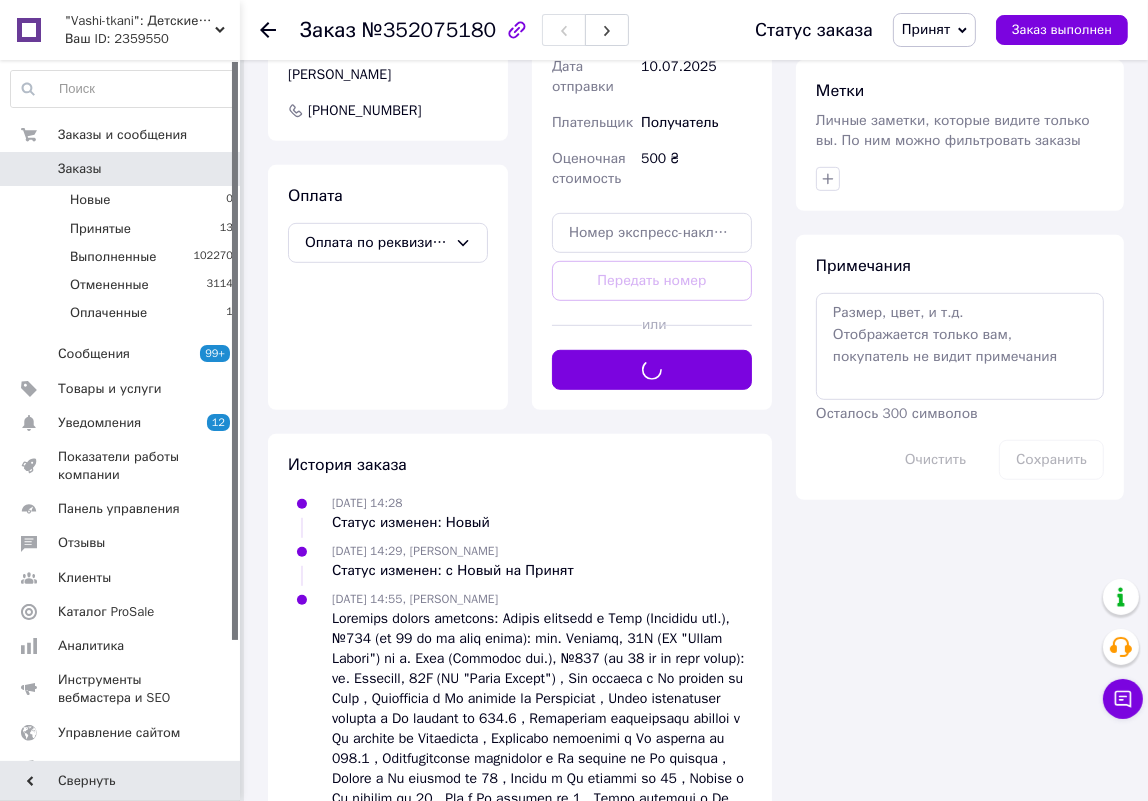scroll, scrollTop: 951, scrollLeft: 0, axis: vertical 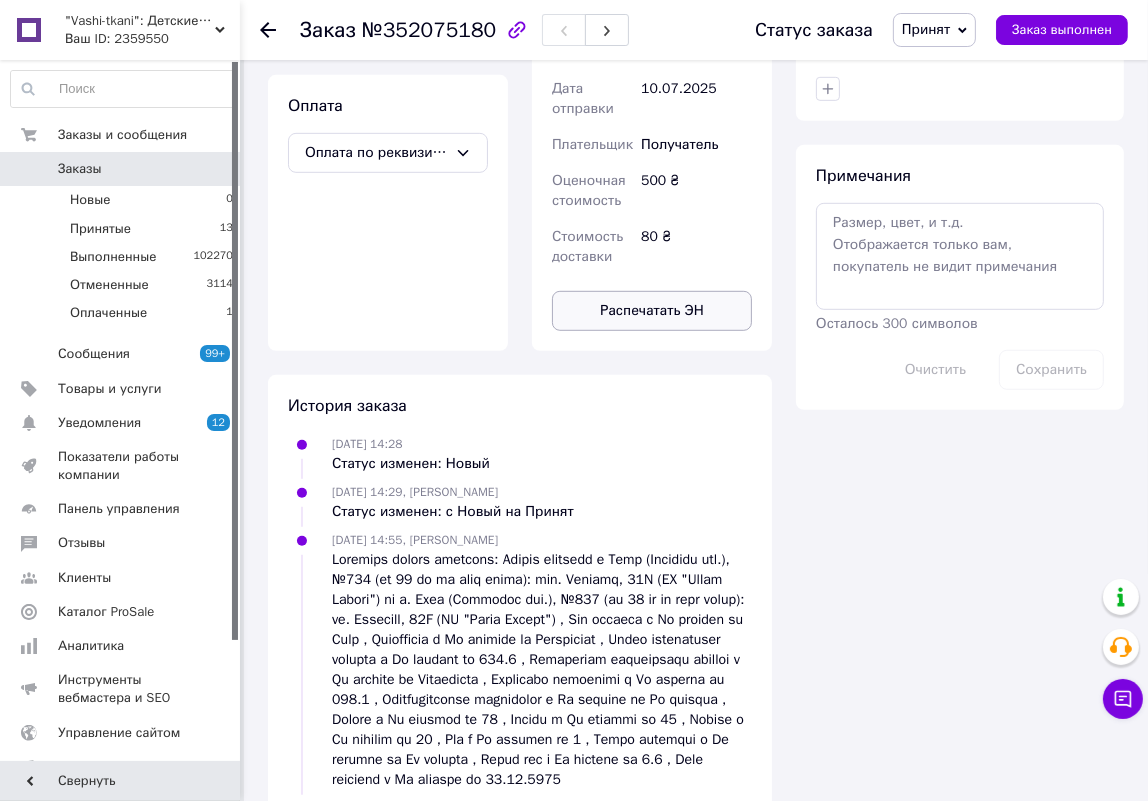 click on "Распечатать ЭН" at bounding box center (652, 311) 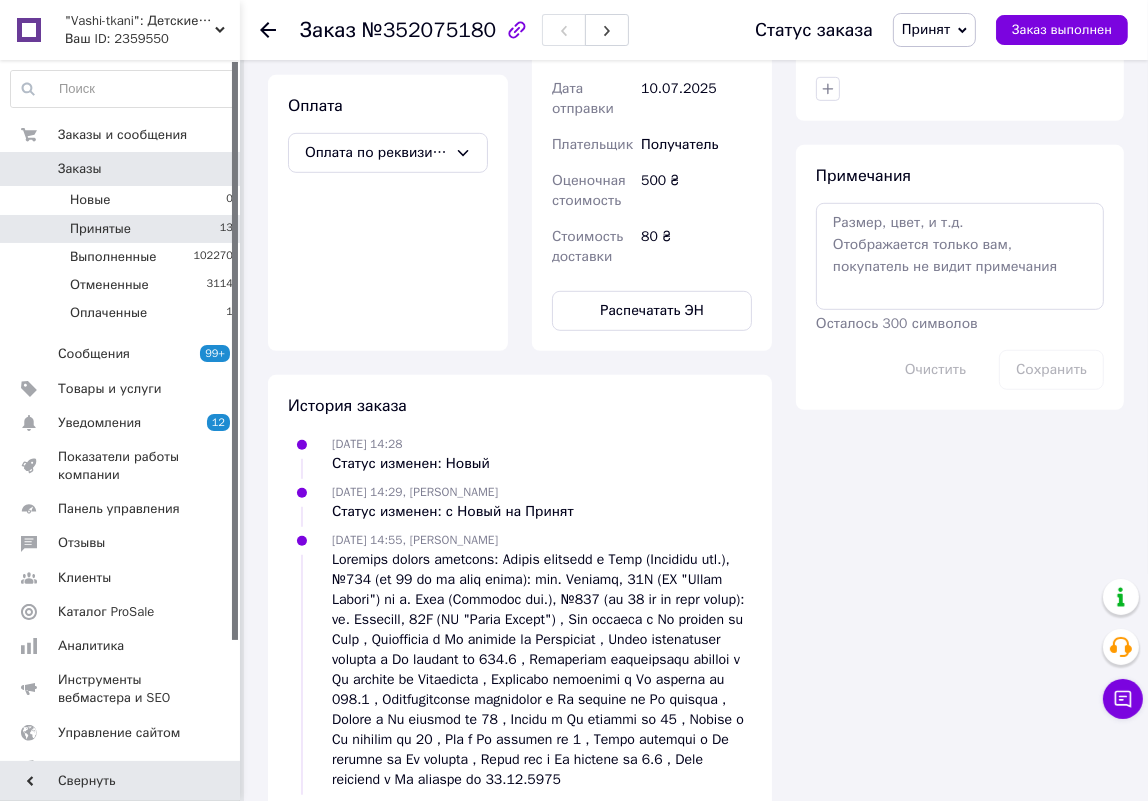 click on "Принятые" at bounding box center [100, 229] 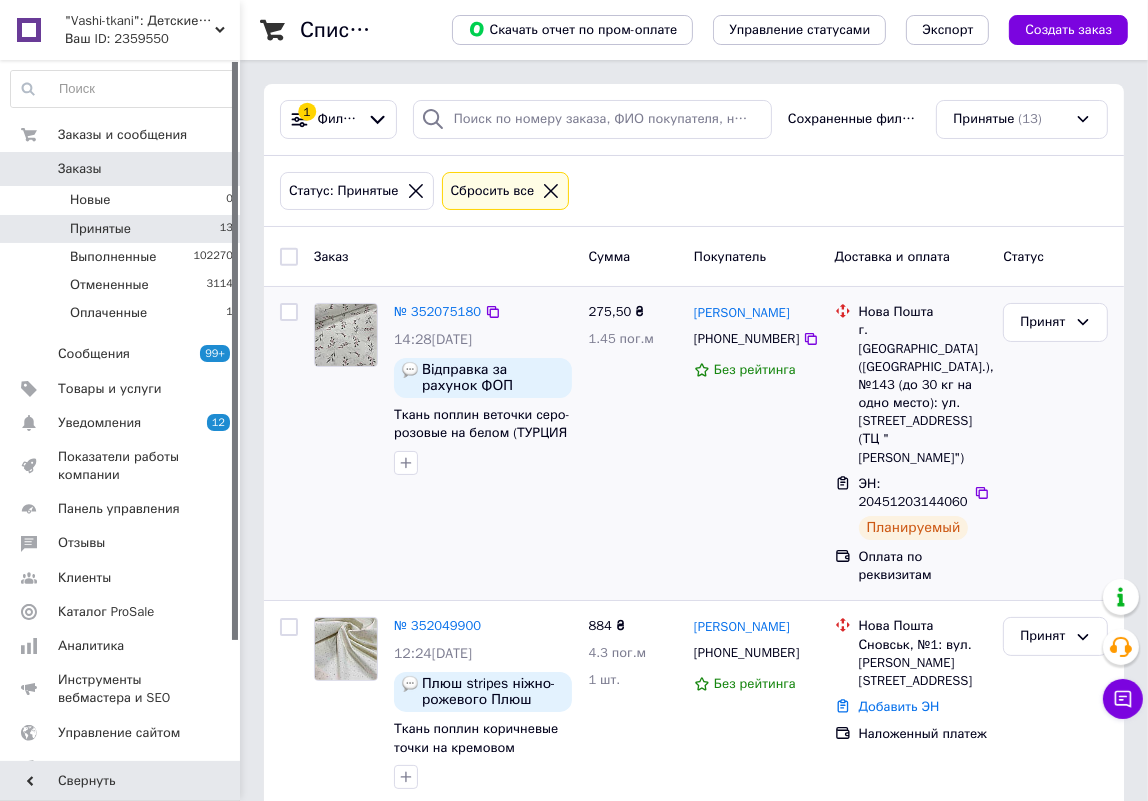 click on "ЭН: 20451203144060" at bounding box center (913, 493) 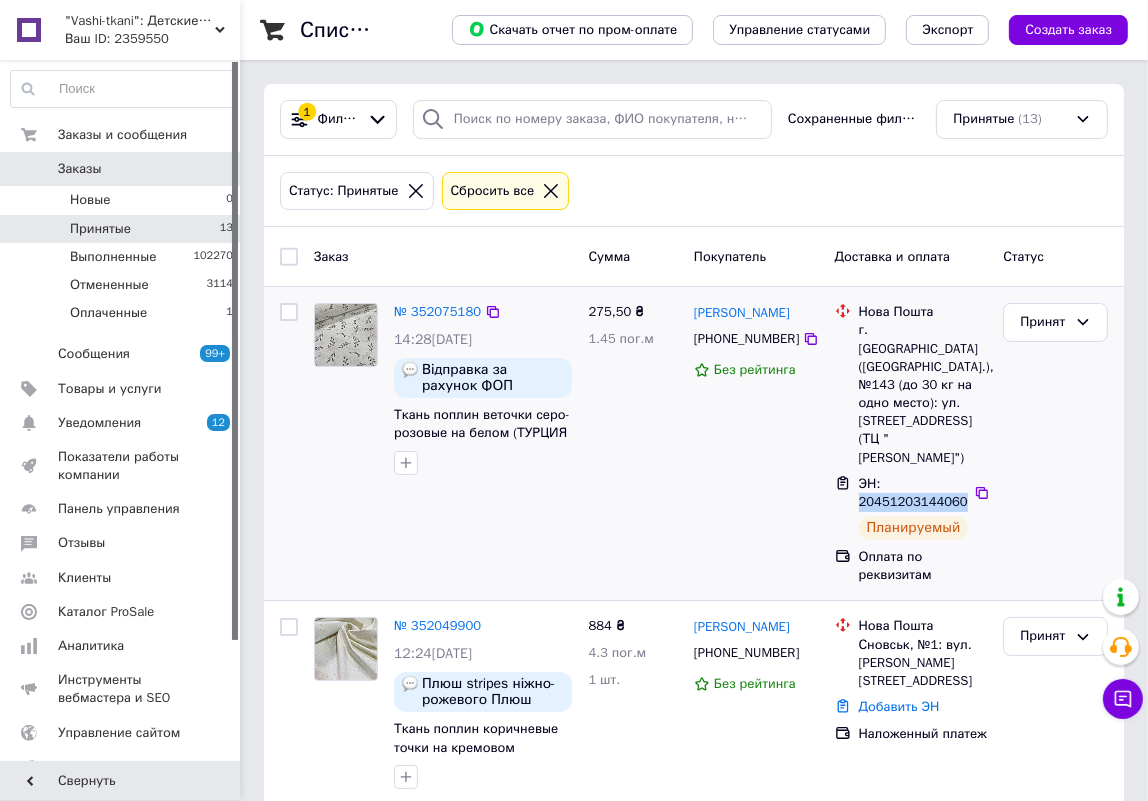 click on "ЭН: 20451203144060" at bounding box center [913, 493] 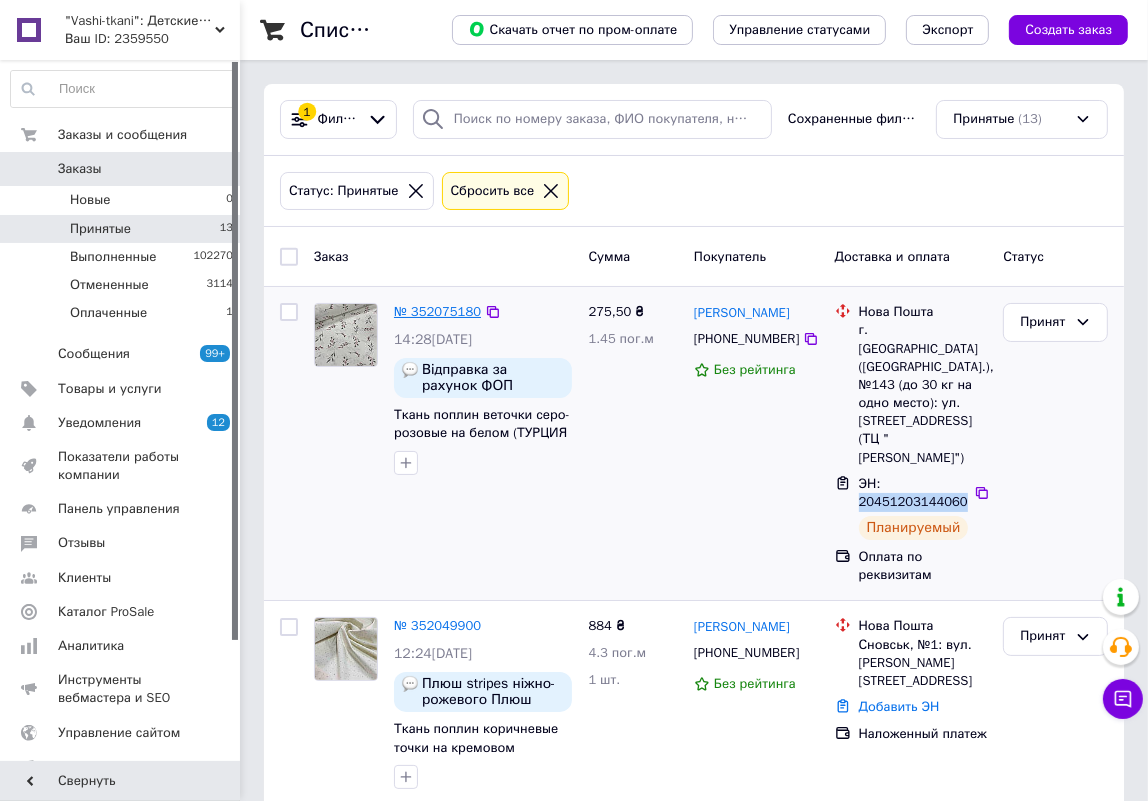 click on "№ 352075180" at bounding box center (437, 311) 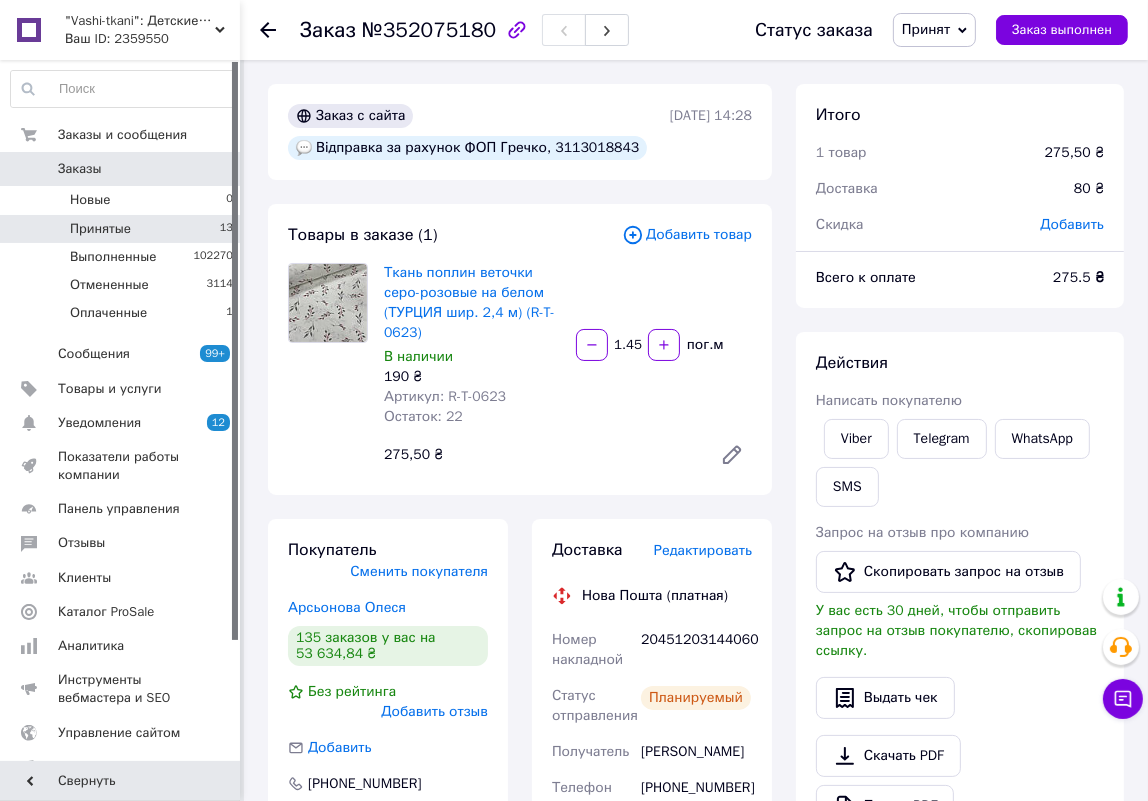 click on "Принятые 13" at bounding box center (122, 229) 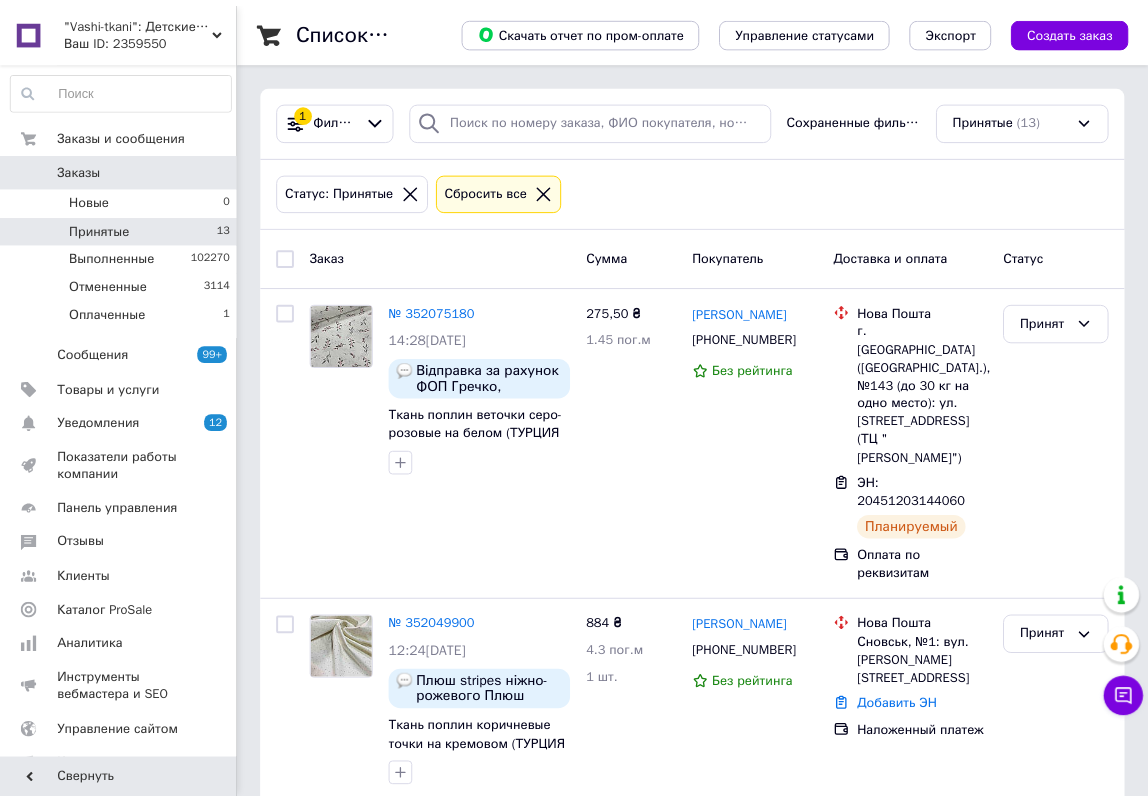 scroll, scrollTop: 0, scrollLeft: 0, axis: both 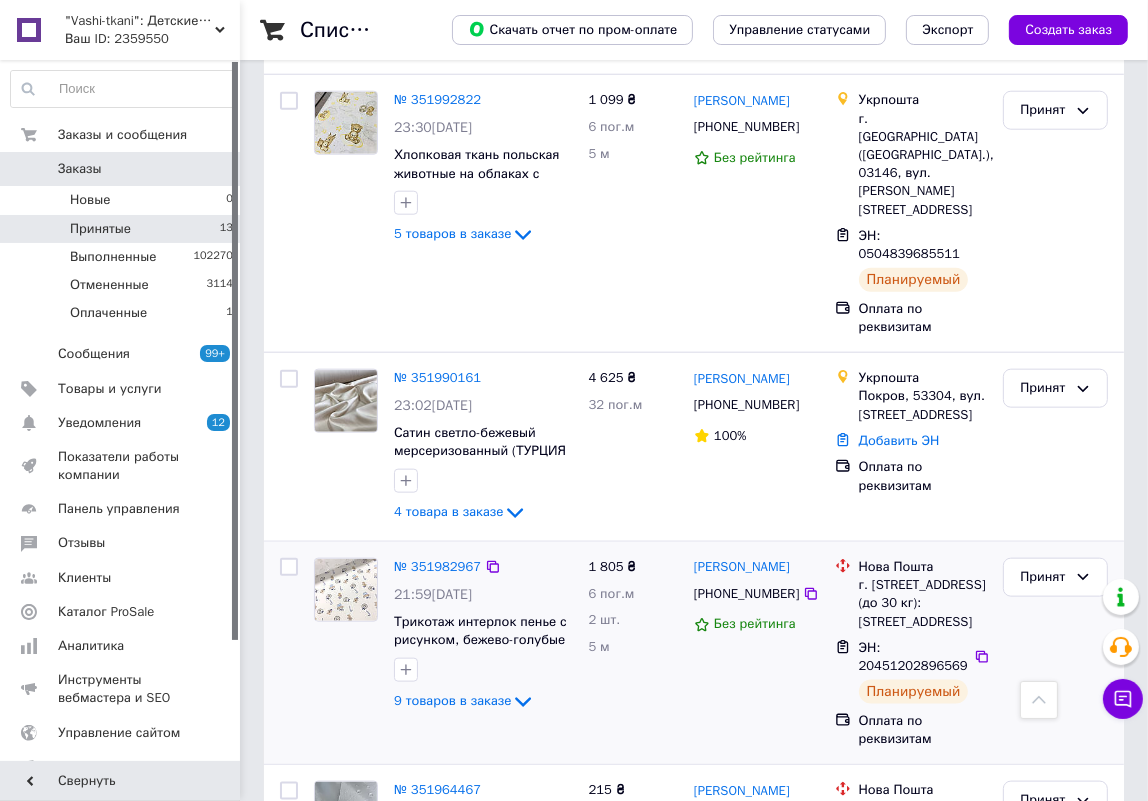 click on "Принят" at bounding box center (1055, 653) 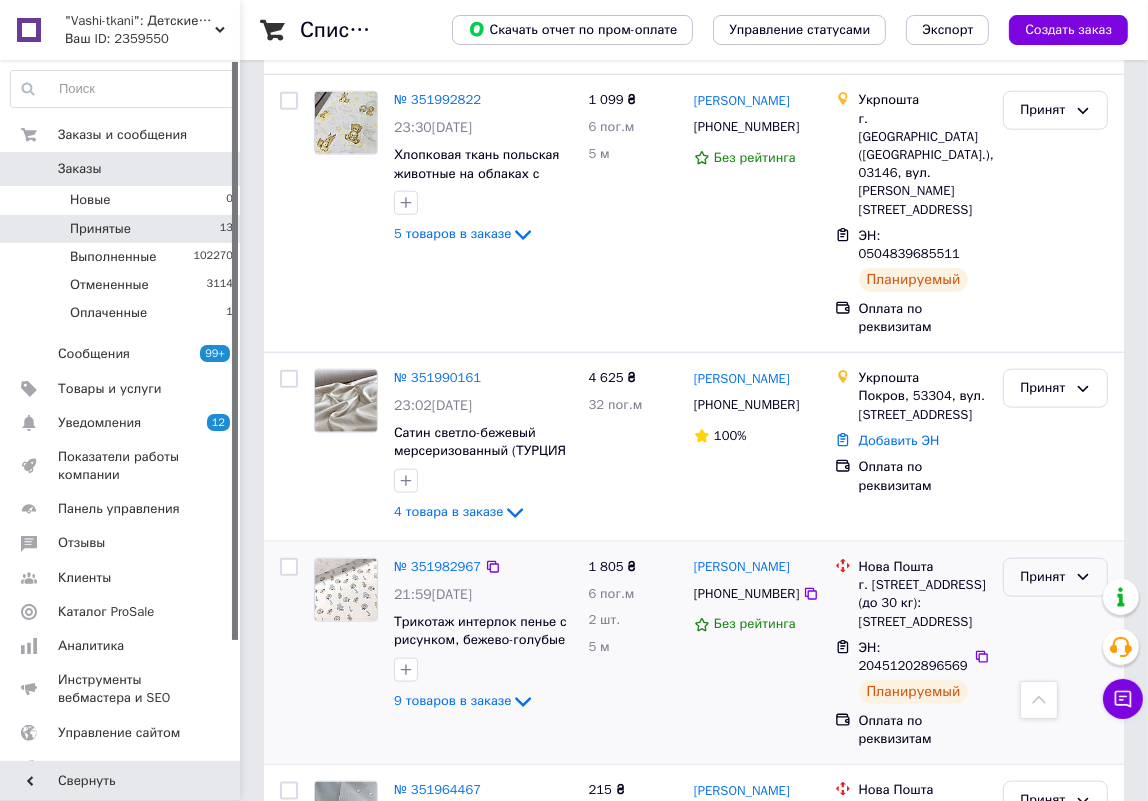 click on "Принят" at bounding box center [1043, 577] 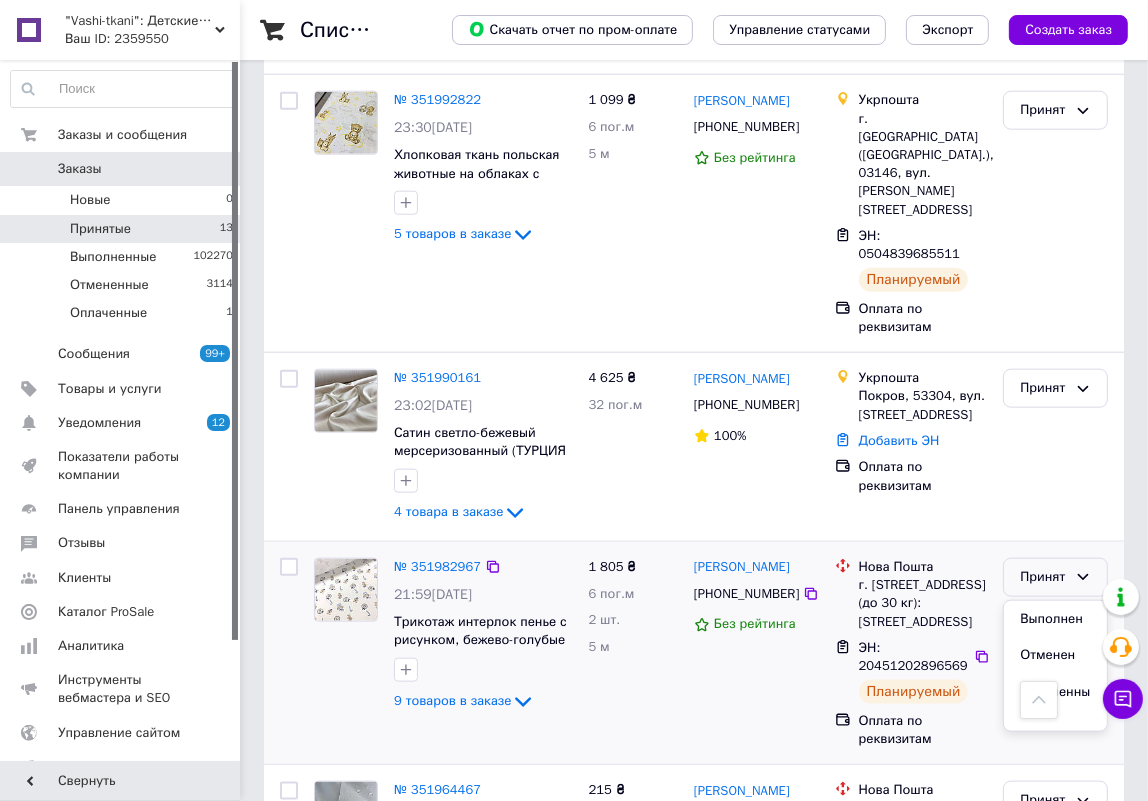 click on "Выполнен" at bounding box center (1055, 619) 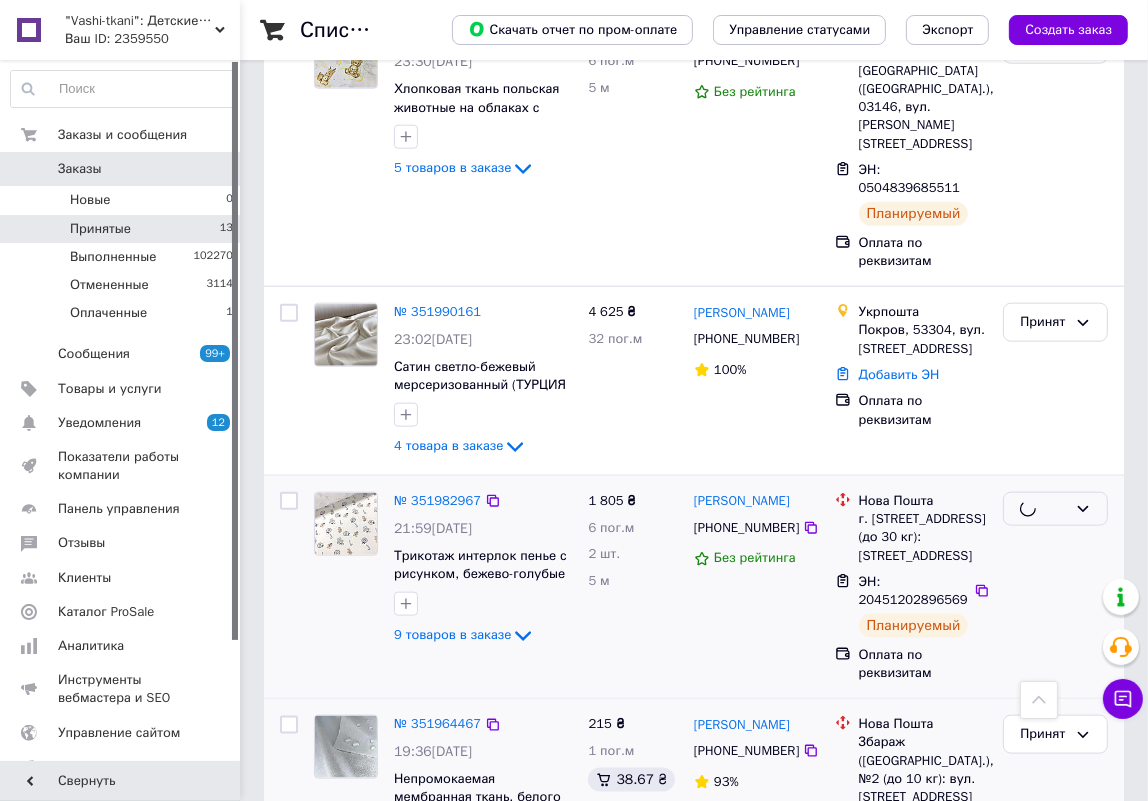 scroll, scrollTop: 1983, scrollLeft: 0, axis: vertical 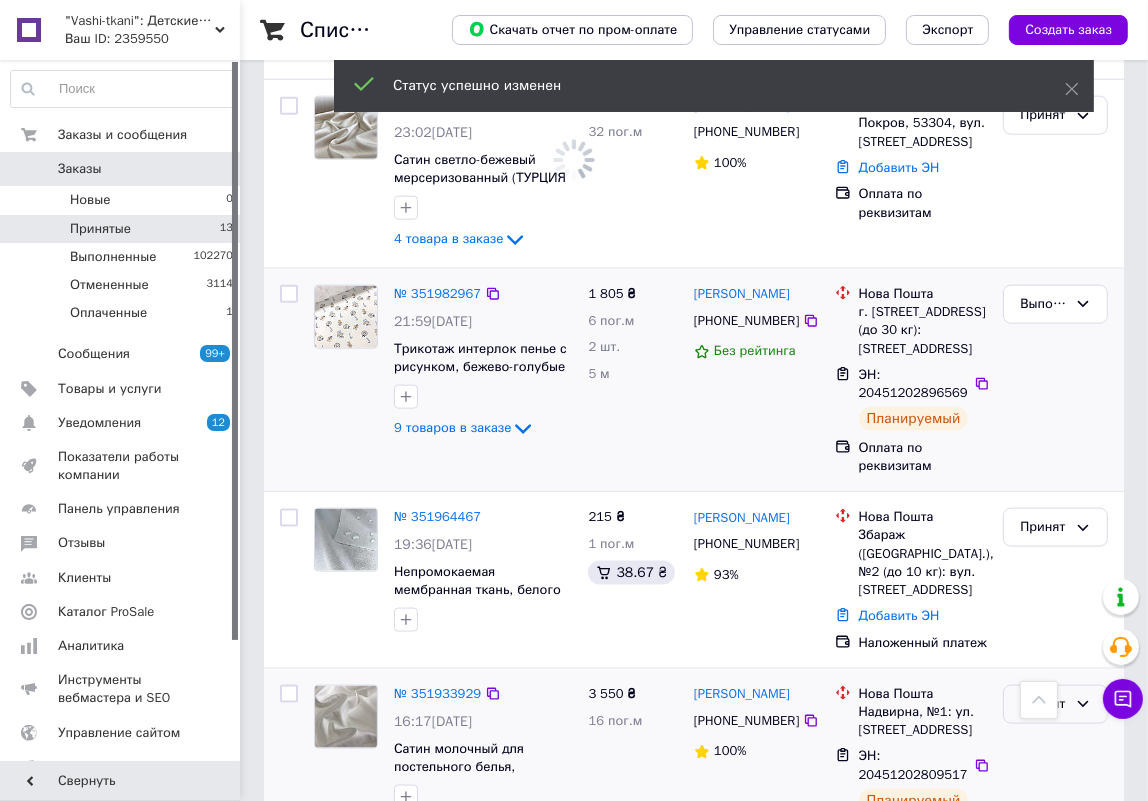 click on "Принят" at bounding box center [1055, 704] 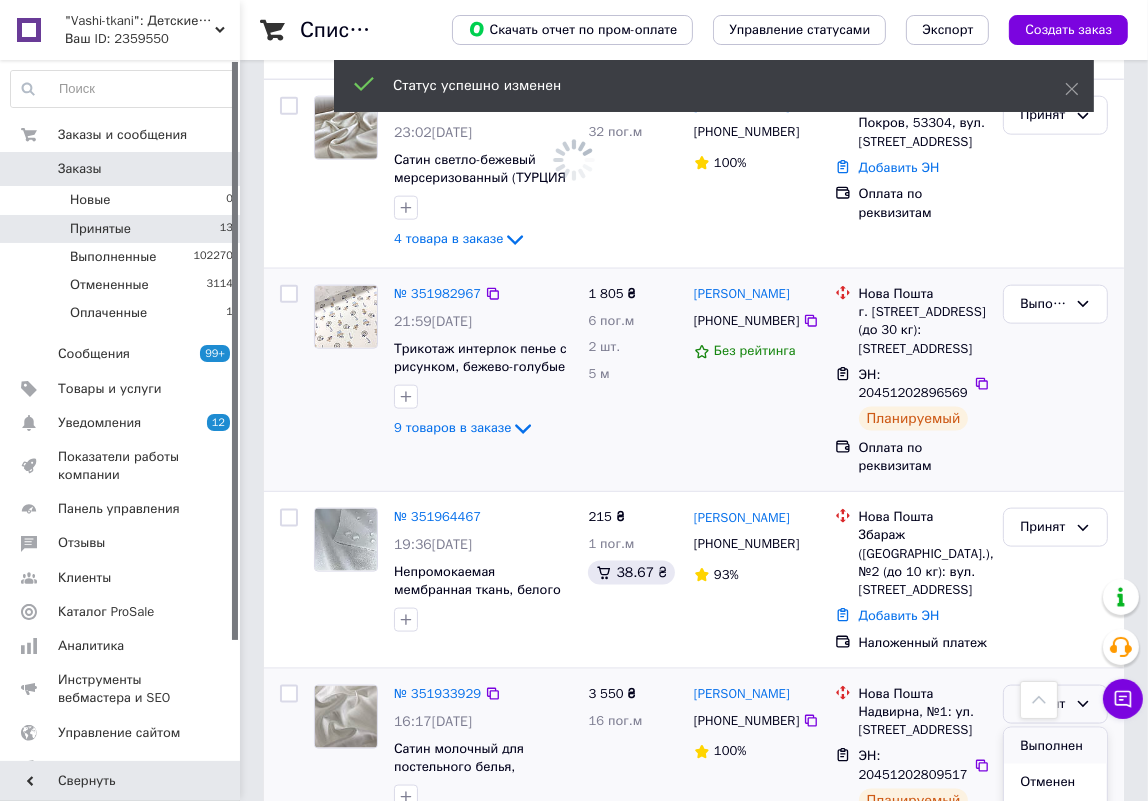 click on "Выполнен" at bounding box center (1055, 746) 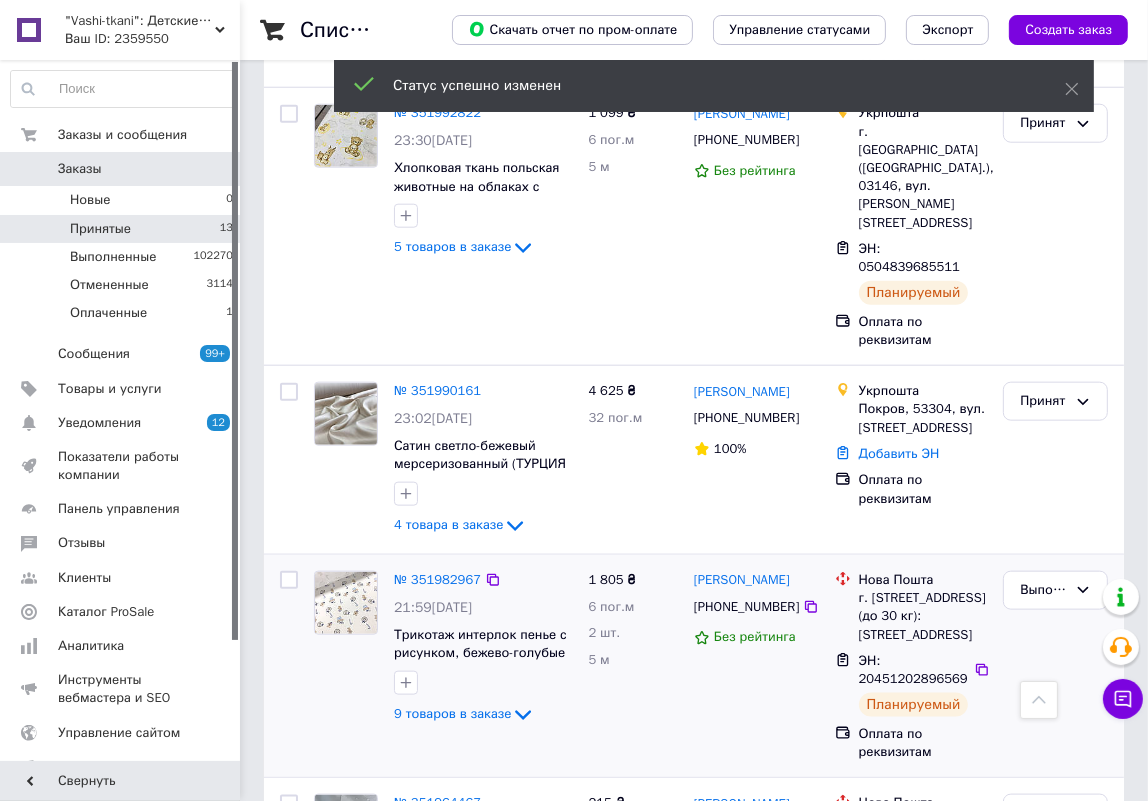 scroll, scrollTop: 1424, scrollLeft: 0, axis: vertical 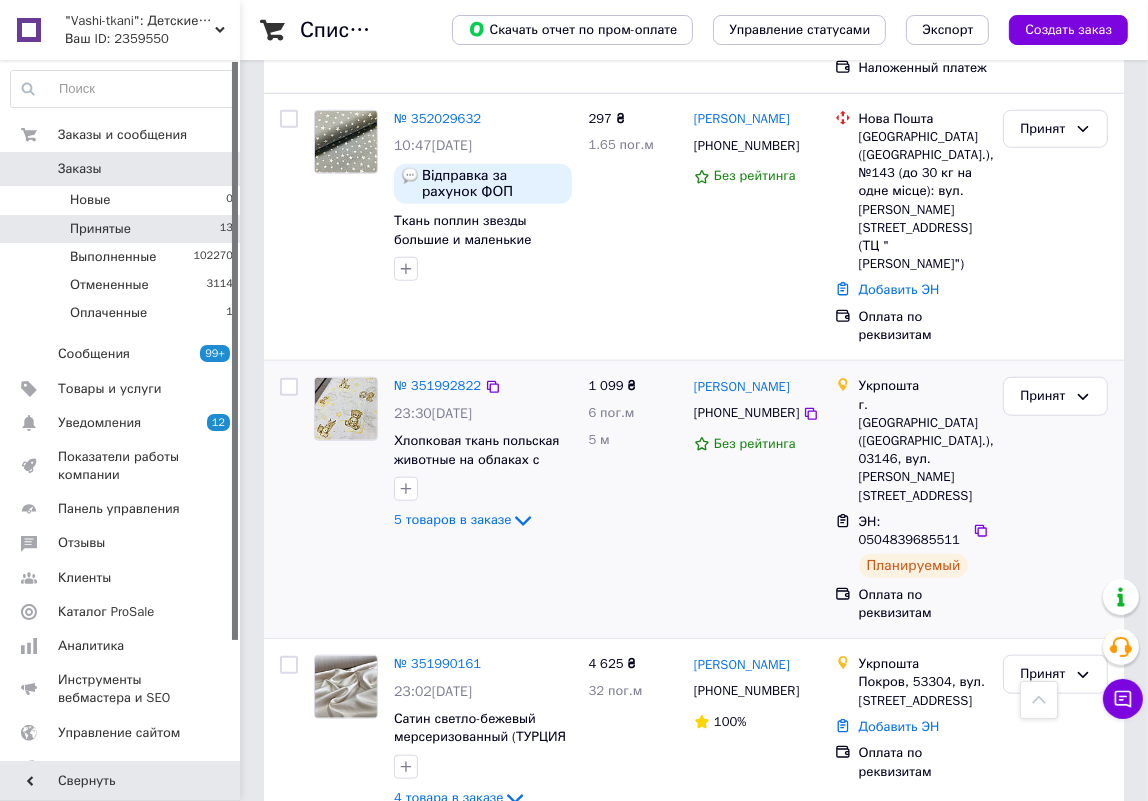 click on "ЭН: 0504839685511" at bounding box center [909, 531] 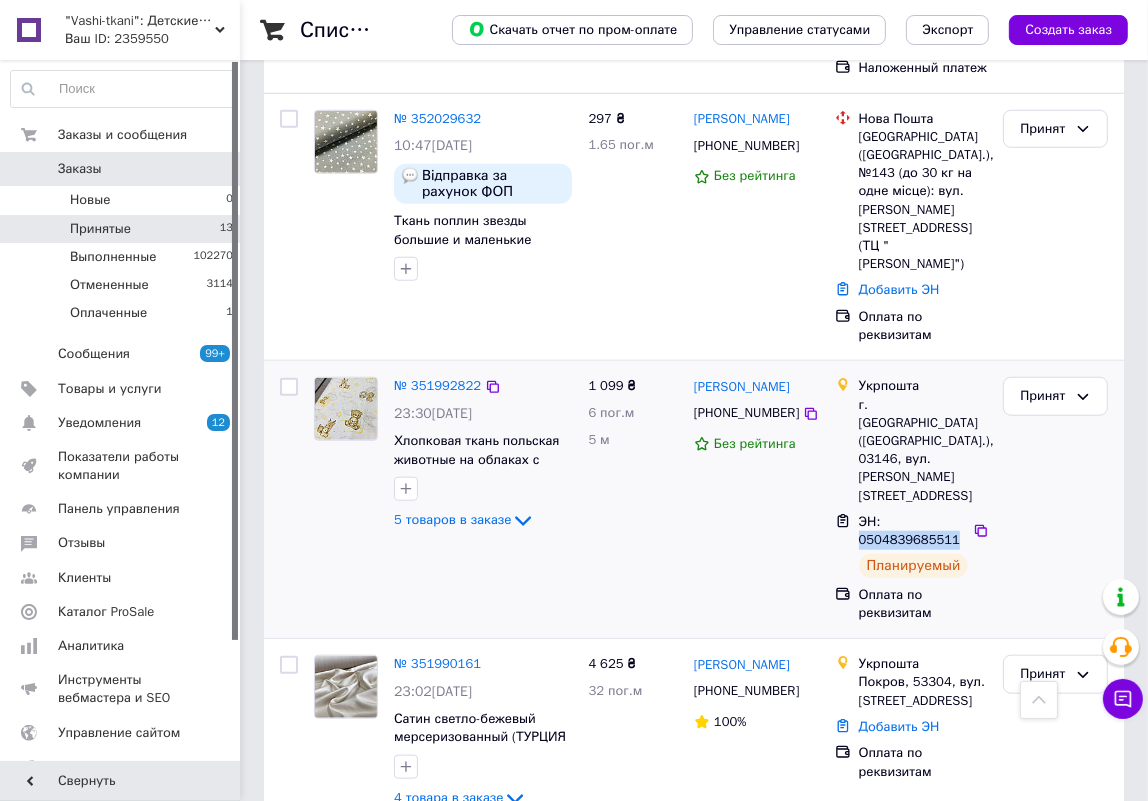 click on "ЭН: 0504839685511" at bounding box center (909, 531) 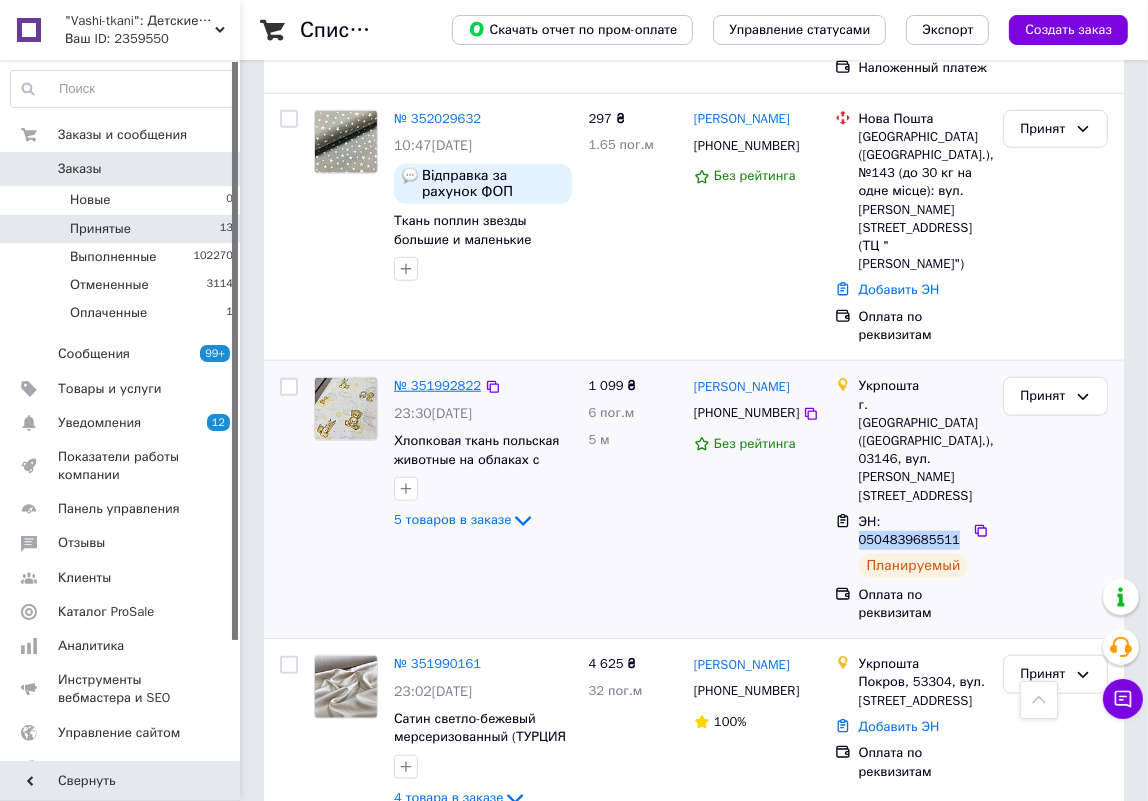 drag, startPoint x: 895, startPoint y: 334, endPoint x: 439, endPoint y: 234, distance: 466.83615 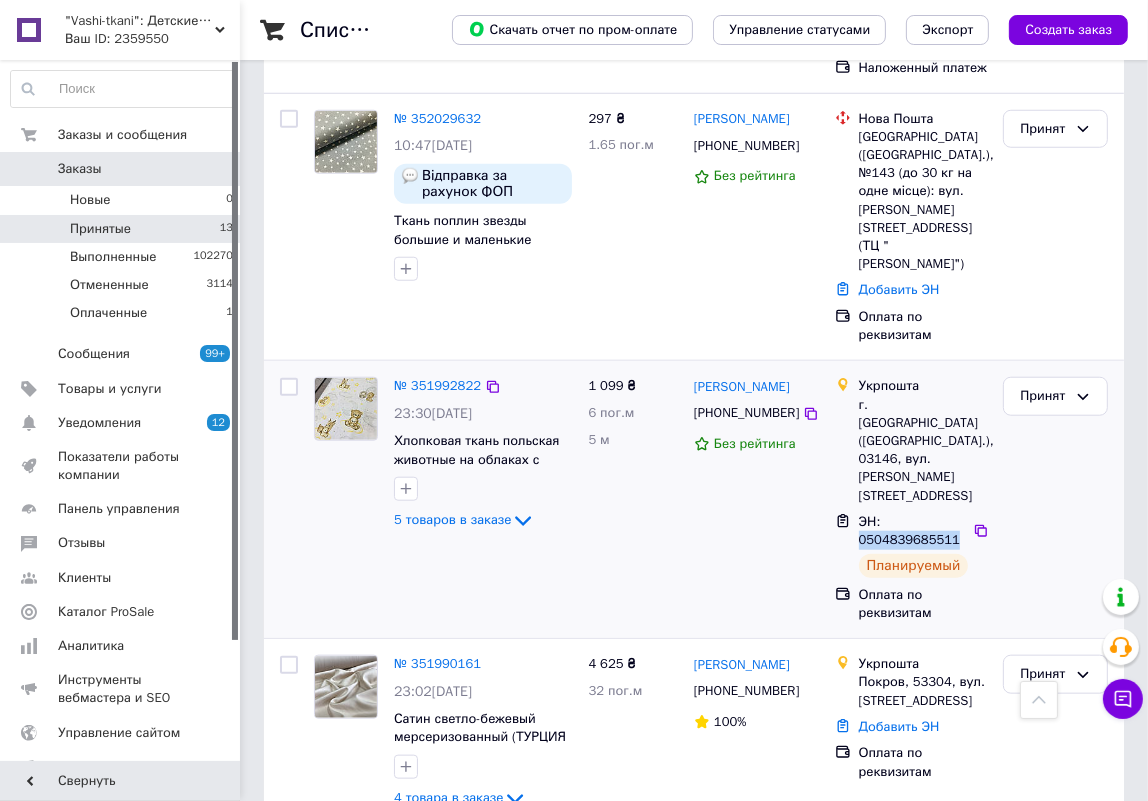 copy on "0504839685511" 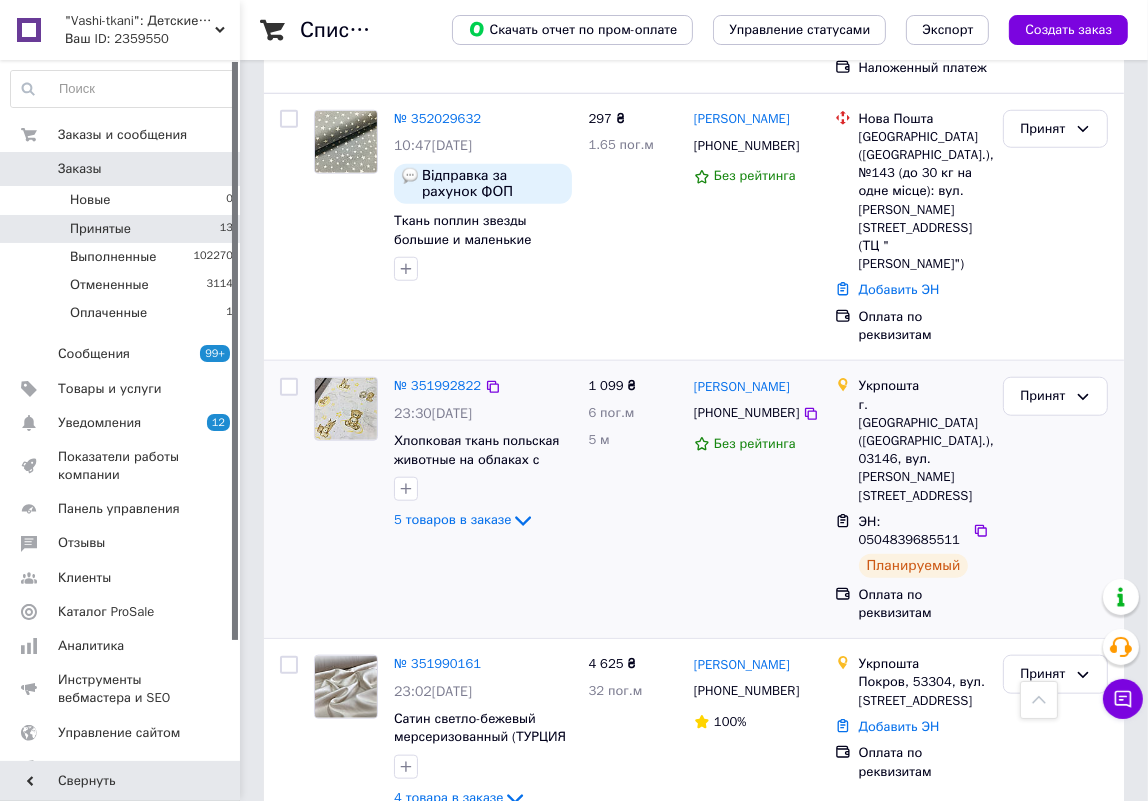 click on "[PHONE_NUMBER]" at bounding box center [746, 412] 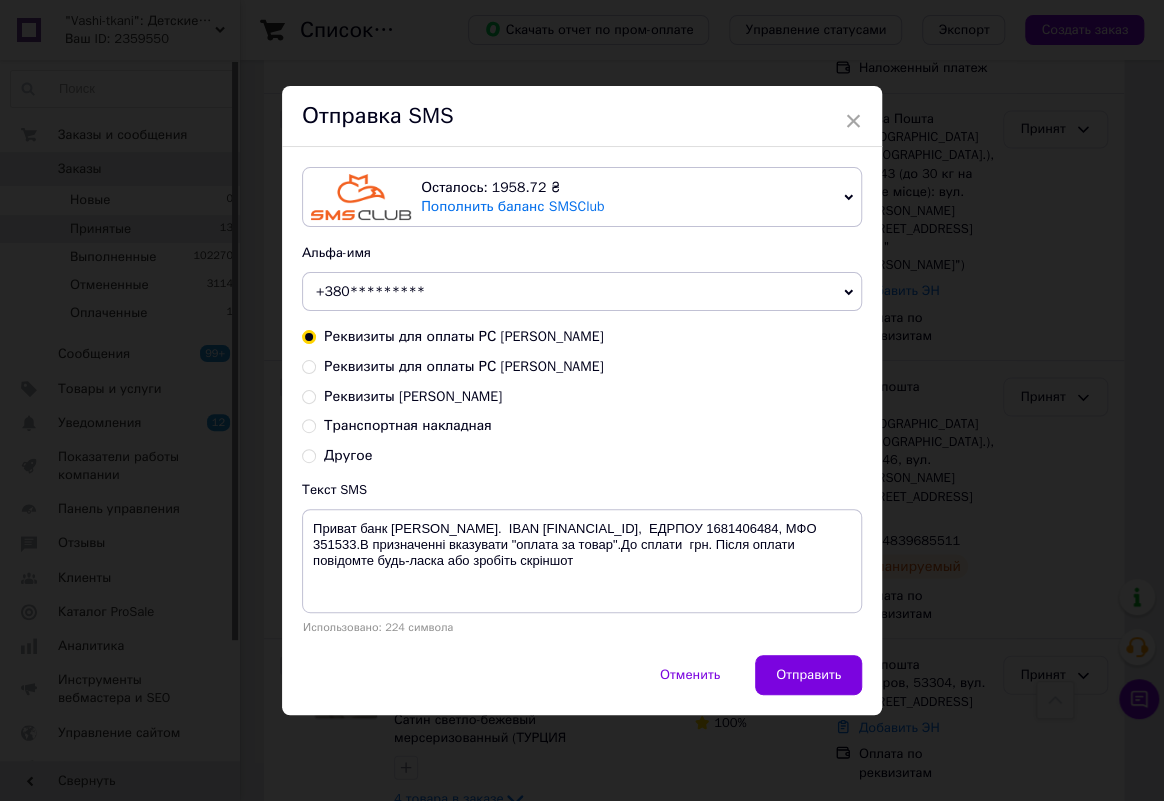 click on "Транспортная накладная" at bounding box center [408, 425] 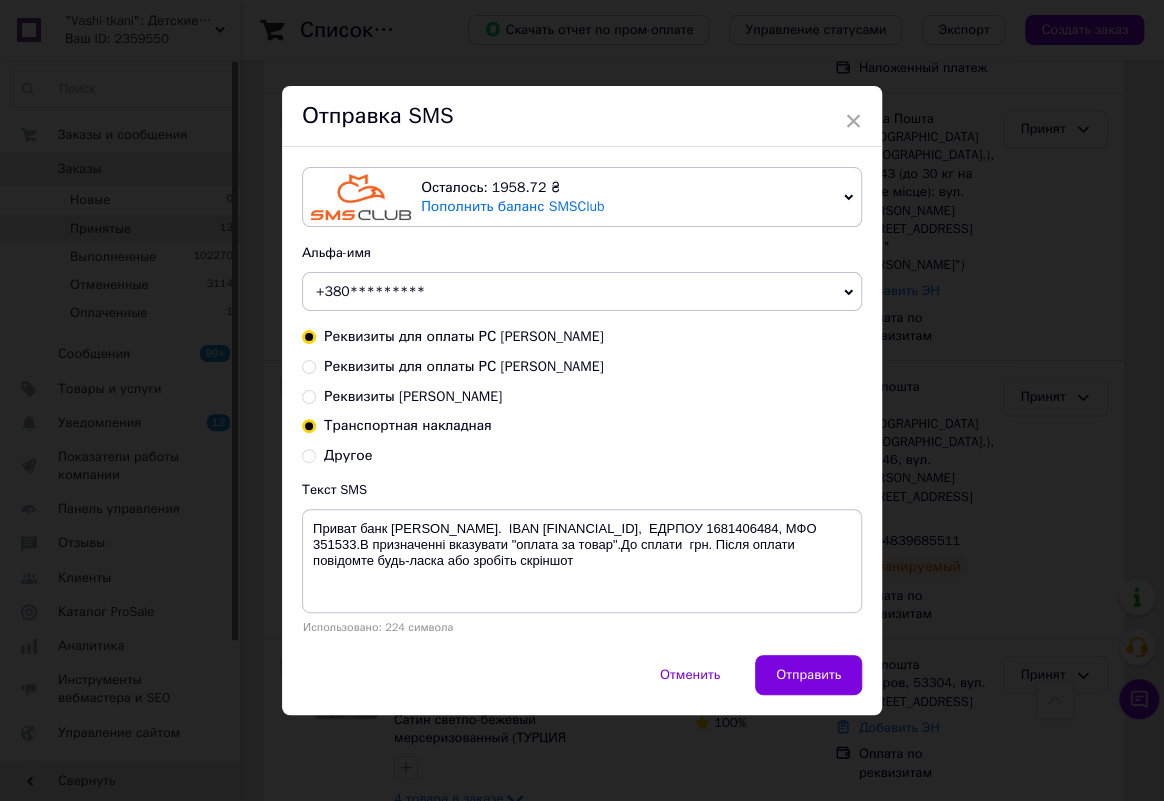 radio on "true" 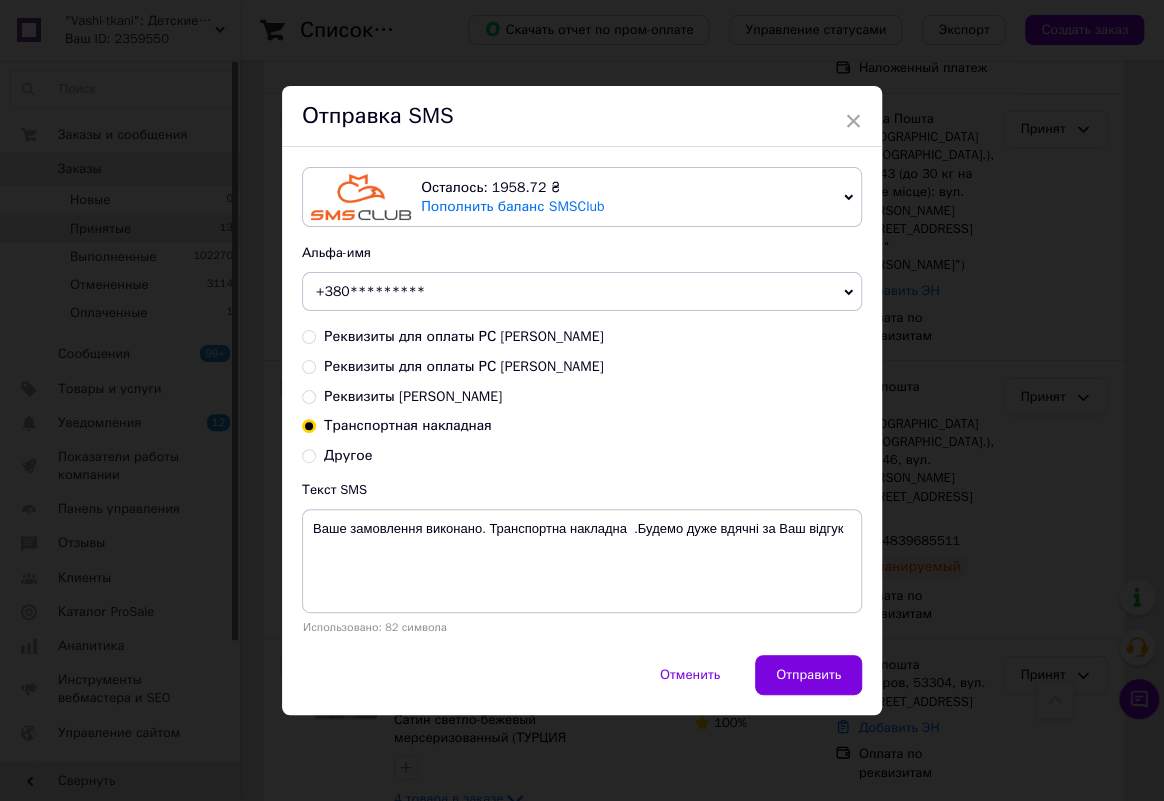 click on "+380*********" at bounding box center (370, 291) 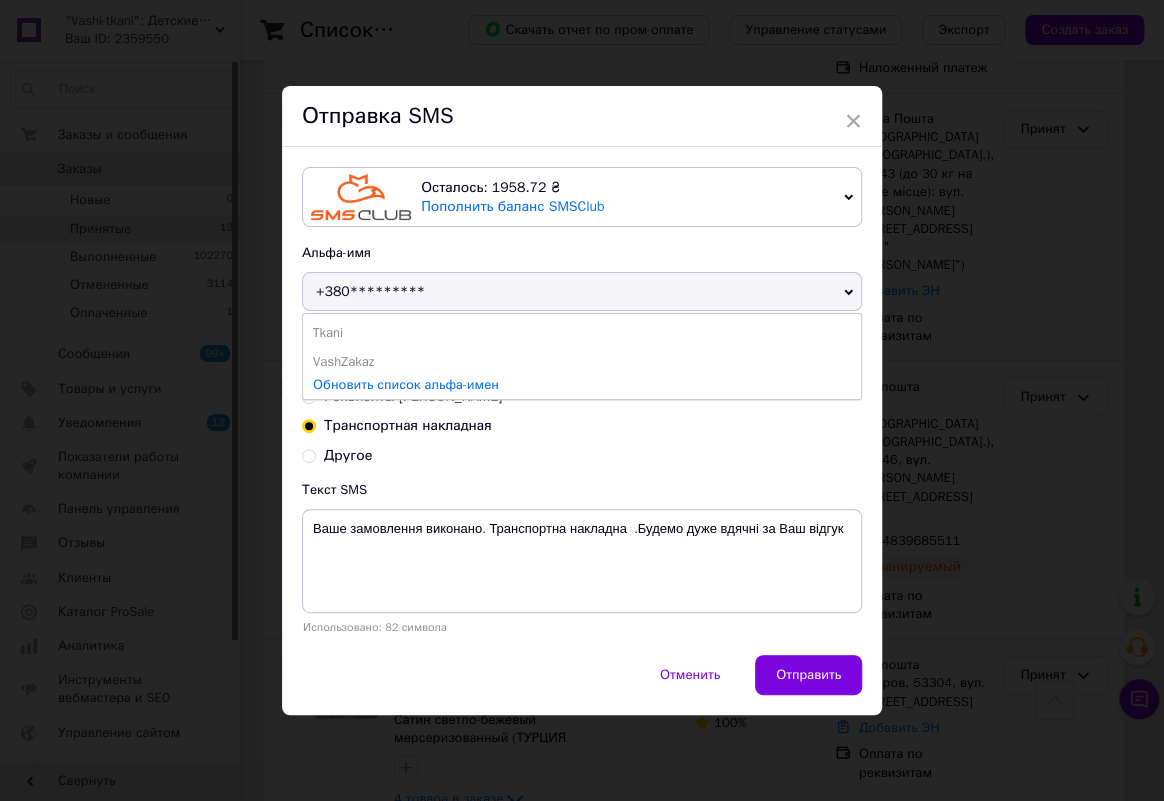 click on "Tkani" at bounding box center [582, 333] 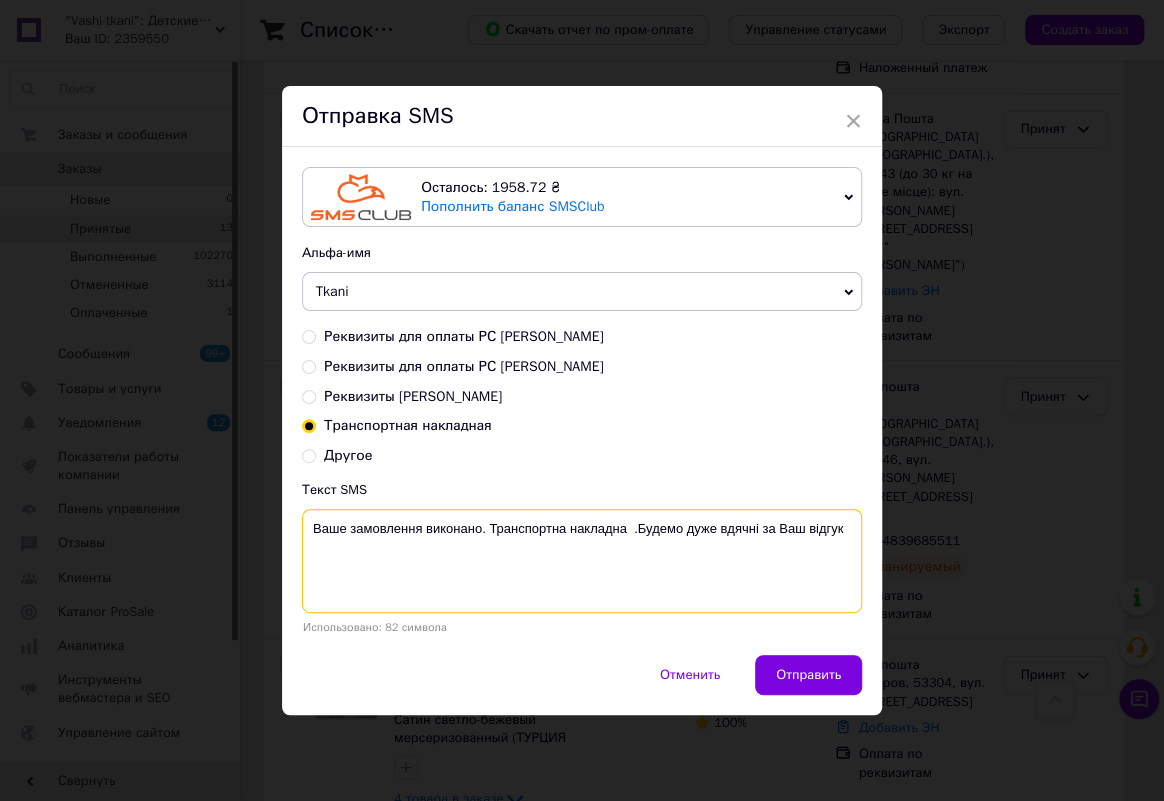 click on "Ваше замовлення виконано. Транспортна накладна  .Будемо дуже вдячні за Ваш відгук" at bounding box center (582, 561) 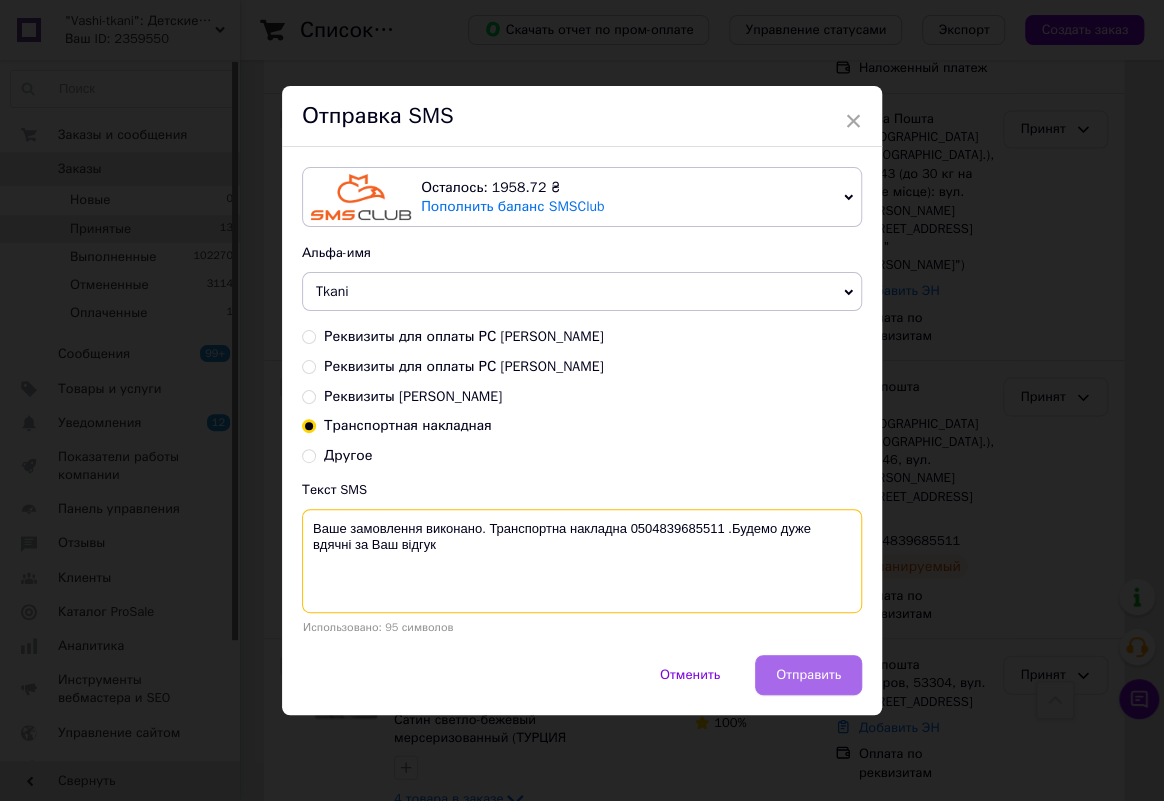 type on "Ваше замовлення виконано. Транспортна накладна 0504839685511 .Будемо дуже вдячні за Ваш відгук" 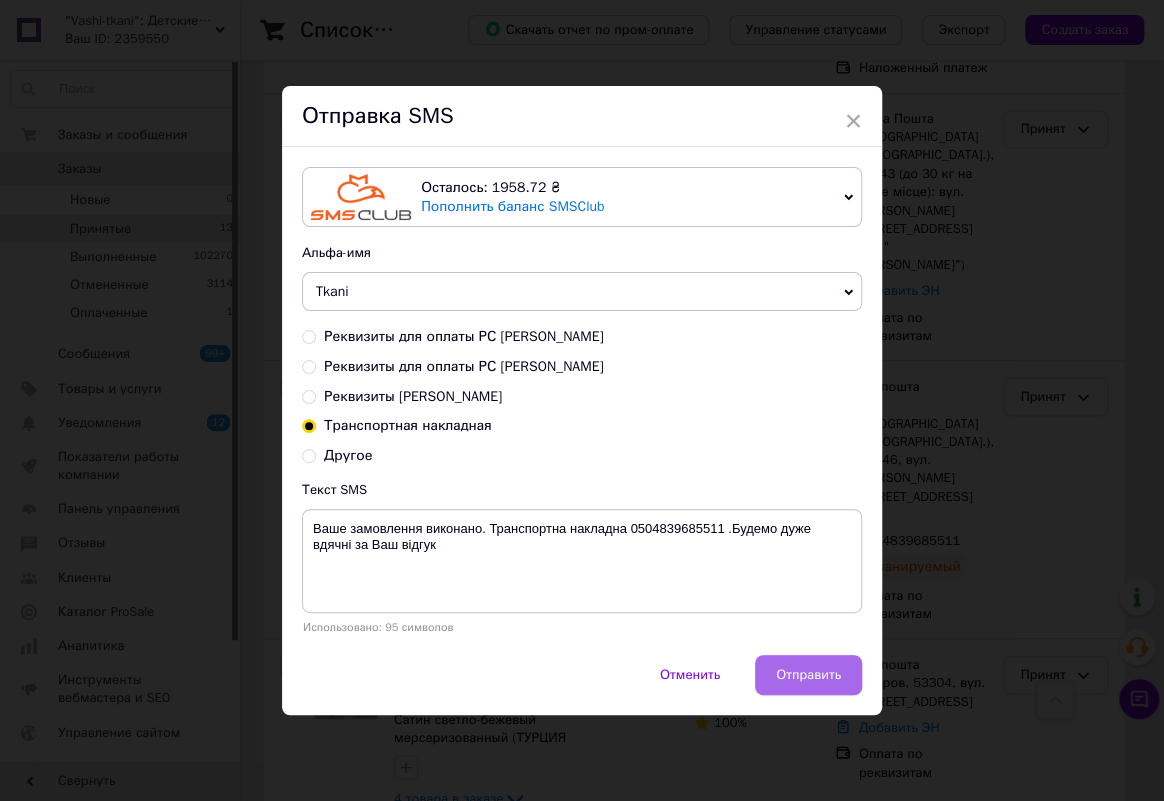 click on "Отправить" at bounding box center [808, 675] 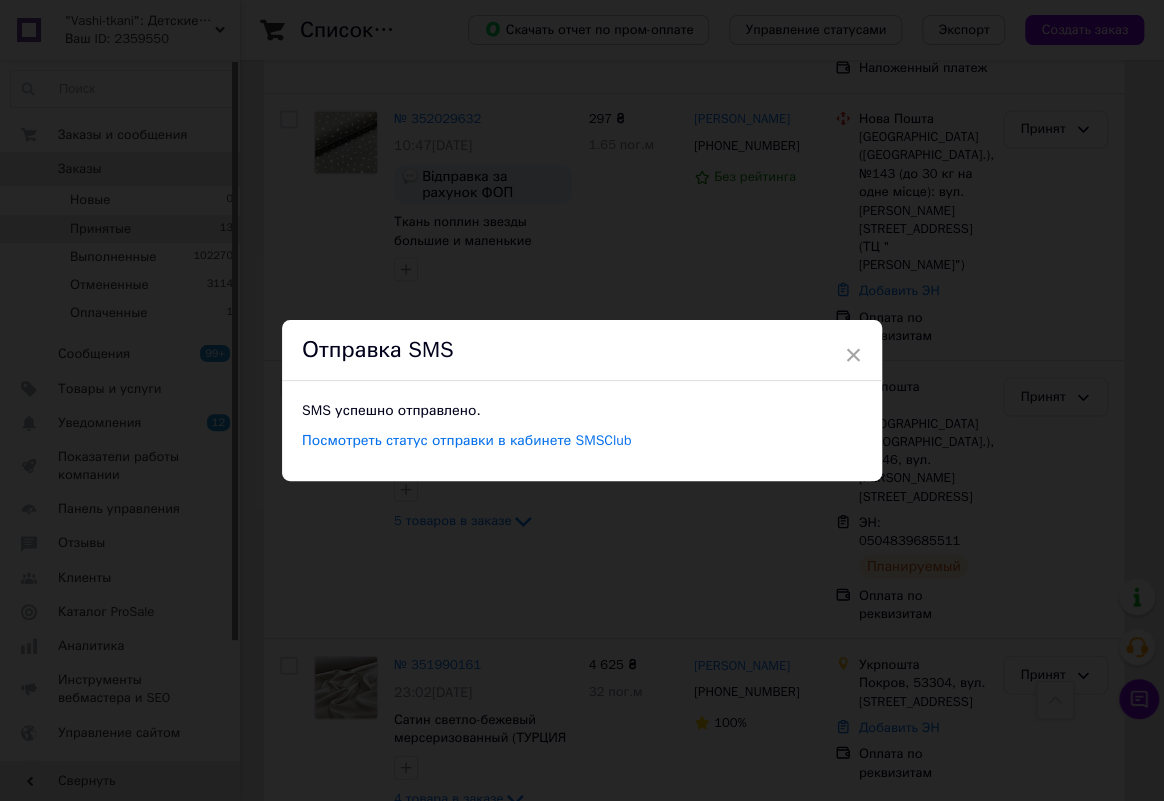 click on "Отправка SMS" at bounding box center [582, 350] 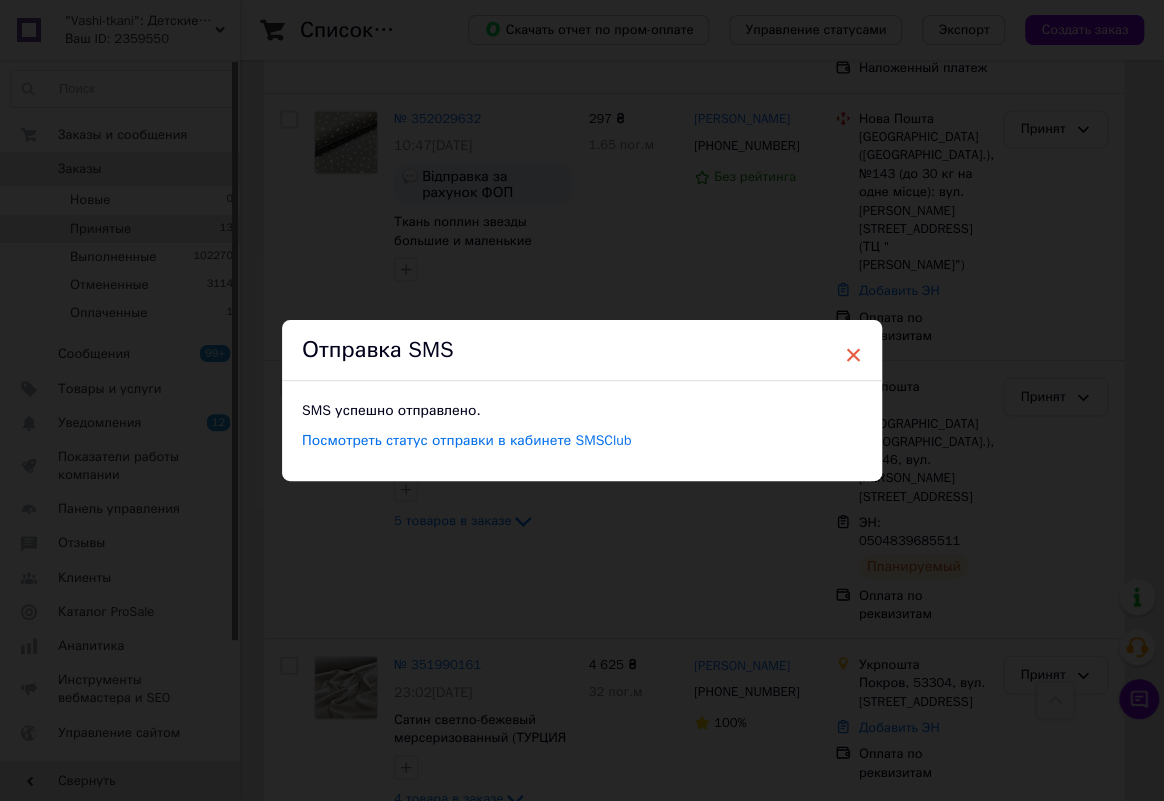 click on "×" at bounding box center [853, 355] 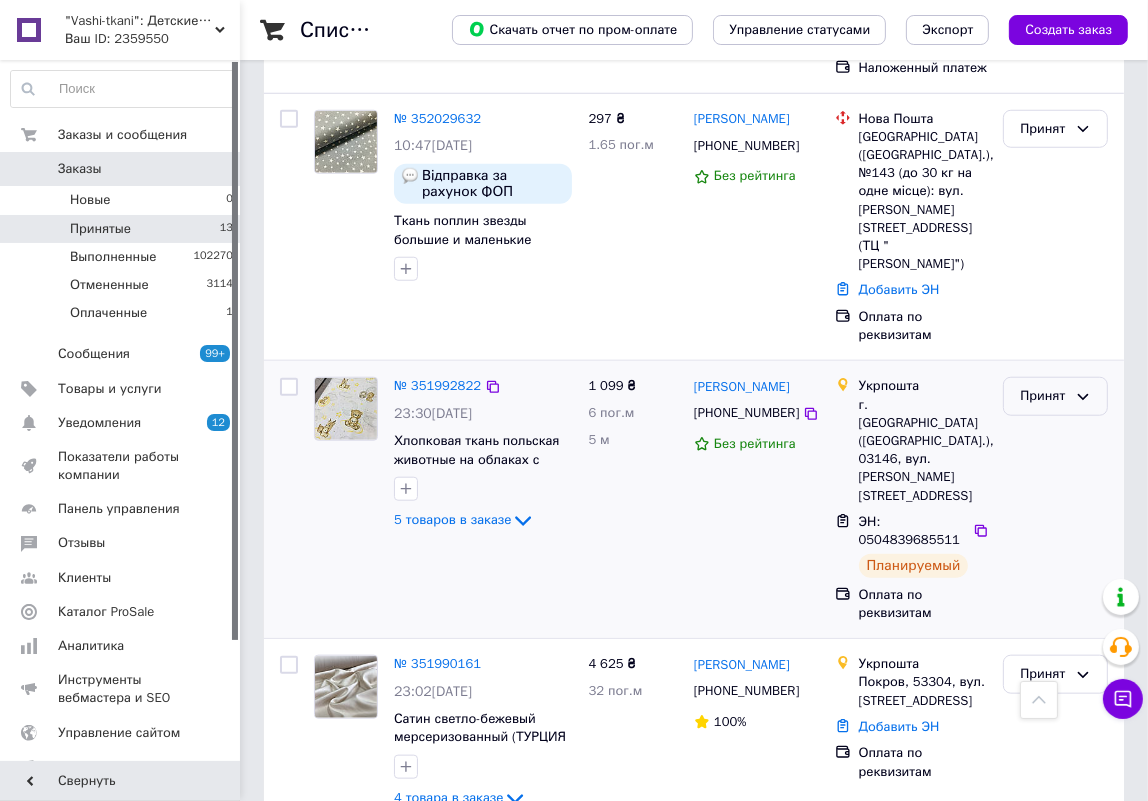 click on "Принят" at bounding box center (1055, 396) 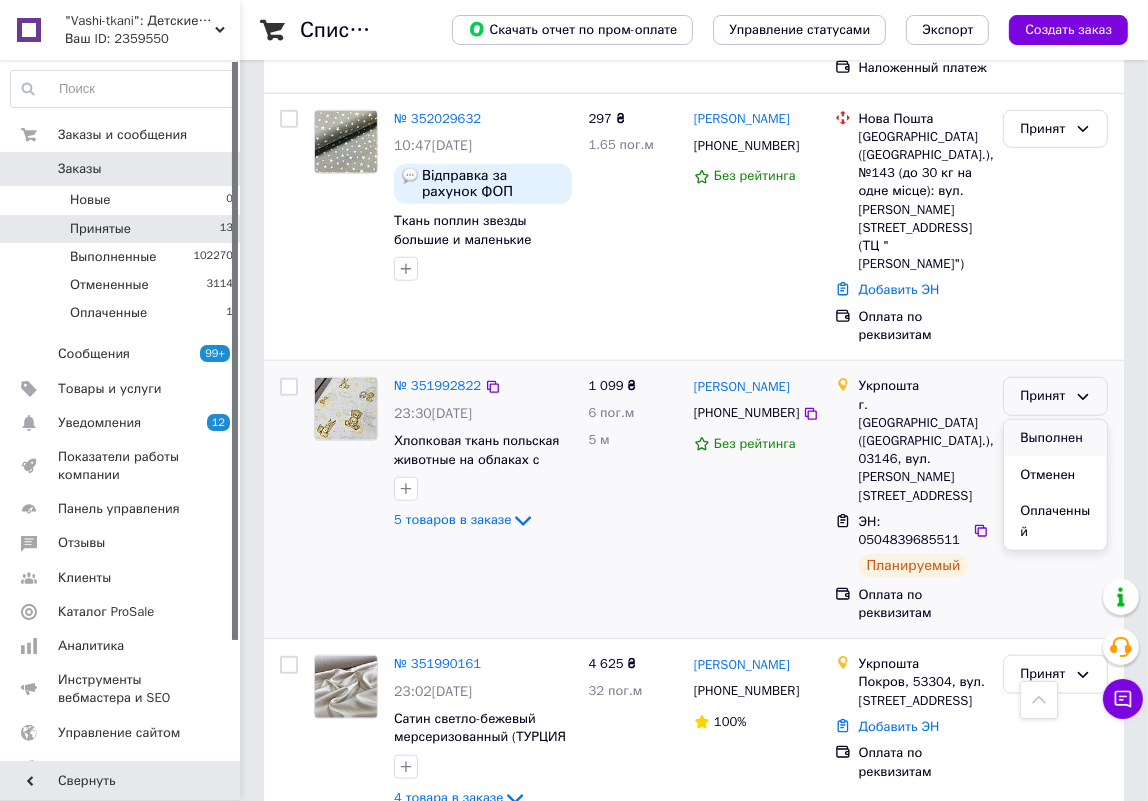 click on "Выполнен" at bounding box center [1055, 438] 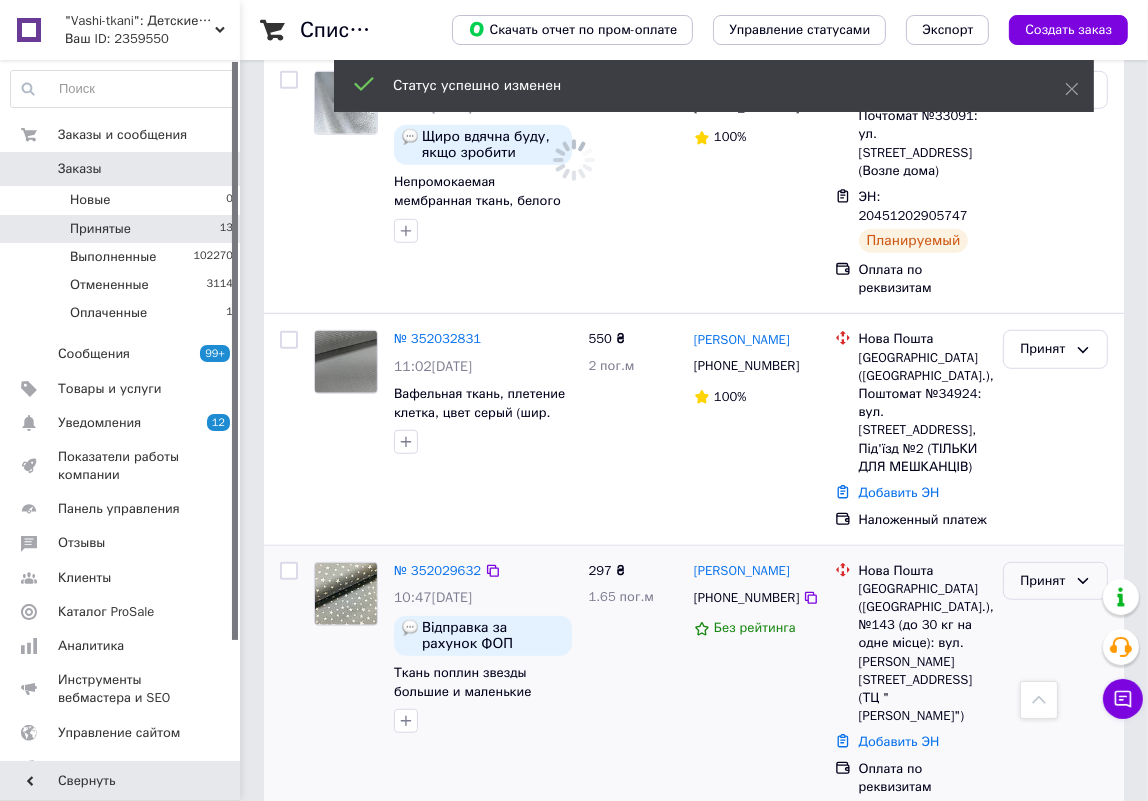 scroll, scrollTop: 970, scrollLeft: 0, axis: vertical 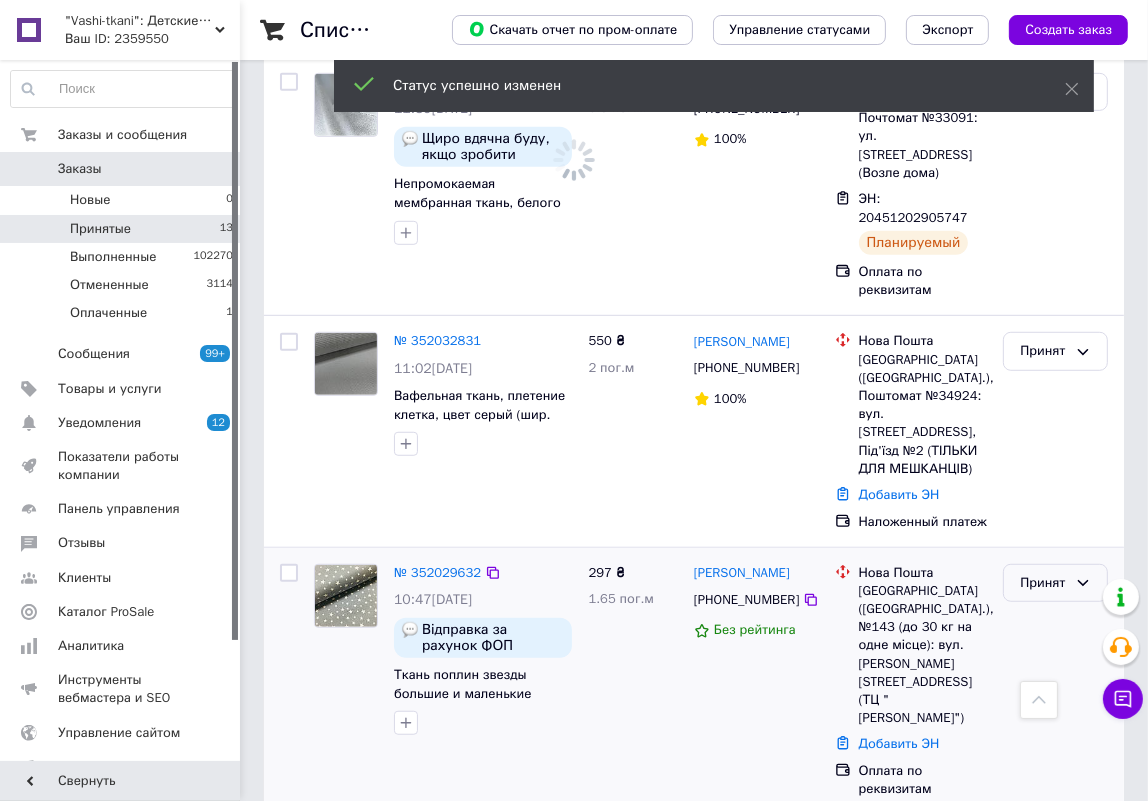 click on "Принят" at bounding box center (1043, 583) 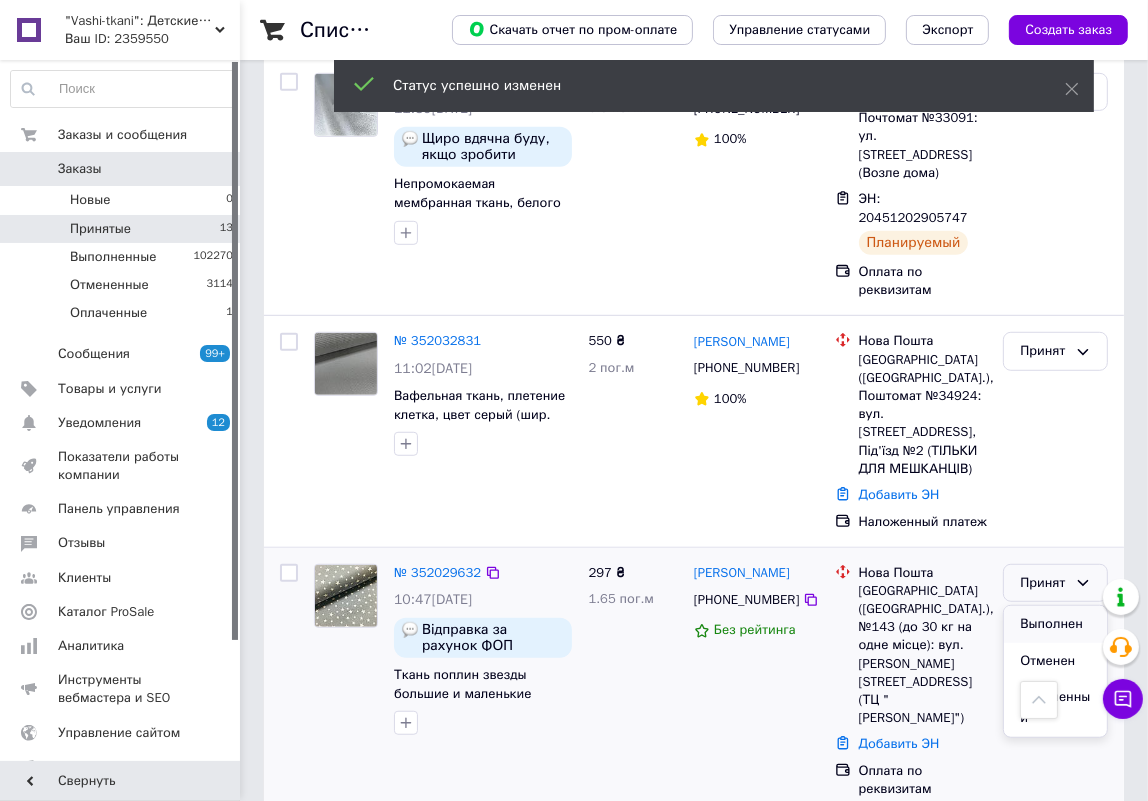 click on "Выполнен" at bounding box center (1055, 624) 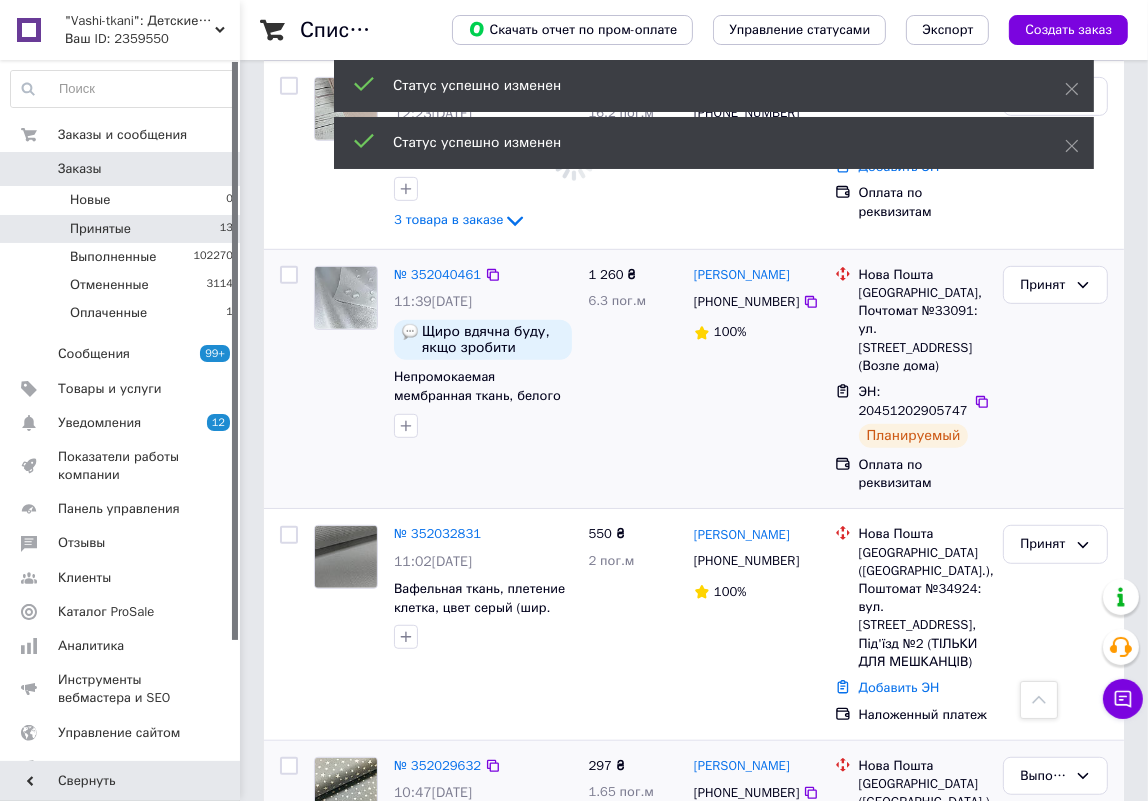 scroll, scrollTop: 606, scrollLeft: 0, axis: vertical 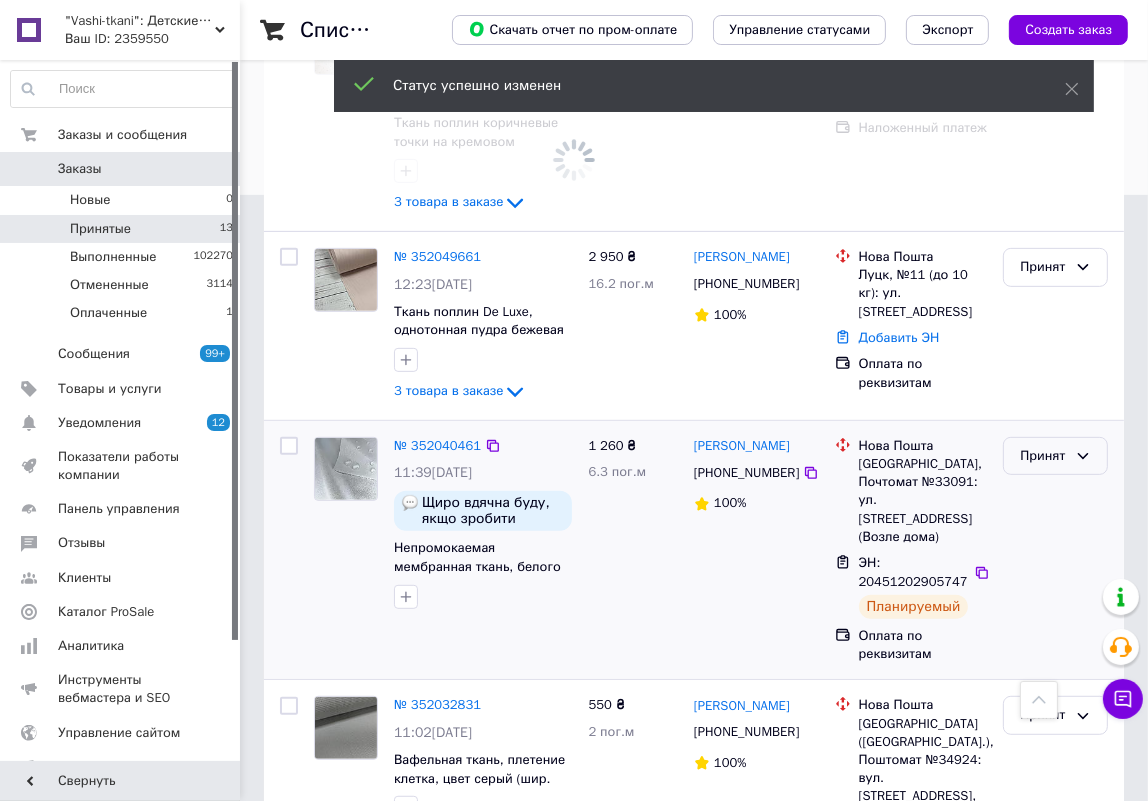click on "Принят" at bounding box center (1043, 456) 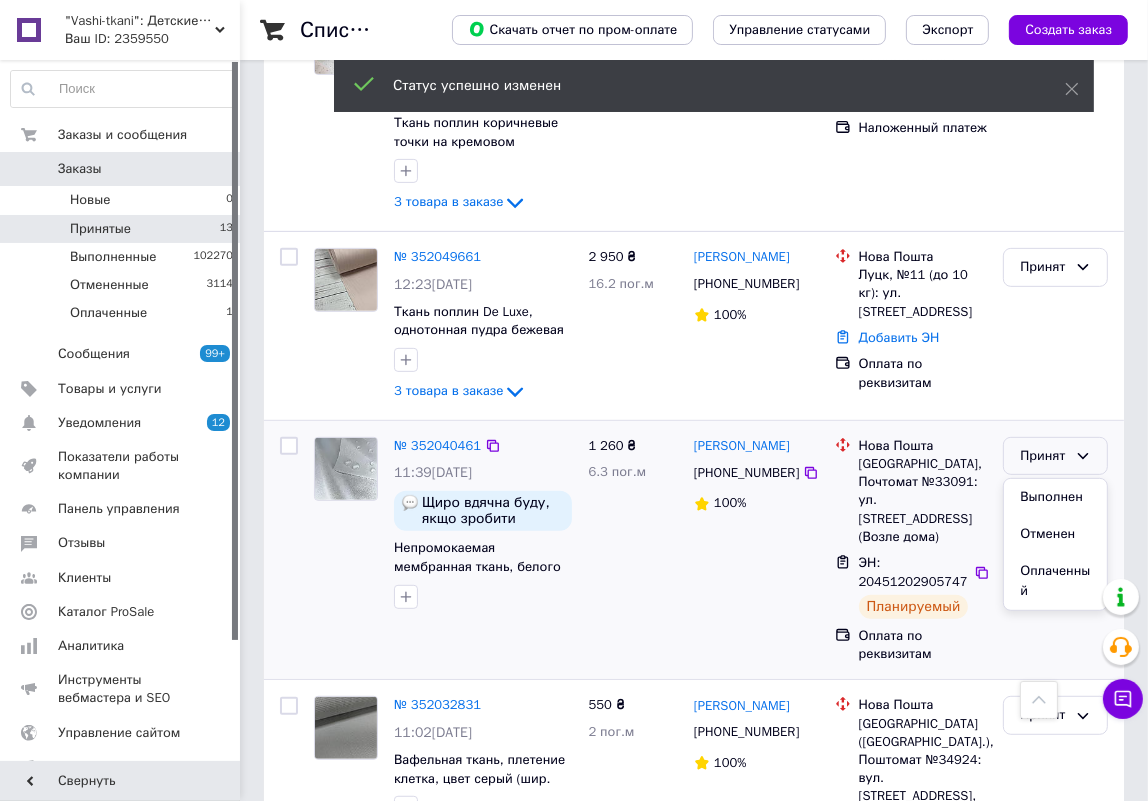 click on "Выполнен" at bounding box center [1055, 497] 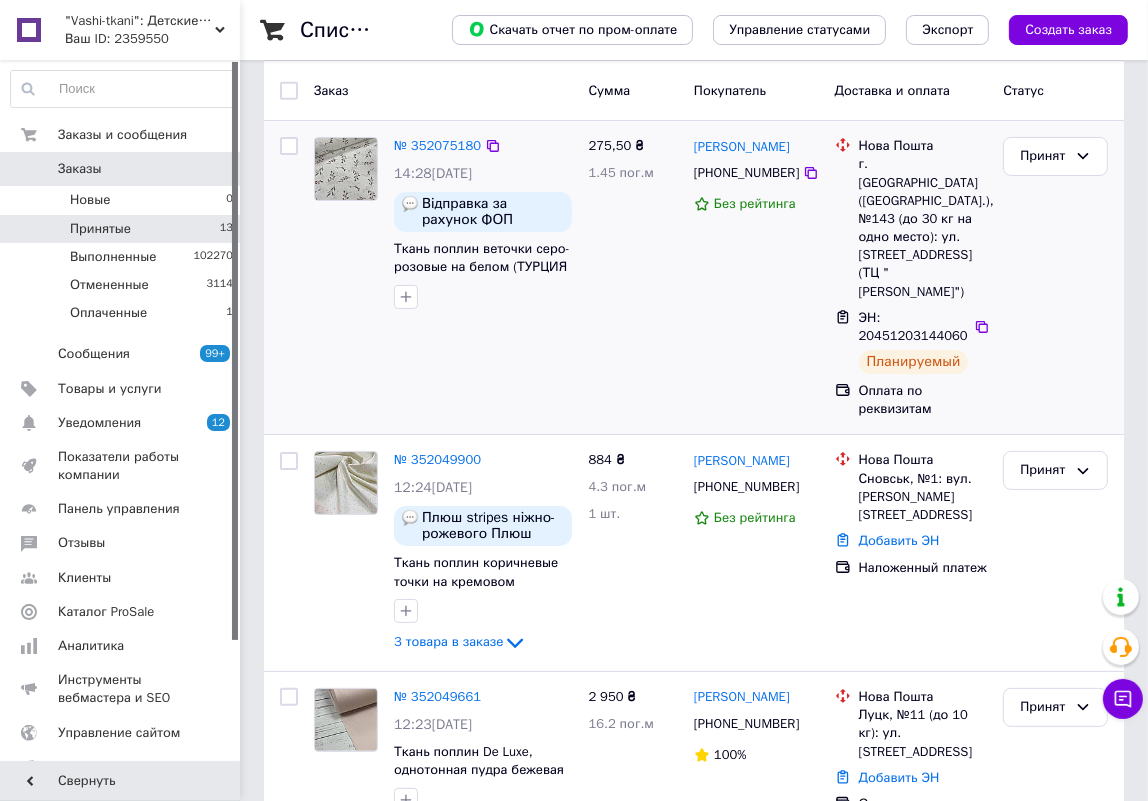 scroll, scrollTop: 60, scrollLeft: 0, axis: vertical 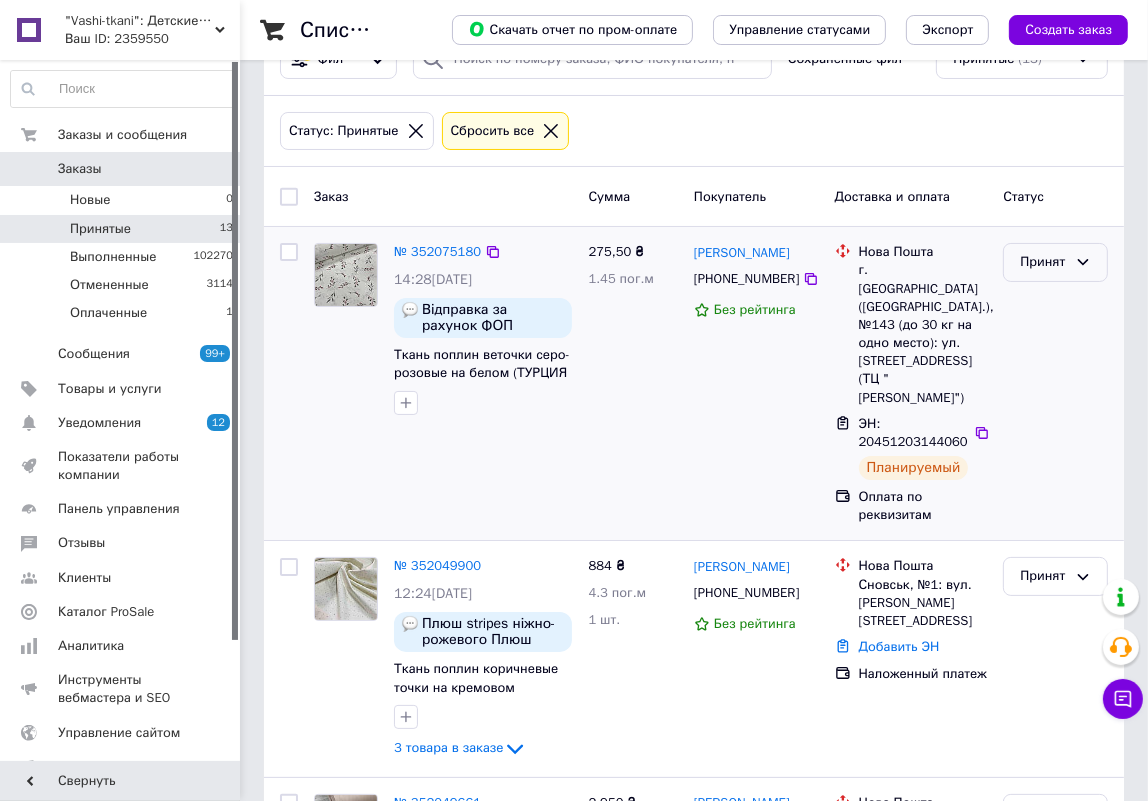 drag, startPoint x: 1059, startPoint y: 265, endPoint x: 1057, endPoint y: 280, distance: 15.132746 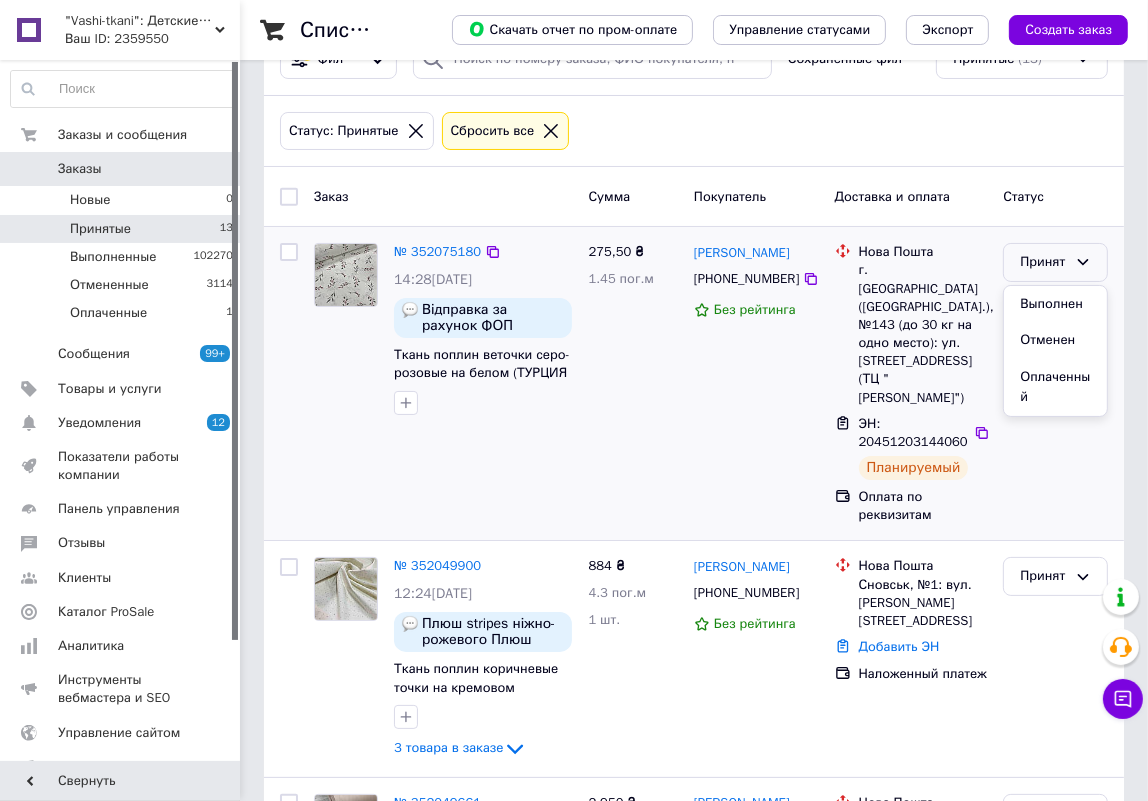 click on "Выполнен" at bounding box center [1055, 304] 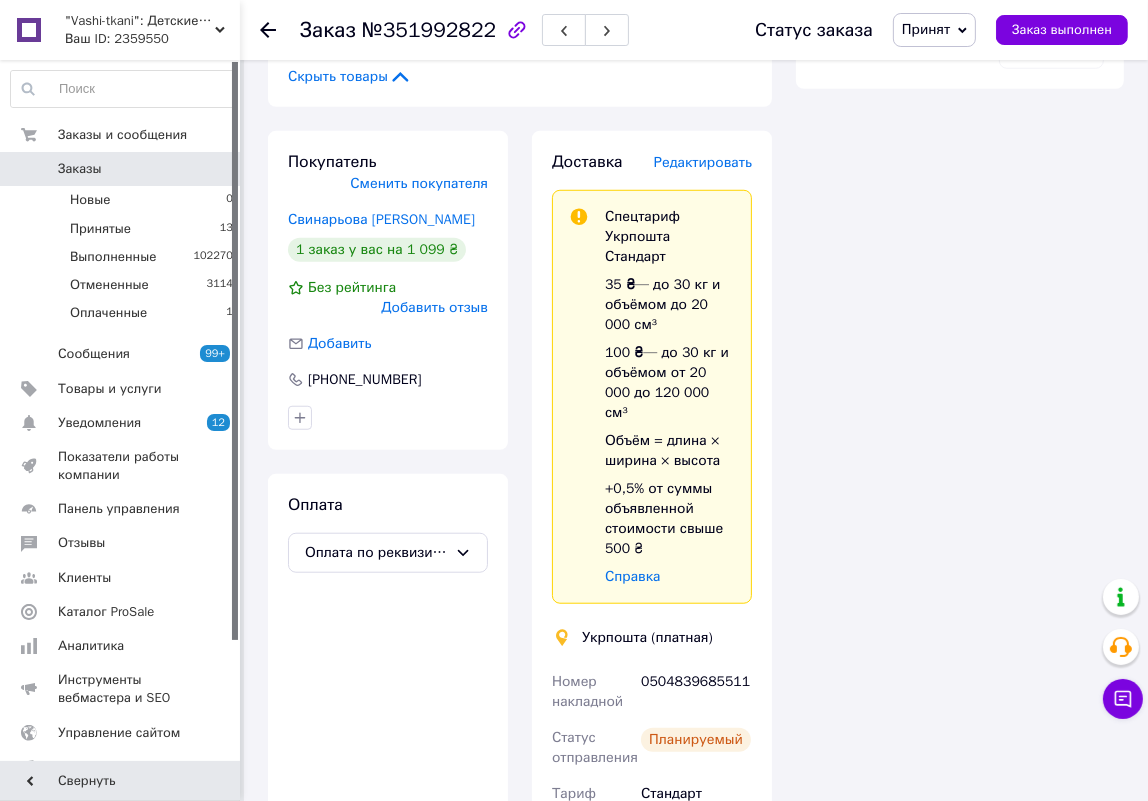 scroll, scrollTop: 1818, scrollLeft: 0, axis: vertical 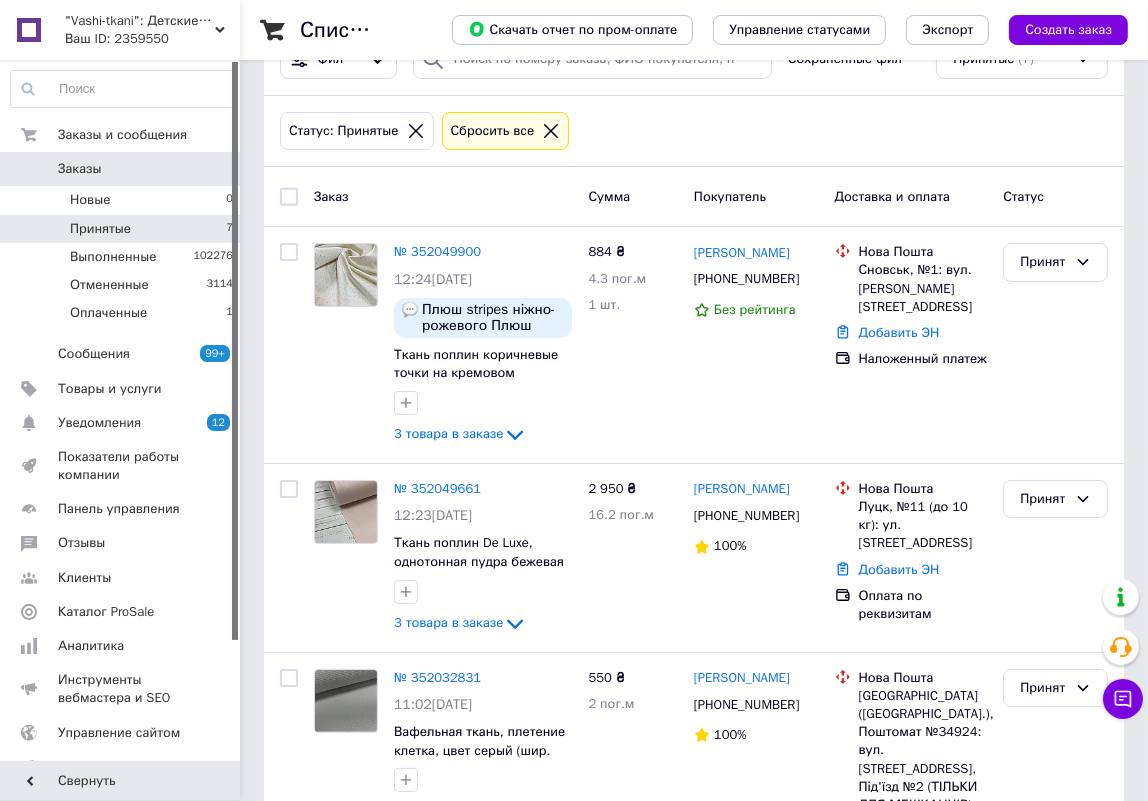 click on "Оплаченные 1" at bounding box center (122, 318) 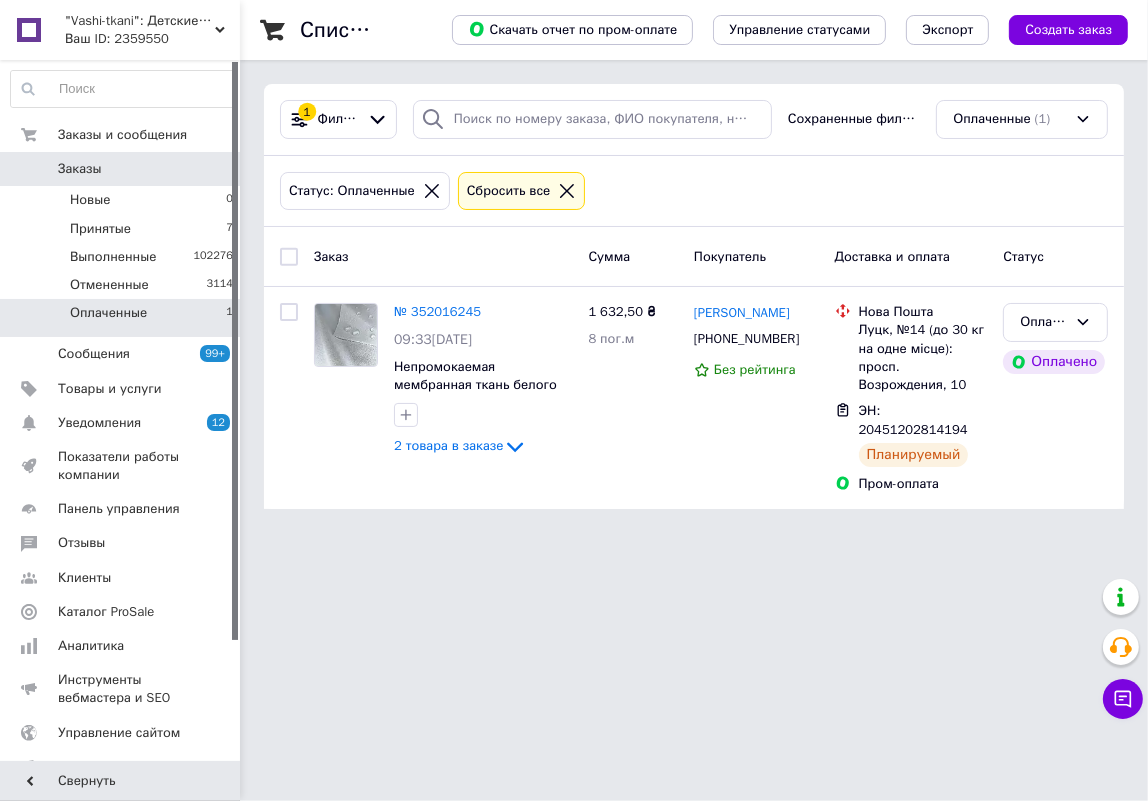 scroll, scrollTop: 0, scrollLeft: 0, axis: both 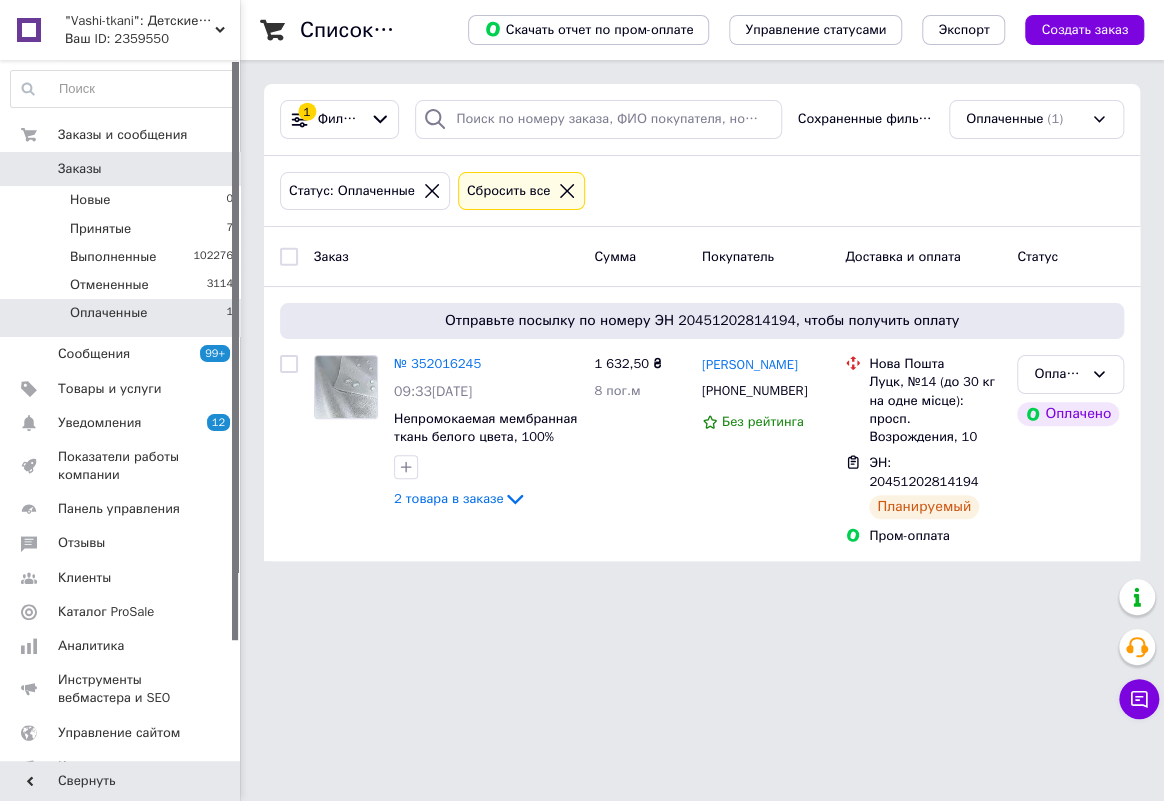click on "№ 352016245" at bounding box center [437, 363] 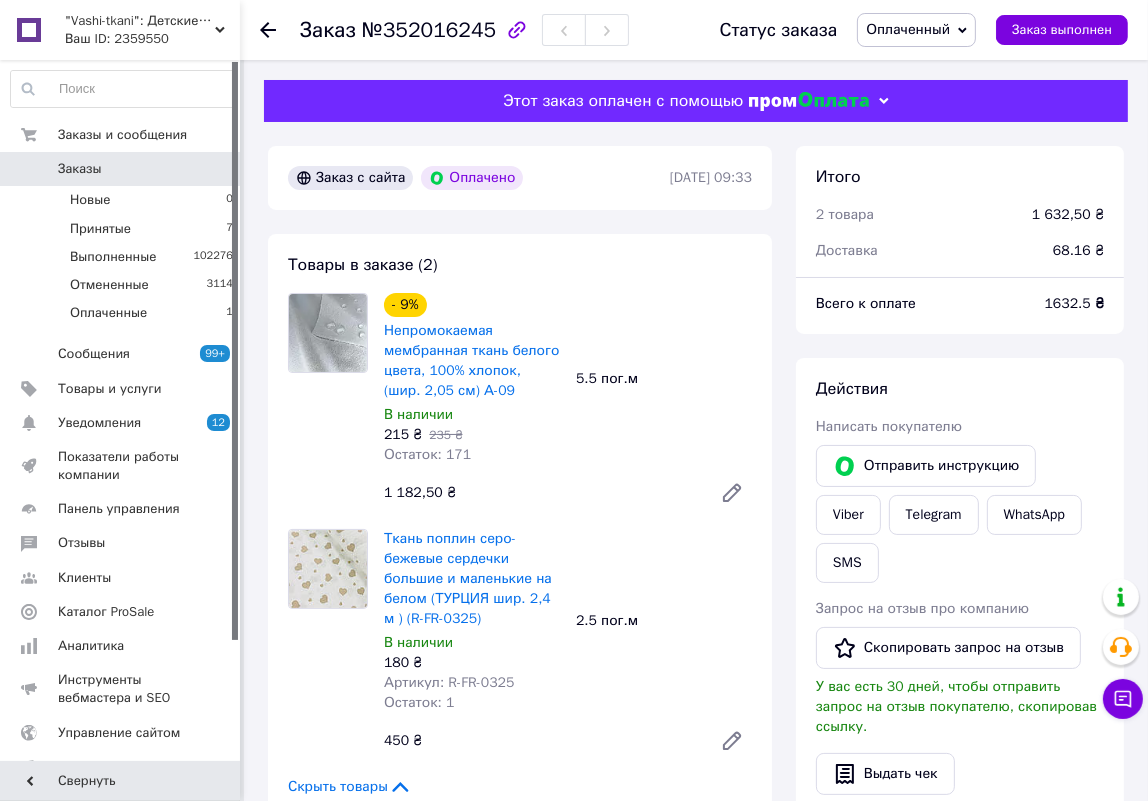scroll, scrollTop: 83, scrollLeft: 0, axis: vertical 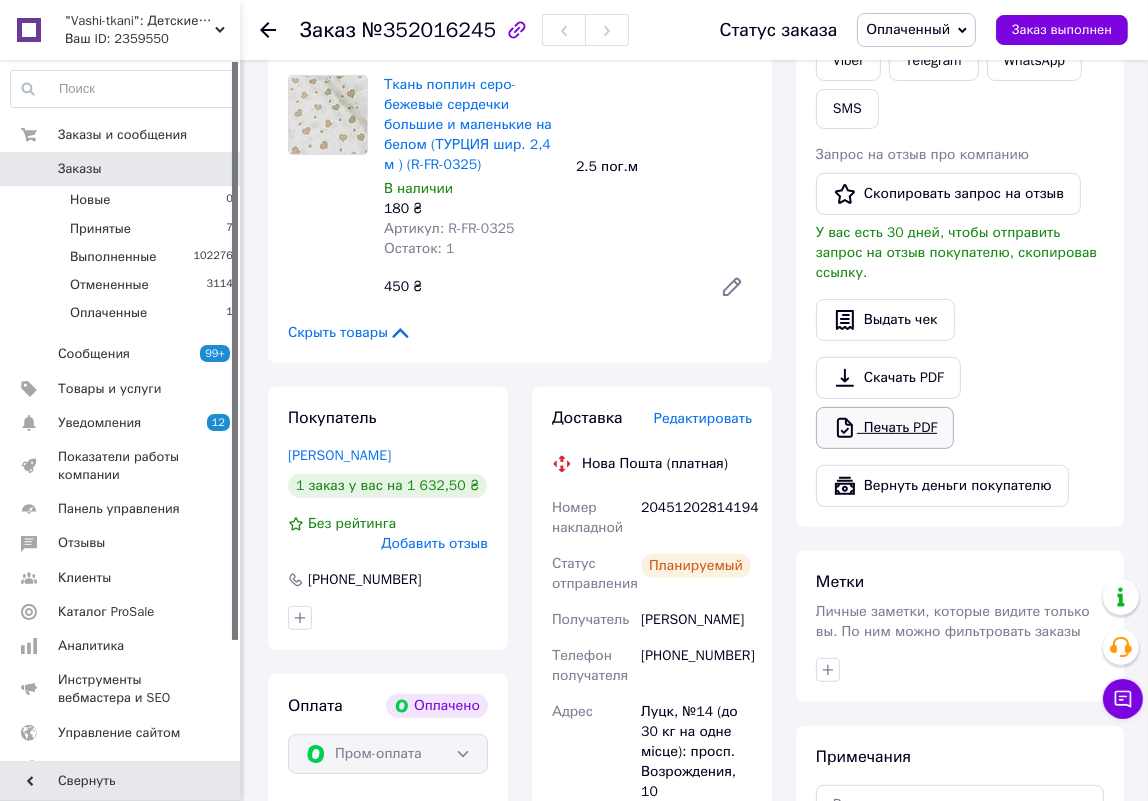 click on "Печать PDF" at bounding box center [885, 428] 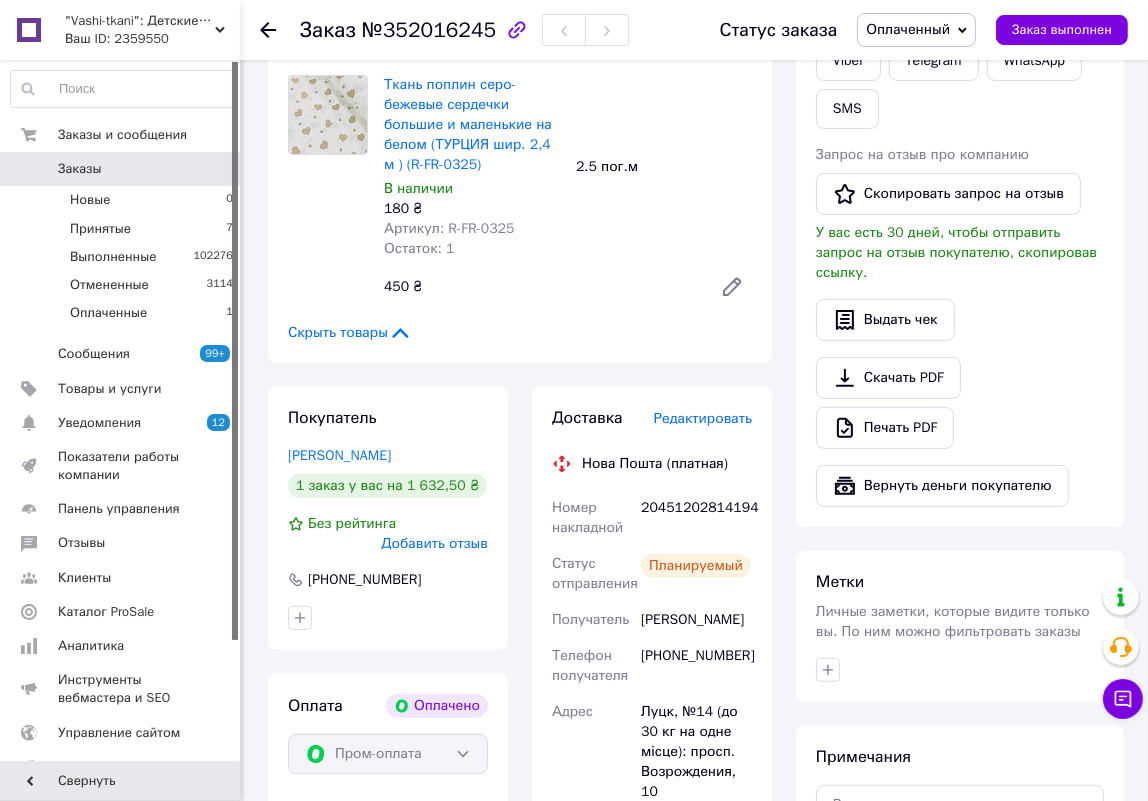click on "Заказы" at bounding box center [121, 169] 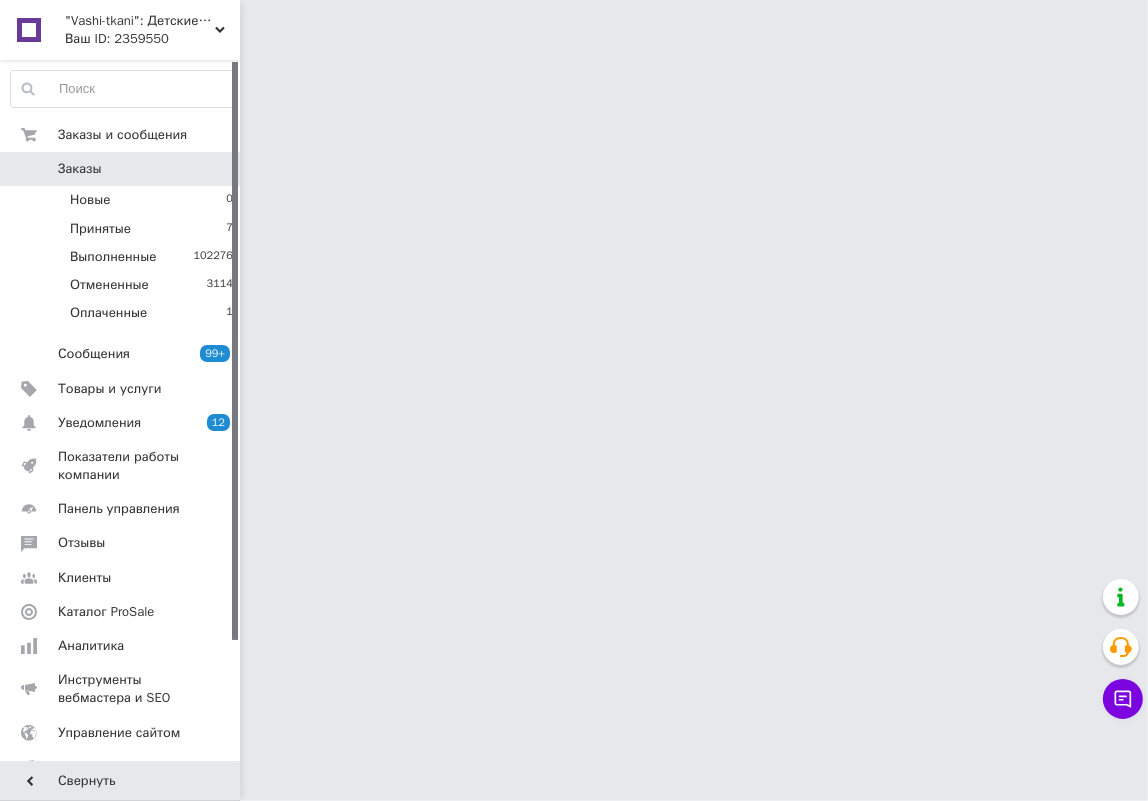 scroll, scrollTop: 0, scrollLeft: 0, axis: both 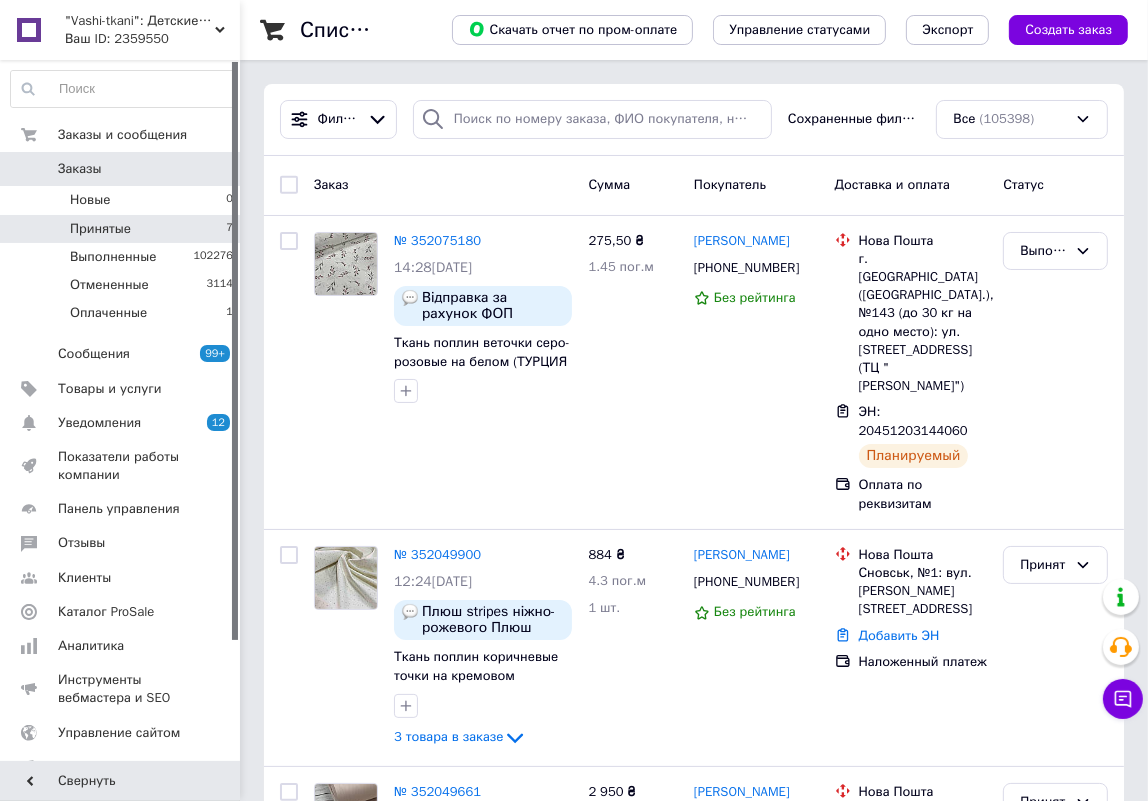 click on "Принятые 7" at bounding box center (122, 229) 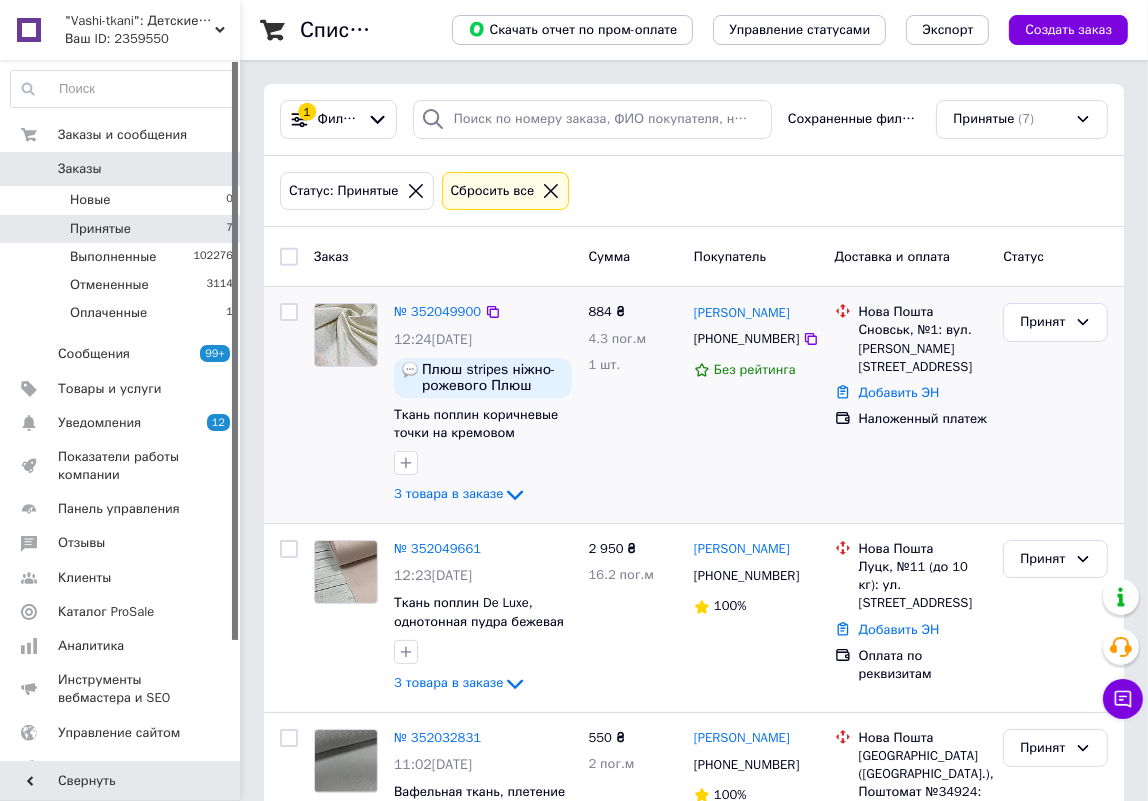 click on "[PHONE_NUMBER]" at bounding box center [746, 338] 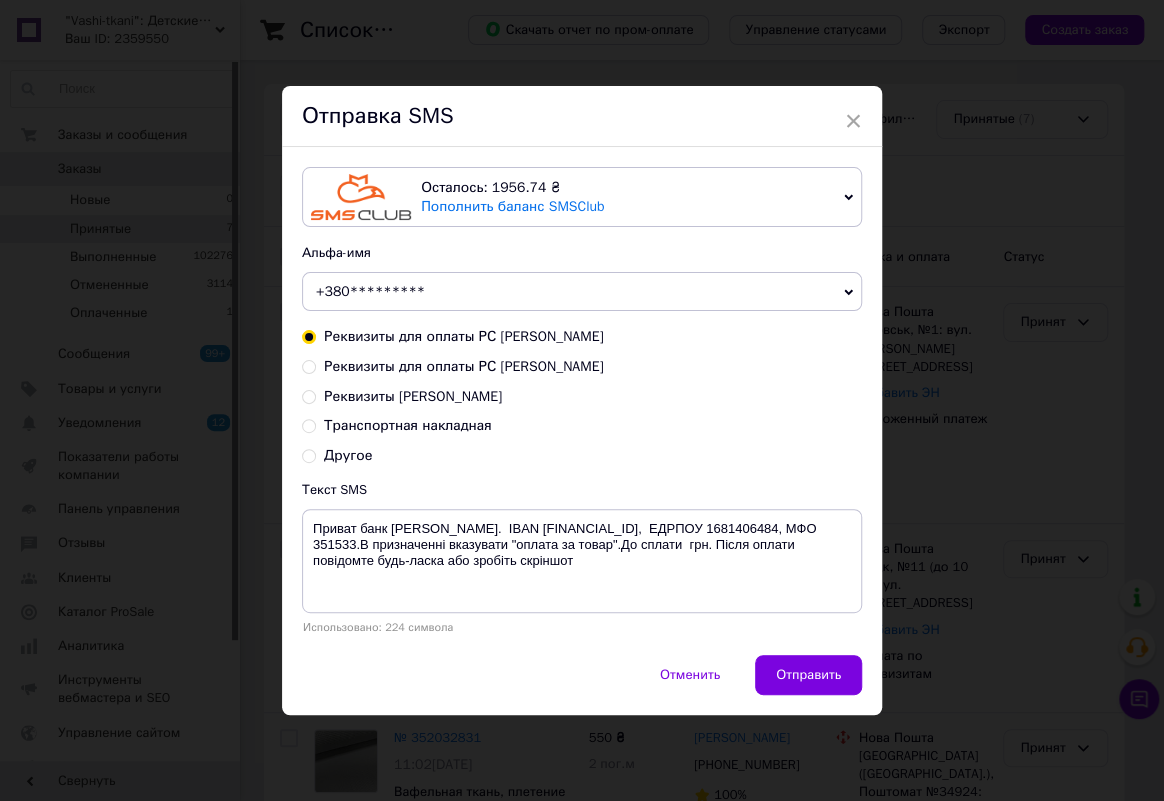 click on "Транспортная накладная" at bounding box center (408, 425) 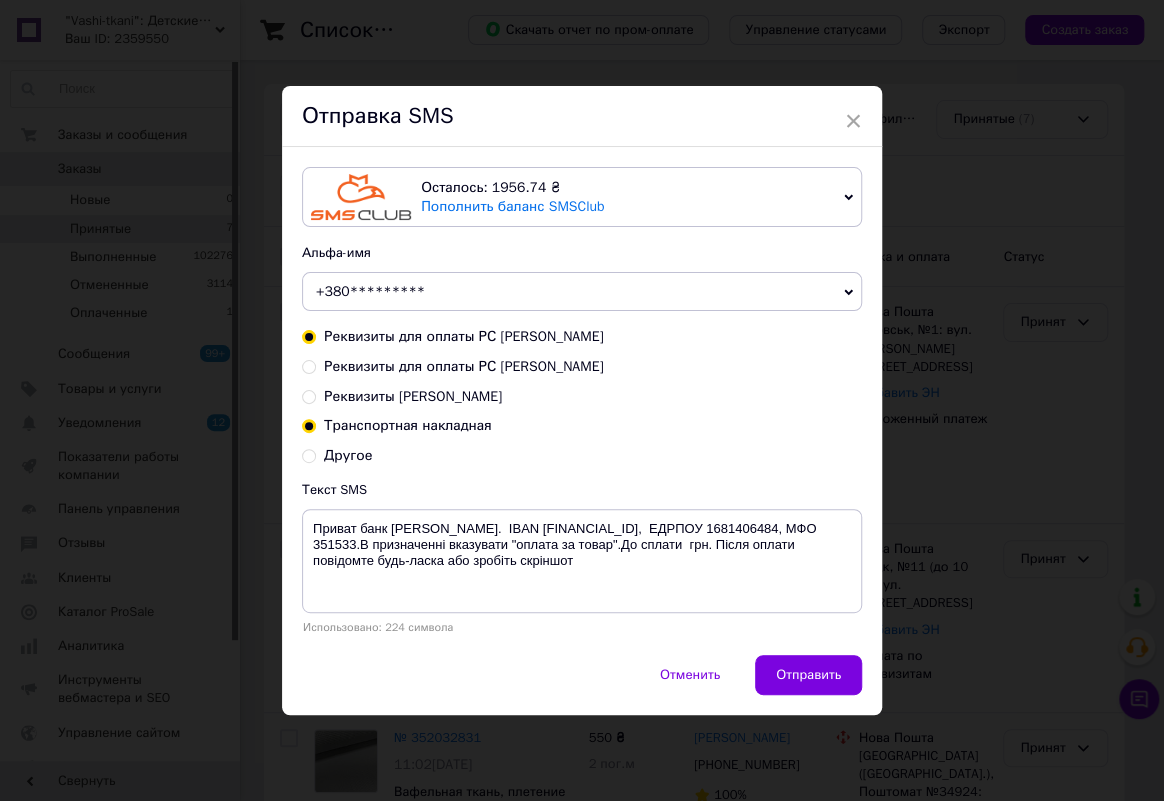 radio on "true" 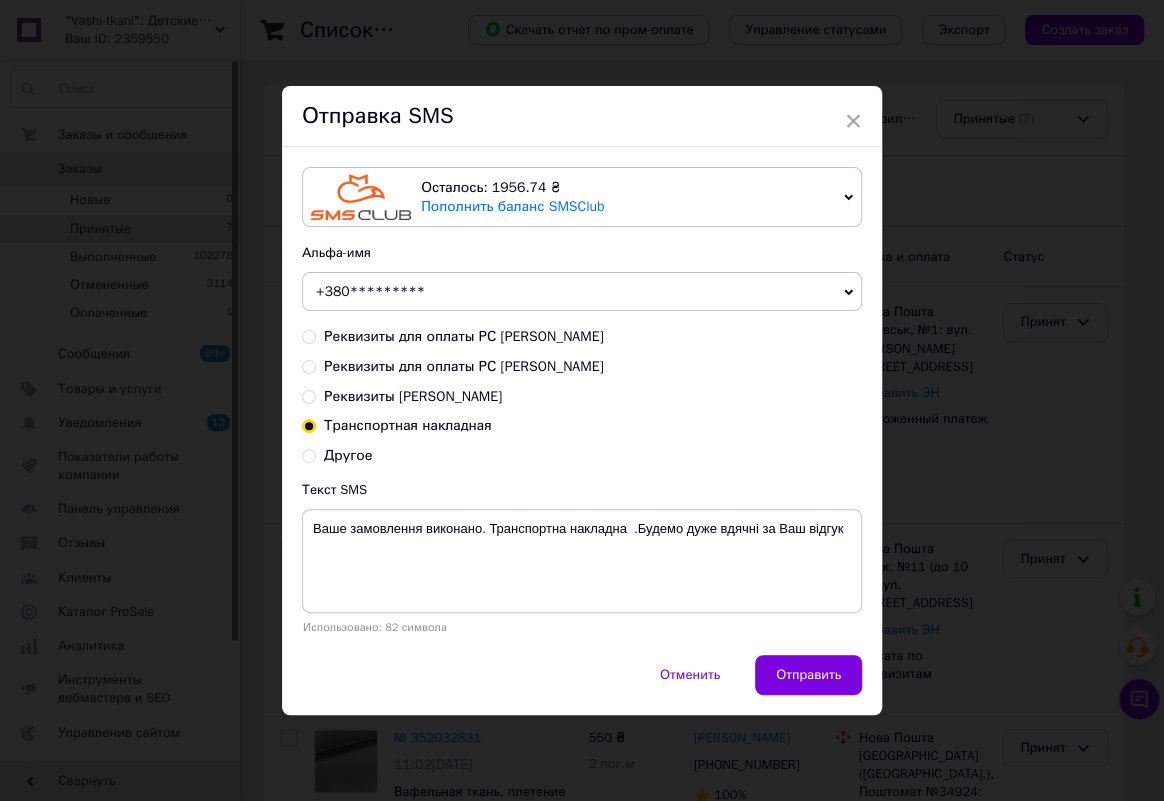 click on "+380*********" at bounding box center (370, 291) 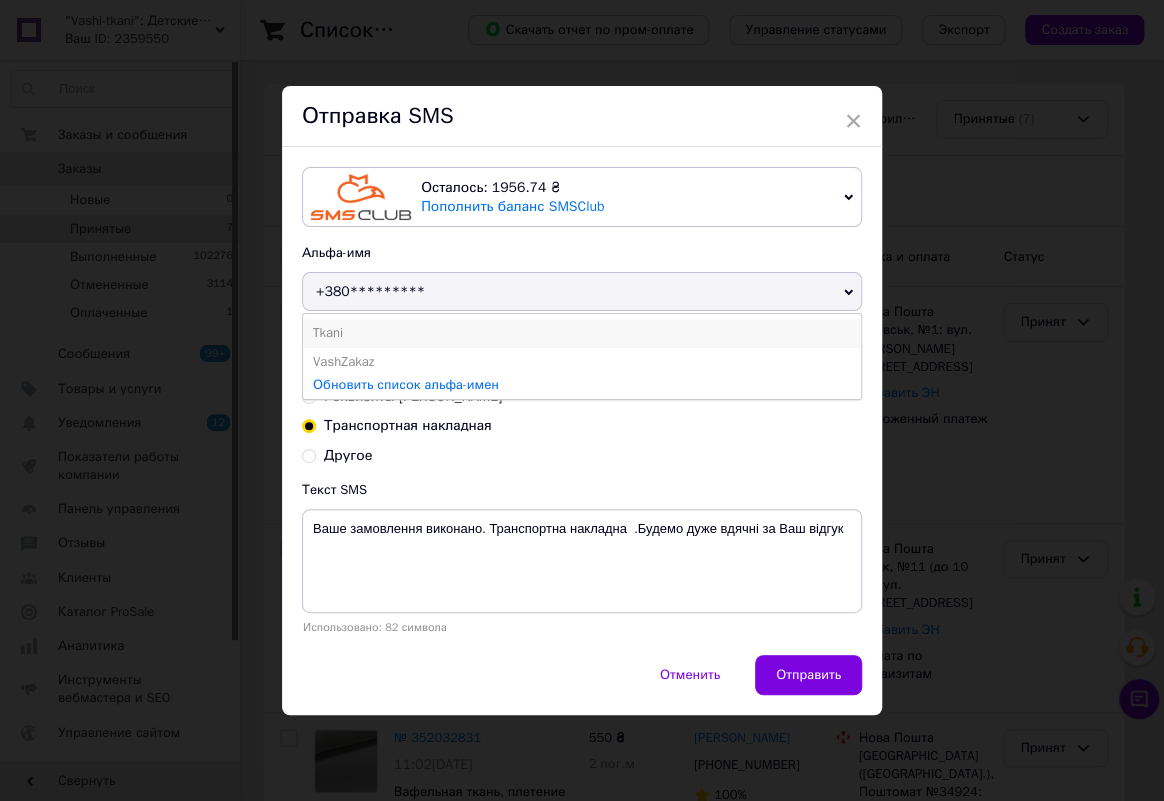 click on "Tkani" at bounding box center [582, 333] 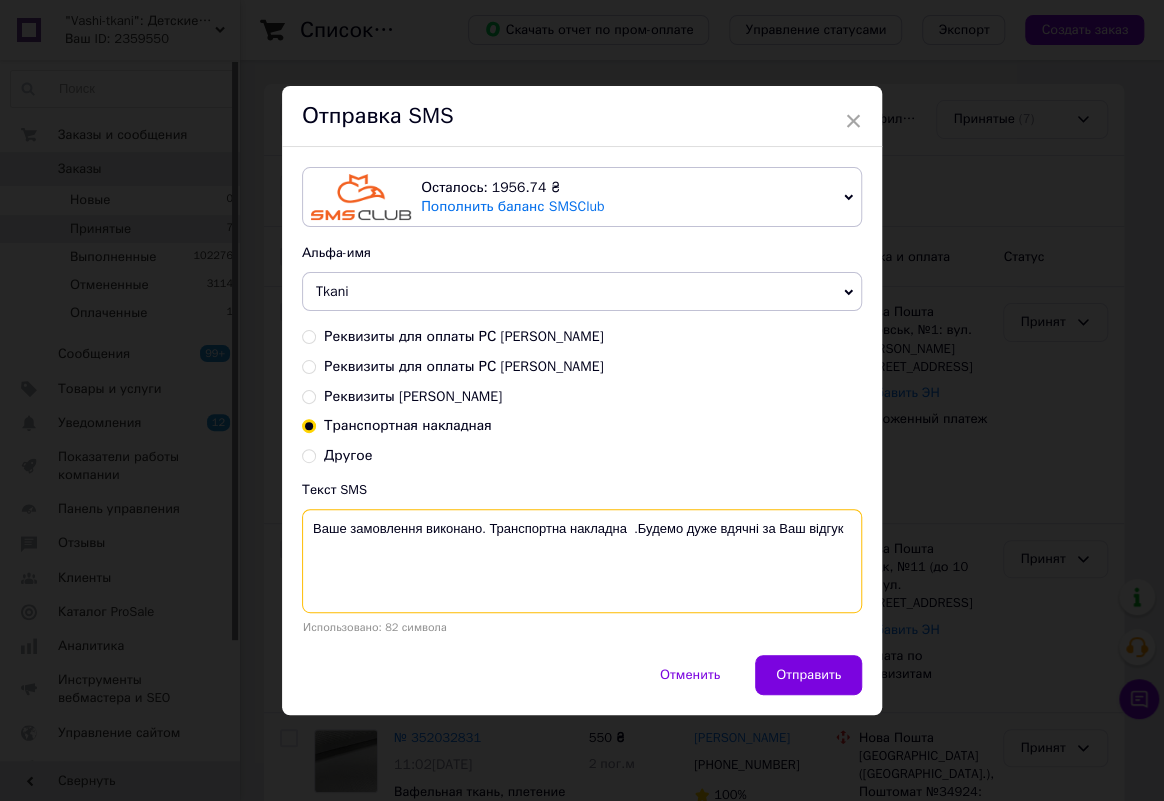click on "Ваше замовлення виконано. Транспортна накладна  .Будемо дуже вдячні за Ваш відгук" at bounding box center [582, 561] 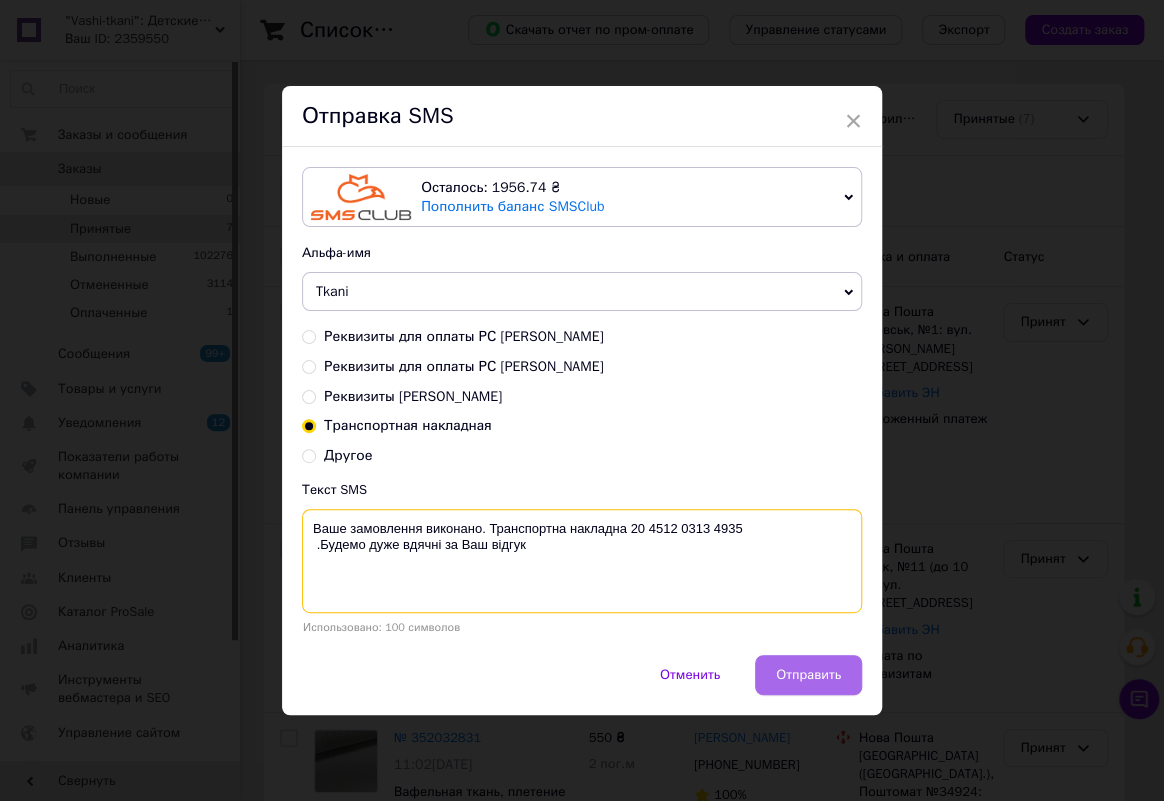 type on "Ваше замовлення виконано. Транспортна накладна 20 4512 0313 4935
.Будемо дуже вдячні за Ваш відгук" 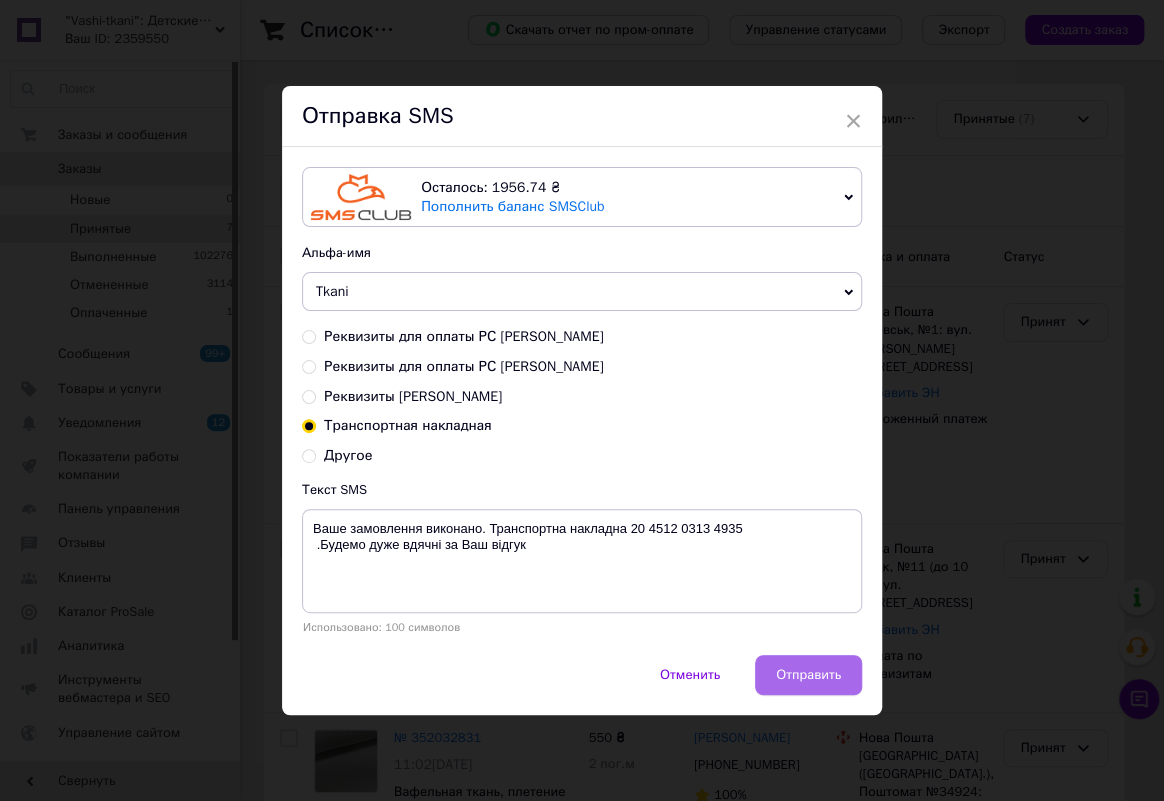 click on "Отправить" at bounding box center [808, 675] 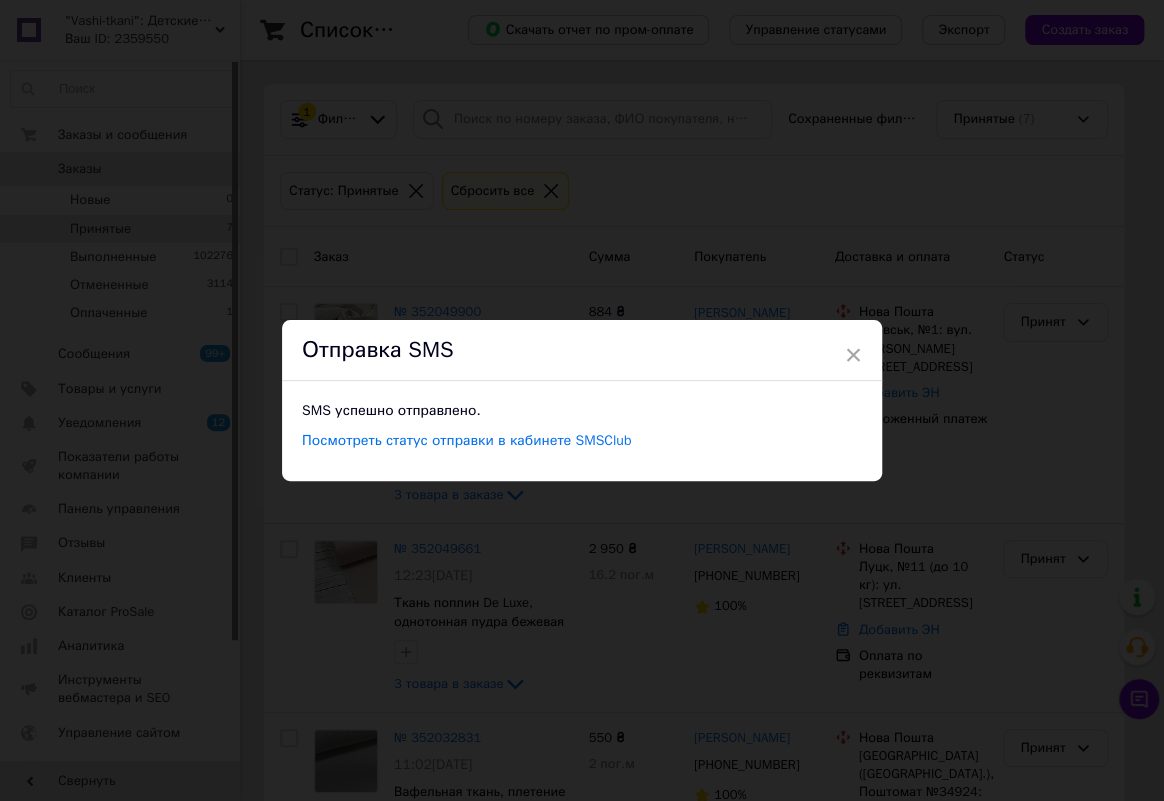 click on "Отправка SMS" at bounding box center (582, 350) 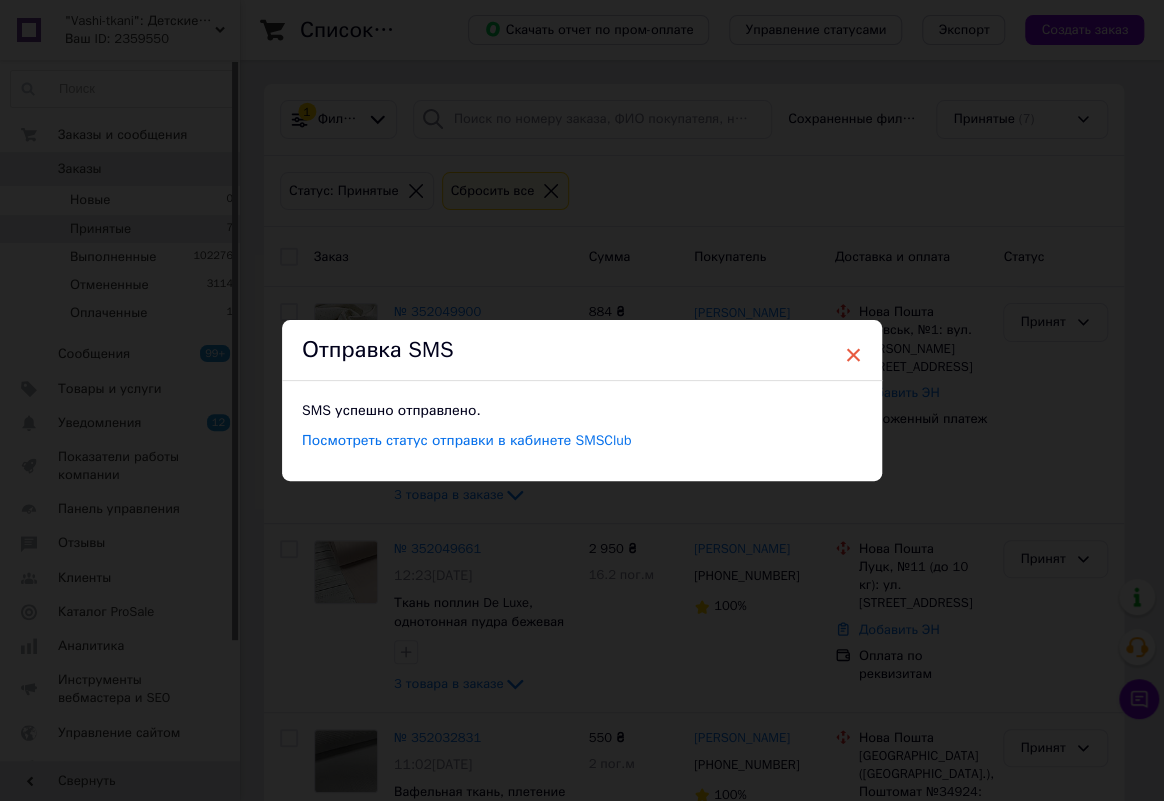 click on "×" at bounding box center (853, 355) 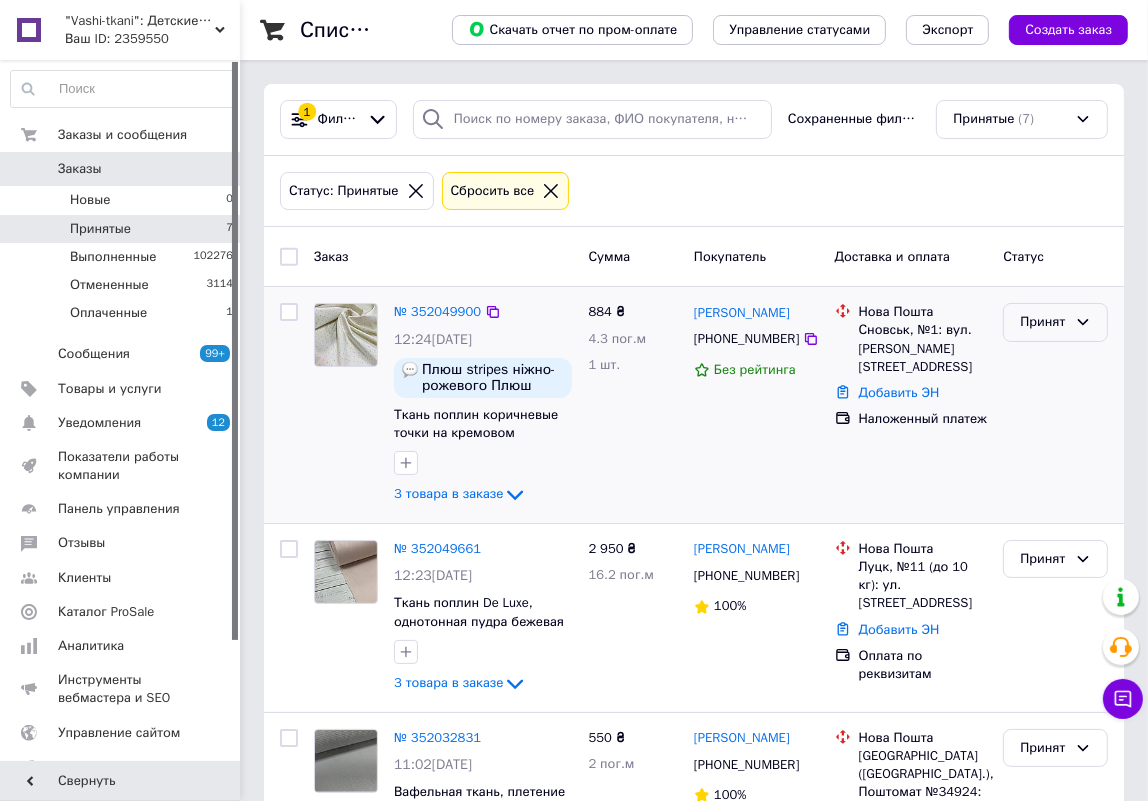 click on "Принят" at bounding box center [1043, 322] 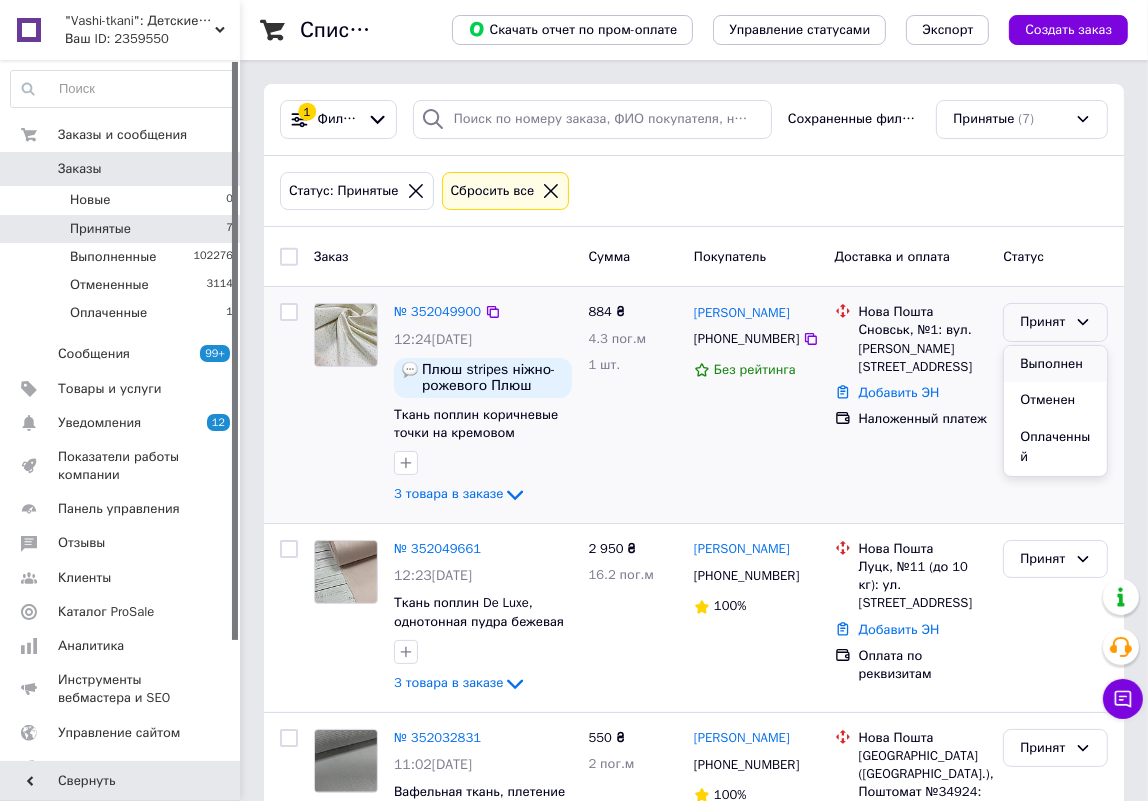 click on "Выполнен" at bounding box center (1055, 364) 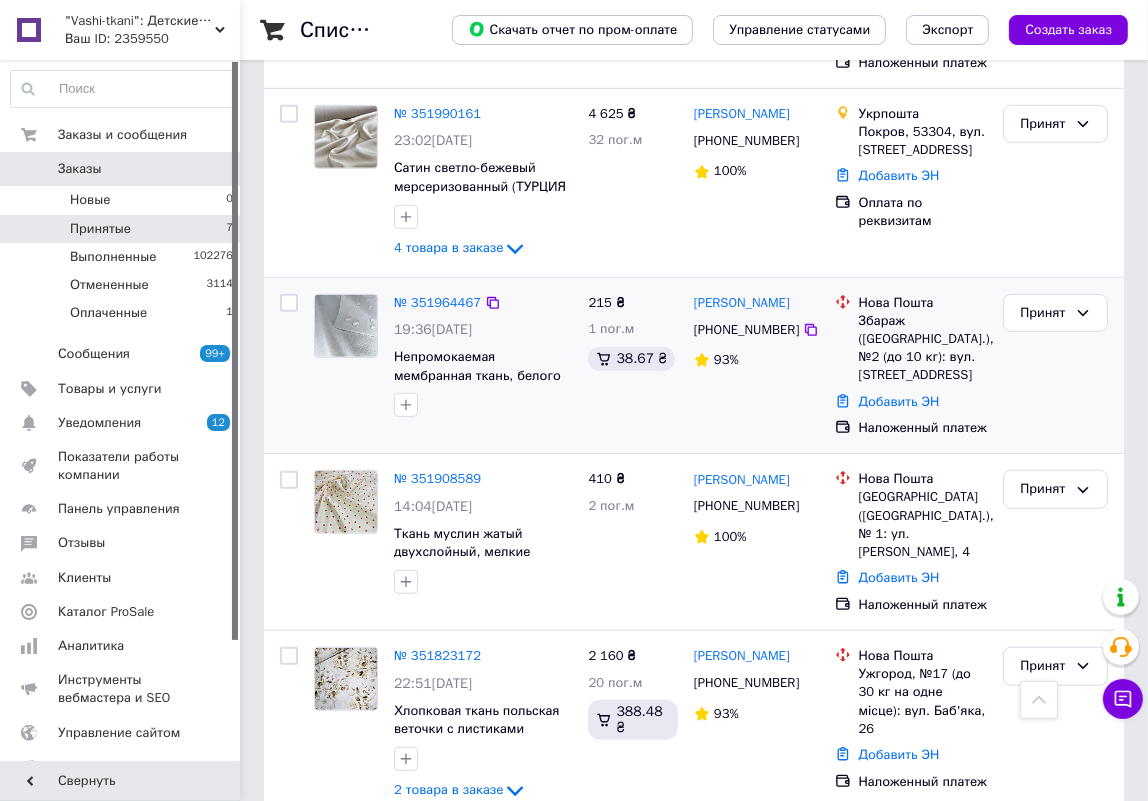 scroll, scrollTop: 859, scrollLeft: 0, axis: vertical 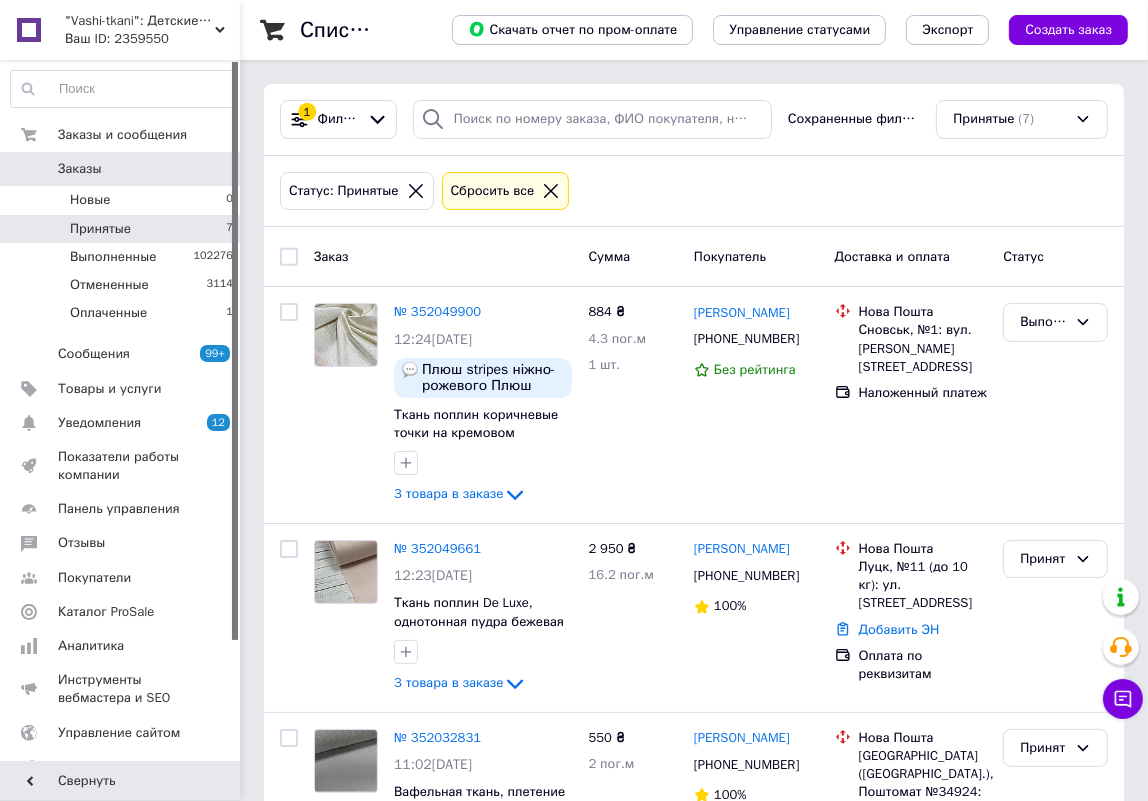 click on "Заказы" at bounding box center (121, 169) 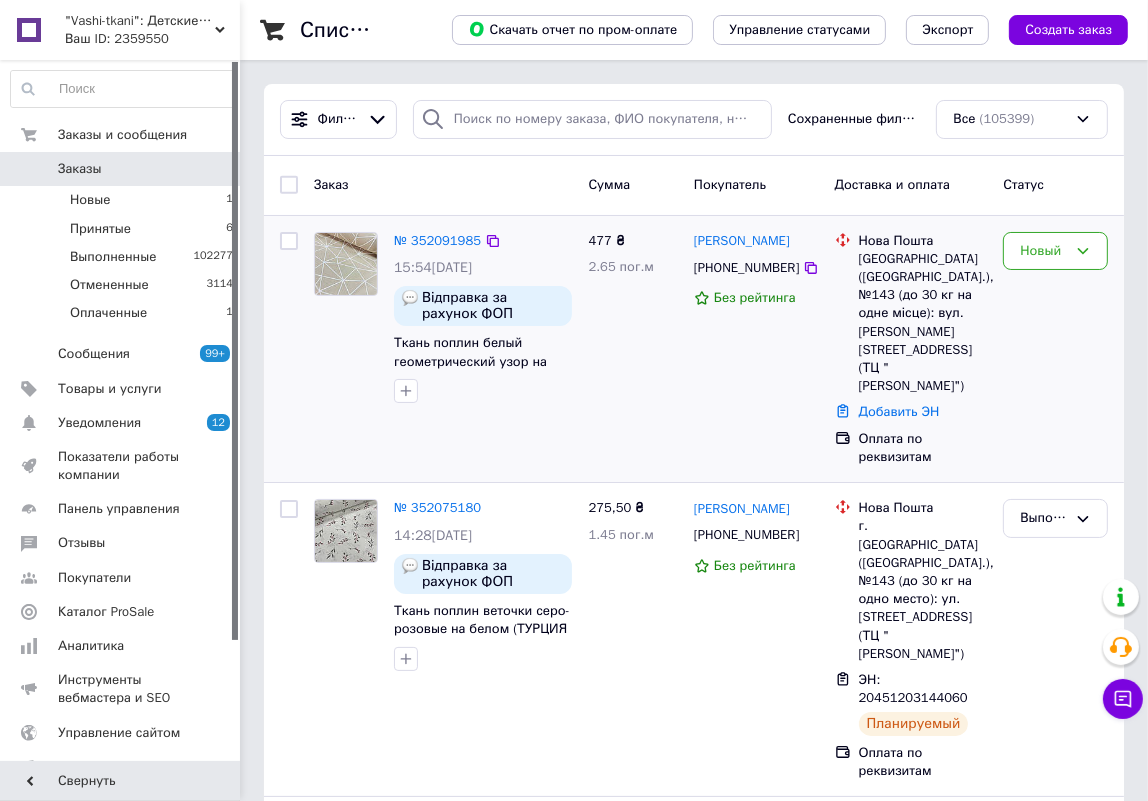 drag, startPoint x: 490, startPoint y: 242, endPoint x: 490, endPoint y: 258, distance: 16 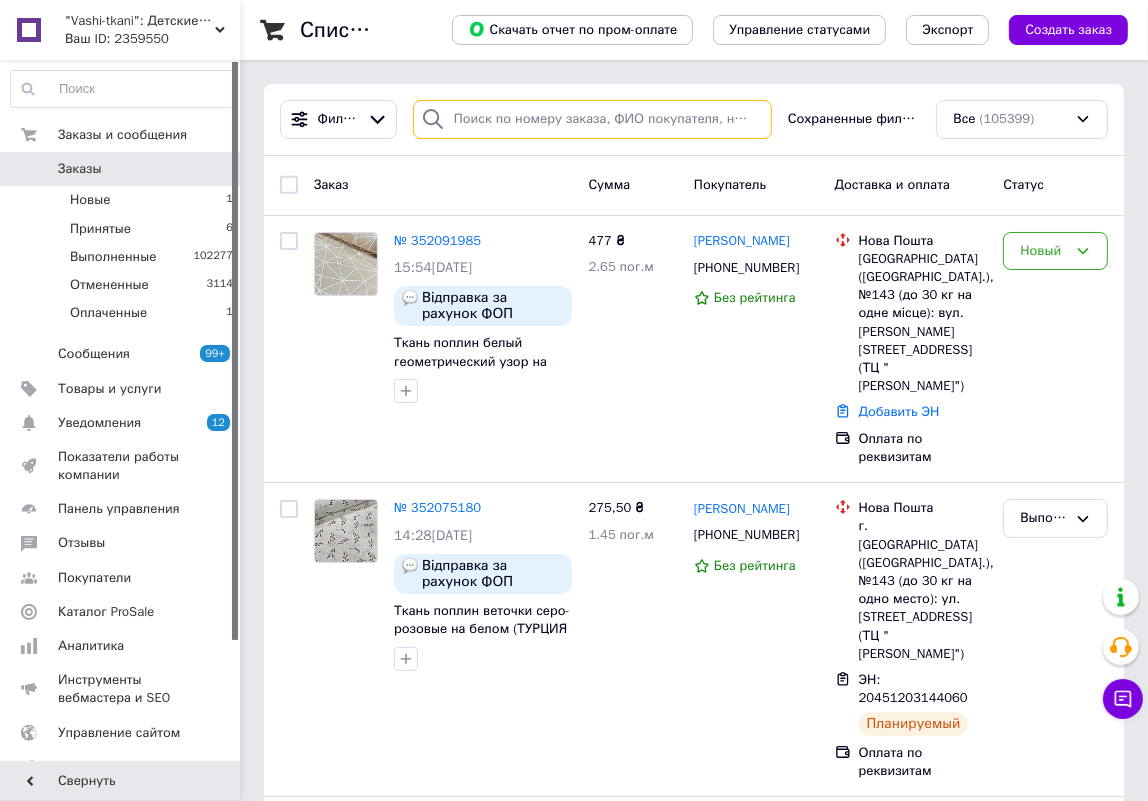 click at bounding box center [592, 119] 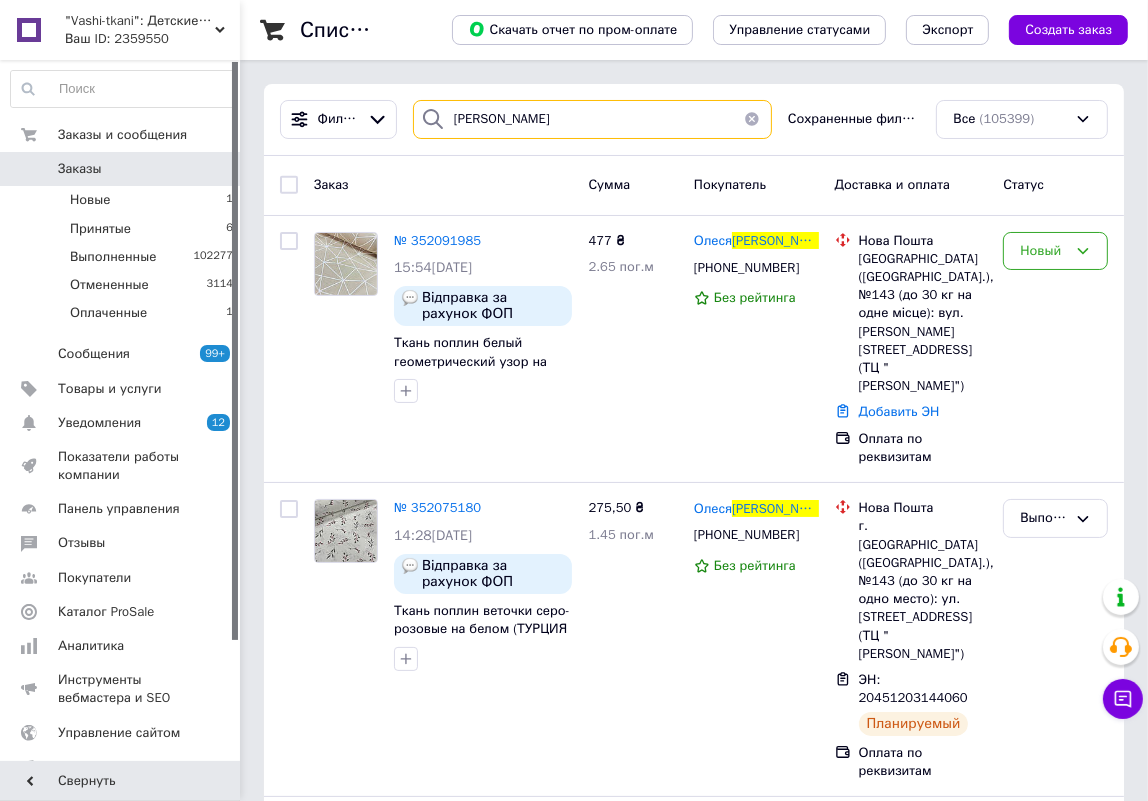 type on "[PERSON_NAME]" 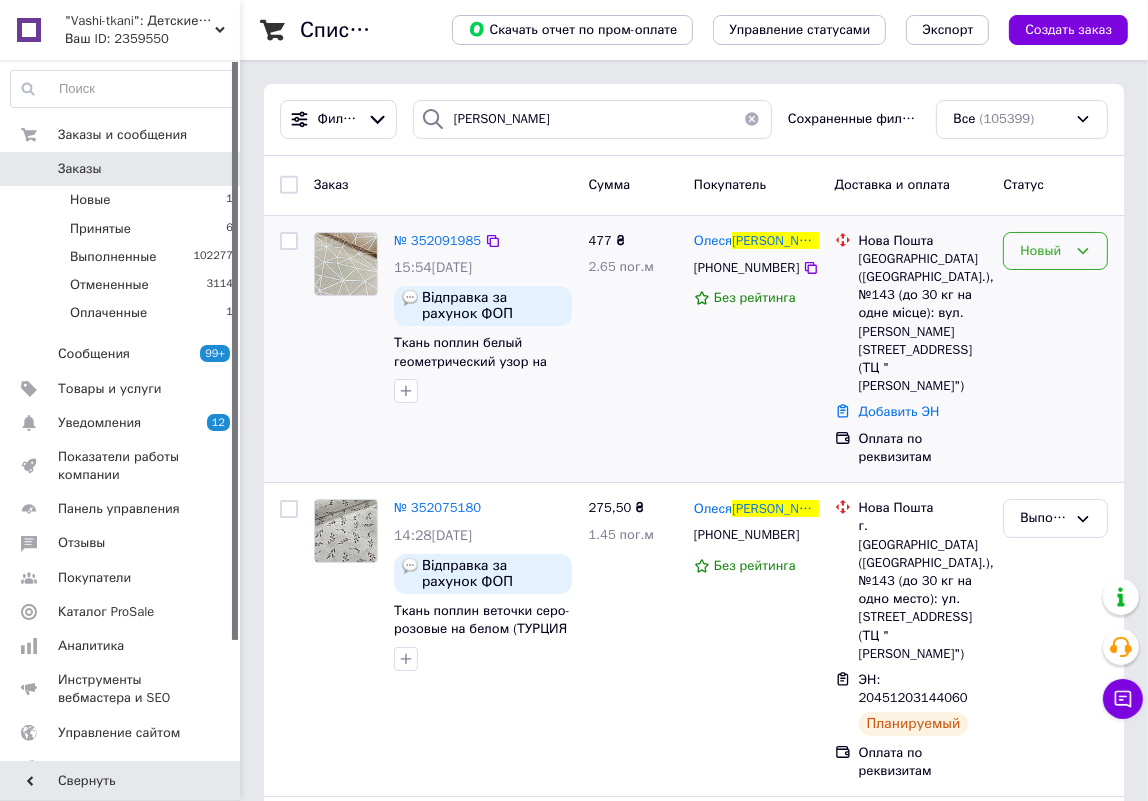 click 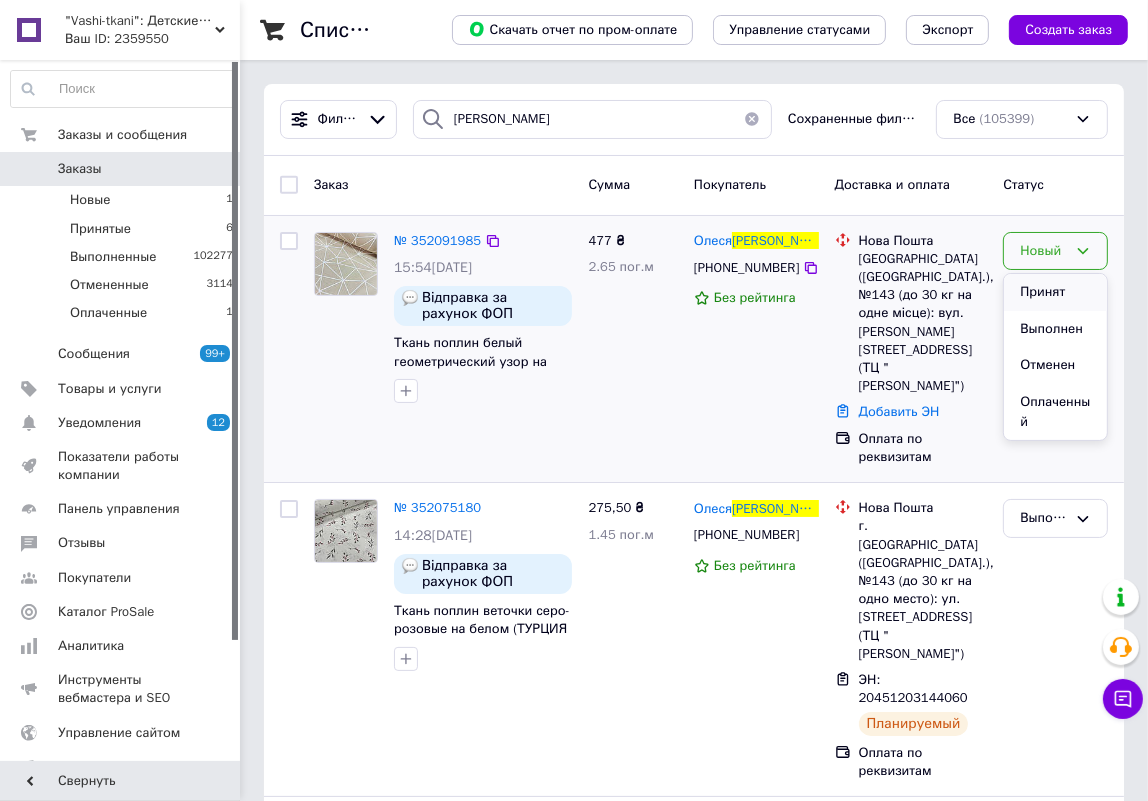 click on "Принят" at bounding box center [1055, 292] 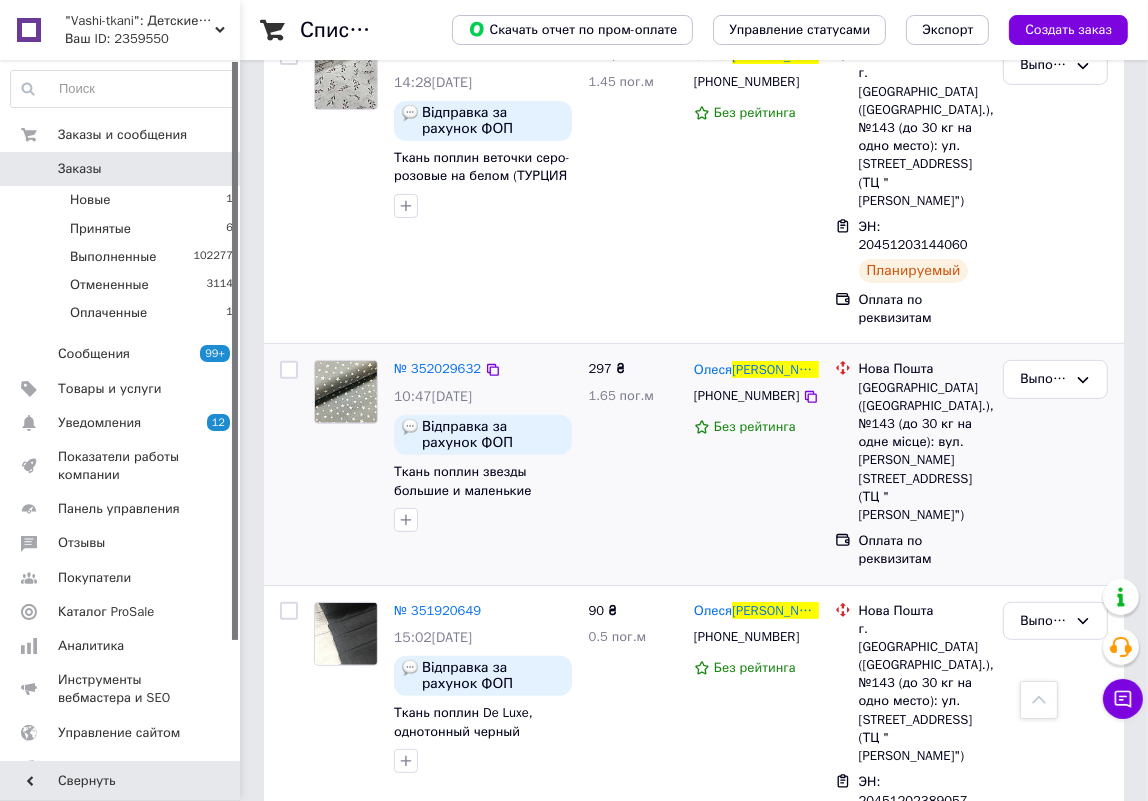 scroll, scrollTop: 181, scrollLeft: 0, axis: vertical 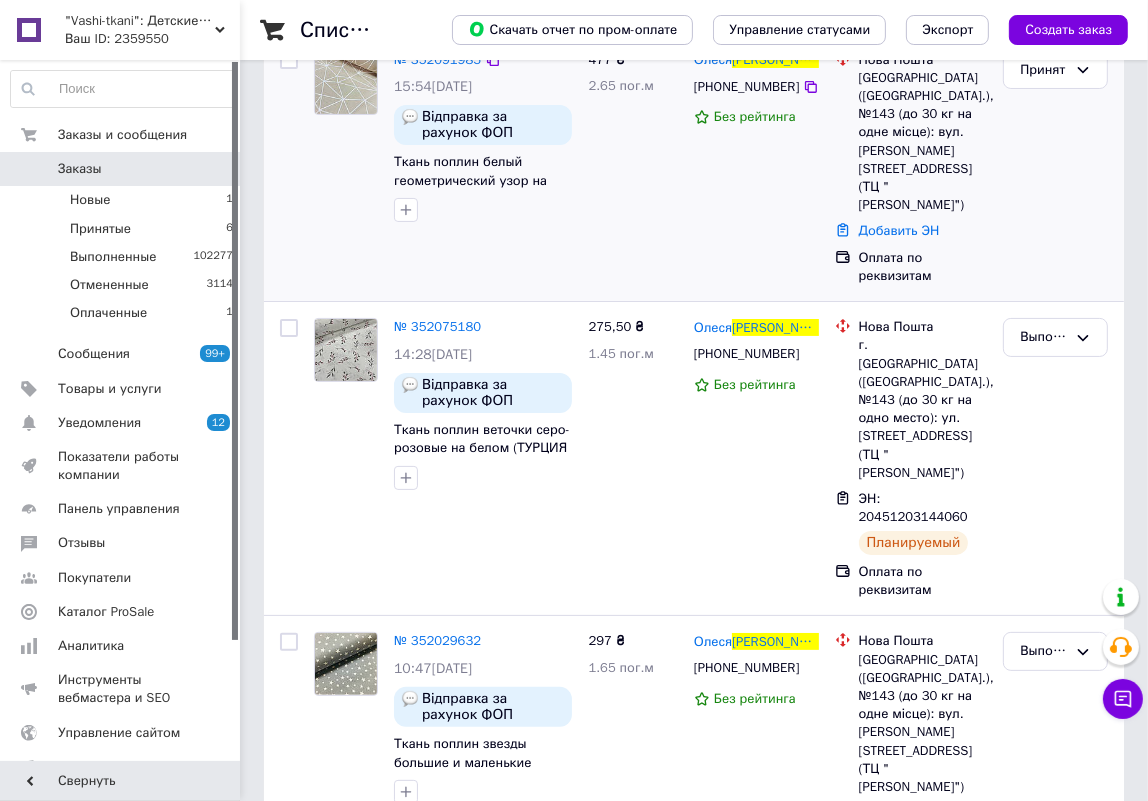 drag, startPoint x: 175, startPoint y: 230, endPoint x: 263, endPoint y: 731, distance: 508.66983 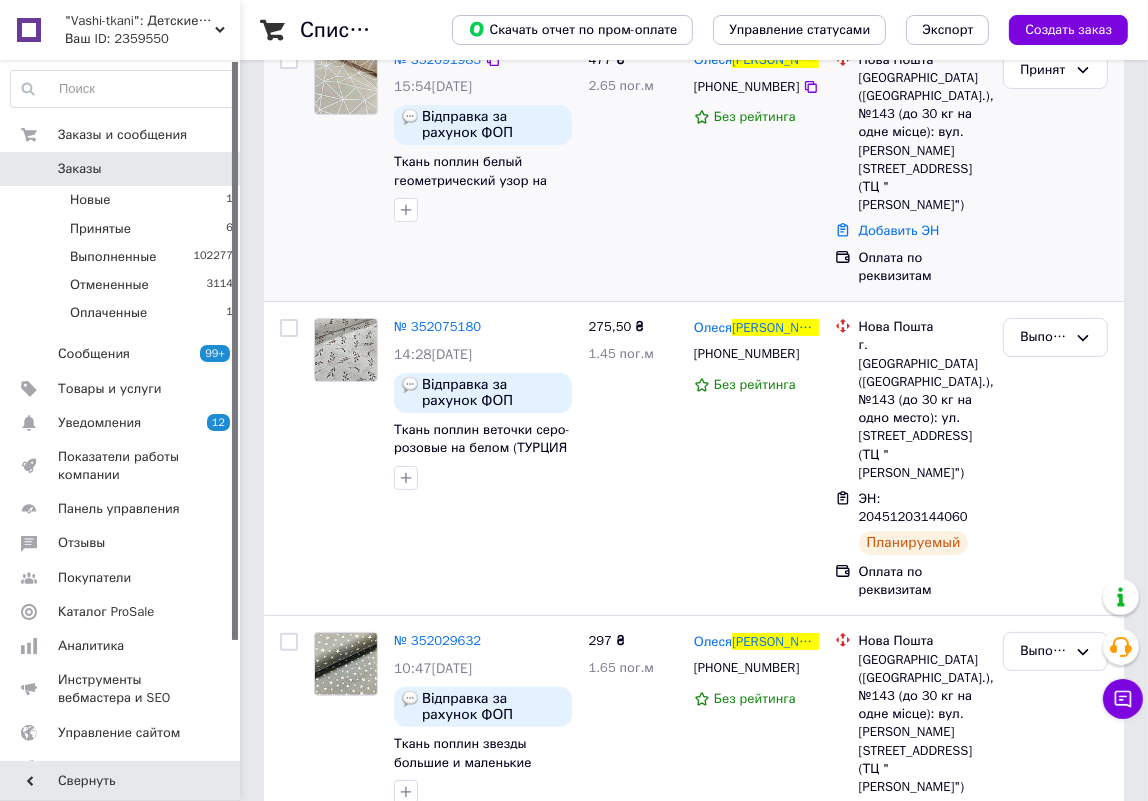 type 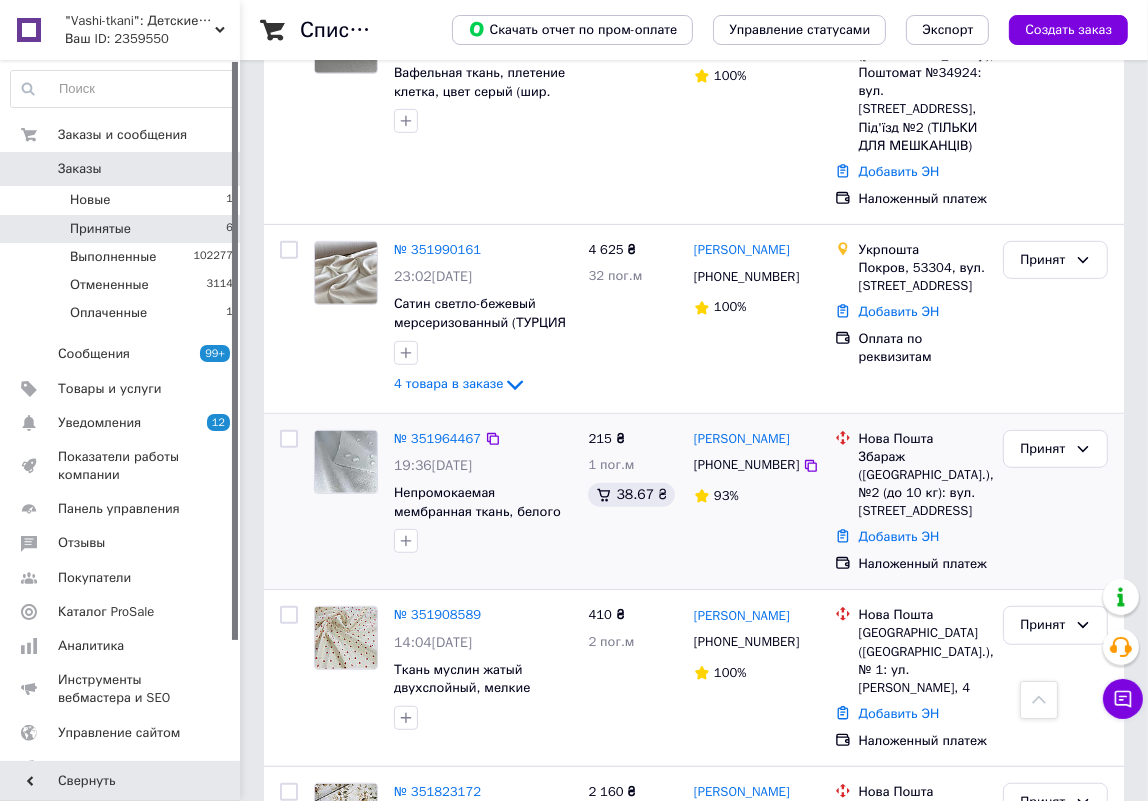 scroll, scrollTop: 818, scrollLeft: 0, axis: vertical 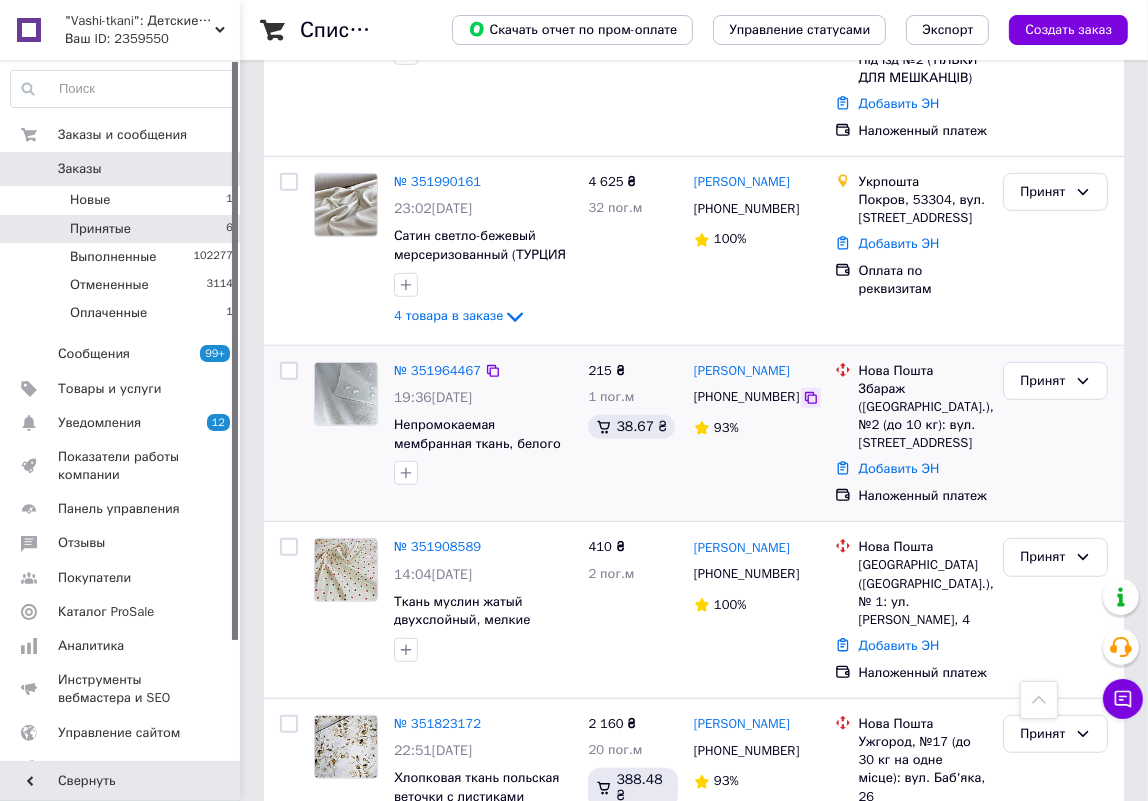 click 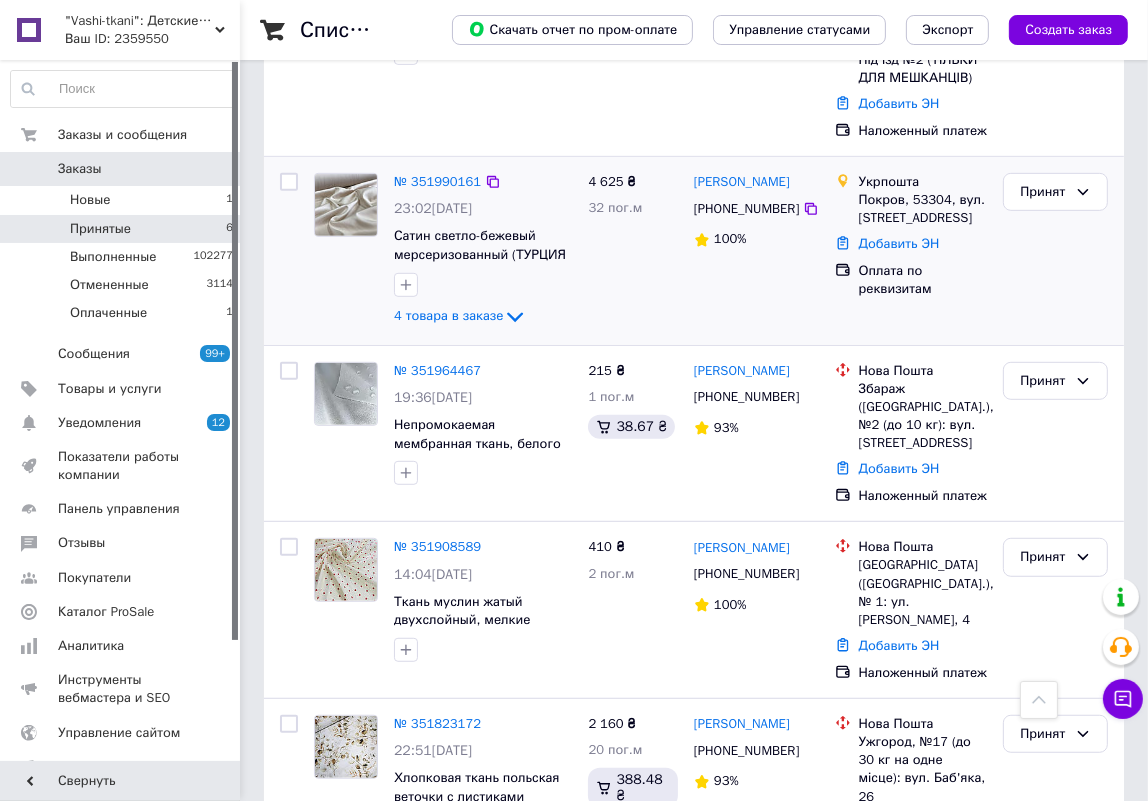 click on "№ 351990161" at bounding box center [437, 182] 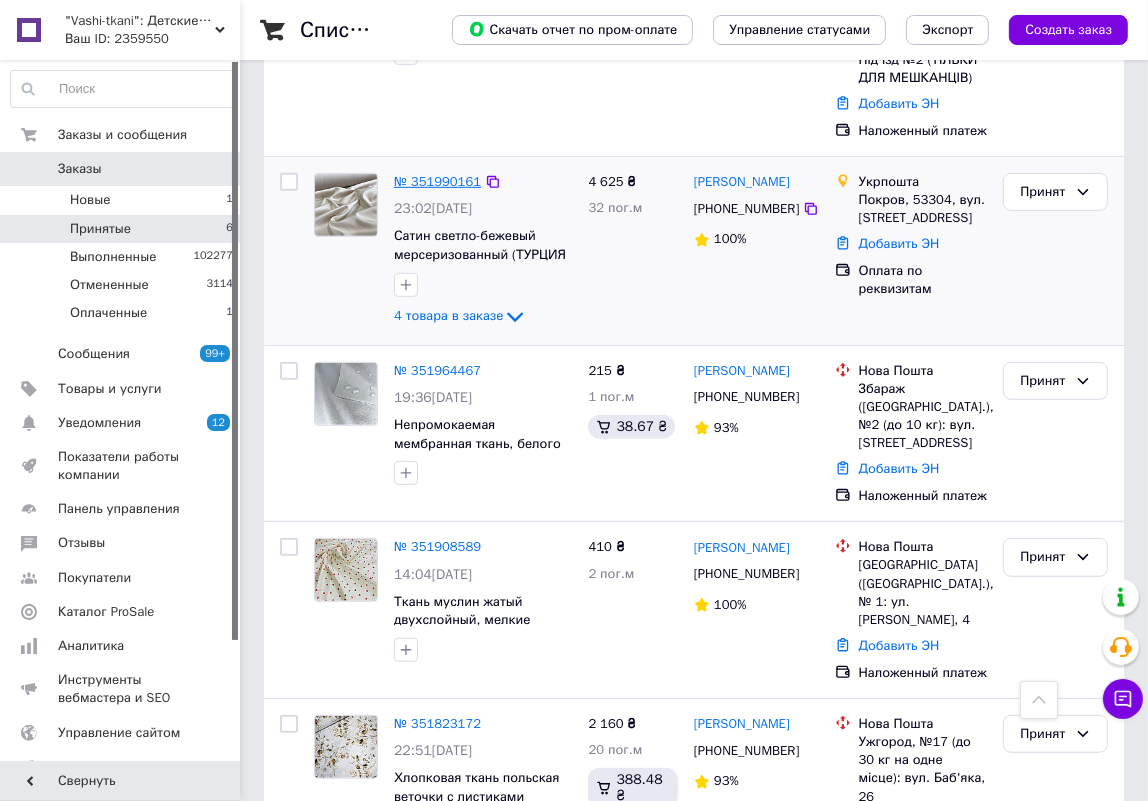 click on "№ 351990161" at bounding box center [437, 181] 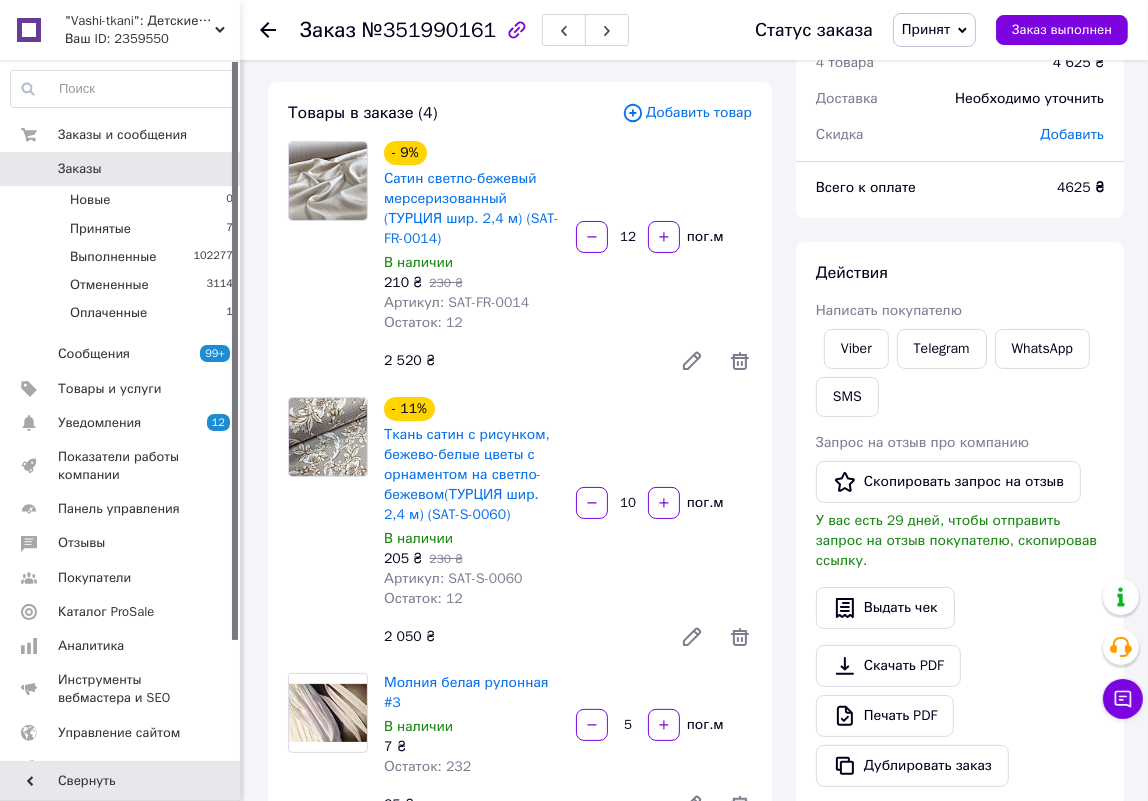scroll, scrollTop: 90, scrollLeft: 0, axis: vertical 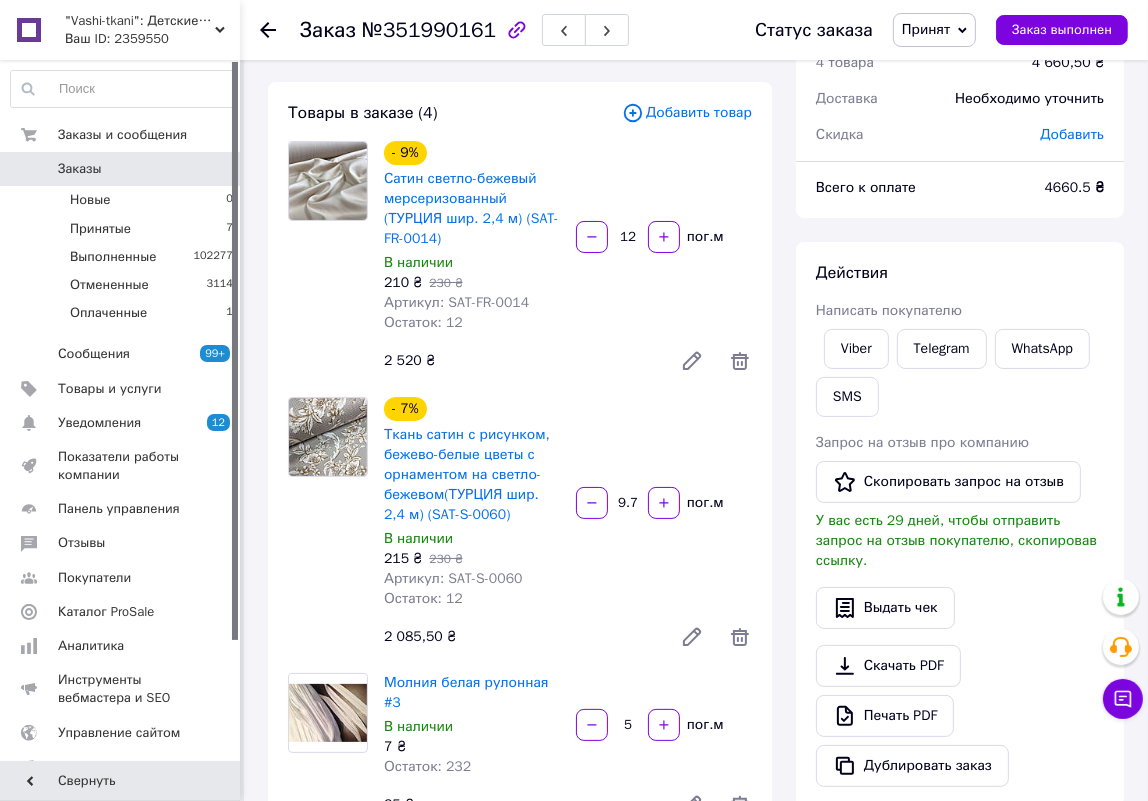 type on "9.7" 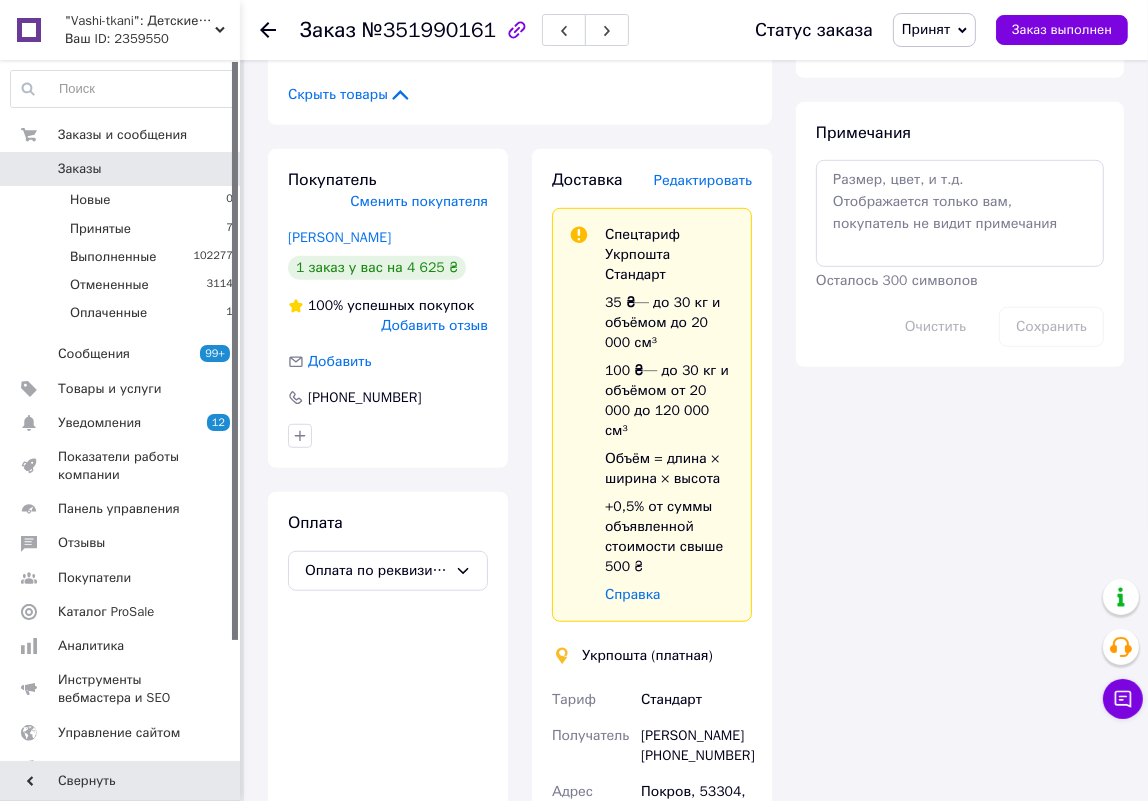 scroll, scrollTop: 1063, scrollLeft: 0, axis: vertical 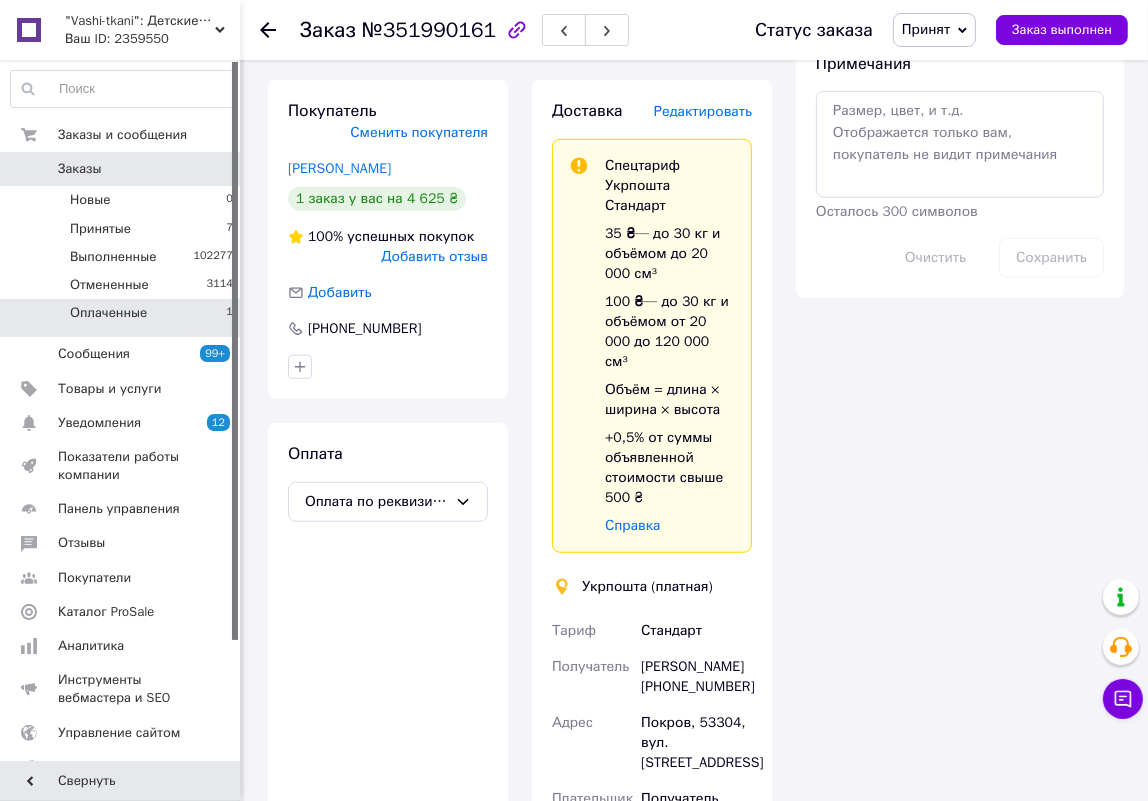 click on "Оплаченные 1" at bounding box center [122, 318] 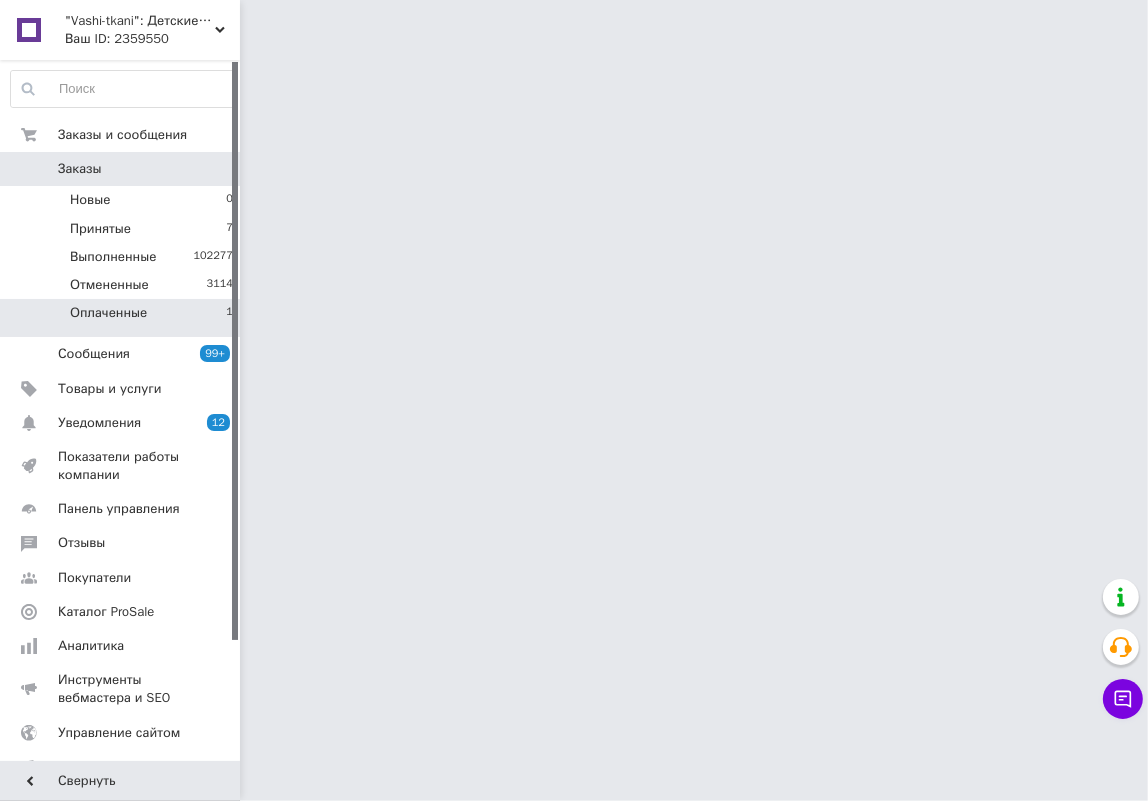 scroll, scrollTop: 0, scrollLeft: 0, axis: both 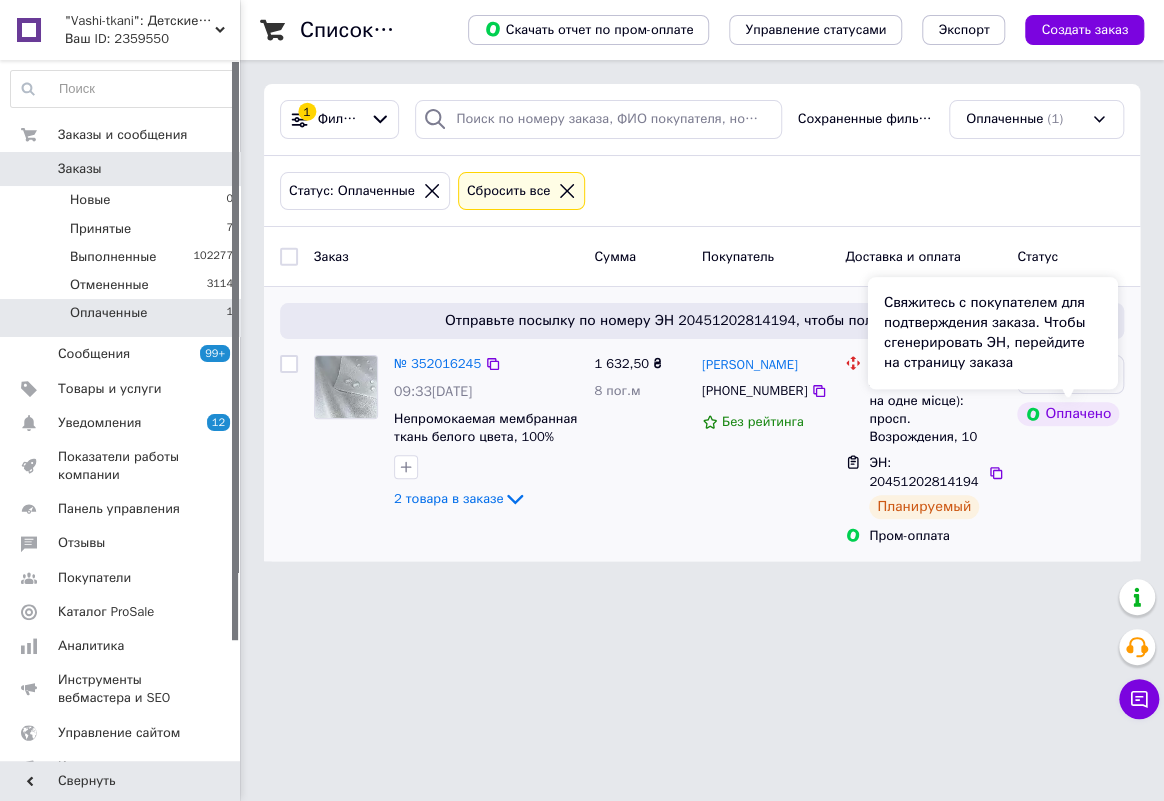 click on "Свяжитесь с покупателем для подтверждения заказа.
Чтобы сгенерировать ЭН, перейдите на страницу заказа" at bounding box center (993, 333) 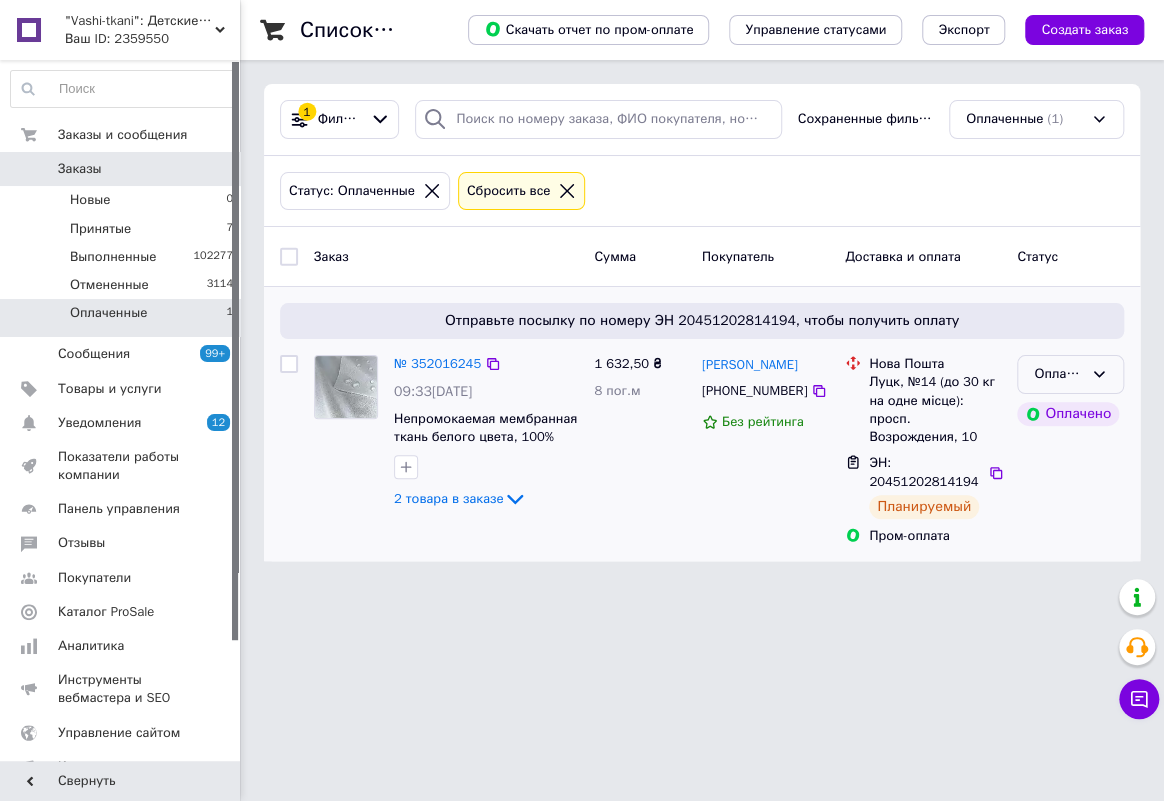 click on "Оплаченный" at bounding box center [1070, 374] 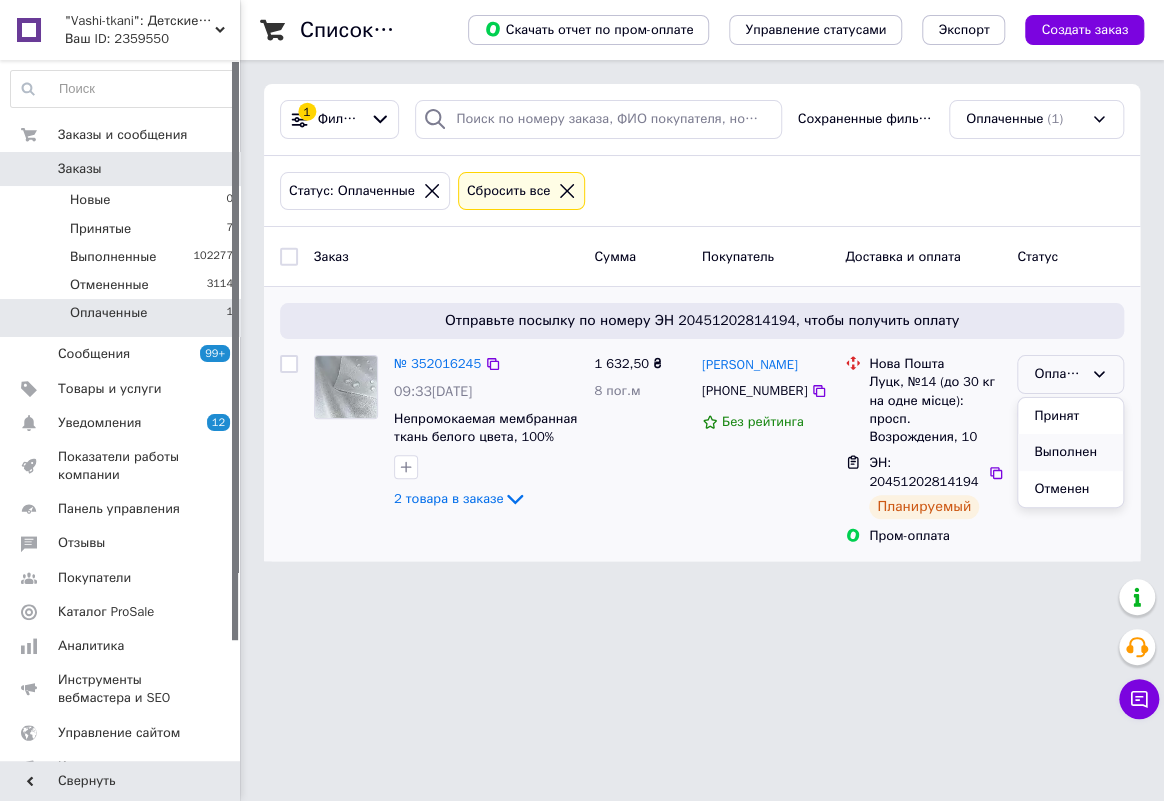 click on "Выполнен" at bounding box center [1070, 452] 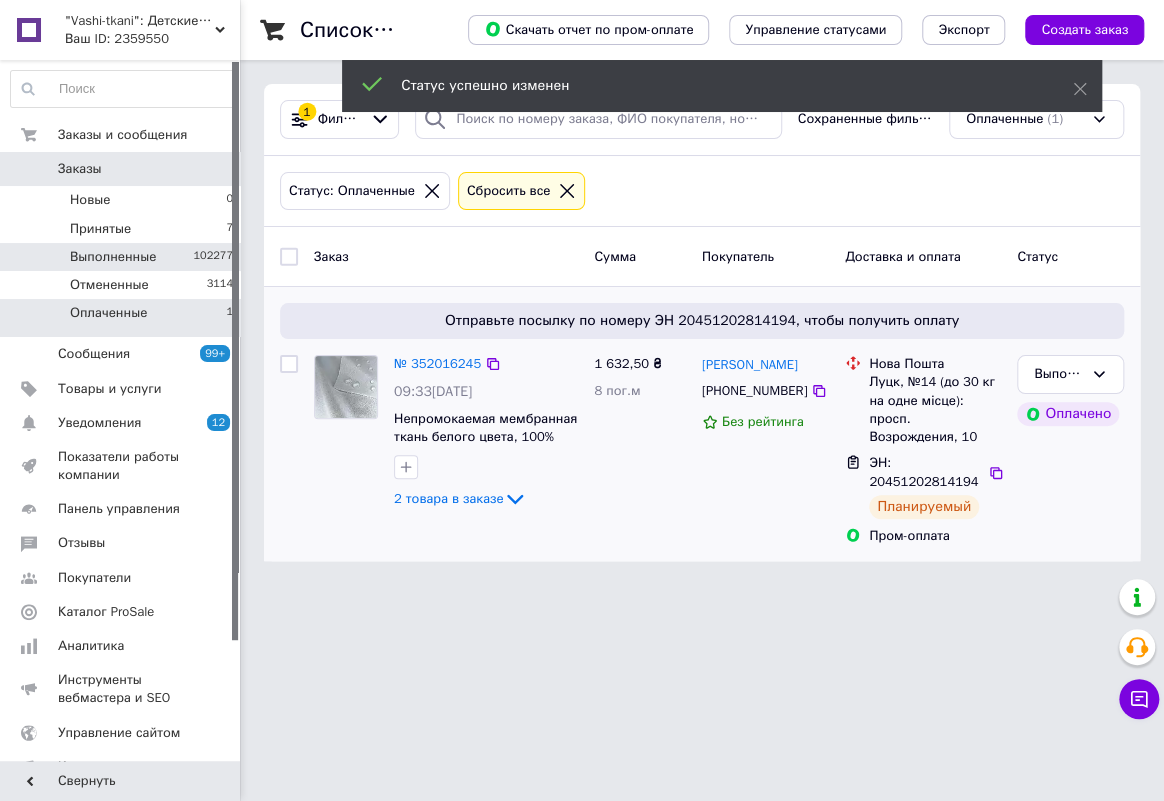 click on "Принятые 7" at bounding box center [122, 229] 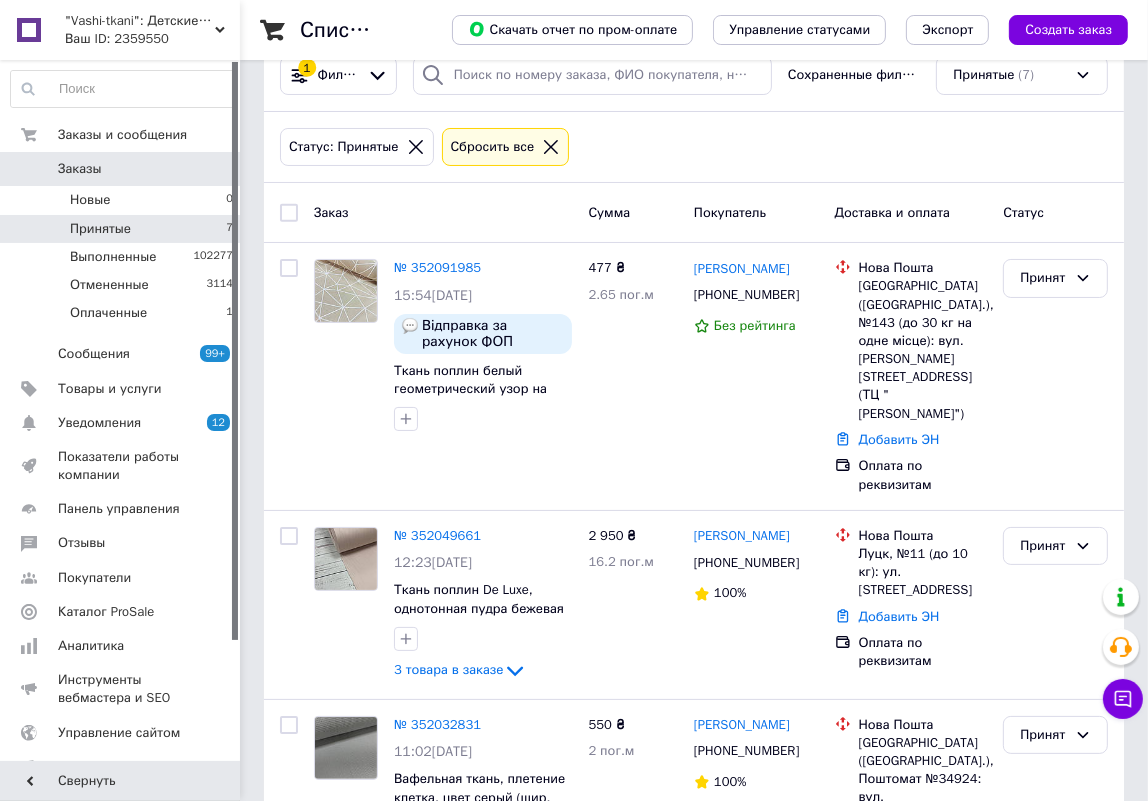 scroll, scrollTop: 173, scrollLeft: 0, axis: vertical 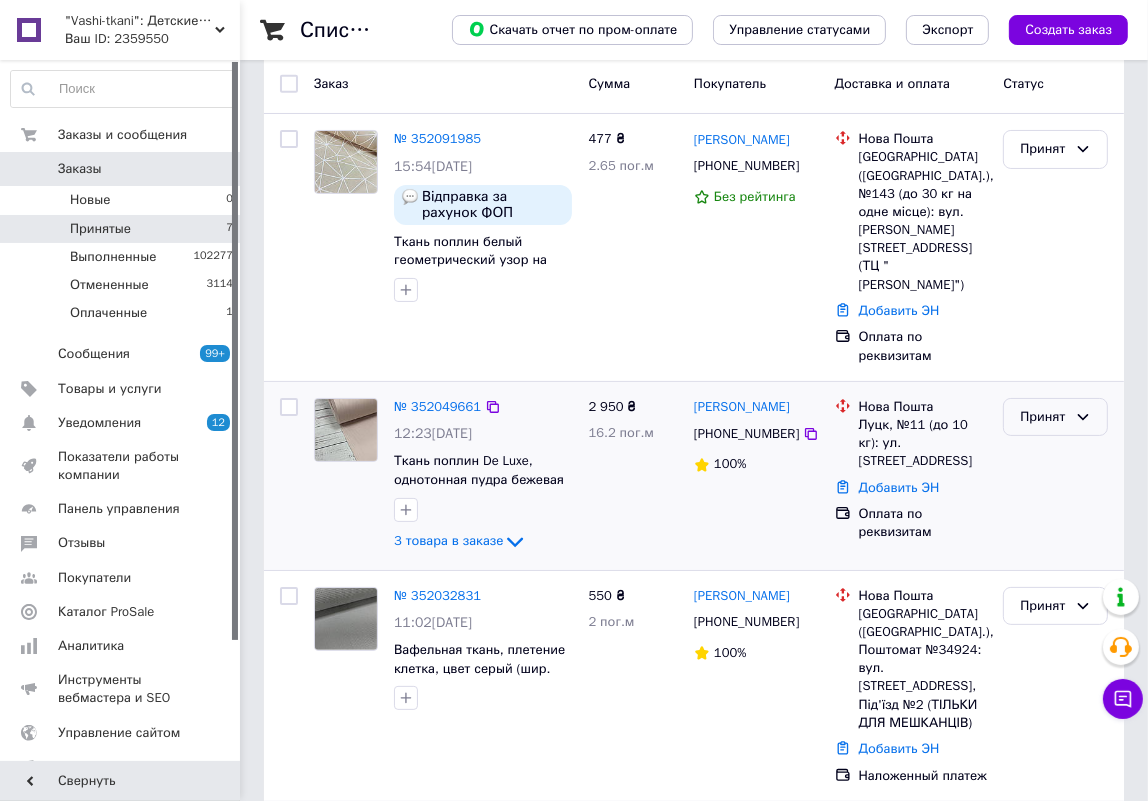 click on "Принят" at bounding box center [1043, 417] 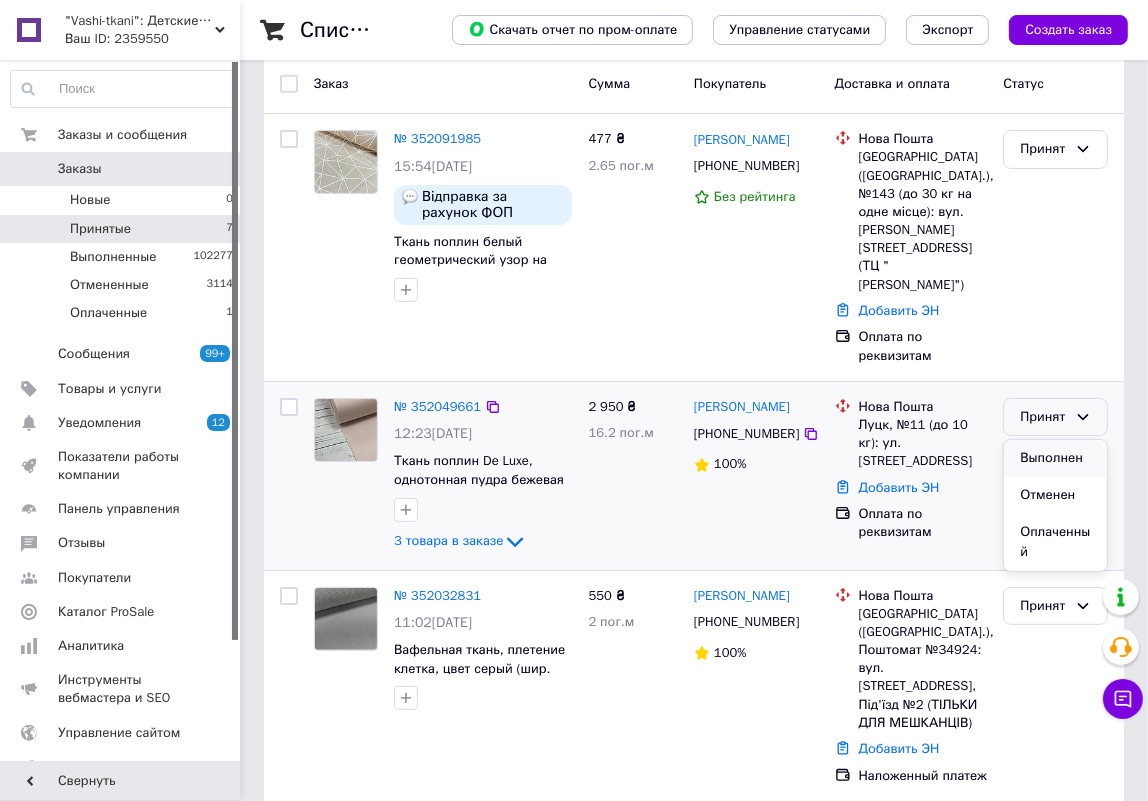 click on "Выполнен" at bounding box center (1055, 458) 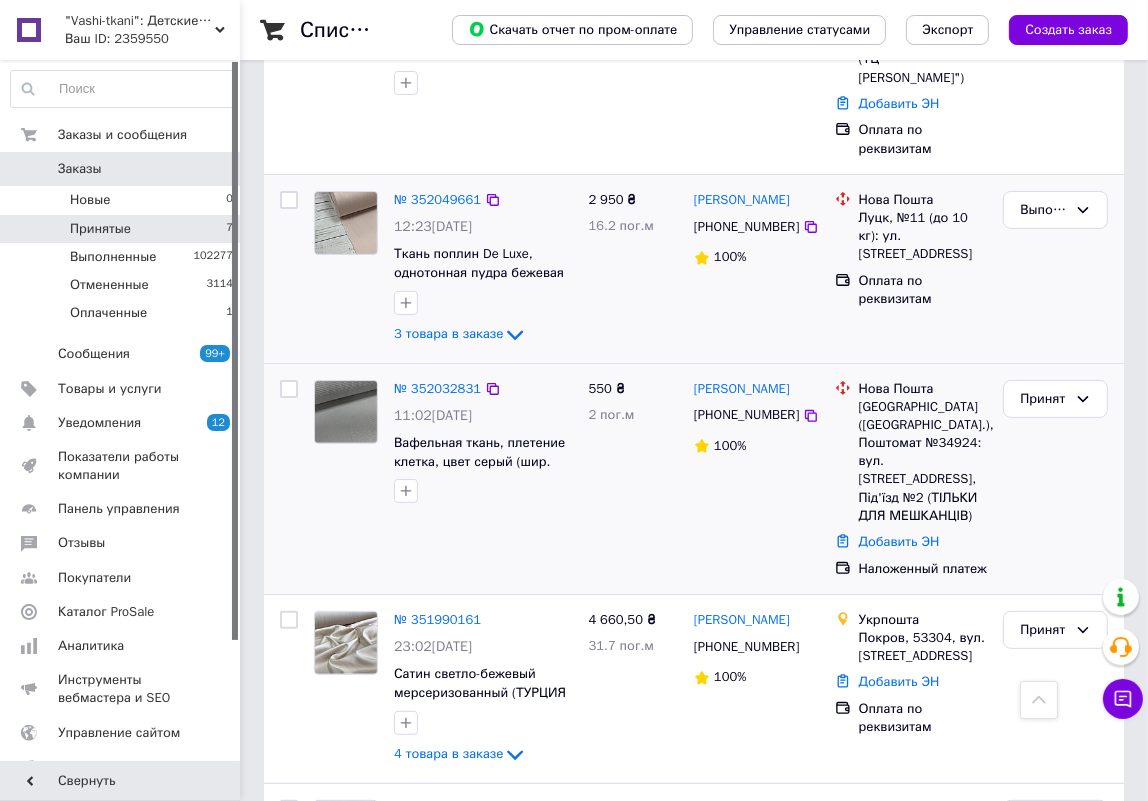 scroll, scrollTop: 108, scrollLeft: 0, axis: vertical 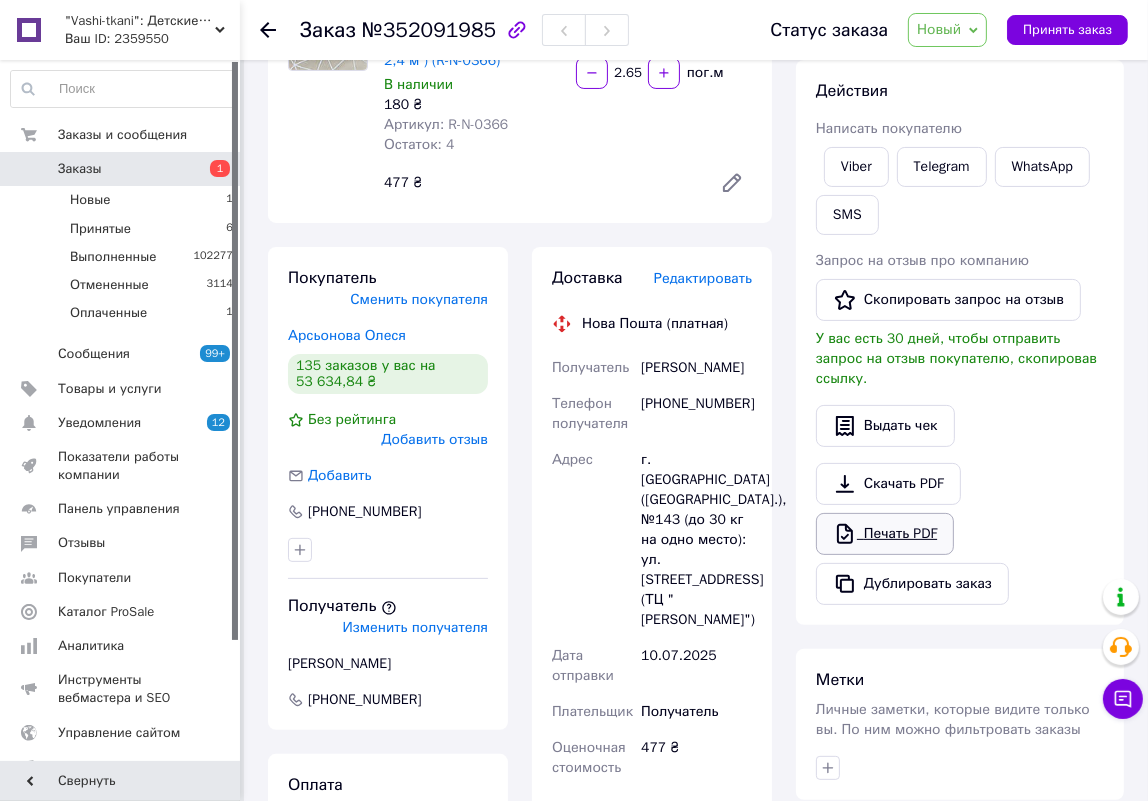 click on "Печать PDF" at bounding box center (885, 534) 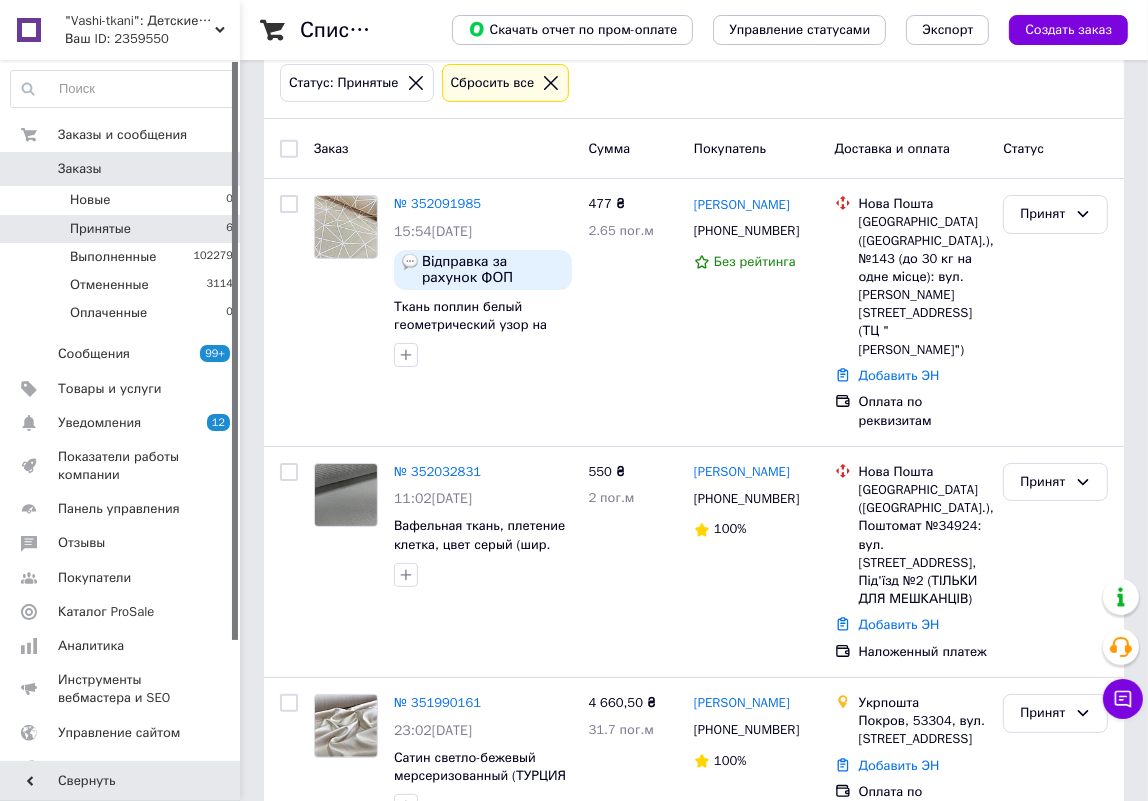scroll, scrollTop: 108, scrollLeft: 0, axis: vertical 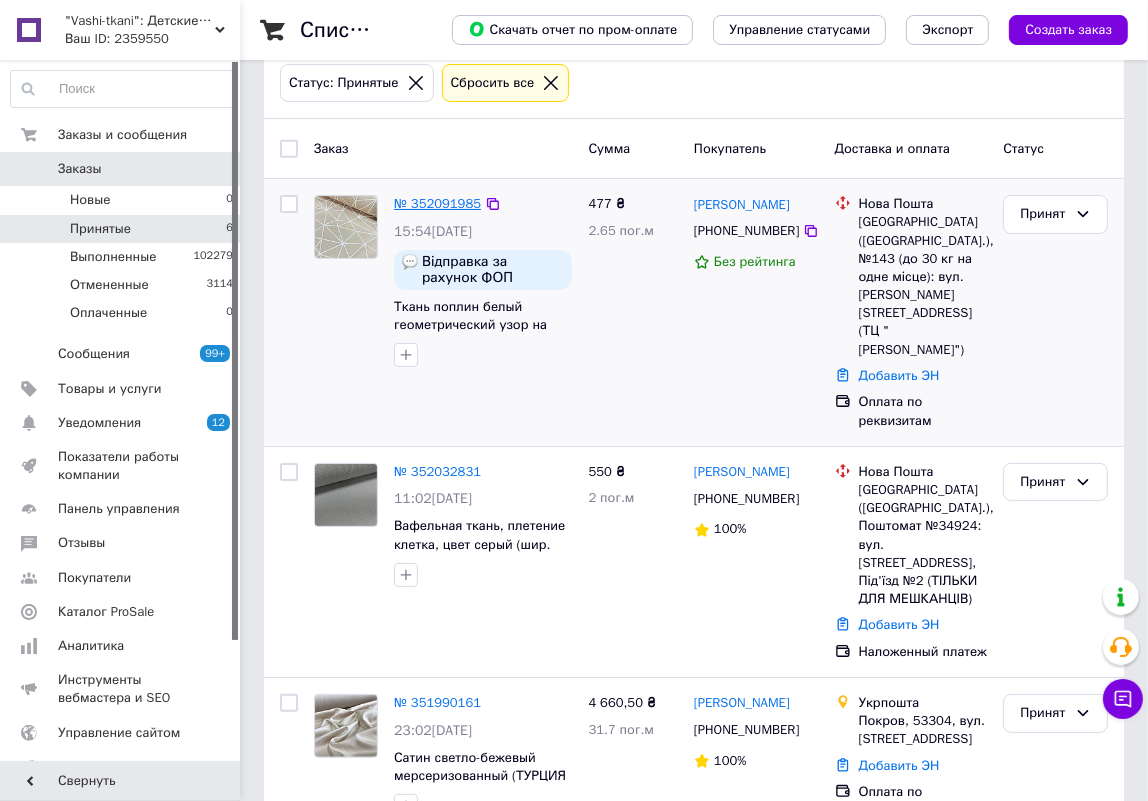 click on "№ 352091985" at bounding box center [437, 203] 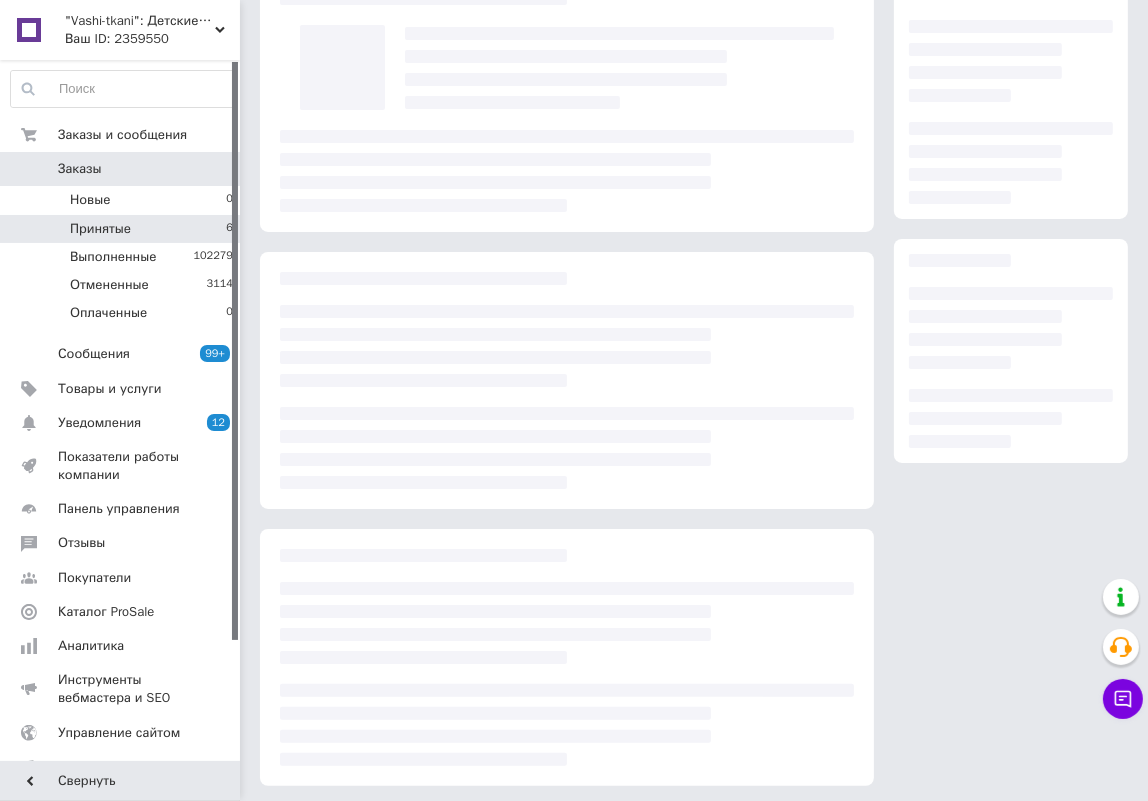 scroll, scrollTop: 0, scrollLeft: 0, axis: both 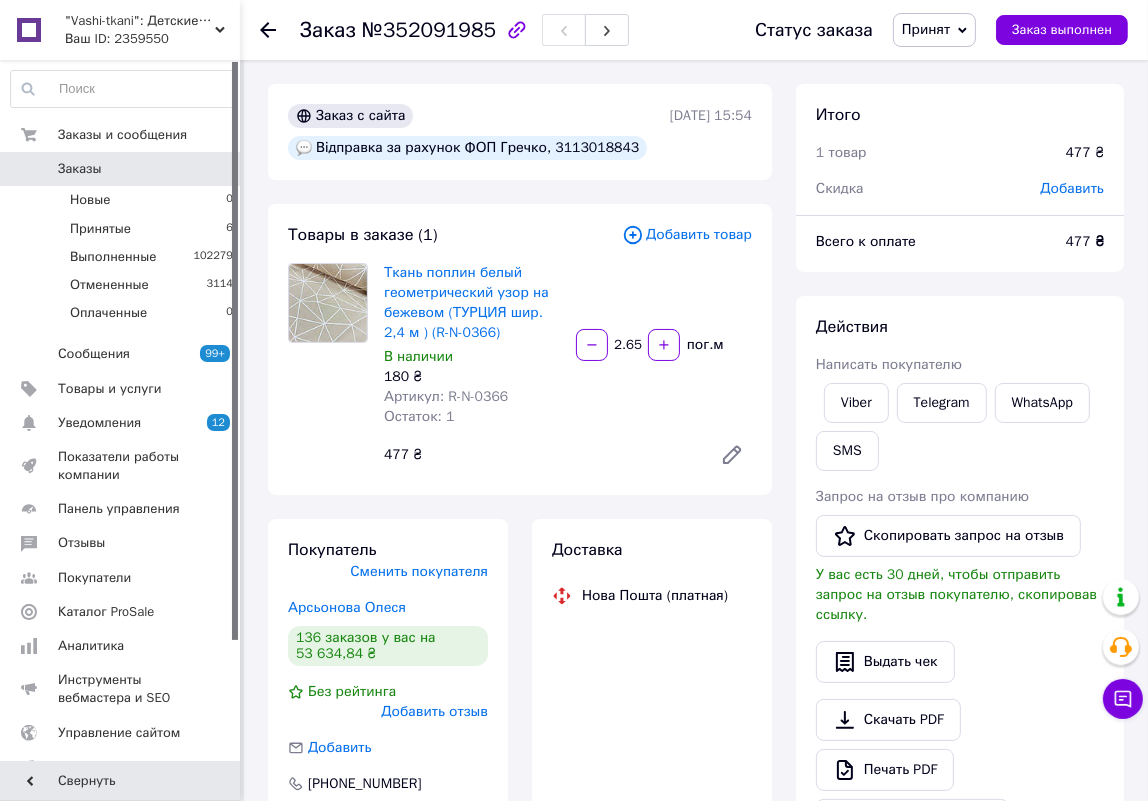 click 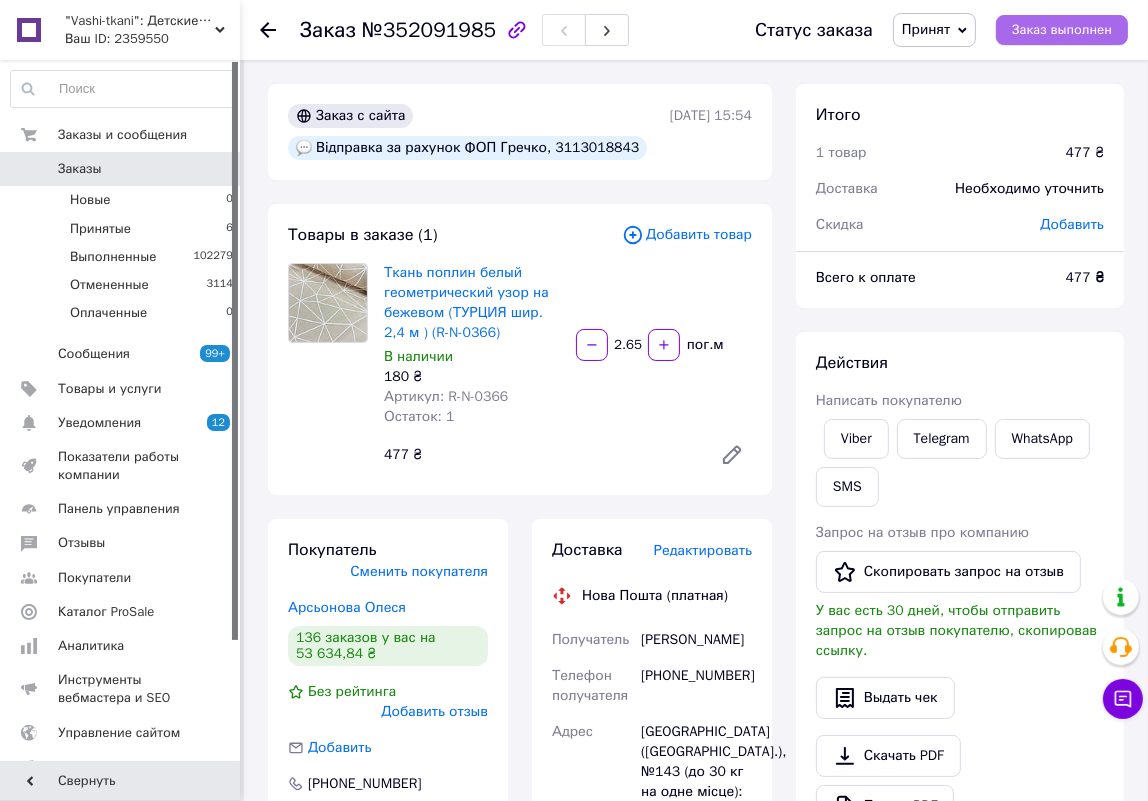 click on "Заказ выполнен" at bounding box center [1062, 30] 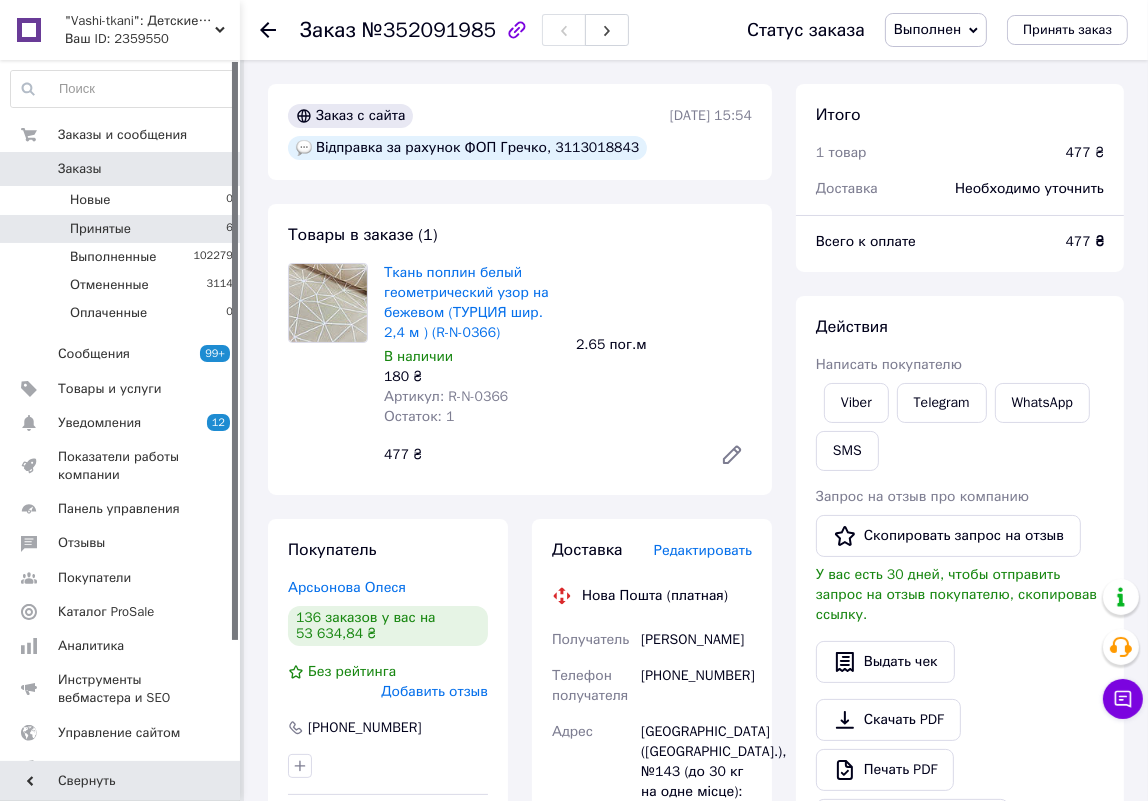 click on "Принятые 6" at bounding box center [122, 229] 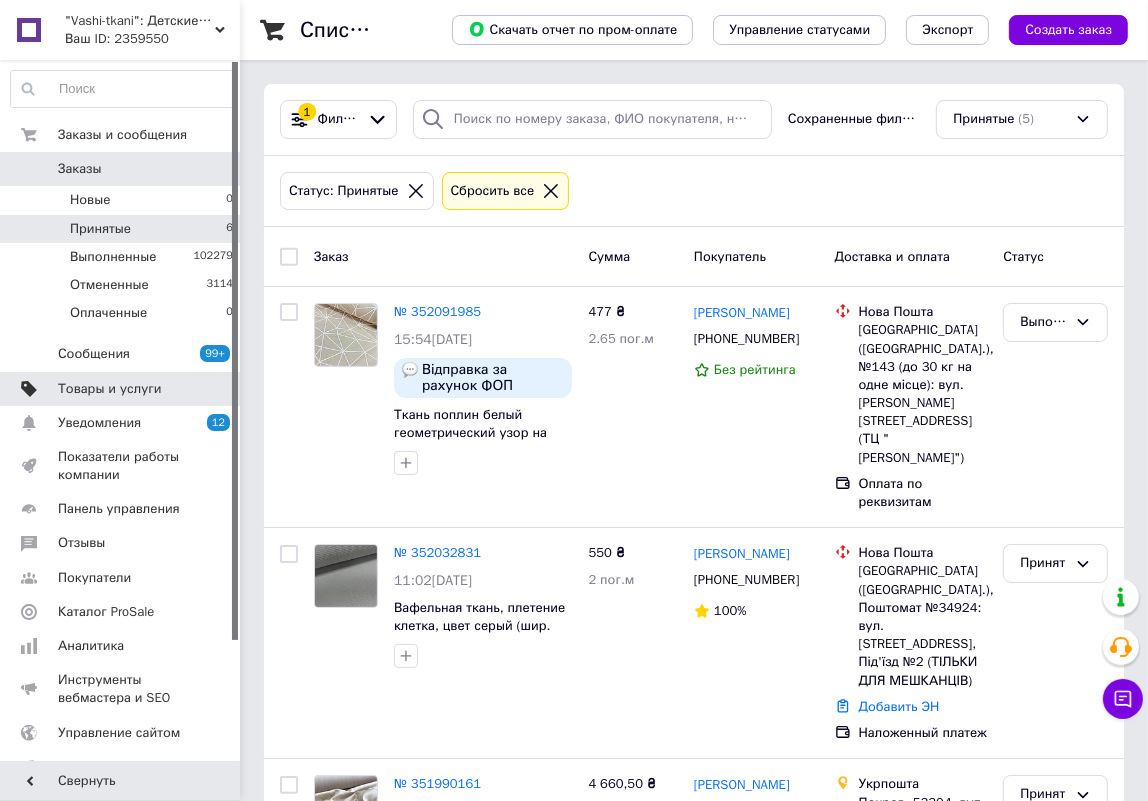 click on "Товары и услуги" at bounding box center (122, 389) 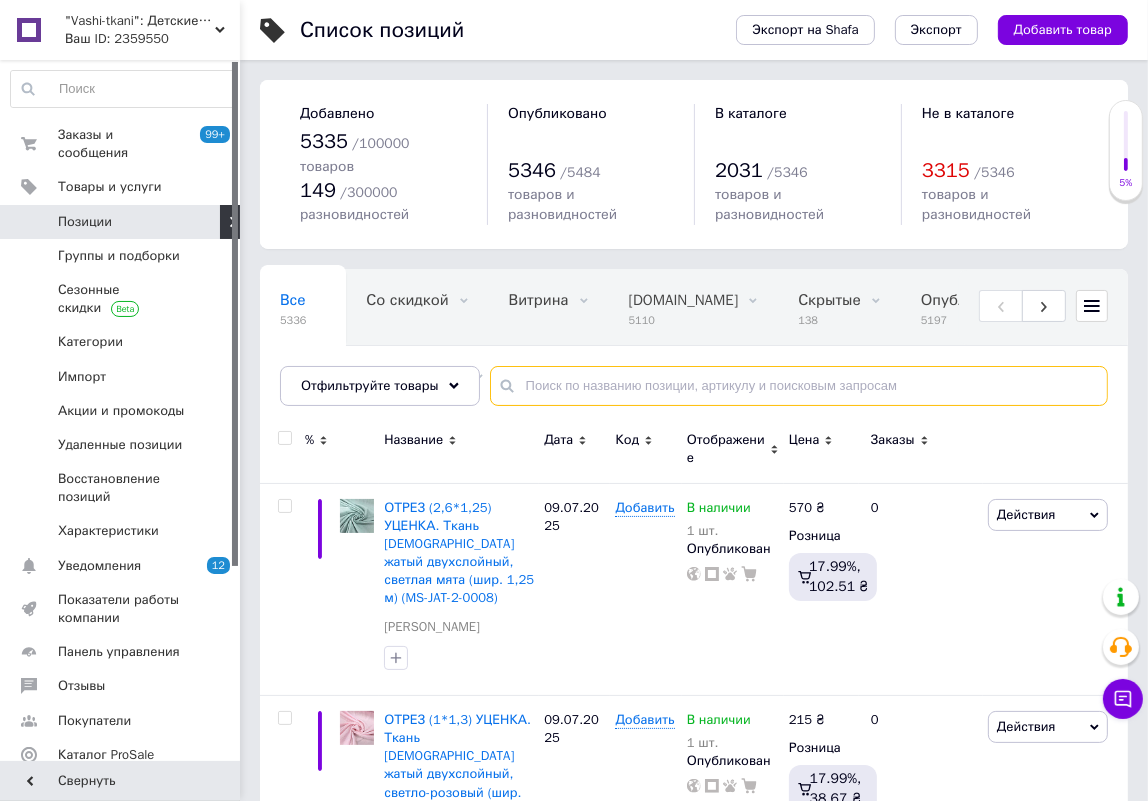 click at bounding box center (799, 386) 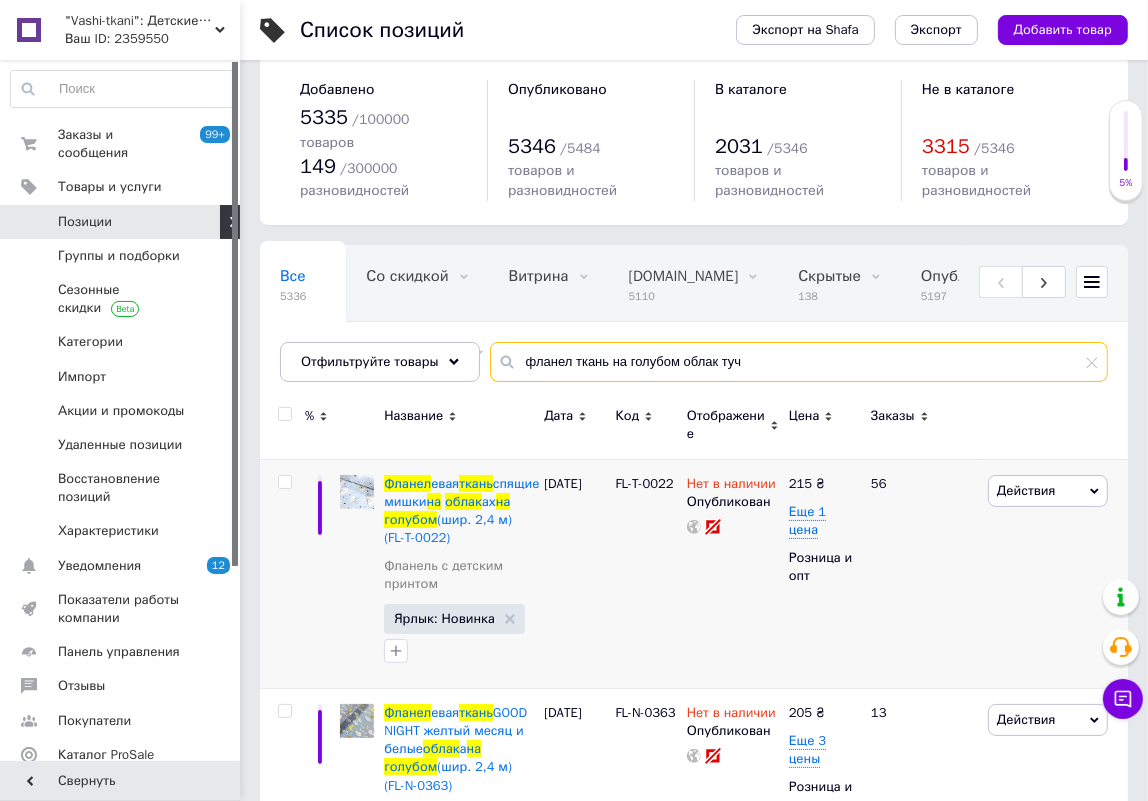 scroll, scrollTop: 118, scrollLeft: 0, axis: vertical 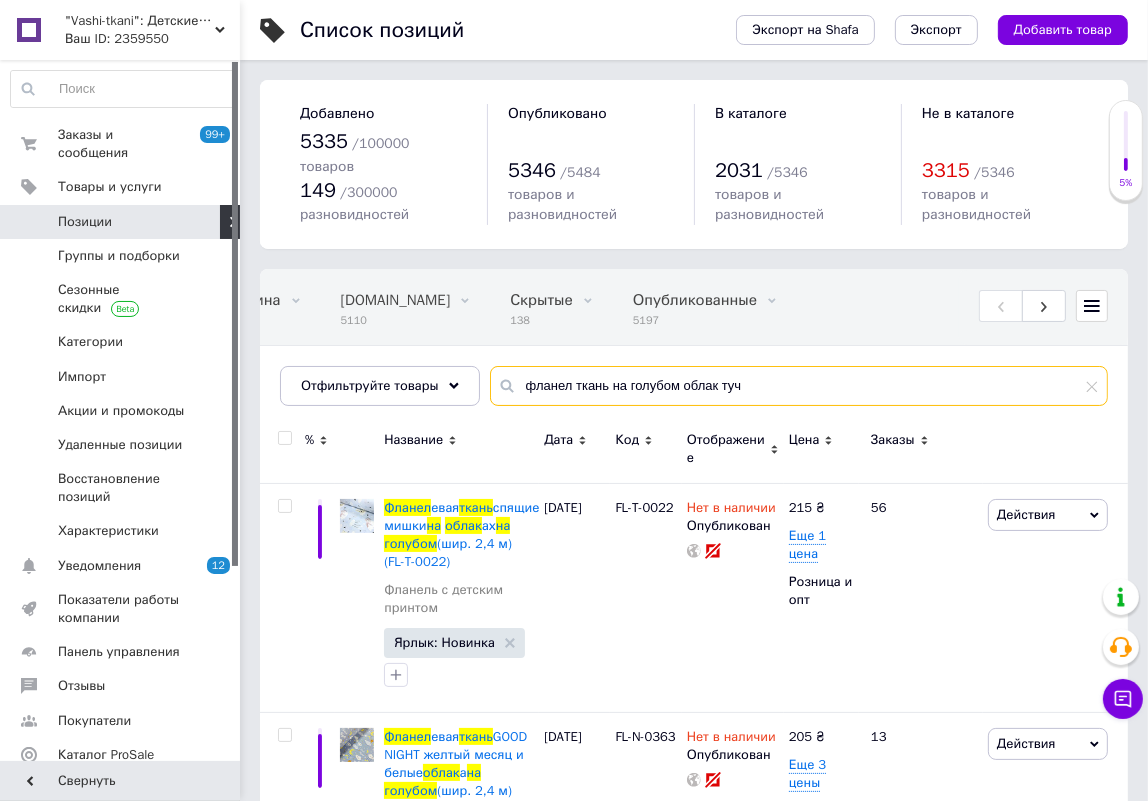 drag, startPoint x: 749, startPoint y: 366, endPoint x: 606, endPoint y: 366, distance: 143 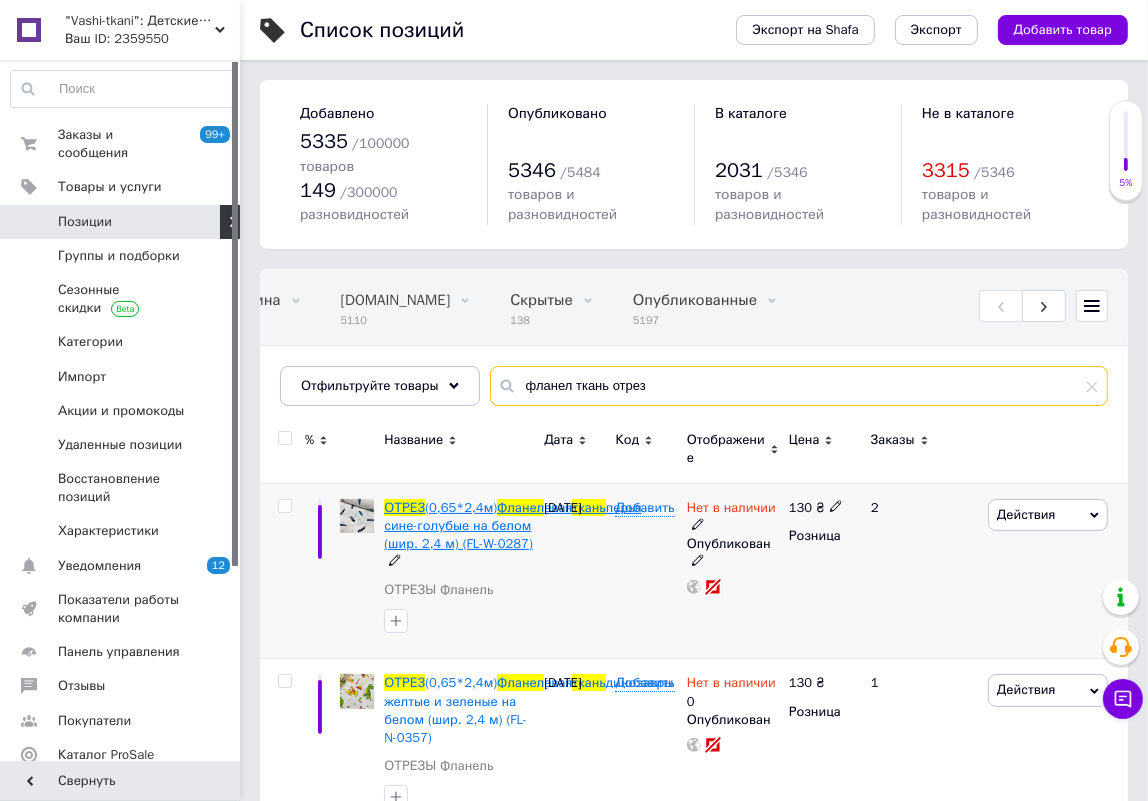type on "фланел ткань отрез" 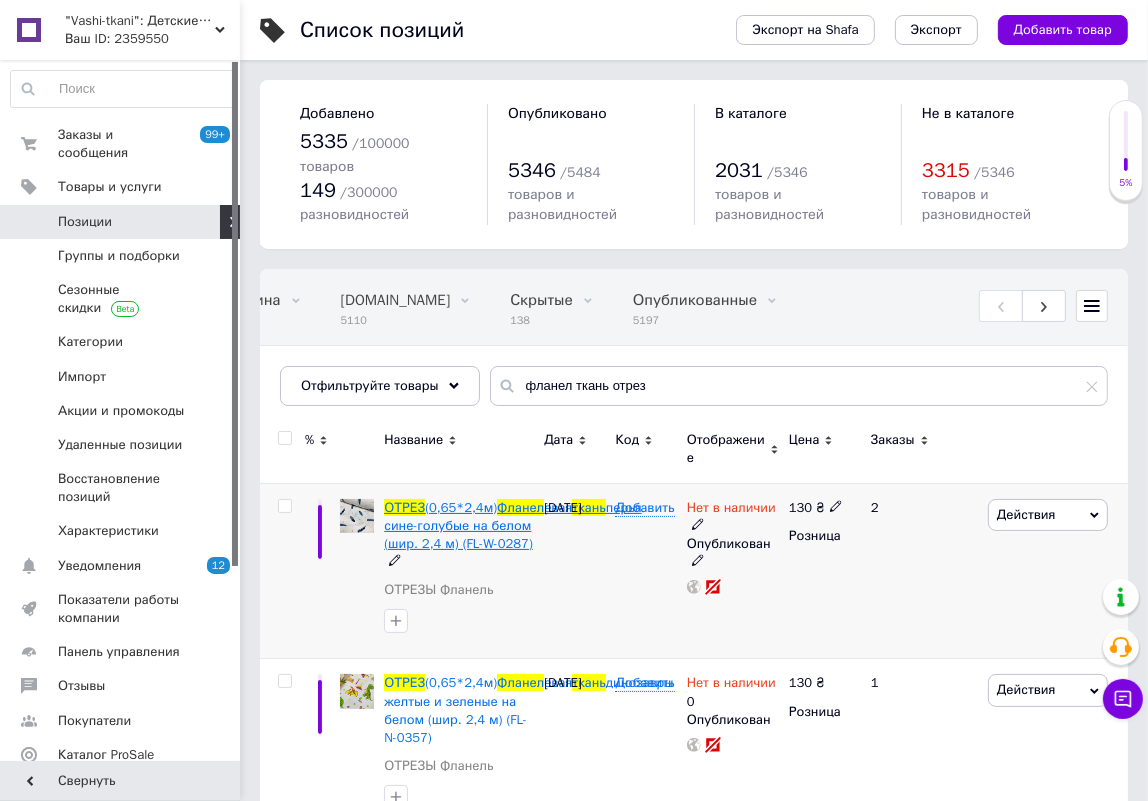 click on "перья сине-голубые на белом (шир. 2,4 м) (FL-W-0287)" at bounding box center [513, 525] 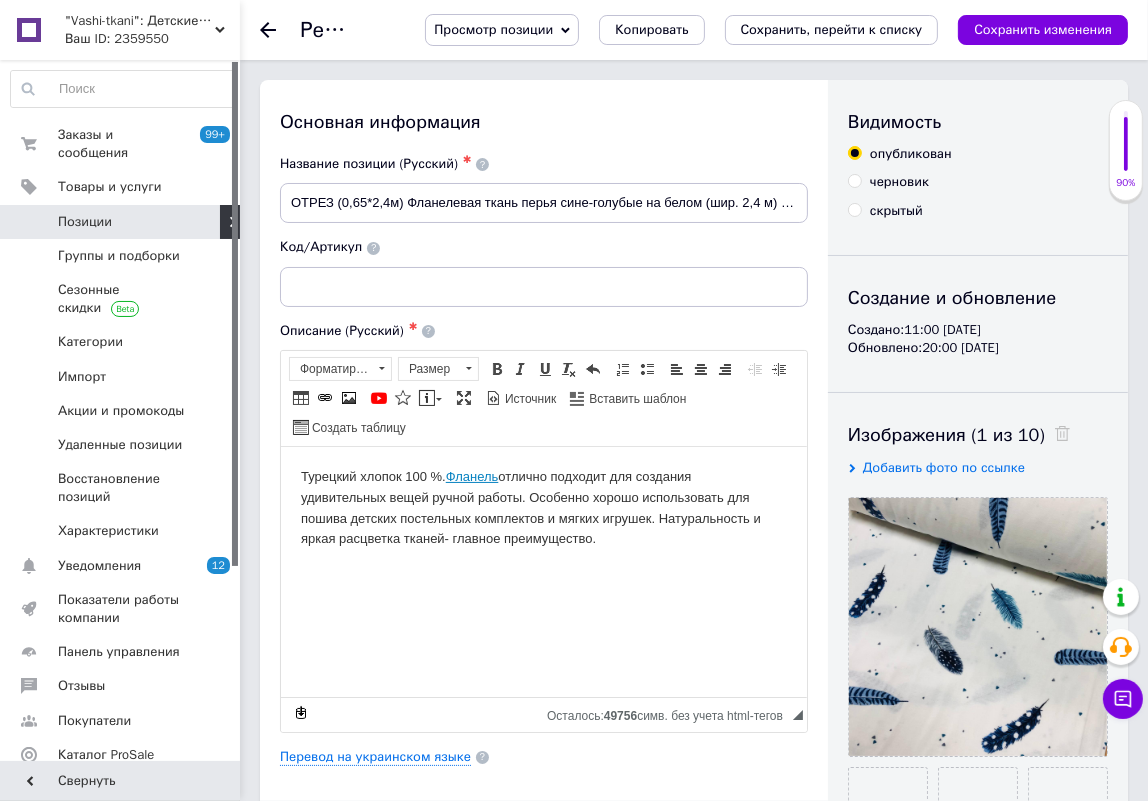 scroll, scrollTop: 0, scrollLeft: 0, axis: both 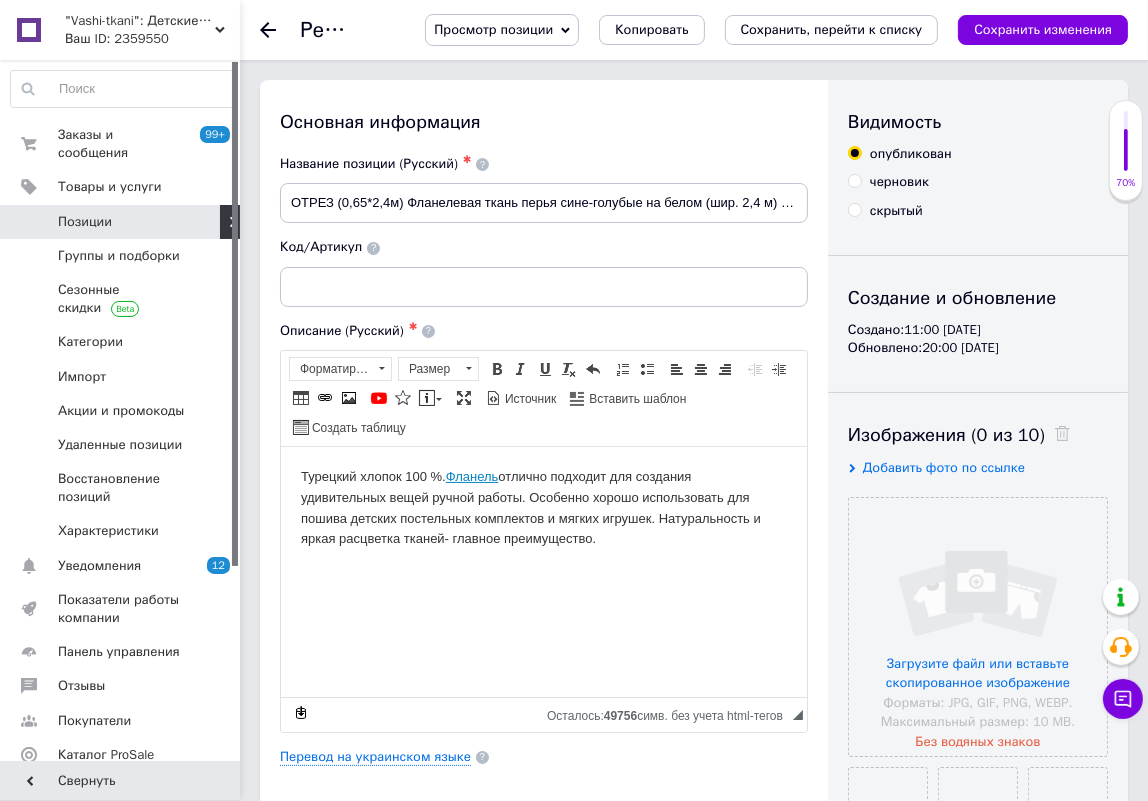 drag, startPoint x: 970, startPoint y: 460, endPoint x: 961, endPoint y: 476, distance: 18.35756 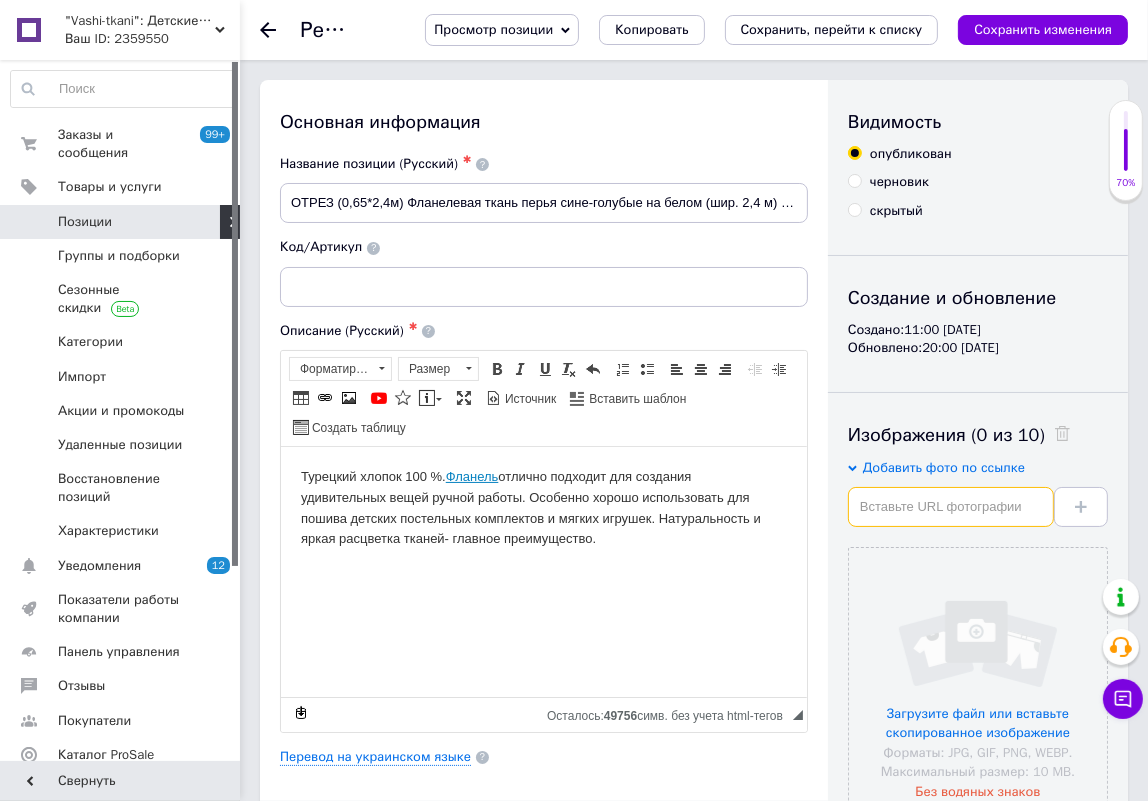 click at bounding box center (951, 507) 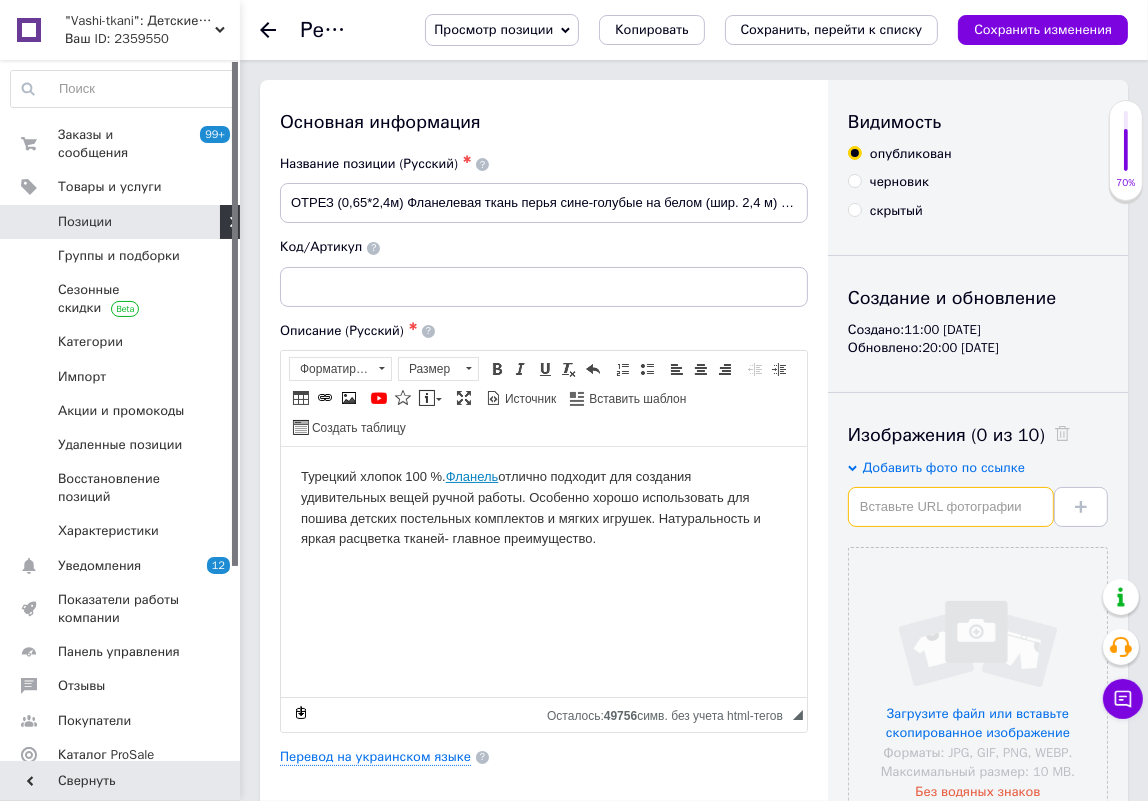 paste on "[URL][DOMAIN_NAME]" 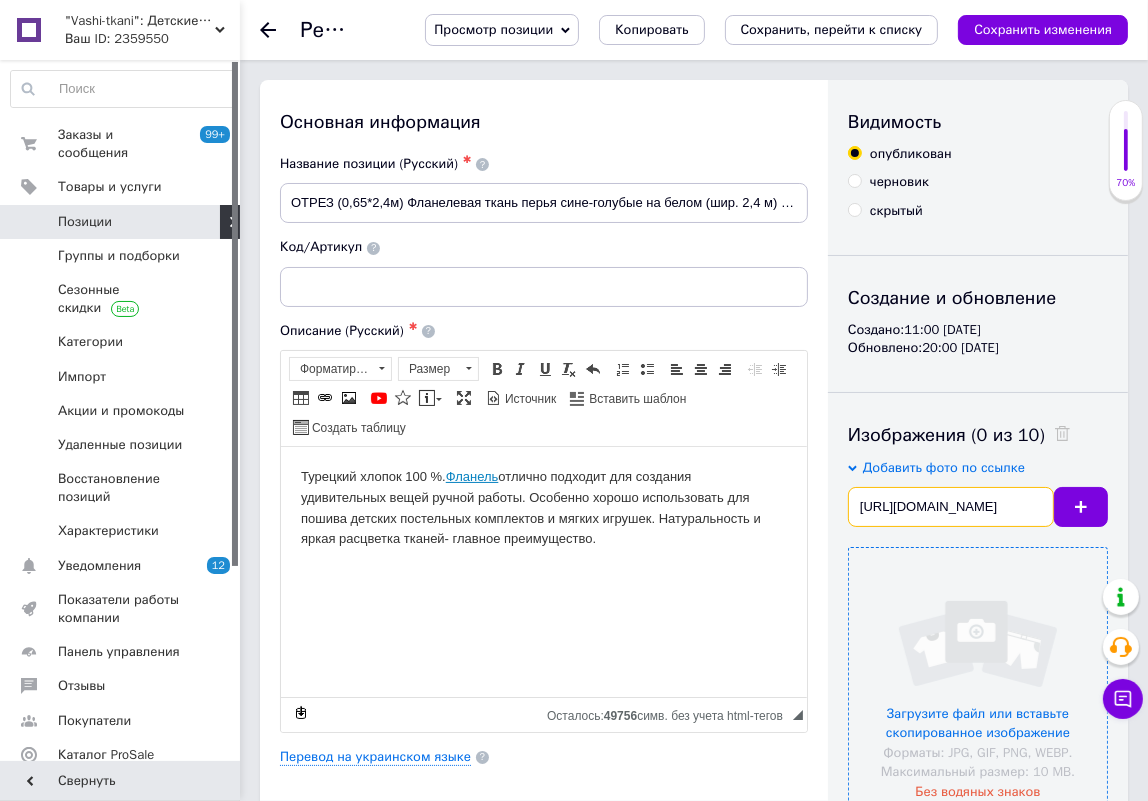 scroll, scrollTop: 0, scrollLeft: 484, axis: horizontal 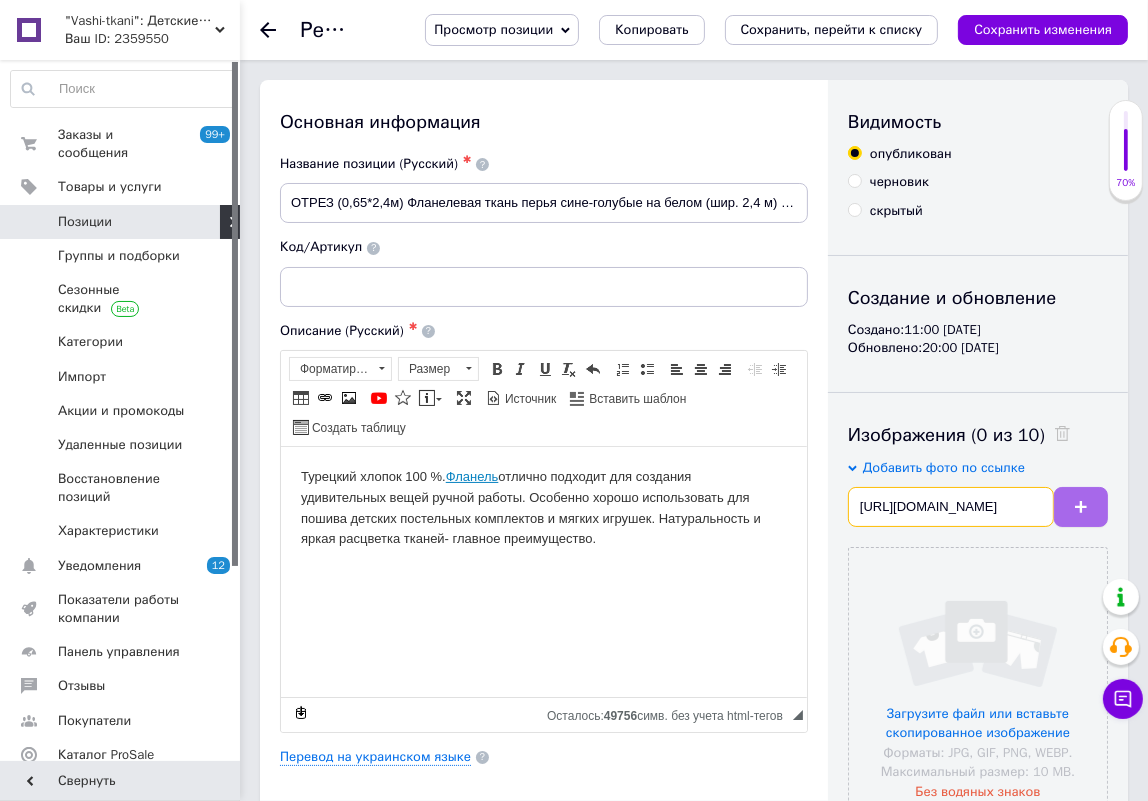 type on "[URL][DOMAIN_NAME]" 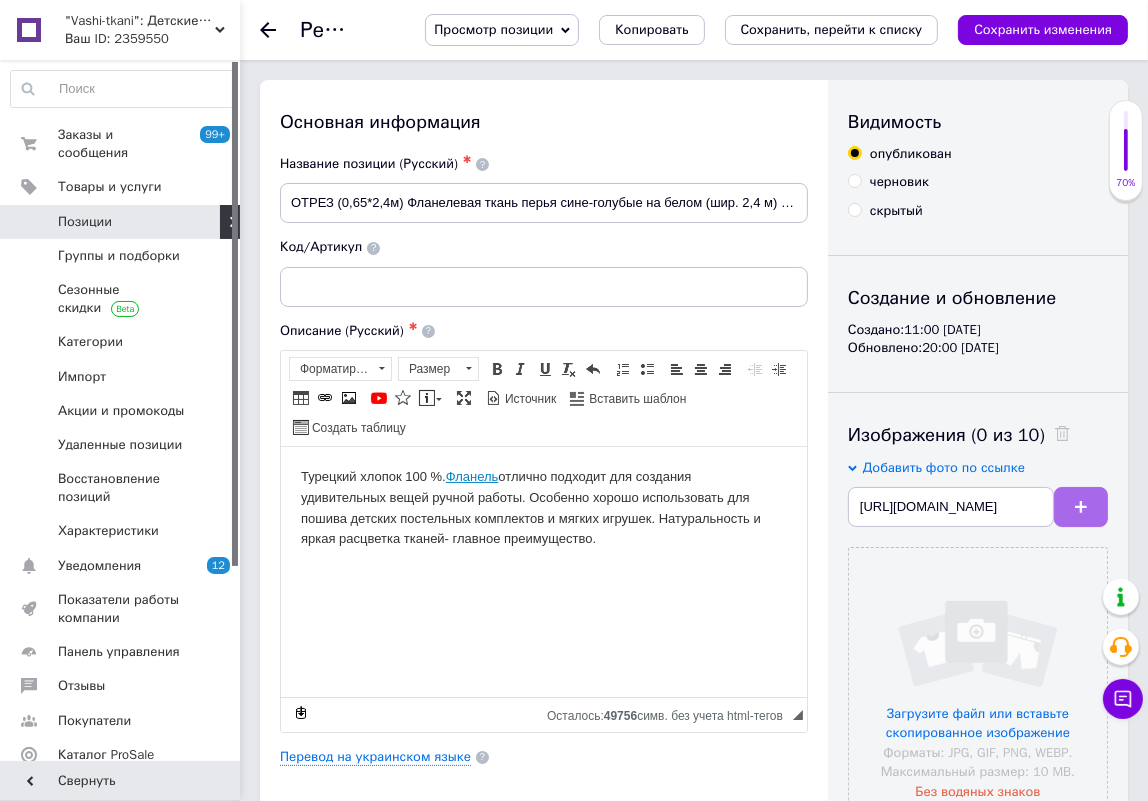 scroll, scrollTop: 0, scrollLeft: 0, axis: both 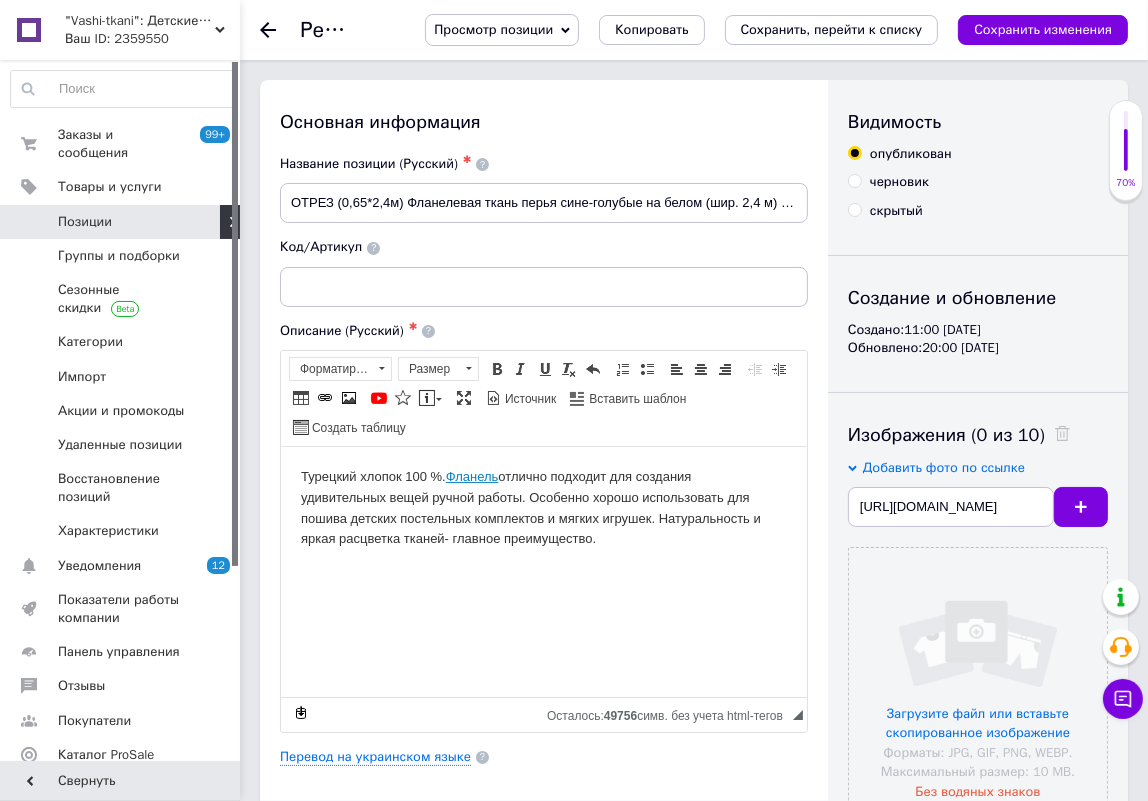 type 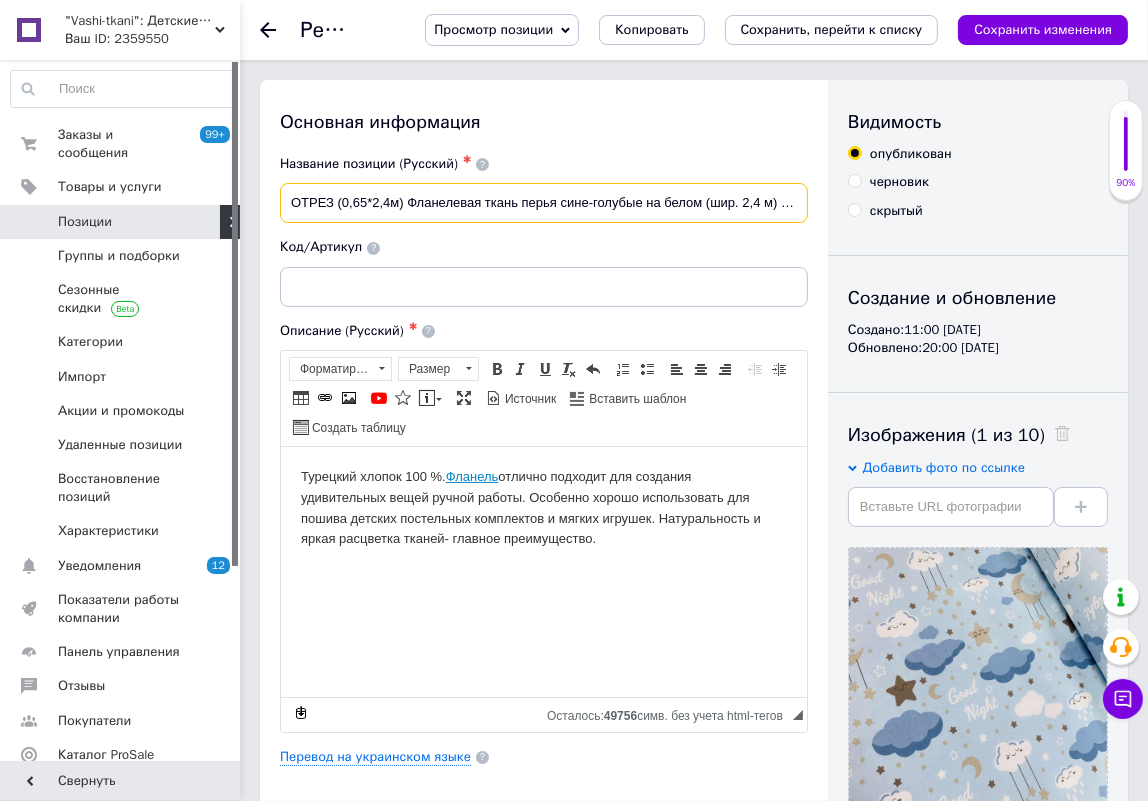 click on "ОТРЕЗ (0,65*2,4м) Фланелевая ткань перья сине-голубые на белом (шир. 2,4 м) (FL-W-0287)" at bounding box center (544, 203) 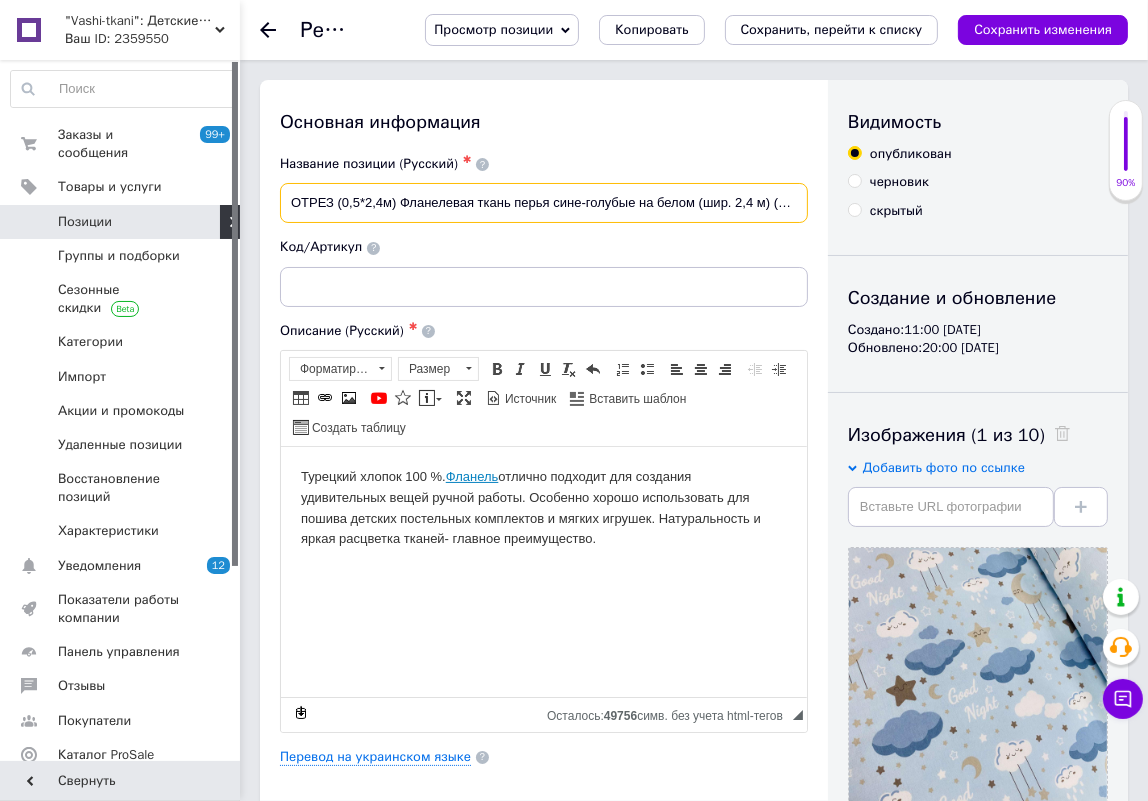 scroll, scrollTop: 0, scrollLeft: 51, axis: horizontal 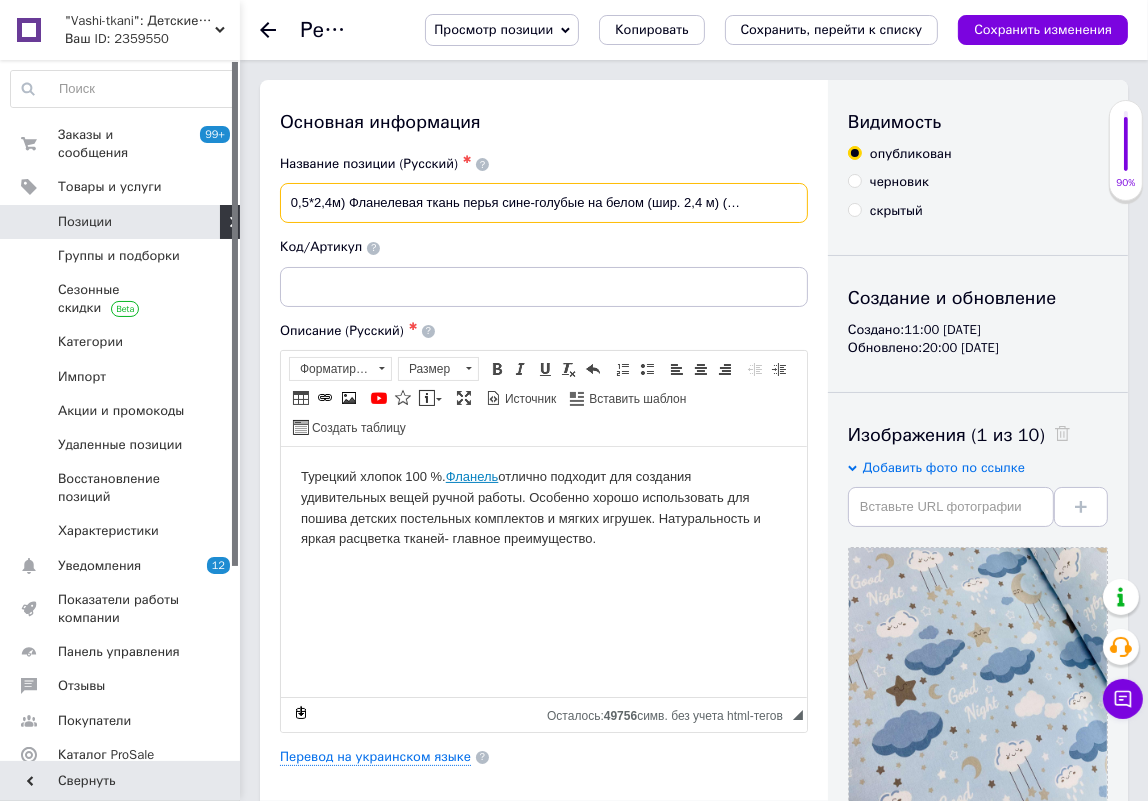 drag, startPoint x: 403, startPoint y: 194, endPoint x: 815, endPoint y: 179, distance: 412.27298 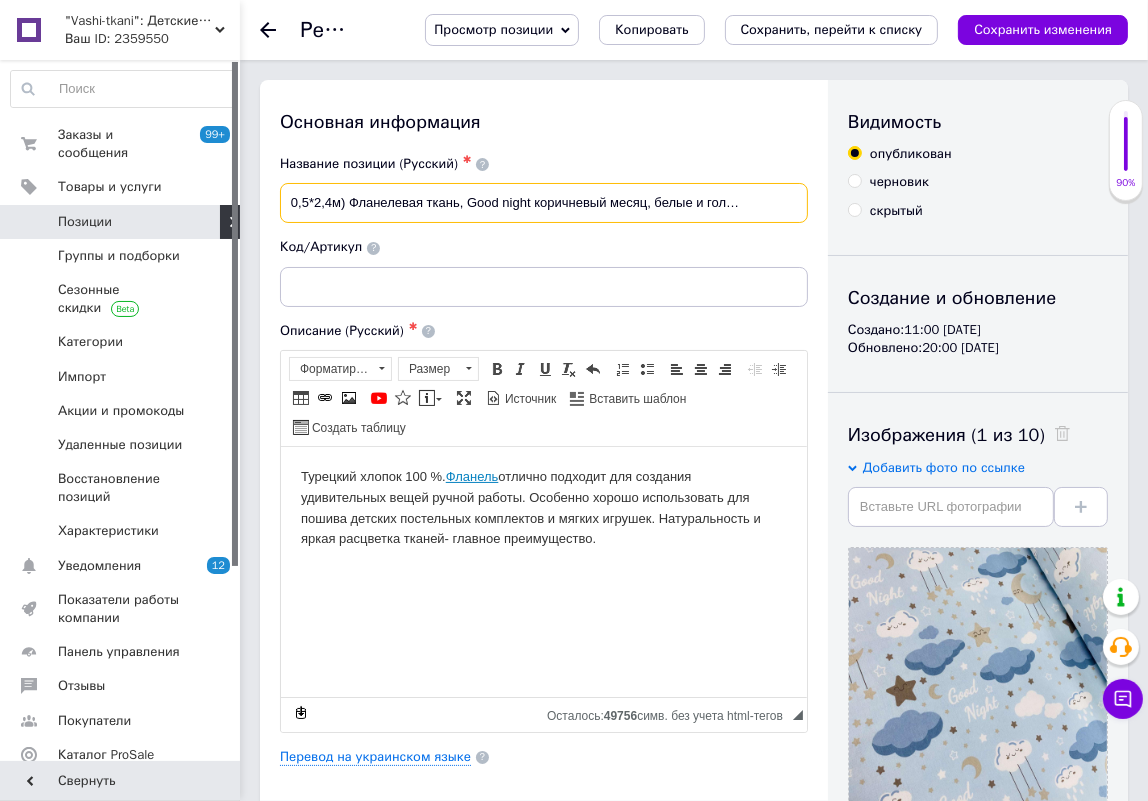 scroll, scrollTop: 0, scrollLeft: 203, axis: horizontal 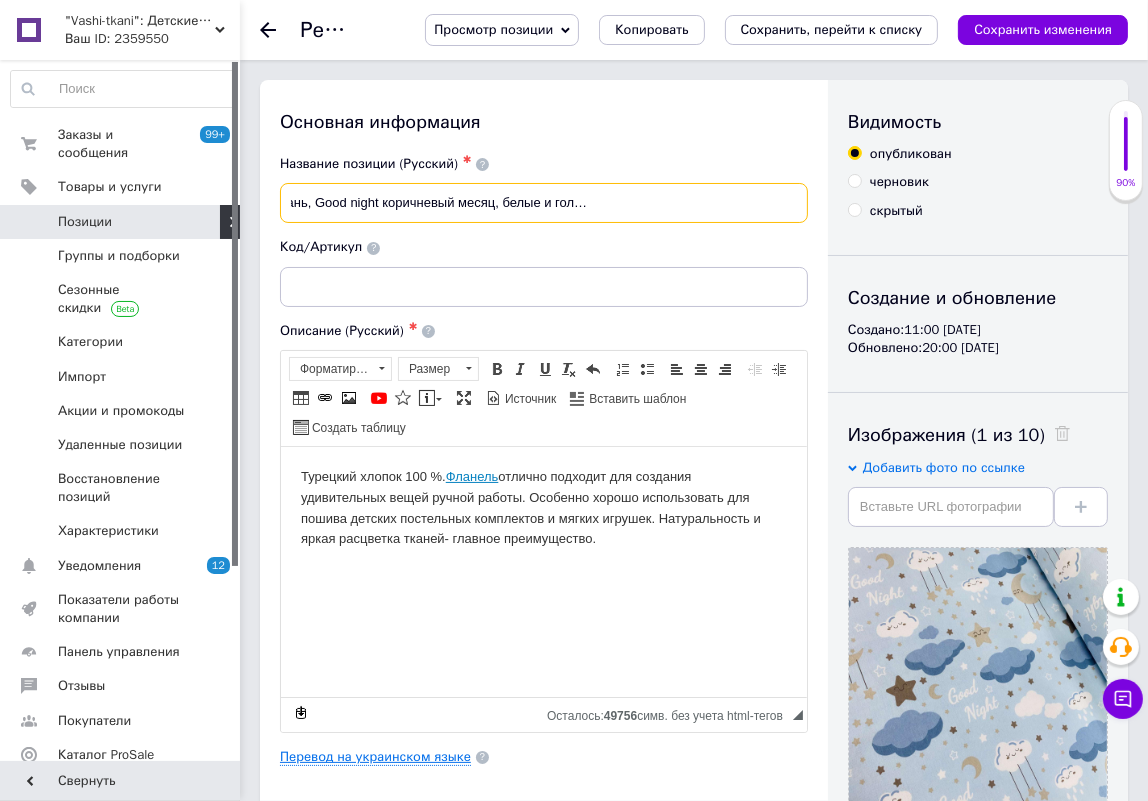 type on "ОТРЕЗ (0,5*2,4м) Фланелевая ткань, Good night коричневый месяц, белые и голубые облака на голубом (шир. 2,4 м)" 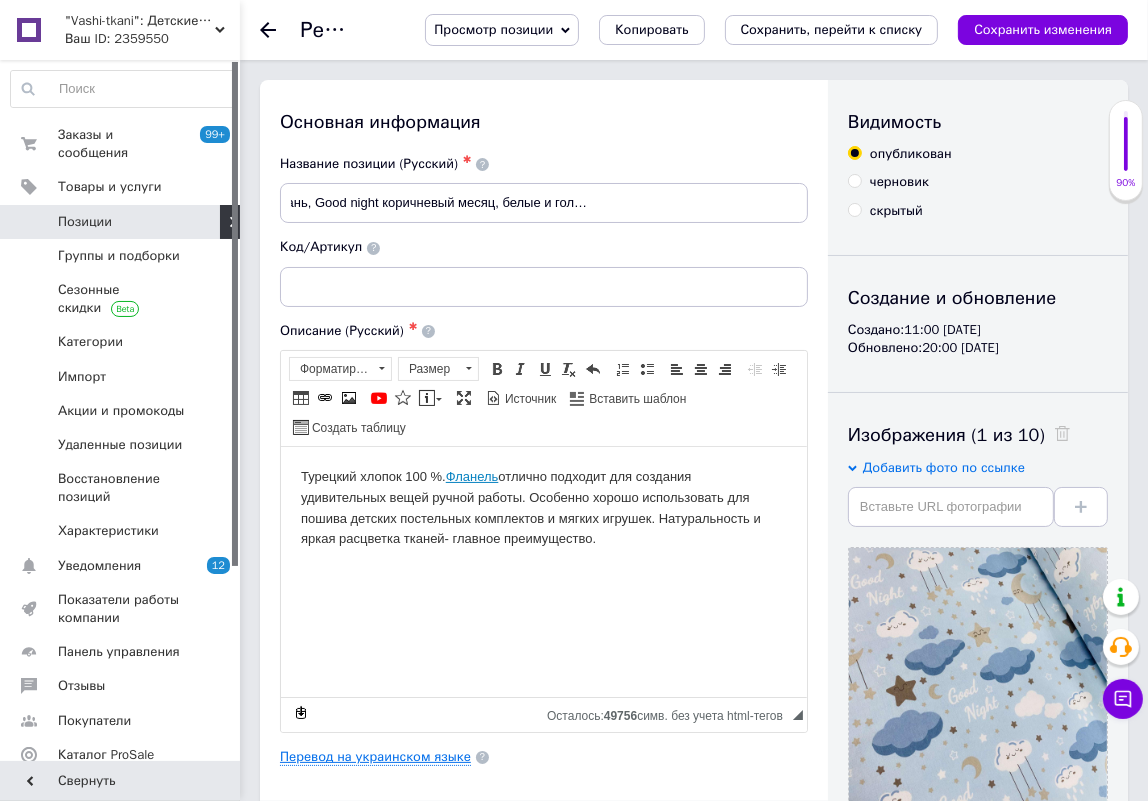 click on "Перевод на украинском языке" at bounding box center (375, 757) 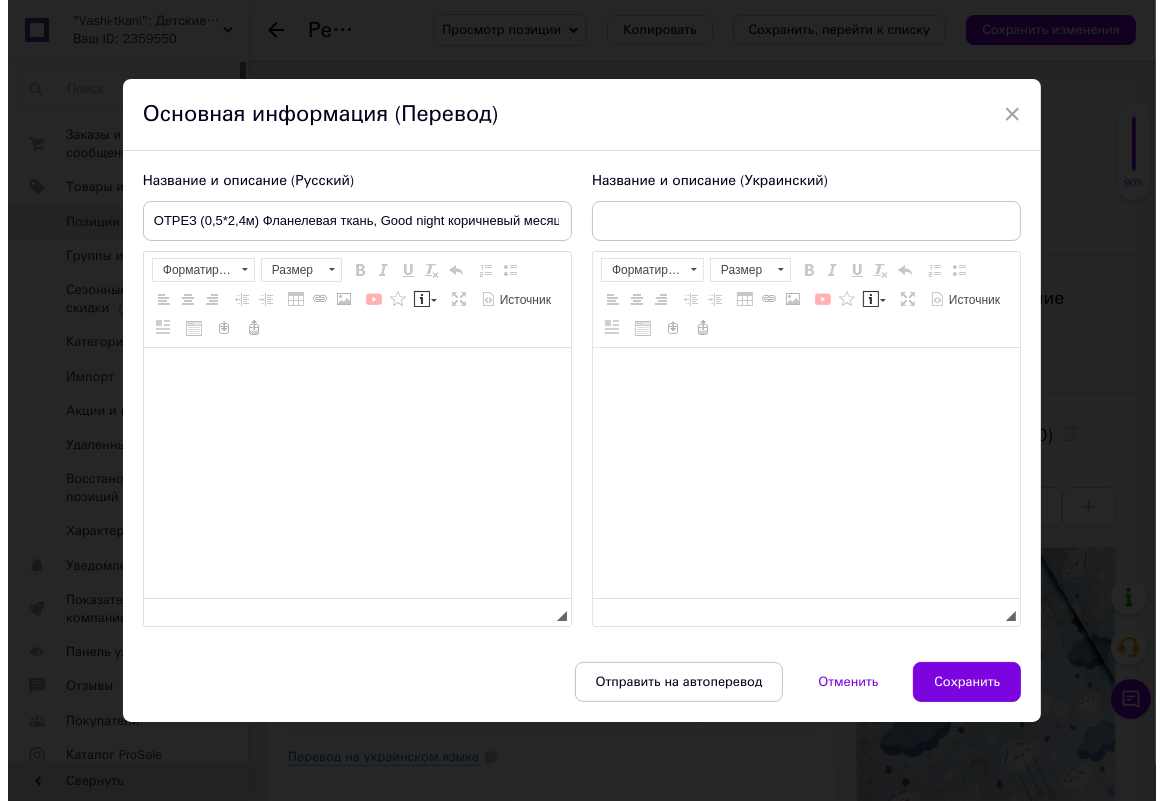 scroll, scrollTop: 0, scrollLeft: 0, axis: both 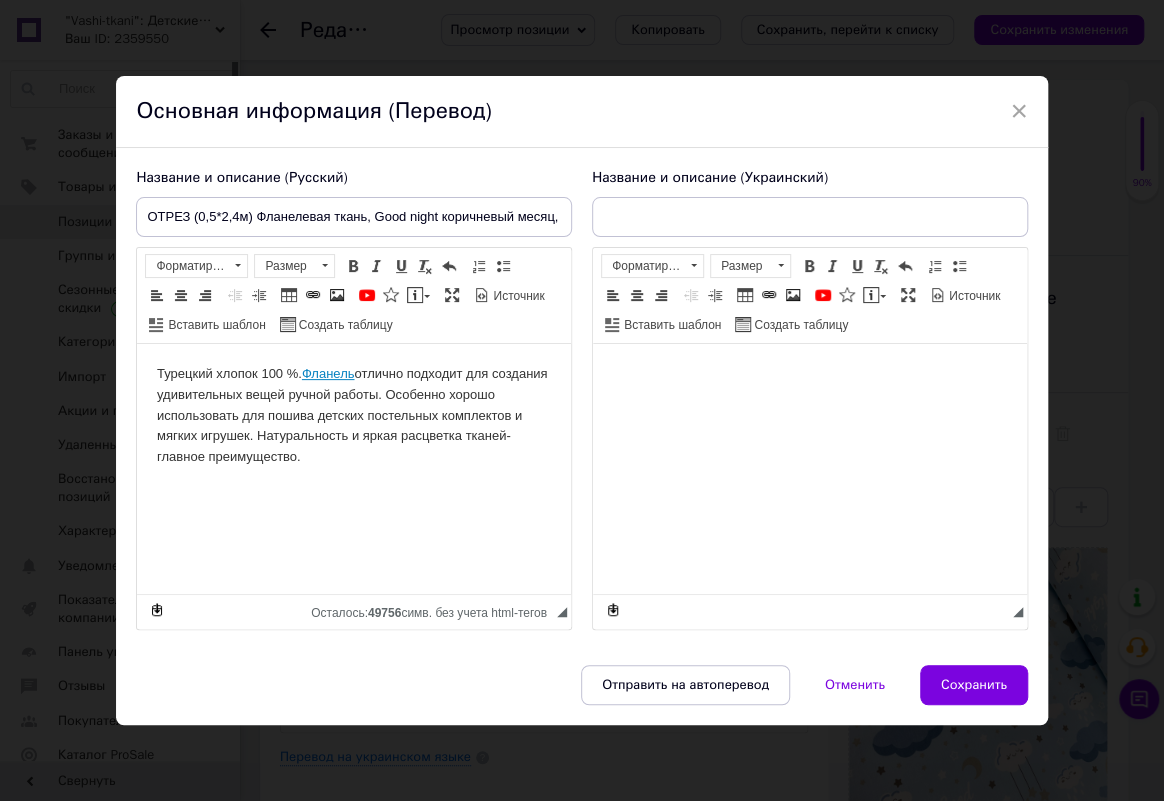 type on "ВІДРЕЗ (0,65 * 2,4 м) Фланелева тканина пір'я синьо-блакитне на білому (шир. 2,4 м) (FL-W-0287)" 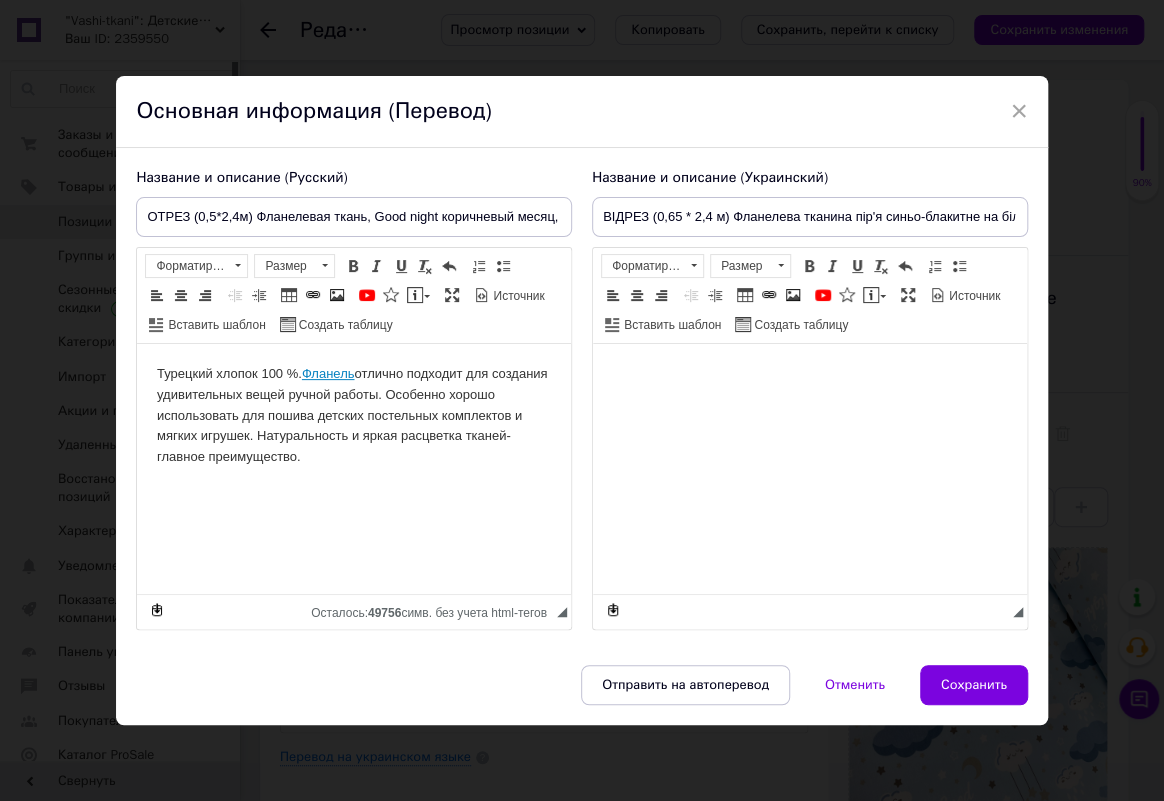 scroll, scrollTop: 0, scrollLeft: 0, axis: both 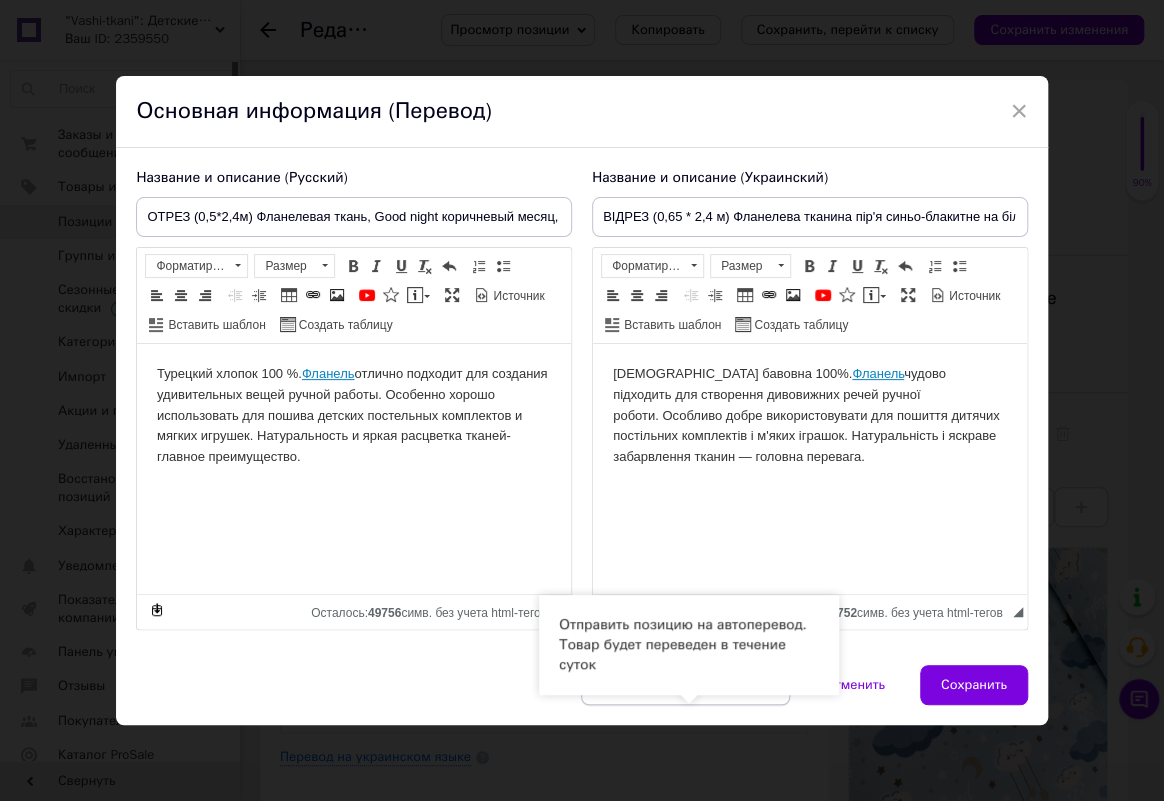 drag, startPoint x: 690, startPoint y: 710, endPoint x: 710, endPoint y: 692, distance: 26.907248 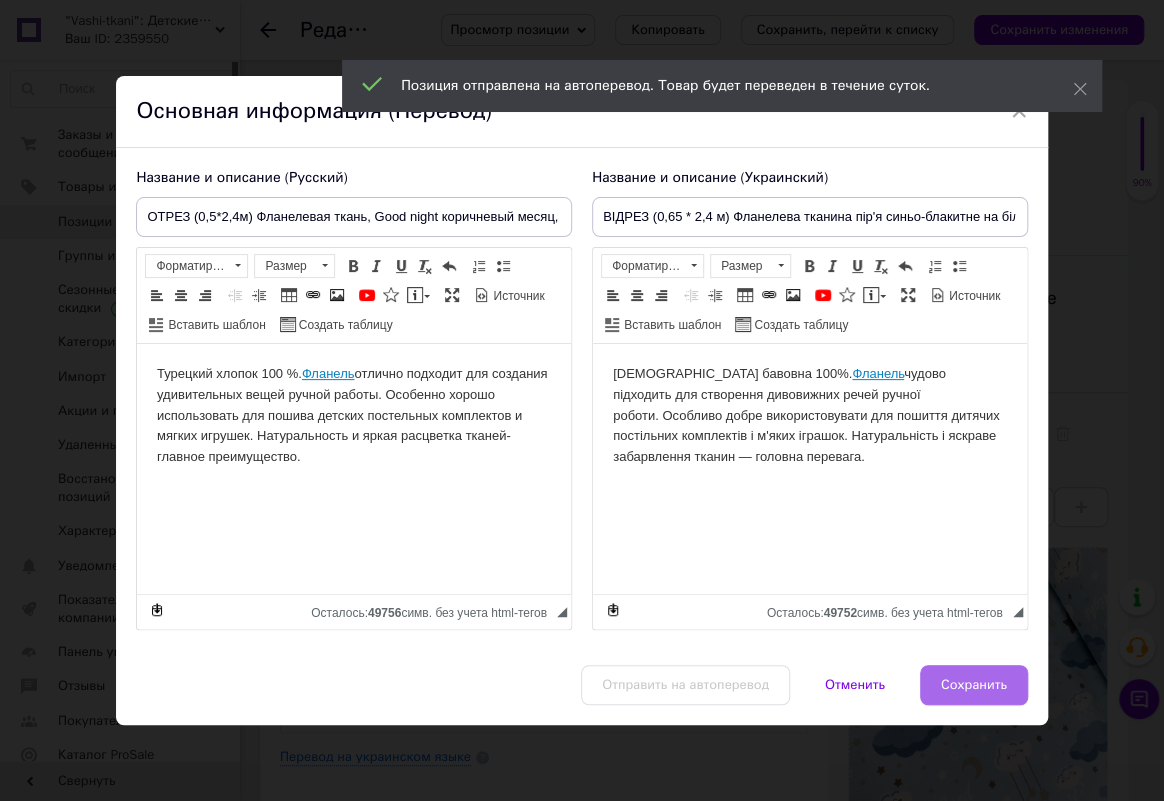 click on "Сохранить" at bounding box center (974, 685) 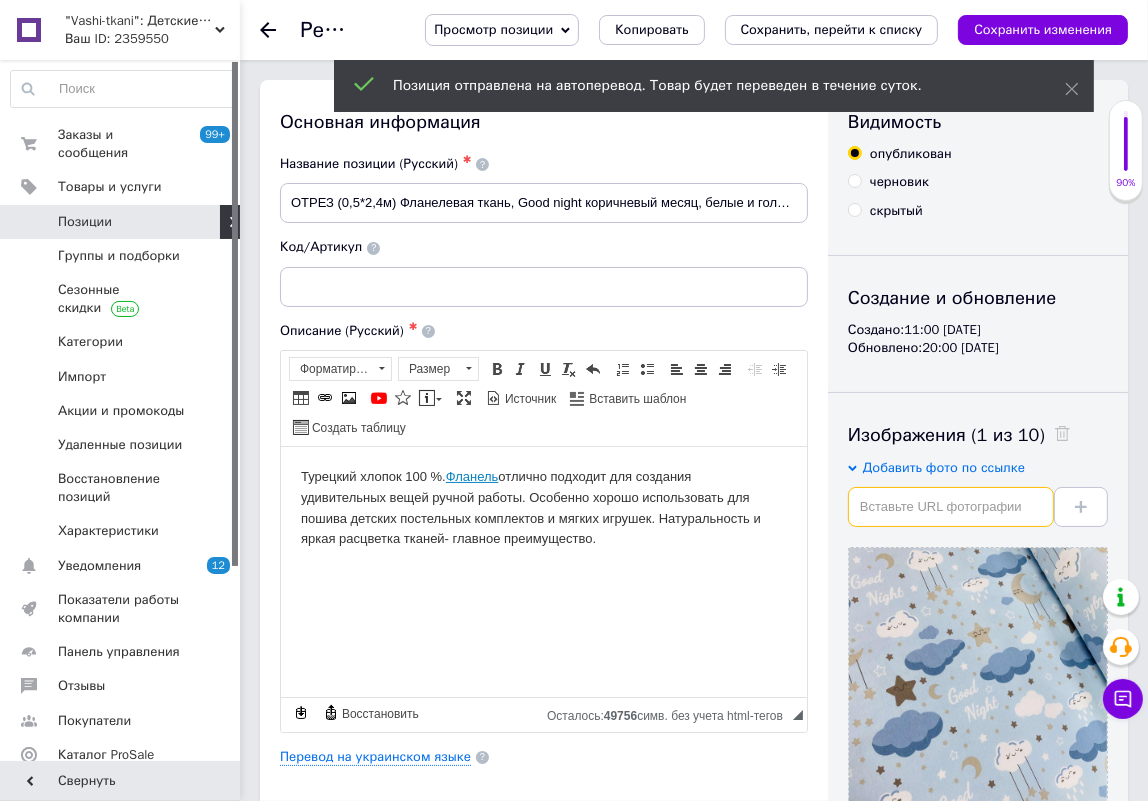 click at bounding box center (951, 507) 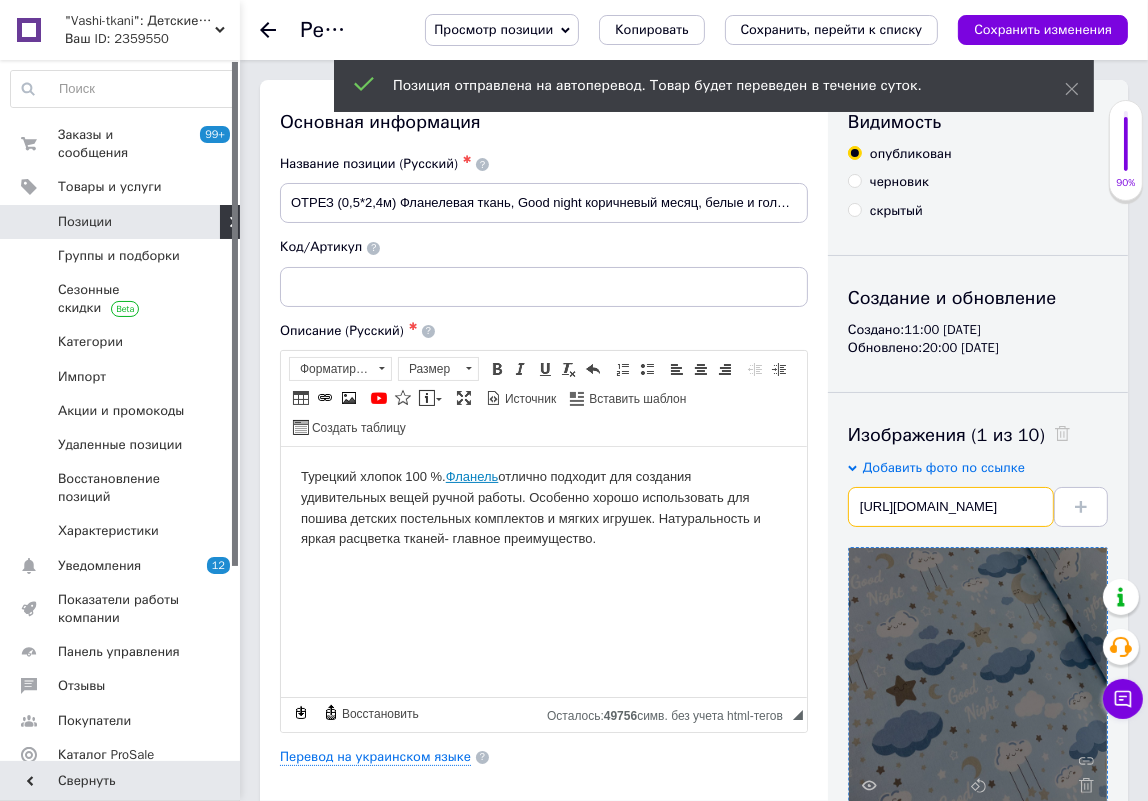 scroll, scrollTop: 0, scrollLeft: 484, axis: horizontal 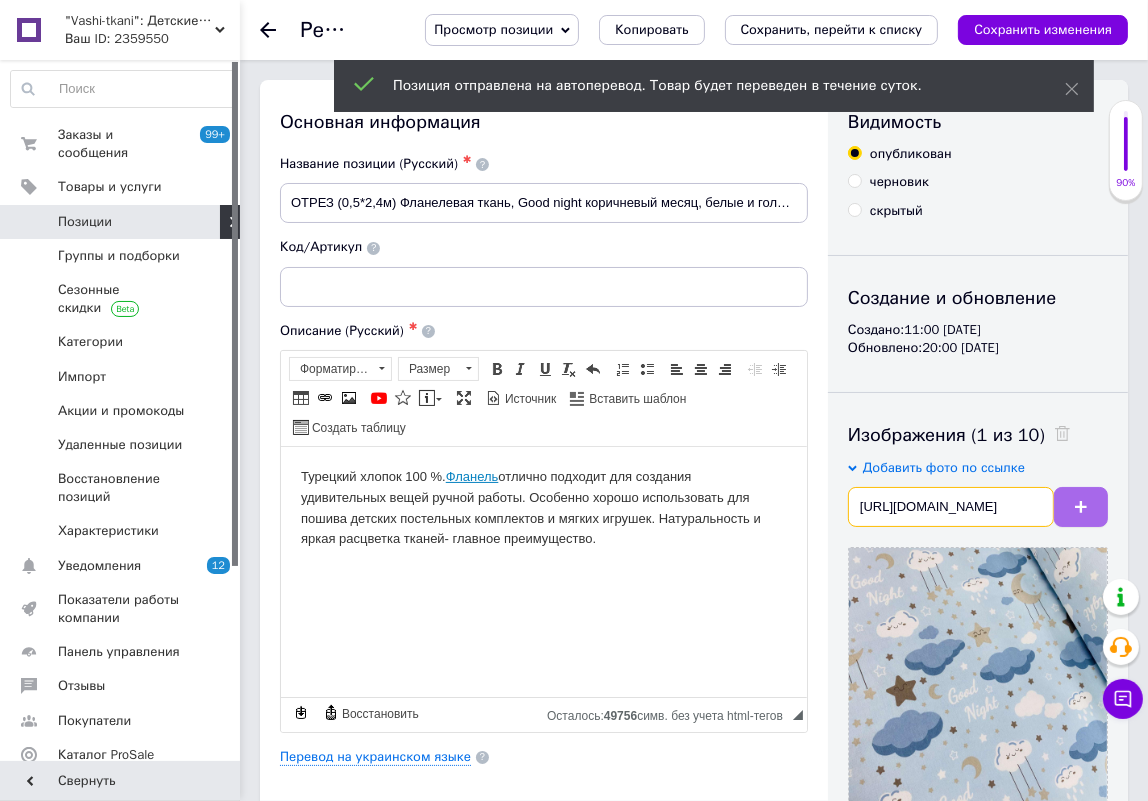 type on "[URL][DOMAIN_NAME]" 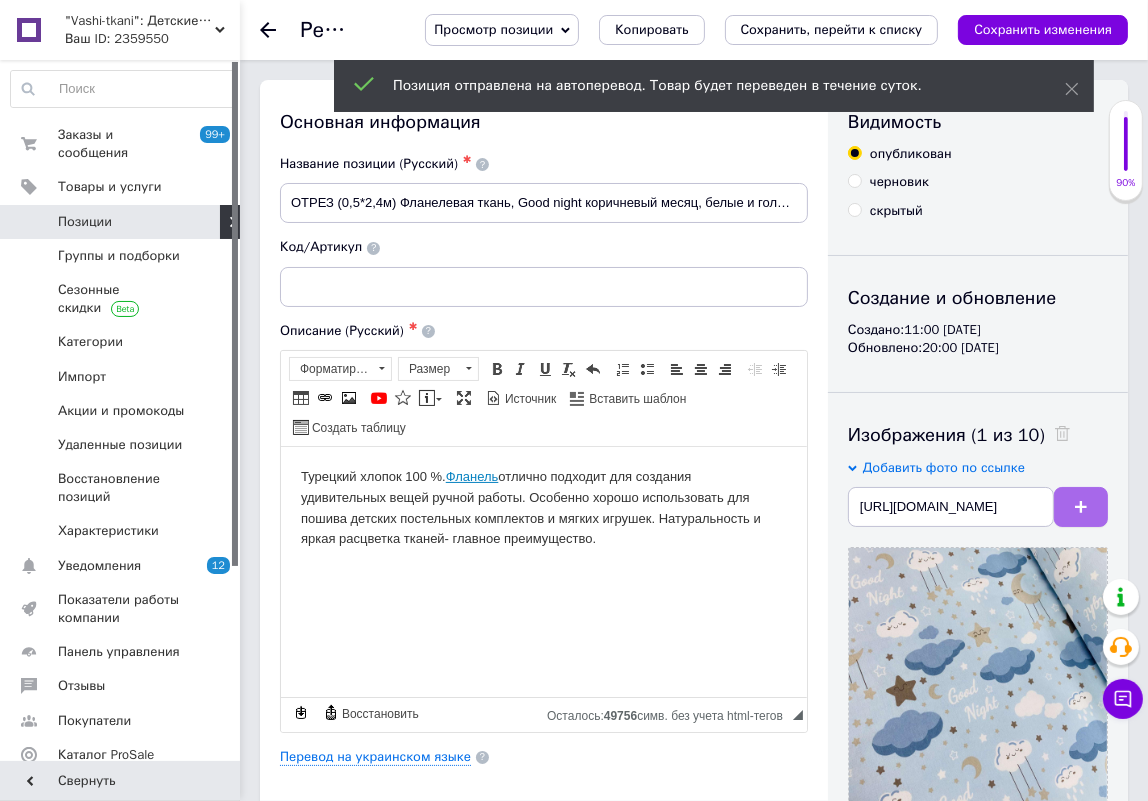 click at bounding box center (1081, 507) 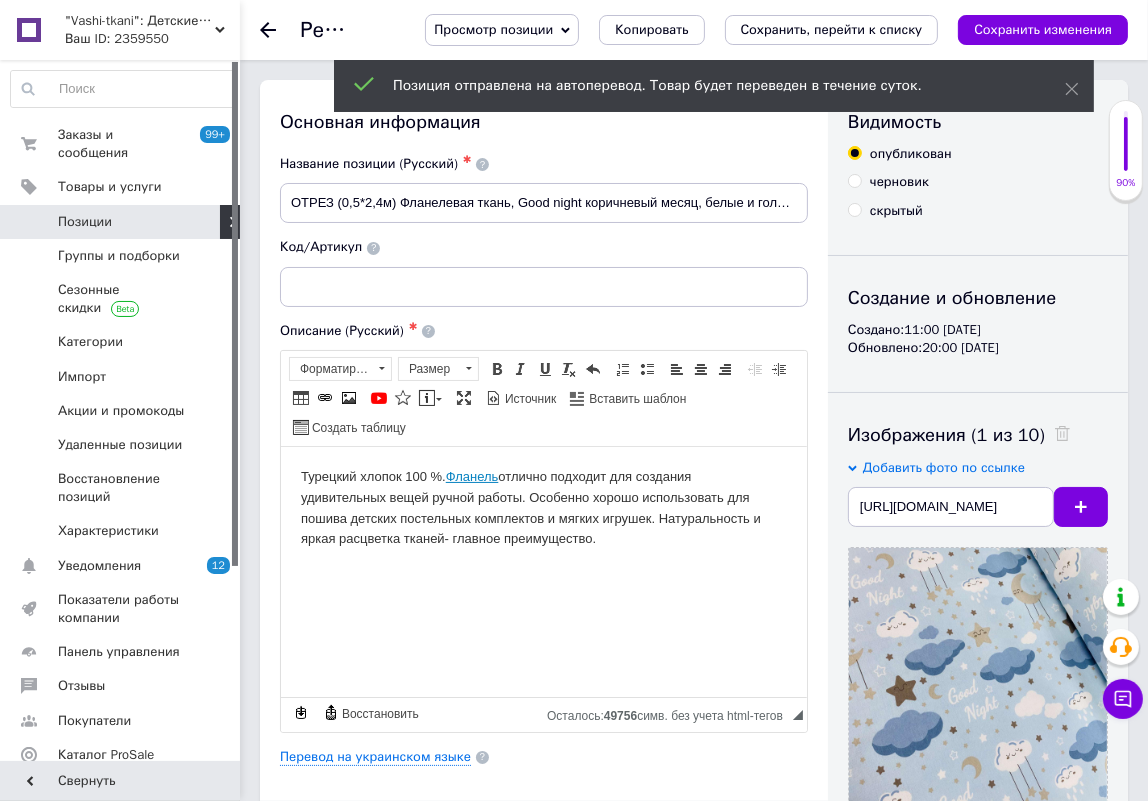 scroll, scrollTop: 0, scrollLeft: 0, axis: both 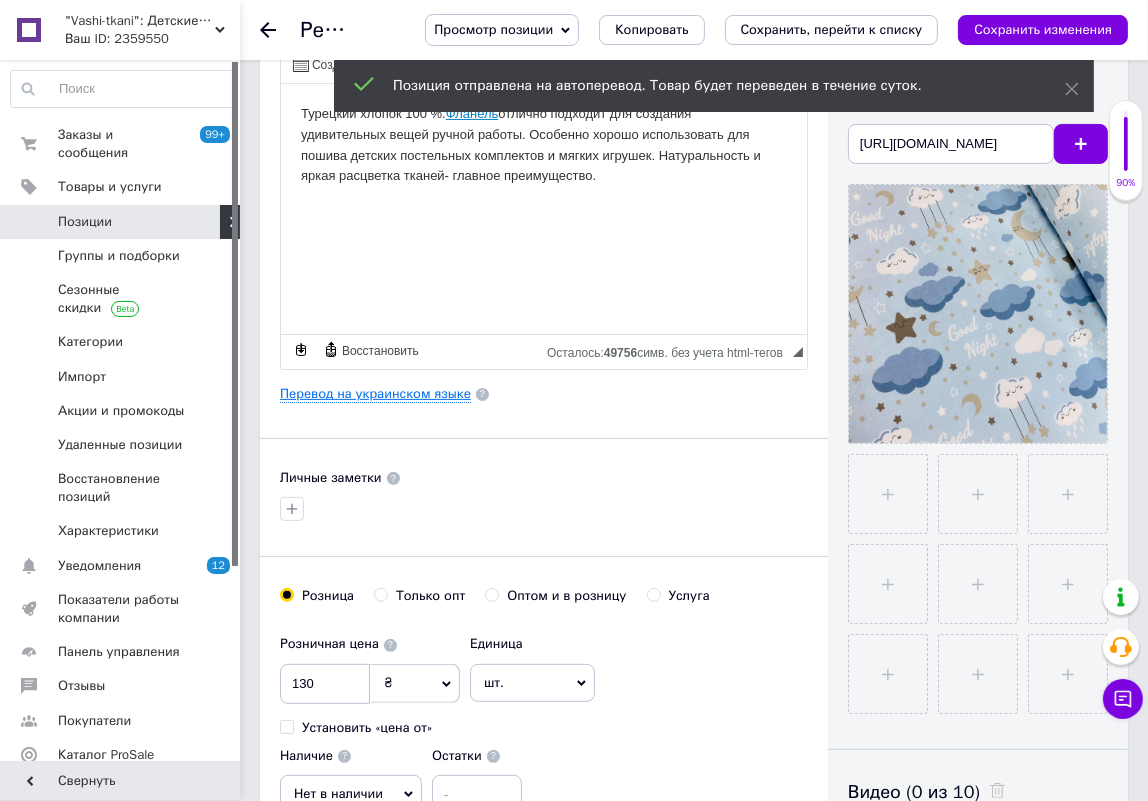 type 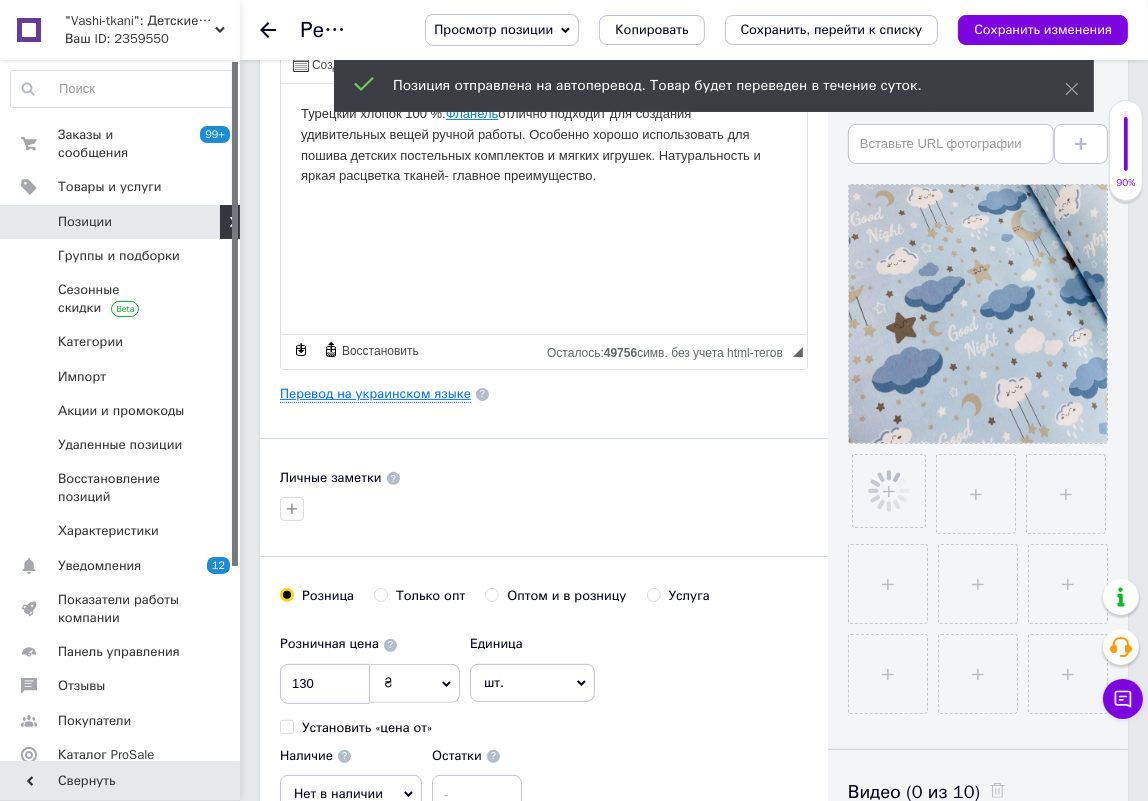 click on "Перевод на украинском языке" at bounding box center [375, 394] 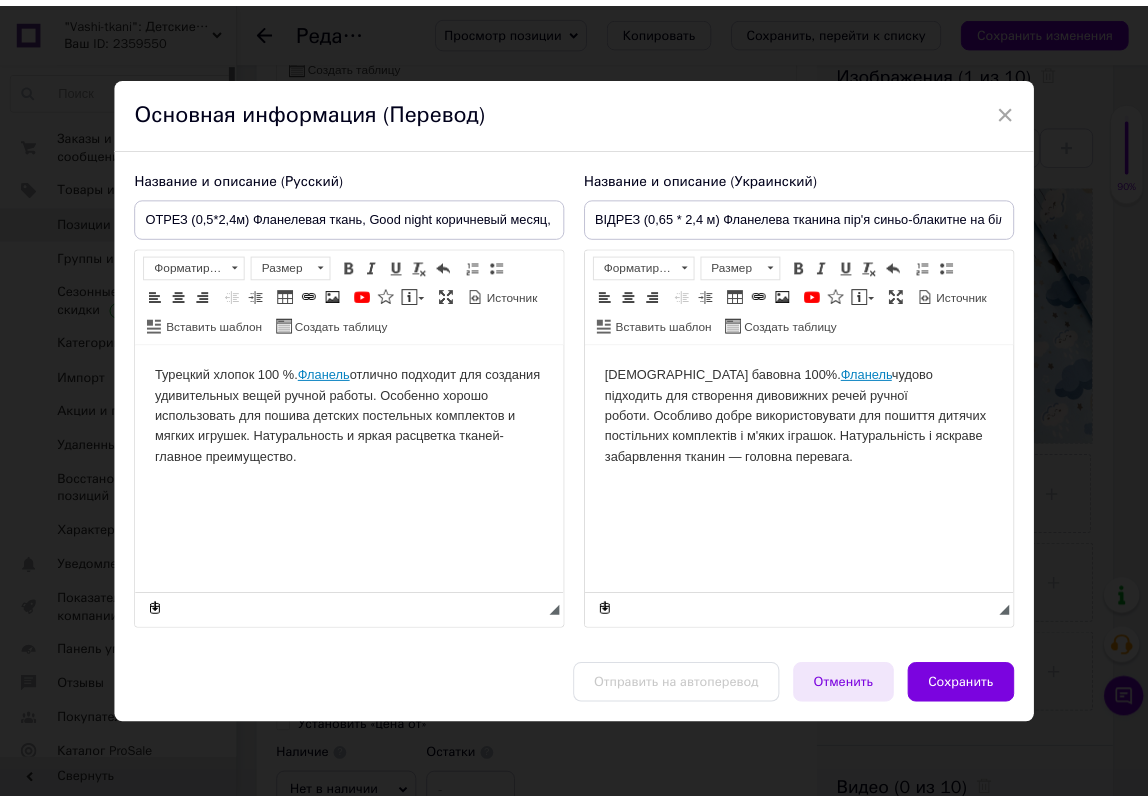 scroll, scrollTop: 0, scrollLeft: 0, axis: both 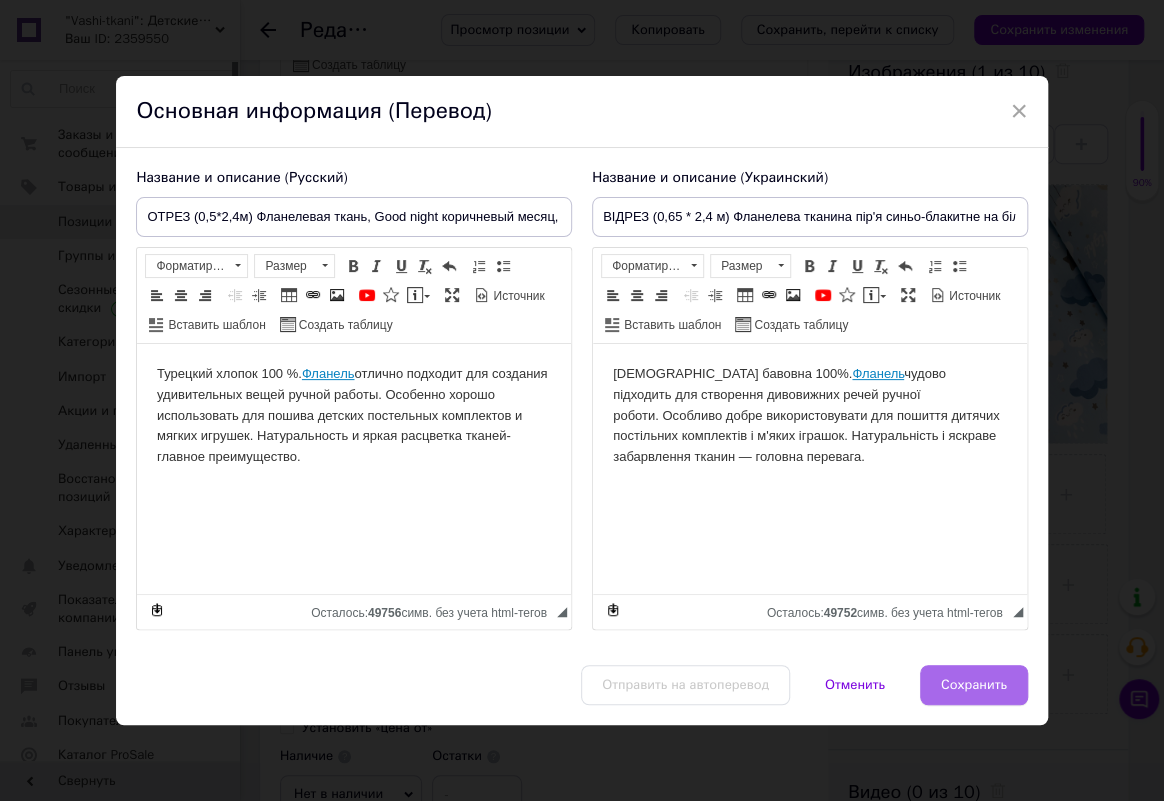 click on "Сохранить" at bounding box center [974, 685] 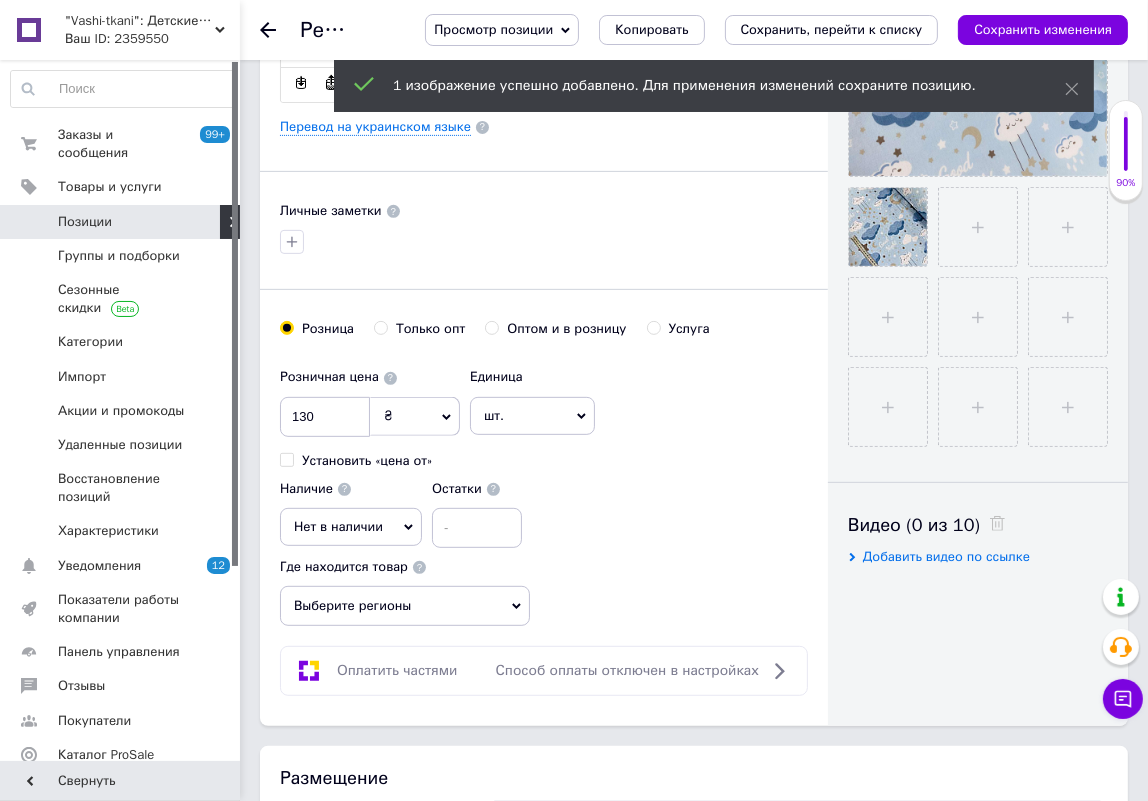 scroll, scrollTop: 636, scrollLeft: 0, axis: vertical 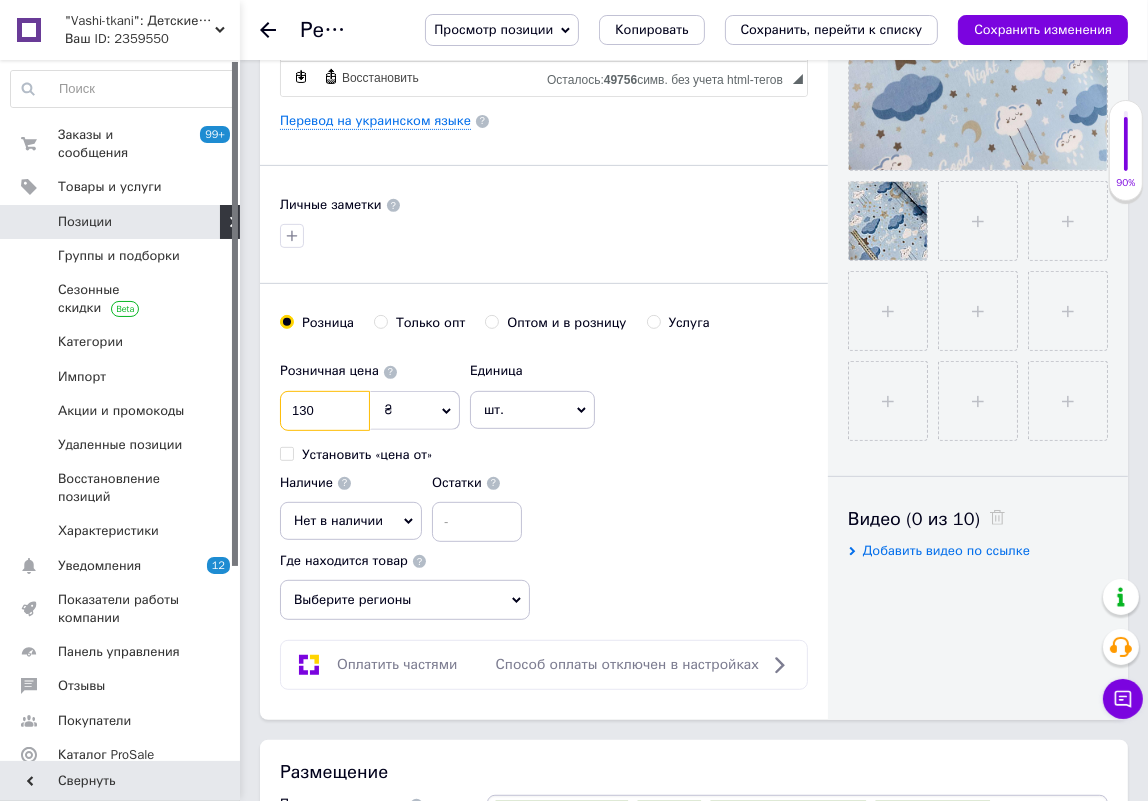 click on "130" at bounding box center [325, 411] 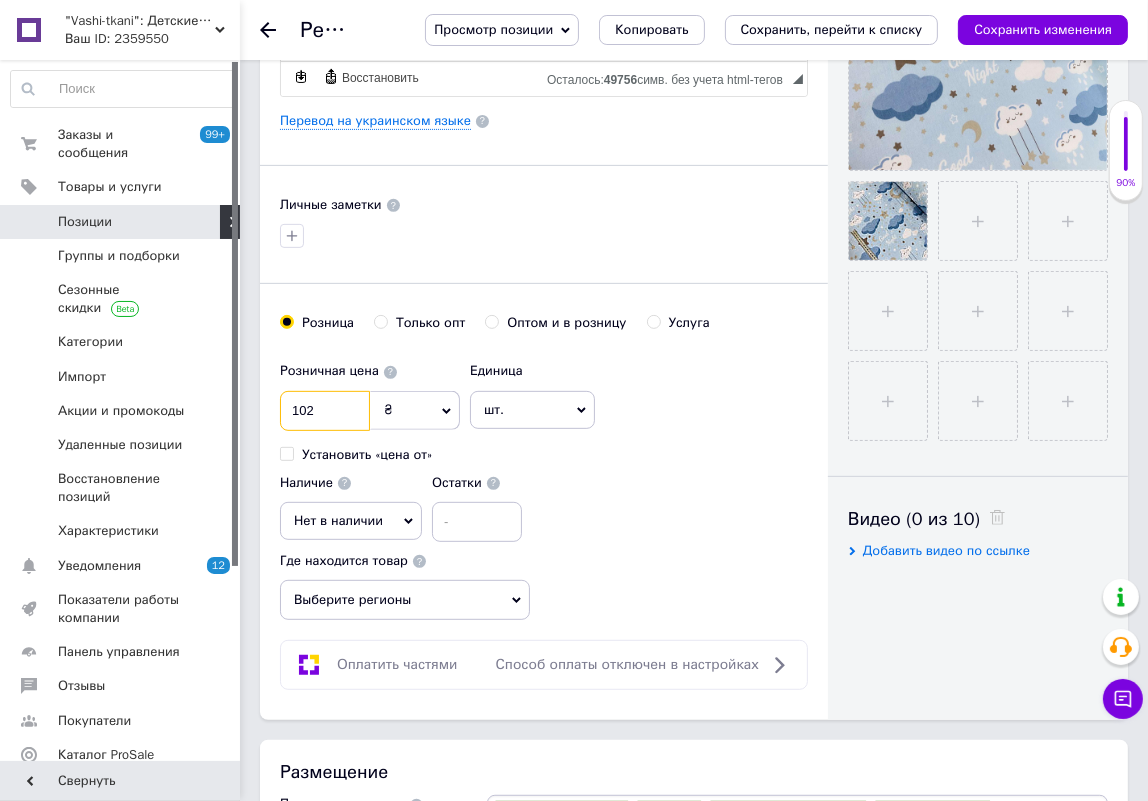 type on "102" 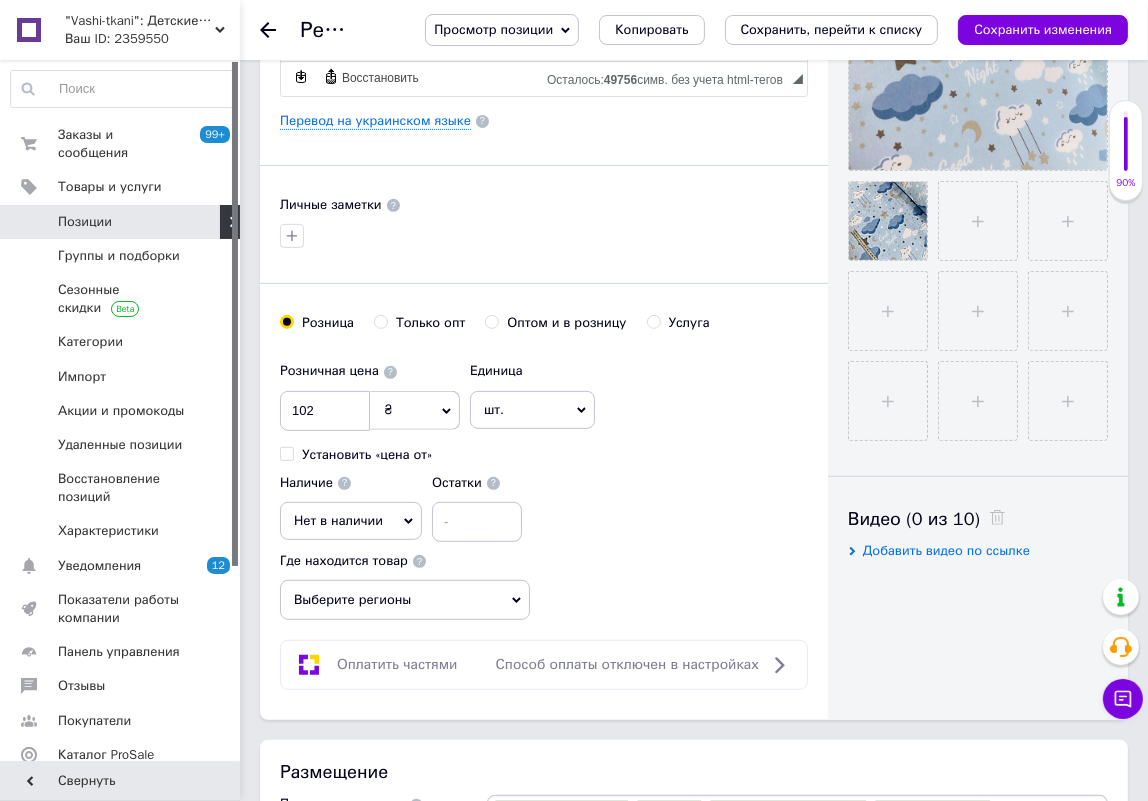 click on "Нет в наличии" at bounding box center [351, 521] 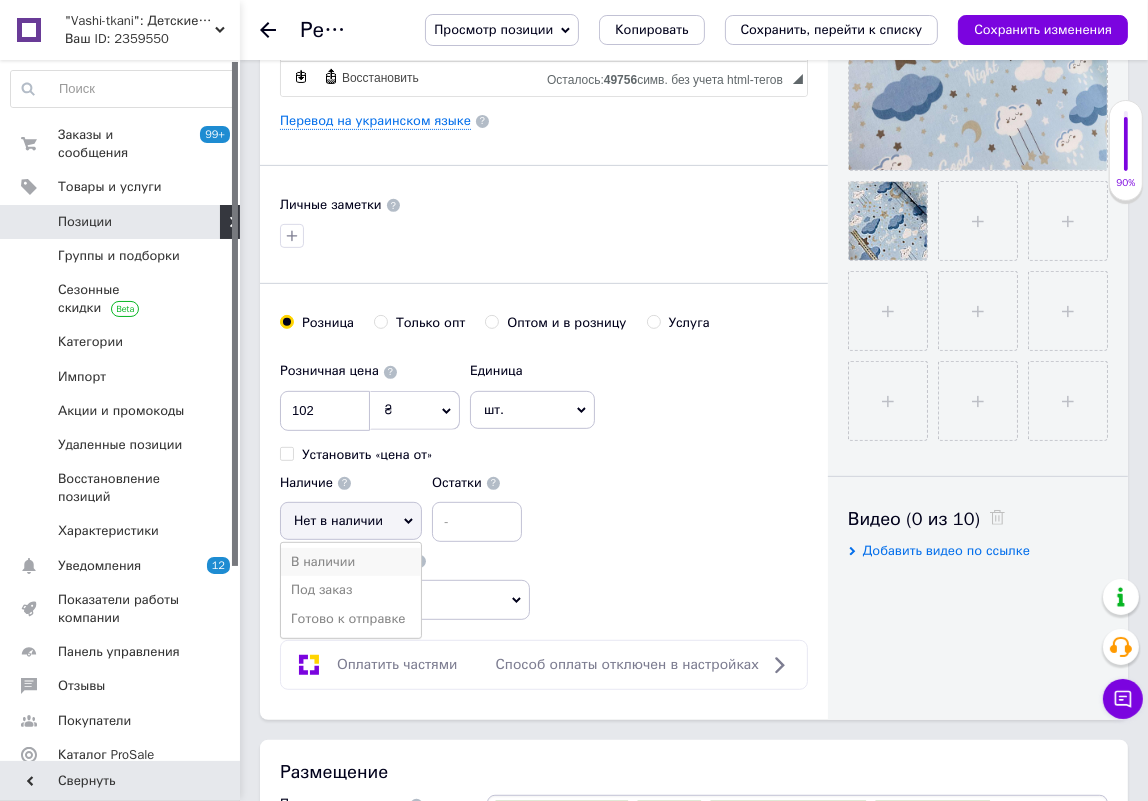 click on "В наличии" at bounding box center [351, 562] 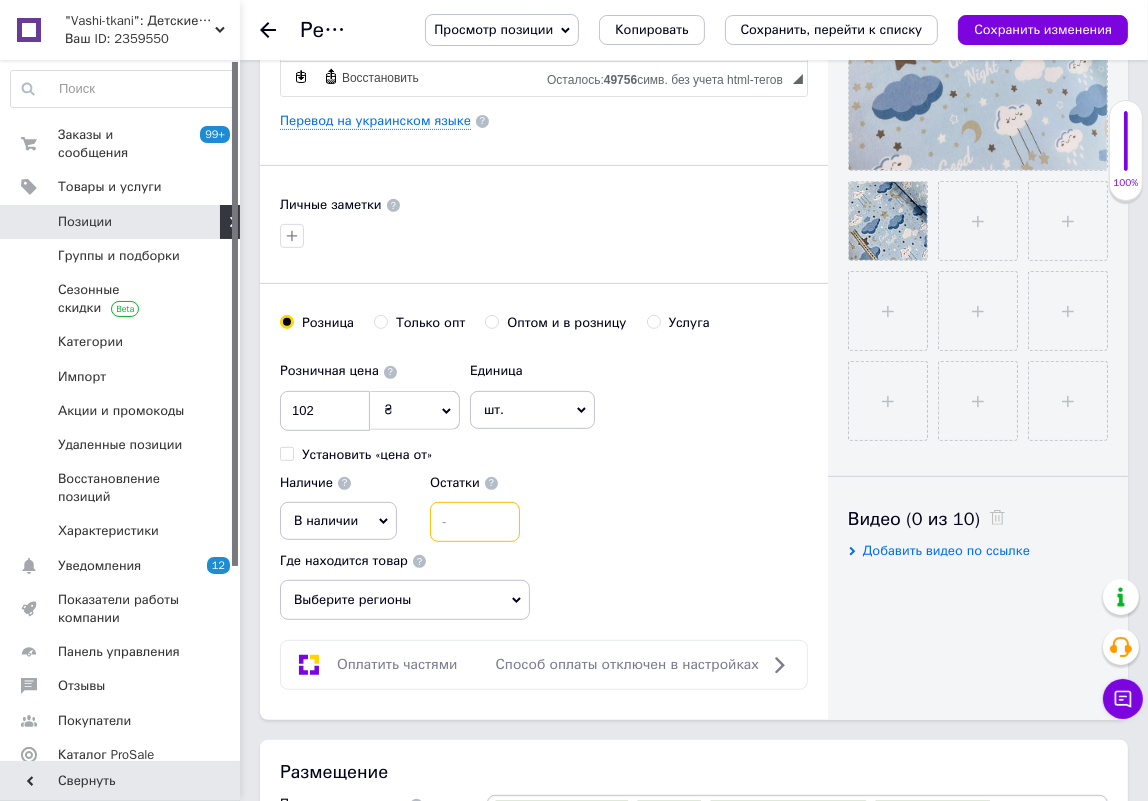 click at bounding box center (475, 522) 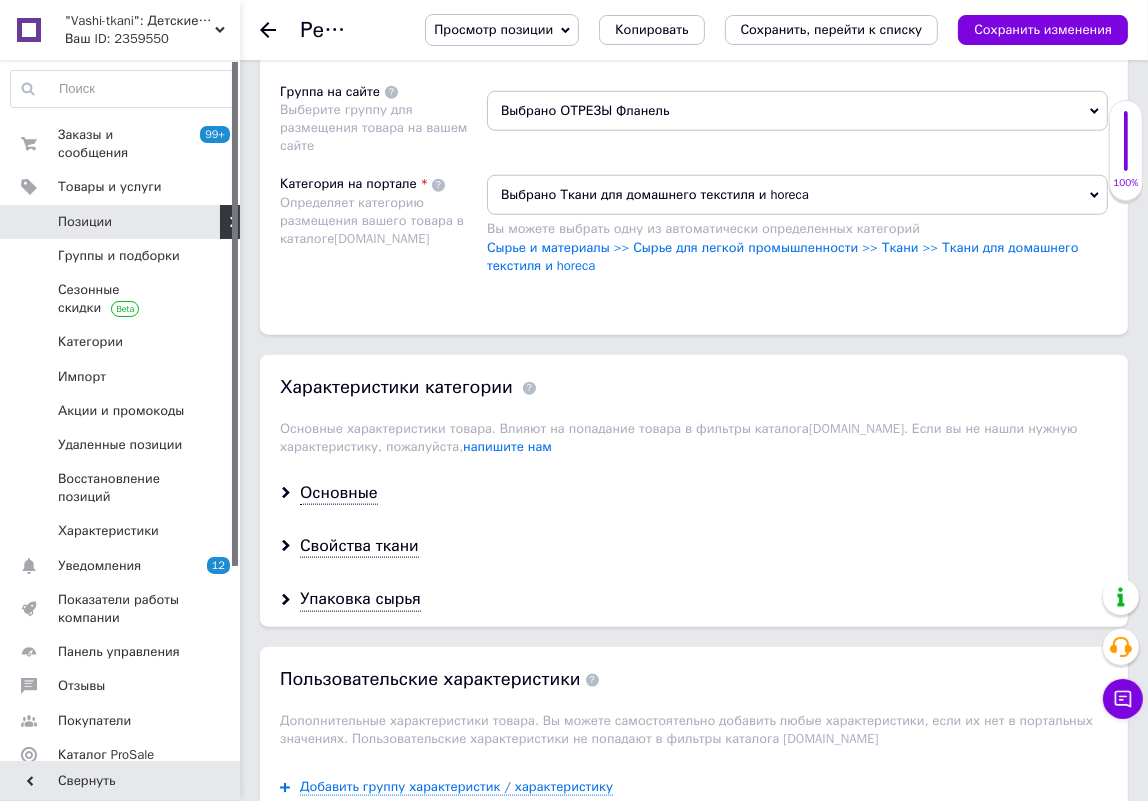 scroll, scrollTop: 1727, scrollLeft: 0, axis: vertical 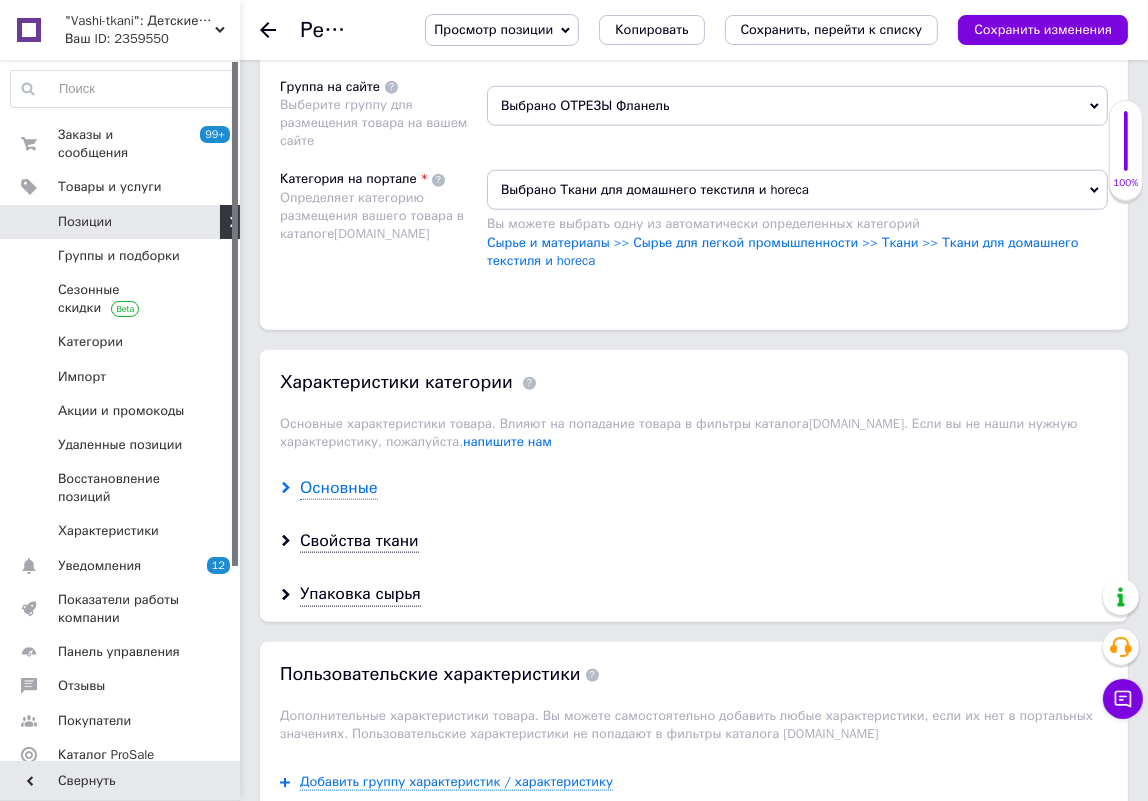 type on "1" 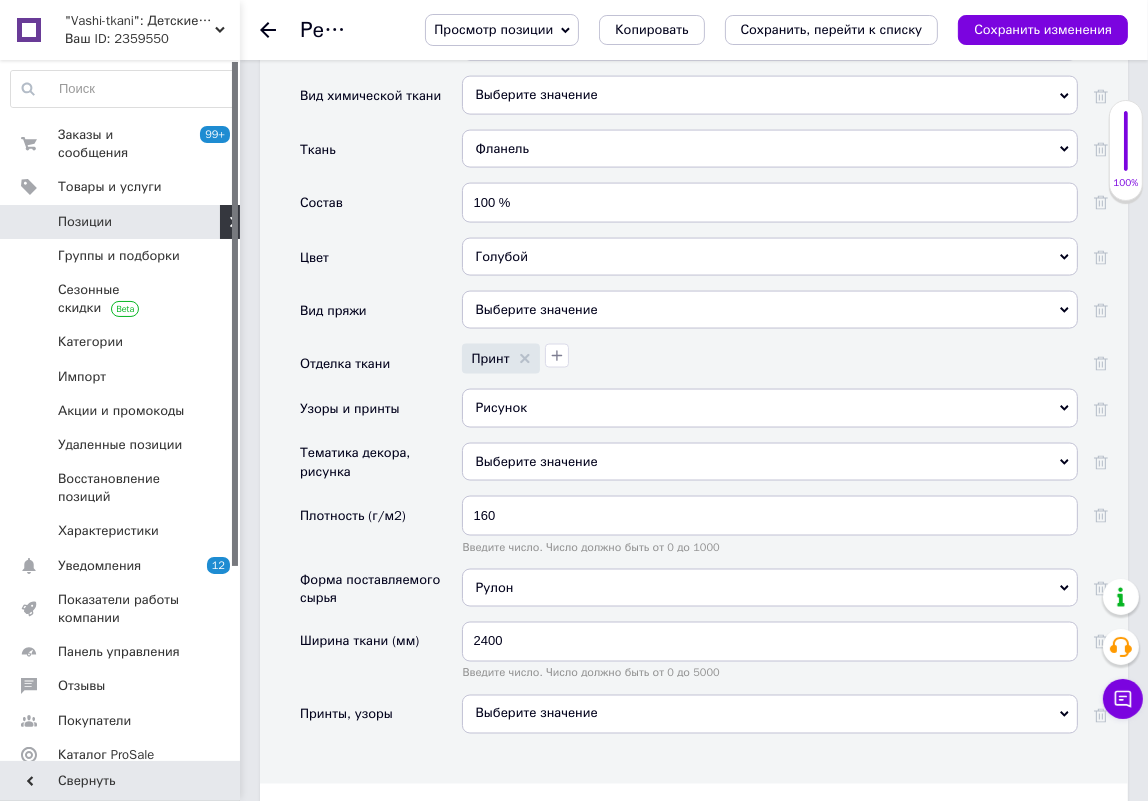 scroll, scrollTop: 2545, scrollLeft: 0, axis: vertical 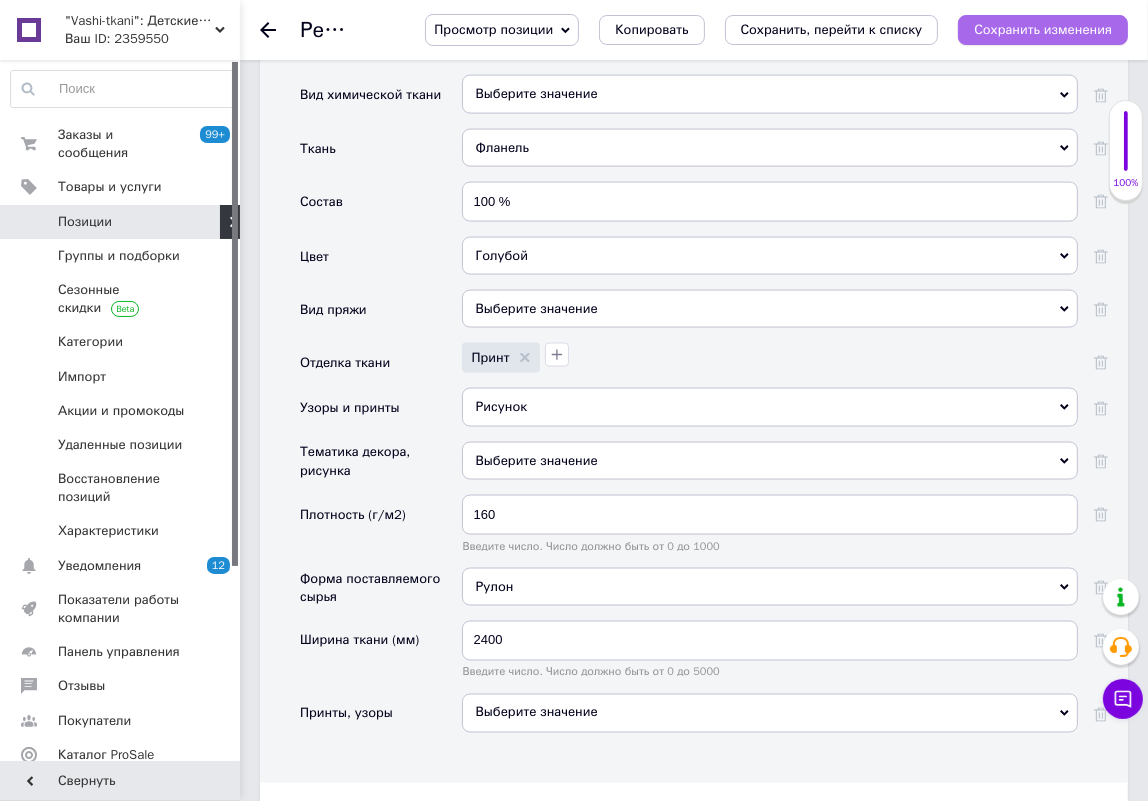 click on "Сохранить изменения" at bounding box center [1043, 29] 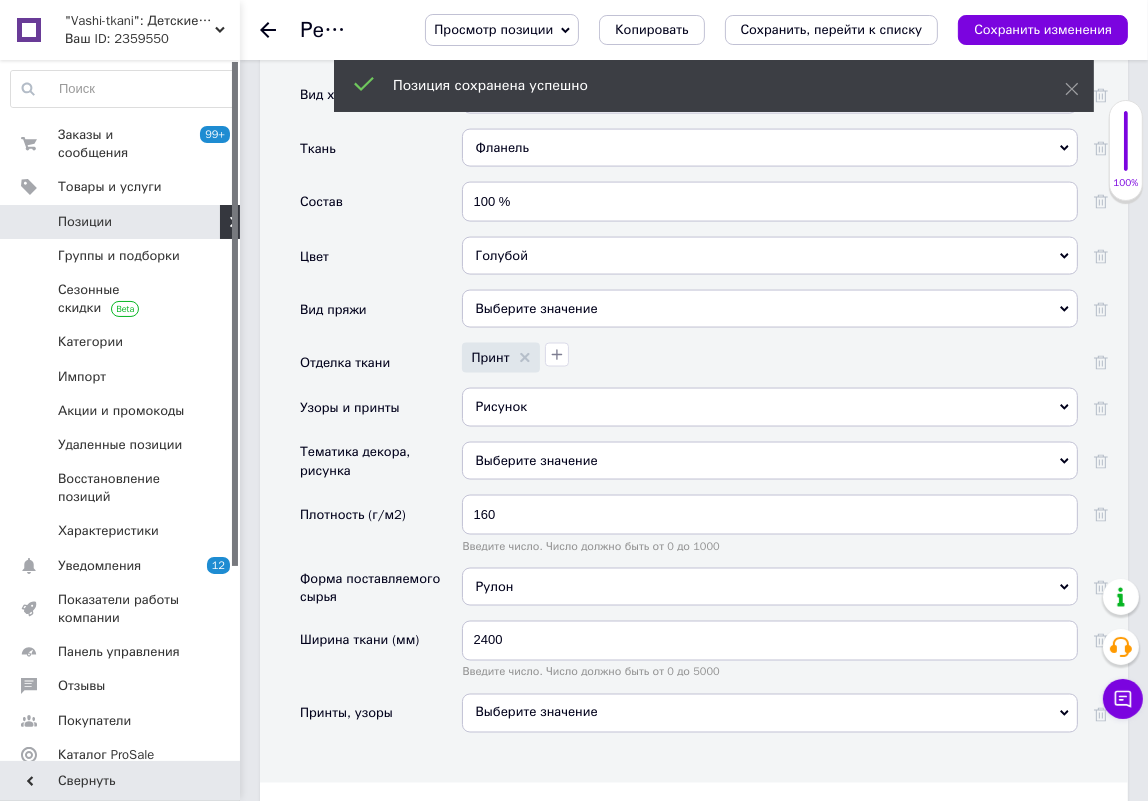 click on "Позиции" at bounding box center [121, 222] 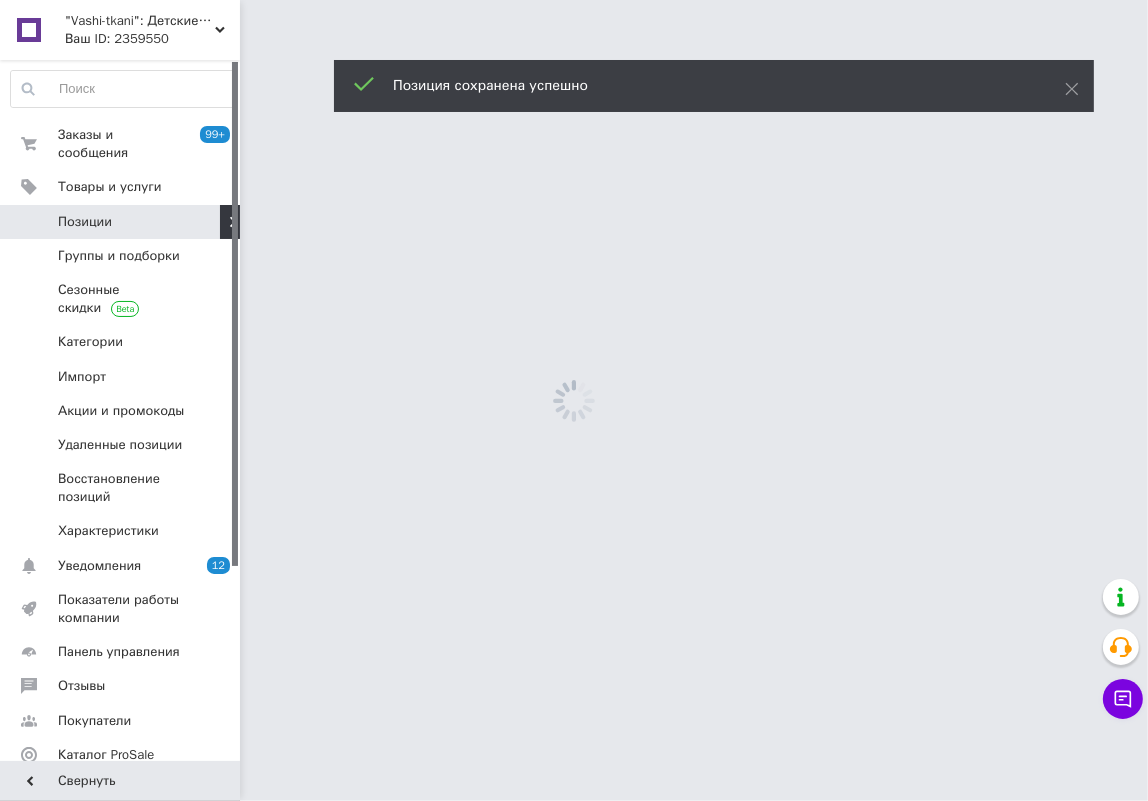 scroll, scrollTop: 0, scrollLeft: 0, axis: both 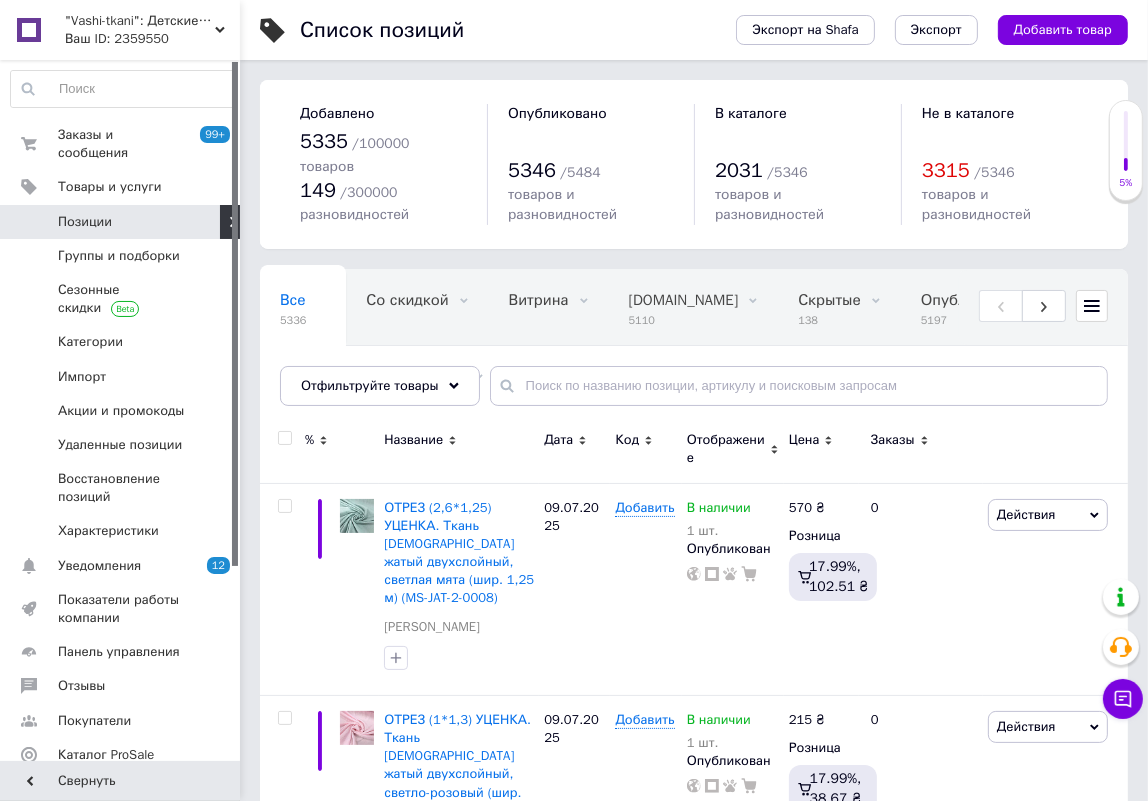 click on "Все 5336 Со скидкой 0 Удалить Редактировать Витрина 0 Удалить Редактировать Bigl.ua 5110 Удалить Редактировать Скрытые 138 Удалить Редактировать Опубликованные 5197 Удалить Редактировать Польская бязь с рисунк... 227 Удалить Редактировать Ok Отфильтровано...  Сохранить" at bounding box center [694, 347] 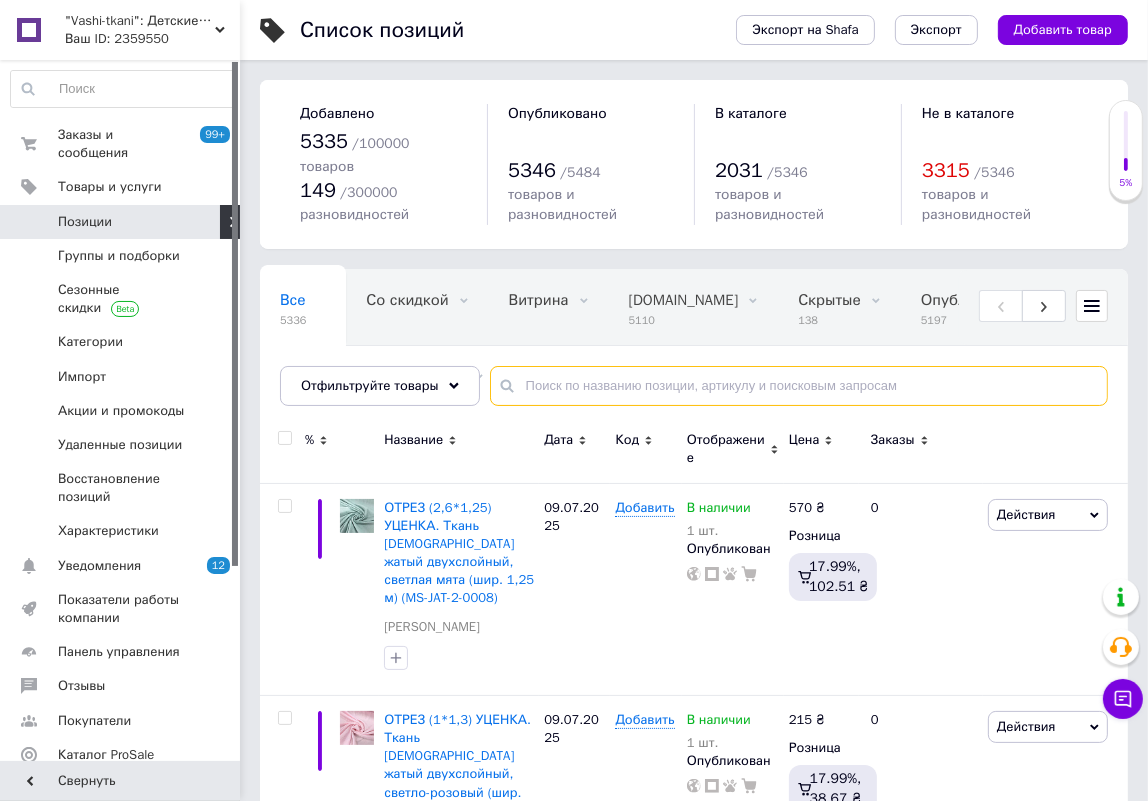 click at bounding box center (799, 386) 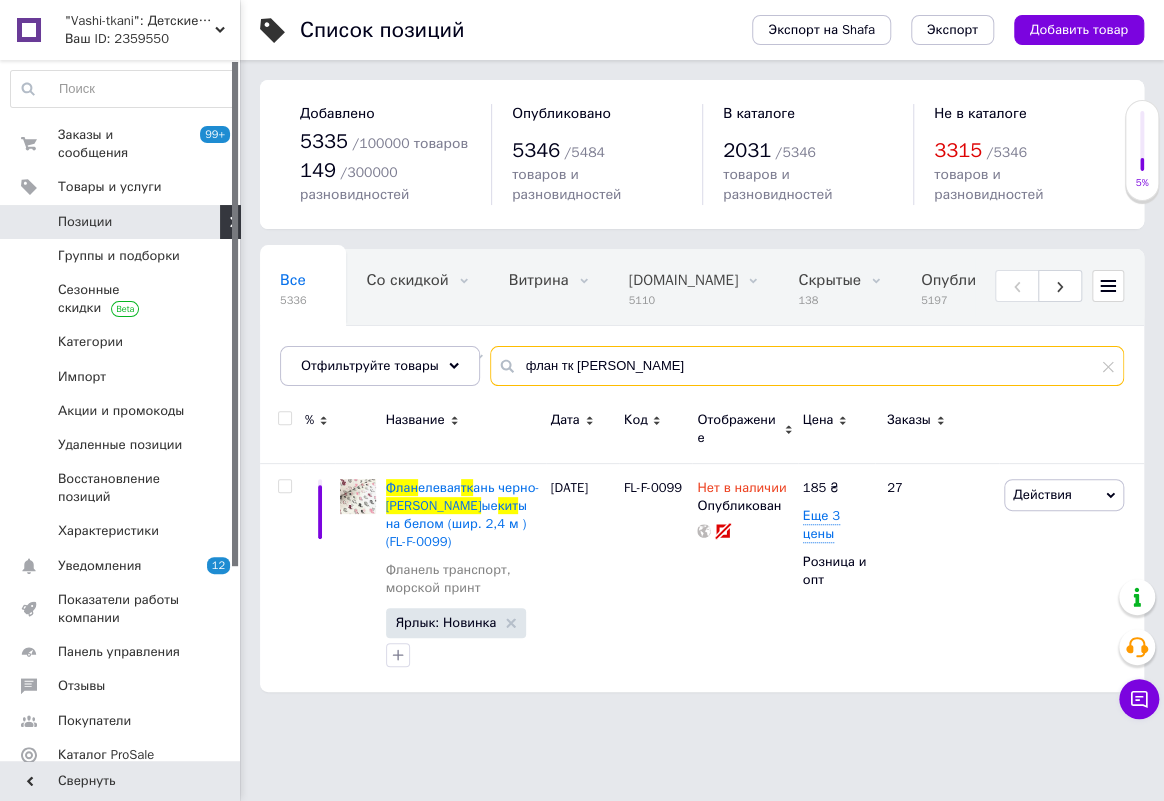 drag, startPoint x: 568, startPoint y: 372, endPoint x: 740, endPoint y: 367, distance: 172.07266 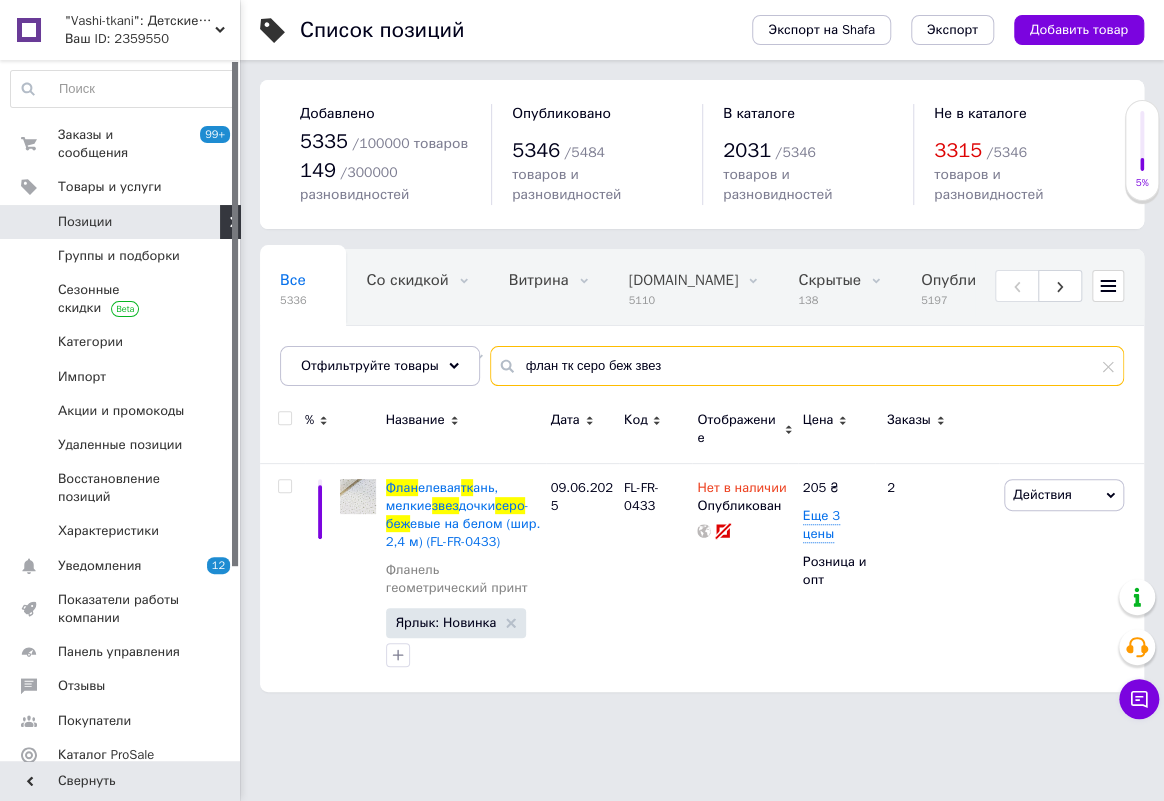 drag, startPoint x: 660, startPoint y: 365, endPoint x: 569, endPoint y: 370, distance: 91.13726 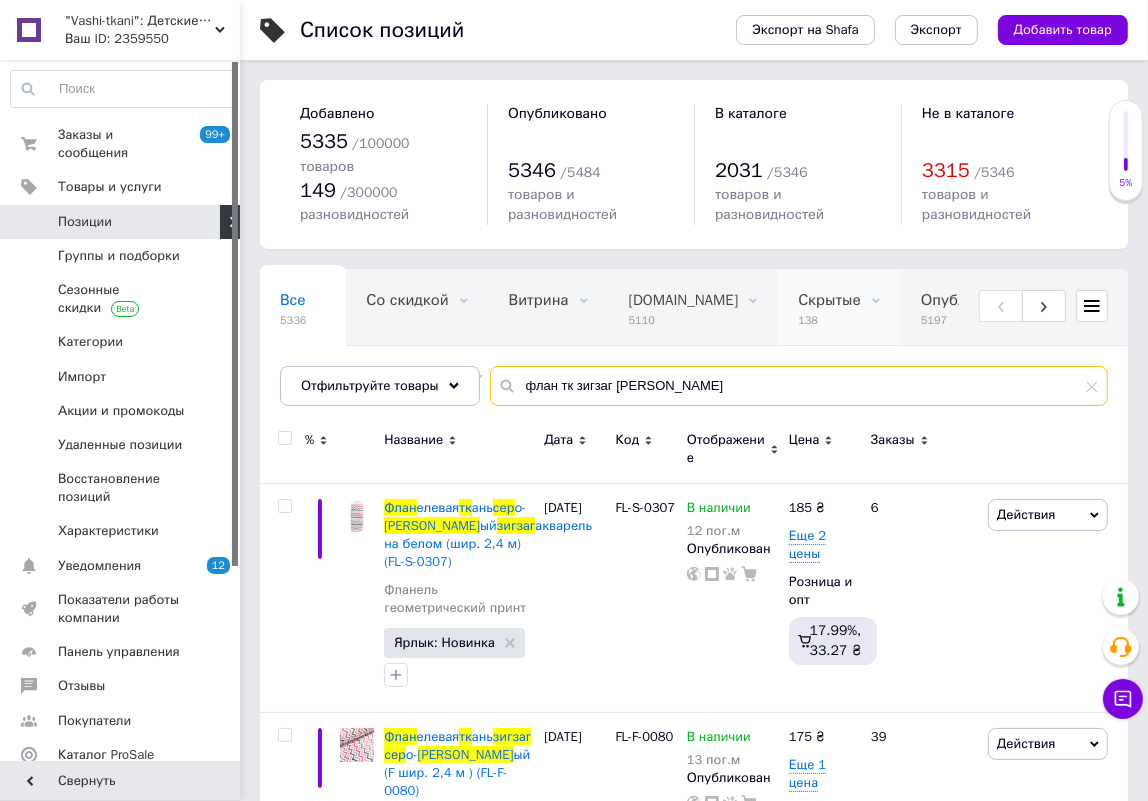 scroll, scrollTop: 70, scrollLeft: 0, axis: vertical 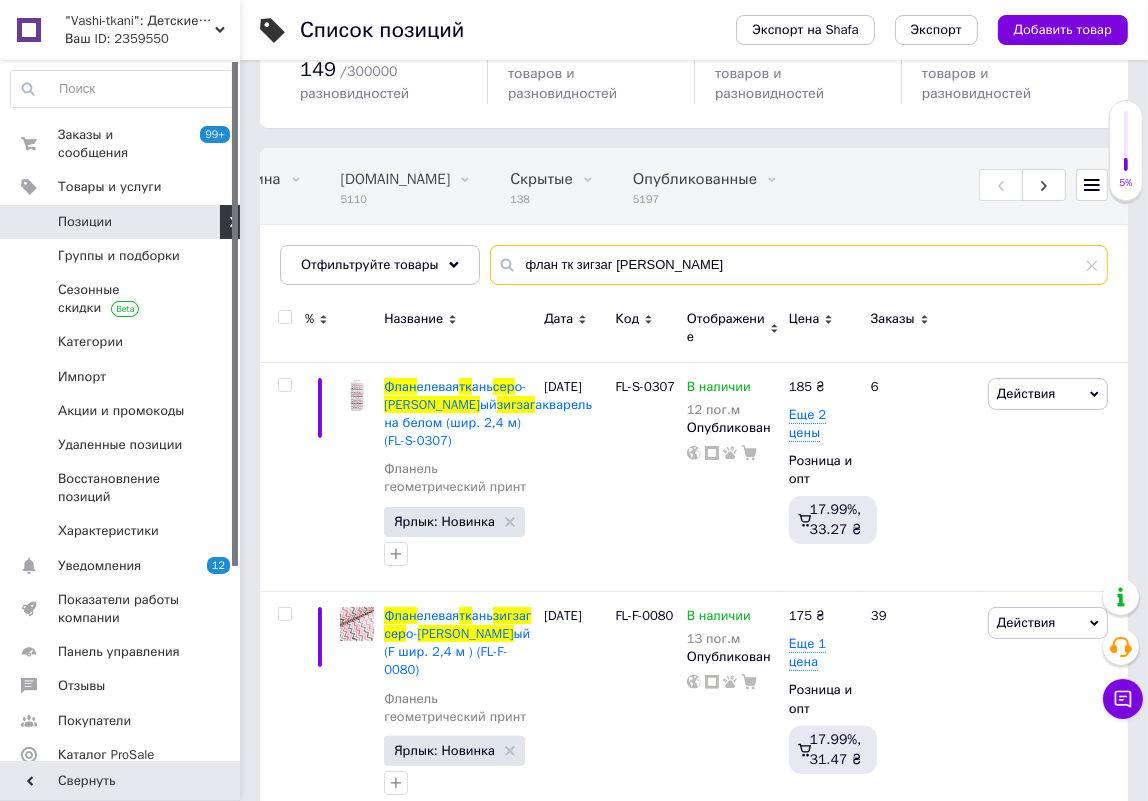 drag, startPoint x: 567, startPoint y: 239, endPoint x: 790, endPoint y: 260, distance: 223.9866 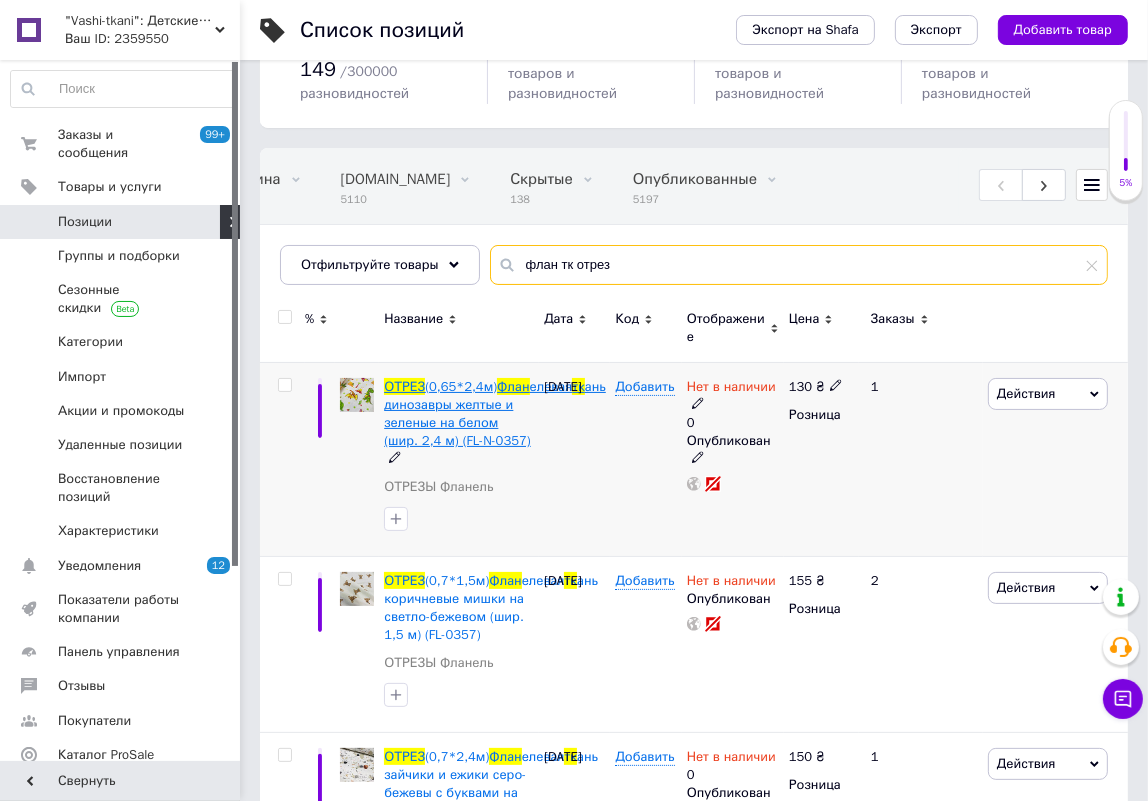 type on "флан тк отрез" 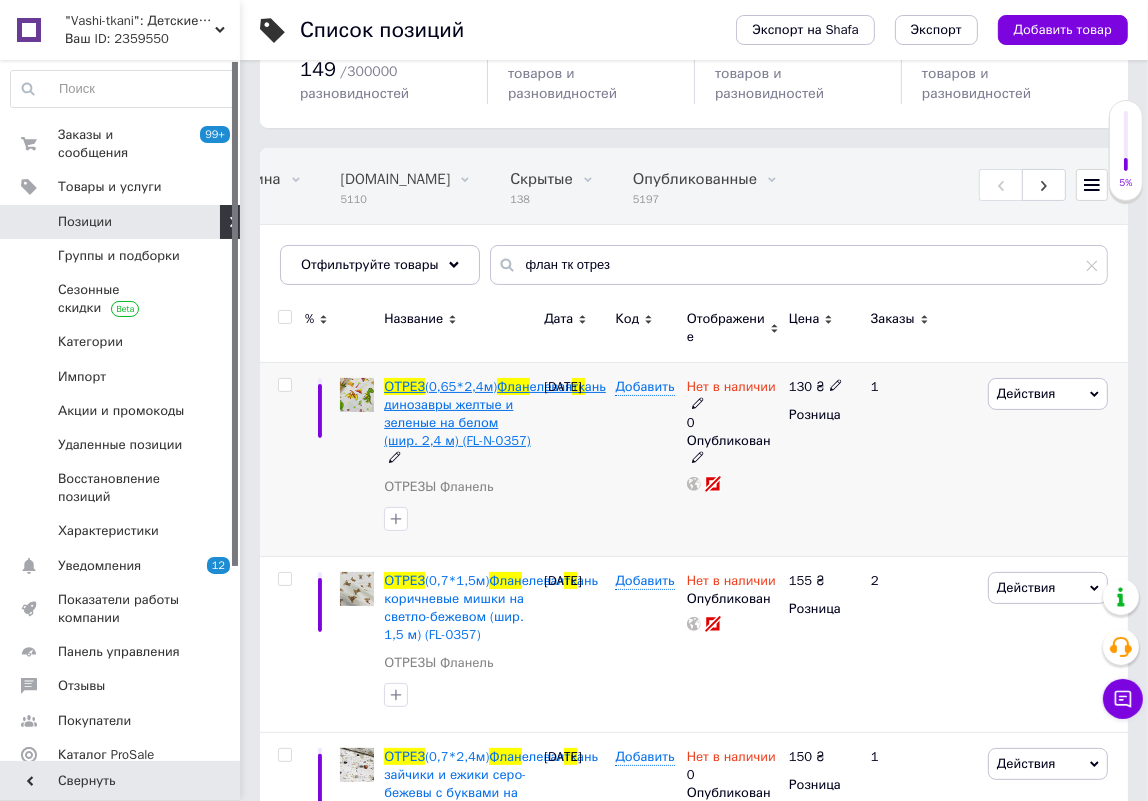 click on "ань динозавры желтые и зеленые на белом (шир. 2,4 м) (FL-N-0357)" at bounding box center (495, 414) 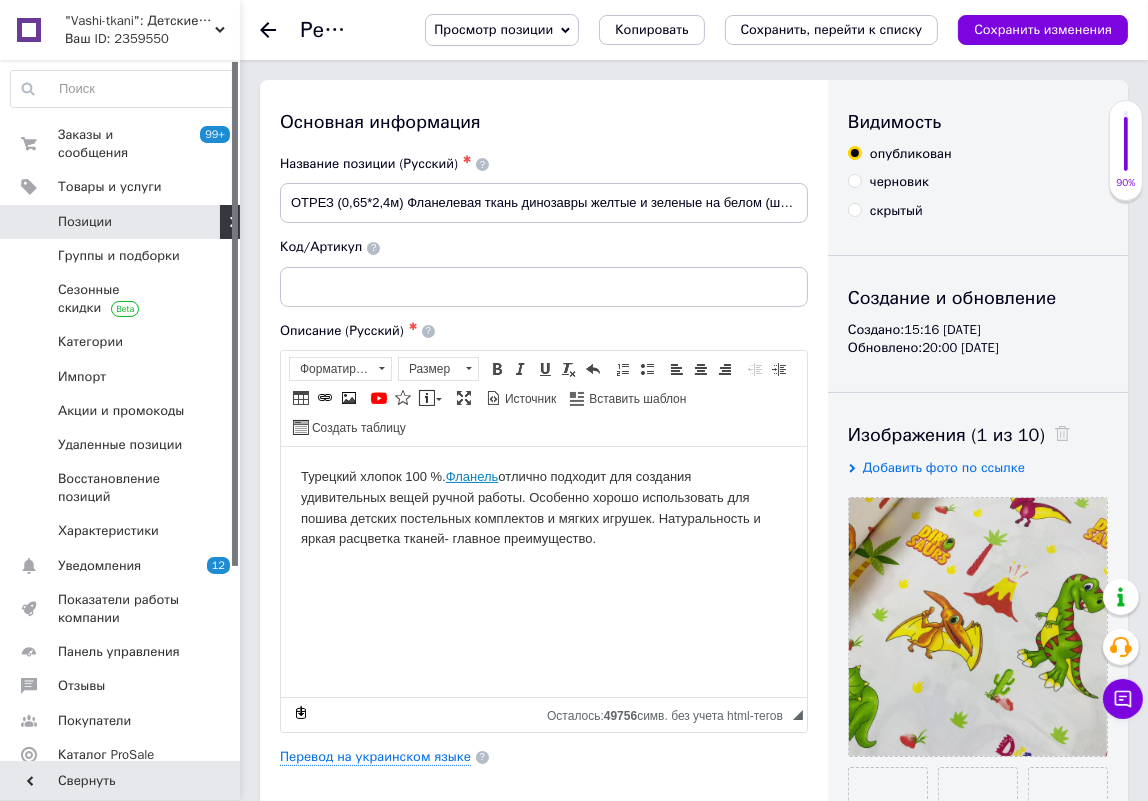 scroll, scrollTop: 0, scrollLeft: 0, axis: both 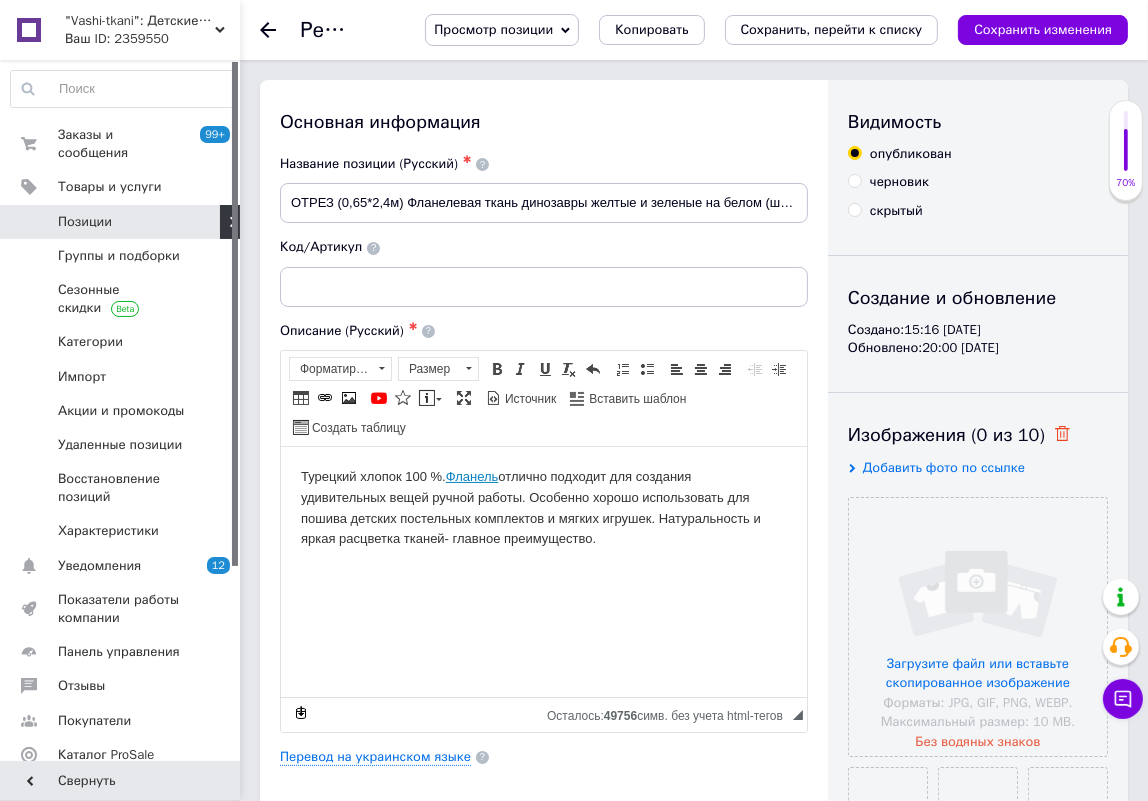 click 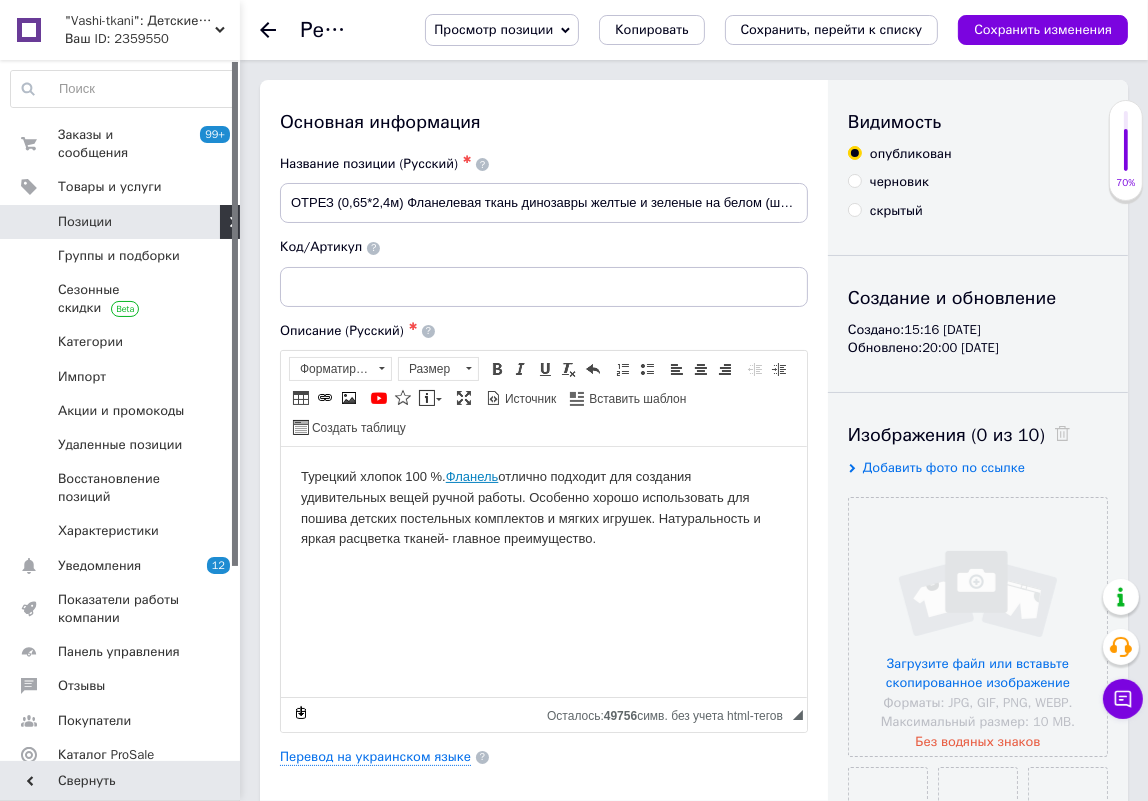 click on "Добавить фото по ссылке" at bounding box center [975, 468] 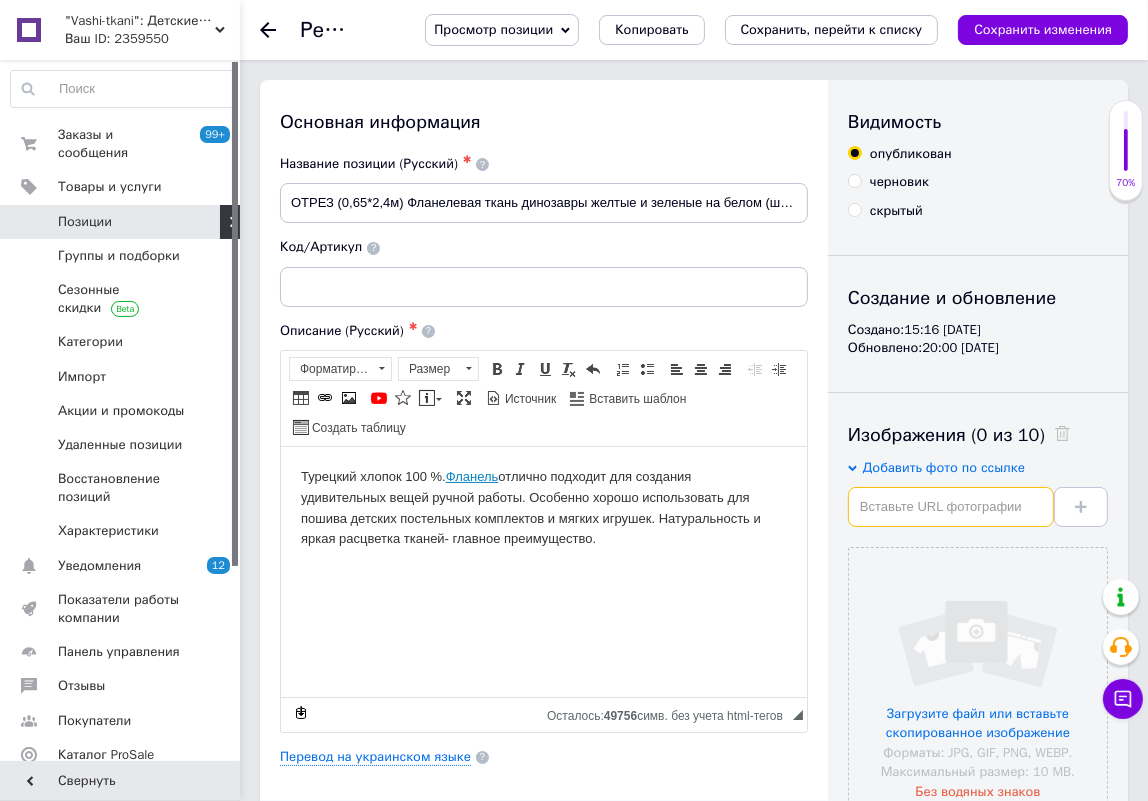 click at bounding box center (951, 507) 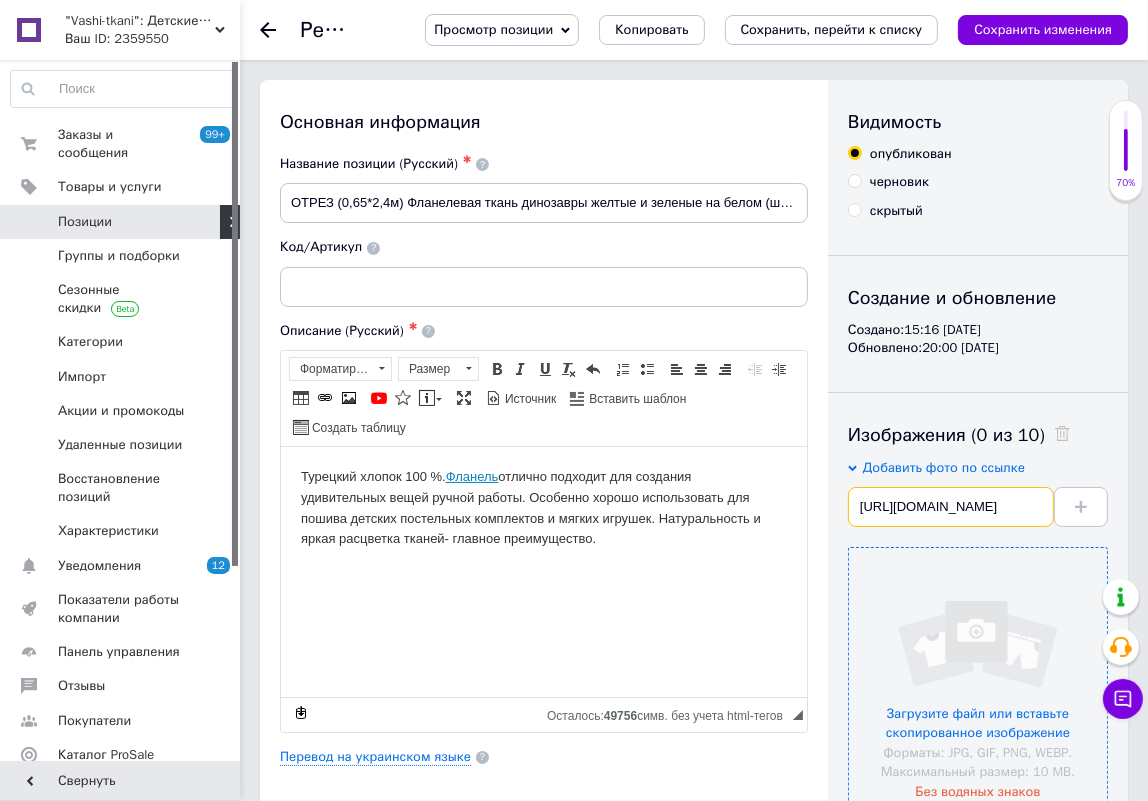scroll, scrollTop: 0, scrollLeft: 490, axis: horizontal 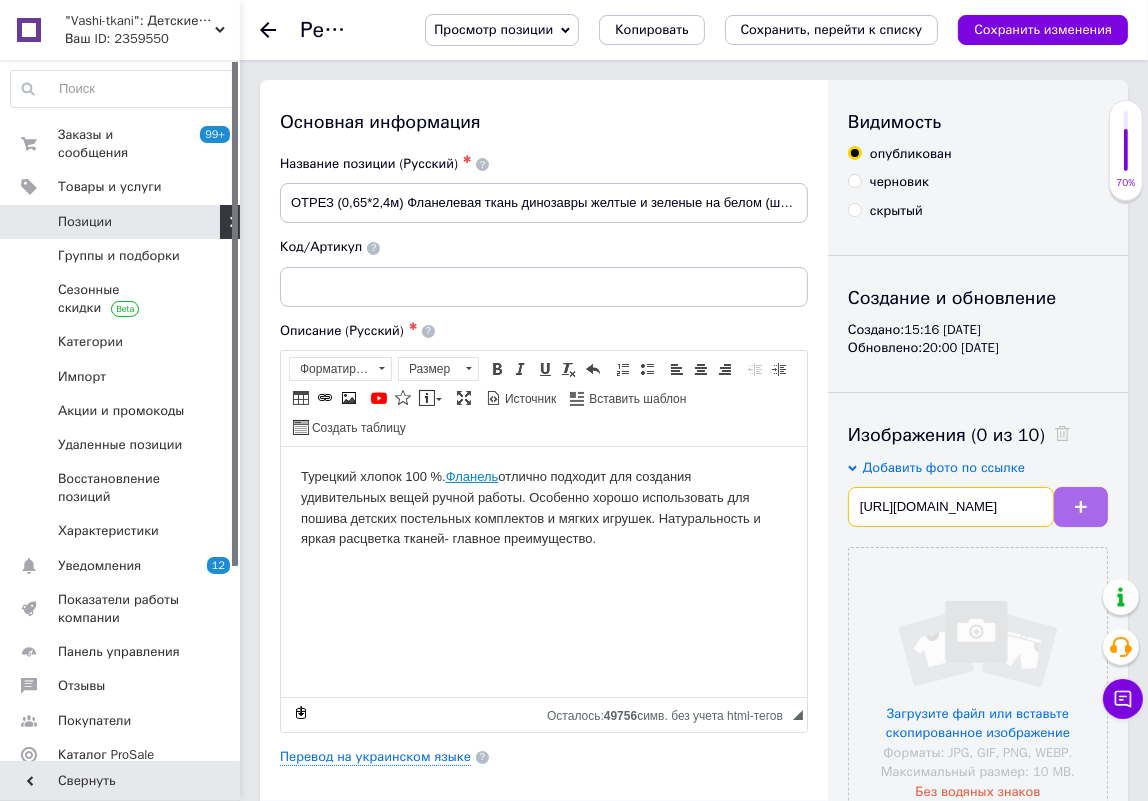 type on "https://images.prom.ua/3206523118_w1280_h1280_017b02ebbd28106a5cac991d913642d5d11f5ebb08.jpg?fresh=1" 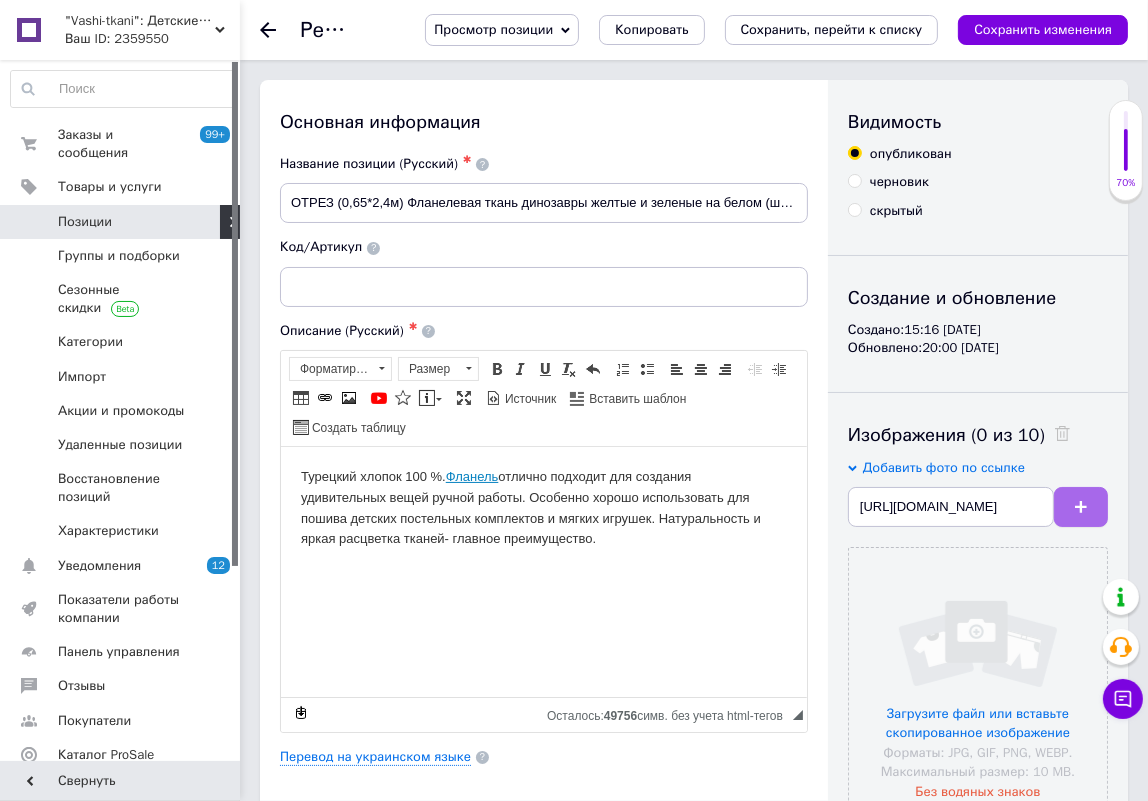 click at bounding box center [1081, 507] 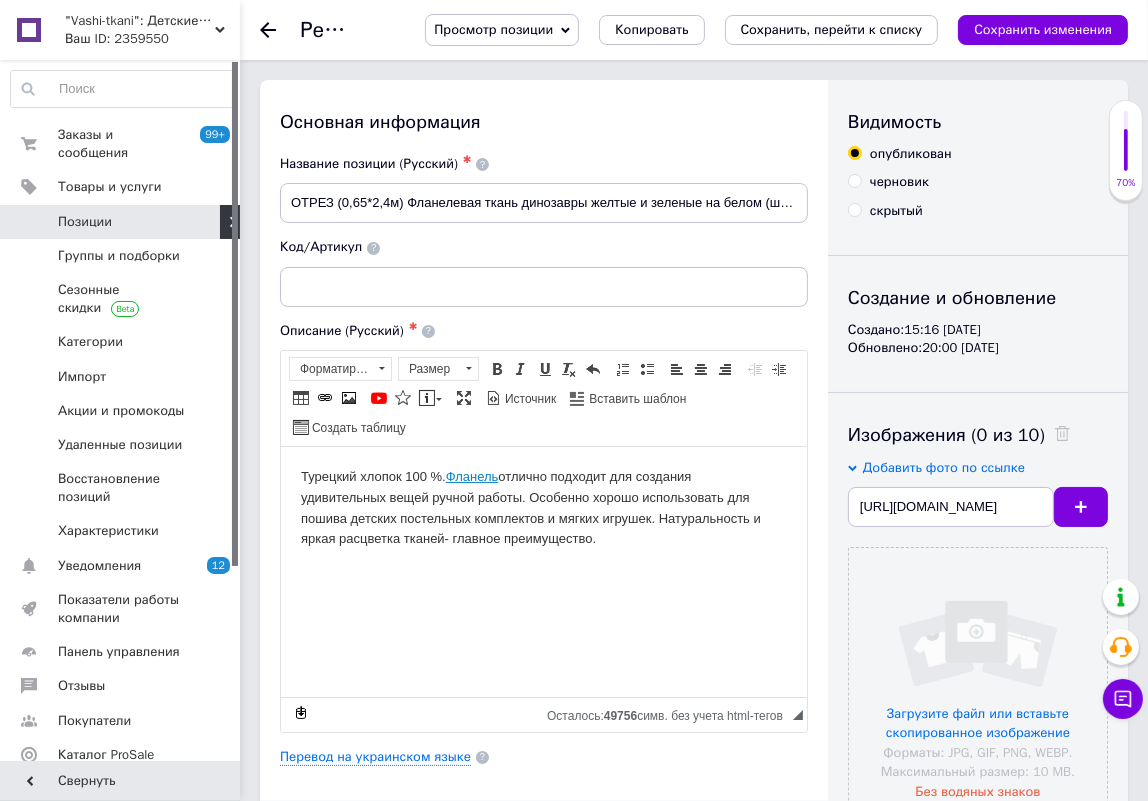 scroll, scrollTop: 0, scrollLeft: 0, axis: both 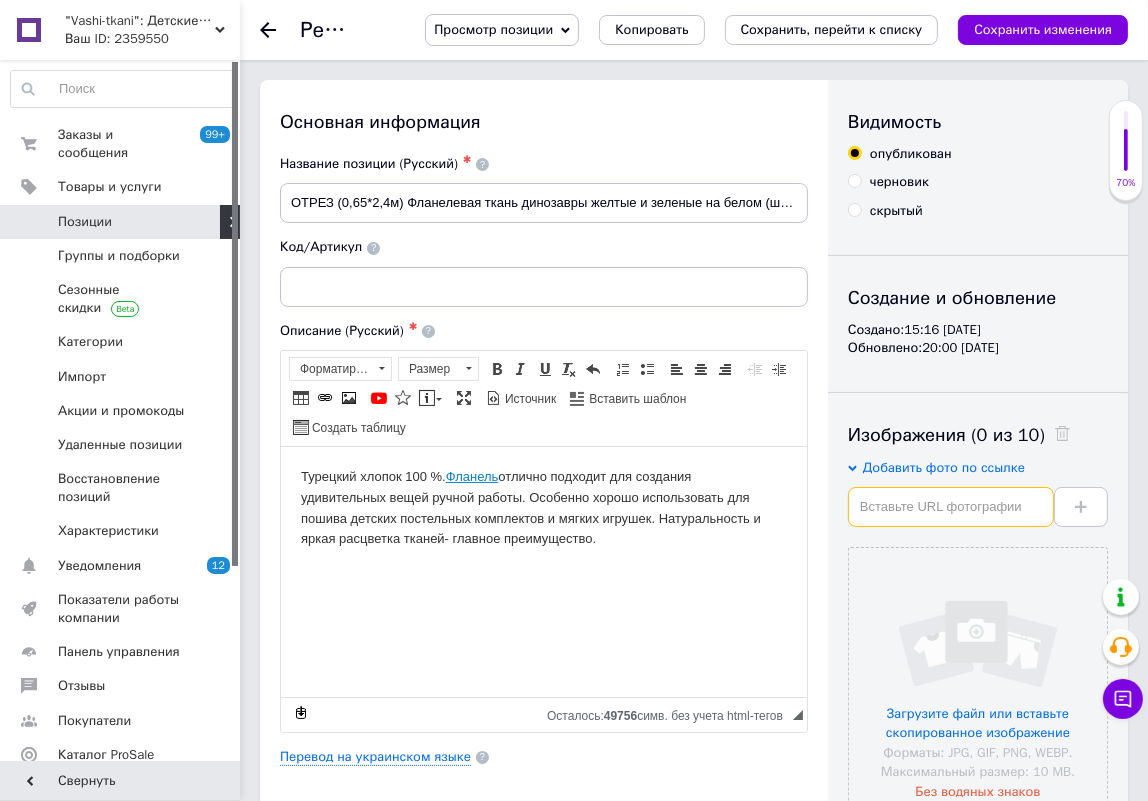 click at bounding box center (951, 507) 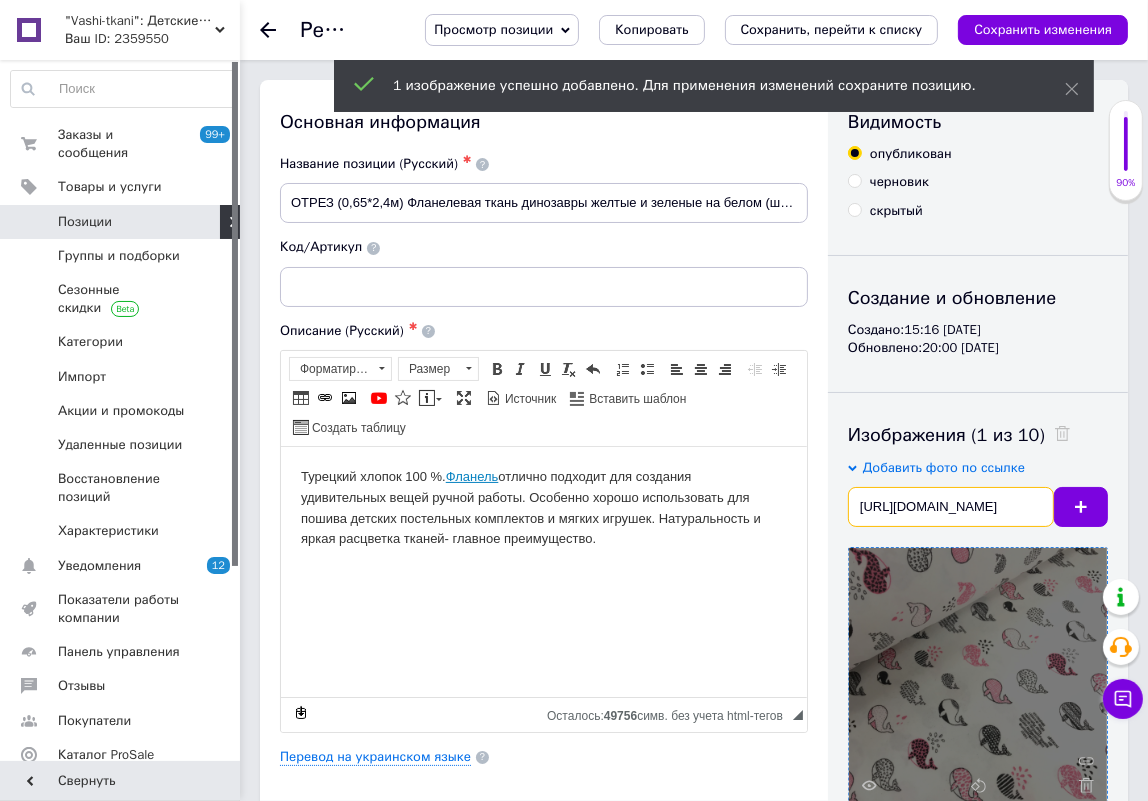 scroll, scrollTop: 0, scrollLeft: 469, axis: horizontal 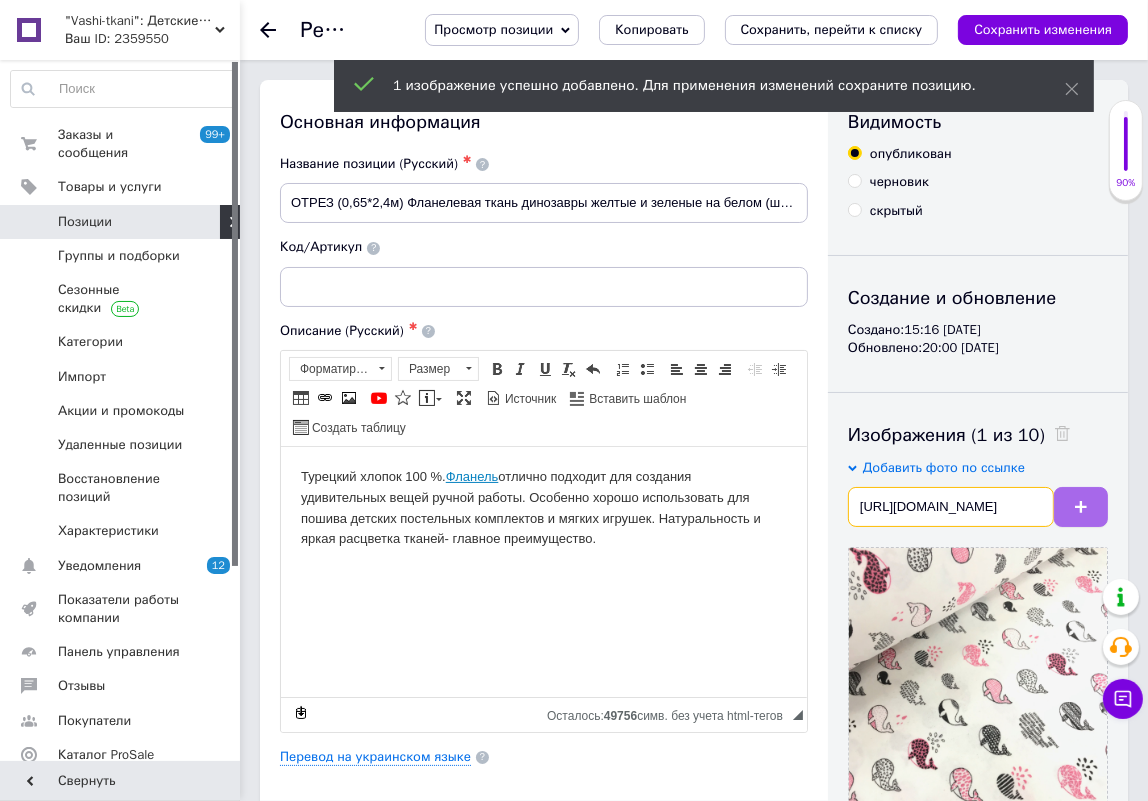 type on "https://images.prom.ua/3206523117_w1280_h1280_0151c51742fbdf03ac6f7f78799f5c7bef105515f1.jpg?fresh=1" 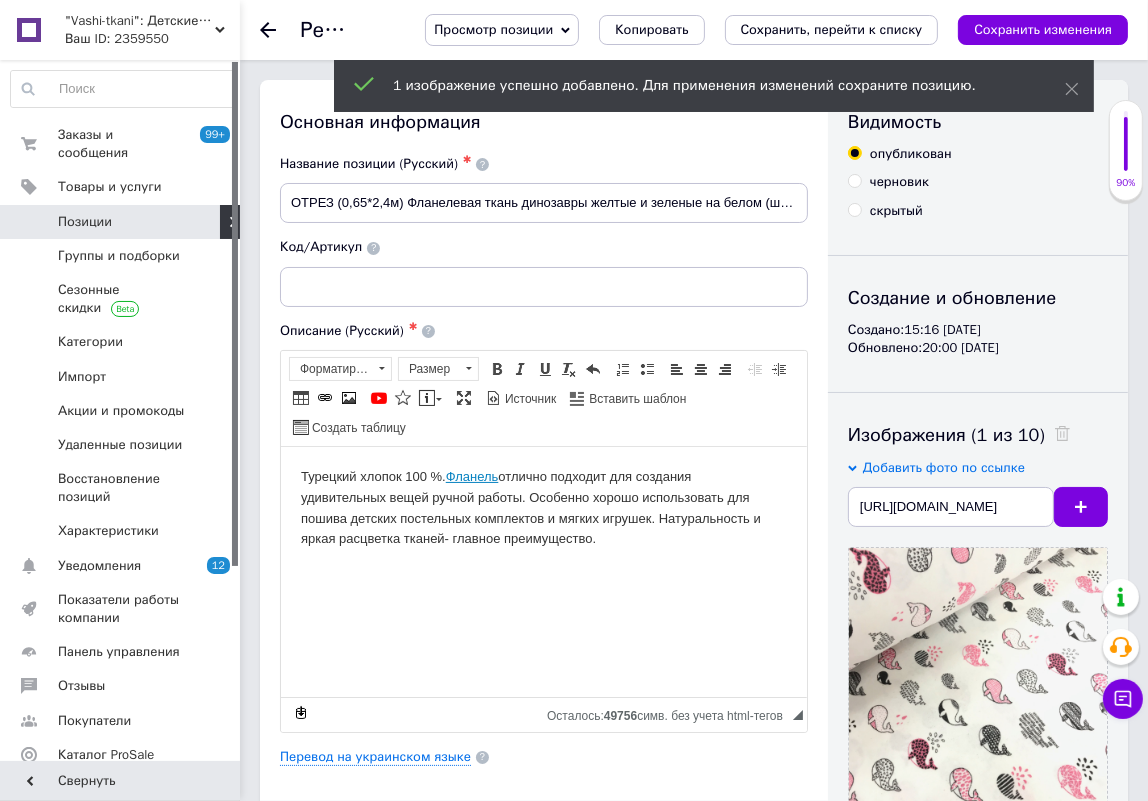 drag, startPoint x: 1072, startPoint y: 499, endPoint x: 681, endPoint y: 3, distance: 631.58295 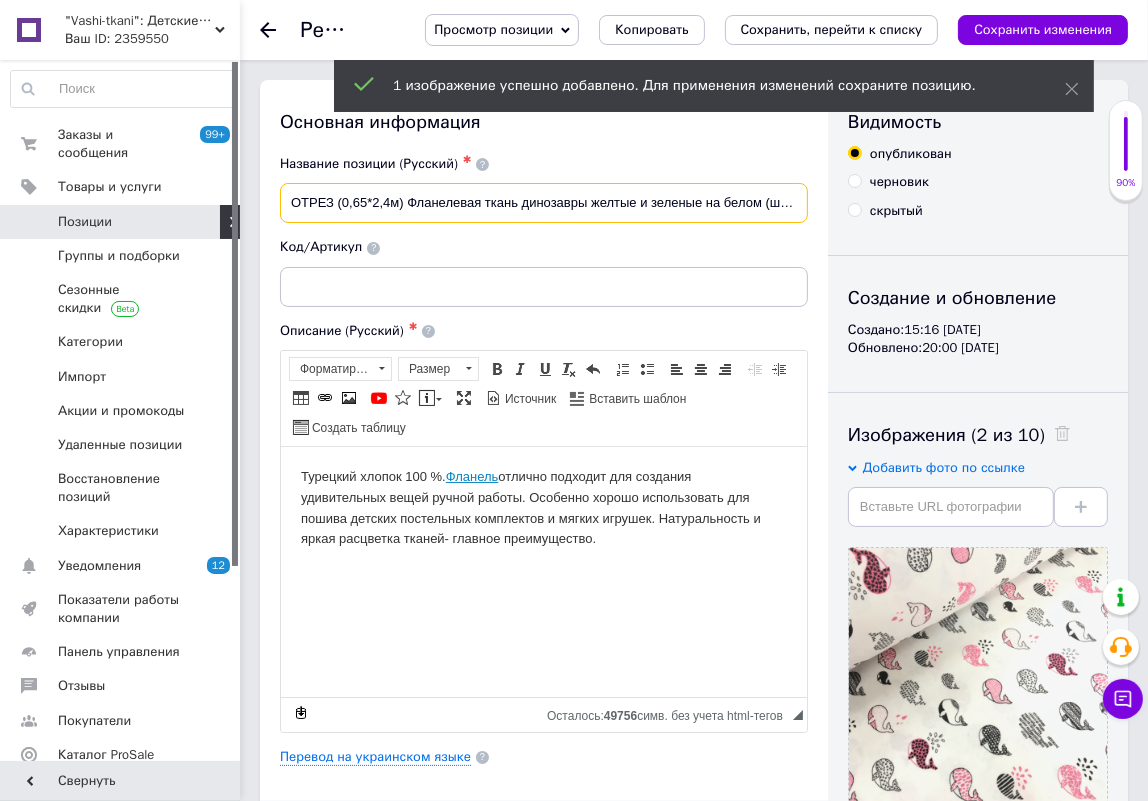 click on "ОТРЕЗ (0,65*2,4м) Фланелевая ткань динозавры желтые и зеленые на белом (шир. 2,4 м) (FL-N-0357)" at bounding box center (544, 203) 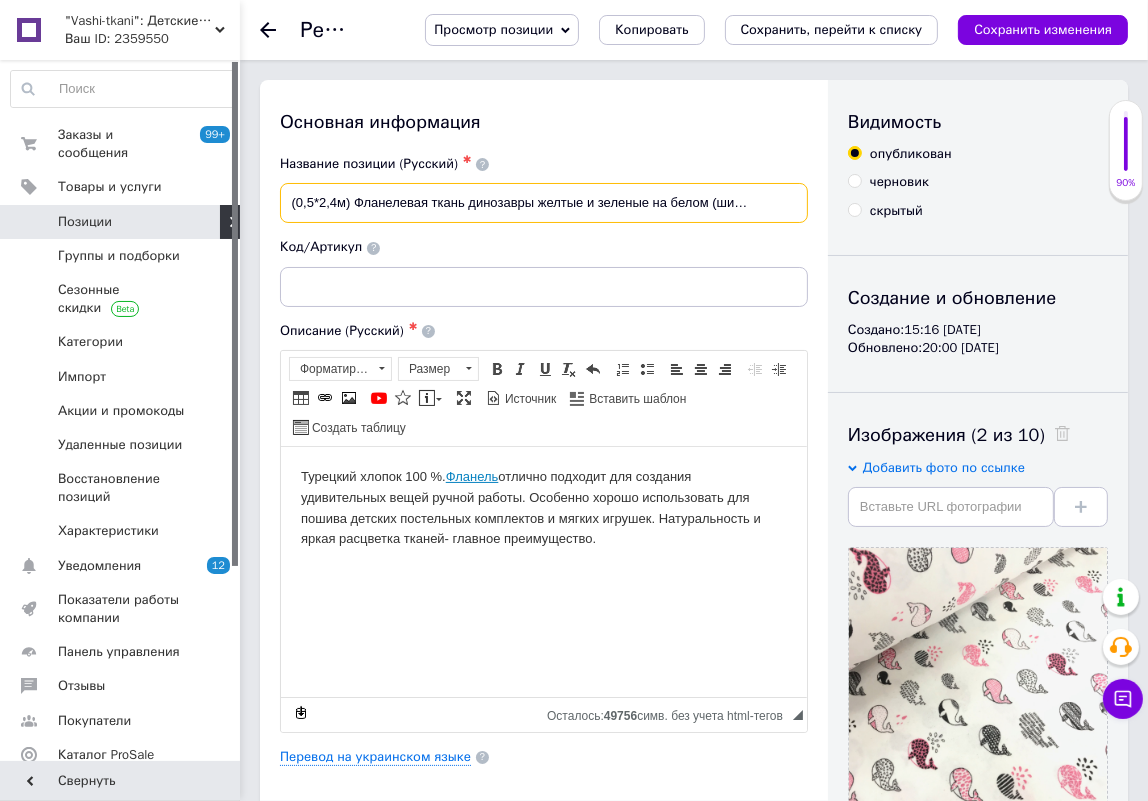 scroll, scrollTop: 0, scrollLeft: 108, axis: horizontal 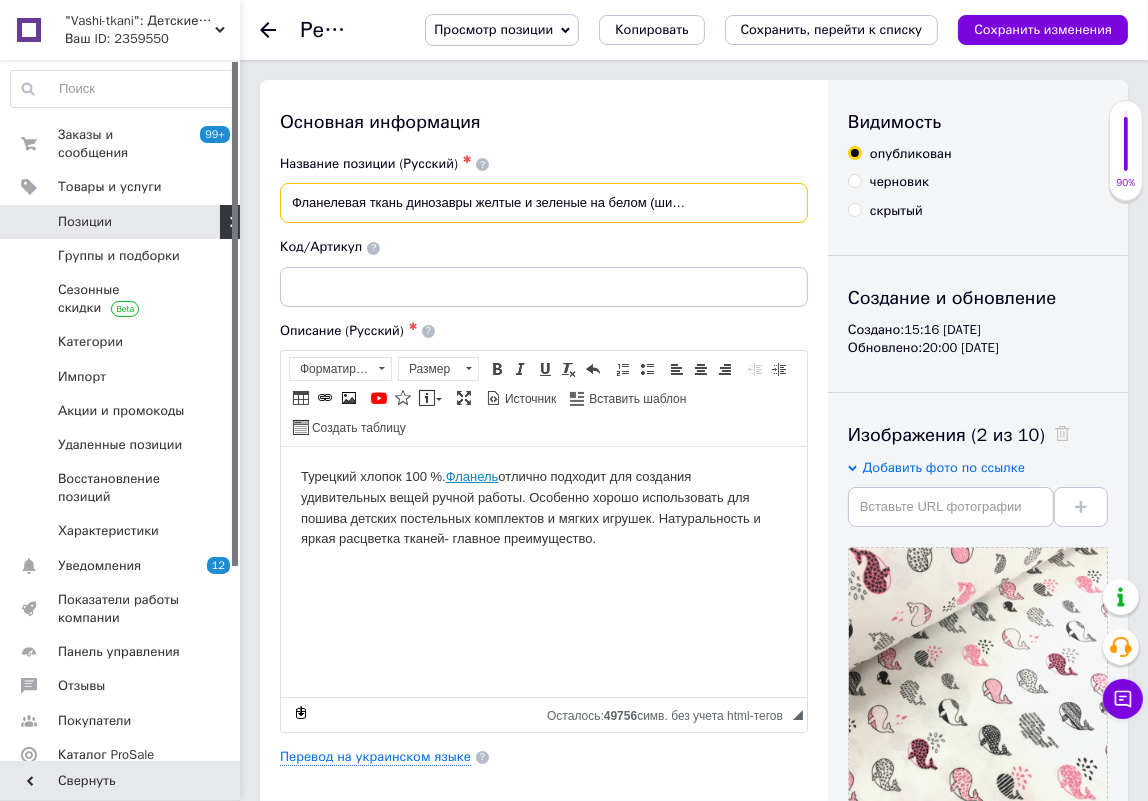 drag, startPoint x: 398, startPoint y: 202, endPoint x: 810, endPoint y: 226, distance: 412.69843 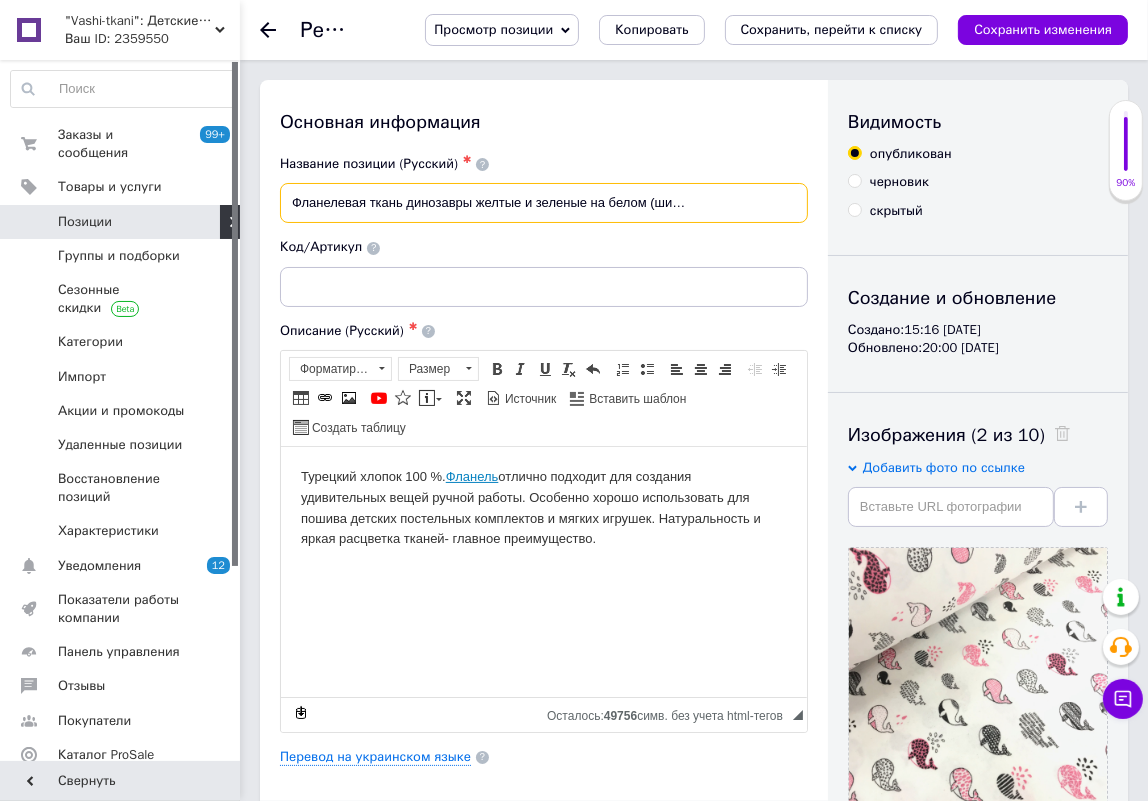 paste on "черно-розовые киты на белом (шир. 2,4 м ) (FL-F-0099" 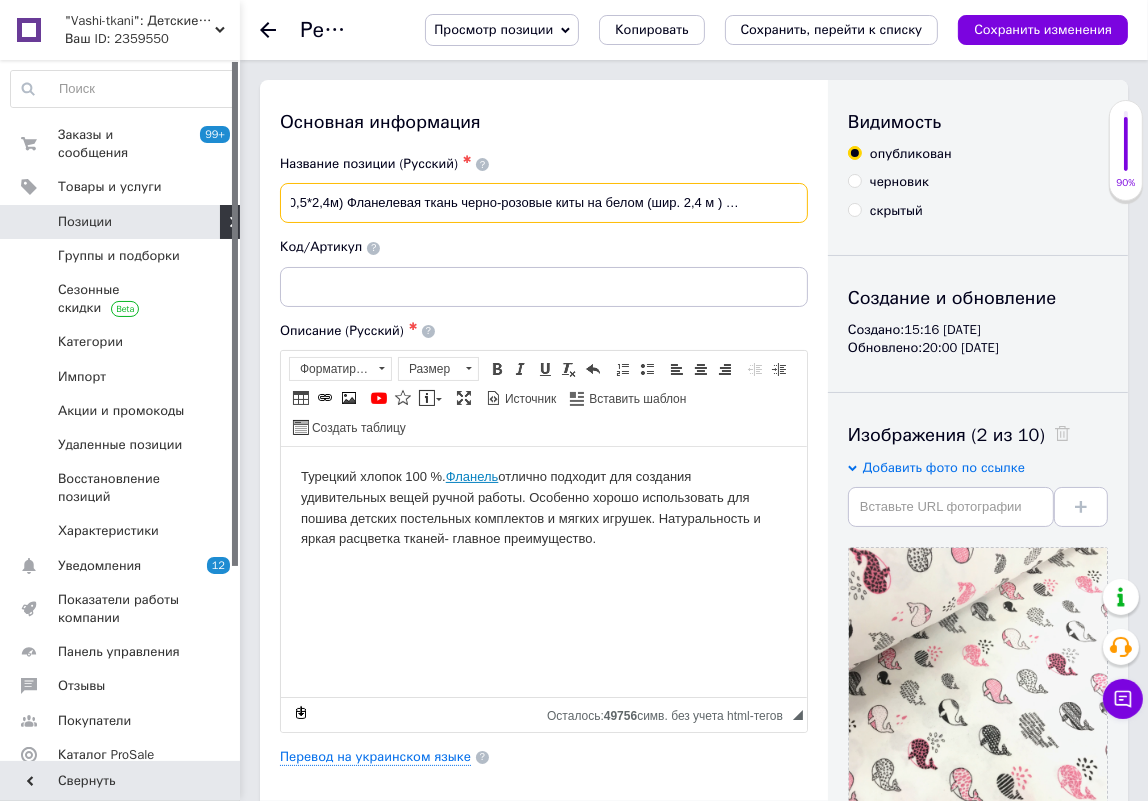 scroll, scrollTop: 0, scrollLeft: 52, axis: horizontal 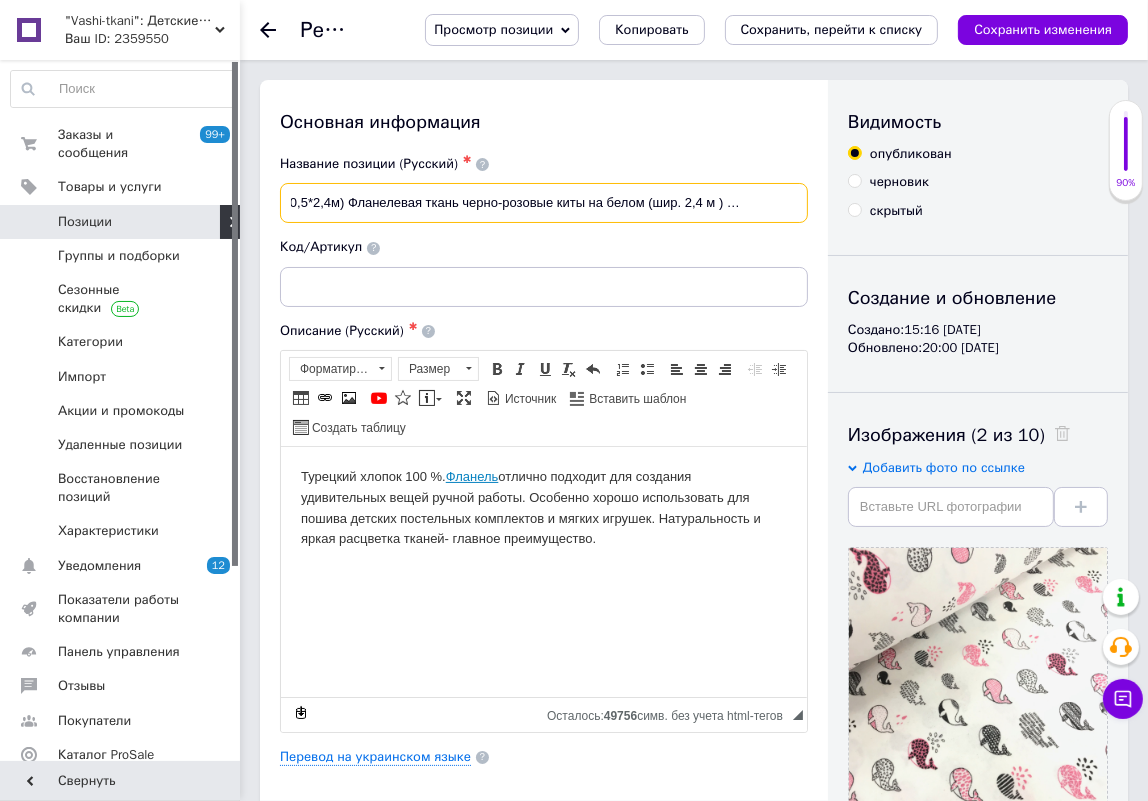 type on "ОТРЕЗ (0,5*2,4м) Фланелевая ткань черно-розовые киты на белом (шир. 2,4 м ) (FL-F-0099)" 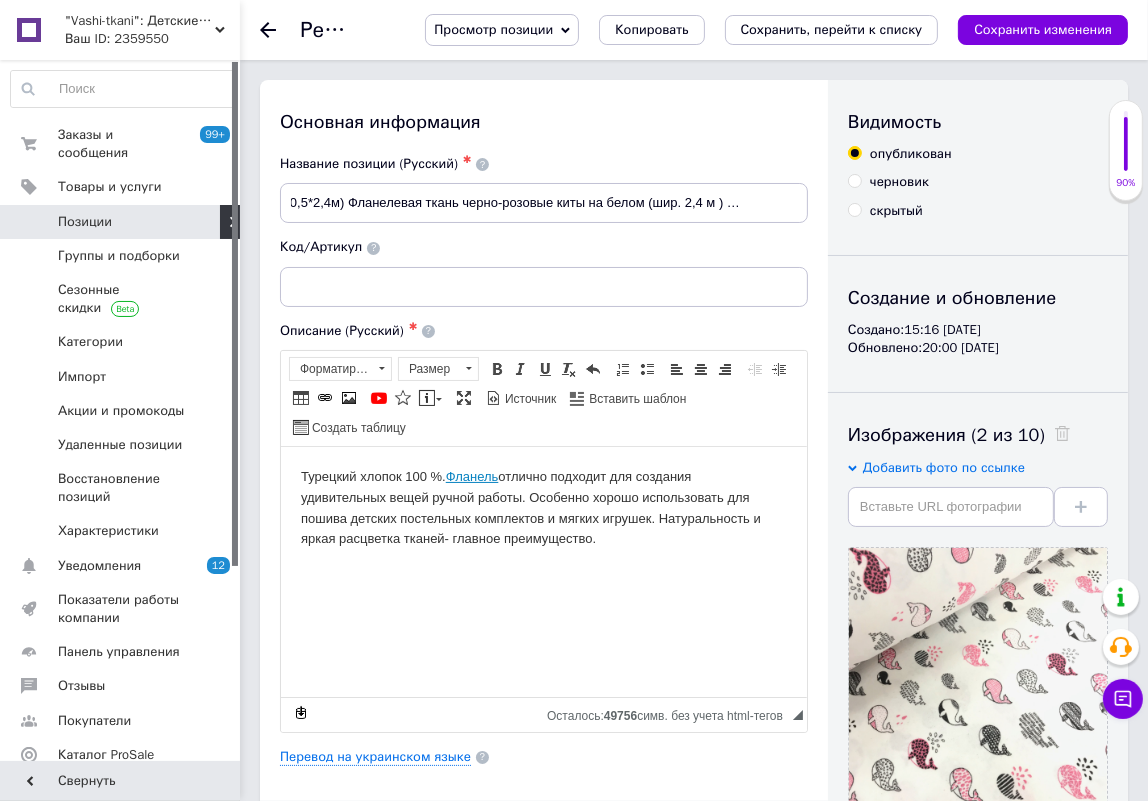 click on "Основная информация Название позиции (Русский) ✱ ОТРЕЗ (0,5*2,4м) Фланелевая ткань черно-розовые киты на белом (шир. 2,4 м ) (FL-F-0099) Код/Артикул Описание (Русский) ✱ Турецкий хлопок 100 %.  Фланель  отлично подходит для создания удивительных вещей ручной работы. Особенно хорошо использовать для пошива детских постельных комплектов и мягких игрушек. Натуральность и яркая расцветка тканей- главное преимущество. Rich Text Editor, C6F3A793-2733-4750-B766-DE91A972030F Панели инструментов редактора Форматирование Форматирование Размер Размер   Полужирный  Комбинация клавиш Ctrl+B   Курсив" at bounding box center (544, 718) 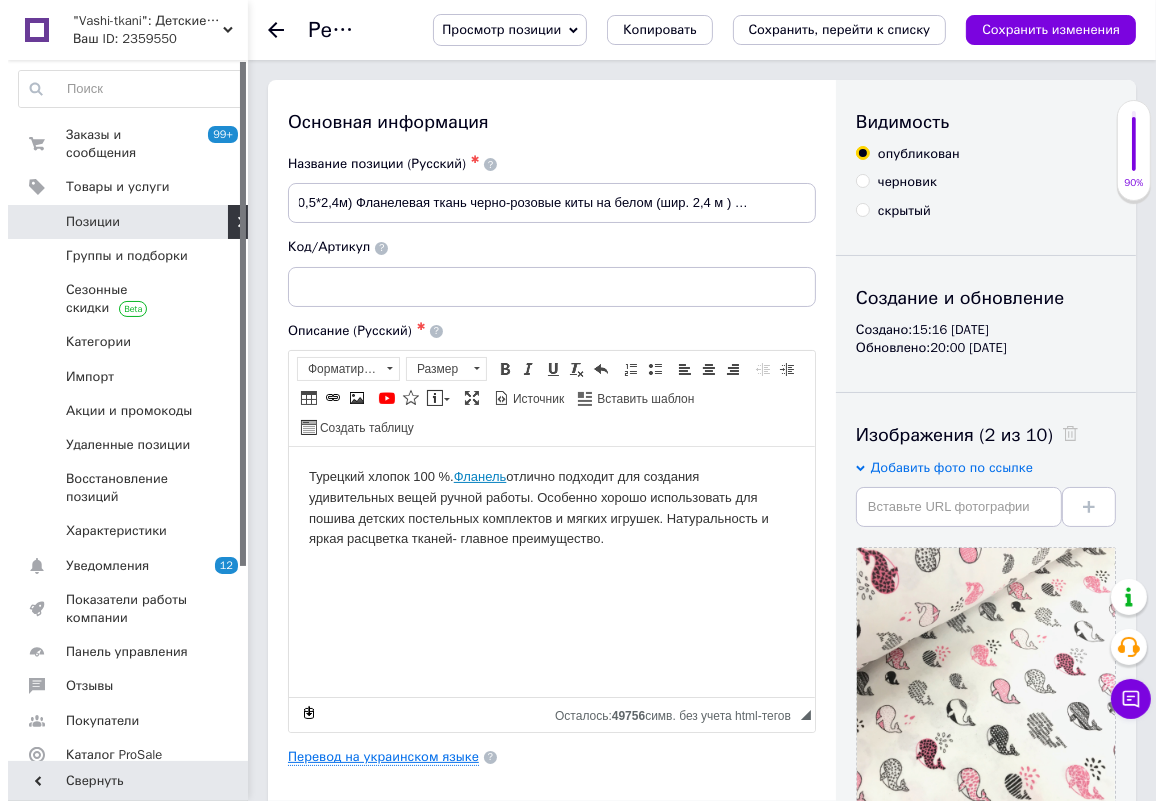 scroll, scrollTop: 0, scrollLeft: 0, axis: both 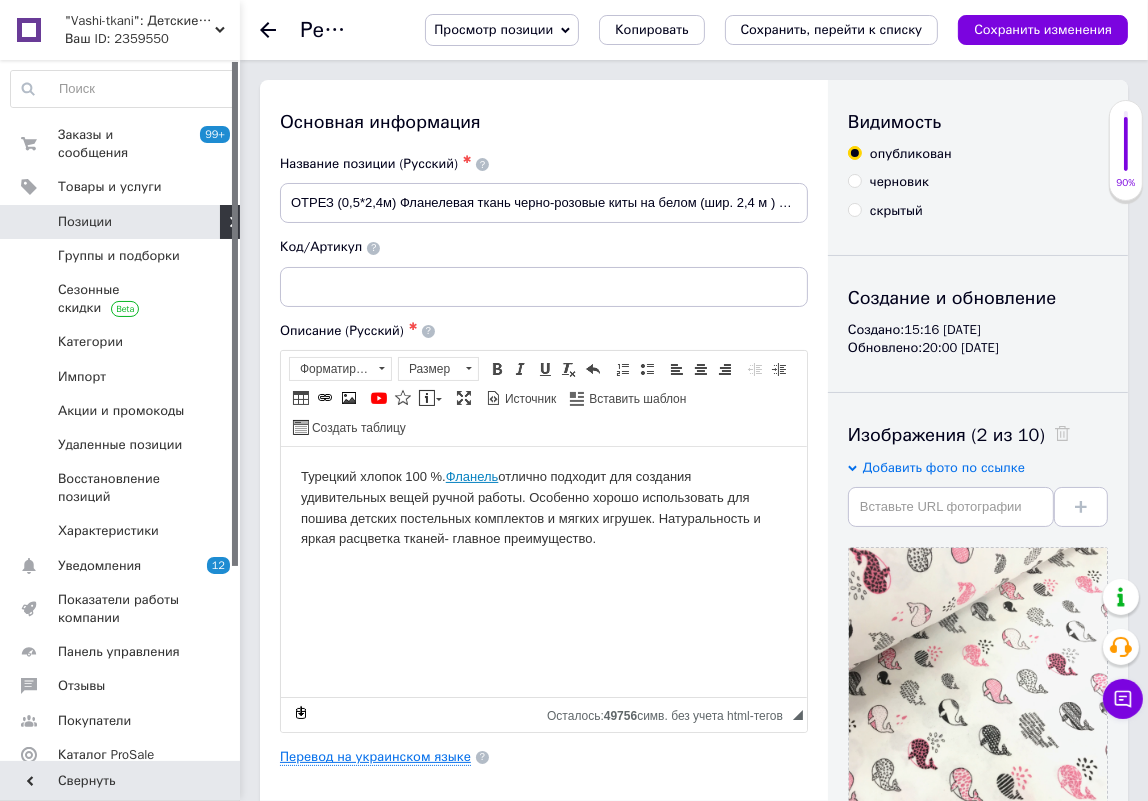 click on "Перевод на украинском языке" at bounding box center (375, 757) 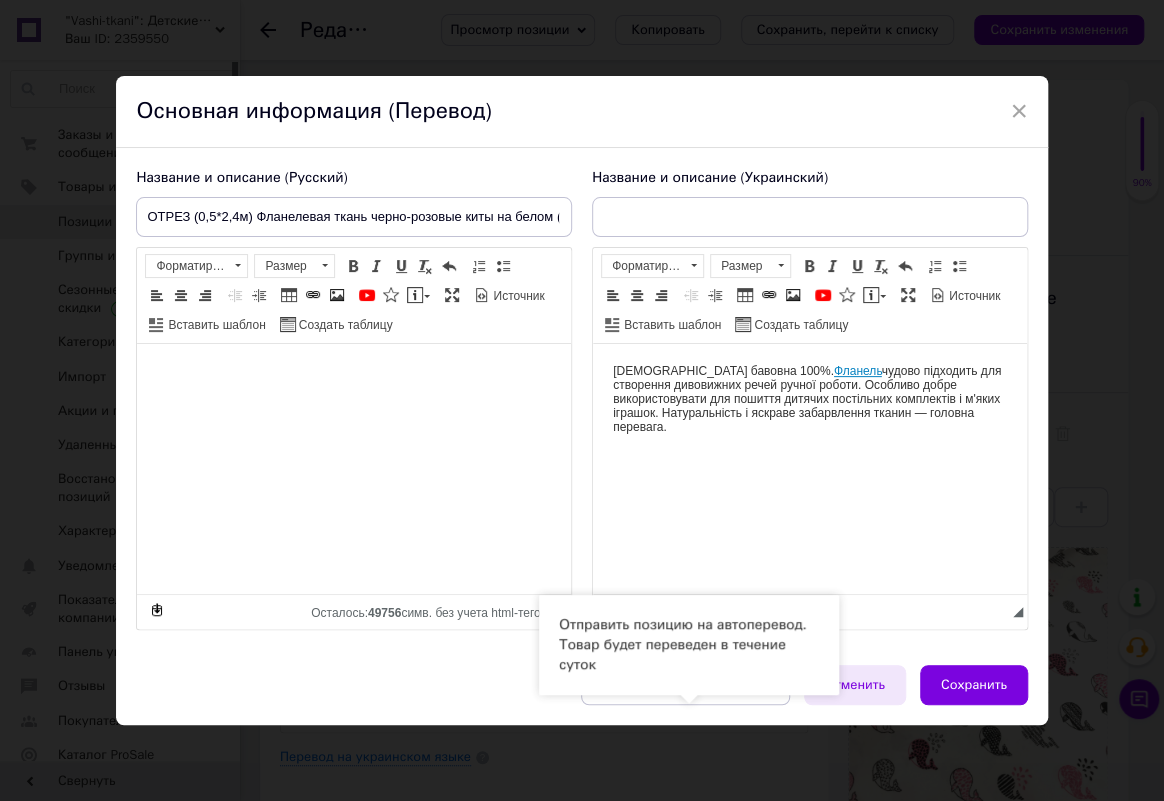 click on "Отправить на автоперевод" at bounding box center [685, 685] 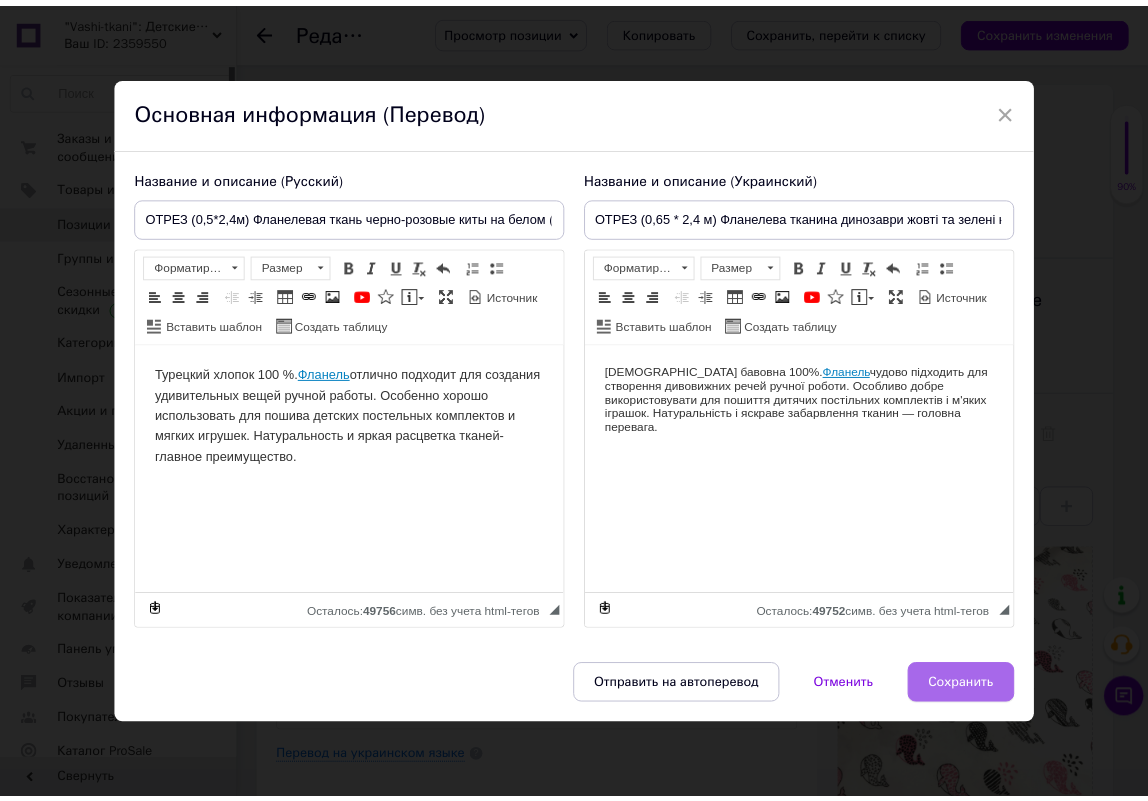 scroll, scrollTop: 0, scrollLeft: 0, axis: both 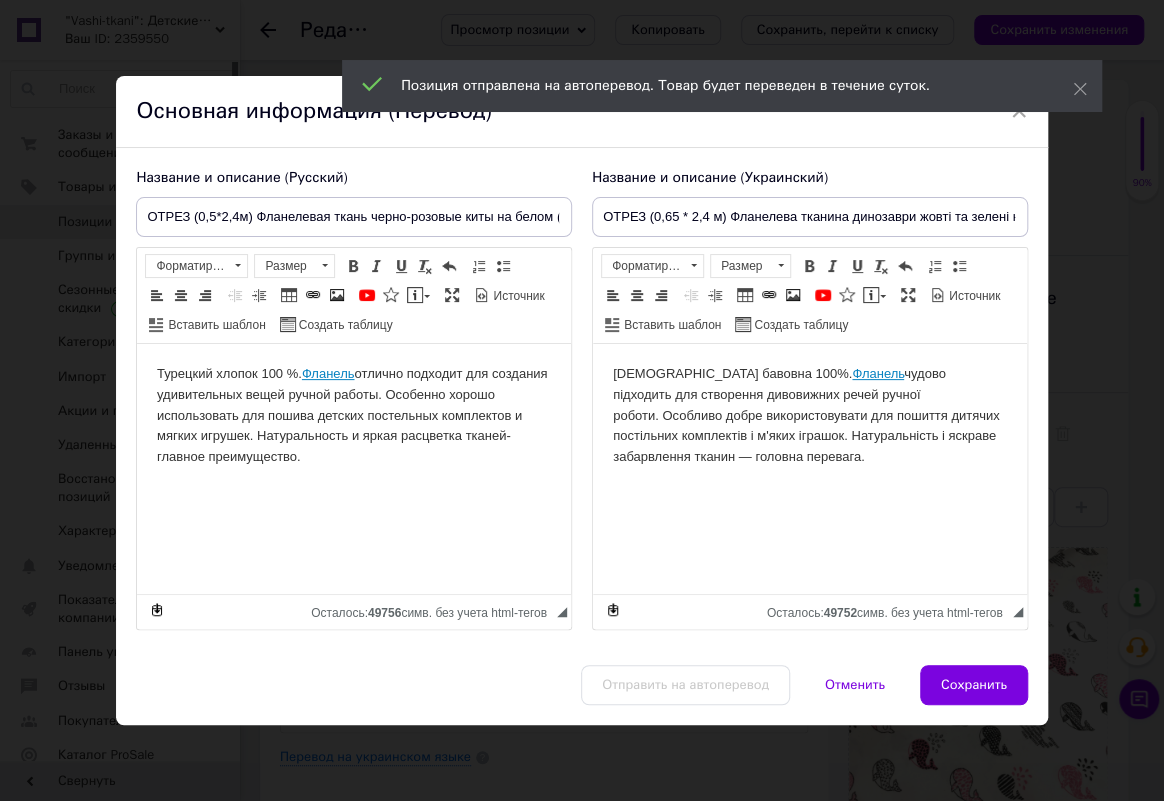 drag, startPoint x: 939, startPoint y: 701, endPoint x: 660, endPoint y: 128, distance: 637.3147 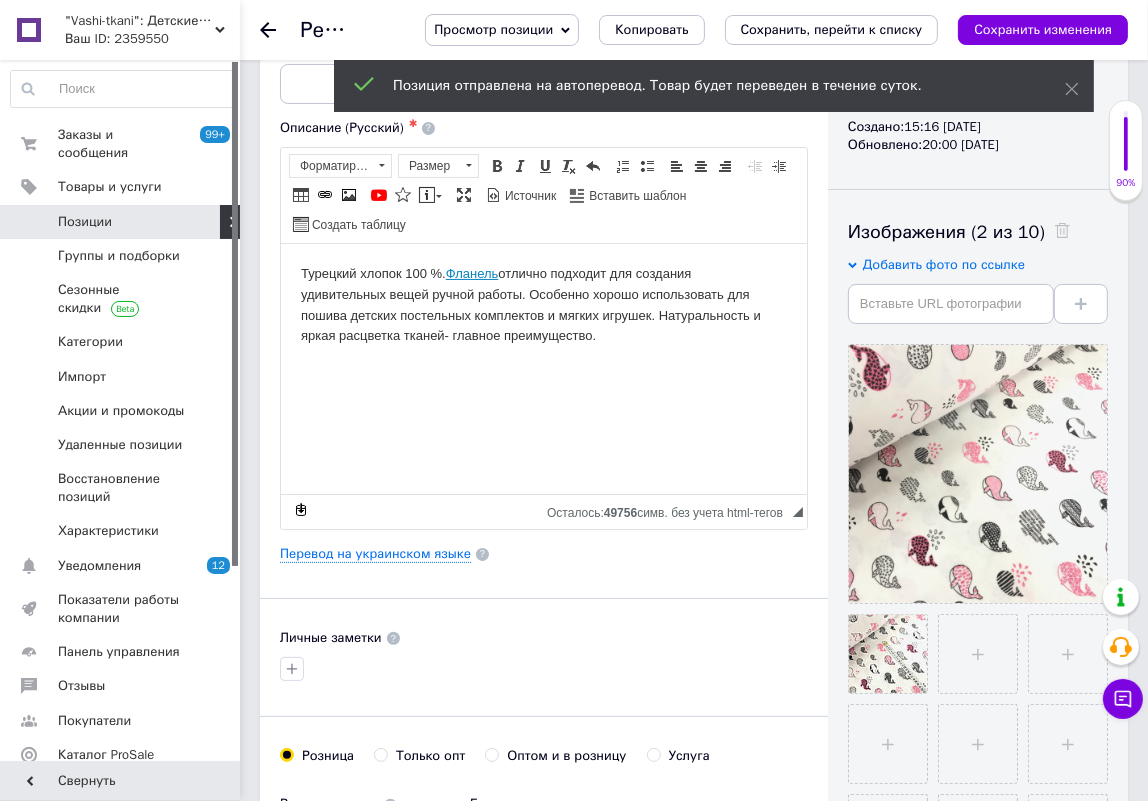 scroll, scrollTop: 636, scrollLeft: 0, axis: vertical 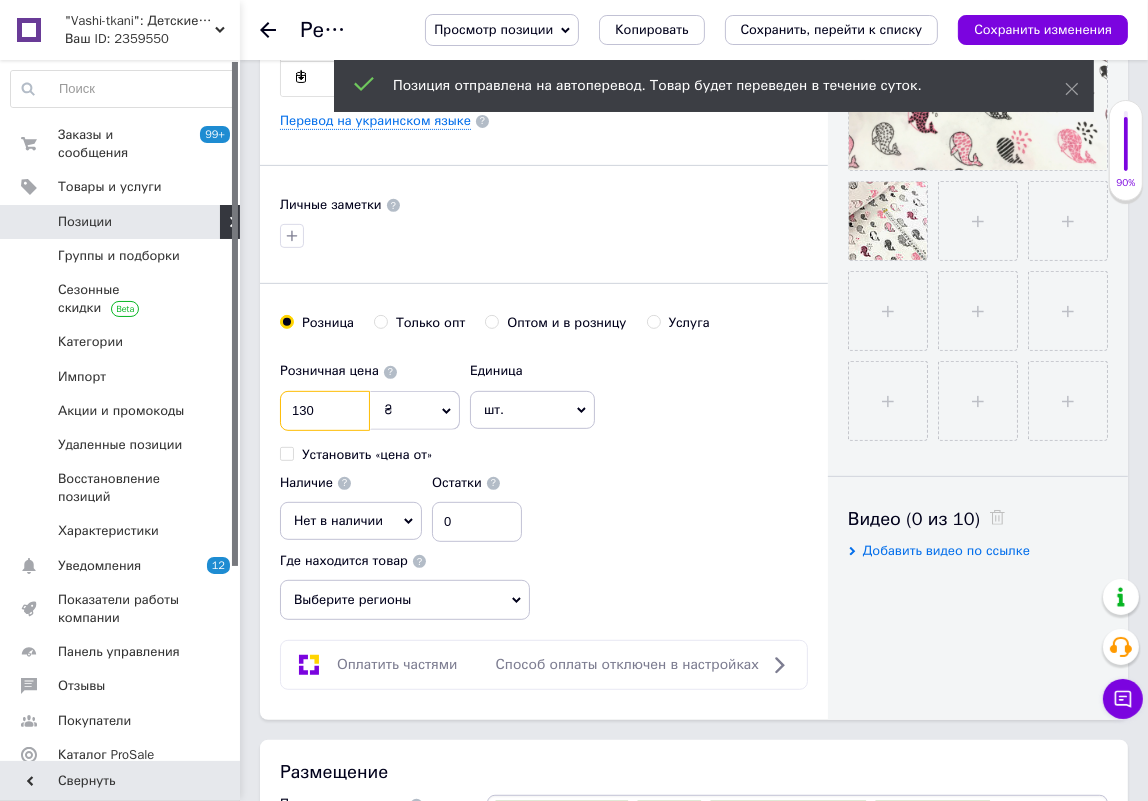 click on "130" at bounding box center (325, 411) 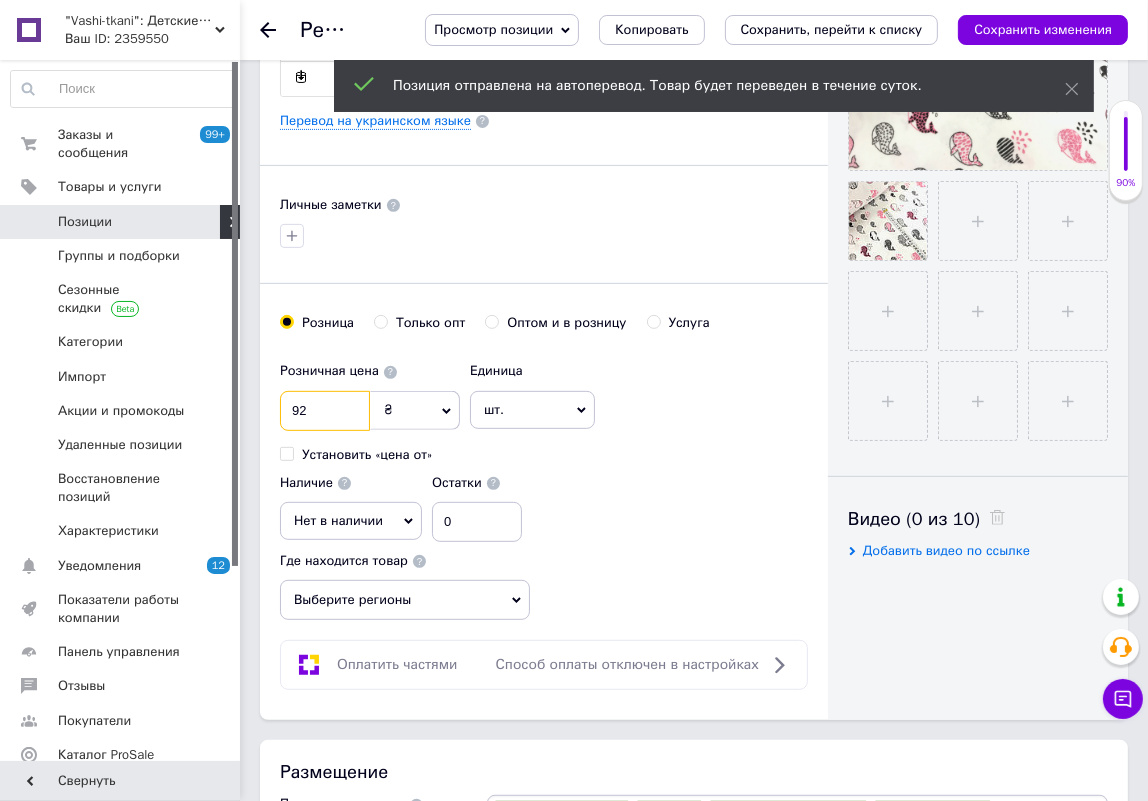 type on "92" 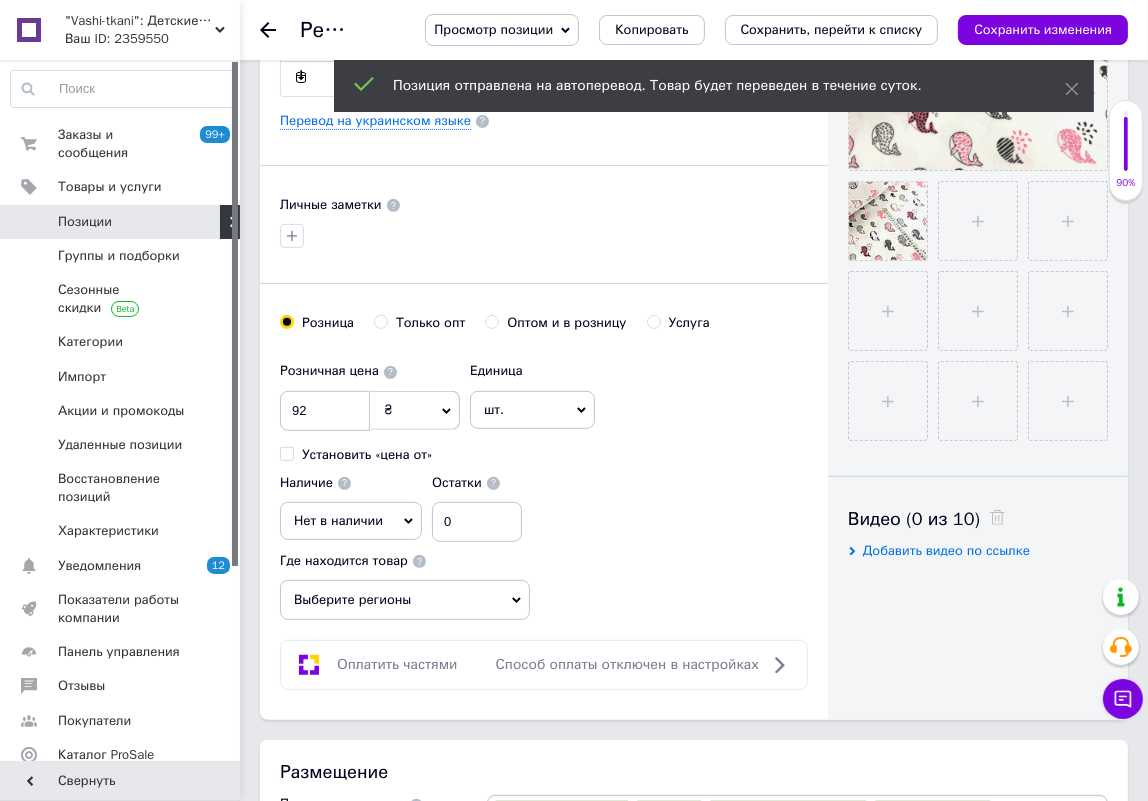 click on "Нет в наличии" at bounding box center (338, 520) 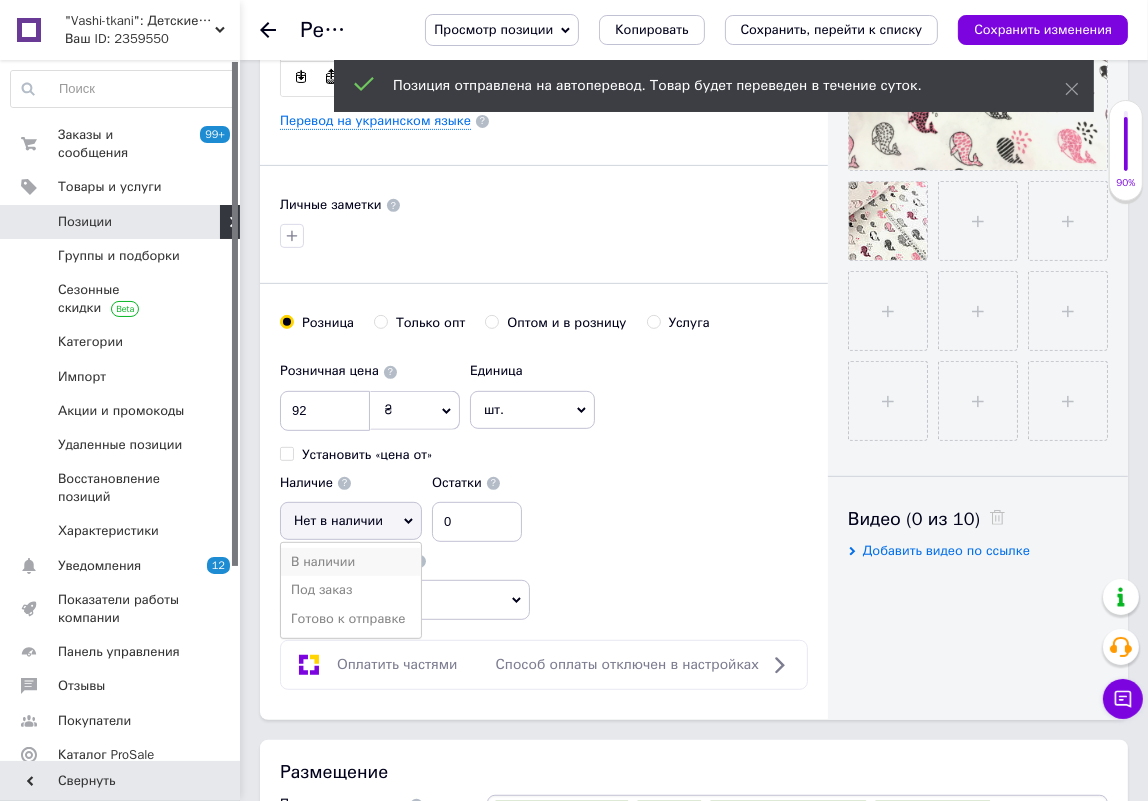 click on "В наличии" at bounding box center (351, 562) 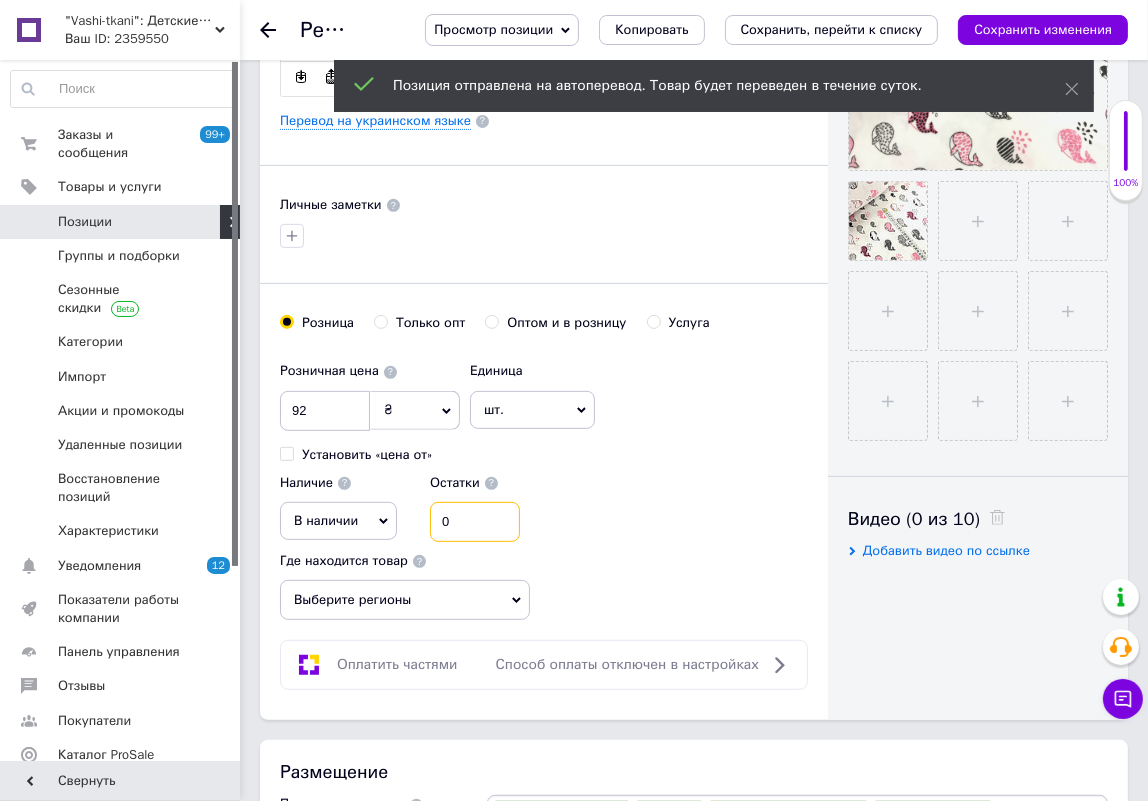 click on "0" at bounding box center [475, 522] 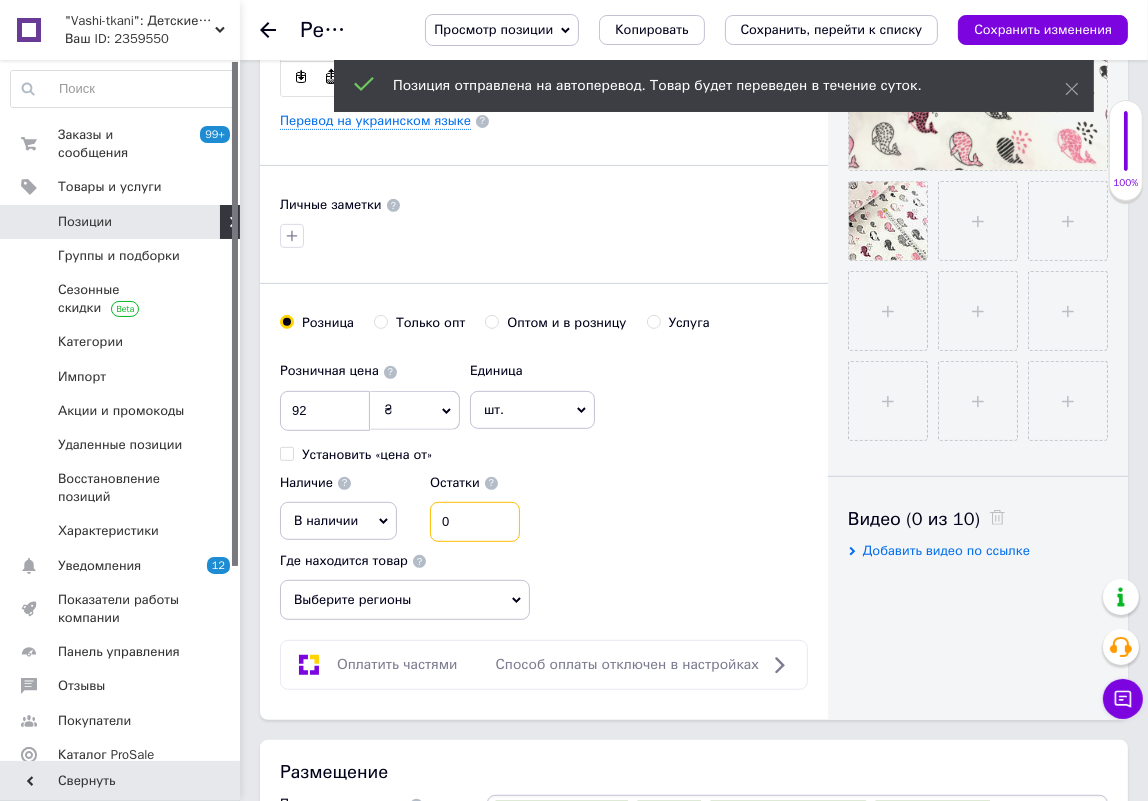 click on "0" at bounding box center [475, 522] 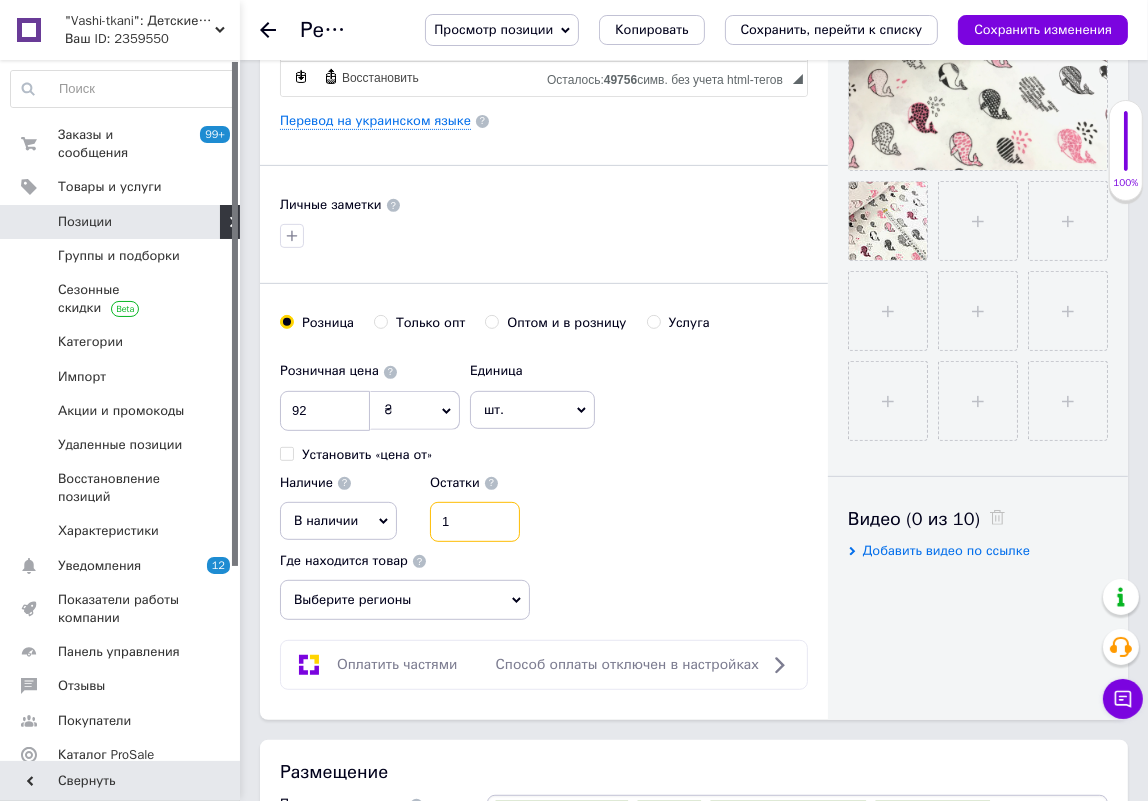 type on "1" 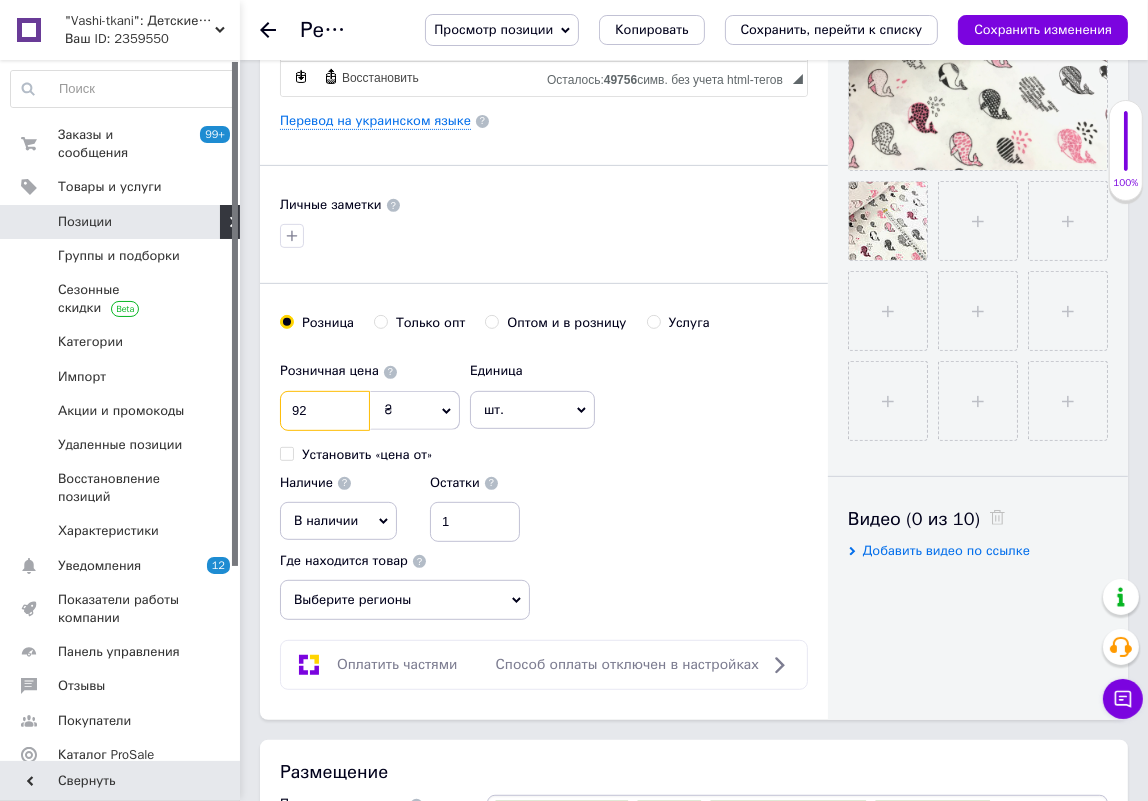 click on "92" at bounding box center [325, 411] 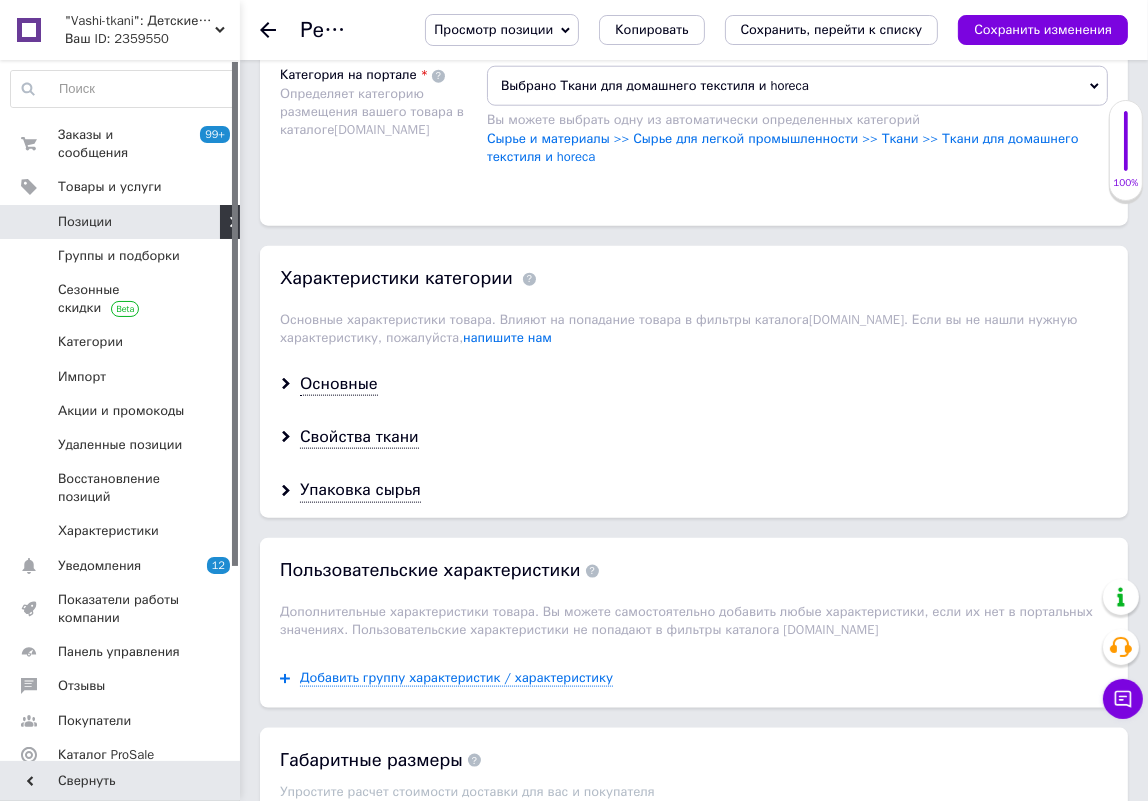 scroll, scrollTop: 2000, scrollLeft: 0, axis: vertical 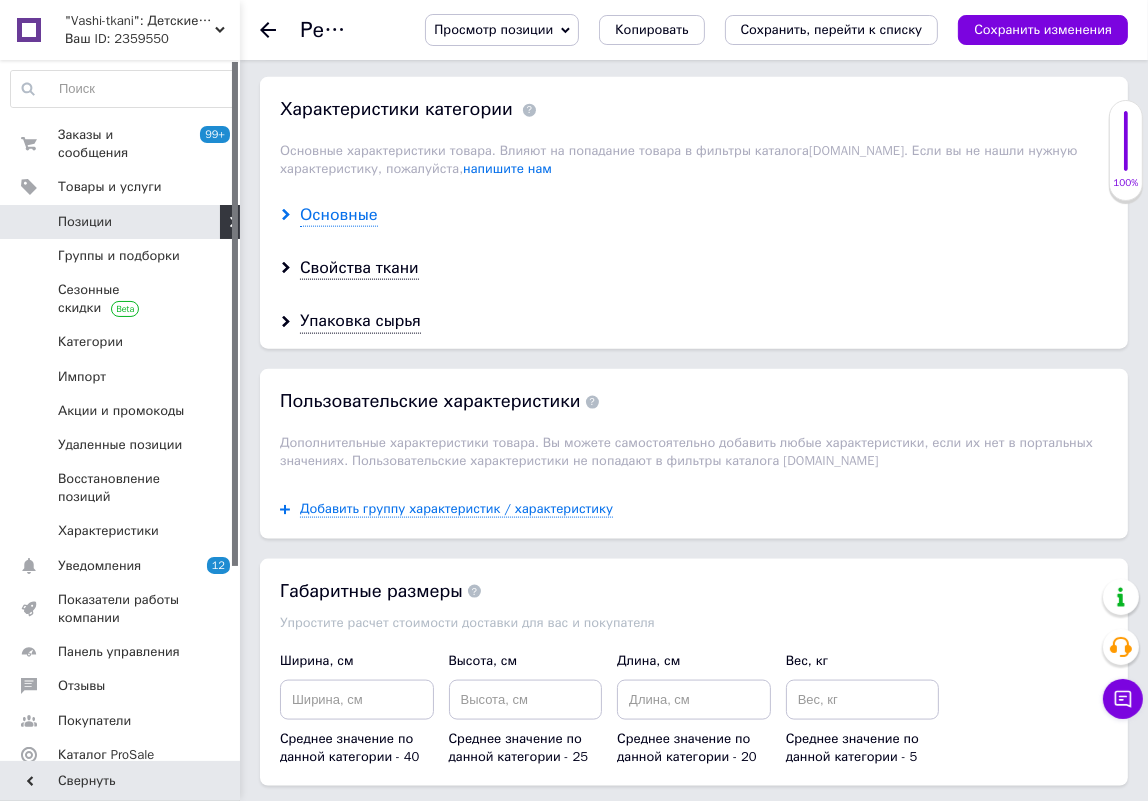 type on "87" 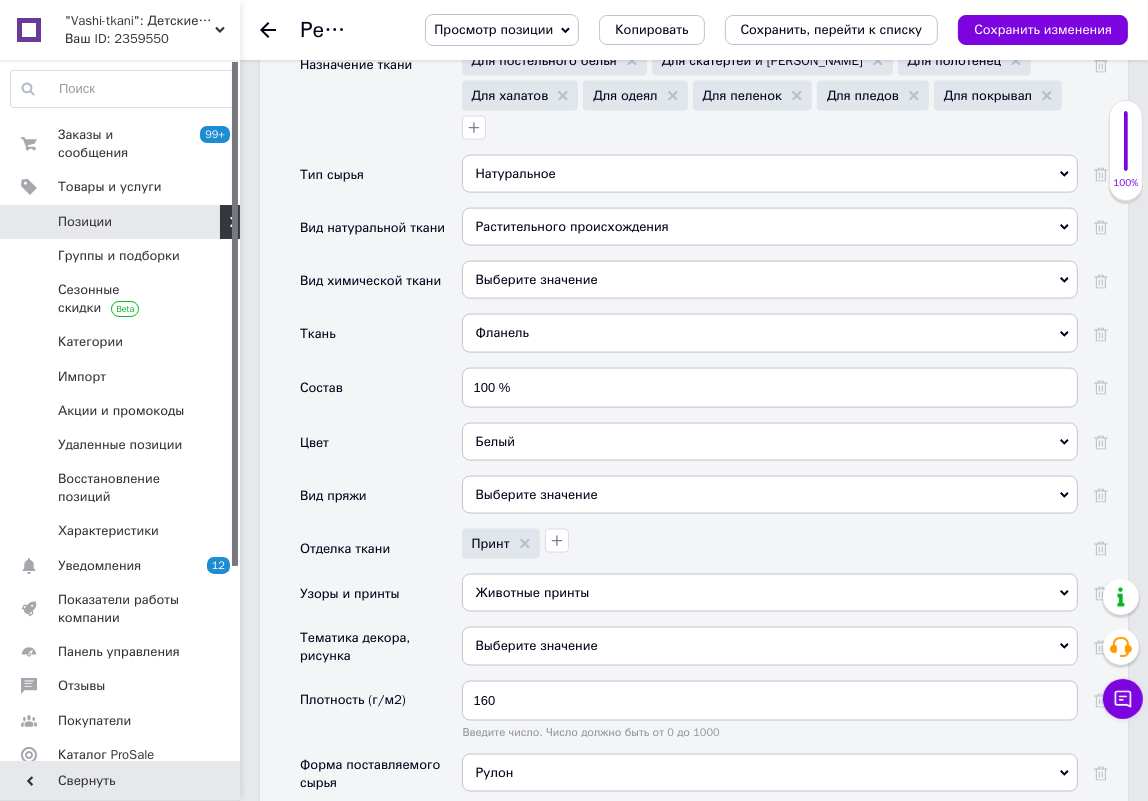 scroll, scrollTop: 2545, scrollLeft: 0, axis: vertical 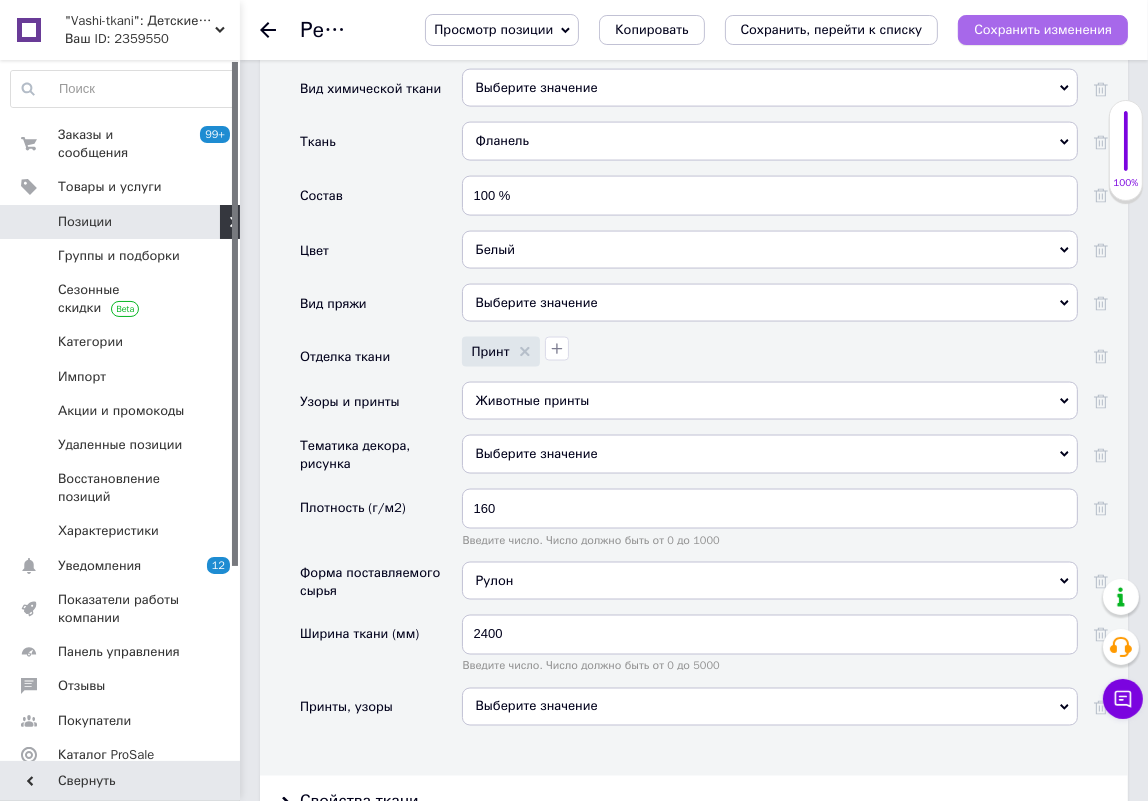 click on "Сохранить изменения" at bounding box center (1043, 29) 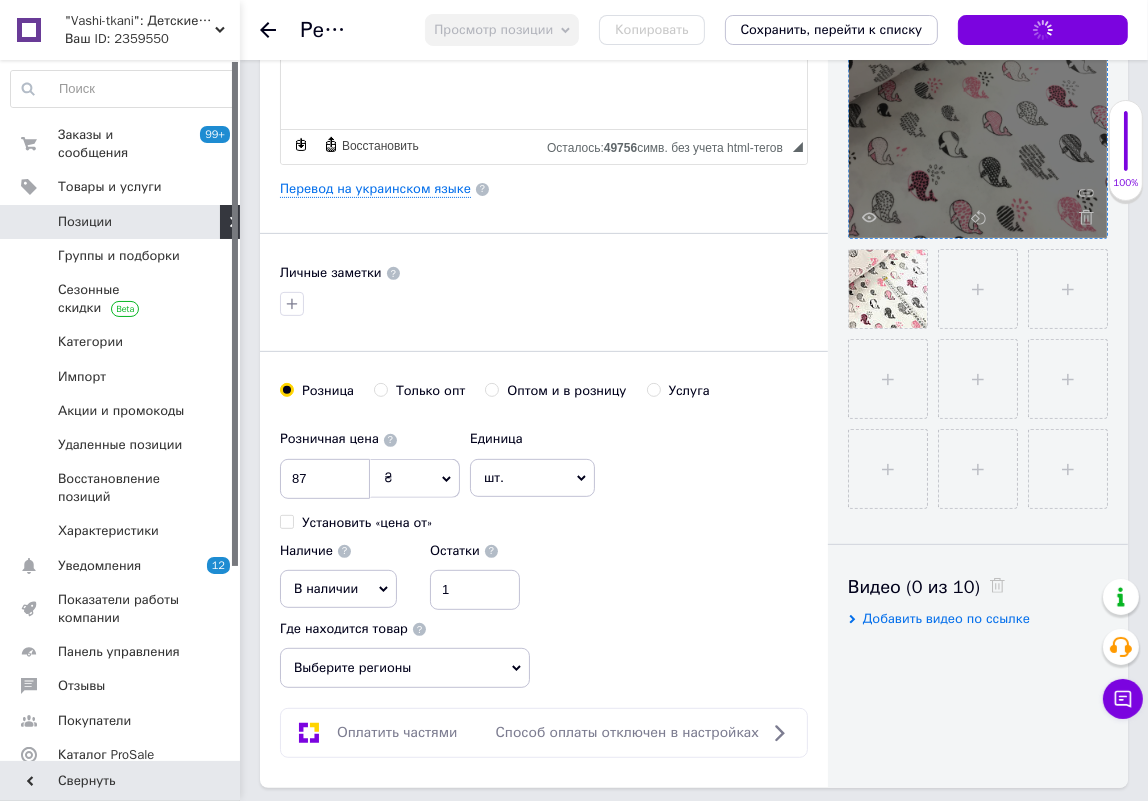 scroll, scrollTop: 454, scrollLeft: 0, axis: vertical 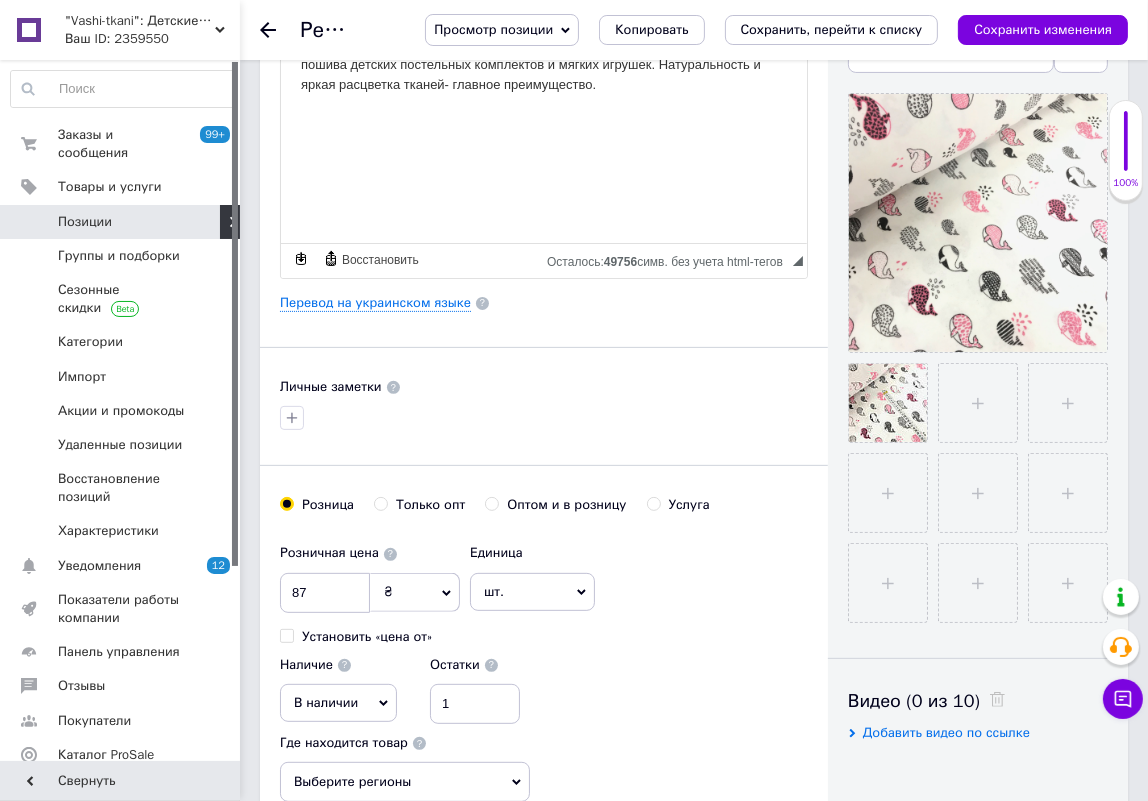 drag, startPoint x: 1061, startPoint y: 33, endPoint x: 589, endPoint y: 3, distance: 472.95242 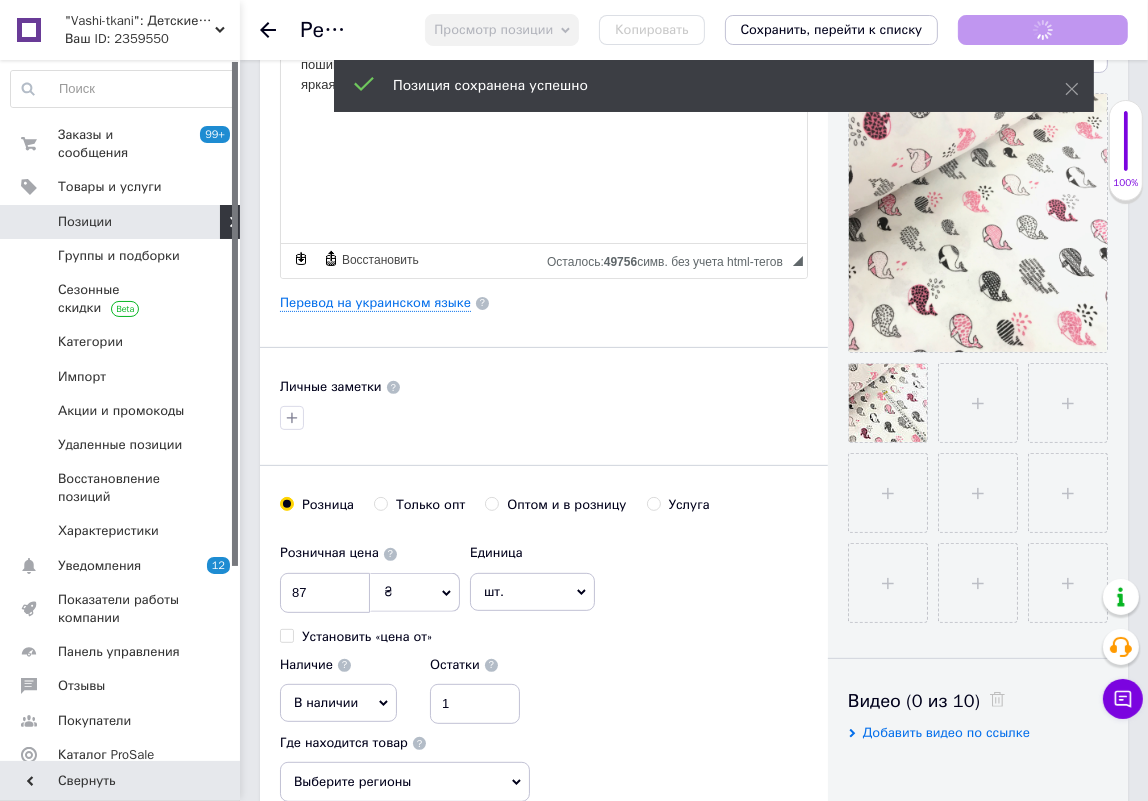 drag, startPoint x: 147, startPoint y: 202, endPoint x: 218, endPoint y: 186, distance: 72.780495 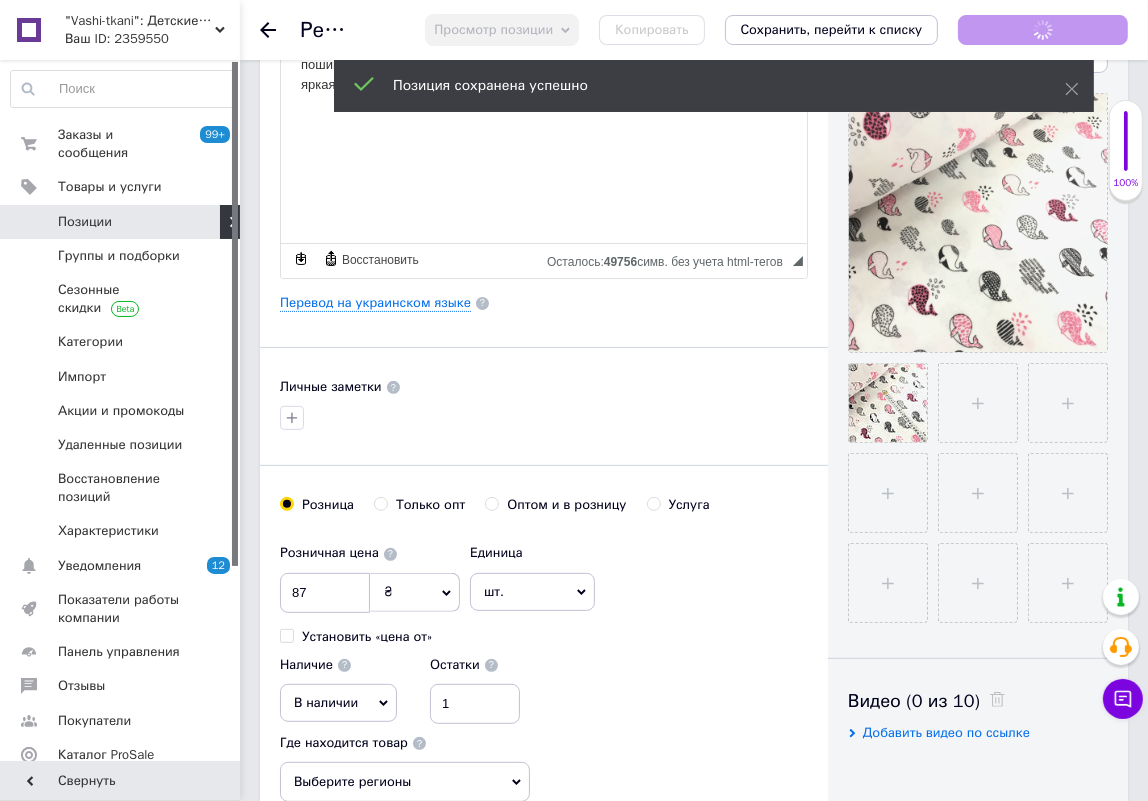 click on "Позиции" at bounding box center (121, 222) 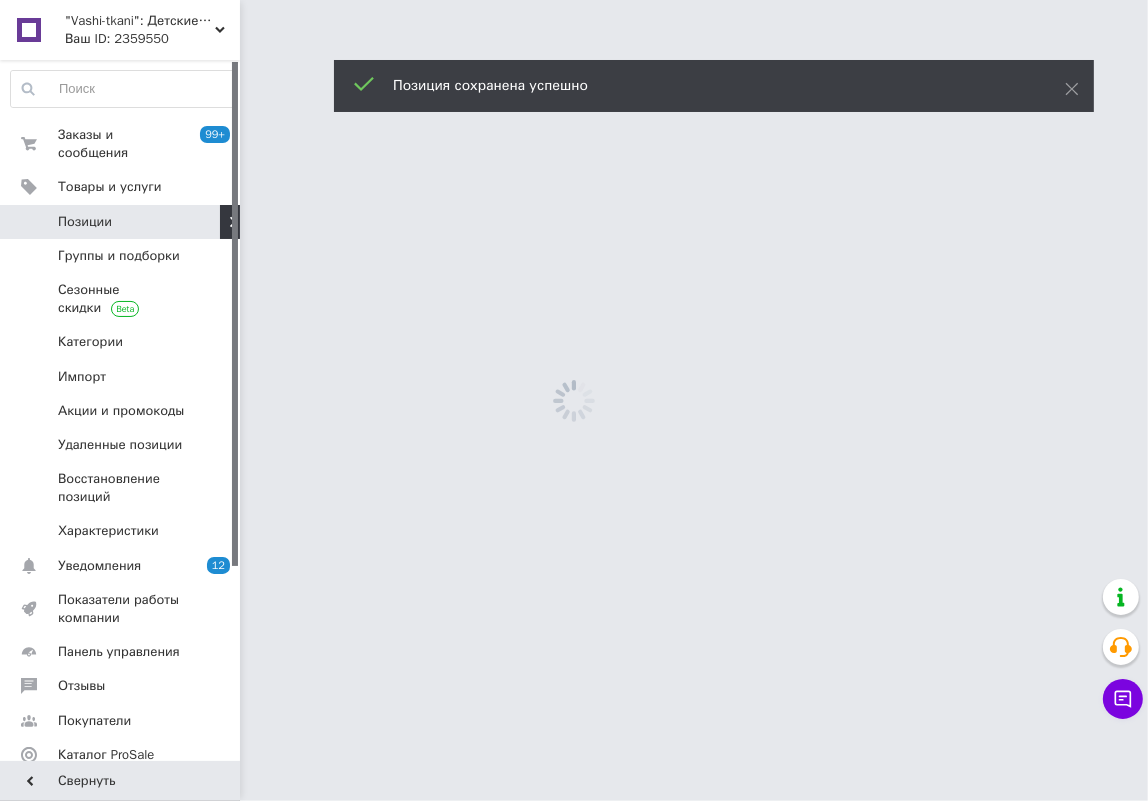 scroll, scrollTop: 0, scrollLeft: 0, axis: both 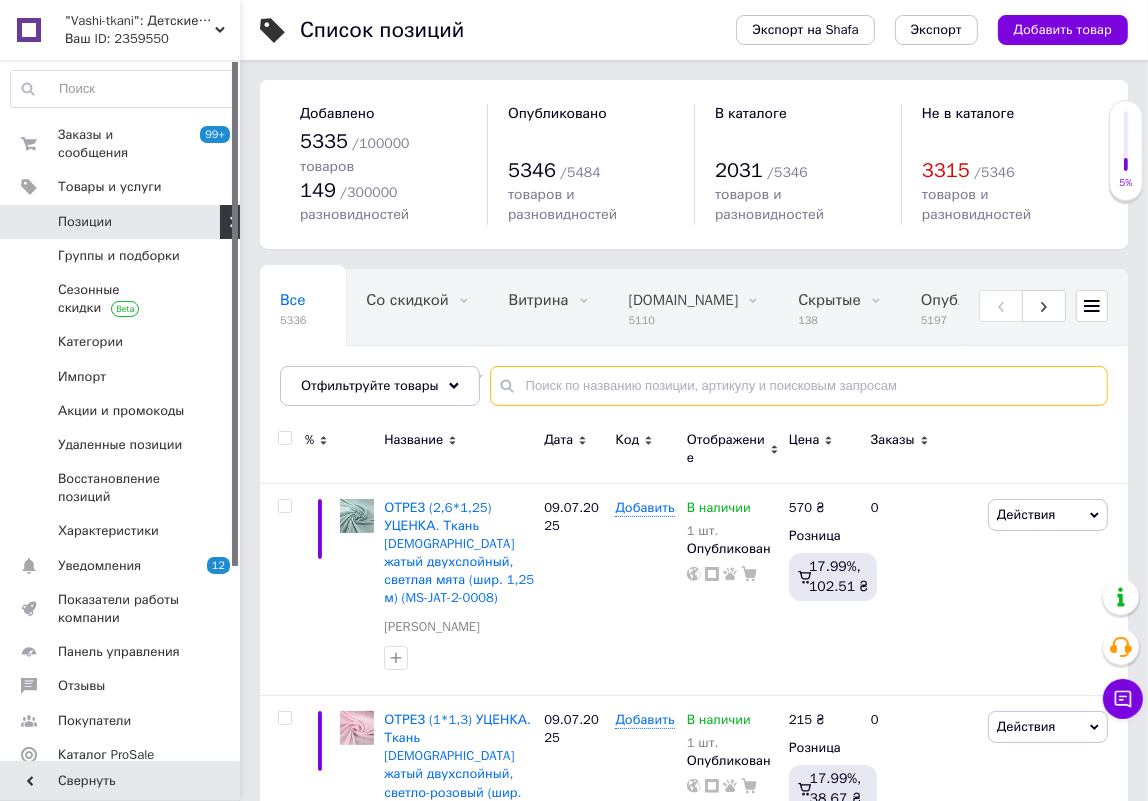 click at bounding box center (799, 386) 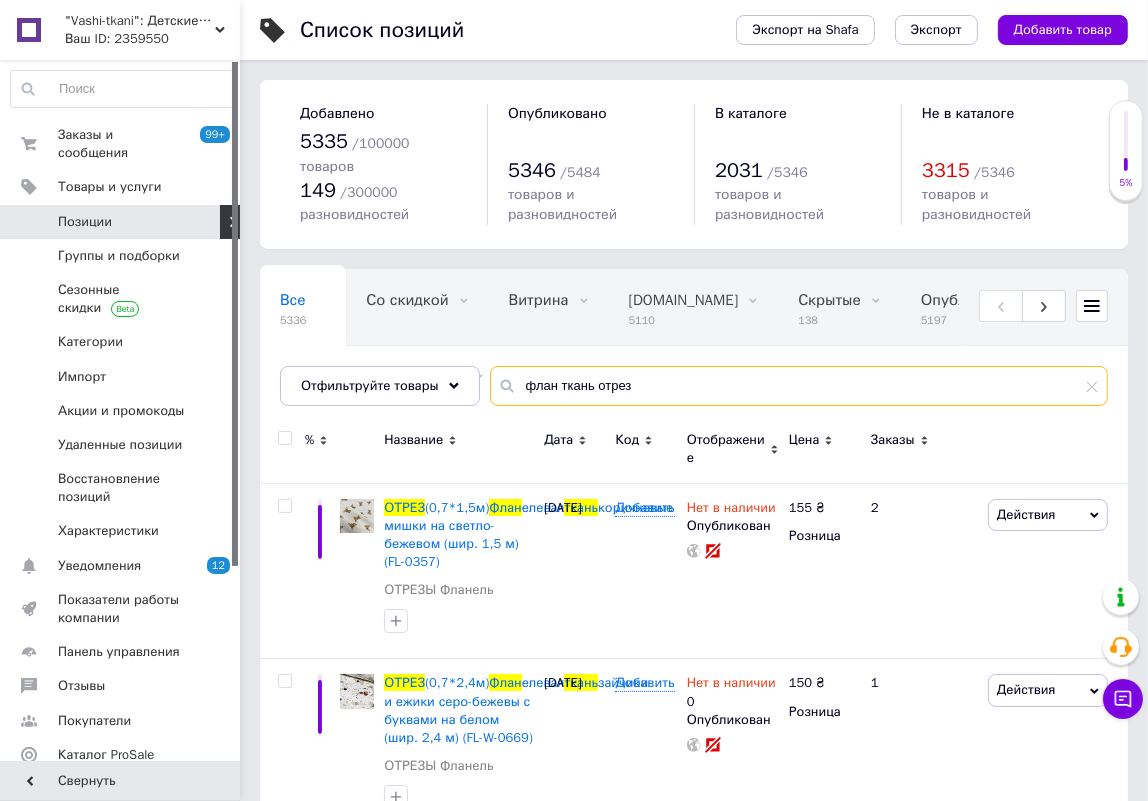 scroll, scrollTop: 36, scrollLeft: 0, axis: vertical 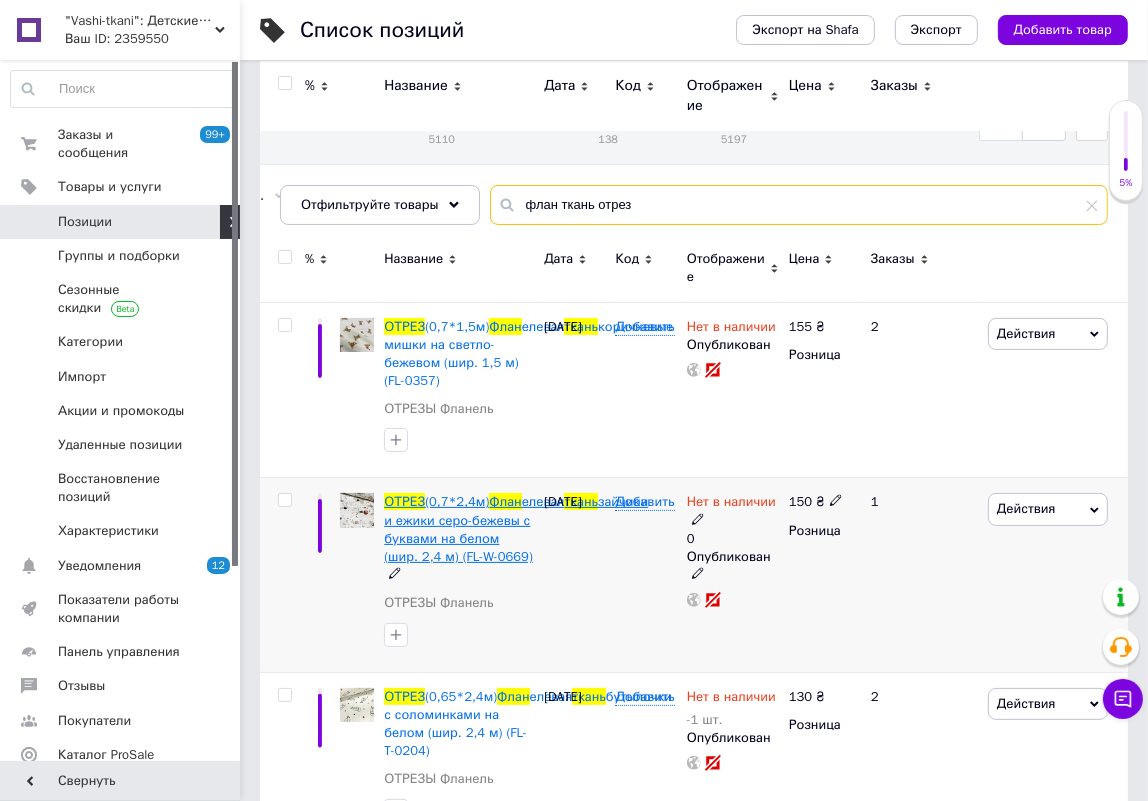 type on "флан ткань отрез" 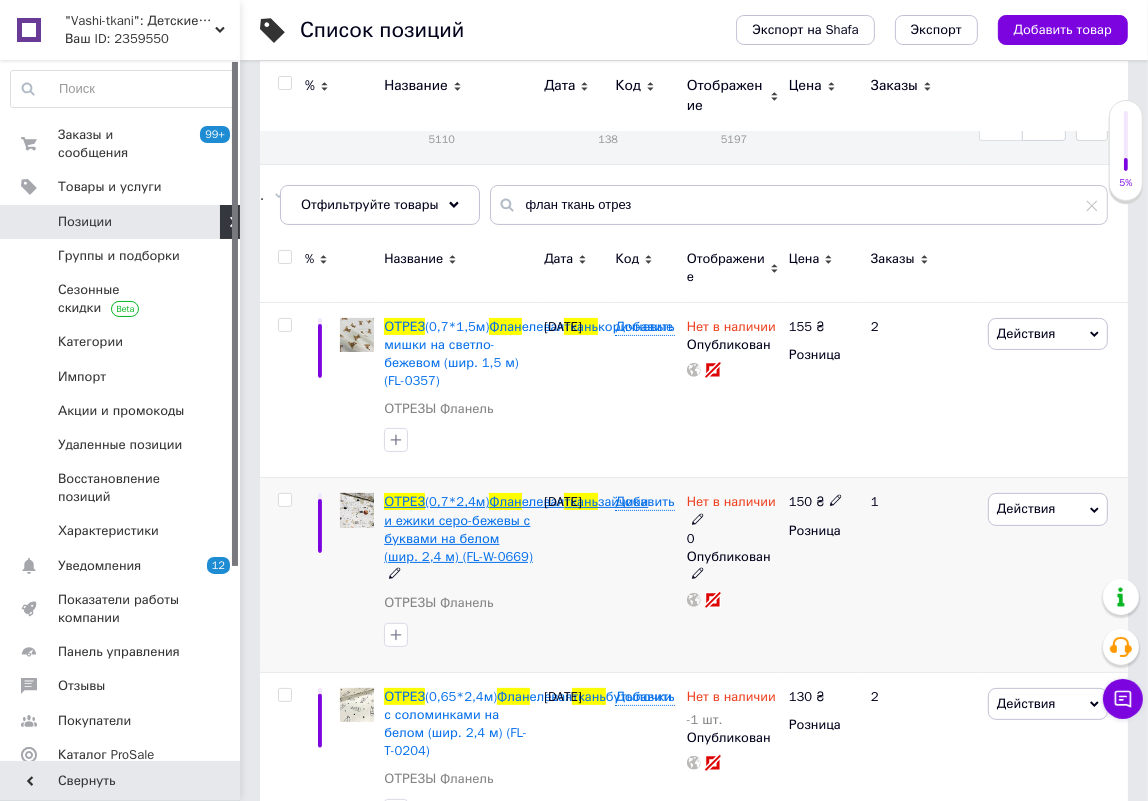 click on "зайчики и ежики серо-бежевы с буквами на белом  (шир. 2,4 м) (FL-W-0669)" at bounding box center [516, 529] 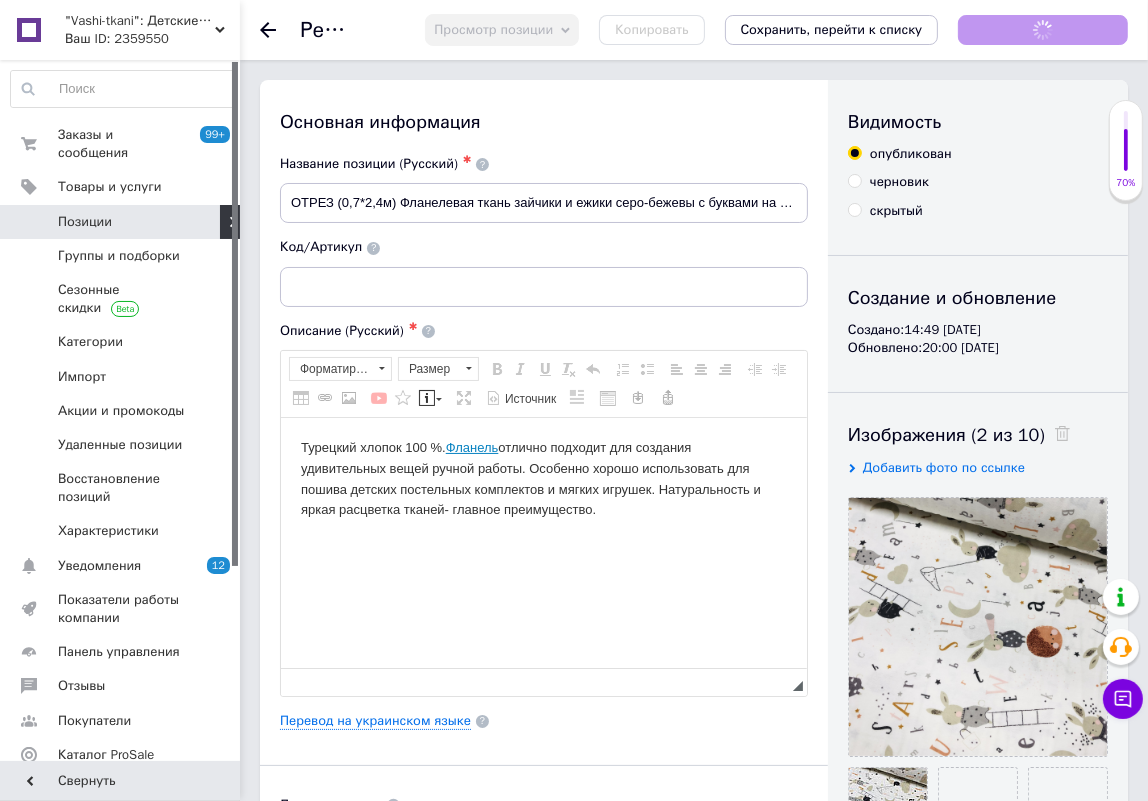 scroll, scrollTop: 0, scrollLeft: 0, axis: both 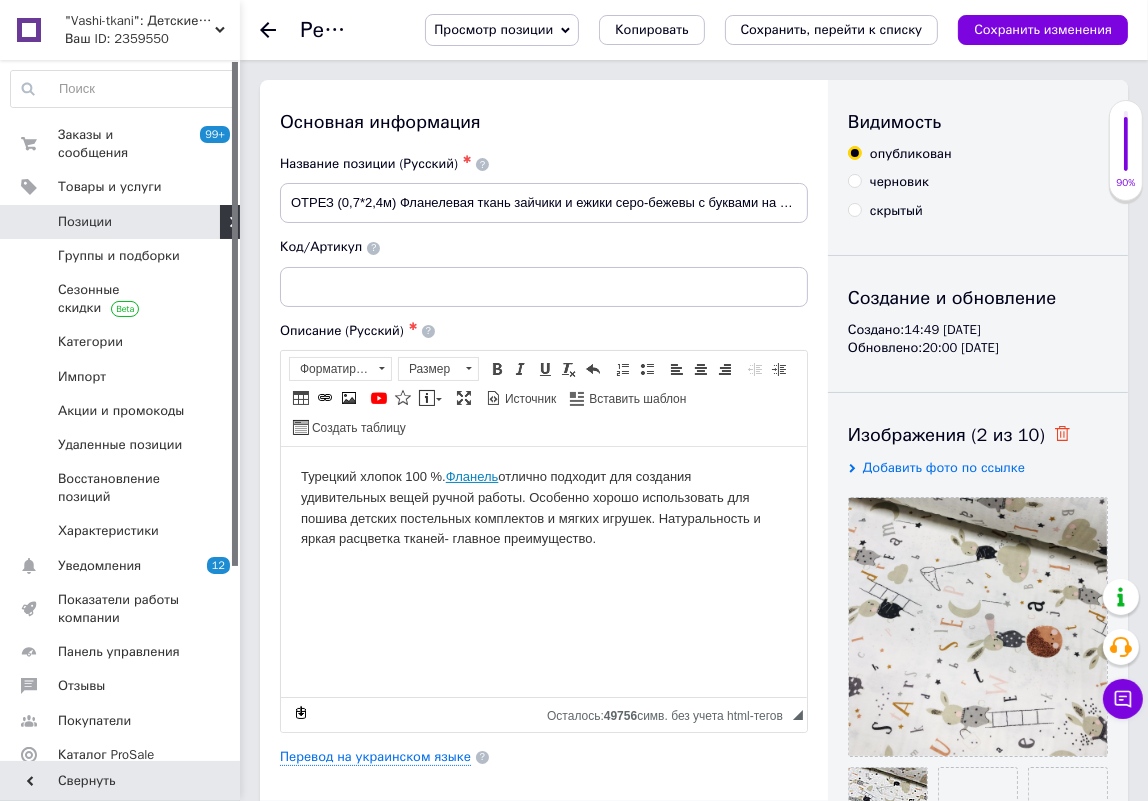 click at bounding box center [1057, 435] 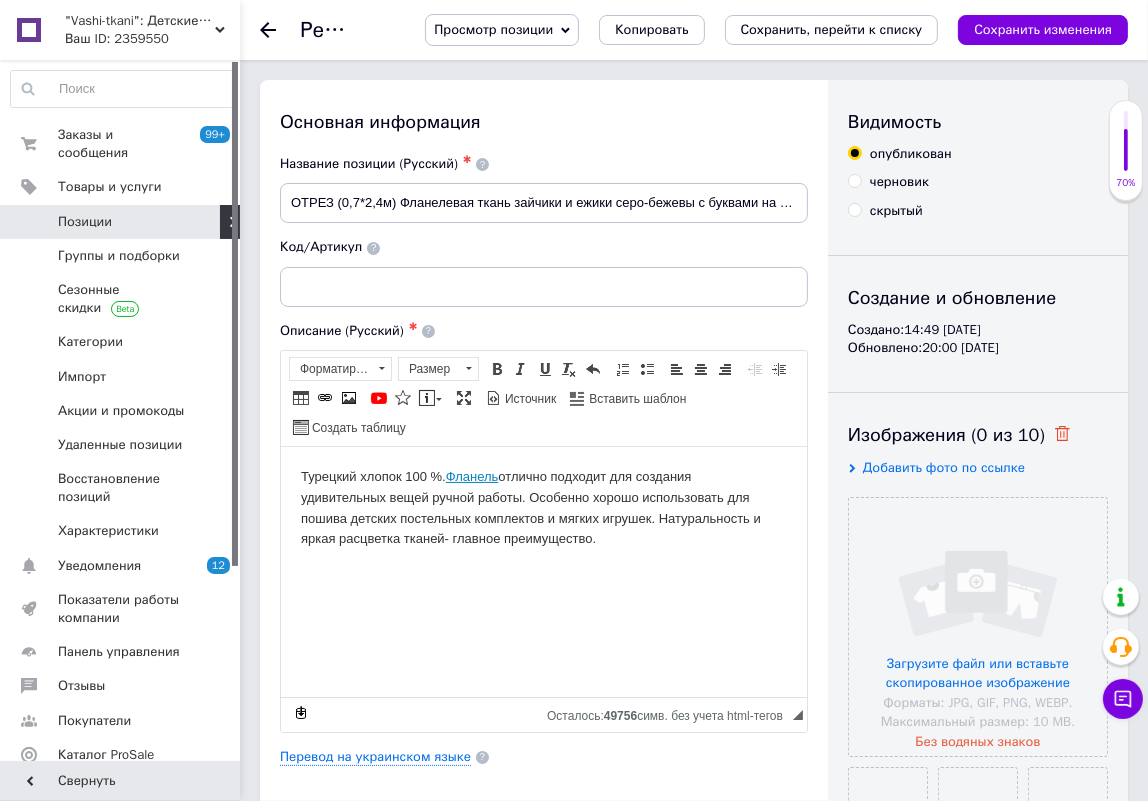 click 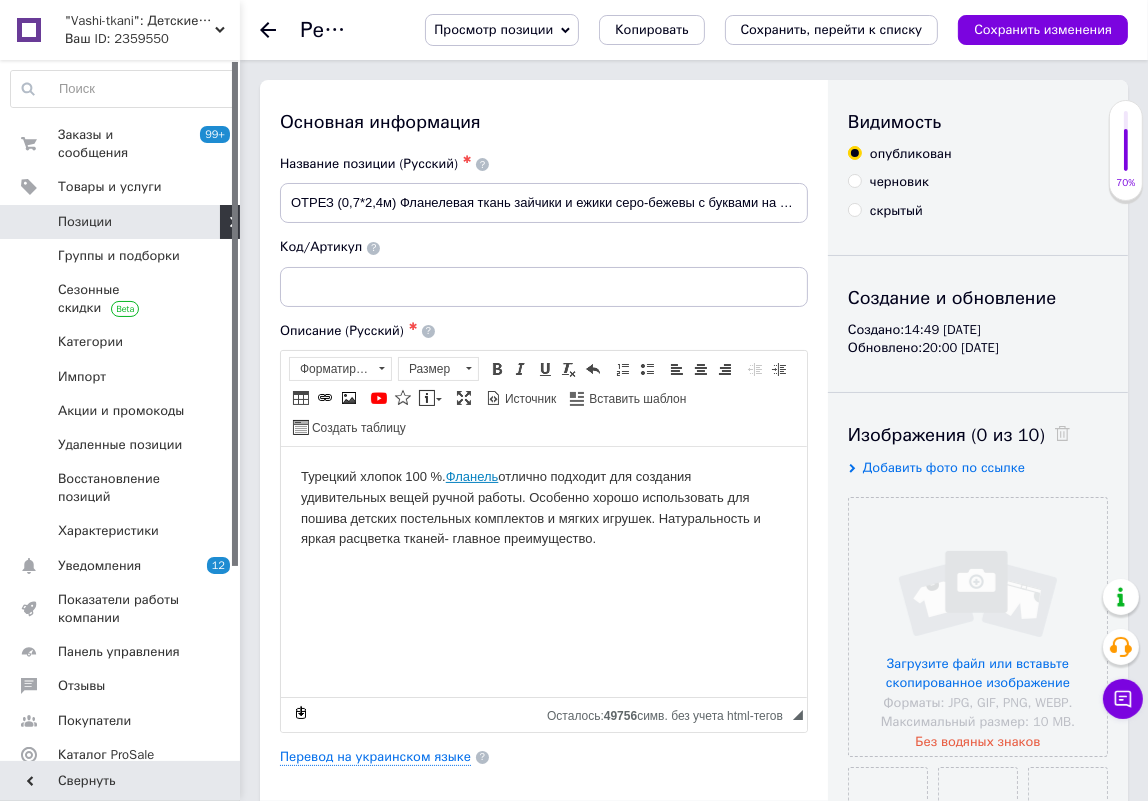 click on "Добавить фото по ссылке" at bounding box center (944, 467) 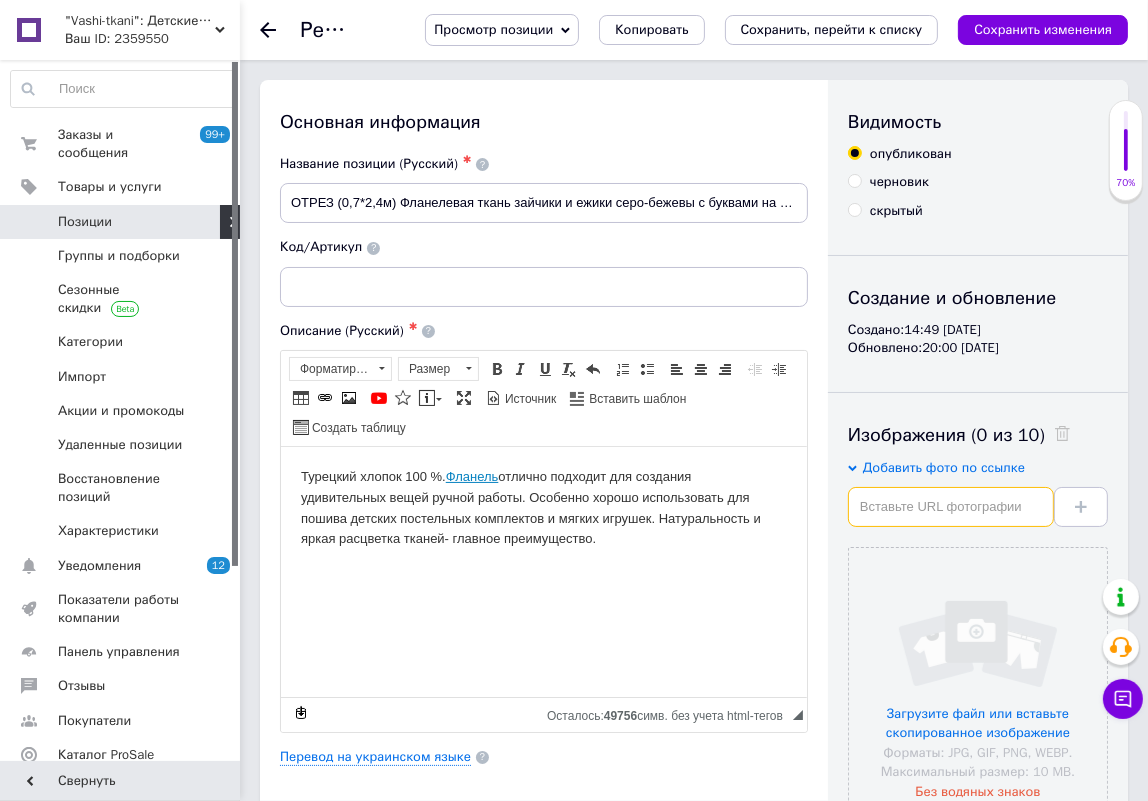 click at bounding box center (951, 507) 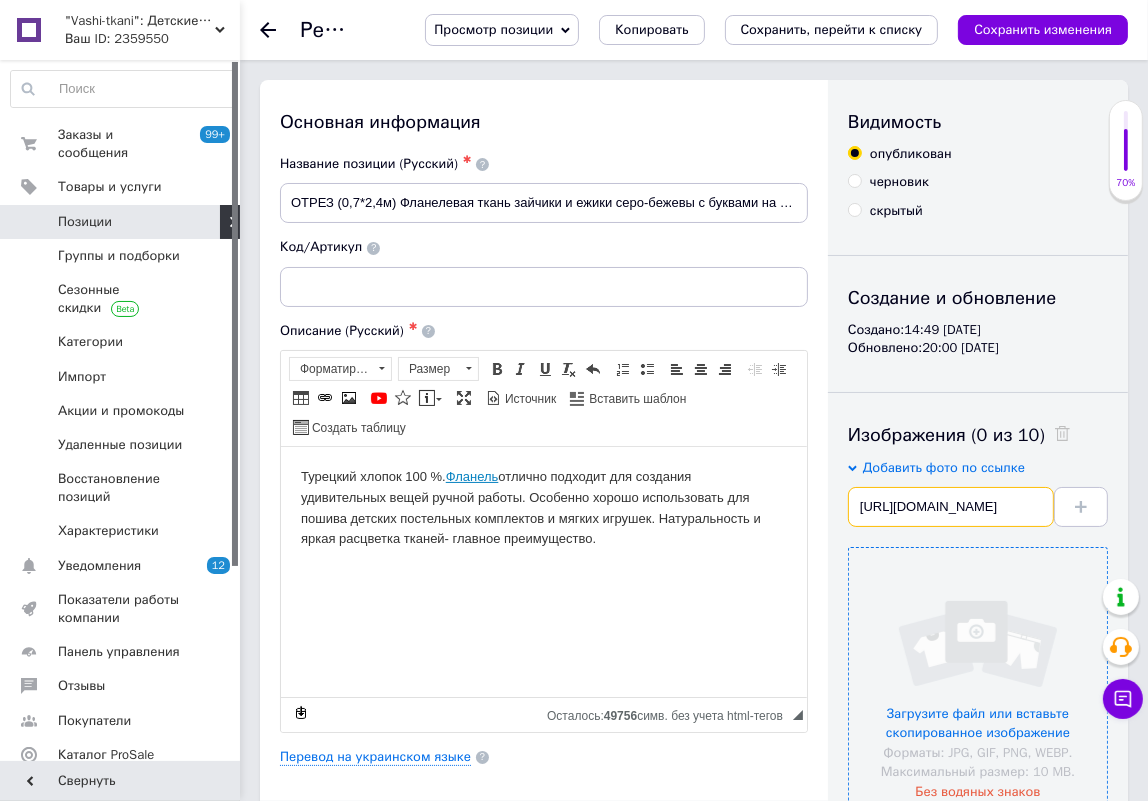 scroll, scrollTop: 0, scrollLeft: 483, axis: horizontal 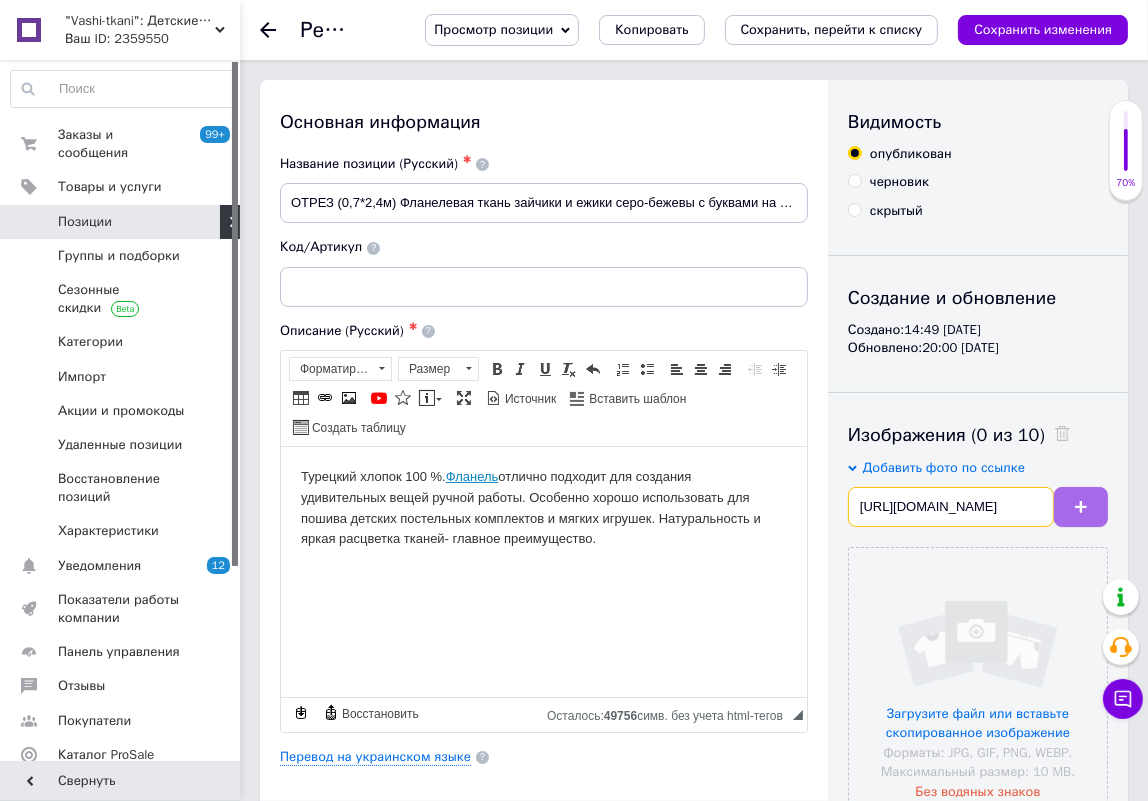 type on "https://images.prom.ua/6571195108_w1280_h1280_zobrazhennya_viber_2025_03_21_12_42_04_170.jpg?fresh=1" 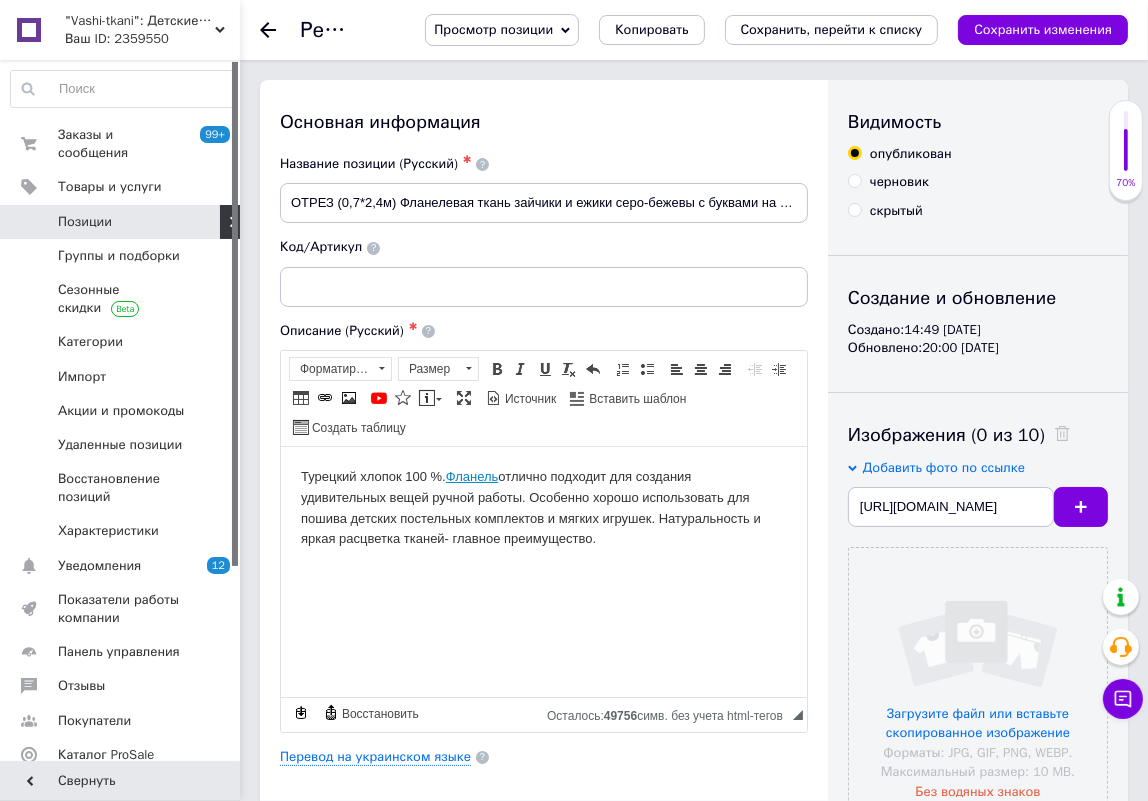 drag, startPoint x: 1080, startPoint y: 510, endPoint x: 939, endPoint y: 301, distance: 252.11505 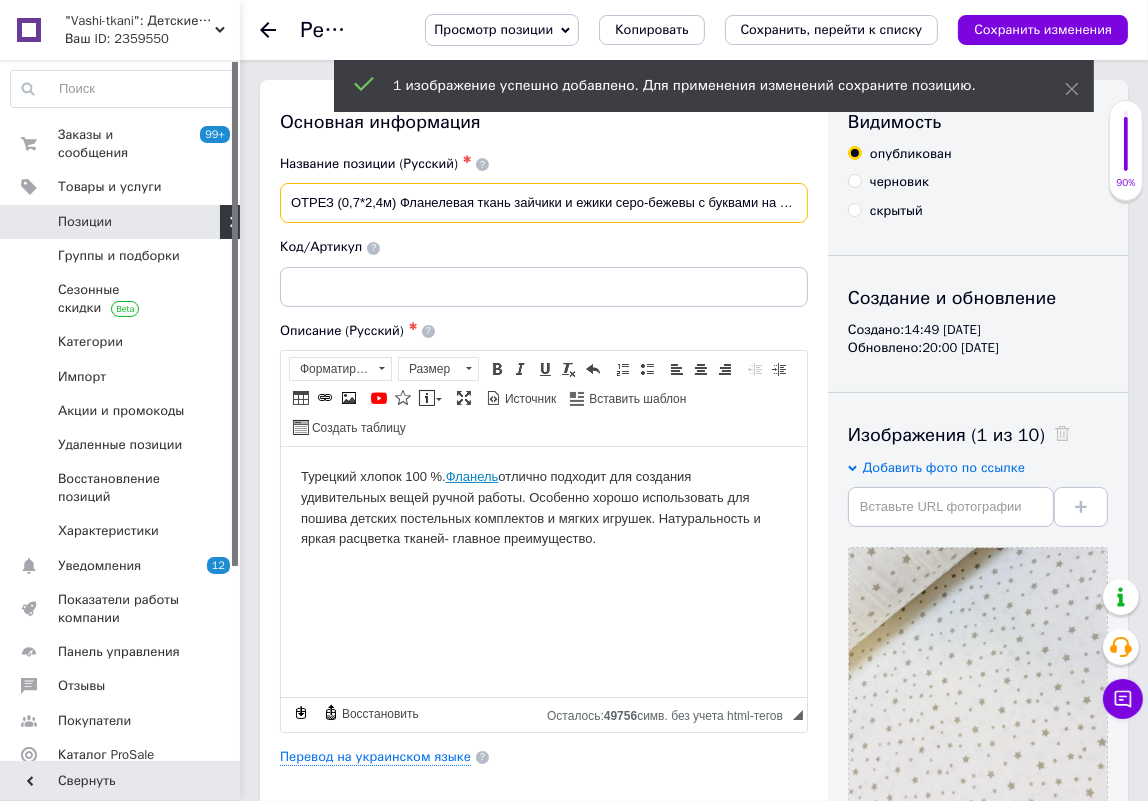 click on "ОТРЕЗ (0,7*2,4м) Фланелевая ткань зайчики и ежики серо-бежевы с буквами на белом  (шир. 2,4 м) (FL-W-0669)" at bounding box center (544, 203) 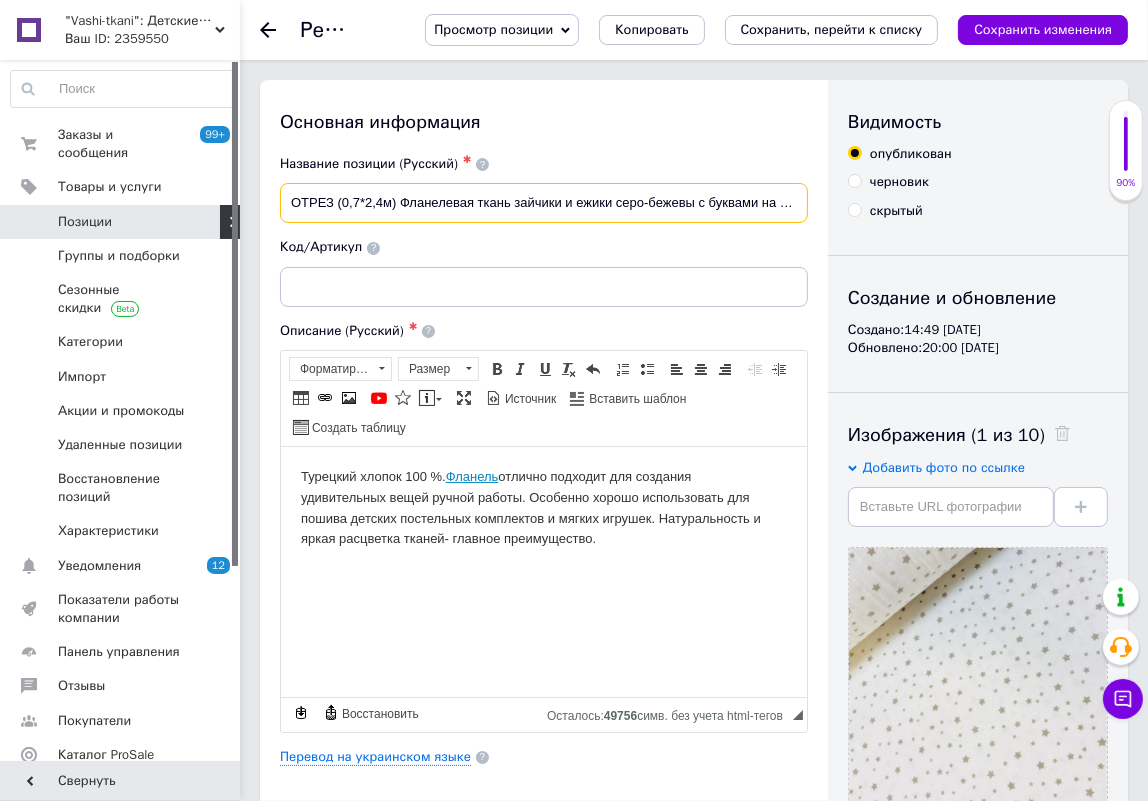 scroll, scrollTop: 0, scrollLeft: 178, axis: horizontal 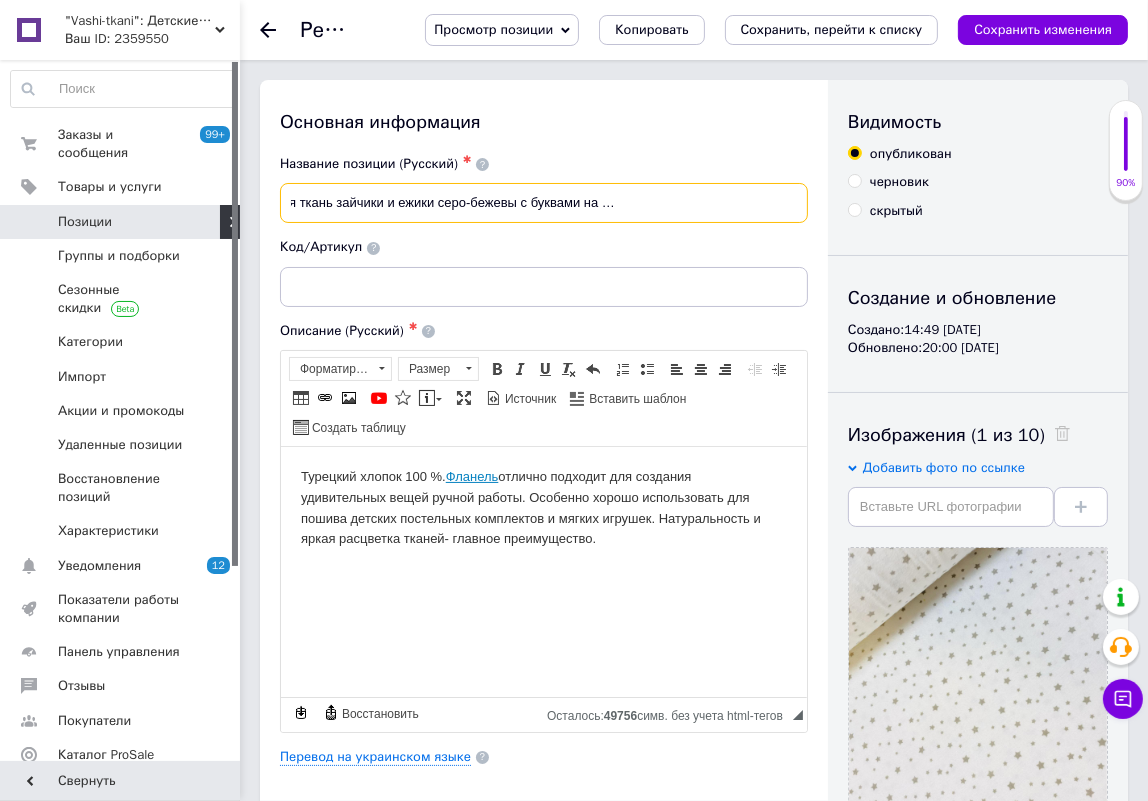 drag, startPoint x: 402, startPoint y: 200, endPoint x: 781, endPoint y: 227, distance: 379.9605 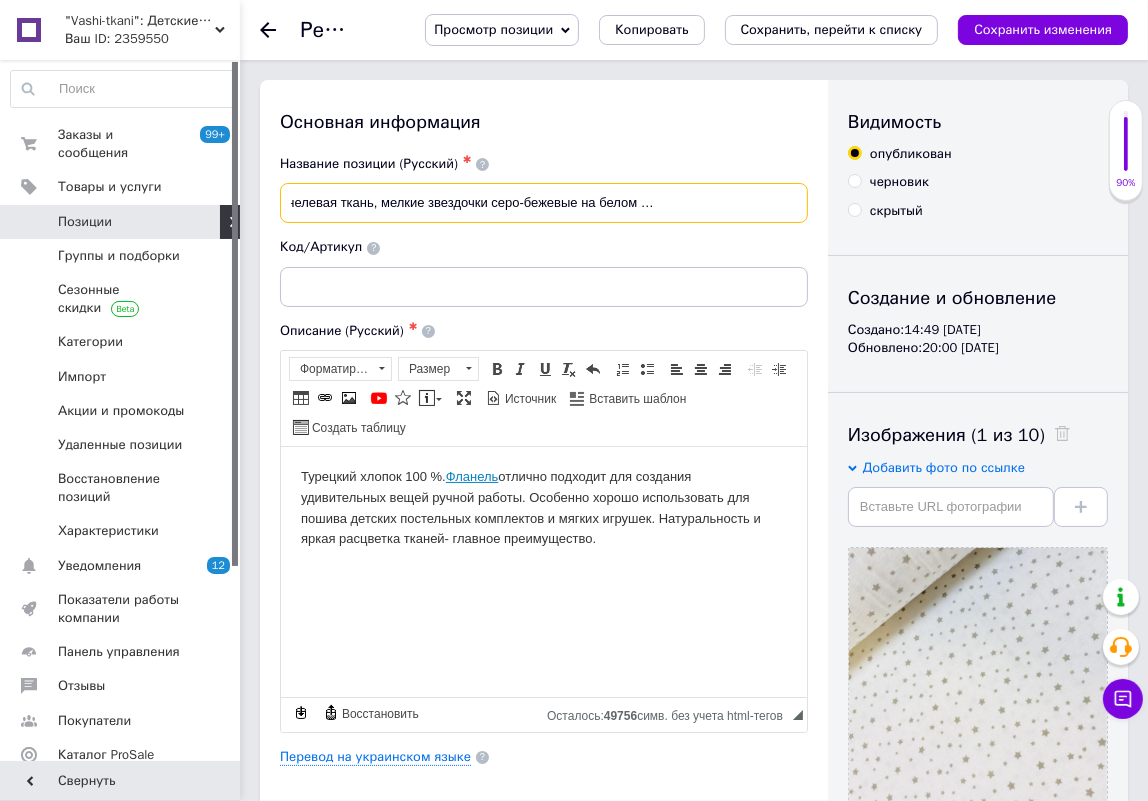 scroll, scrollTop: 0, scrollLeft: 136, axis: horizontal 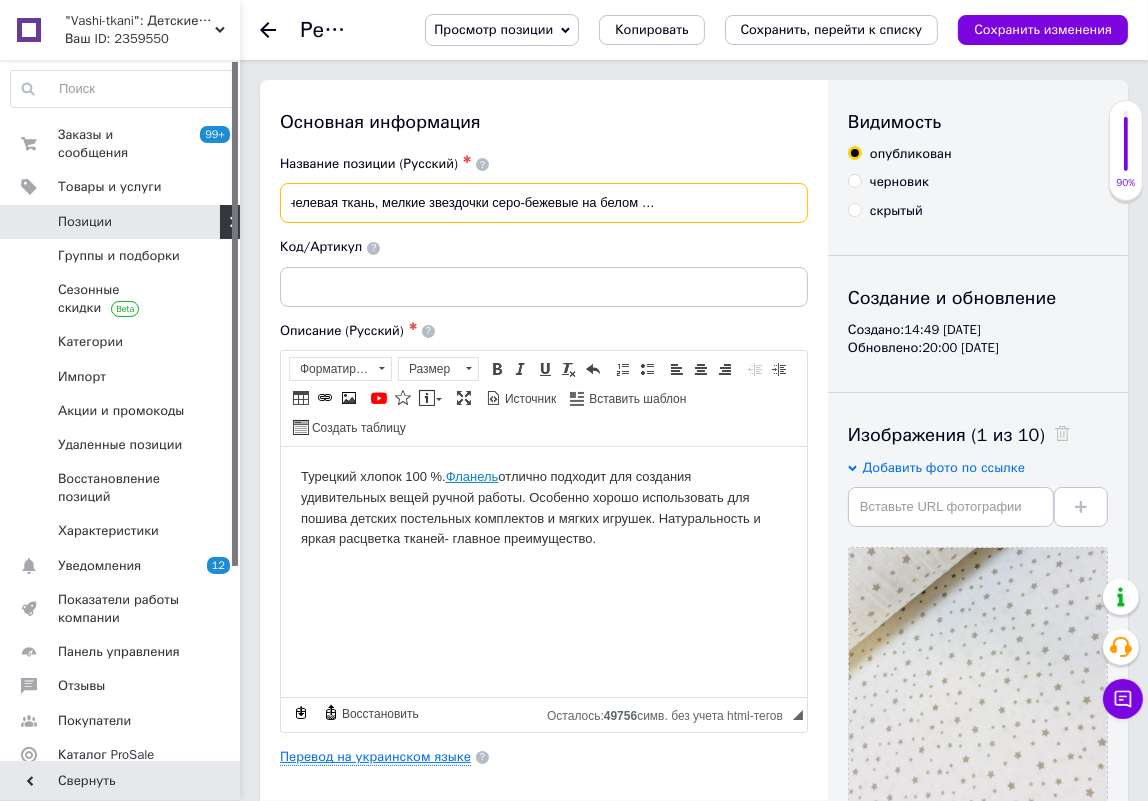 type on "ОТРЕЗ (0,7*2,4м) Фланелевая ткань, мелкие звездочки серо-бежевые на белом (шир. 2,4 м) (FL-FR-0433)" 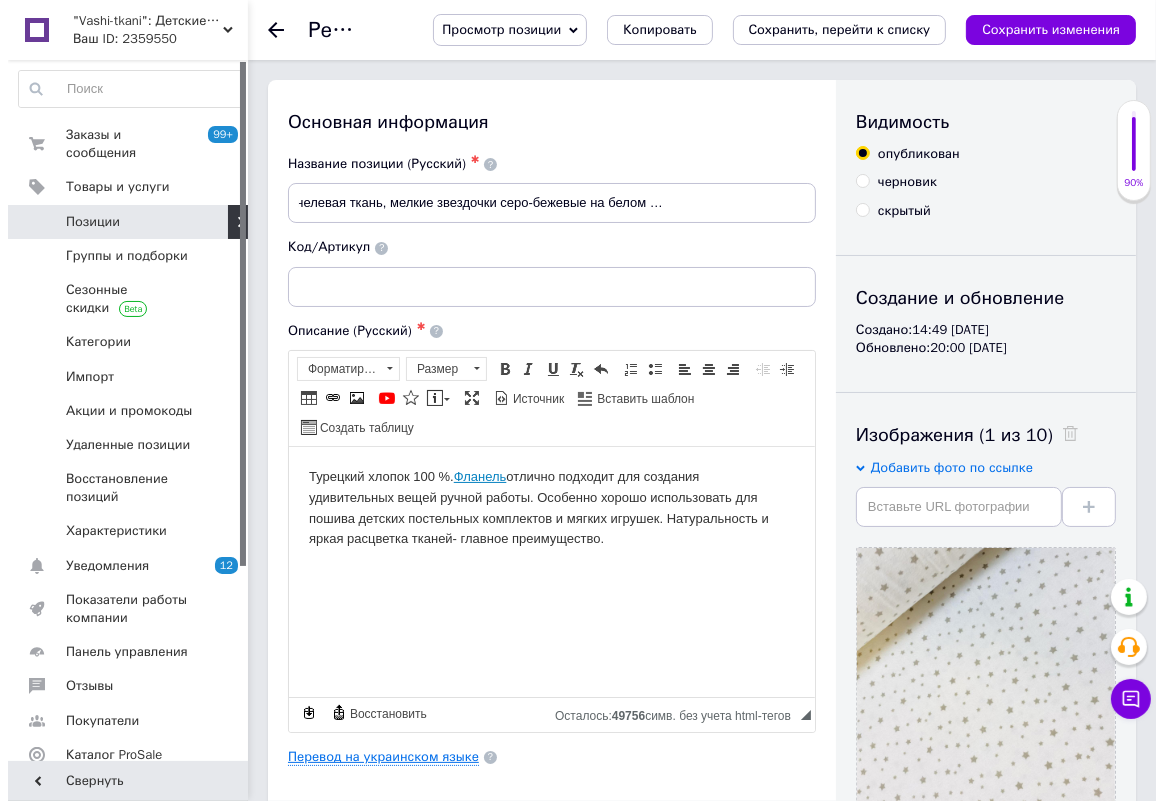 scroll, scrollTop: 0, scrollLeft: 0, axis: both 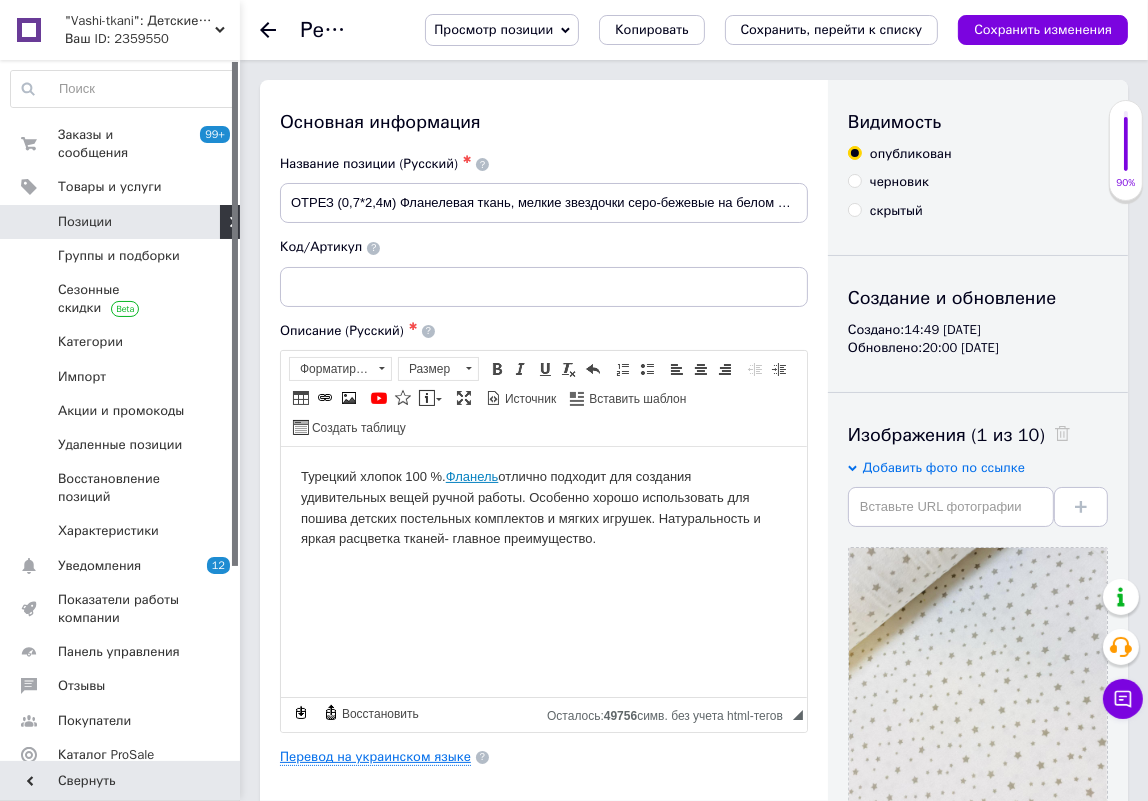 click on "Перевод на украинском языке" at bounding box center (375, 757) 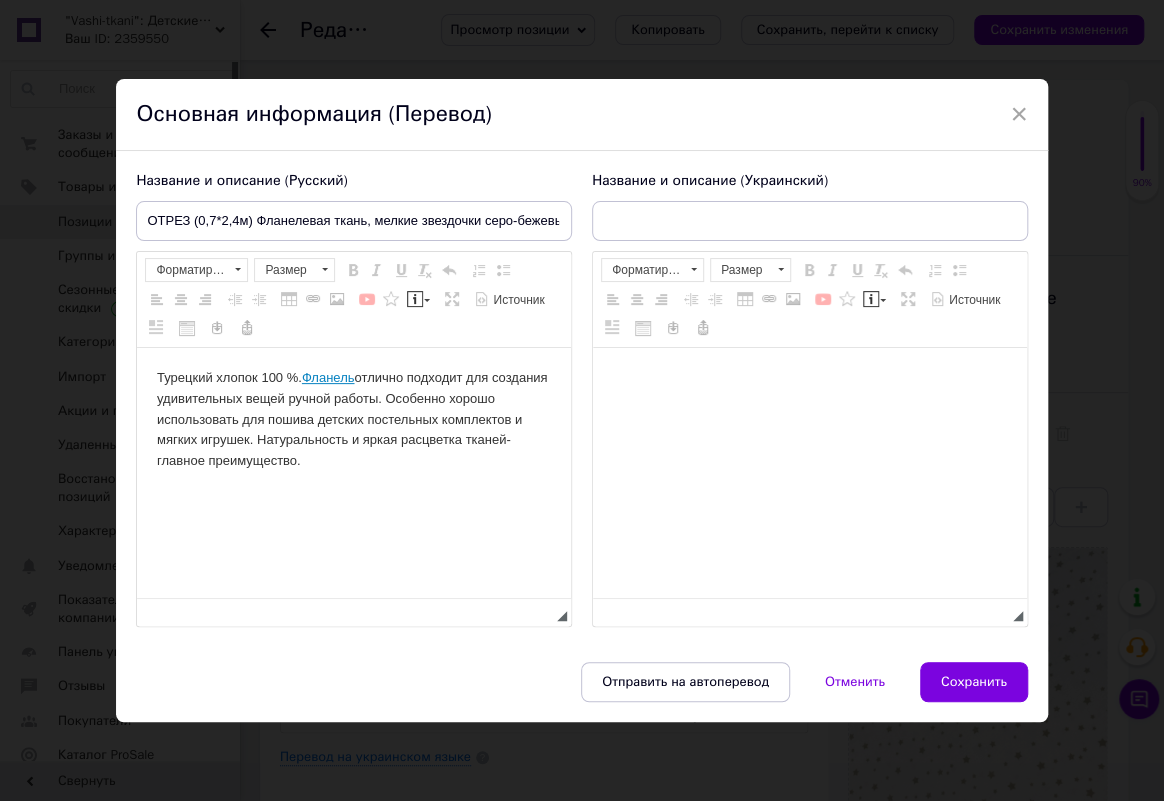 scroll, scrollTop: 0, scrollLeft: 0, axis: both 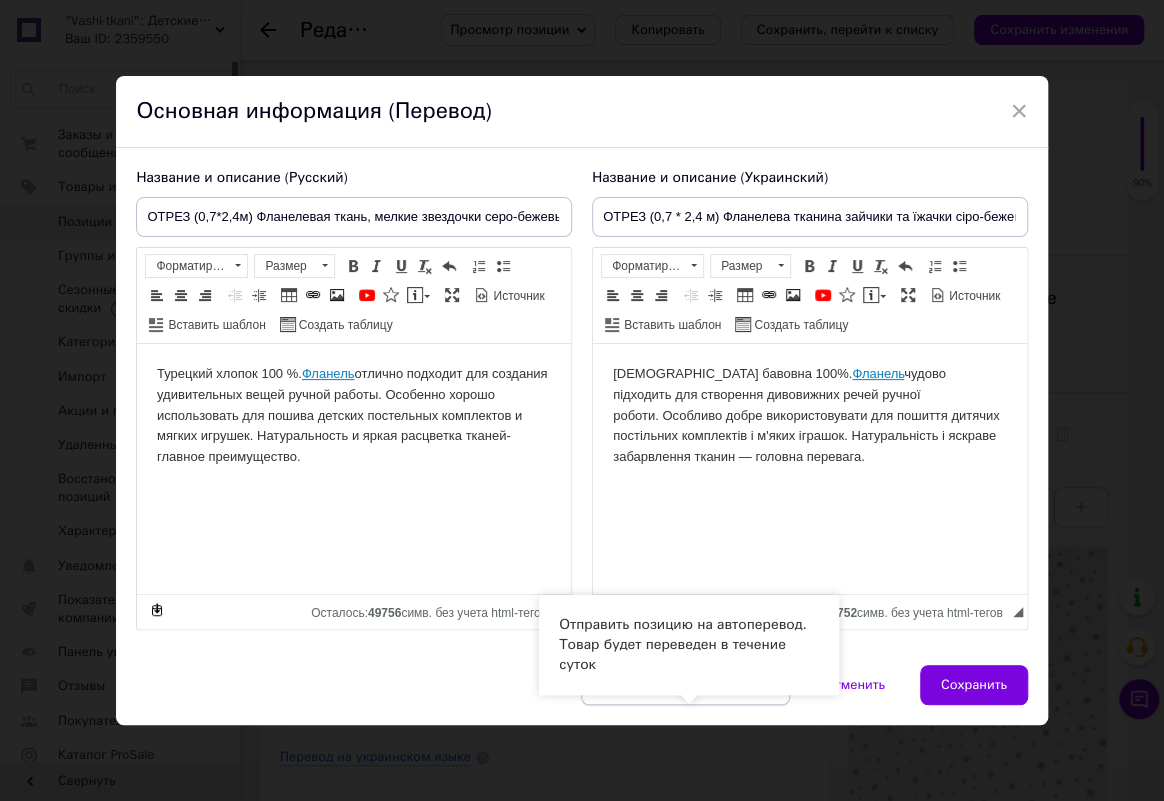 click on "Отправить на автоперевод" at bounding box center [685, 685] 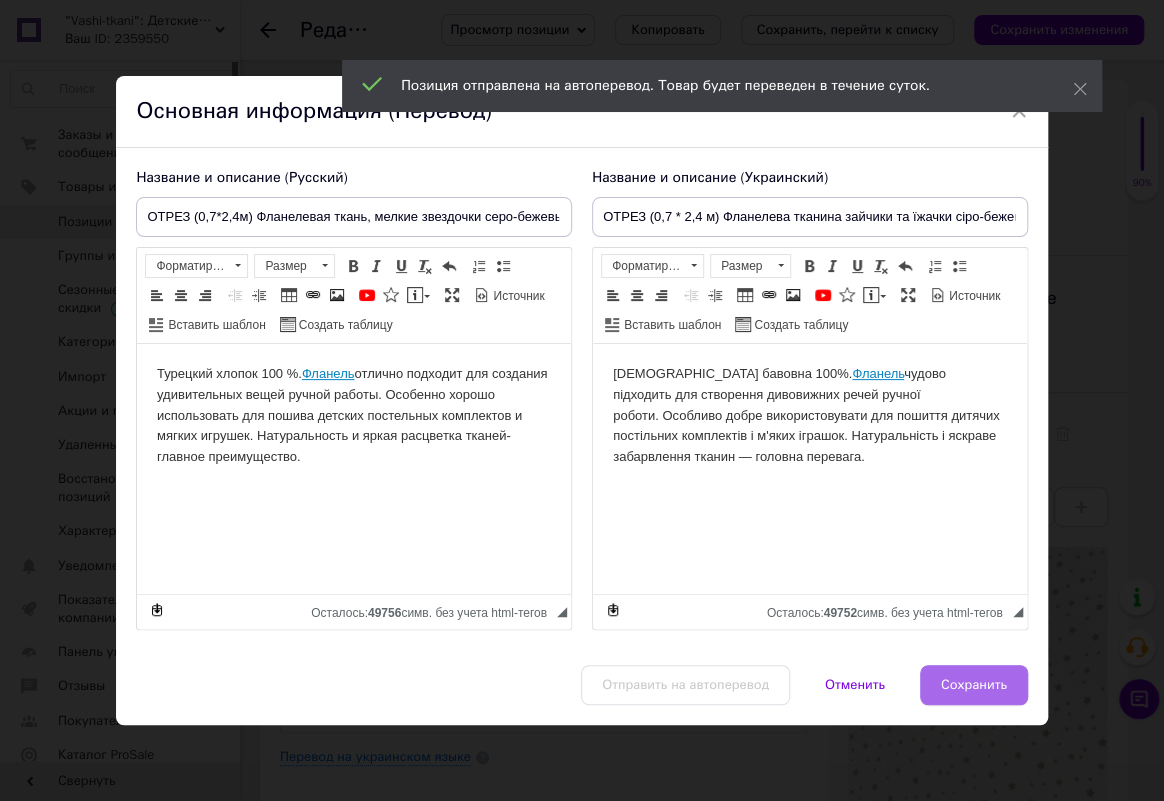 click on "Сохранить" at bounding box center (974, 685) 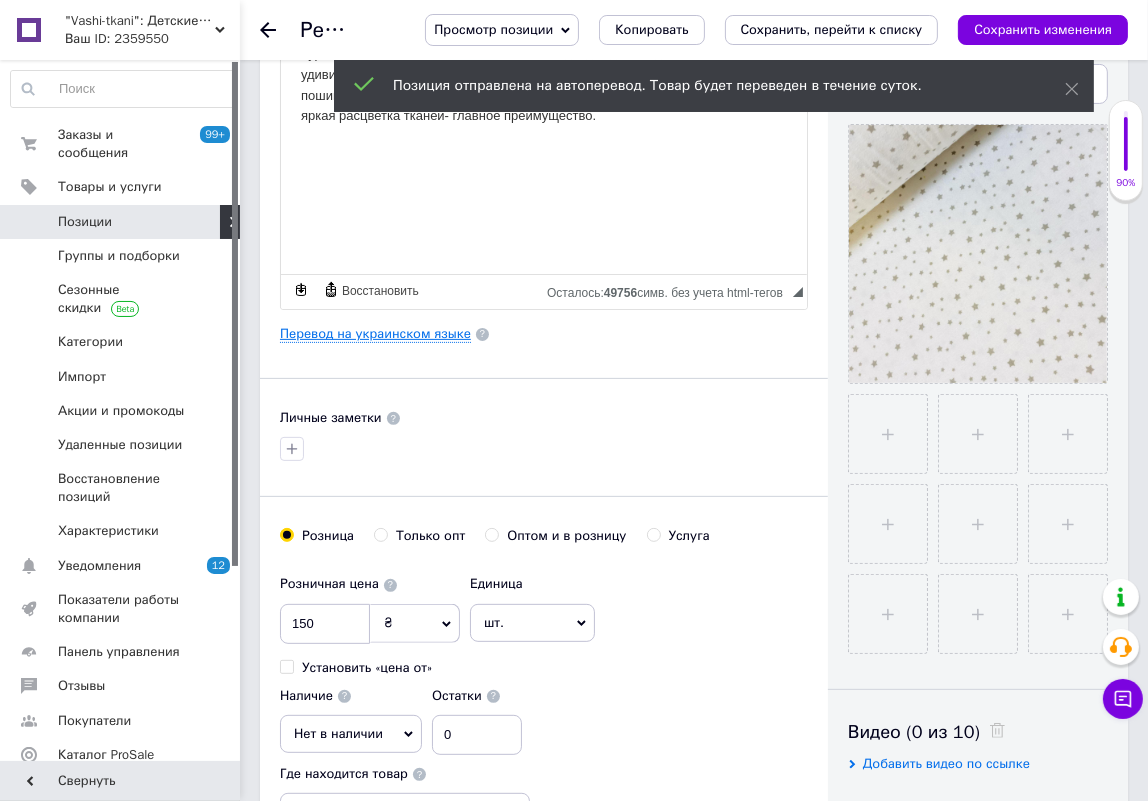 scroll, scrollTop: 454, scrollLeft: 0, axis: vertical 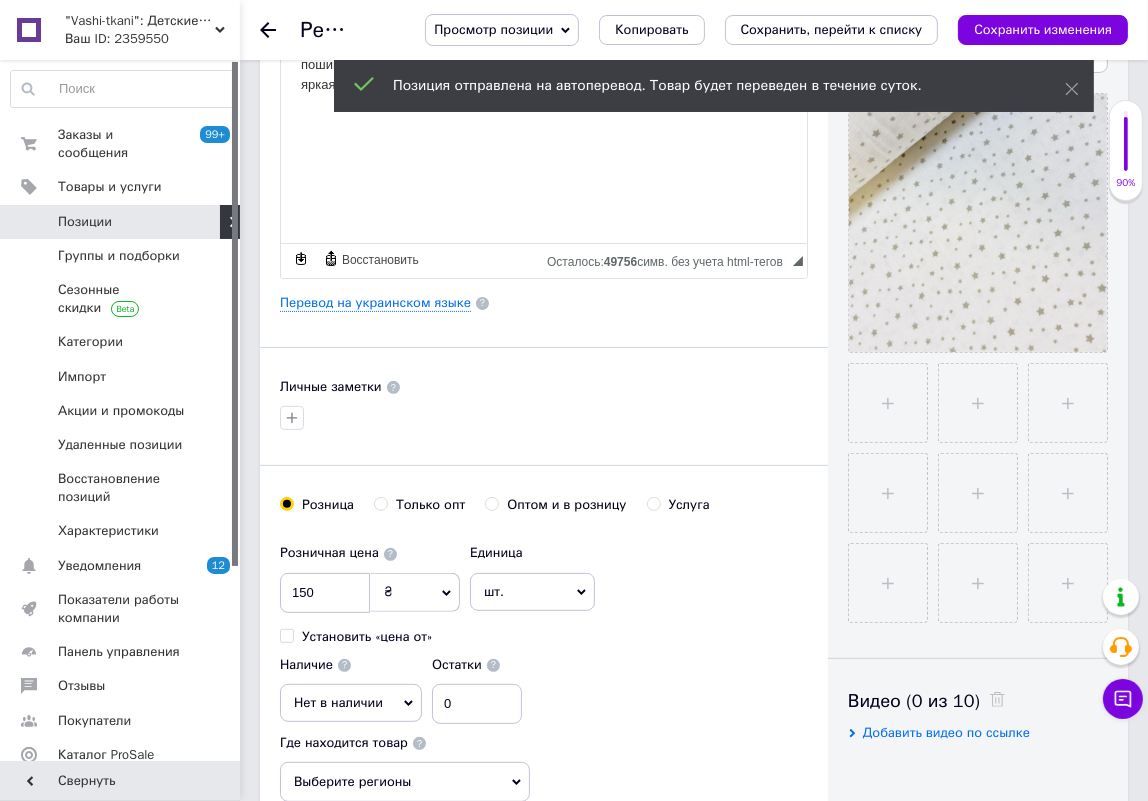 click on "Нет в наличии" at bounding box center [351, 703] 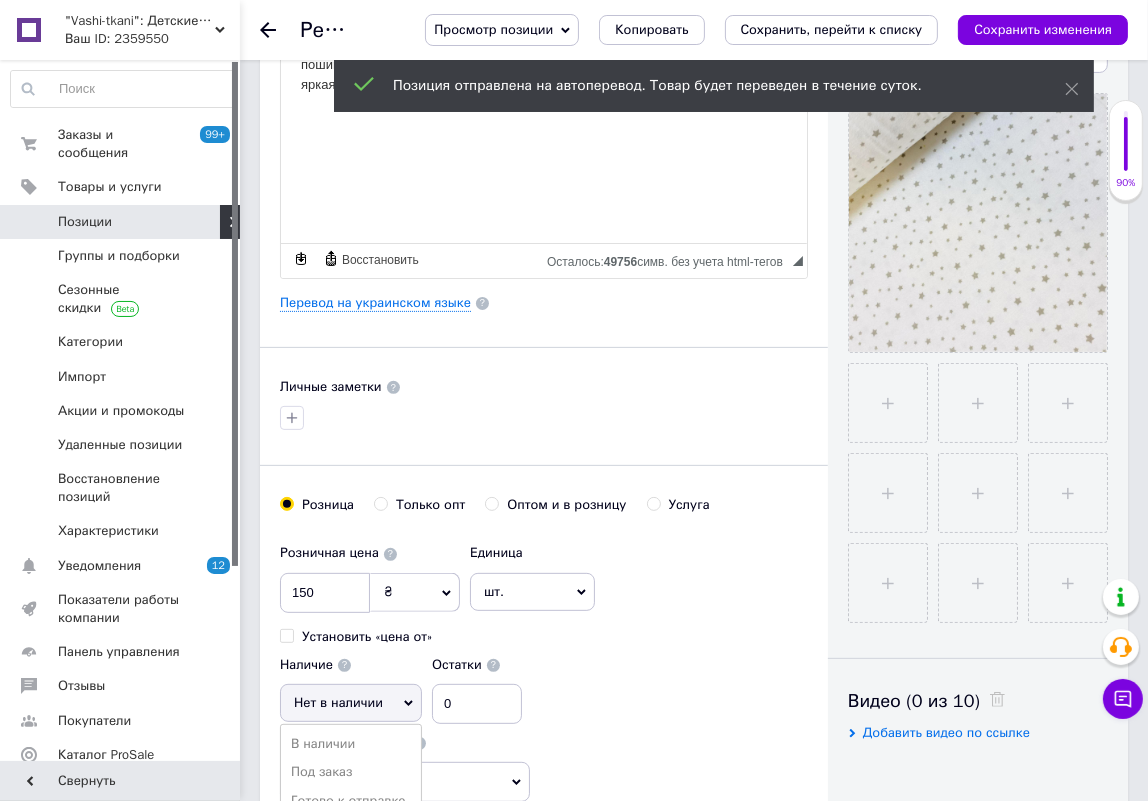 drag, startPoint x: 306, startPoint y: 740, endPoint x: 329, endPoint y: 733, distance: 24.04163 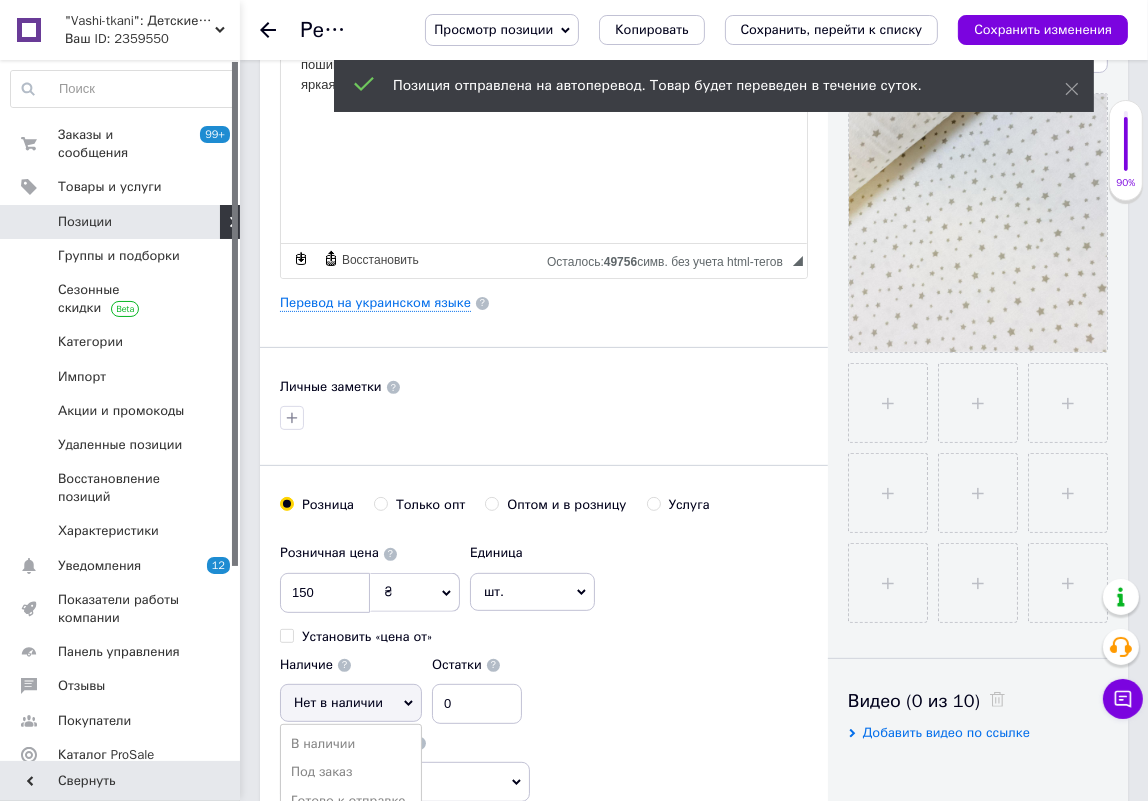 click on "В наличии" at bounding box center (351, 744) 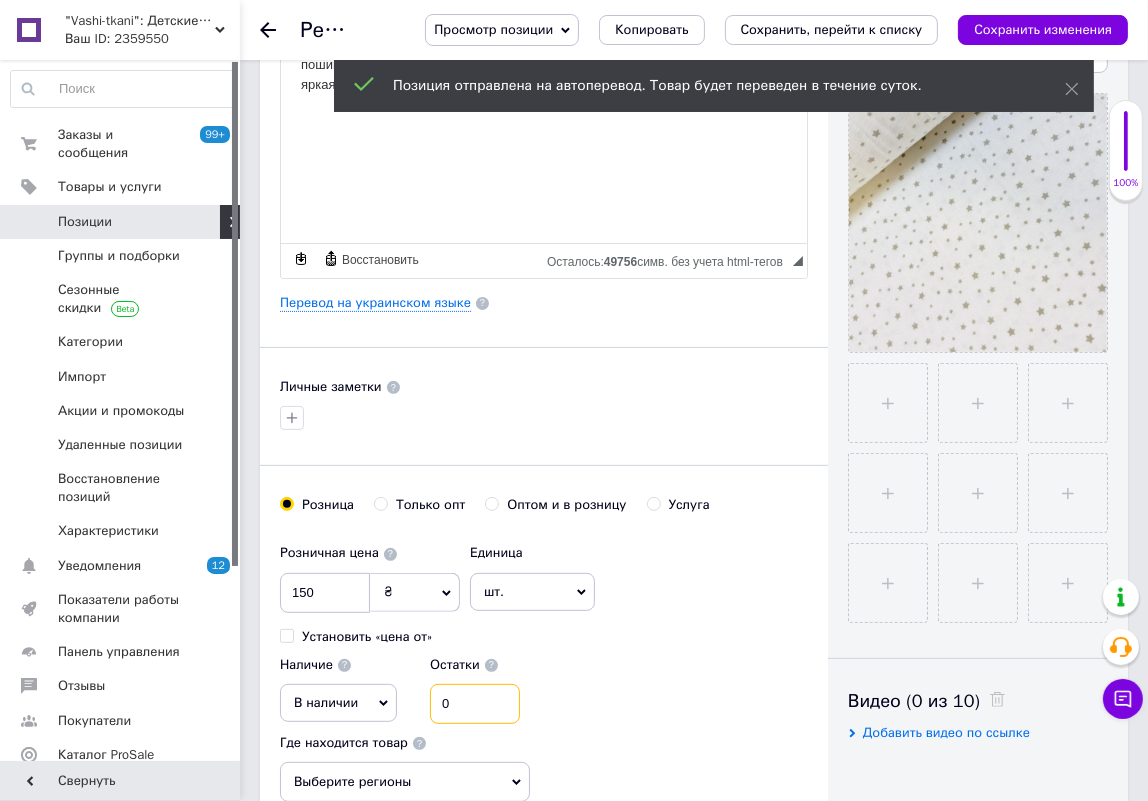 click on "0" at bounding box center (475, 704) 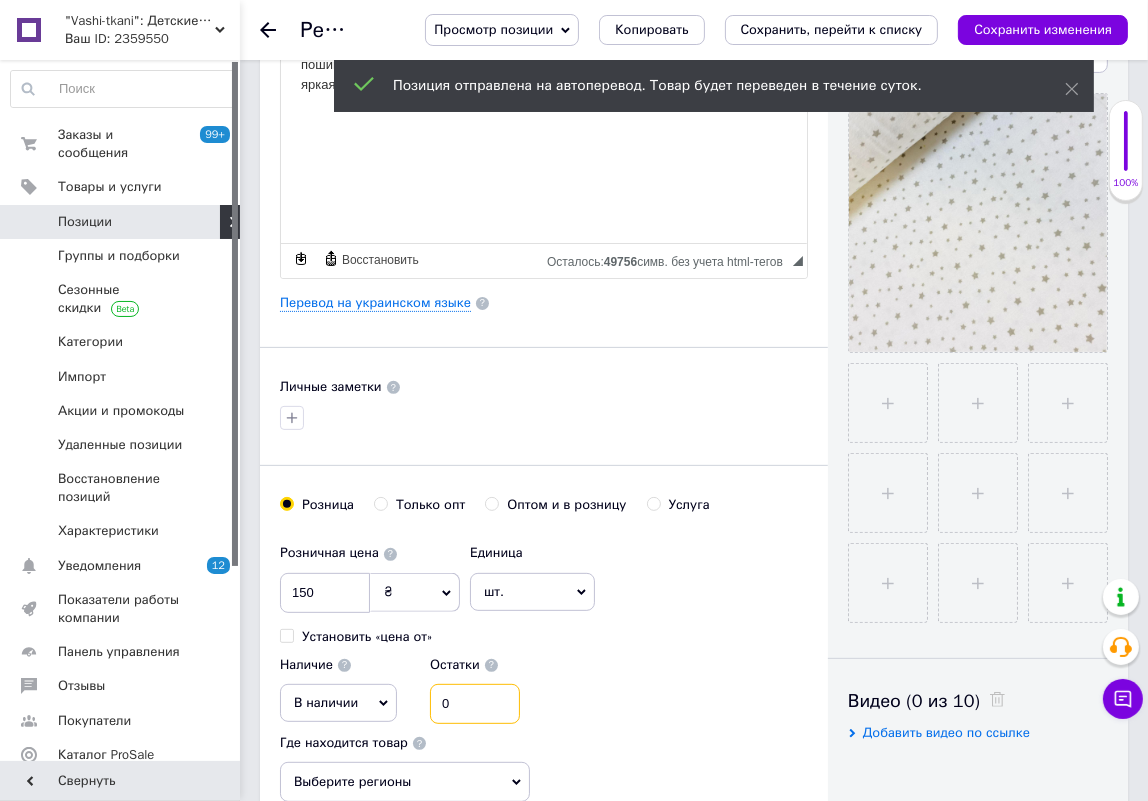 click on "0" at bounding box center (475, 704) 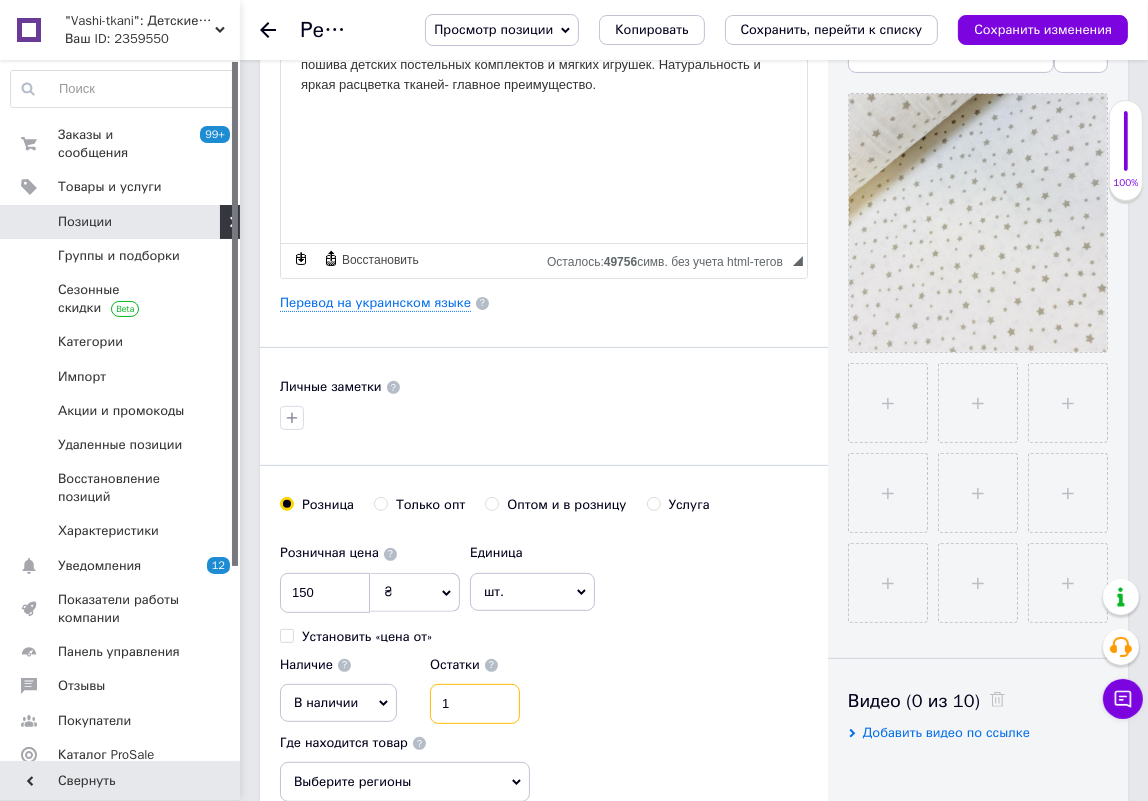 type on "1" 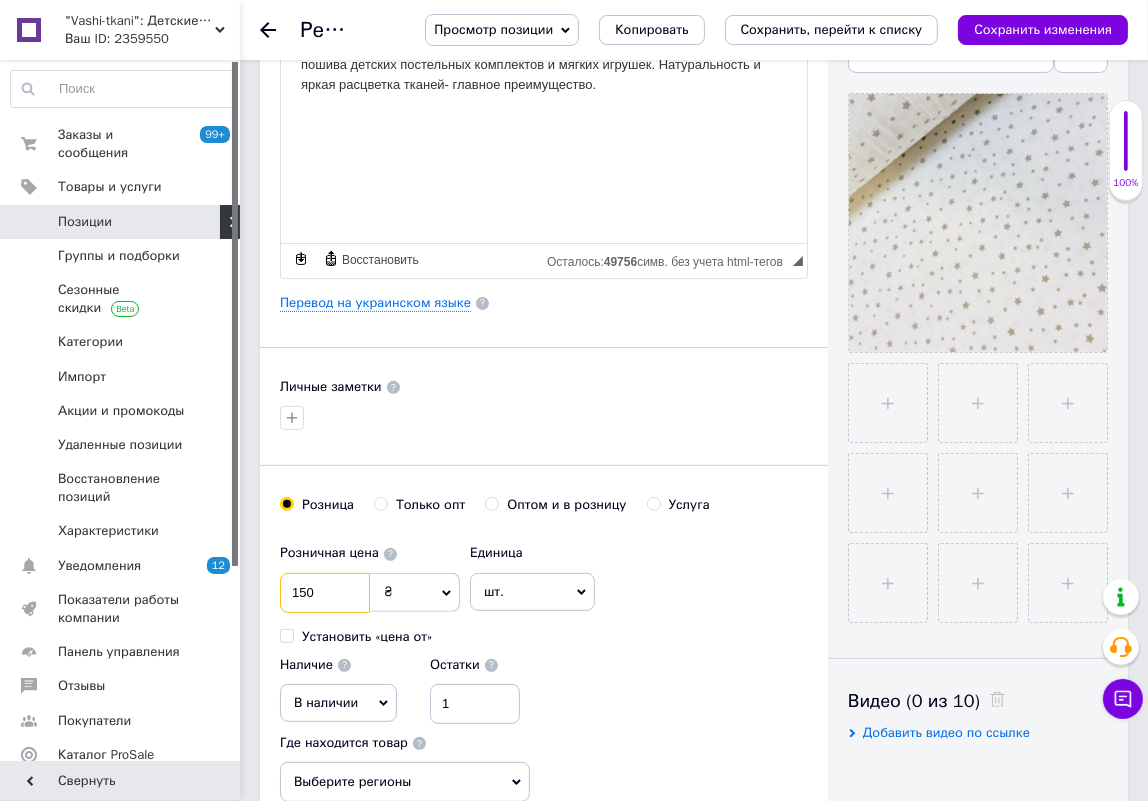 click on "150" at bounding box center [325, 593] 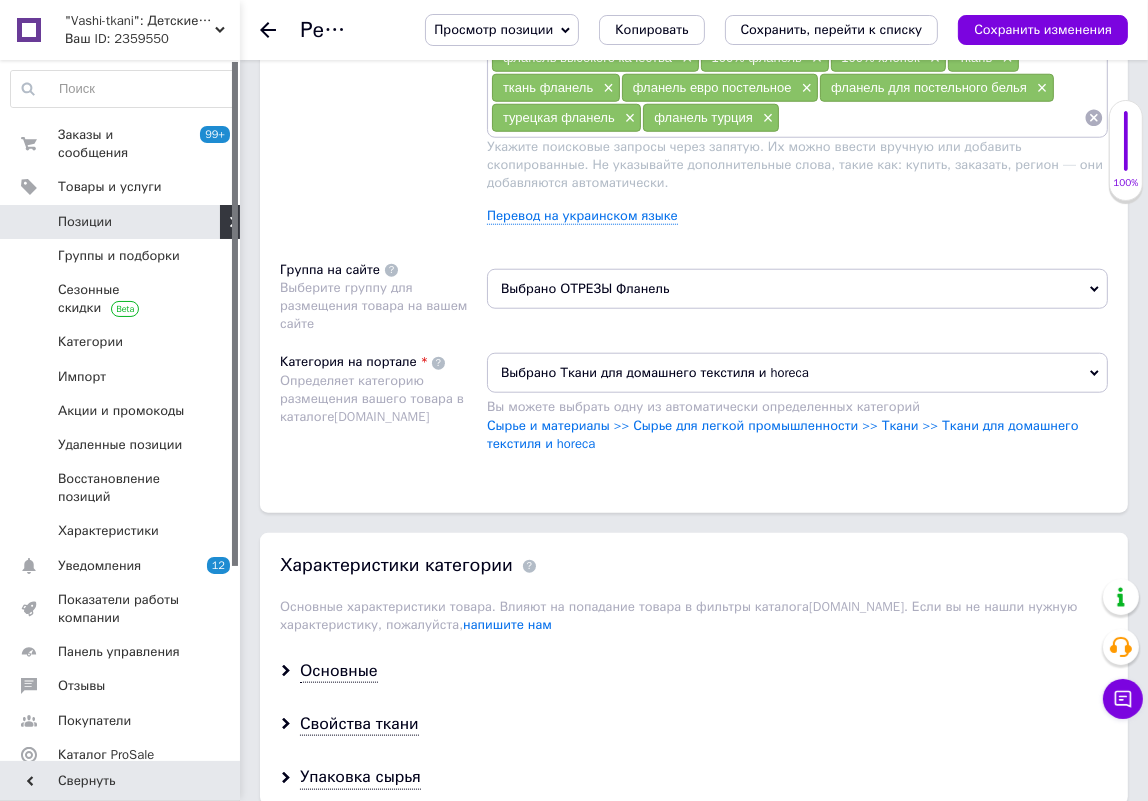 scroll, scrollTop: 1545, scrollLeft: 0, axis: vertical 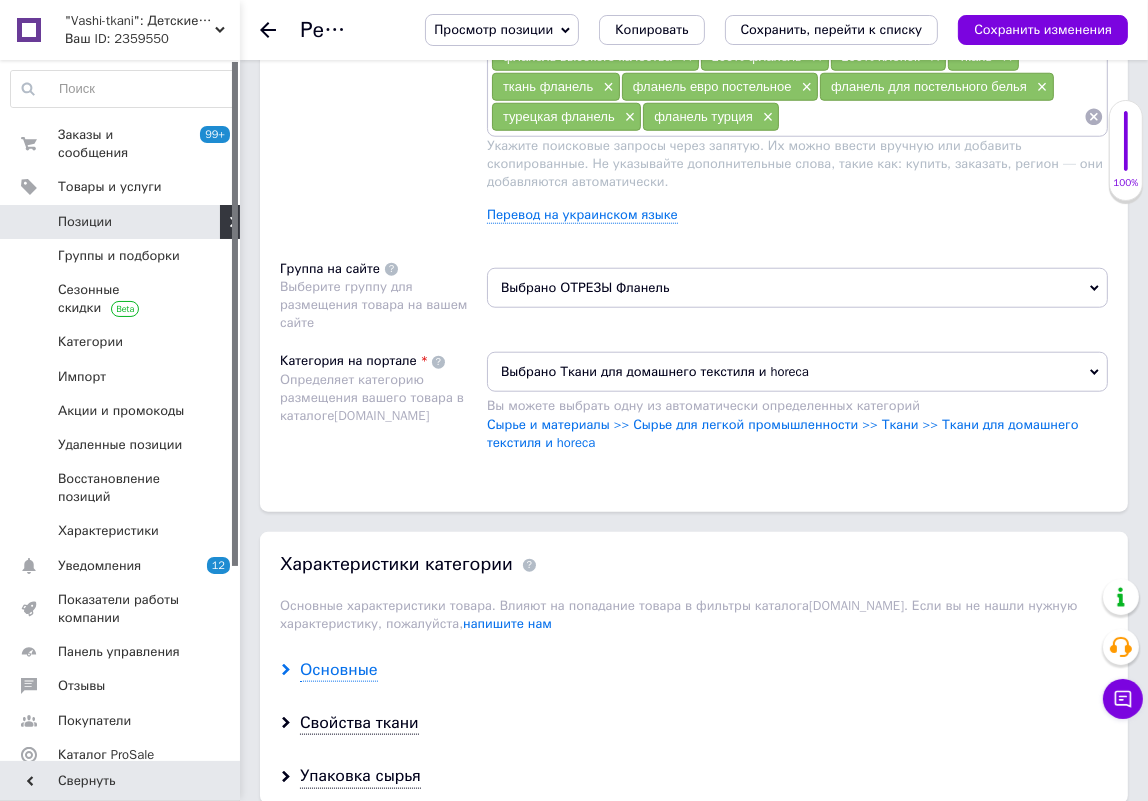 type on "135" 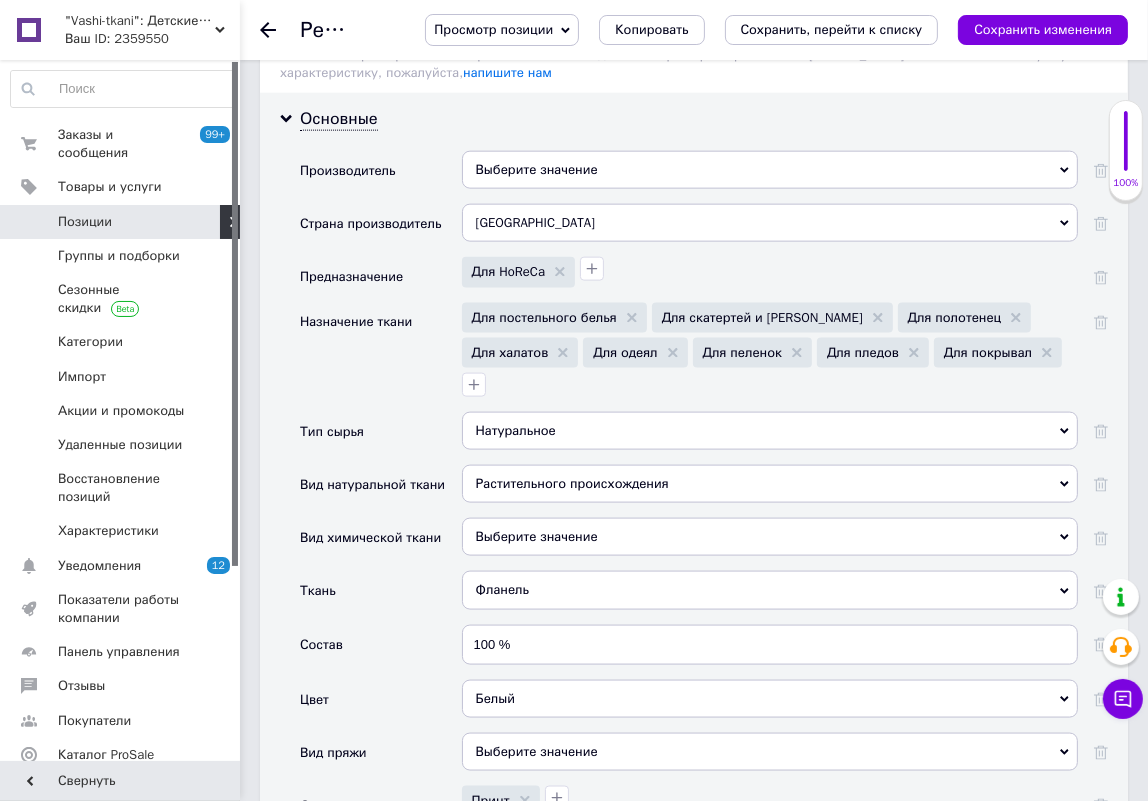 scroll, scrollTop: 2454, scrollLeft: 0, axis: vertical 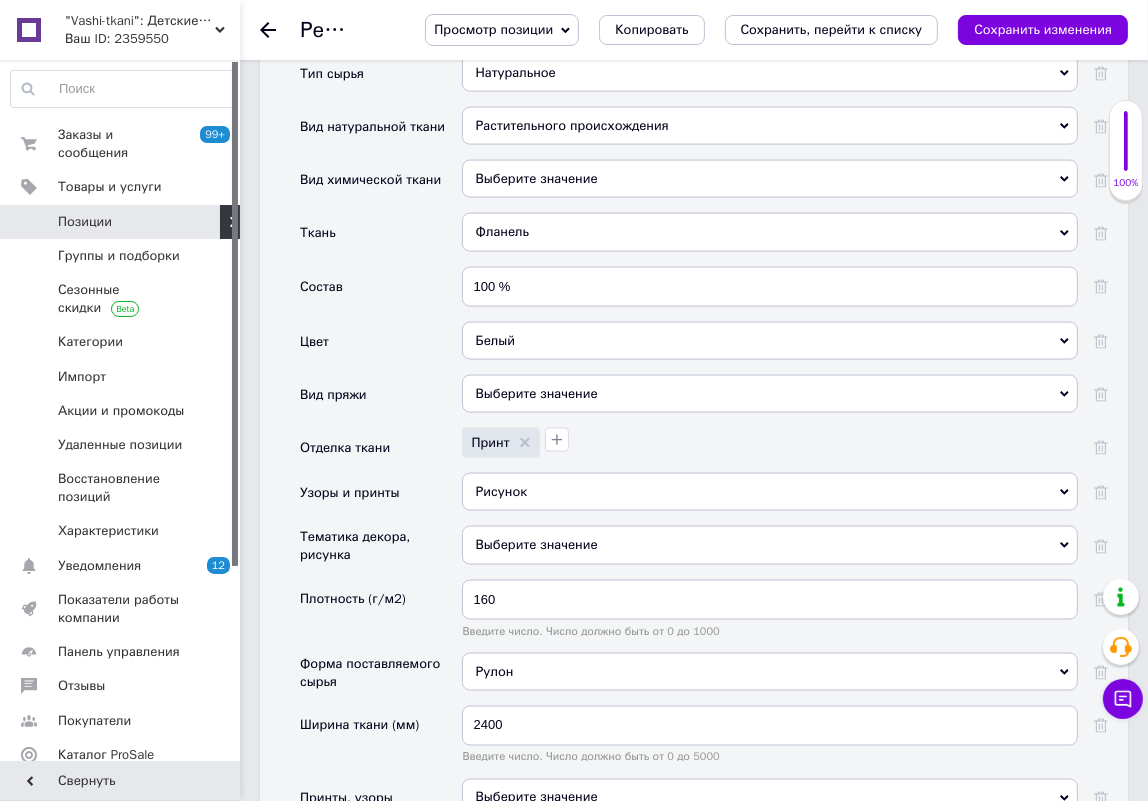 click on "Выберите значение" at bounding box center (770, 545) 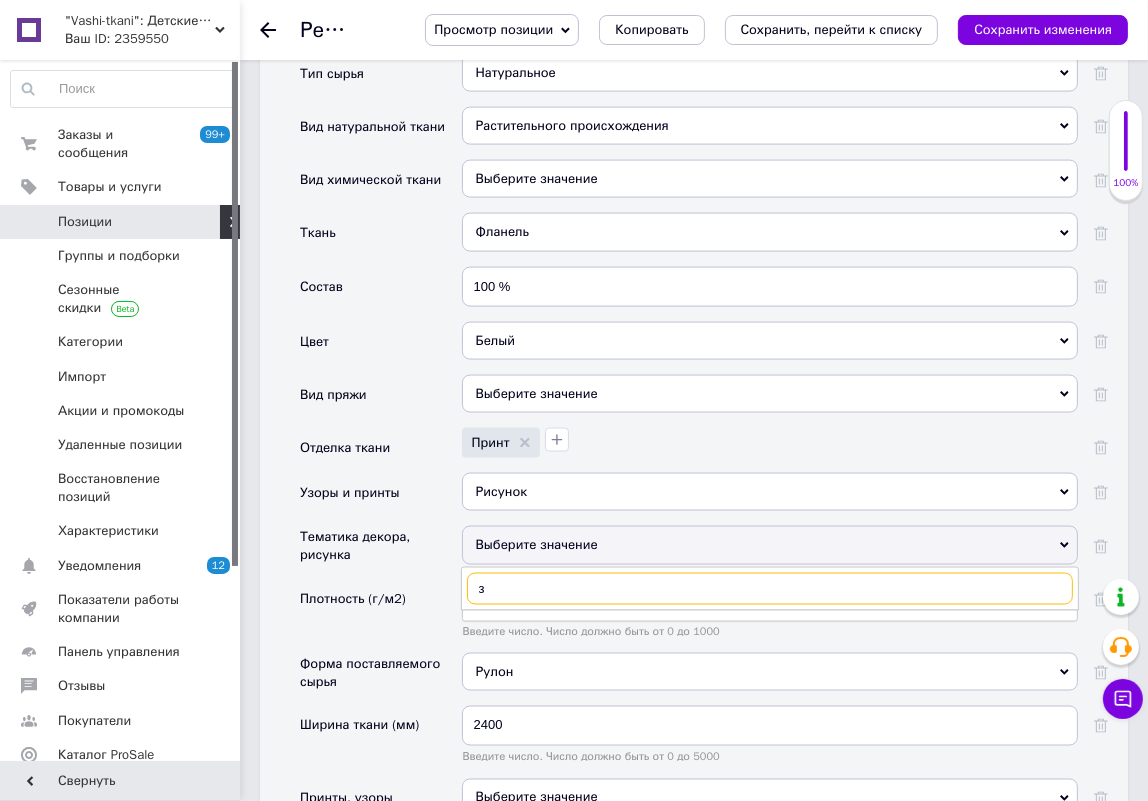 type on "зв" 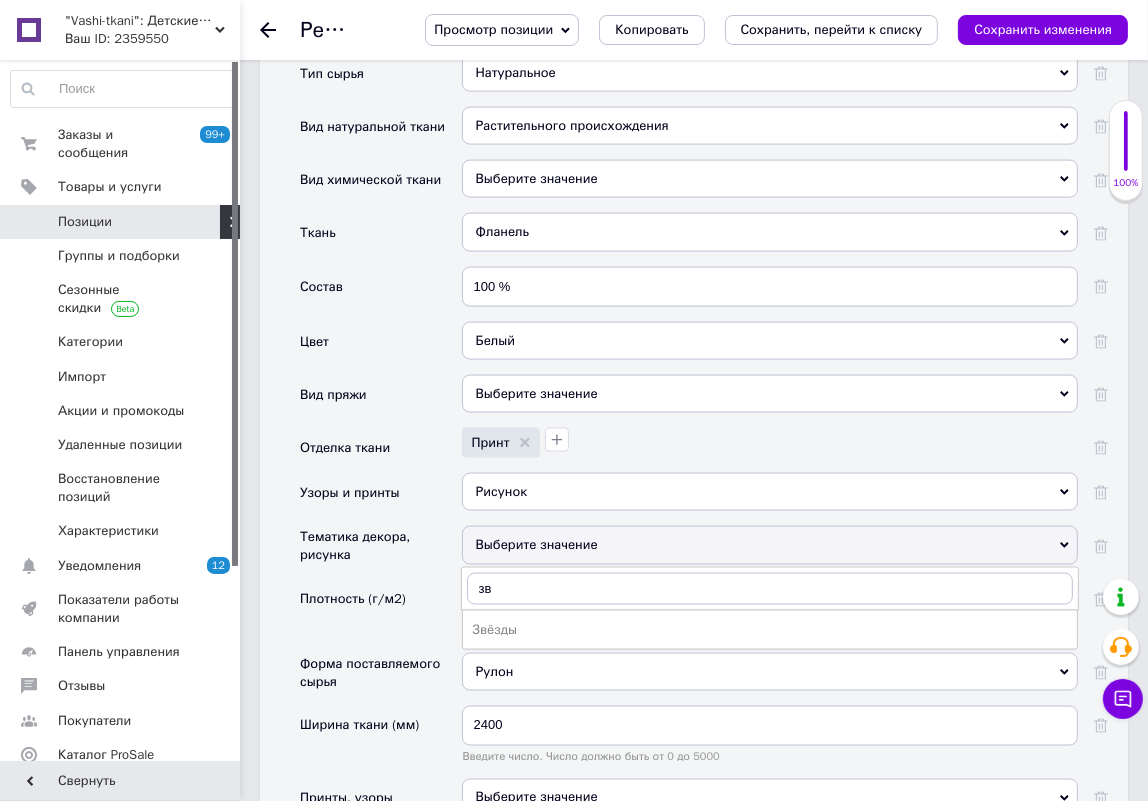 click on "Рисунок" at bounding box center [770, 492] 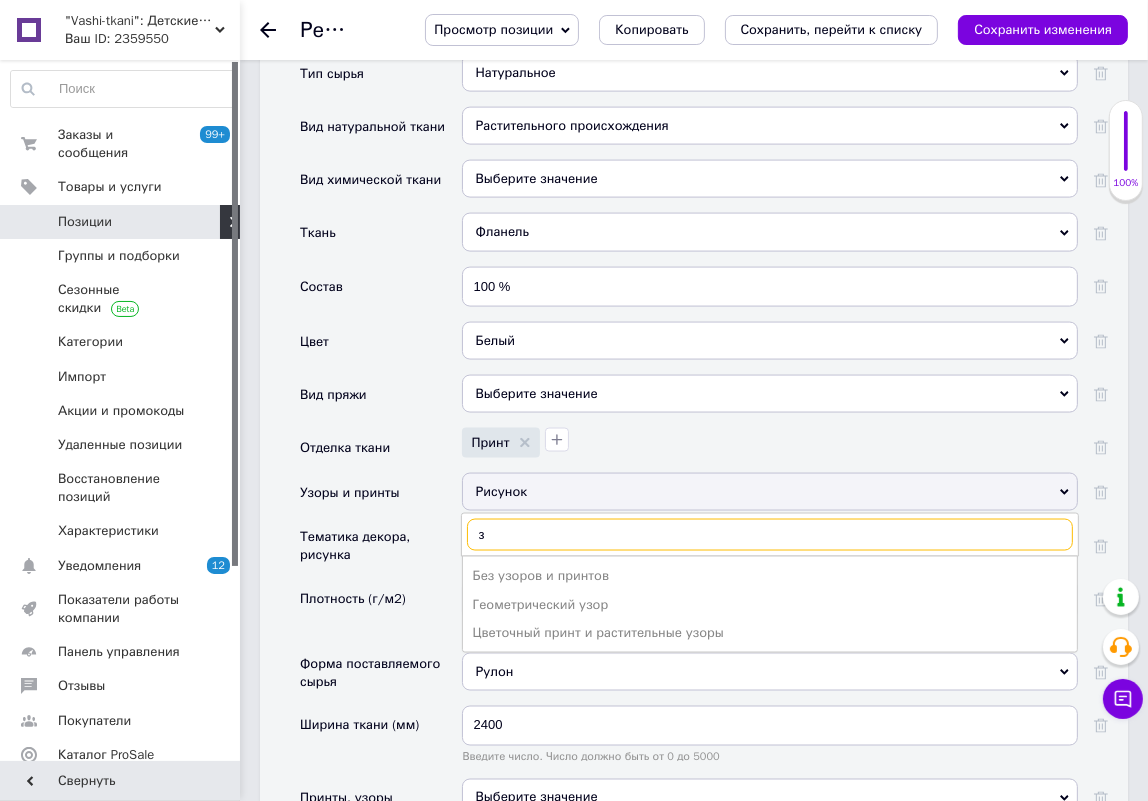 type on "зв" 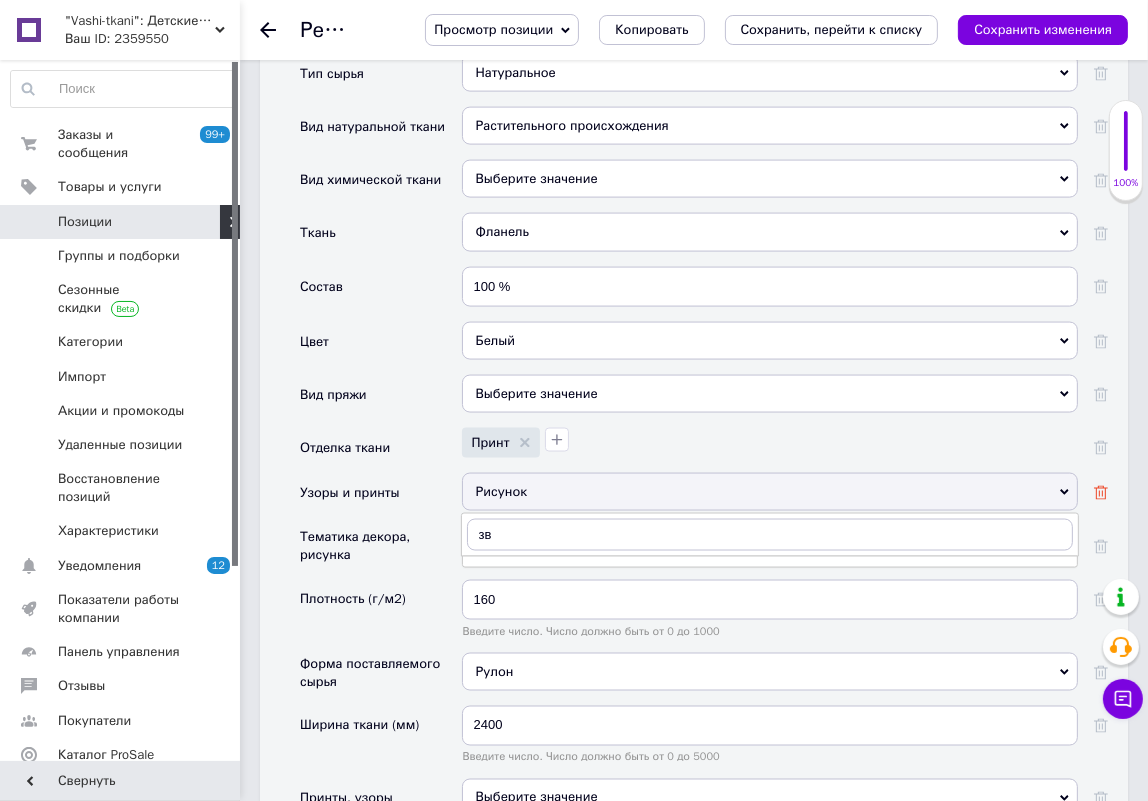 click 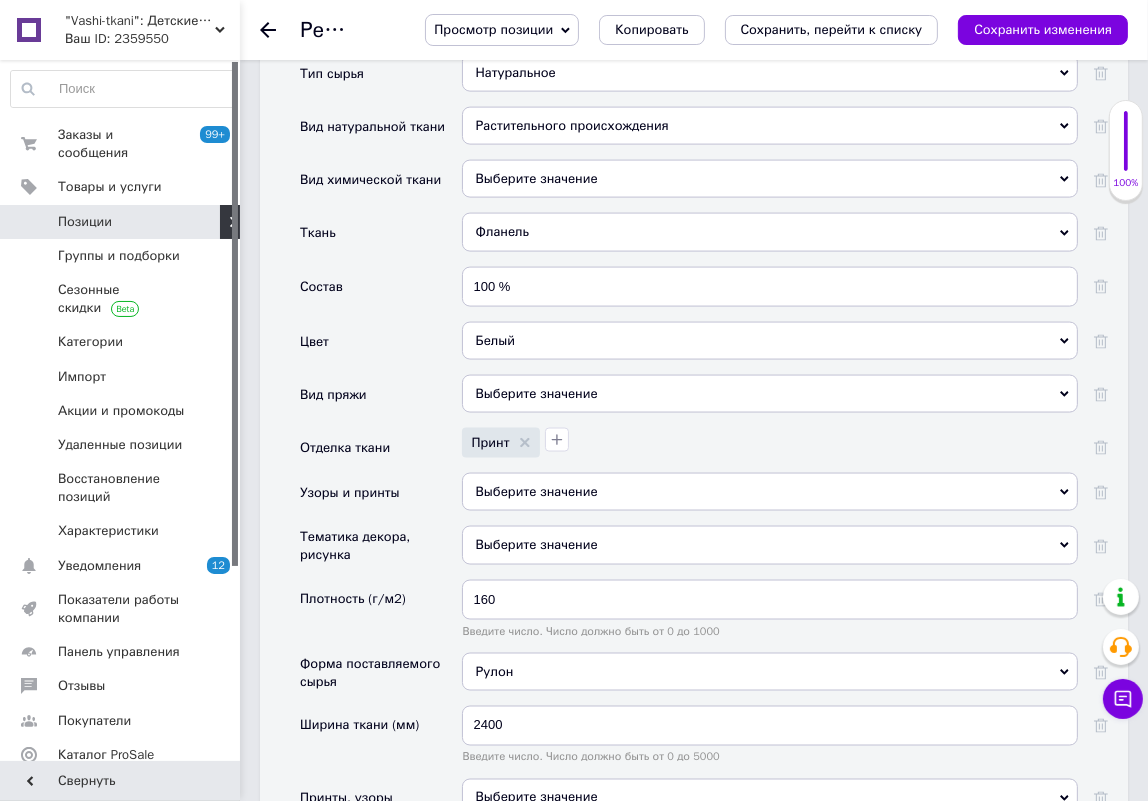 click on "Выберите значение" at bounding box center [770, 492] 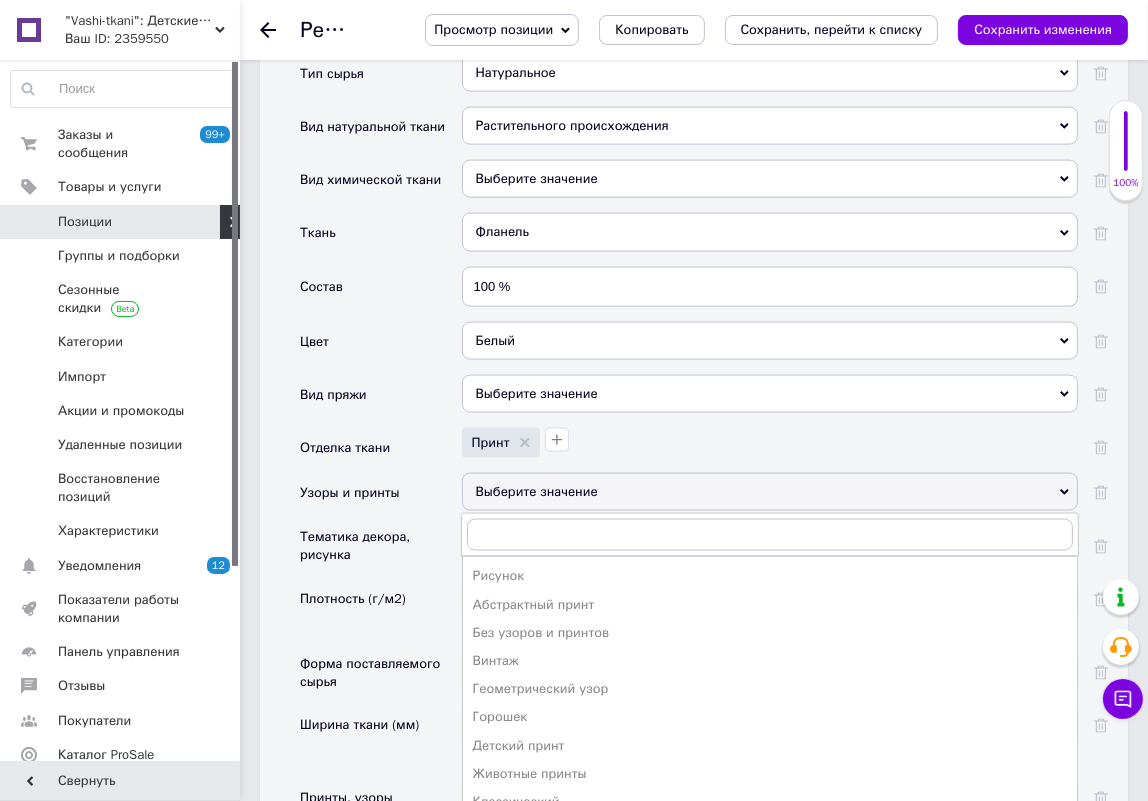 drag, startPoint x: 519, startPoint y: 651, endPoint x: 886, endPoint y: 410, distance: 439.05582 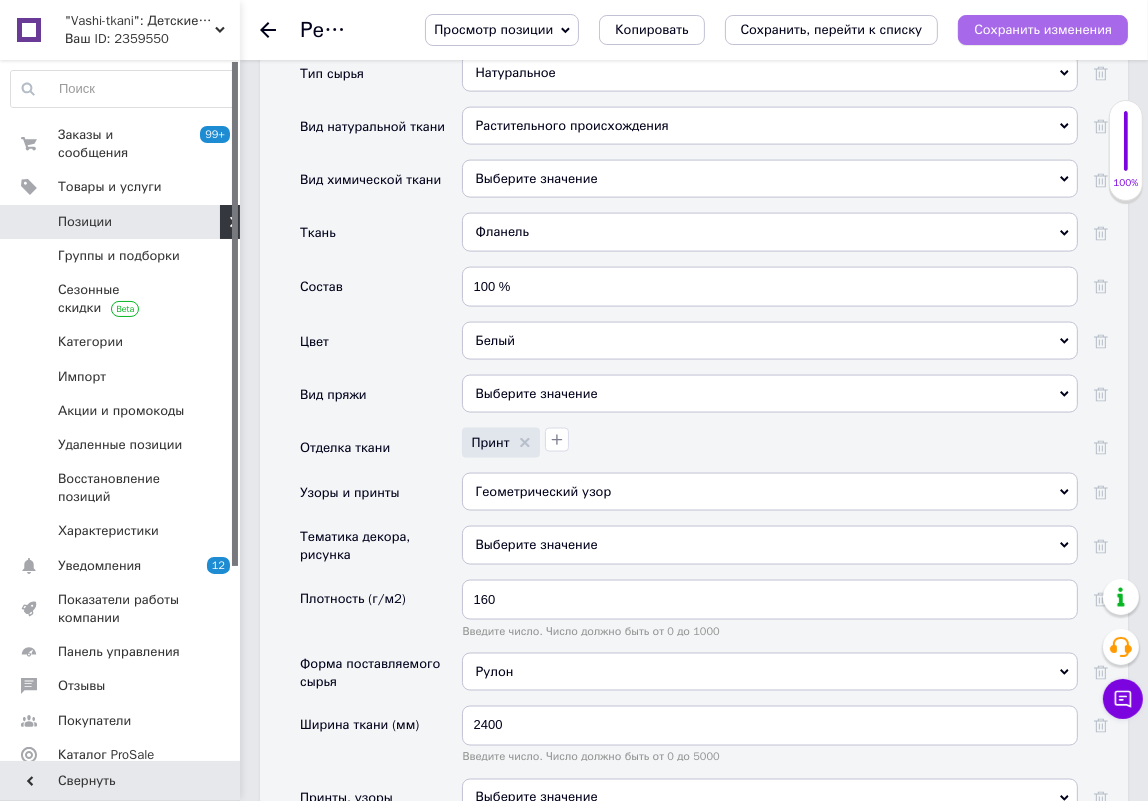 click on "Сохранить изменения" at bounding box center (1043, 29) 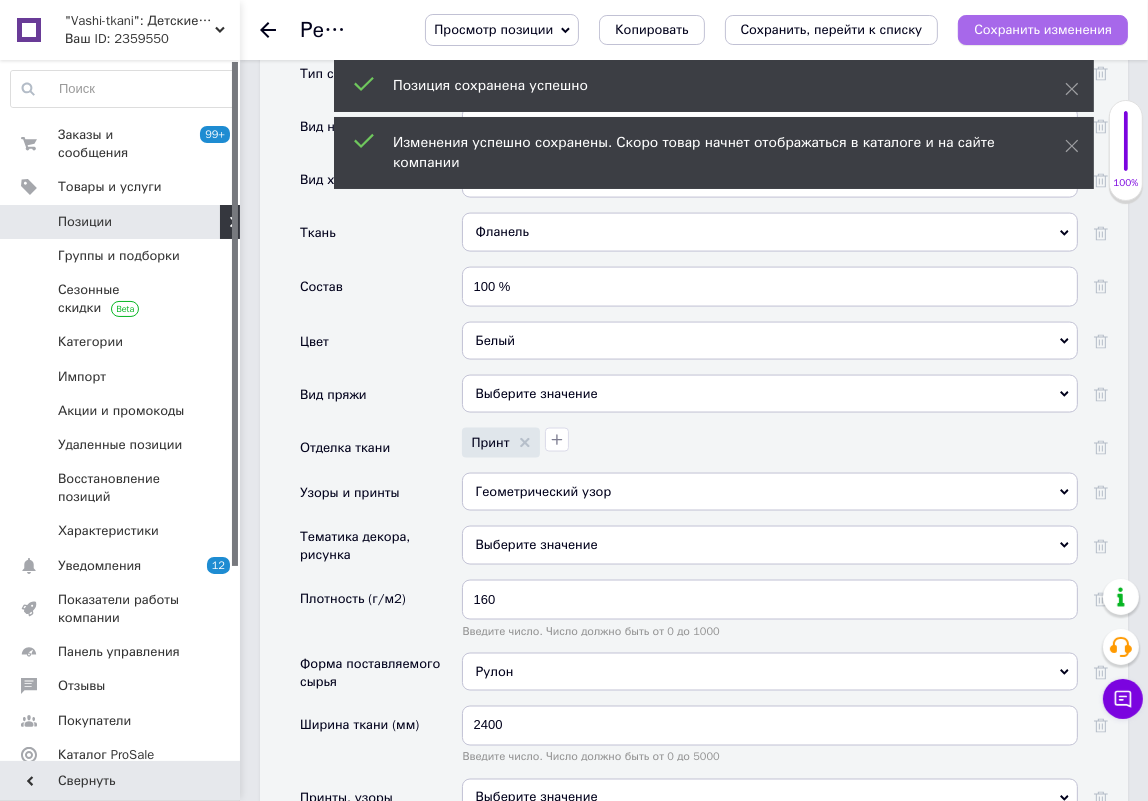 click on "Сохранить изменения" at bounding box center (1043, 29) 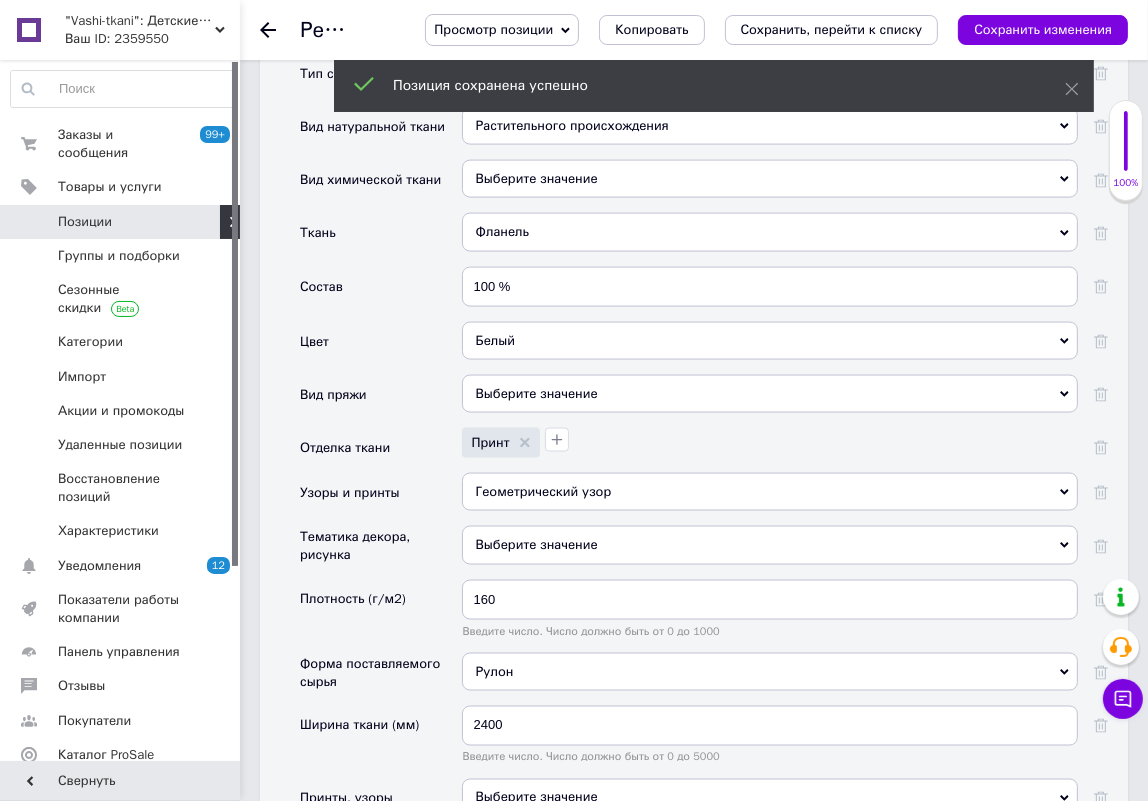 click on "Позиции" at bounding box center [85, 222] 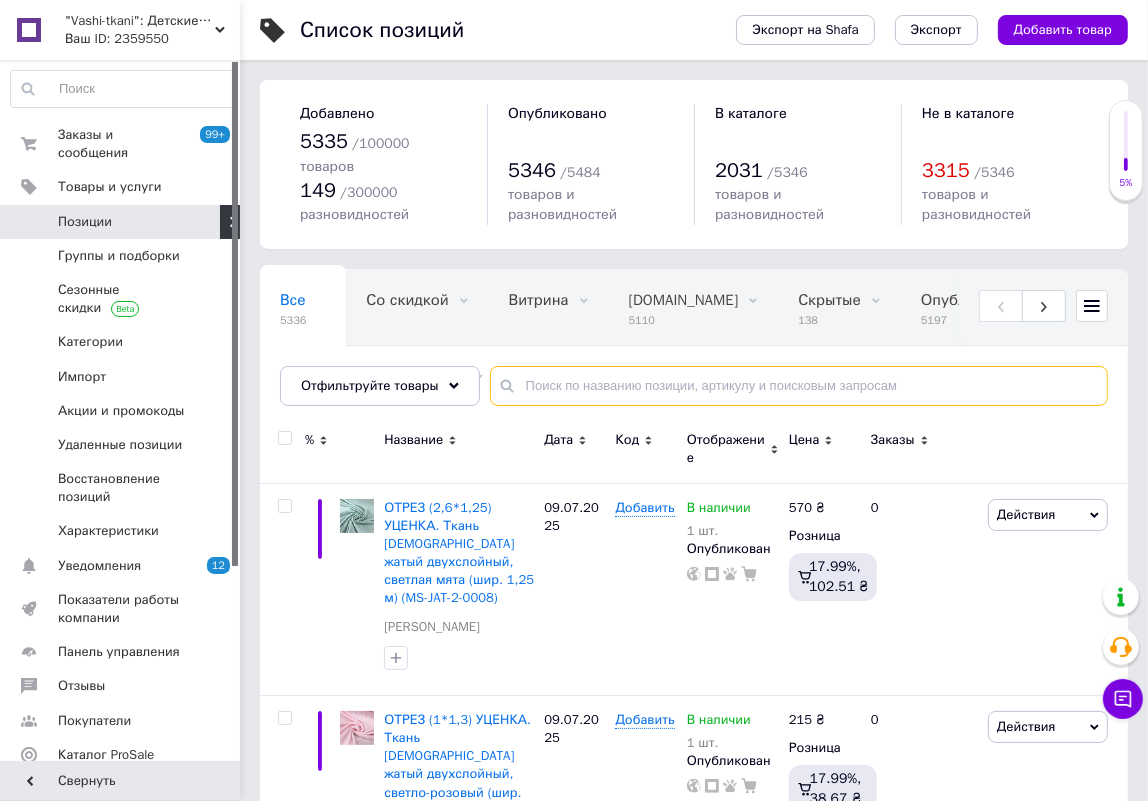 click at bounding box center [799, 386] 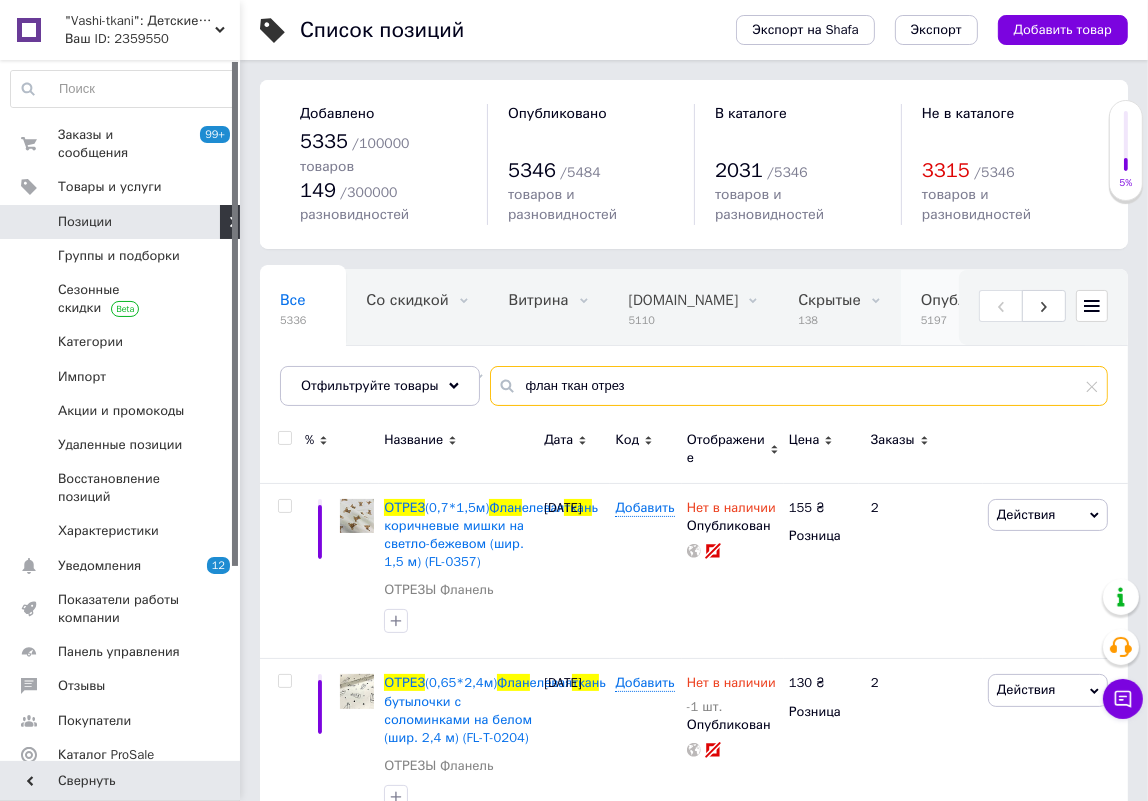 scroll, scrollTop: 154, scrollLeft: 0, axis: vertical 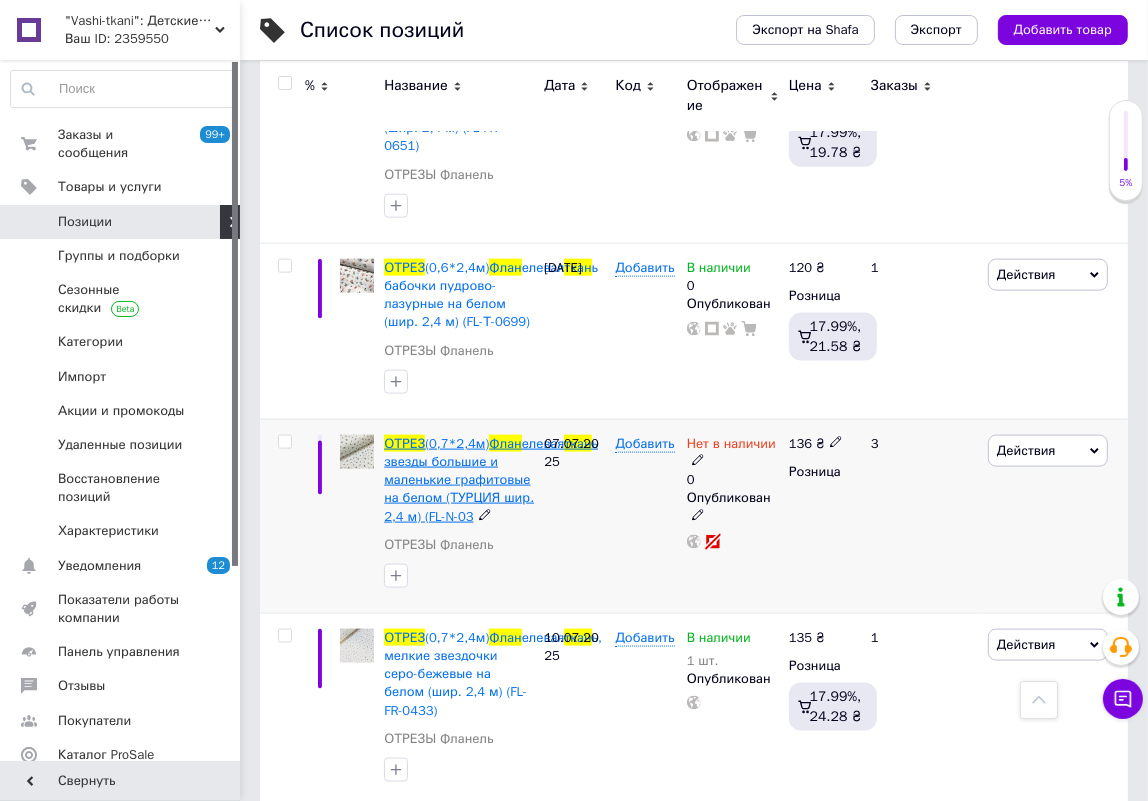 type on "флан ткан отрез" 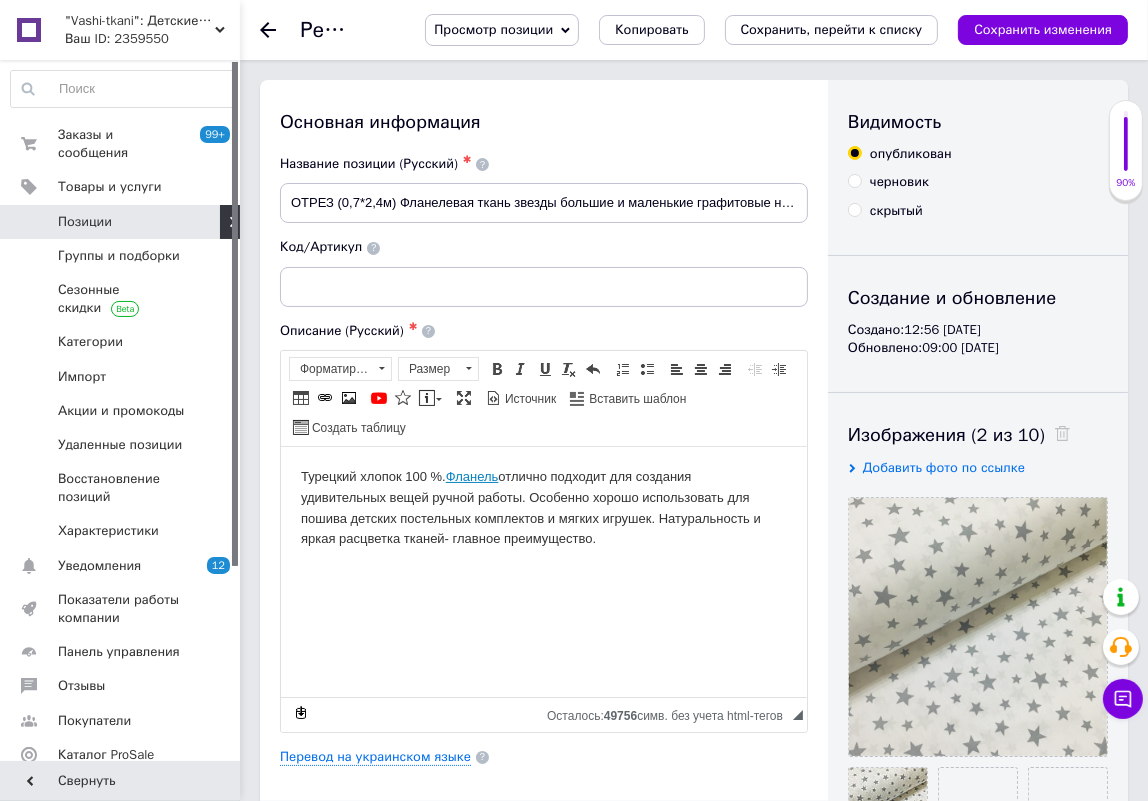 scroll, scrollTop: 0, scrollLeft: 0, axis: both 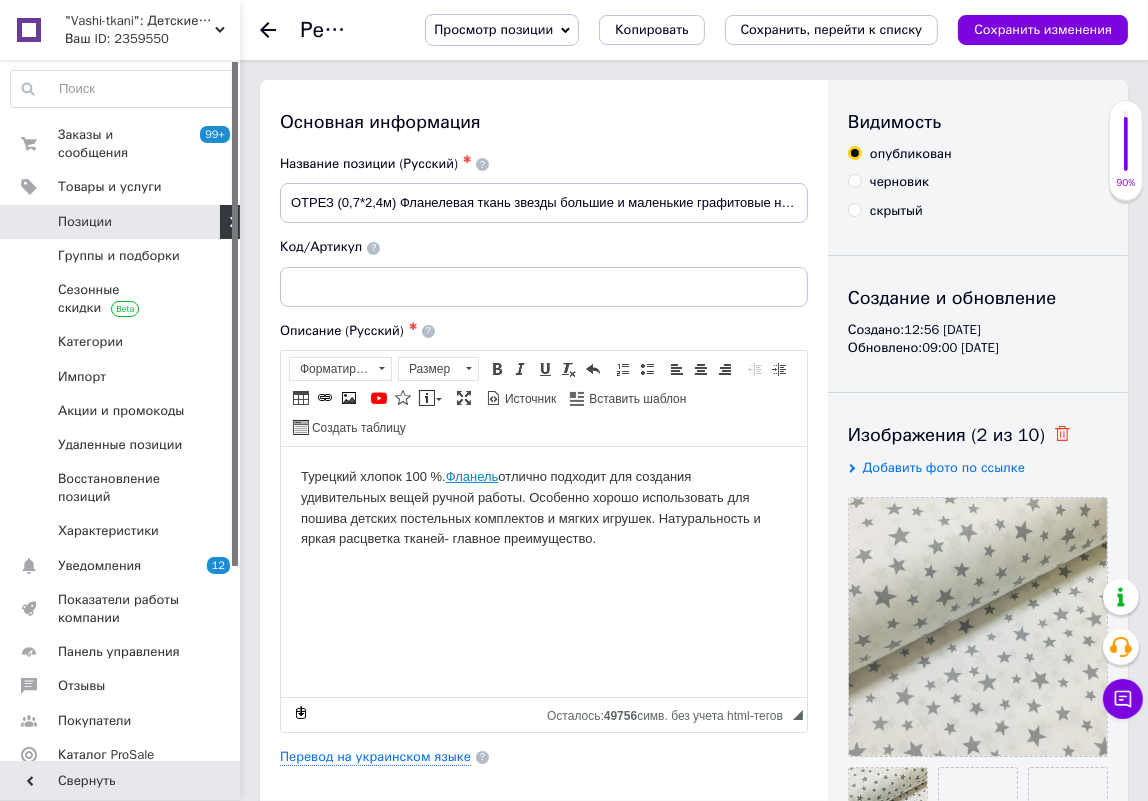 click 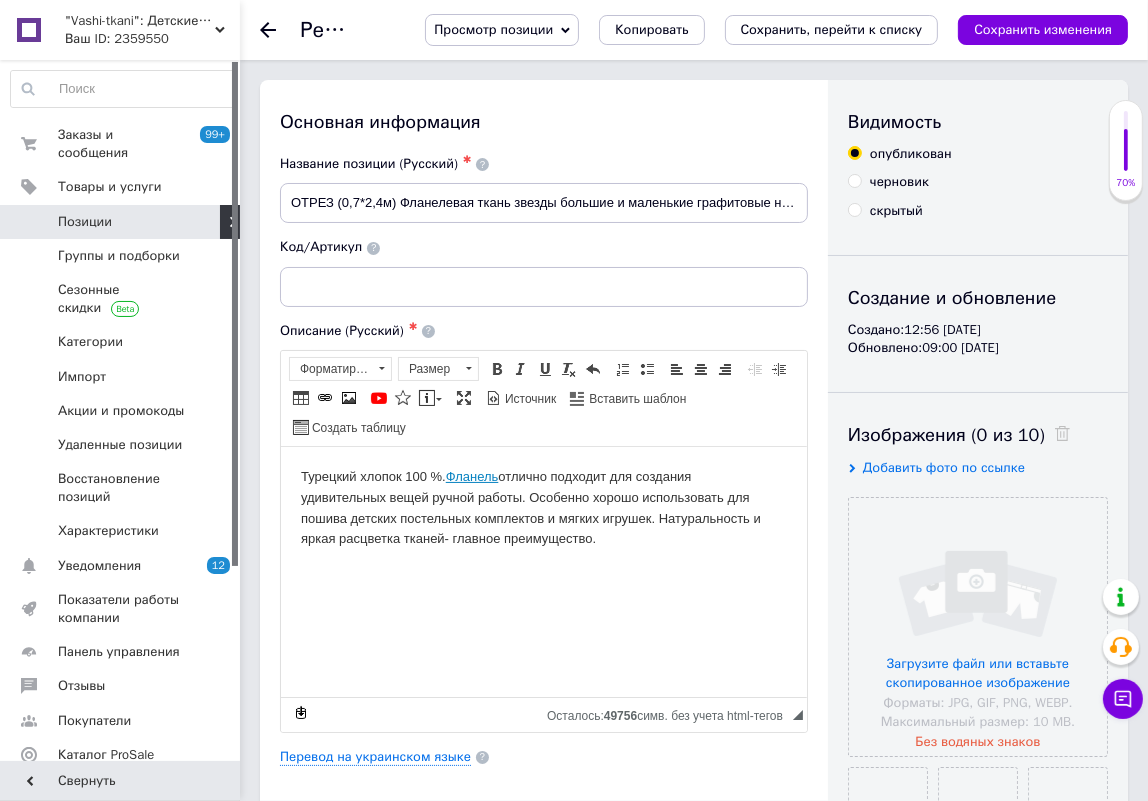 click on "Добавить фото по ссылке" at bounding box center [944, 467] 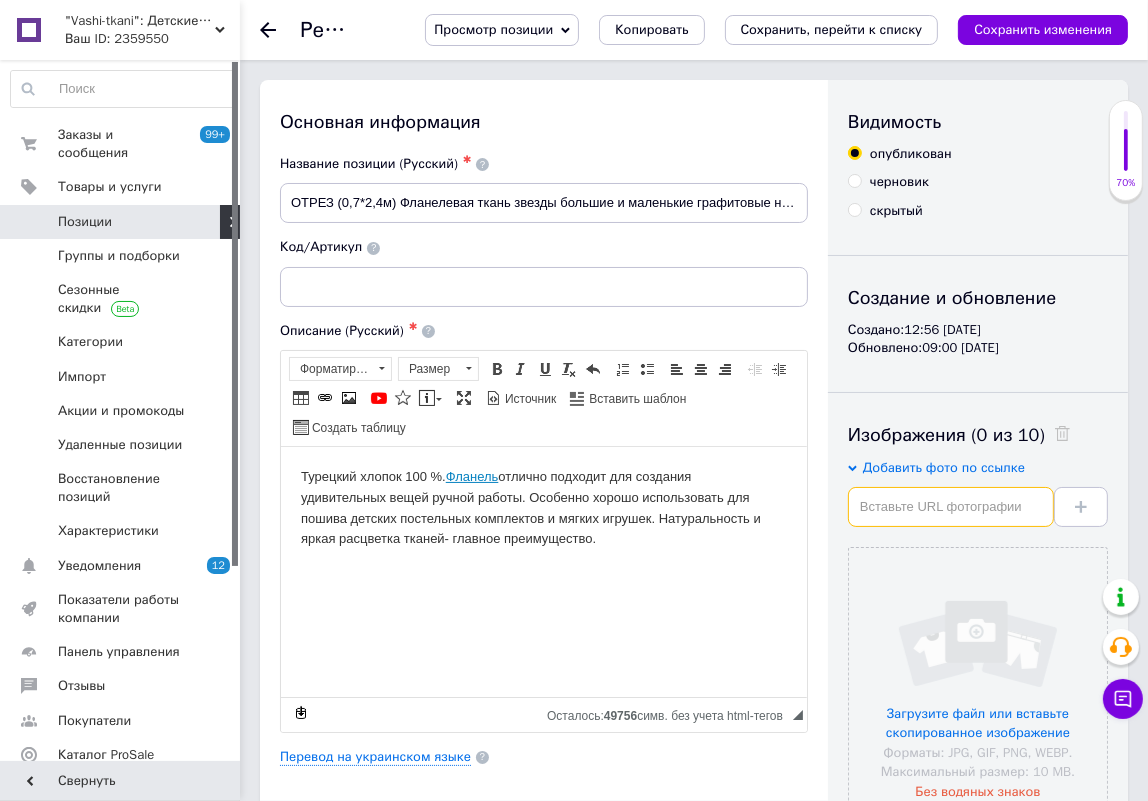 click at bounding box center [951, 507] 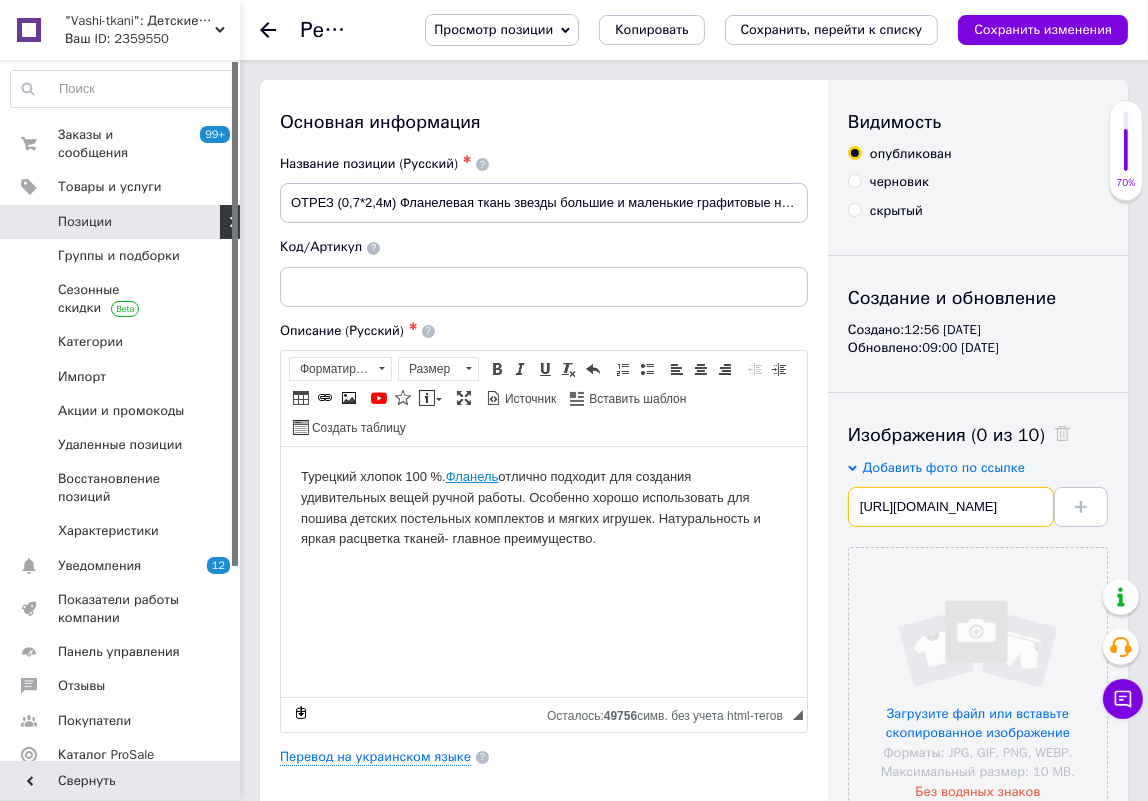 scroll, scrollTop: 0, scrollLeft: 480, axis: horizontal 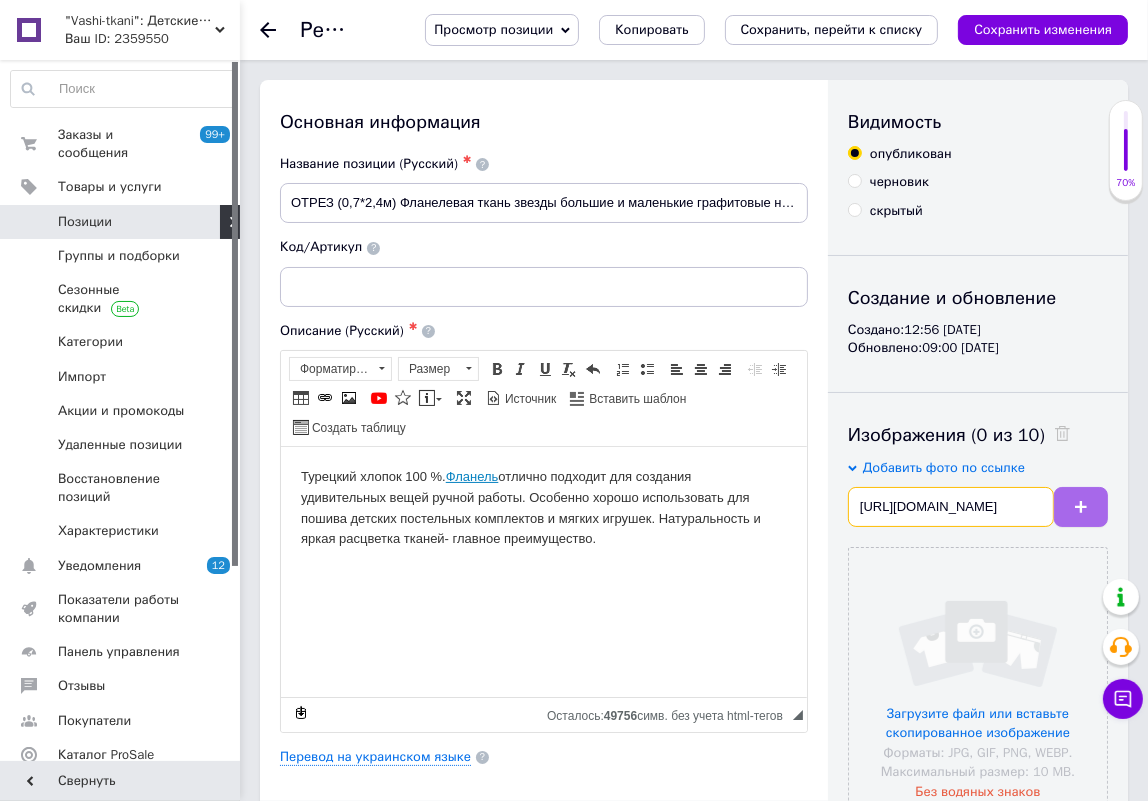 type on "https://images.prom.ua/3182120740_w1280_h1280_01f20f4e5730281216b849aad4aa5f62b126f4cc33.jpg?fresh=1" 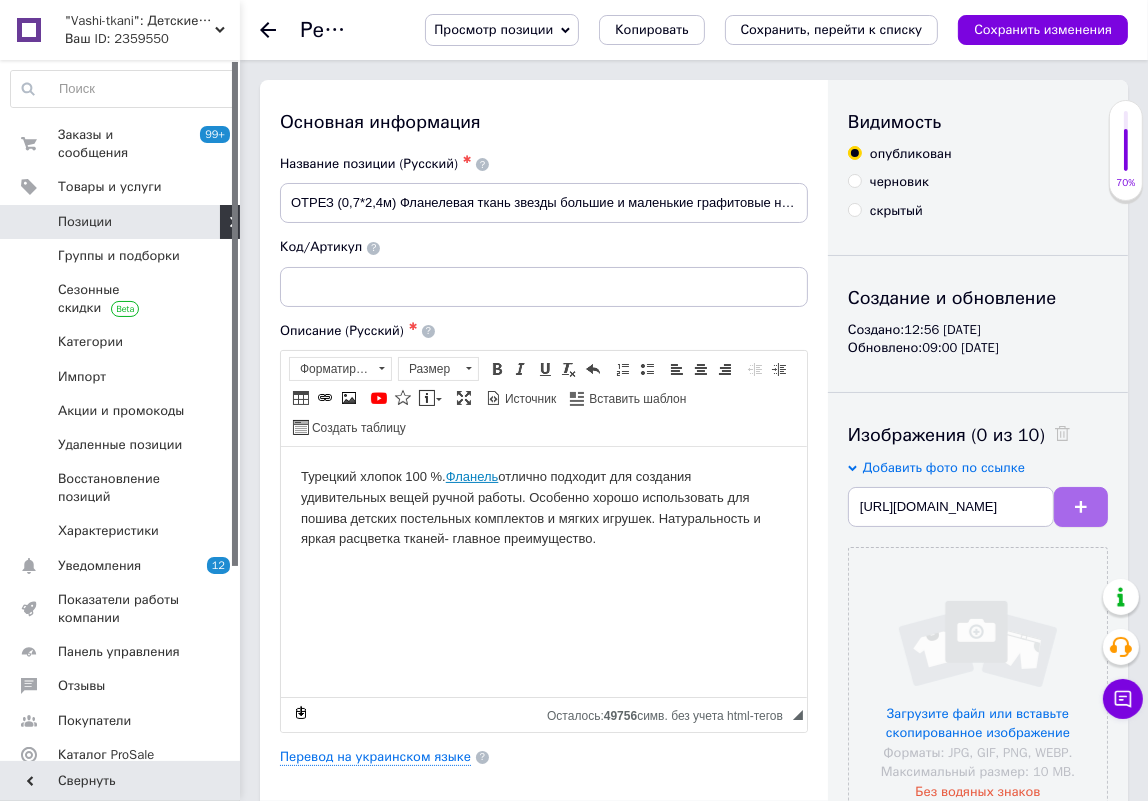 drag, startPoint x: 1083, startPoint y: 520, endPoint x: 997, endPoint y: 374, distance: 169.44615 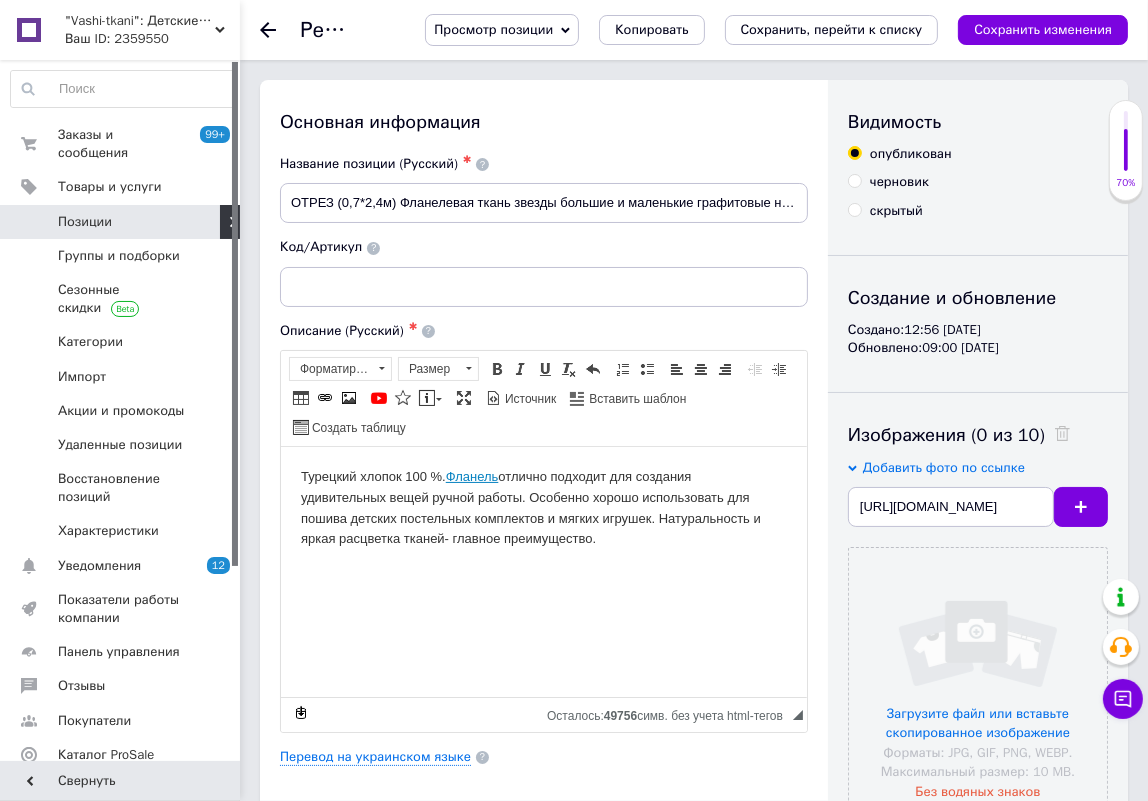 scroll, scrollTop: 0, scrollLeft: 0, axis: both 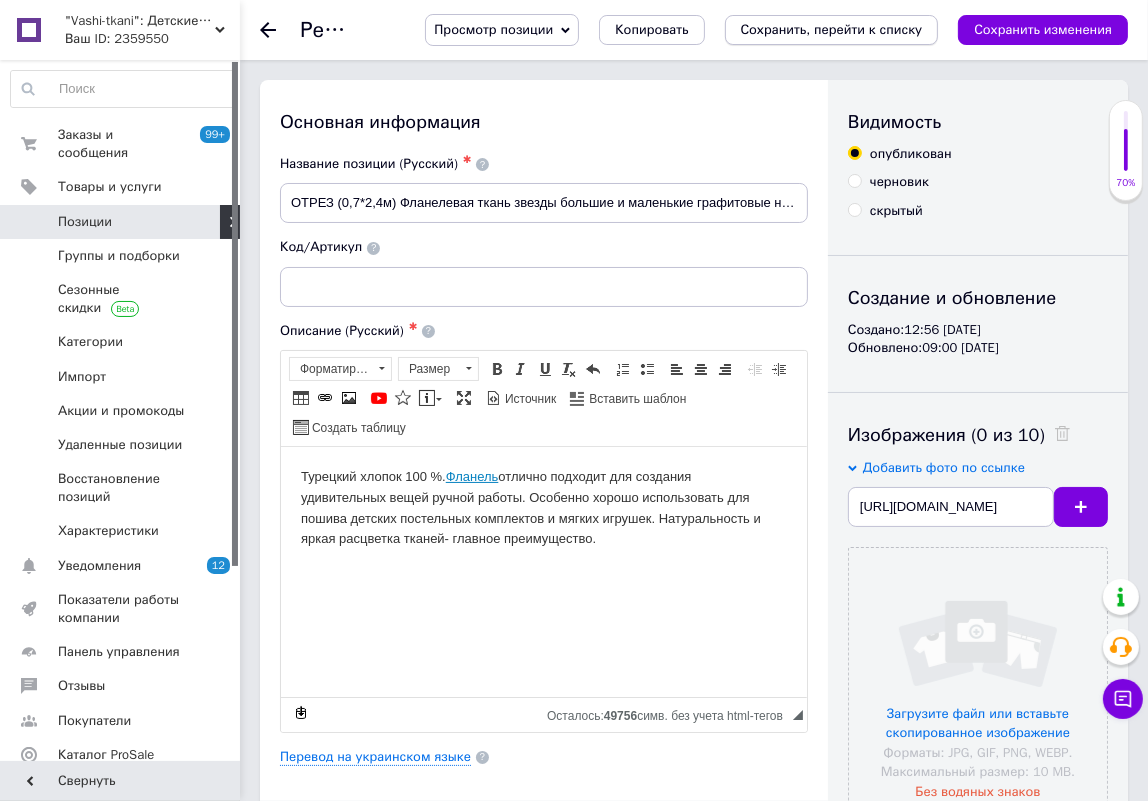 type 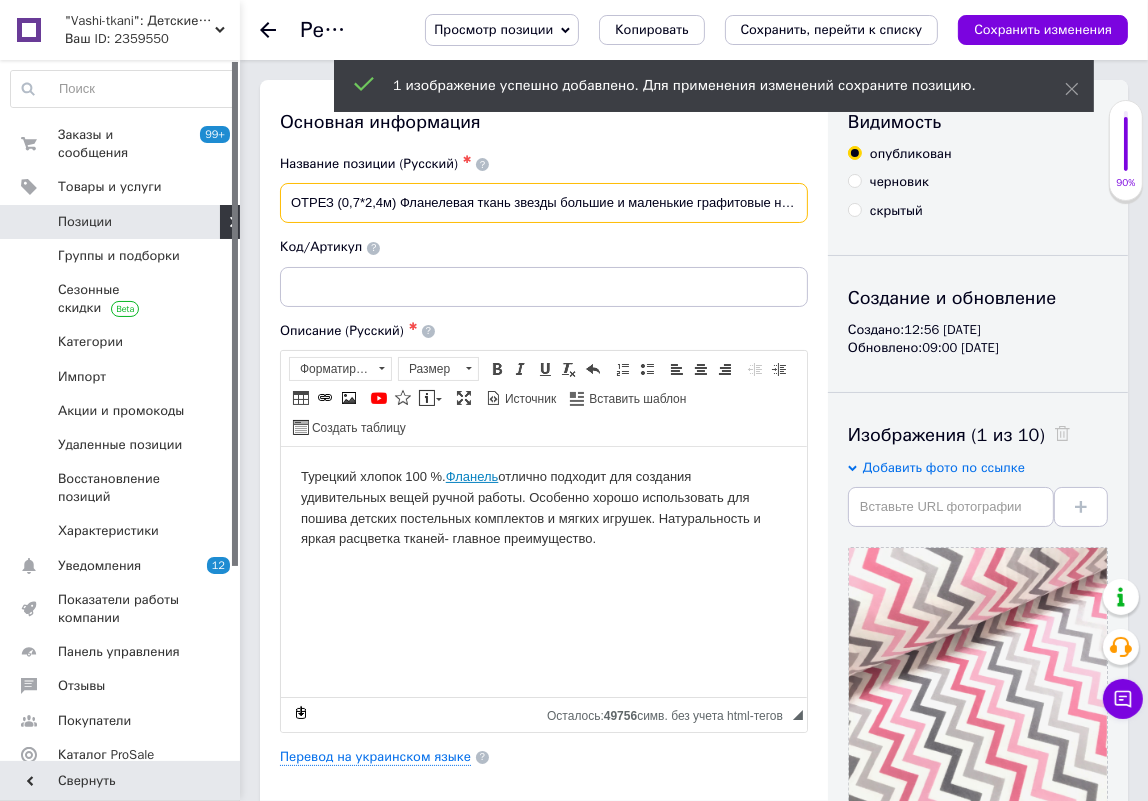 click on "ОТРЕЗ (0,7*2,4м) Фланелевая ткань звезды большие и маленькие графитовые на белом (ТУРЦИЯ шир. 2,4 м) (FL-N-03" at bounding box center (544, 203) 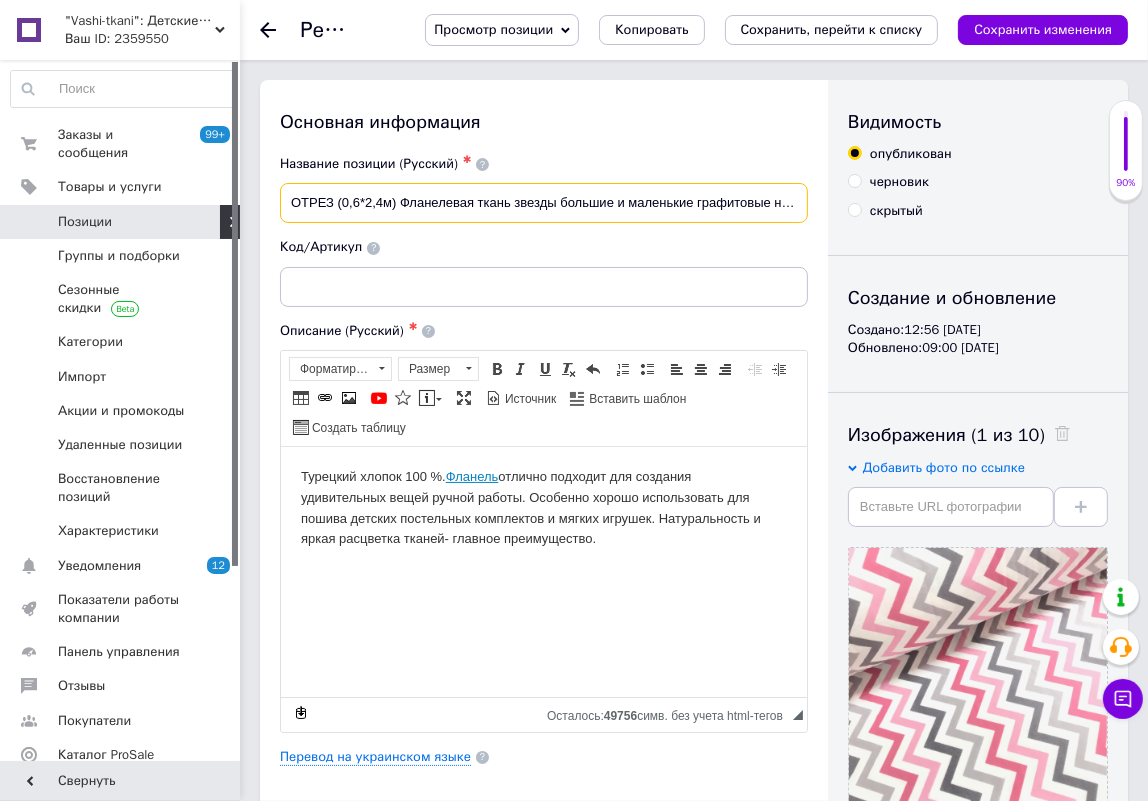 scroll, scrollTop: 0, scrollLeft: 222, axis: horizontal 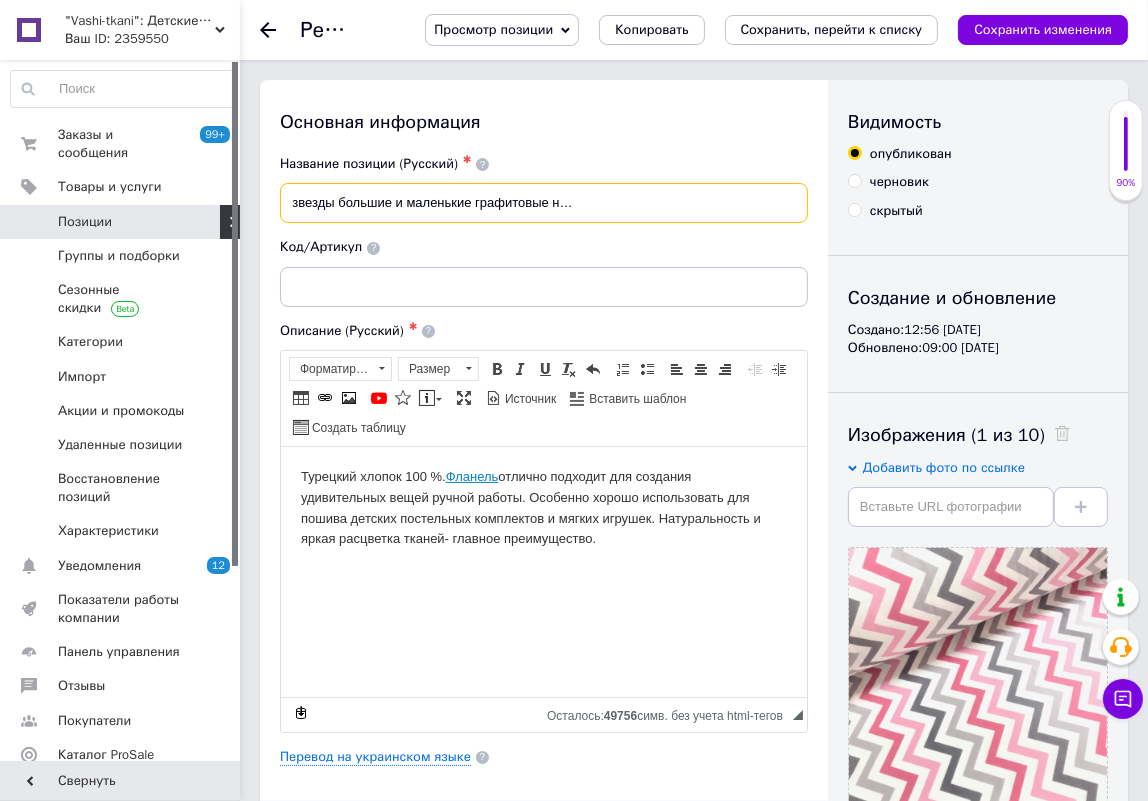 drag, startPoint x: 401, startPoint y: 210, endPoint x: 774, endPoint y: 214, distance: 373.02145 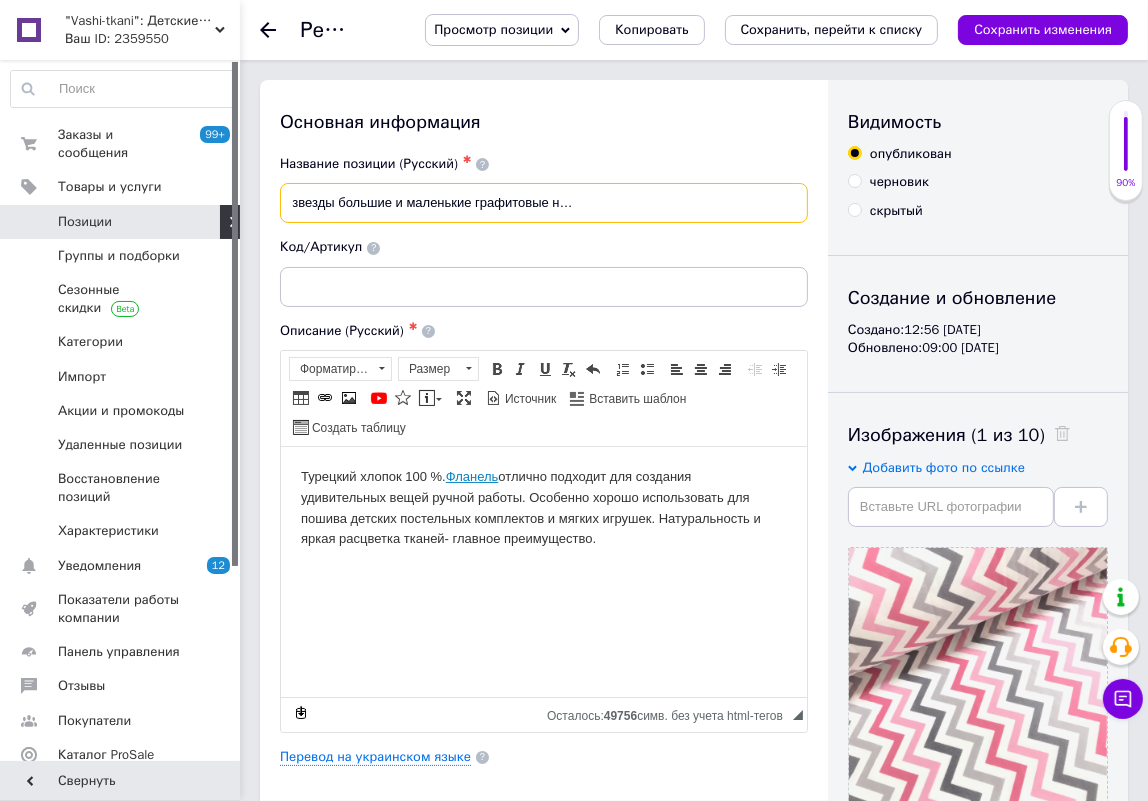 paste on "гзаг серо-розовый (F шир. 2,4 м ) (FL-F-0080)" 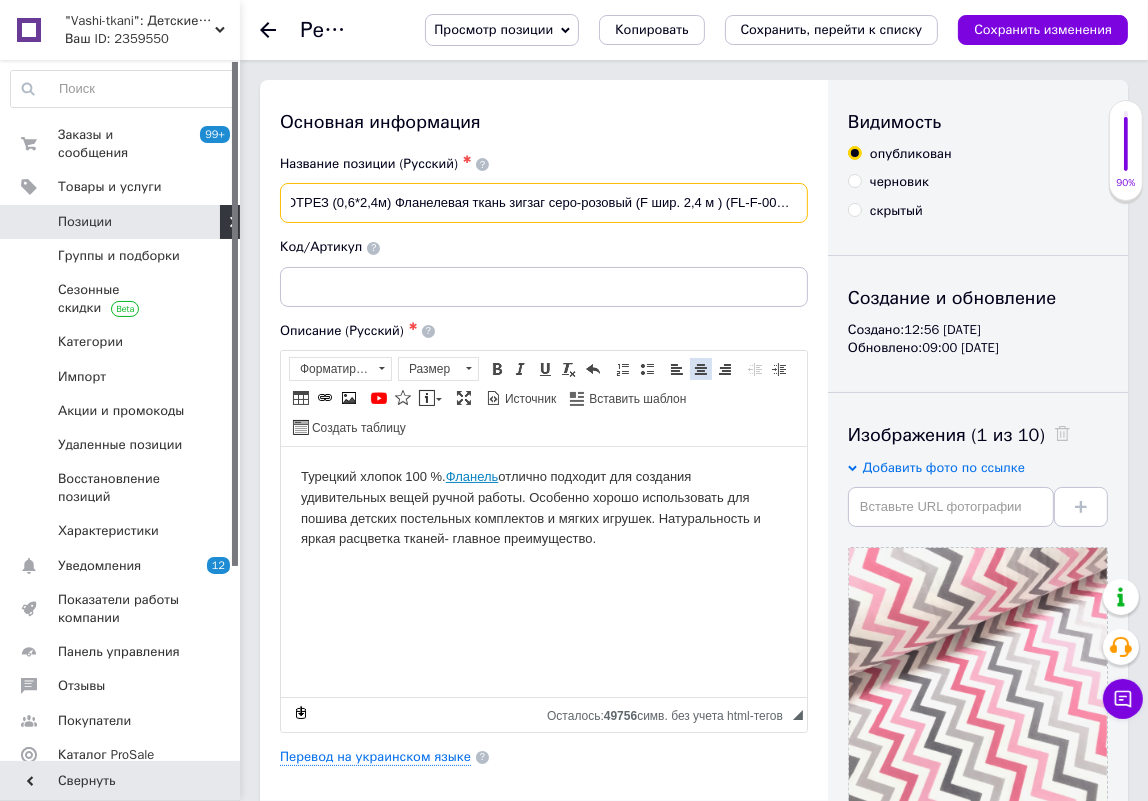 scroll, scrollTop: 0, scrollLeft: 4, axis: horizontal 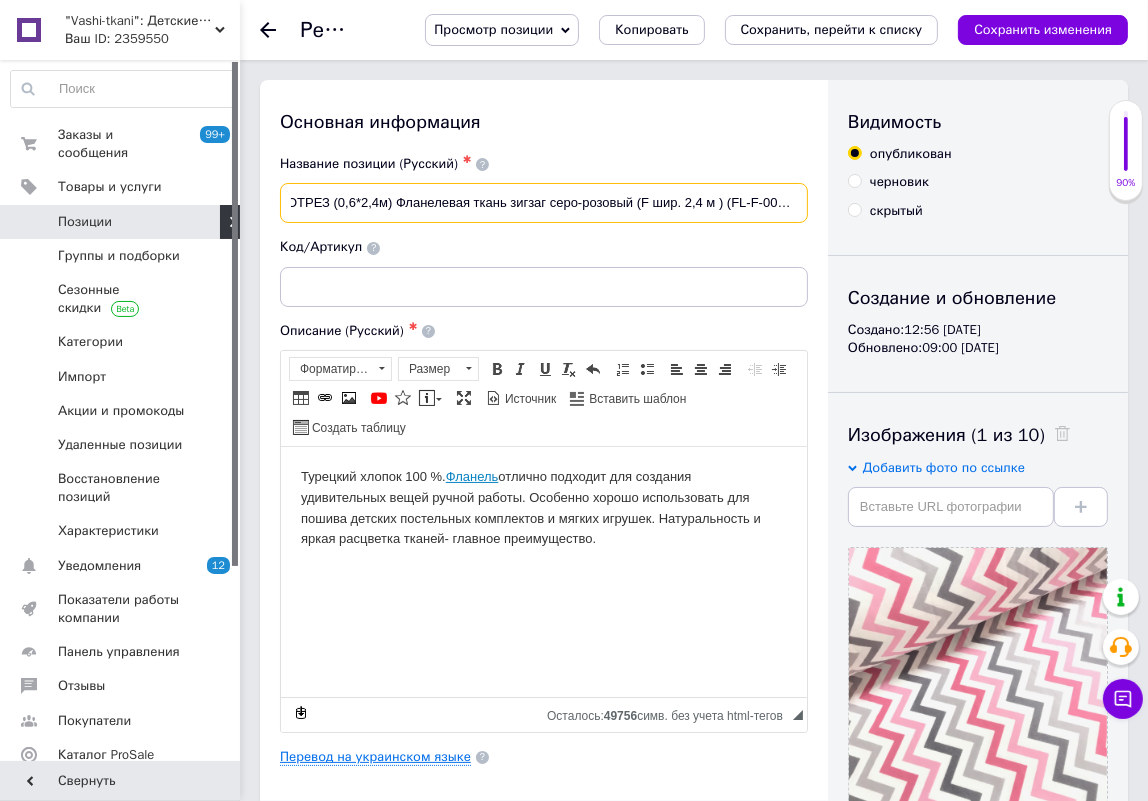 type on "ОТРЕЗ (0,6*2,4м) Фланелевая ткань зигзаг серо-розовый (F шир. 2,4 м ) (FL-F-0080)" 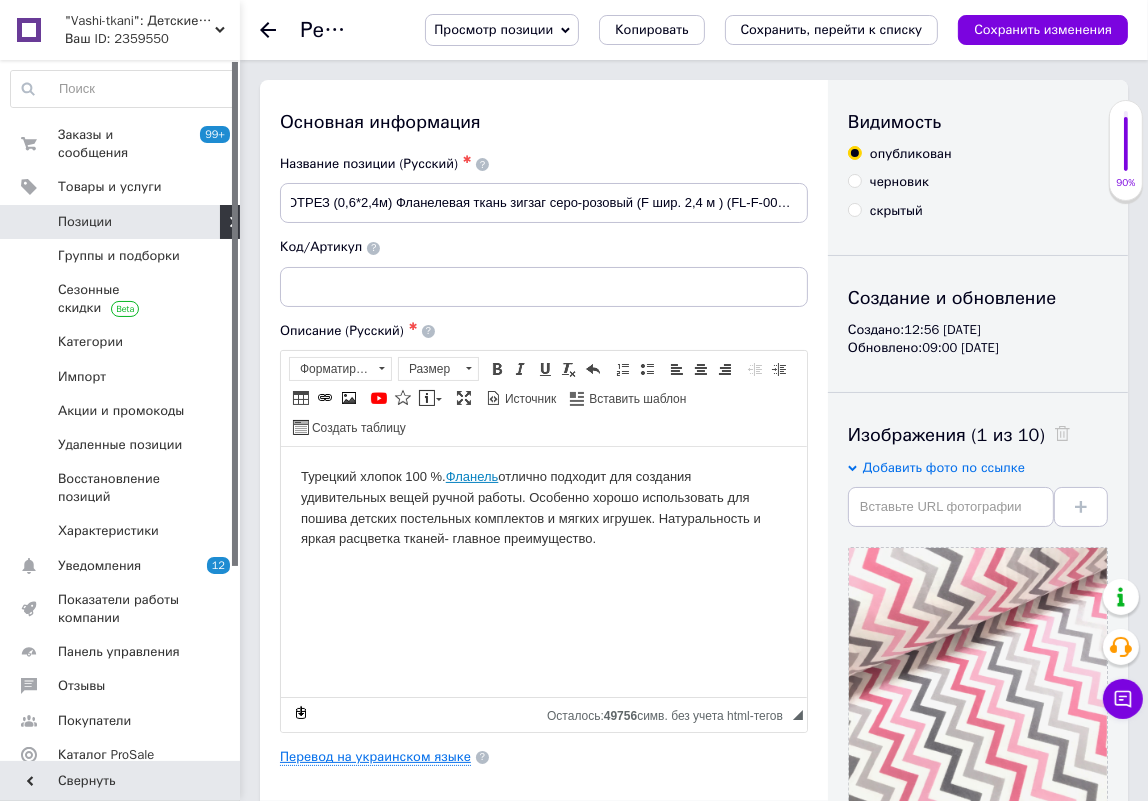 click on "Перевод на украинском языке" at bounding box center (375, 757) 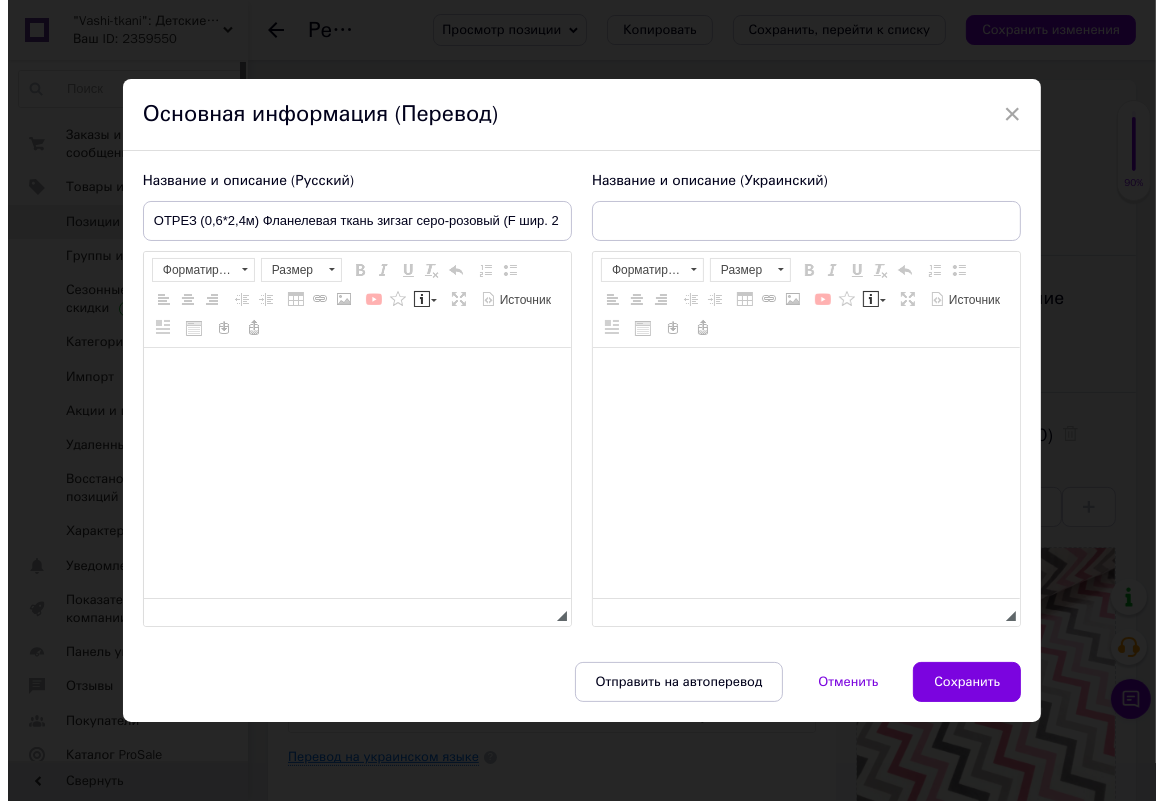 scroll, scrollTop: 0, scrollLeft: 0, axis: both 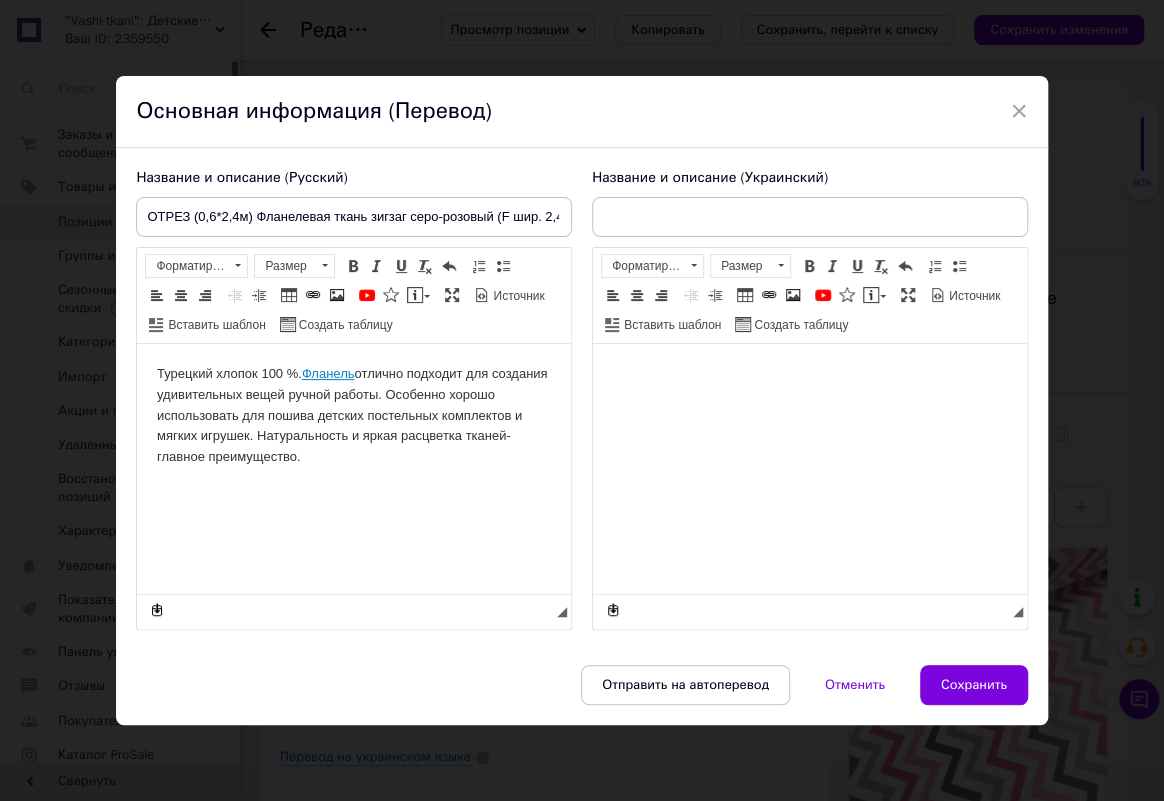 type on "ОТРЕЗ (0,7 * 2,4 м) Фланелева тканина зірки великі та маленькі графітові на білому (ТУРЦІЯ шир. 2,4 м) (FL-N-03" 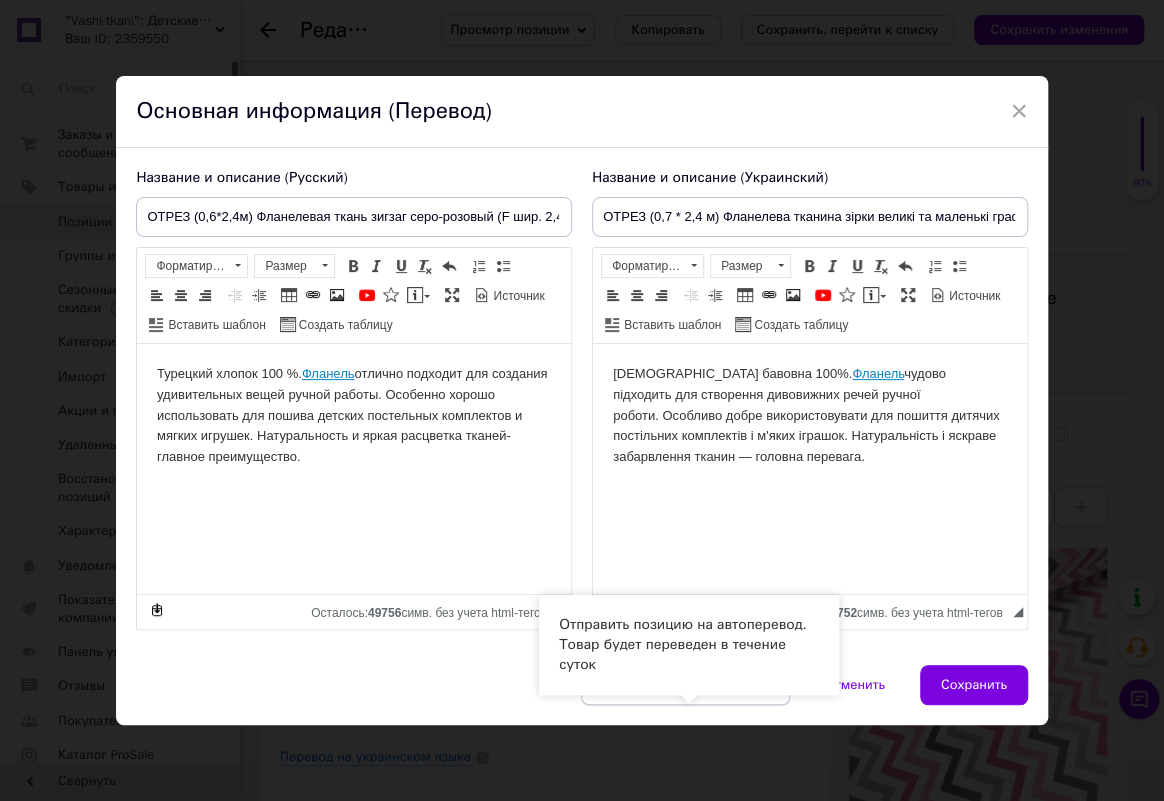 click on "Отправить на автоперевод" at bounding box center (685, 685) 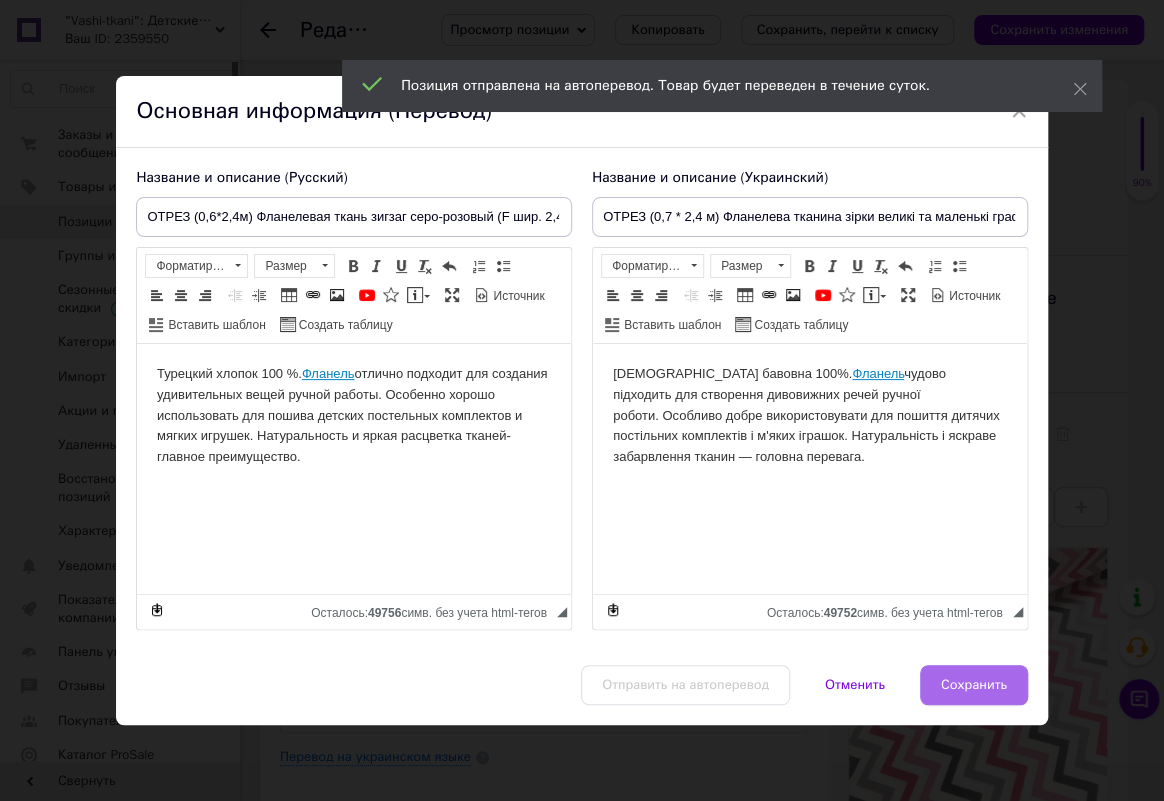 drag, startPoint x: 969, startPoint y: 713, endPoint x: 322, endPoint y: 67, distance: 914.28937 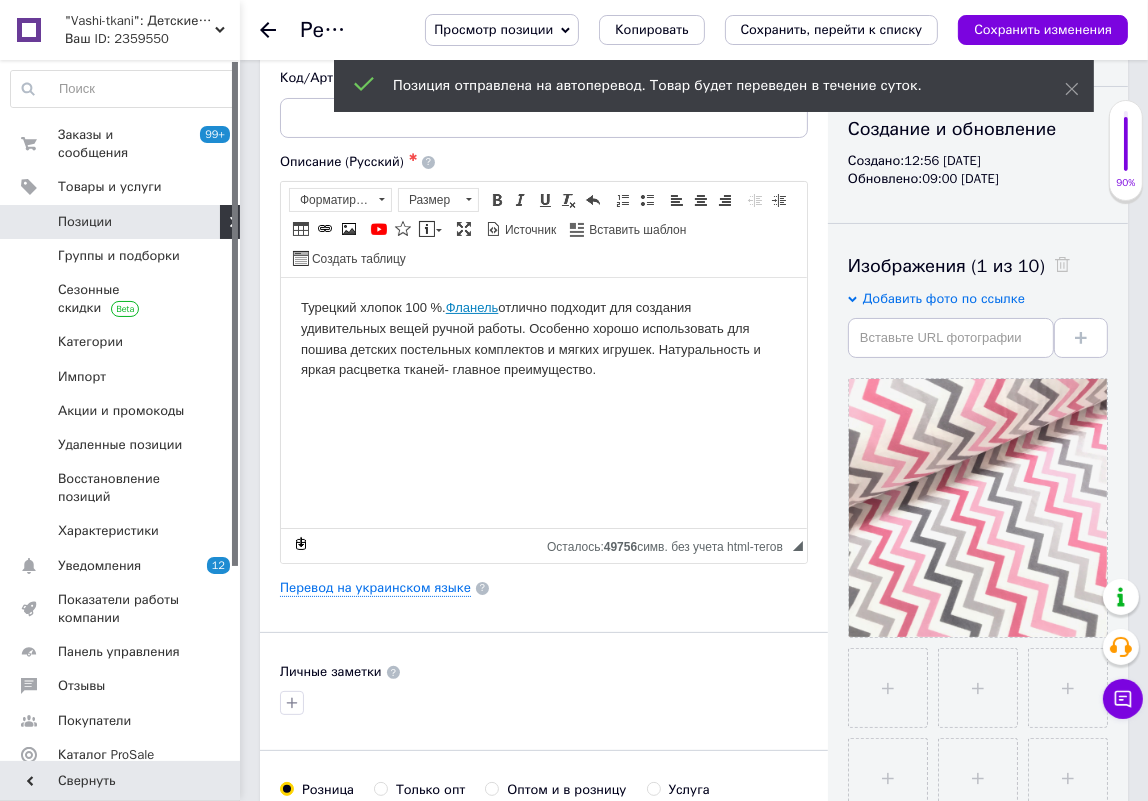 scroll, scrollTop: 454, scrollLeft: 0, axis: vertical 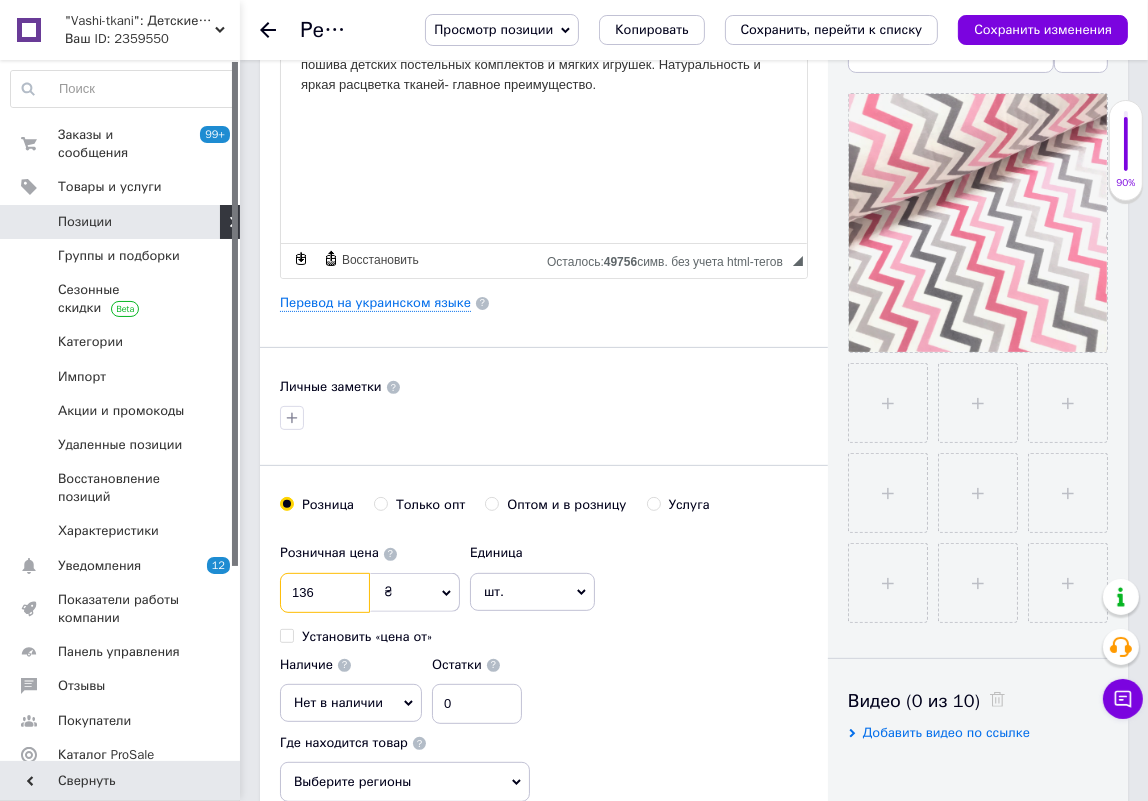 click on "136" at bounding box center (325, 593) 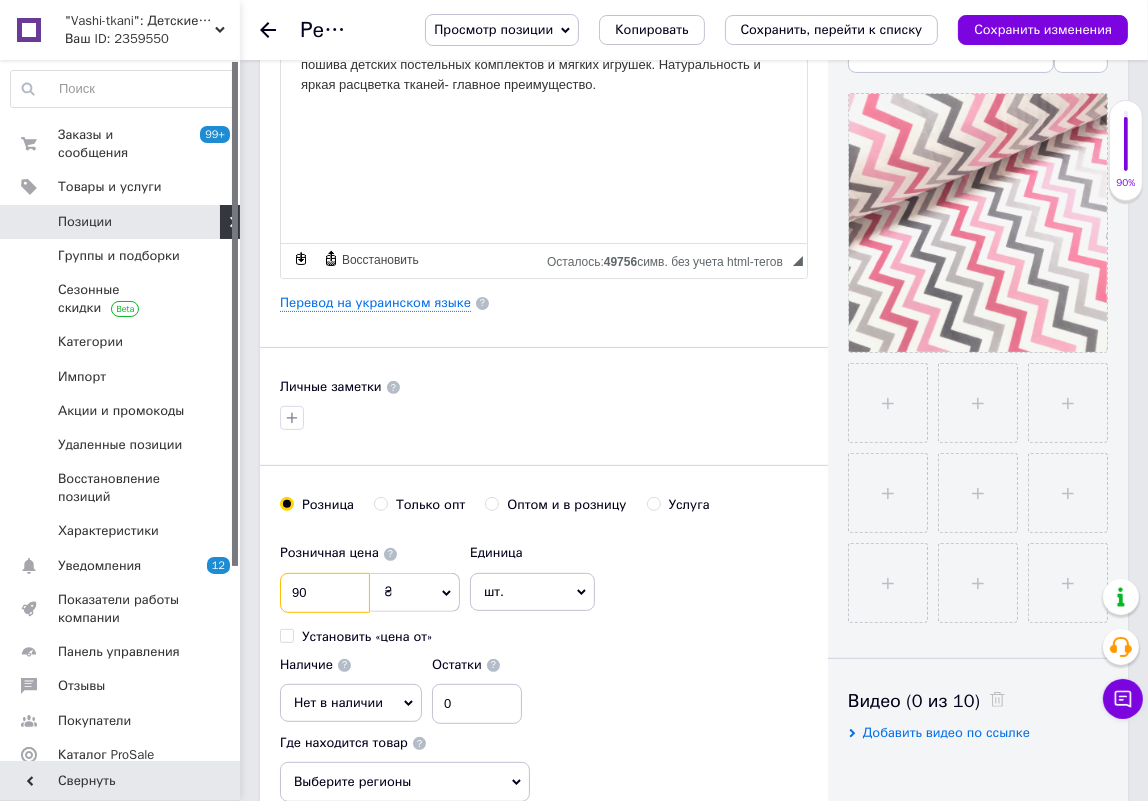 type on "90" 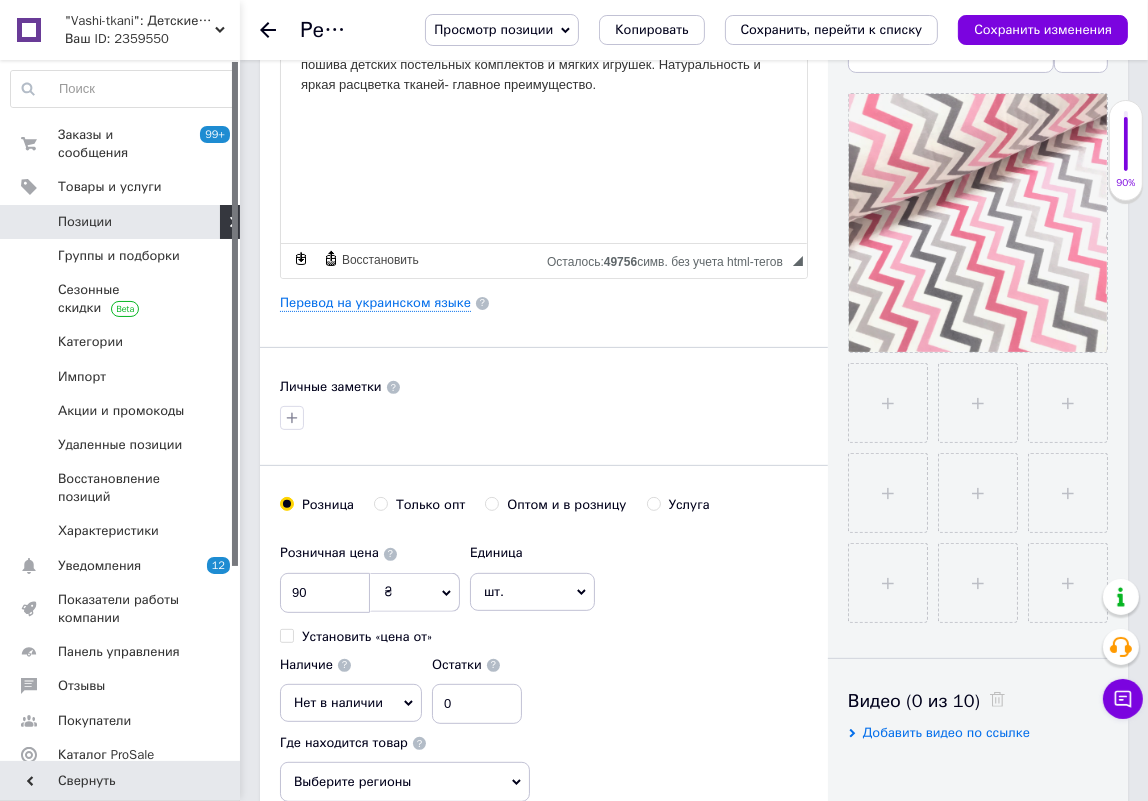 click on "Нет в наличии" at bounding box center [338, 702] 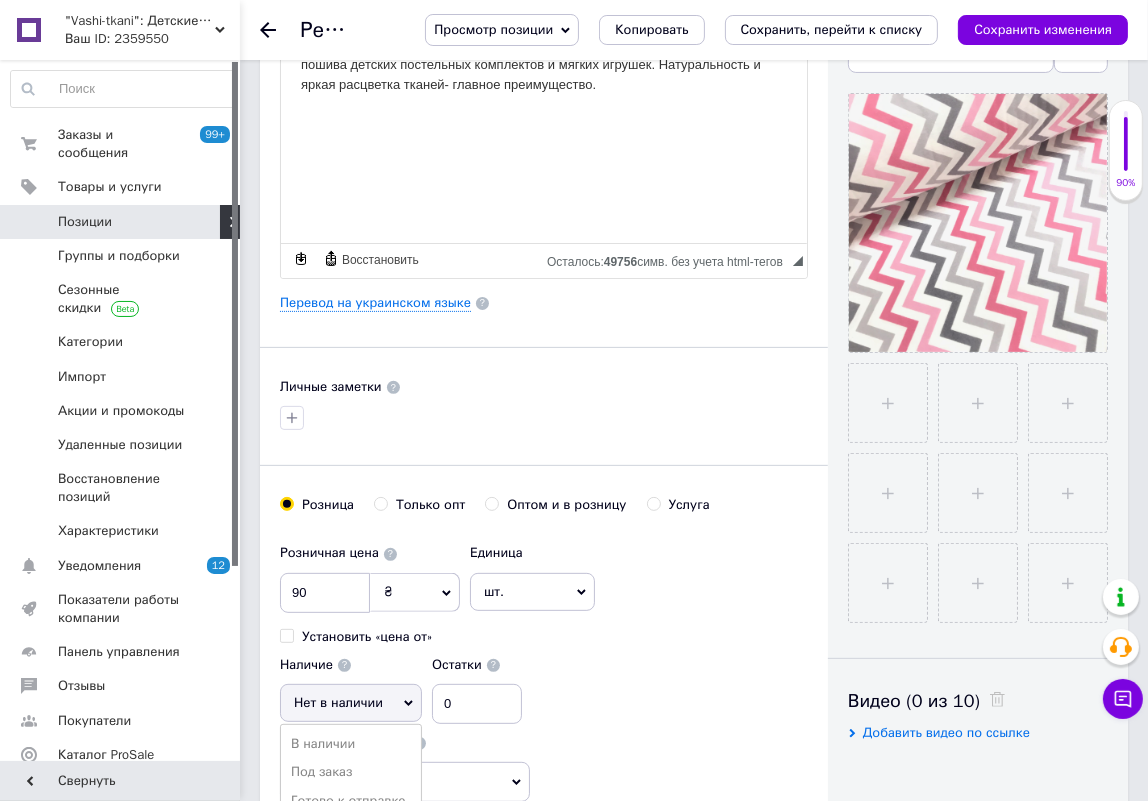 click on "В наличии" at bounding box center (351, 744) 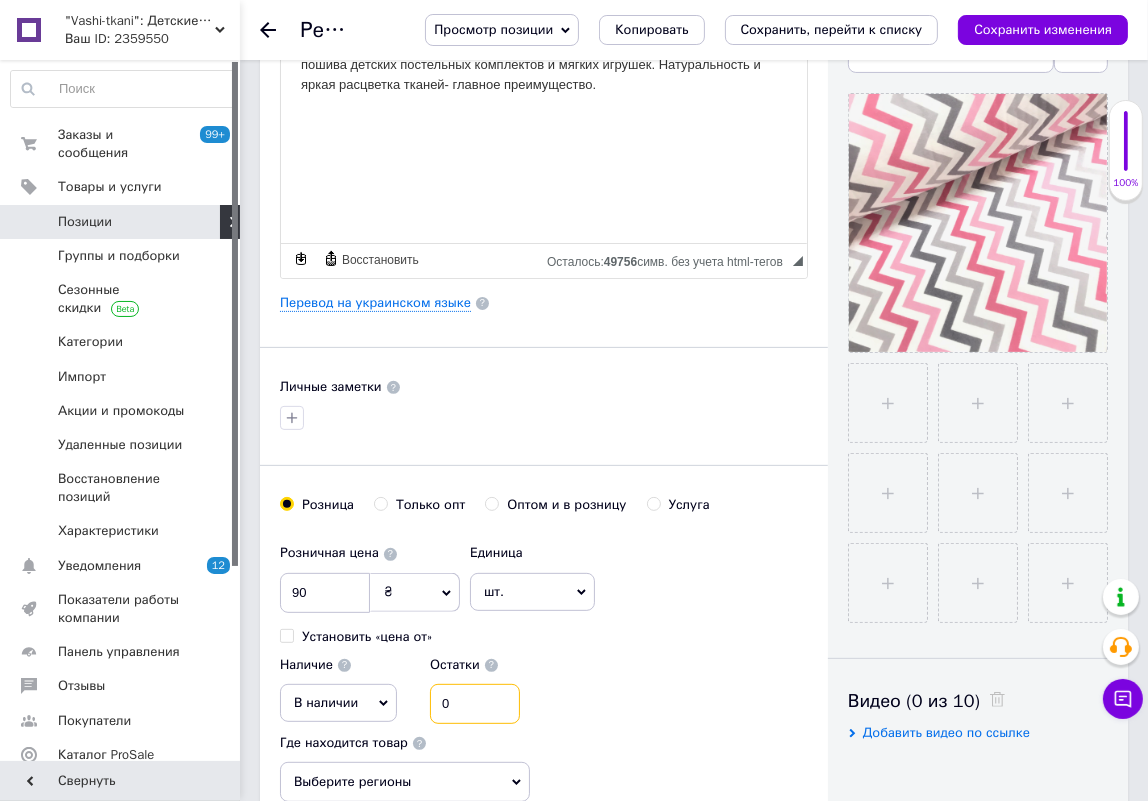 click on "0" at bounding box center (475, 704) 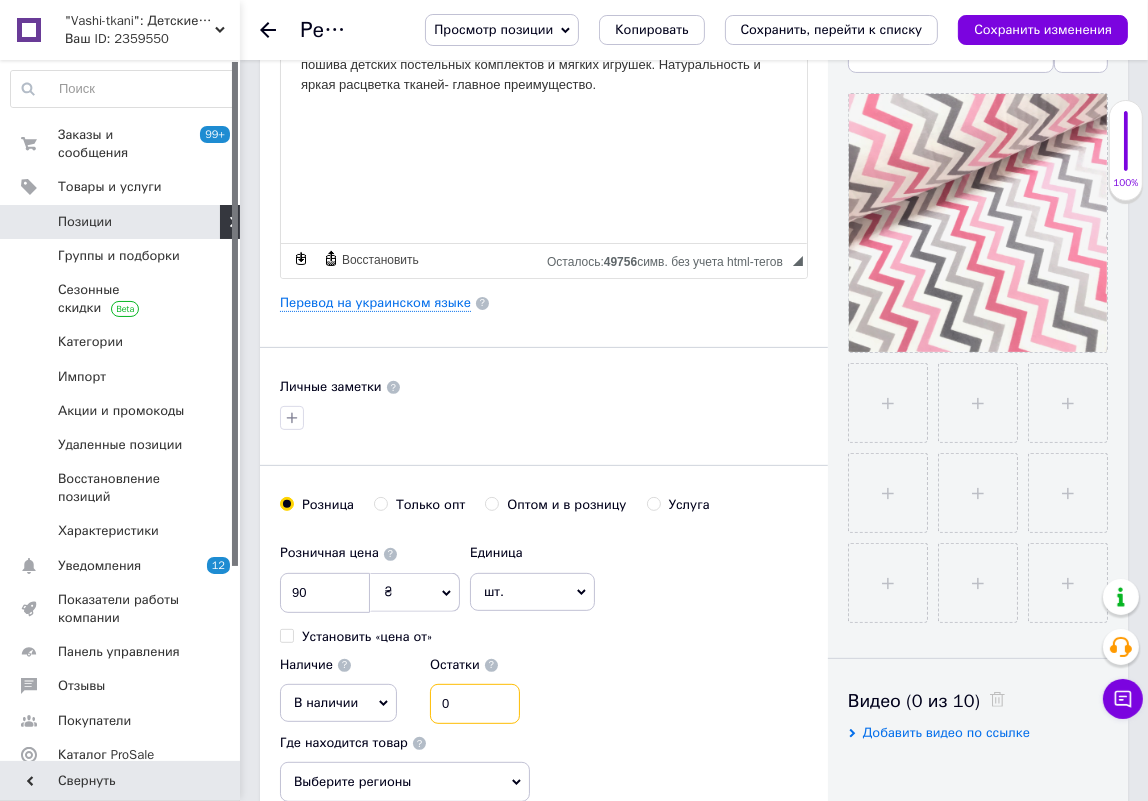 click on "0" at bounding box center (475, 704) 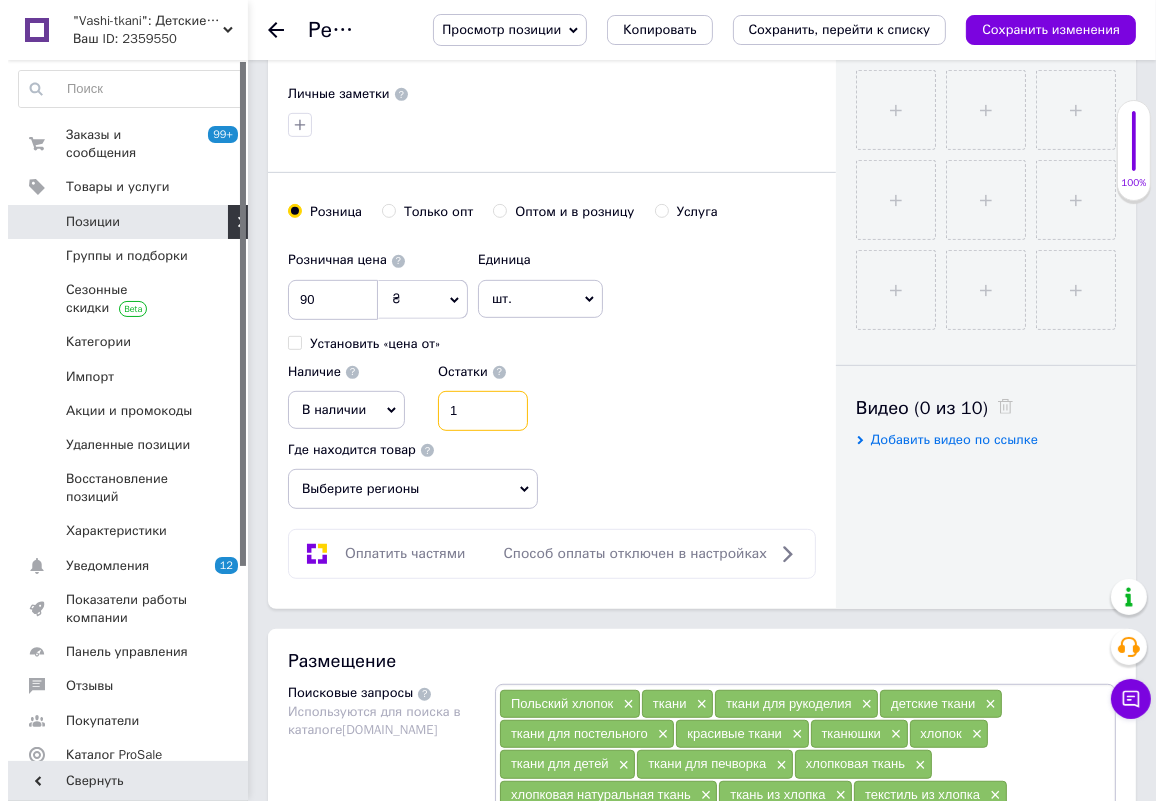 scroll, scrollTop: 454, scrollLeft: 0, axis: vertical 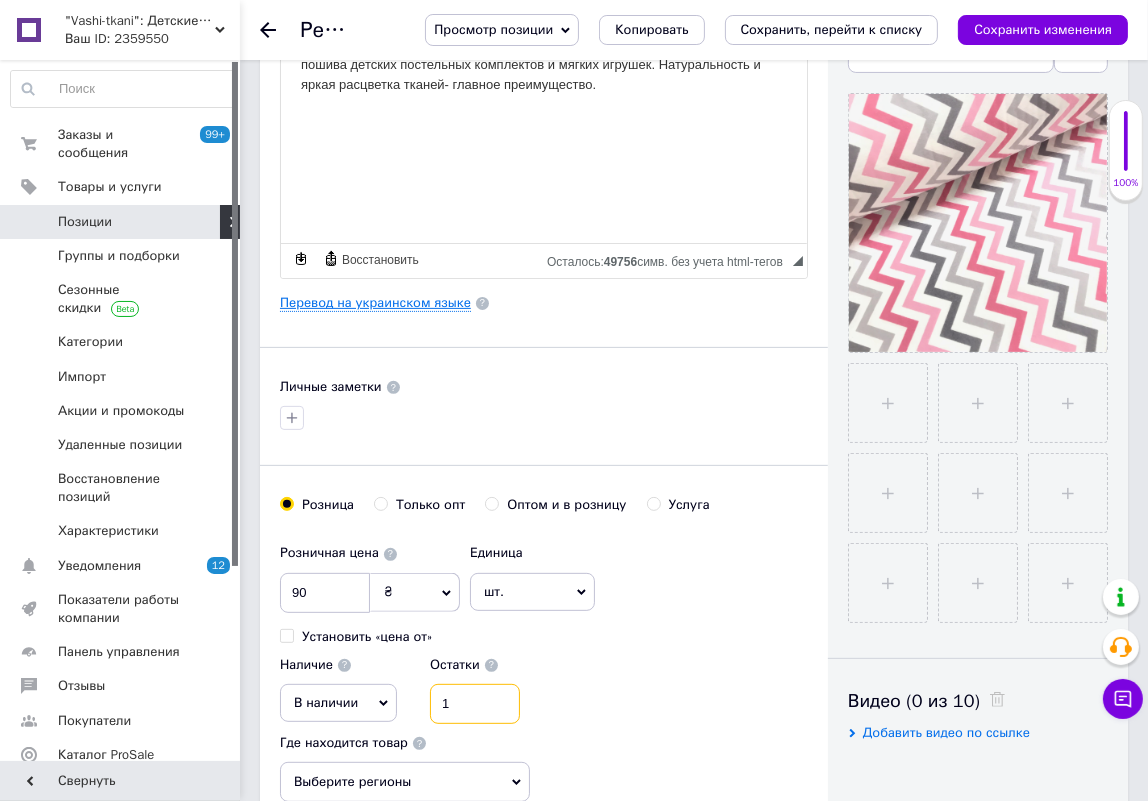 type on "1" 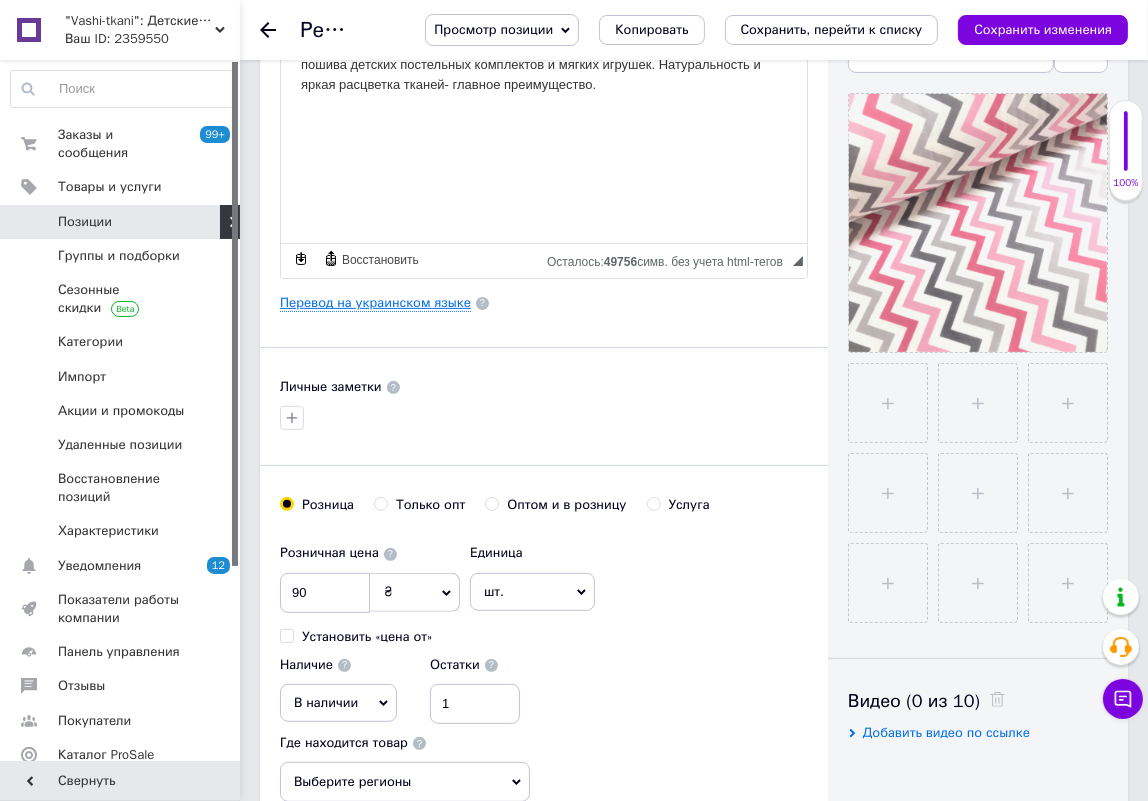 click on "Перевод на украинском языке" at bounding box center (375, 303) 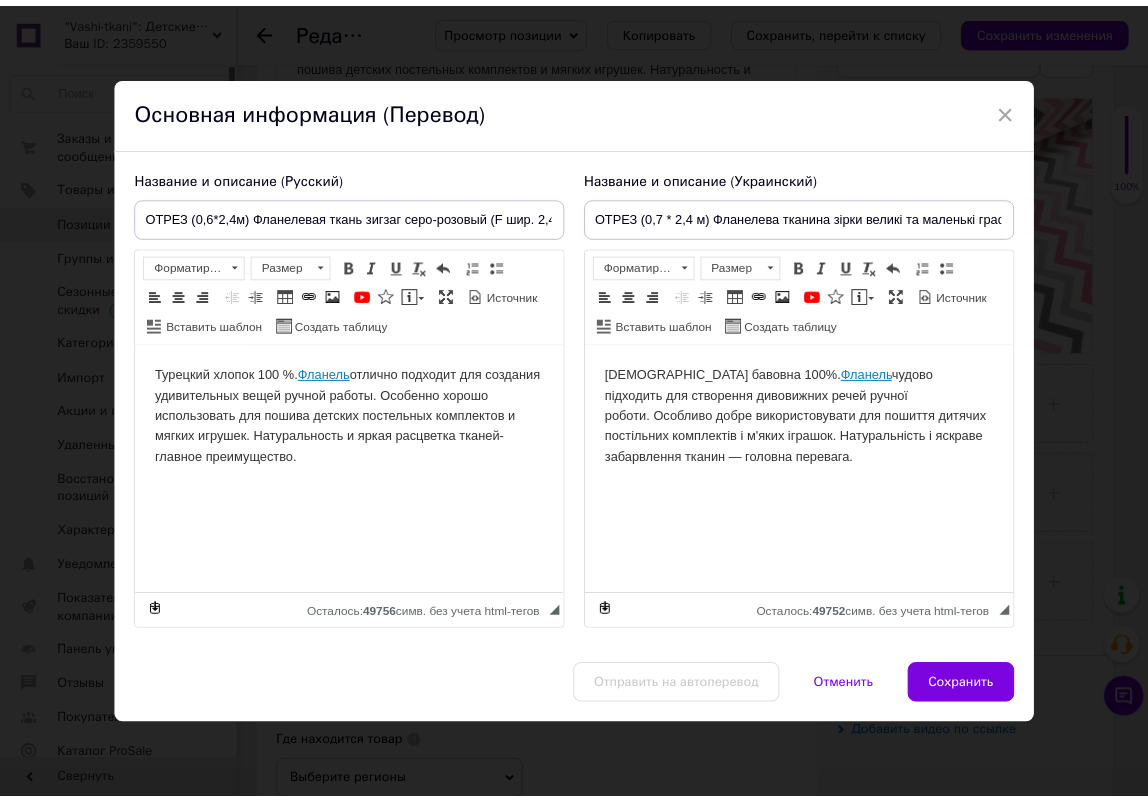 scroll, scrollTop: 0, scrollLeft: 0, axis: both 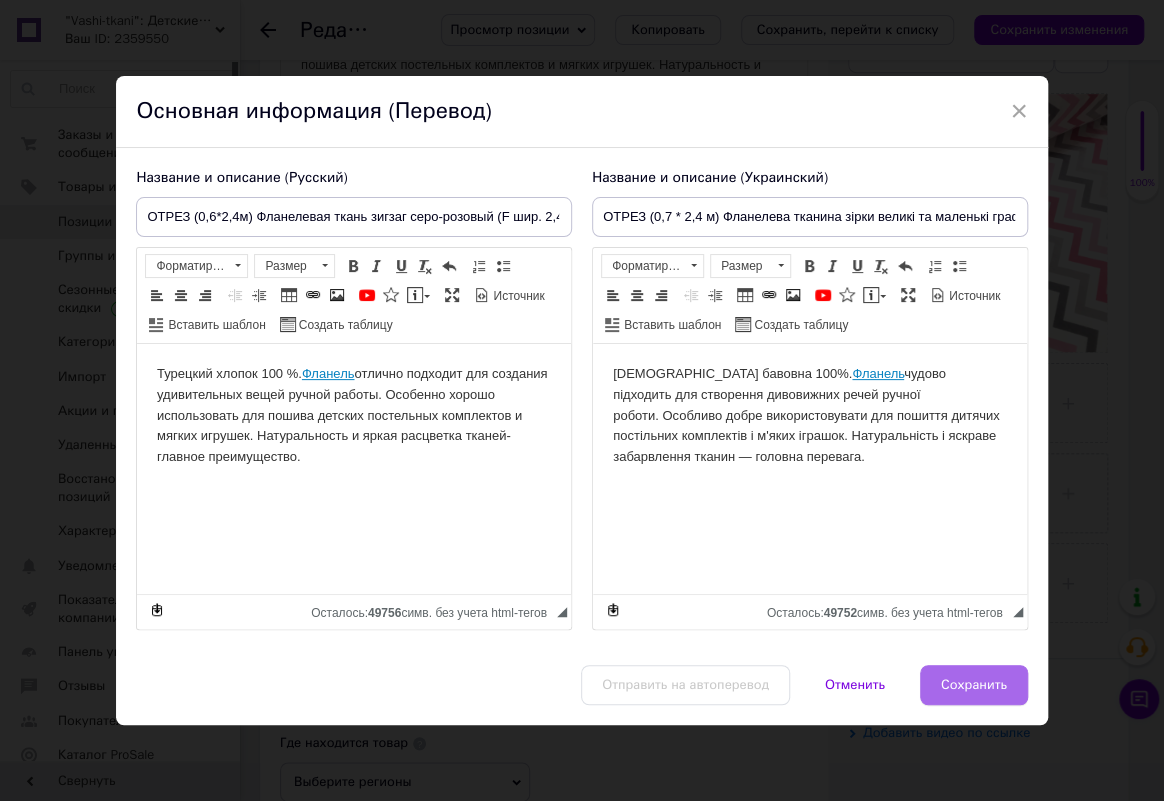 click on "Сохранить" at bounding box center (974, 685) 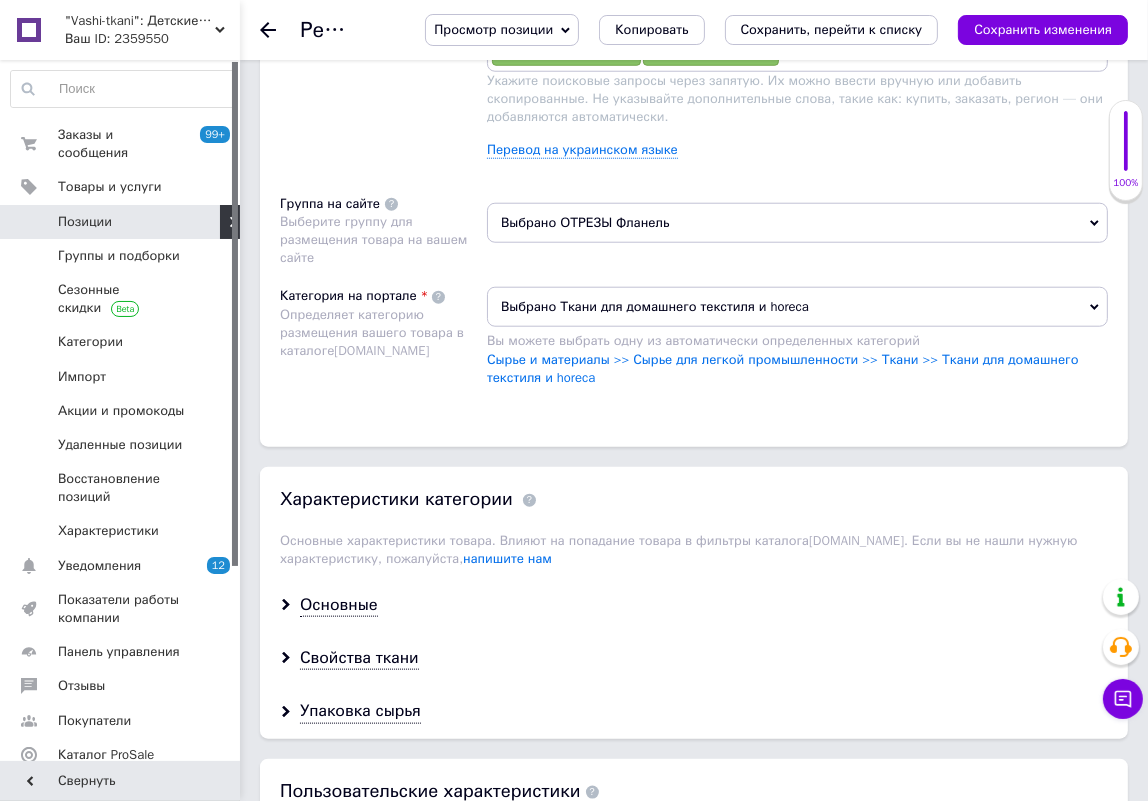 scroll, scrollTop: 1727, scrollLeft: 0, axis: vertical 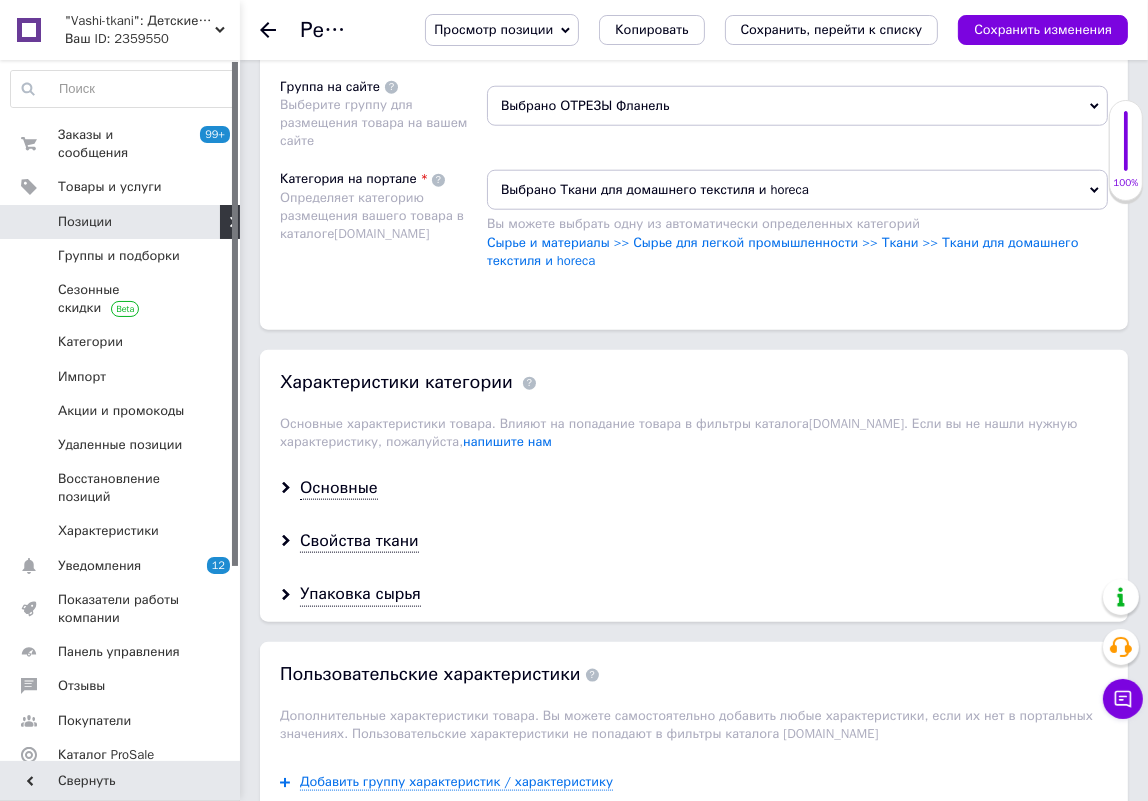 click on "Основные" at bounding box center (339, 488) 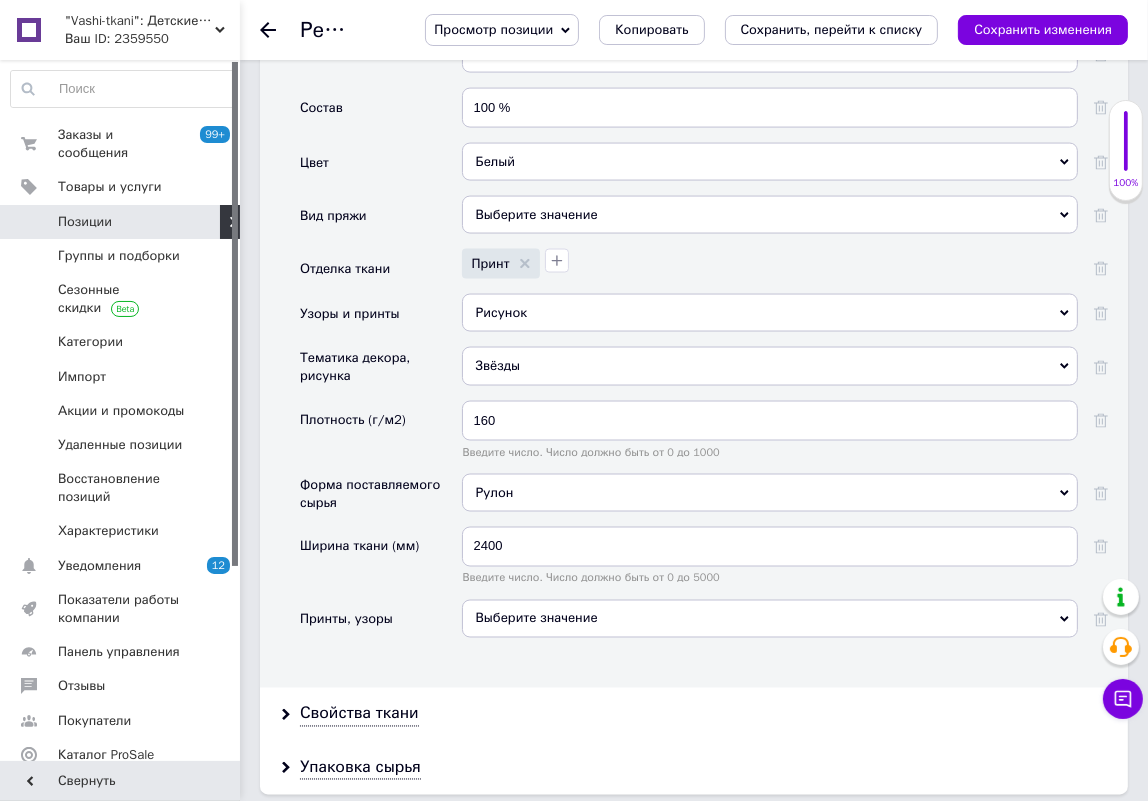 scroll, scrollTop: 2636, scrollLeft: 0, axis: vertical 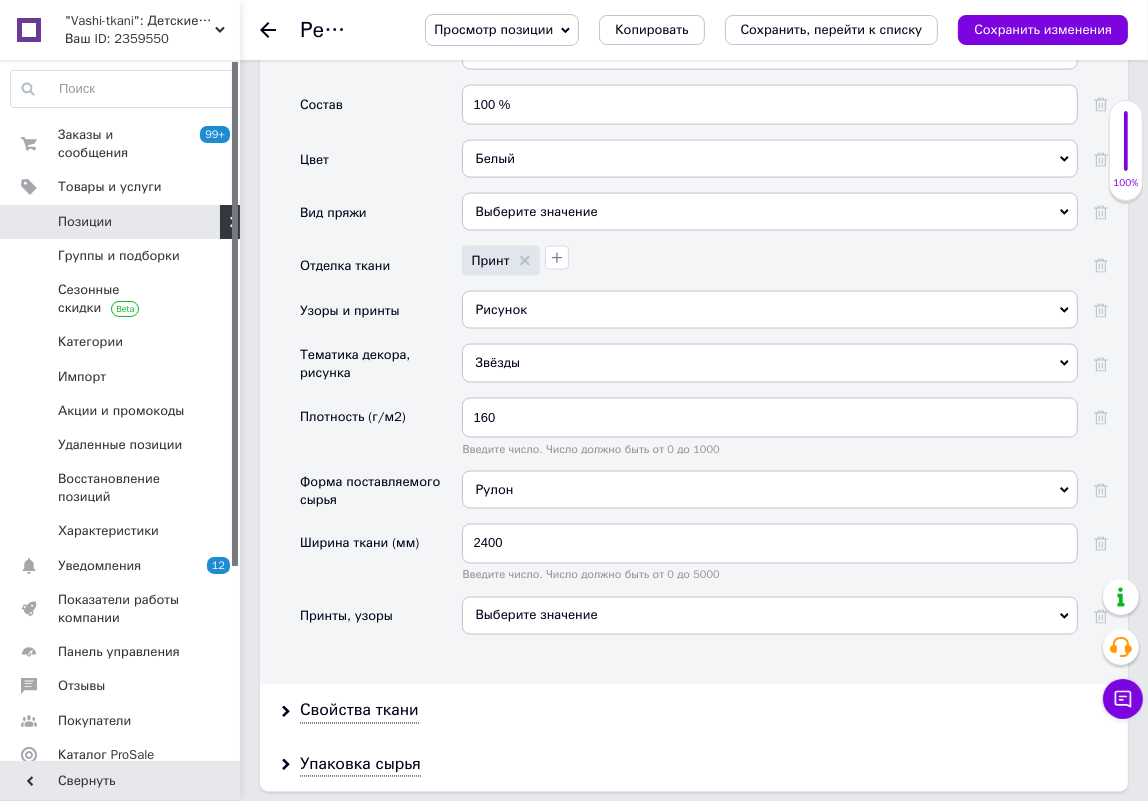 click on "Звёзды" at bounding box center (770, 363) 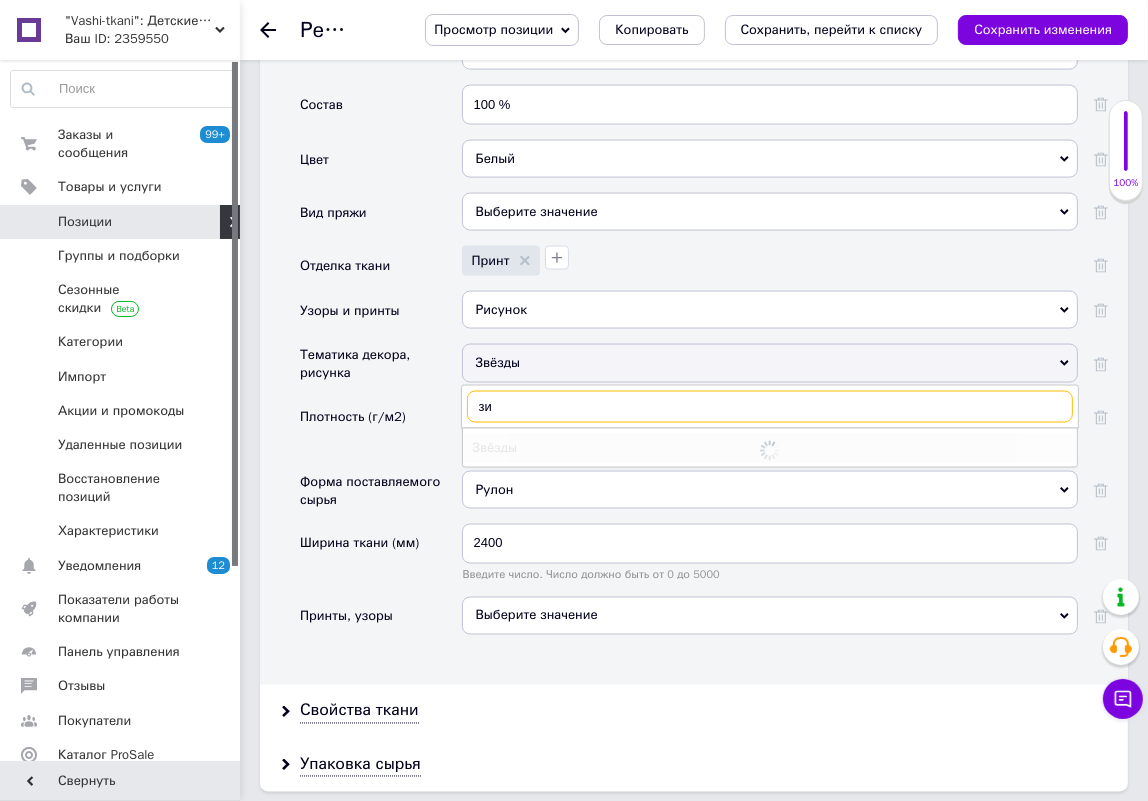 type on "зиг" 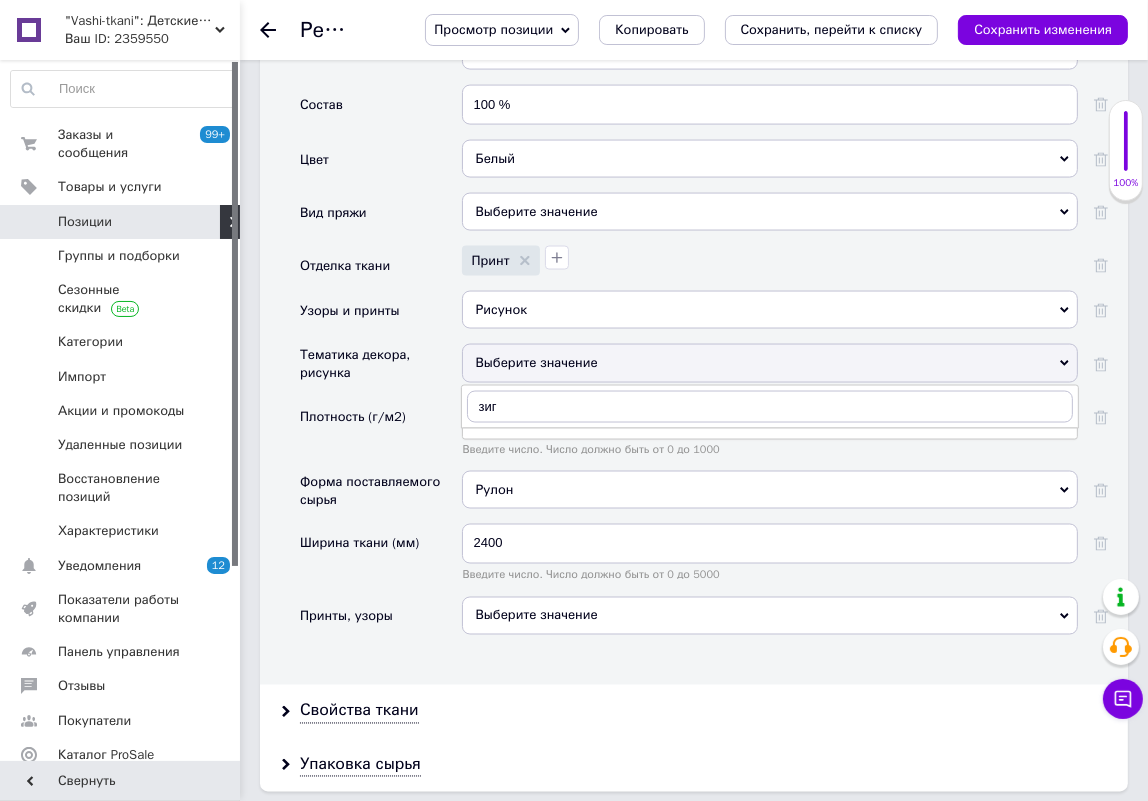 click 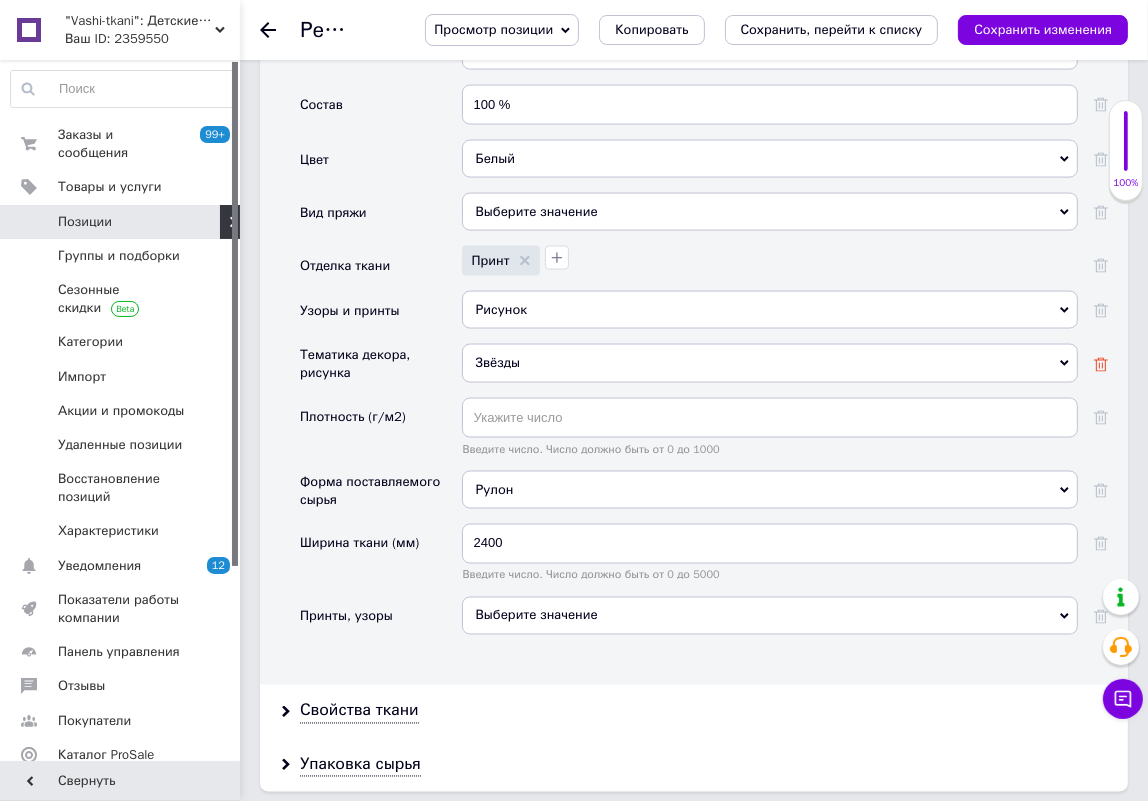 click 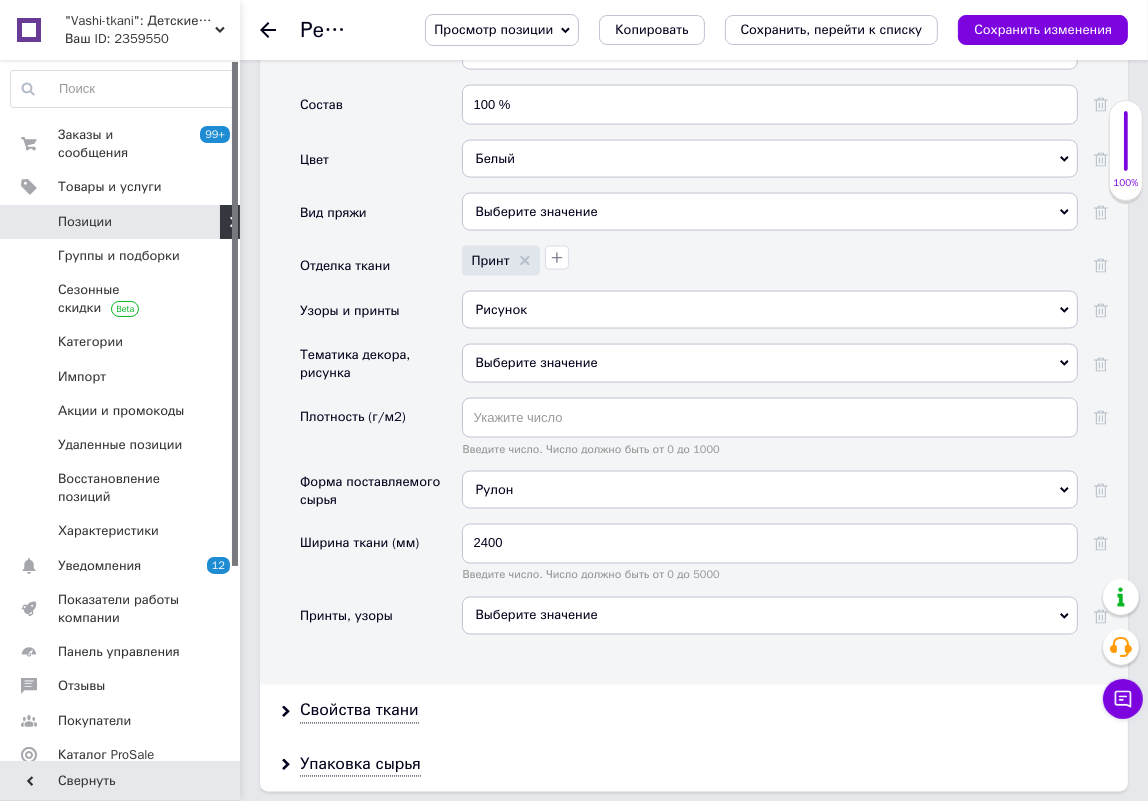 click on "Сохранить изменения" at bounding box center [1043, 29] 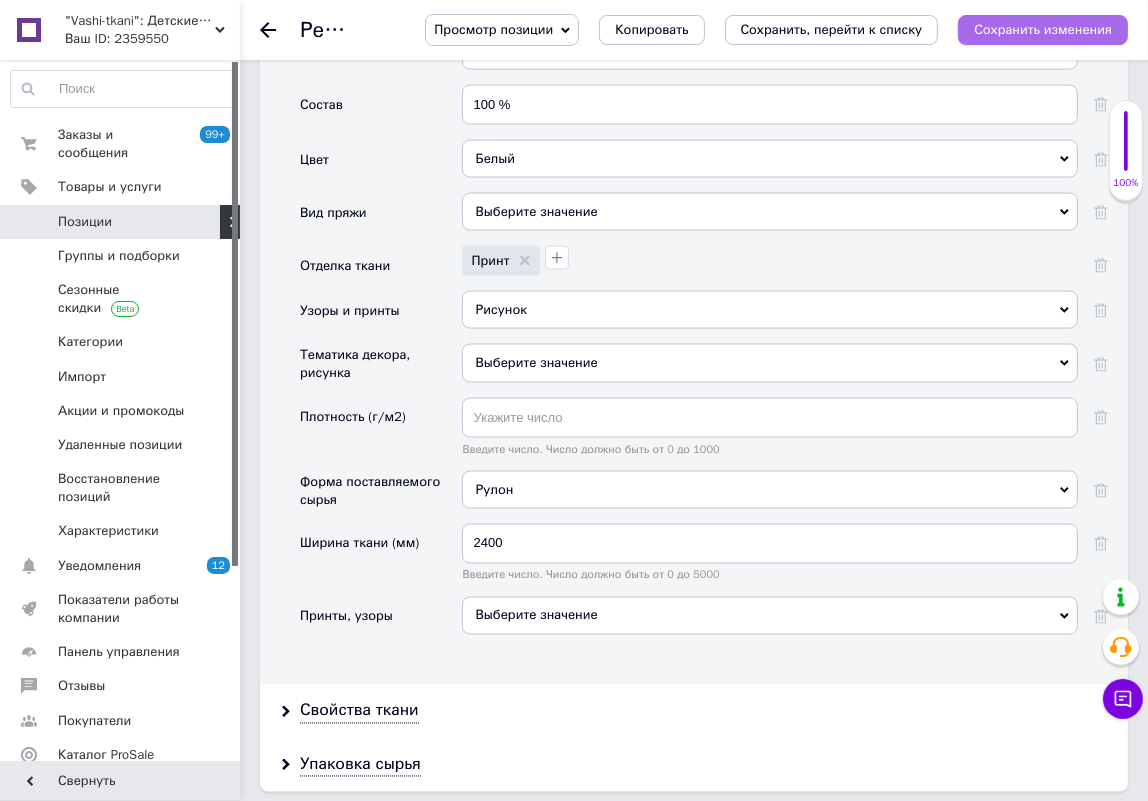 click on "Сохранить изменения" at bounding box center (1043, 29) 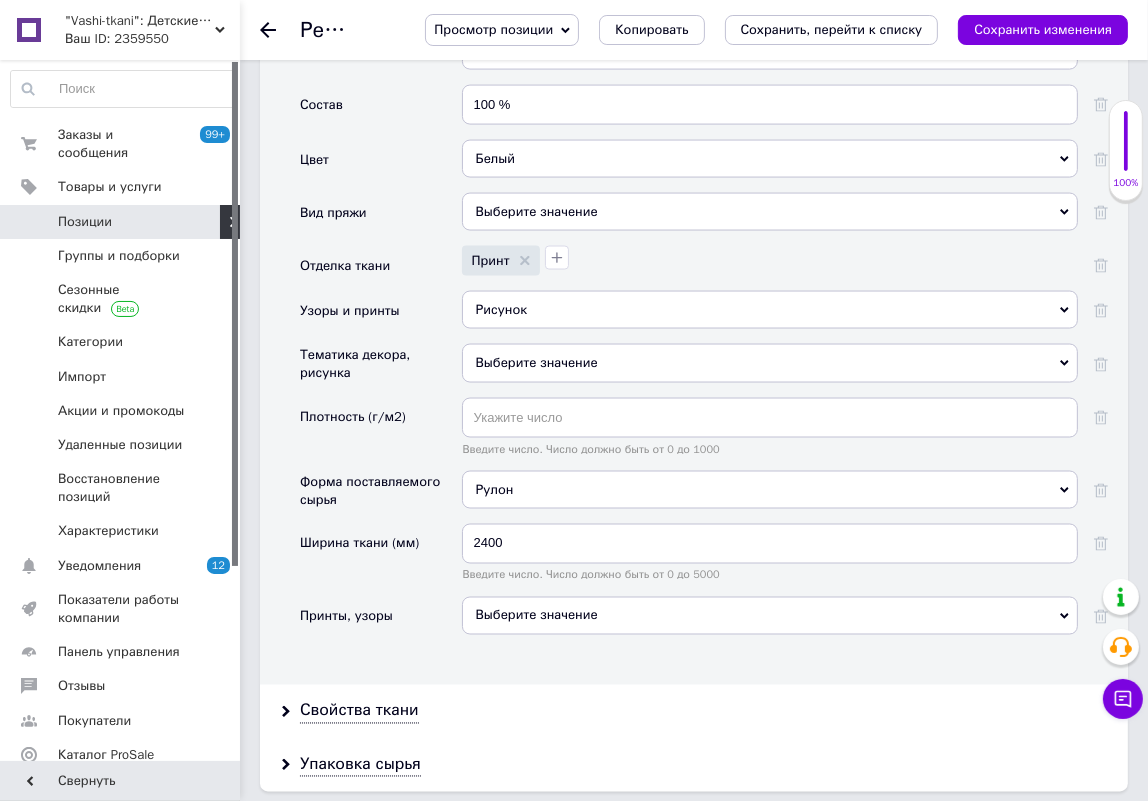 click on "Позиции" at bounding box center (121, 222) 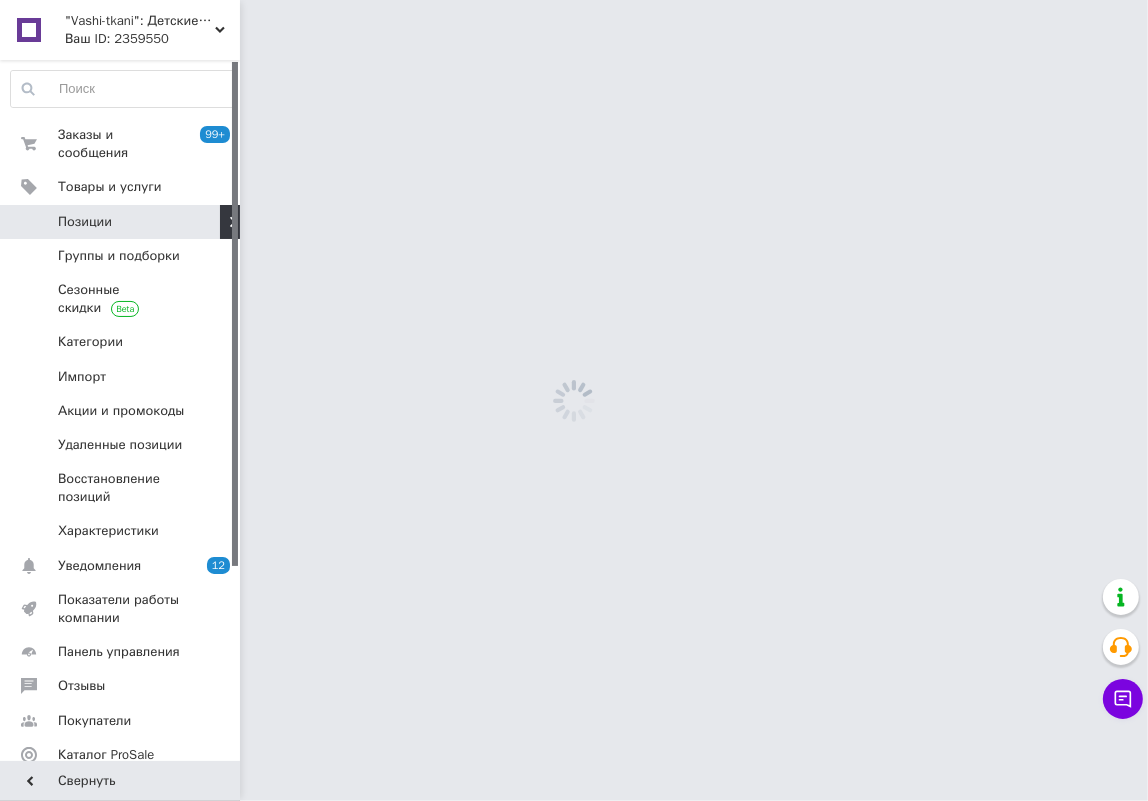 scroll, scrollTop: 0, scrollLeft: 0, axis: both 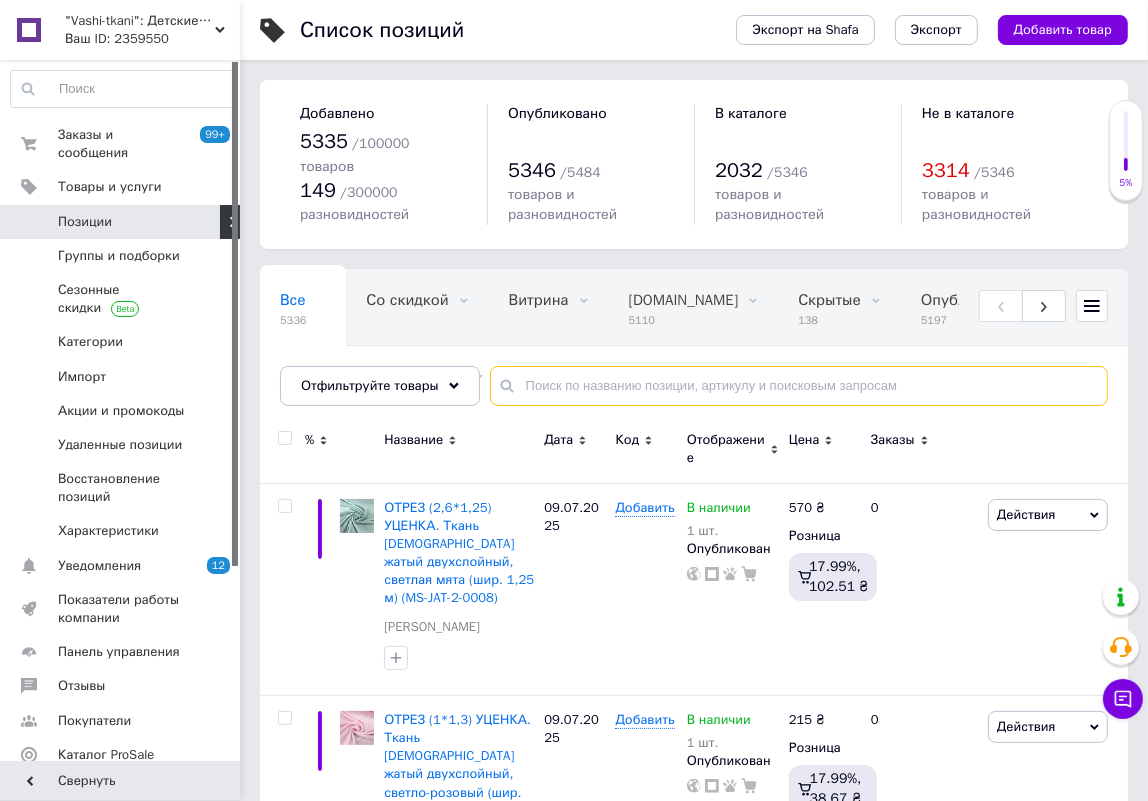 click at bounding box center (799, 386) 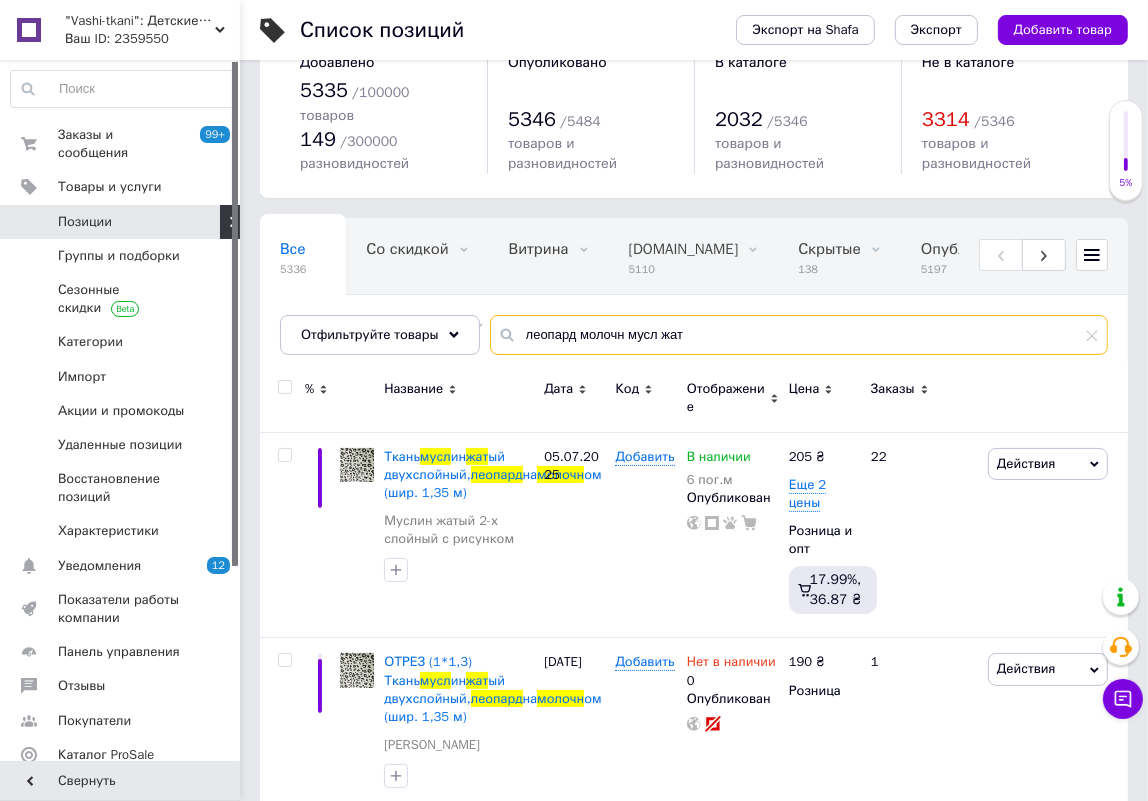 scroll, scrollTop: 80, scrollLeft: 0, axis: vertical 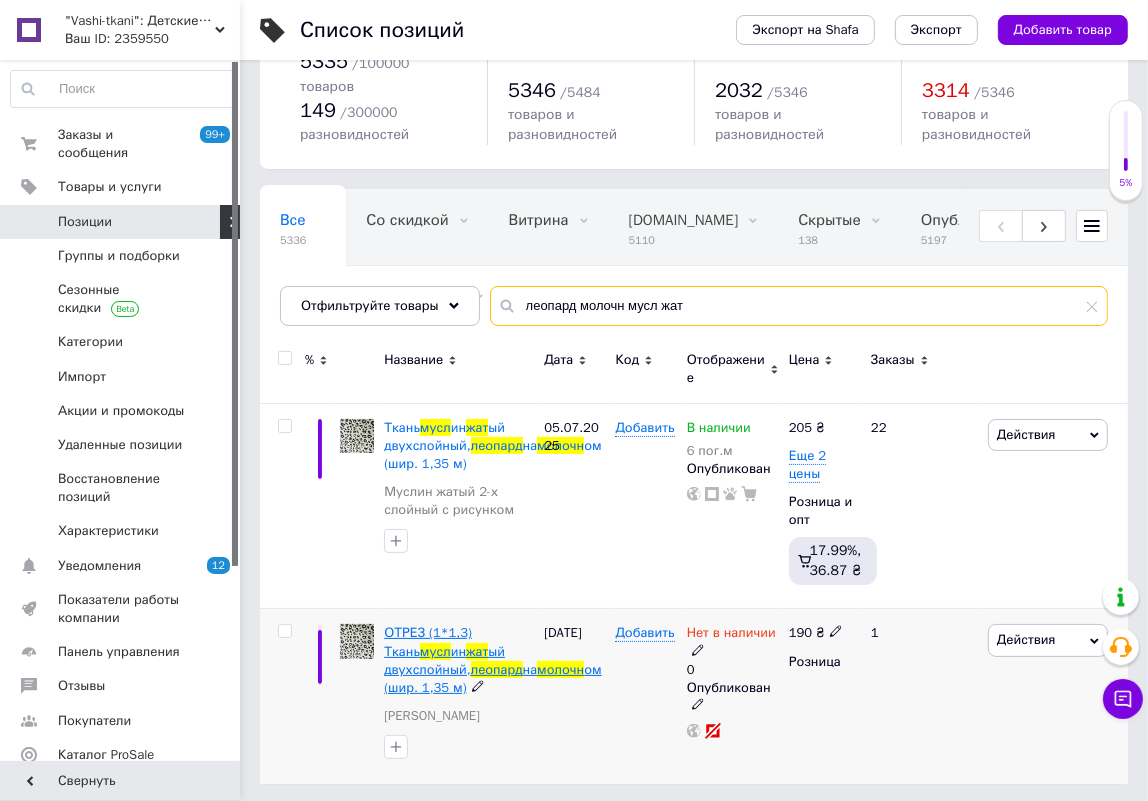 type on "леопард молочн мусл жат" 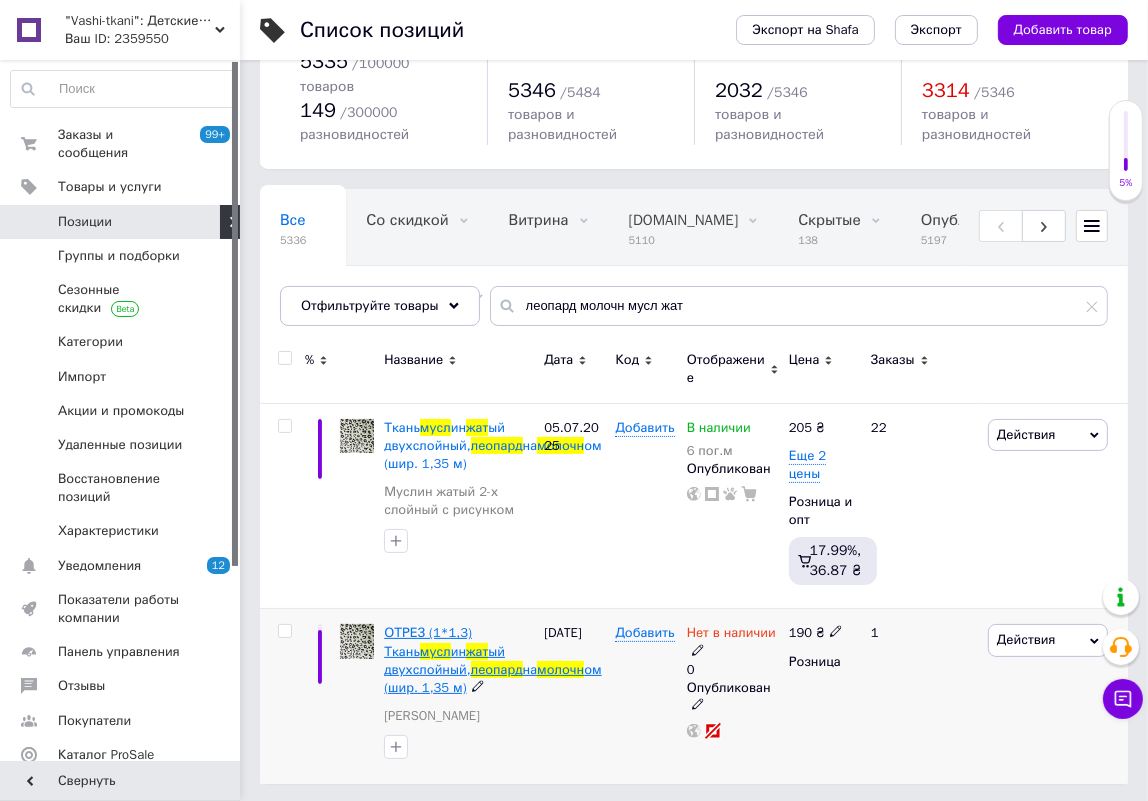 click on "ый двухслойный," at bounding box center (444, 660) 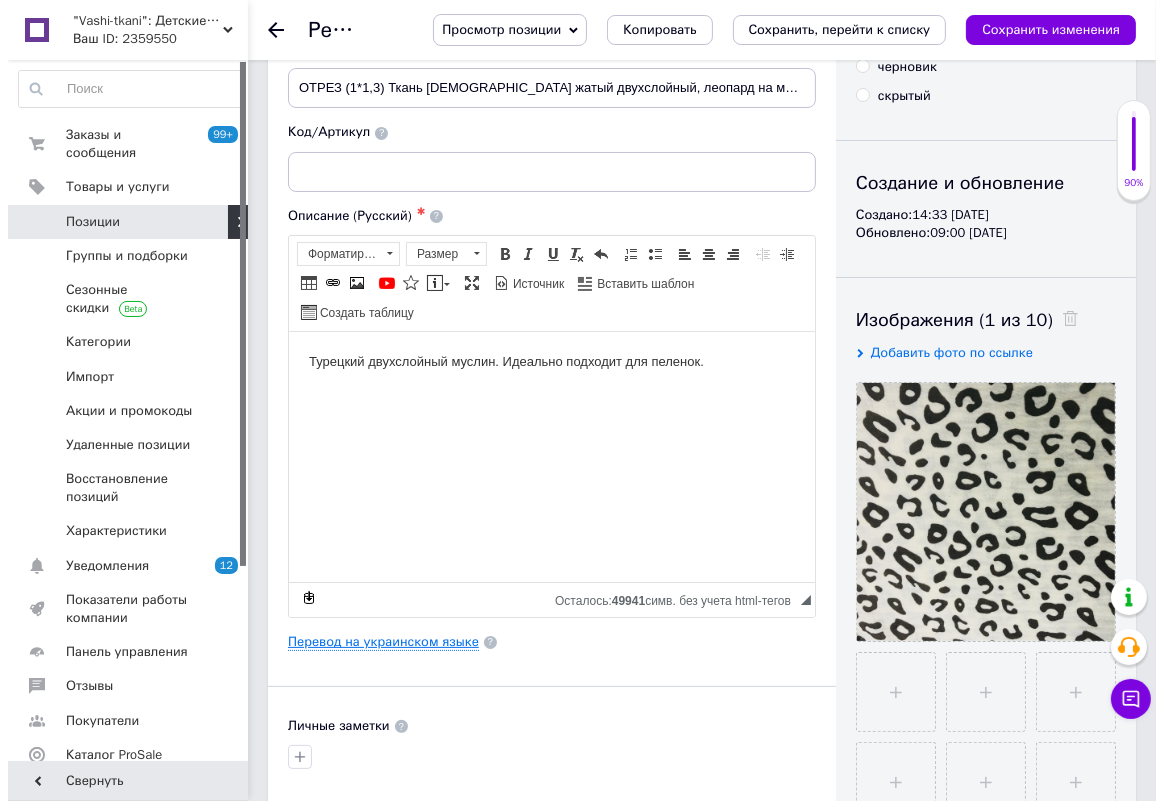 scroll, scrollTop: 181, scrollLeft: 0, axis: vertical 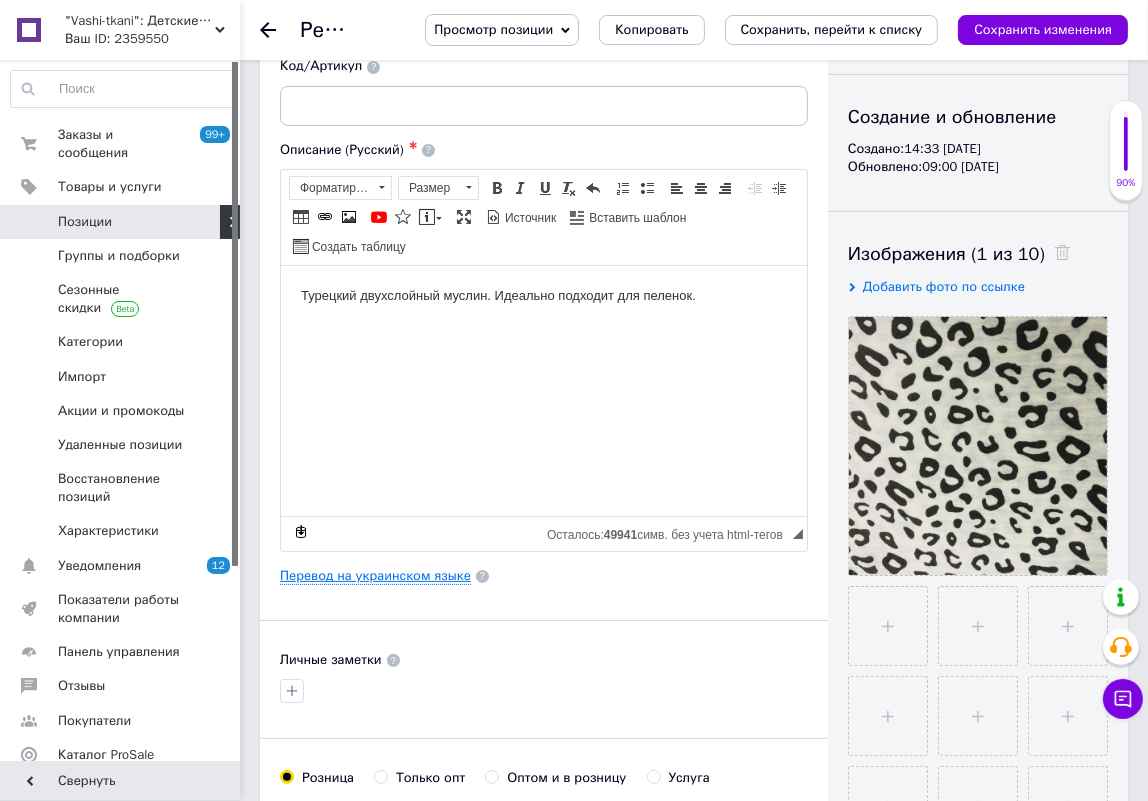 click on "Перевод на украинском языке" at bounding box center (375, 576) 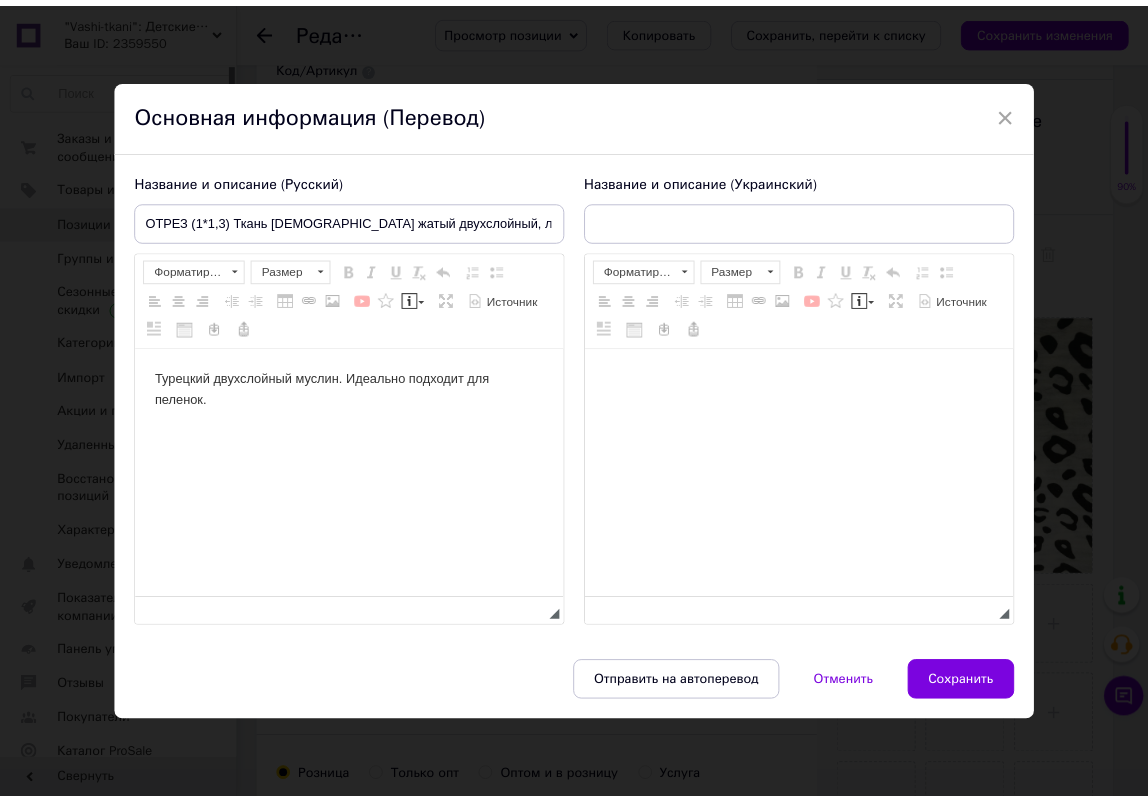 scroll, scrollTop: 0, scrollLeft: 0, axis: both 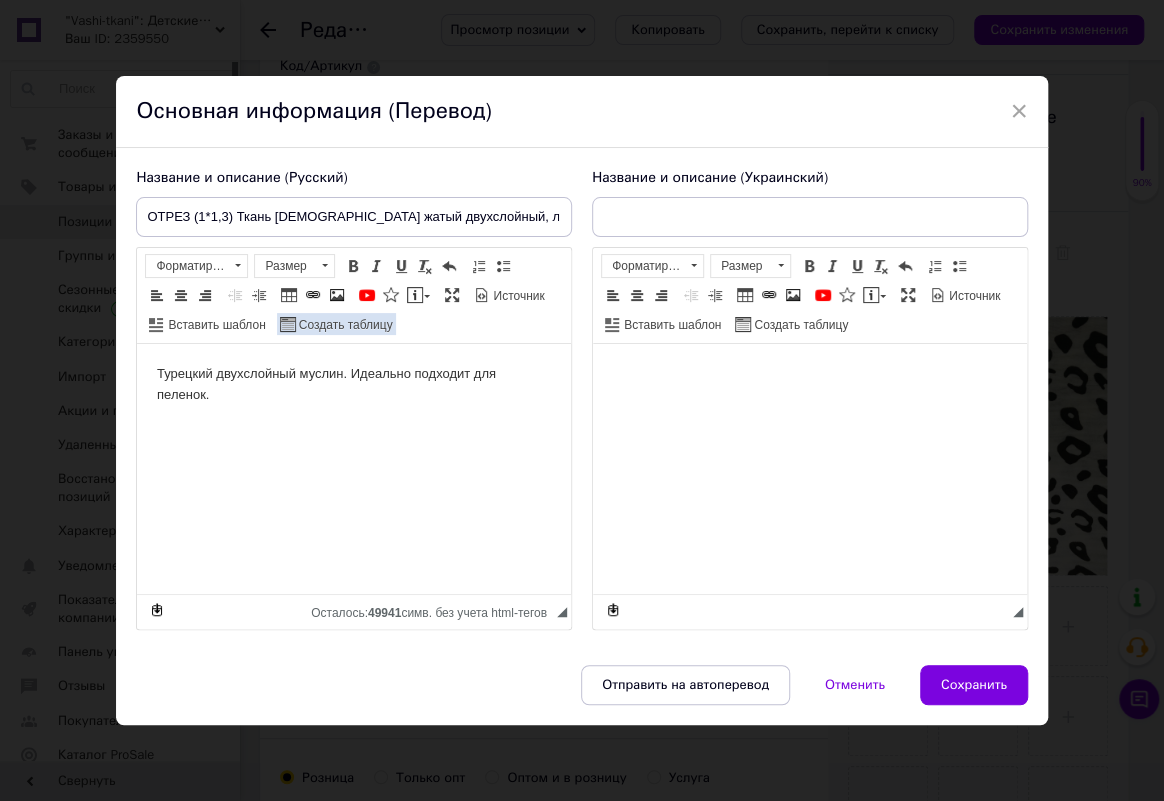 type on "ВІДРЕЗ (1*1,3) Тканина муслін жатий двошаровий, леопард на молочному (шир. 1,35 м)" 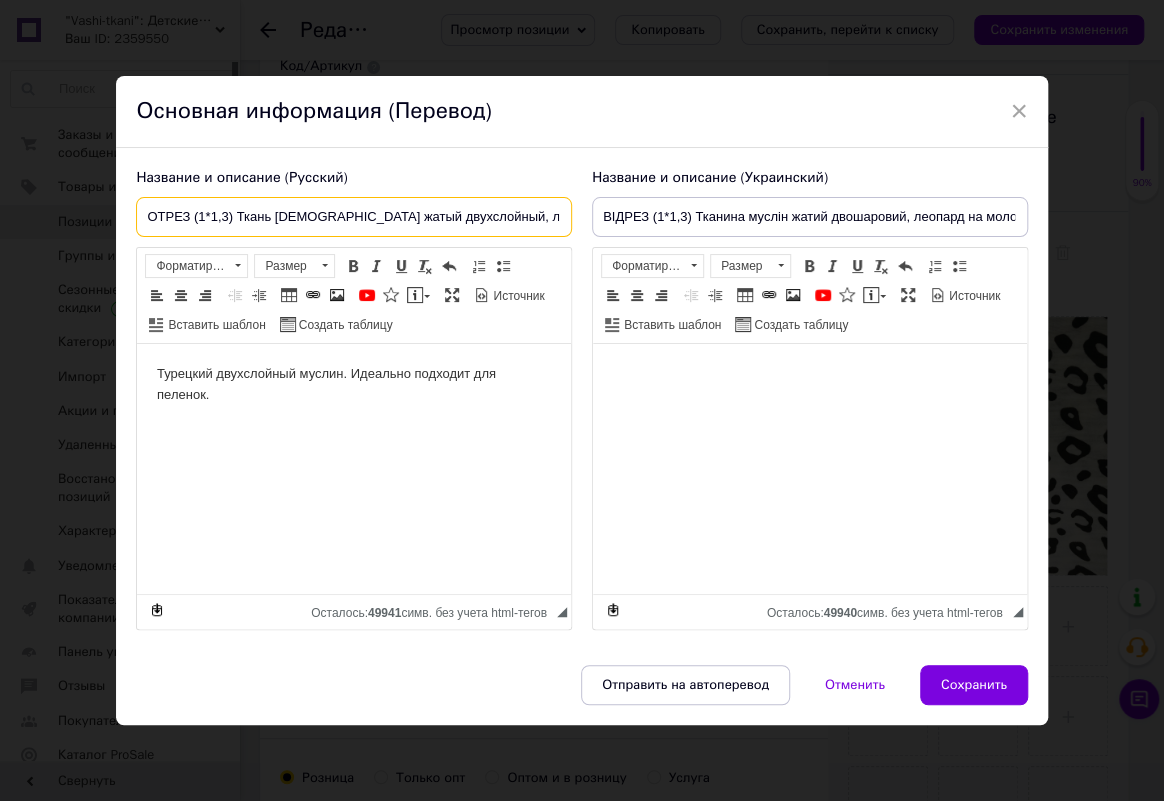 click on "ОТРЕЗ (1*1,3) Ткань муслин жатый двухслойный, леопард на молочном (шир. 1,35 м)" at bounding box center [354, 217] 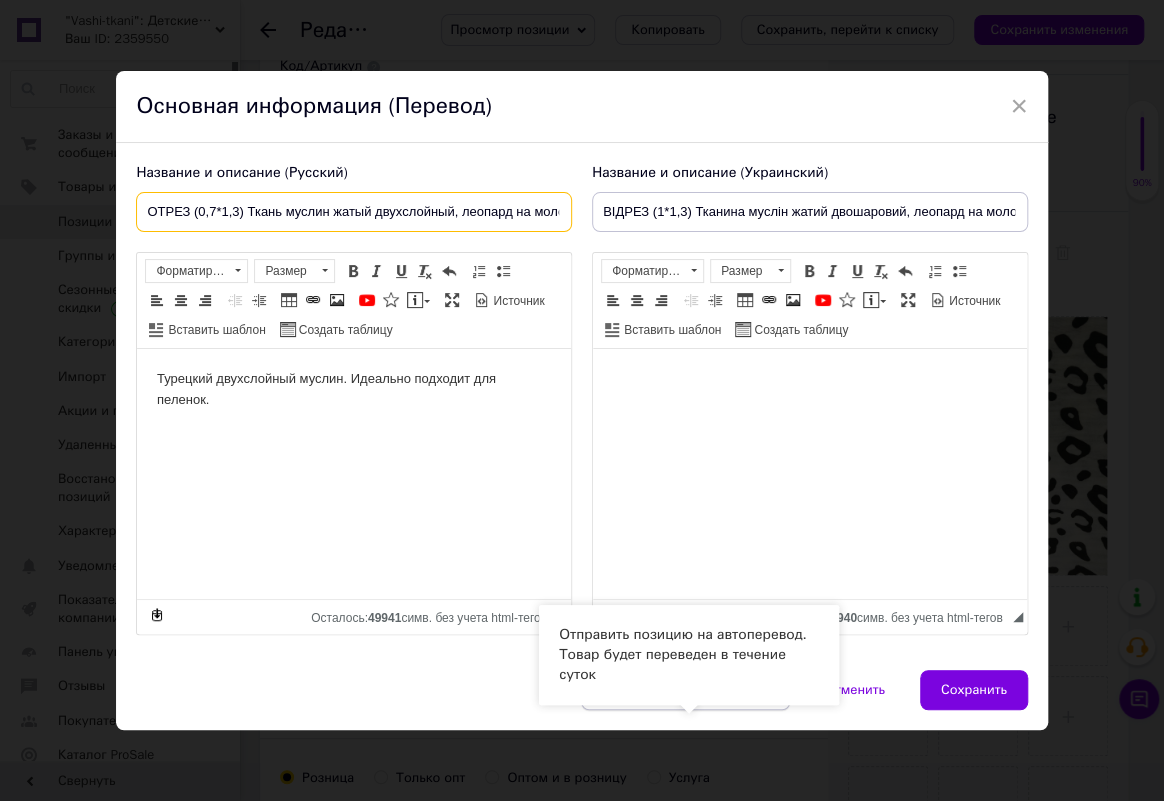 type on "ОТРЕЗ (0,7*1,3) Ткань муслин жатый двухслойный, леопард на молочном (шир. 1,35 м)" 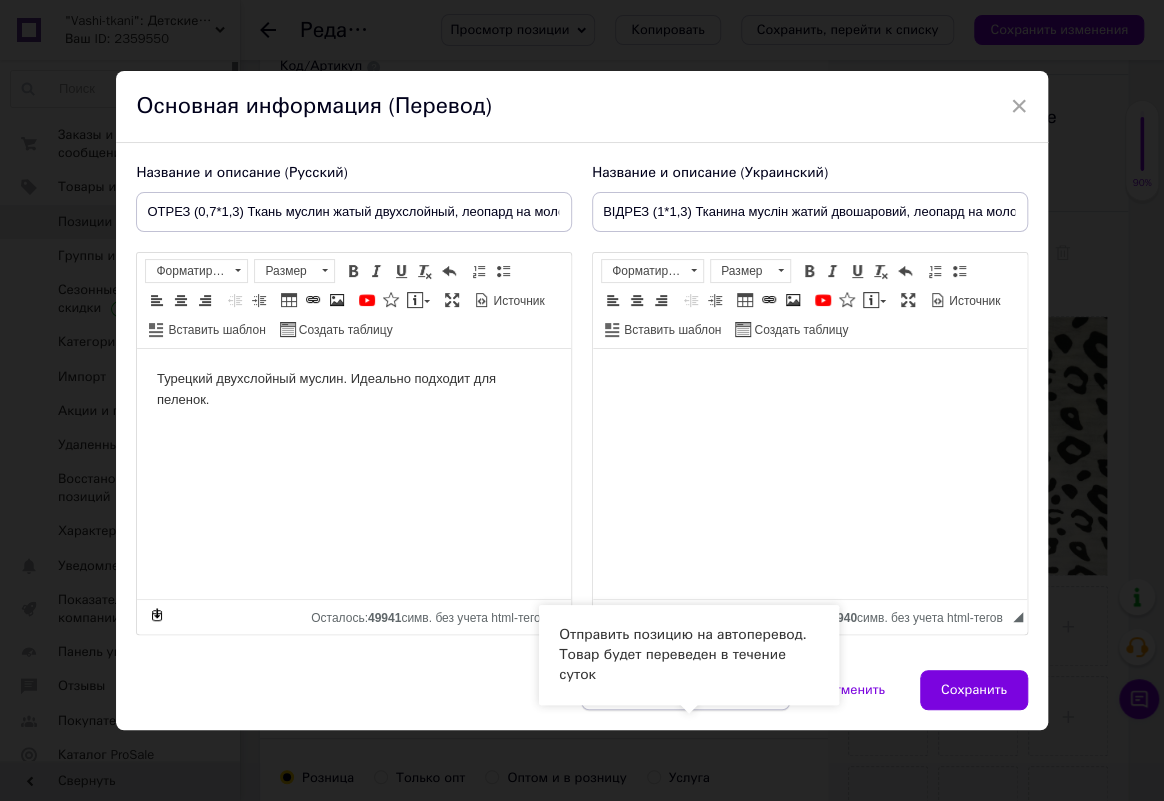 click on "Отправить на автоперевод" at bounding box center (685, 690) 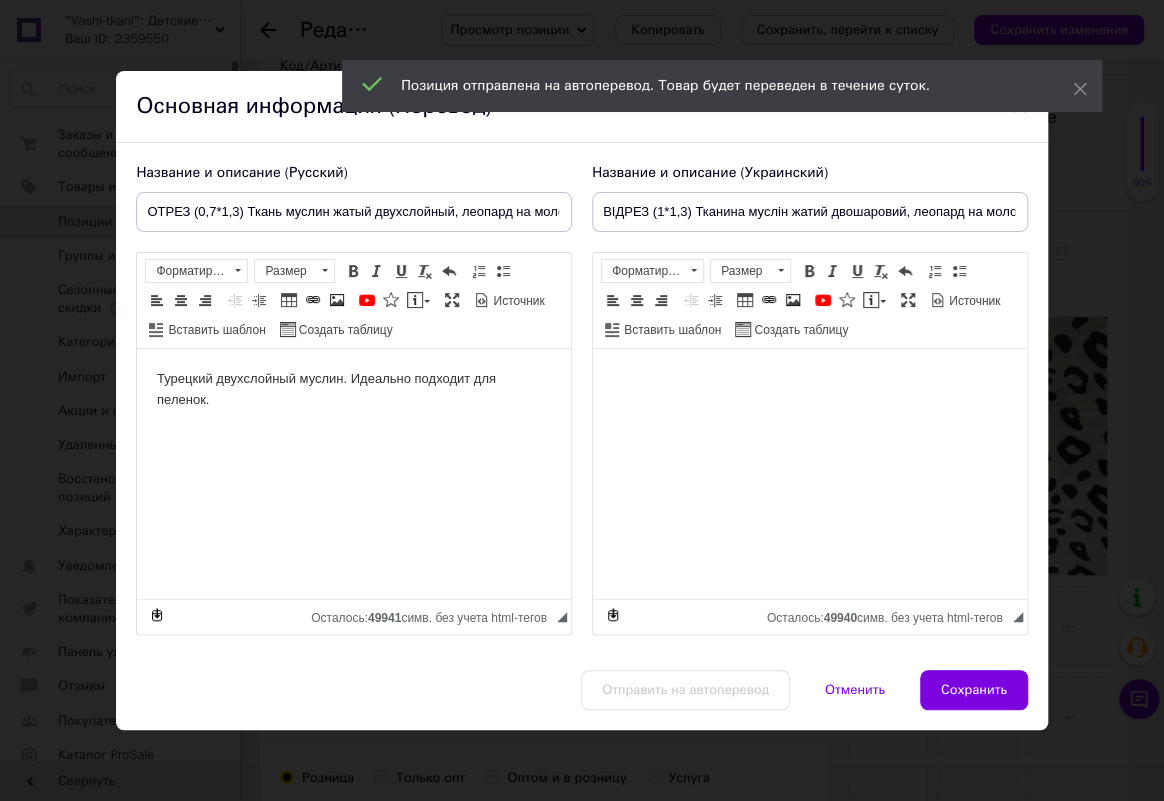 click on "Сохранить" at bounding box center [974, 690] 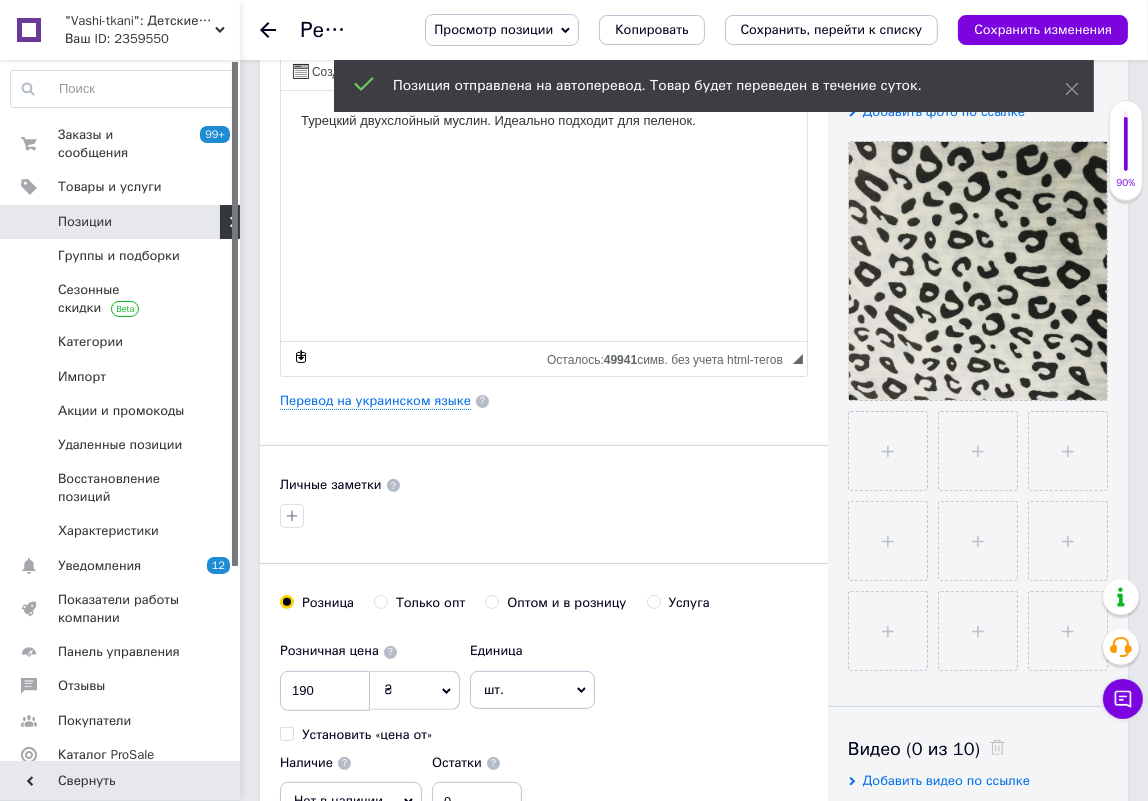 scroll, scrollTop: 727, scrollLeft: 0, axis: vertical 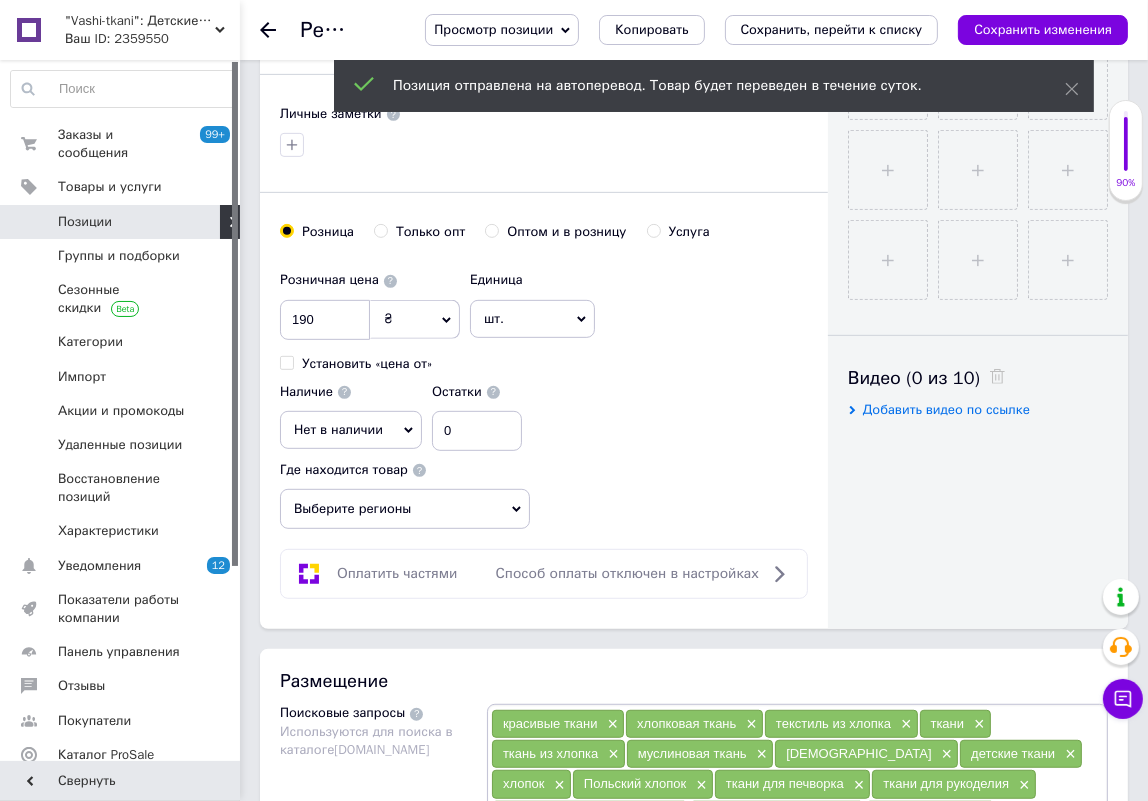 drag, startPoint x: 366, startPoint y: 438, endPoint x: 380, endPoint y: 459, distance: 25.23886 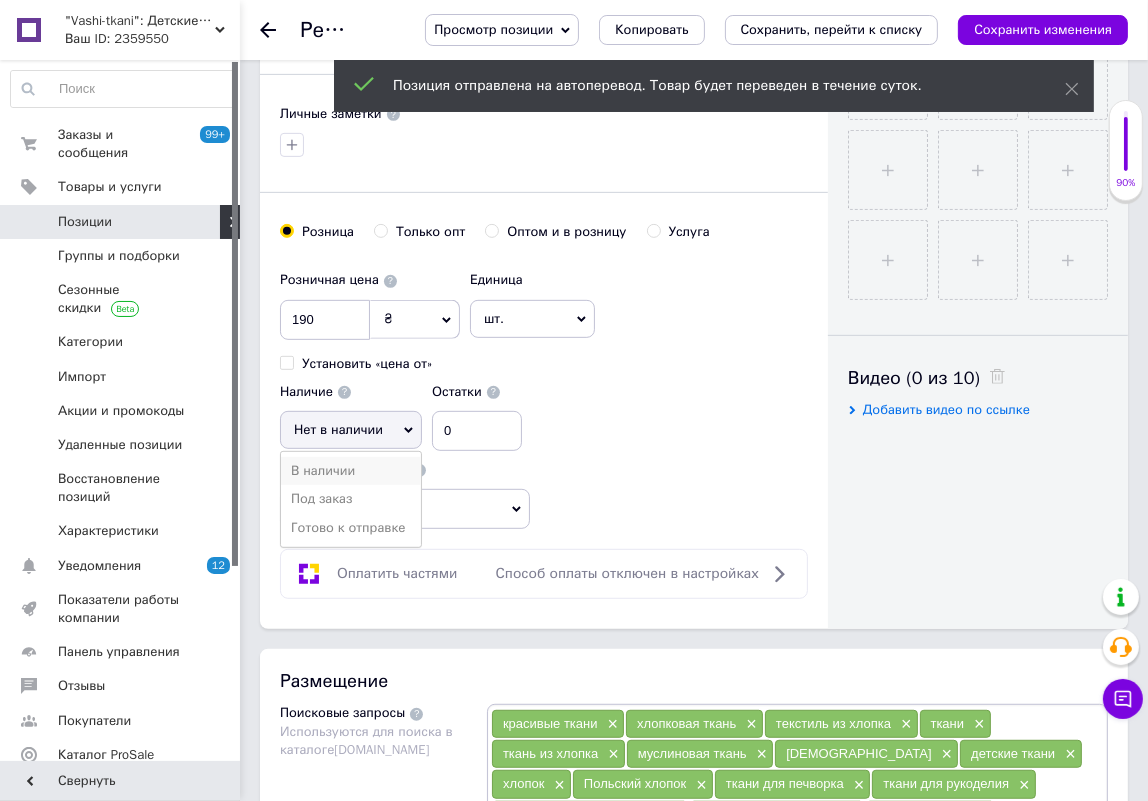 click on "В наличии" at bounding box center (351, 471) 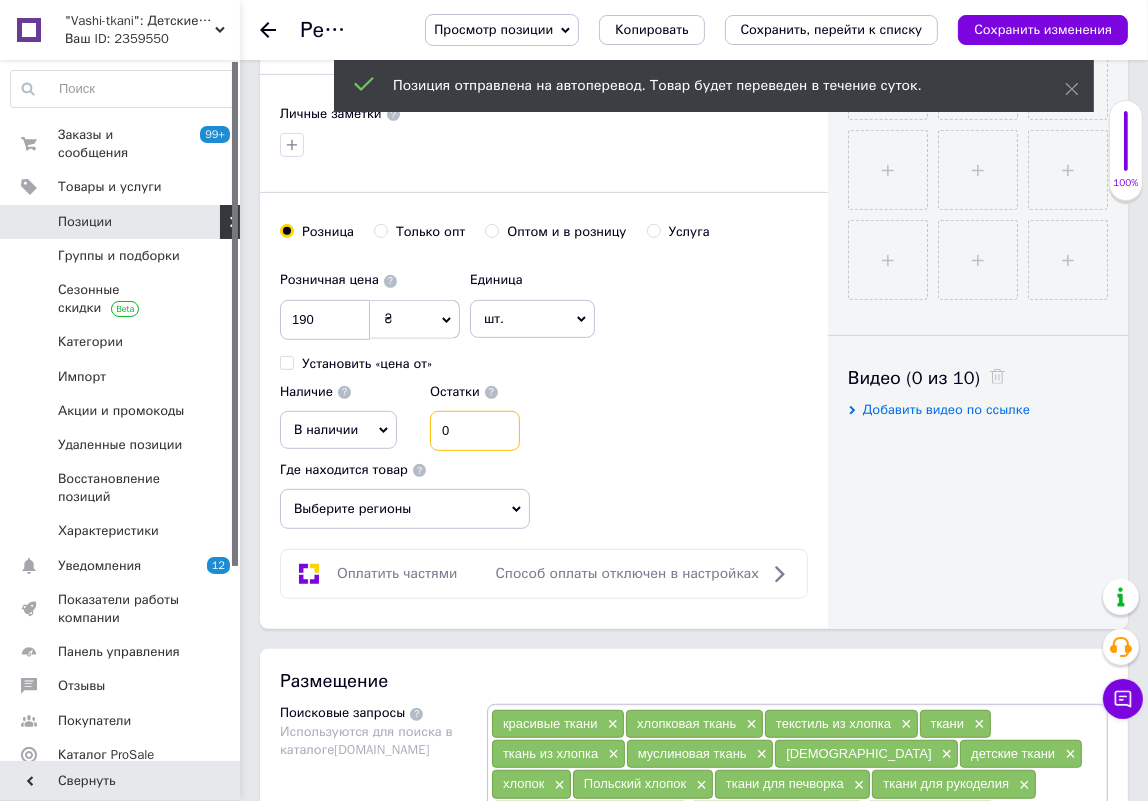 click on "0" at bounding box center (475, 431) 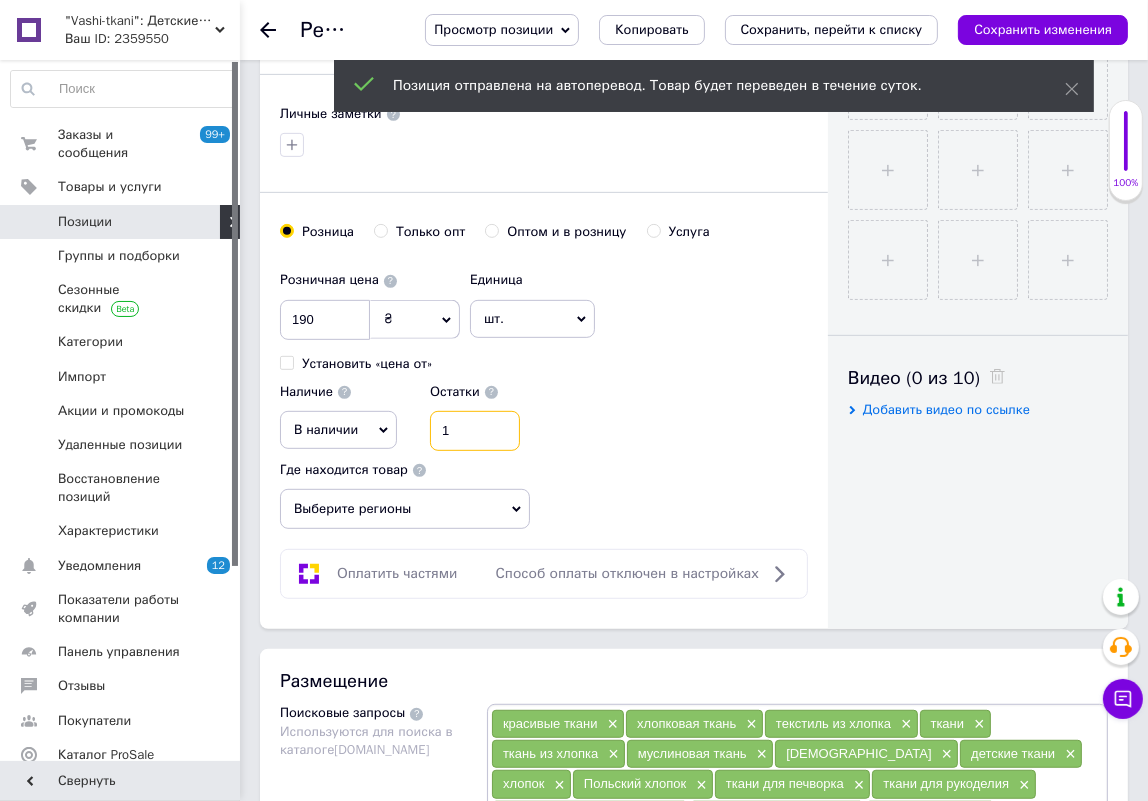 type on "1" 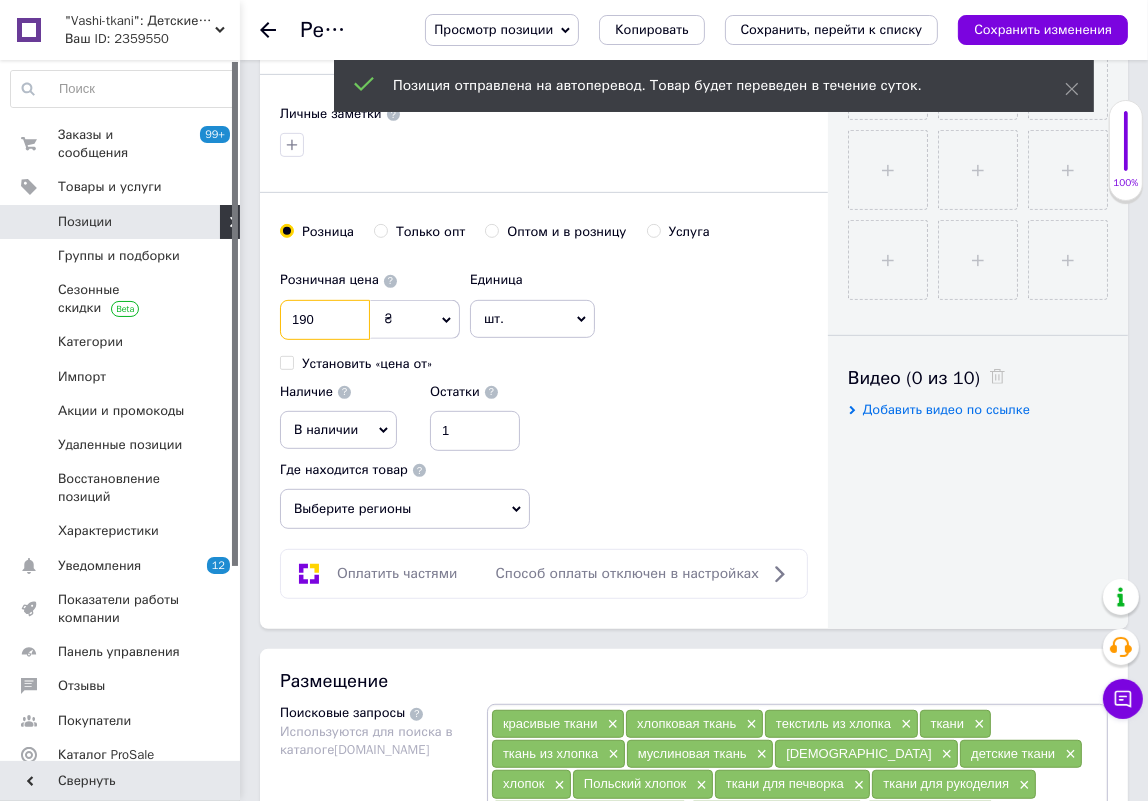 click on "190" at bounding box center (325, 320) 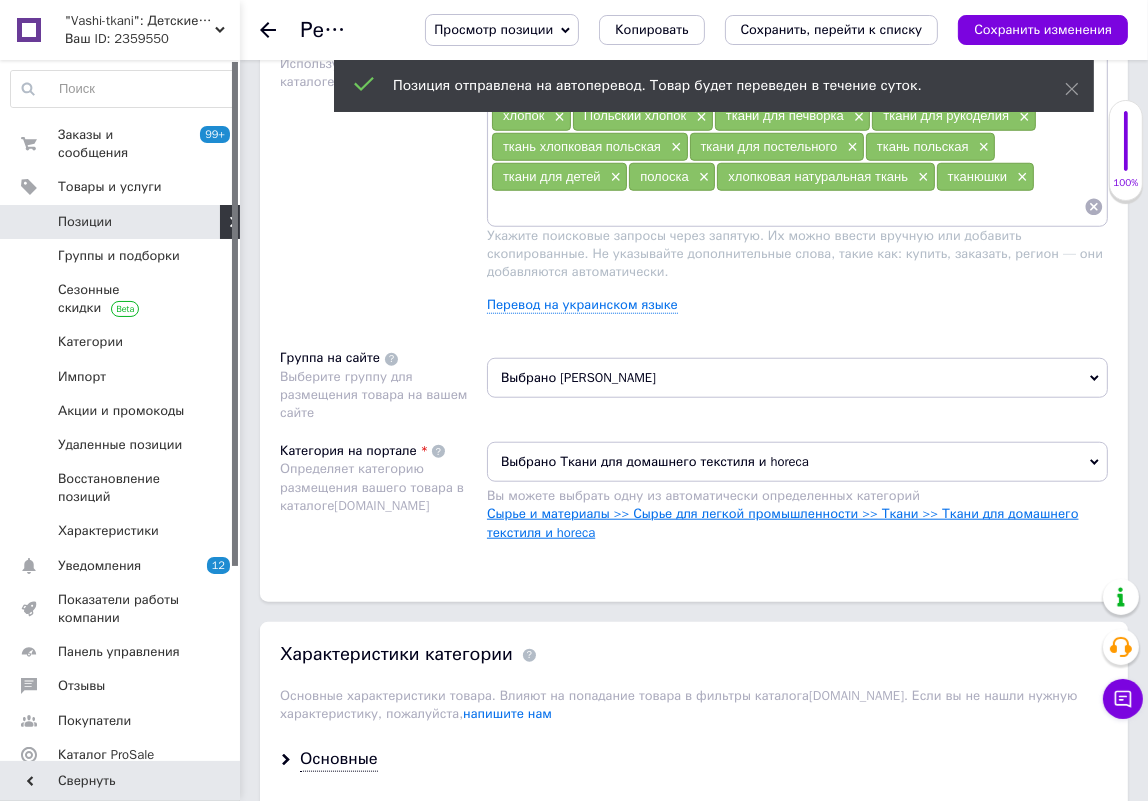 scroll, scrollTop: 1818, scrollLeft: 0, axis: vertical 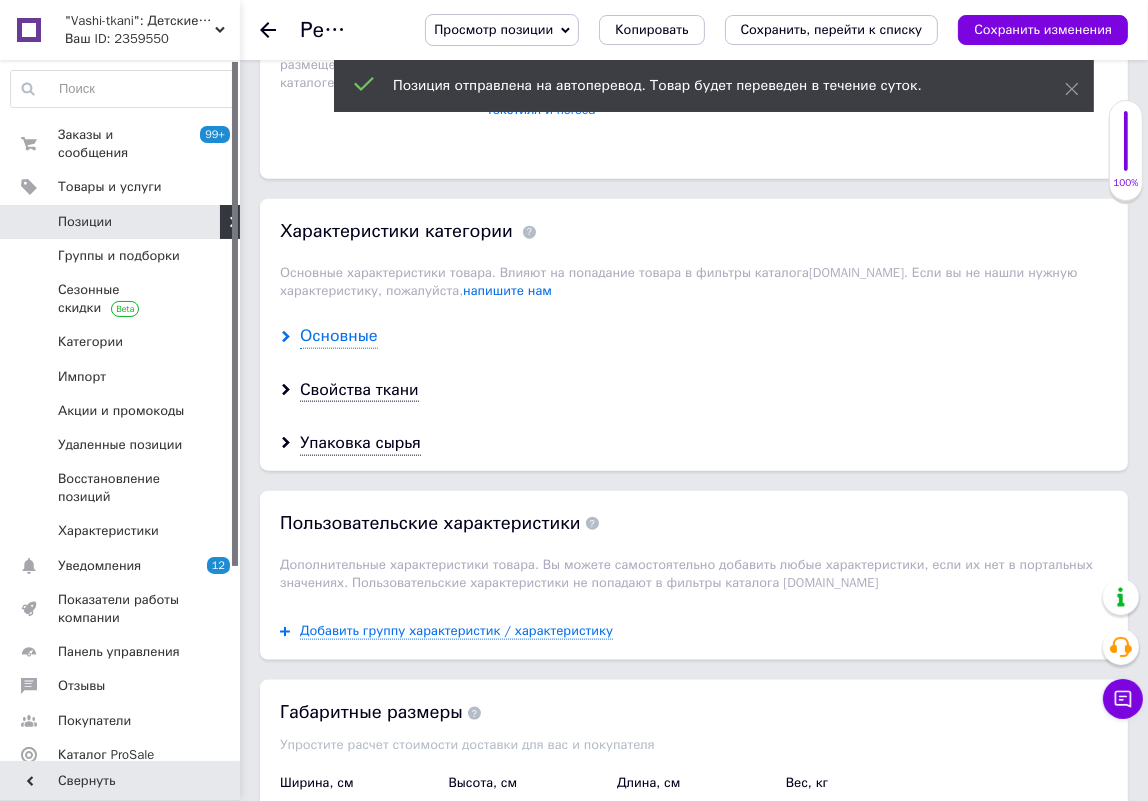 type on "130" 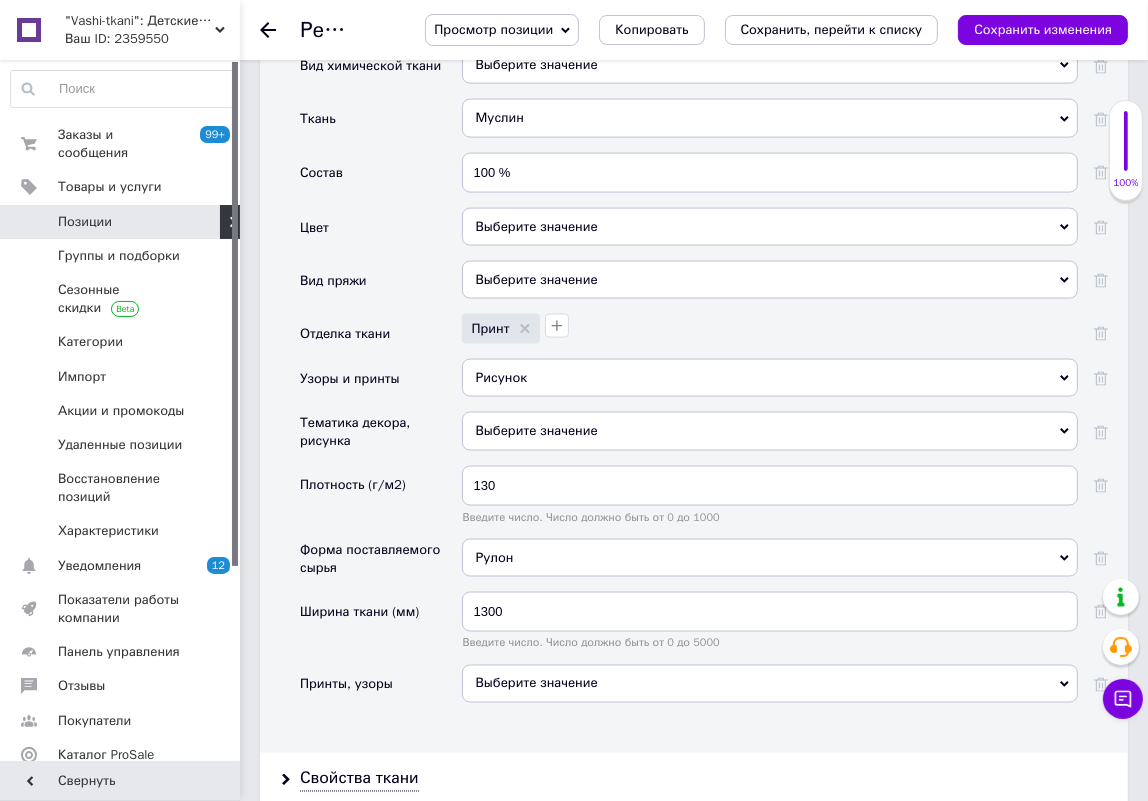 scroll, scrollTop: 2545, scrollLeft: 0, axis: vertical 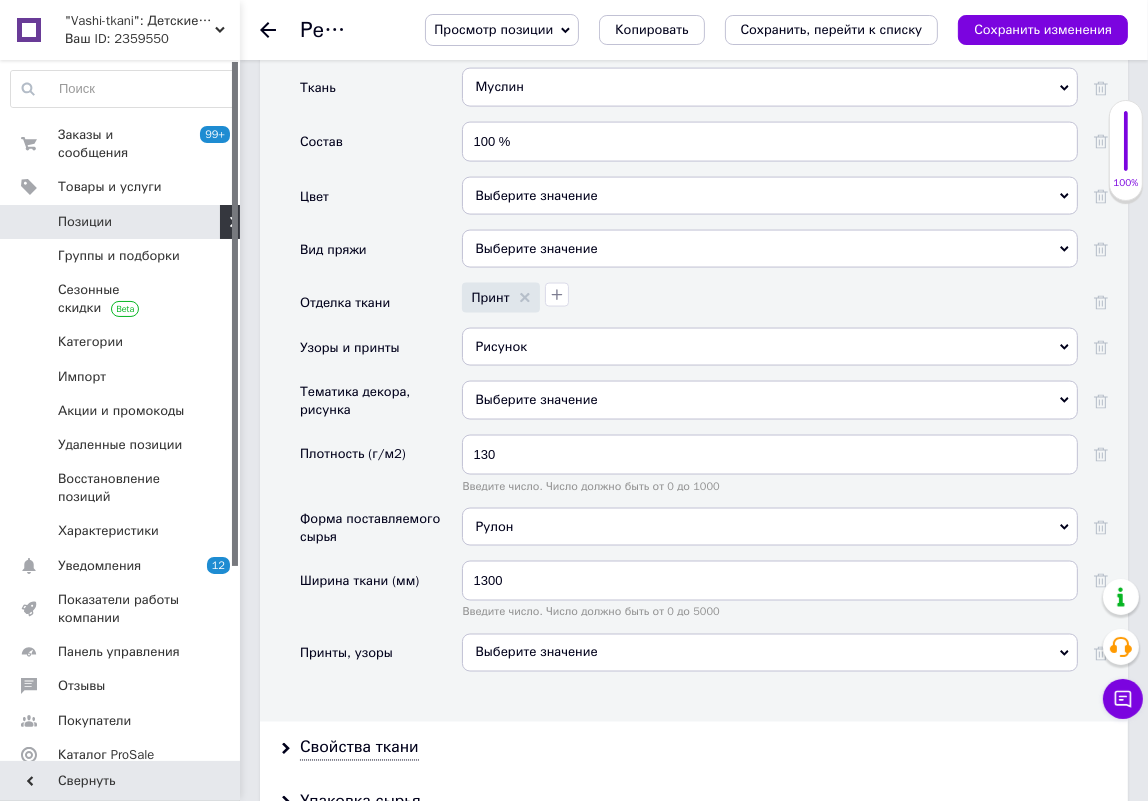 drag, startPoint x: 1089, startPoint y: 29, endPoint x: 1093, endPoint y: 114, distance: 85.09406 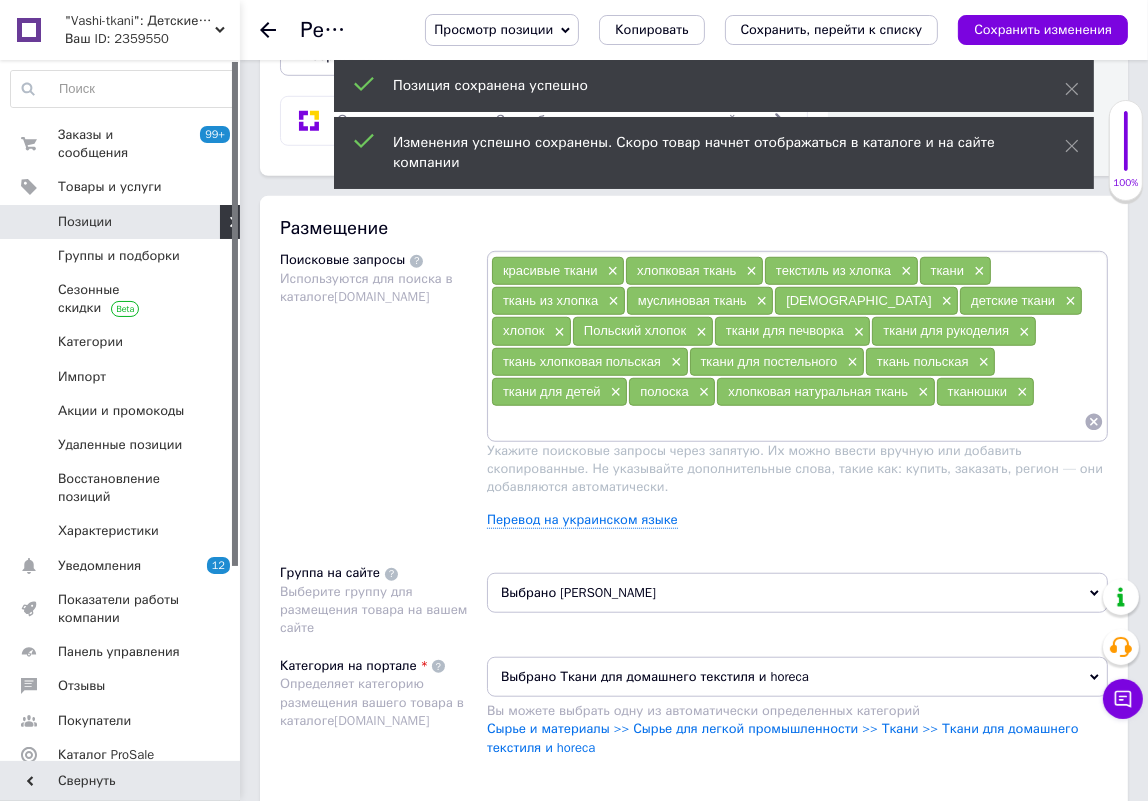scroll, scrollTop: 727, scrollLeft: 0, axis: vertical 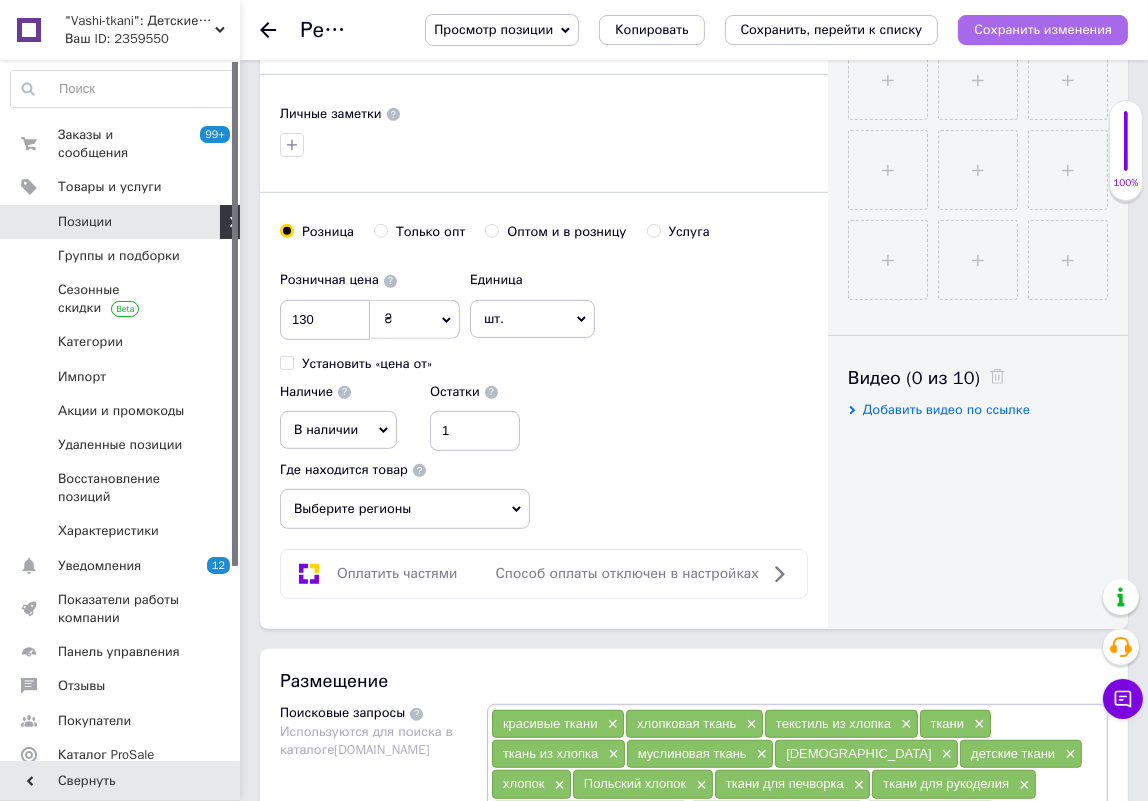 click on "Сохранить изменения" at bounding box center [1043, 29] 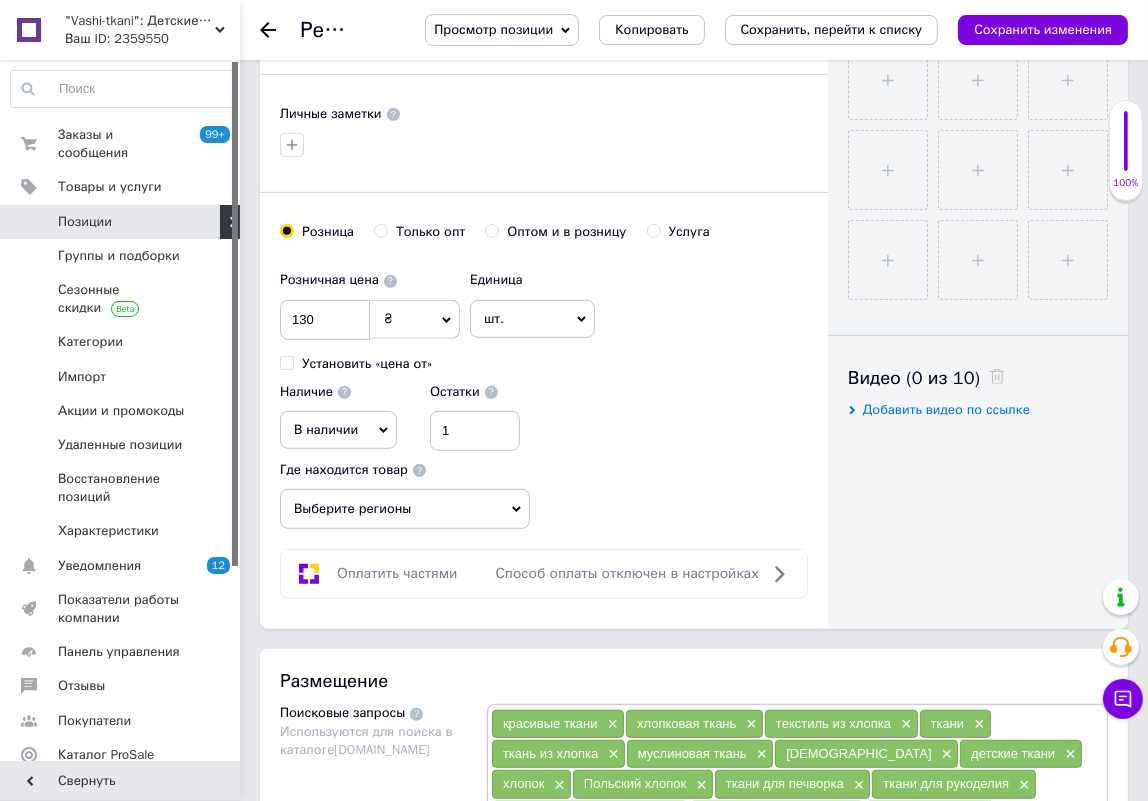 click on "Позиции" at bounding box center [121, 222] 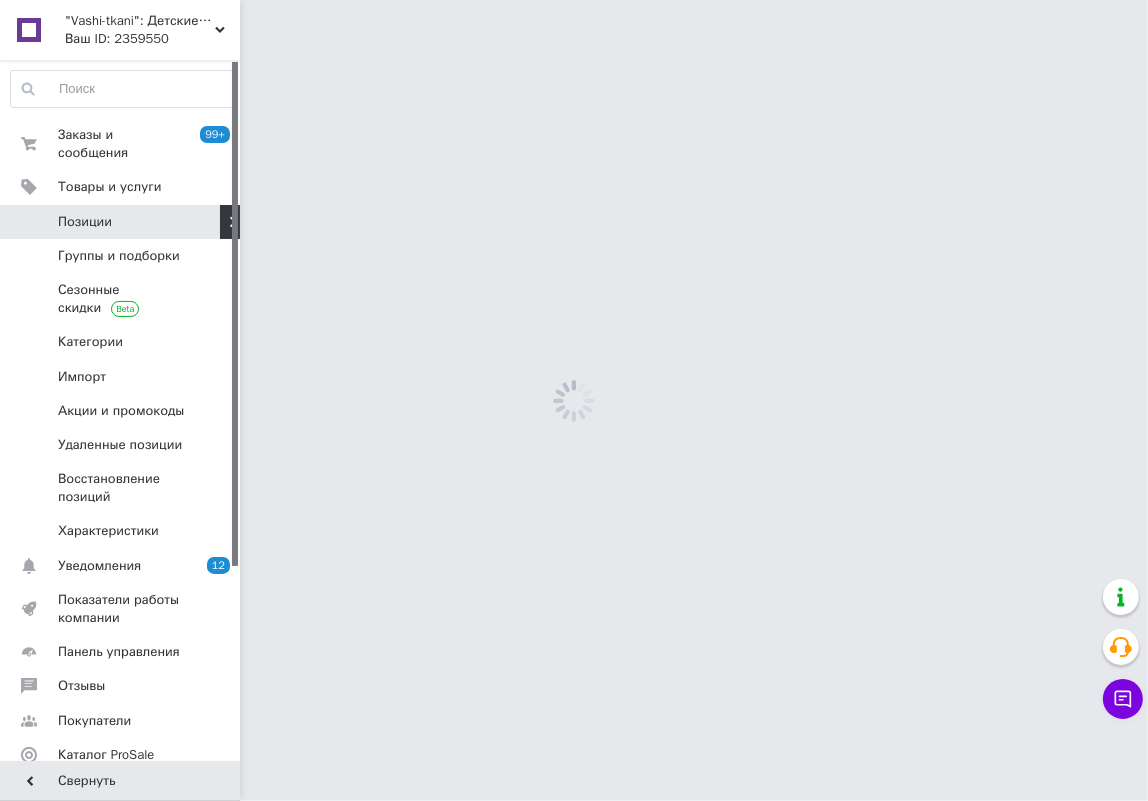scroll, scrollTop: 0, scrollLeft: 0, axis: both 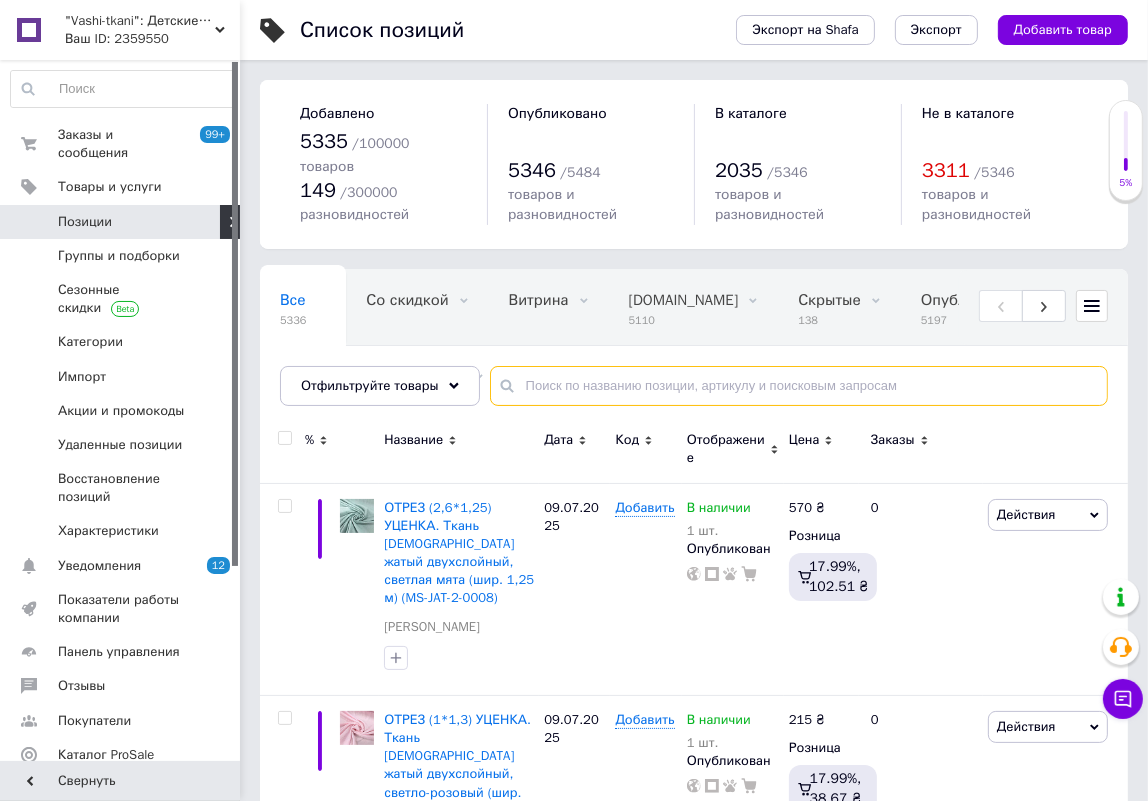 click at bounding box center (799, 386) 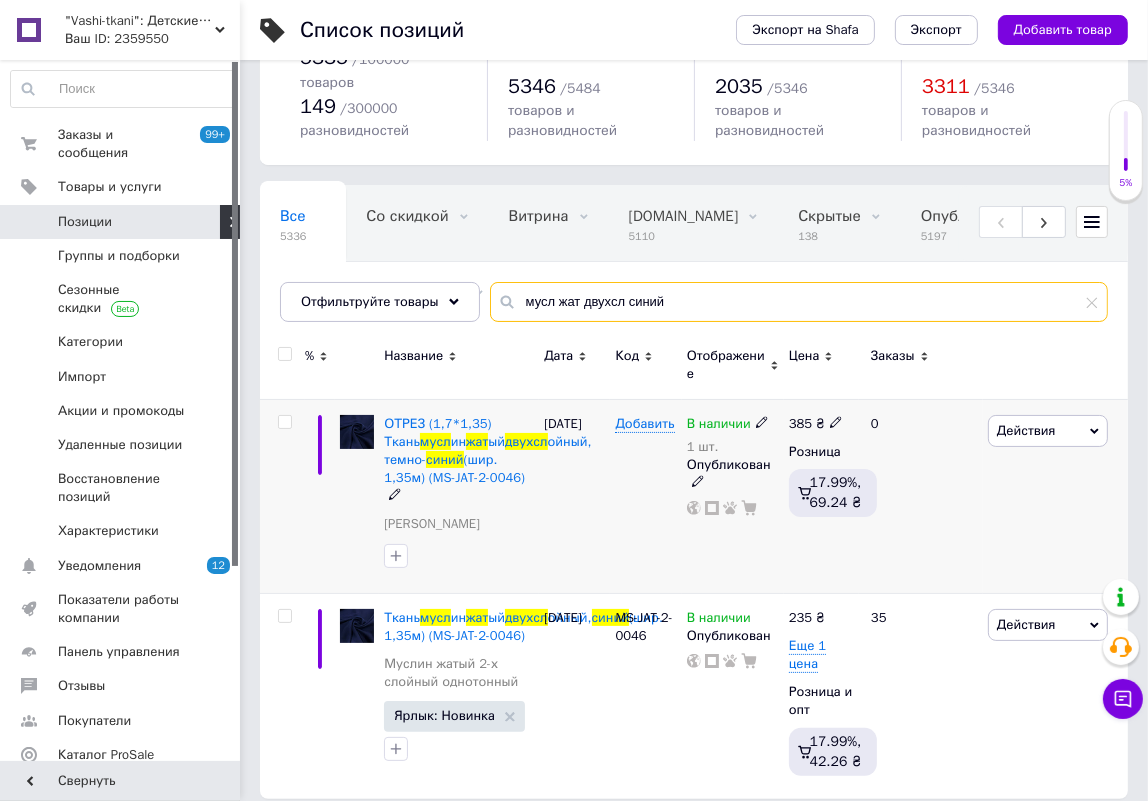 scroll, scrollTop: 104, scrollLeft: 0, axis: vertical 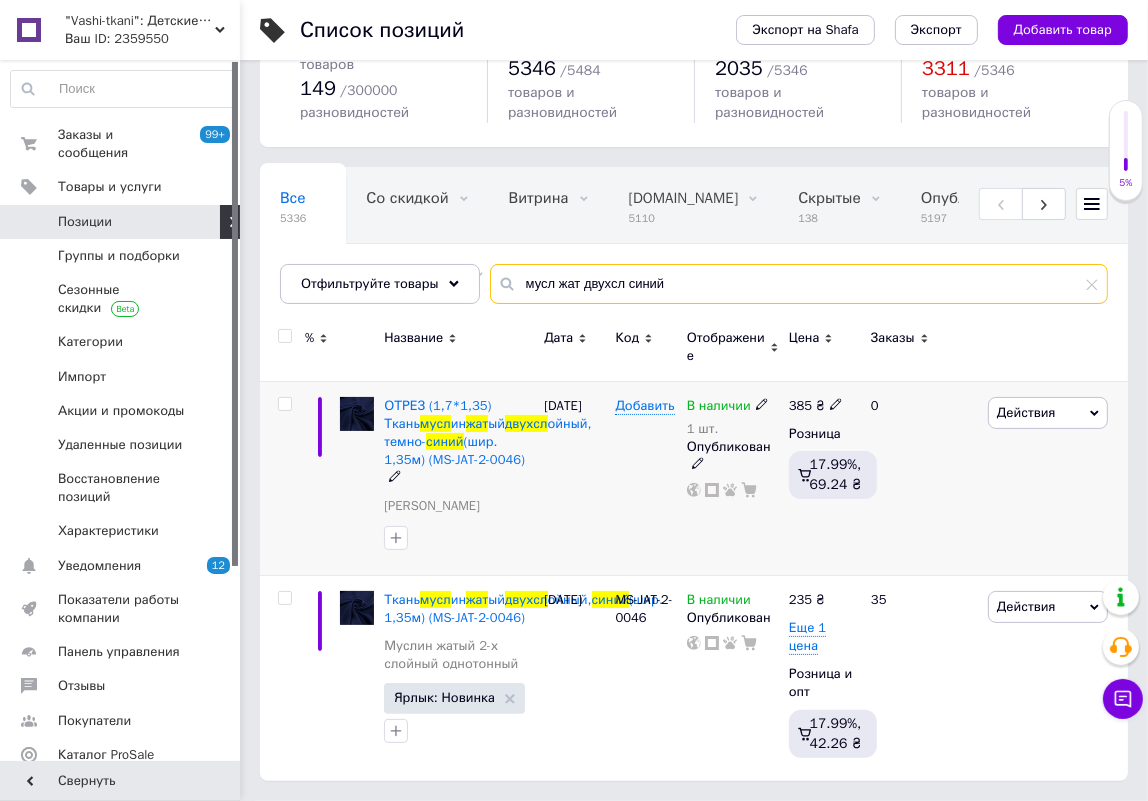 type on "мусл жат двухсл синий" 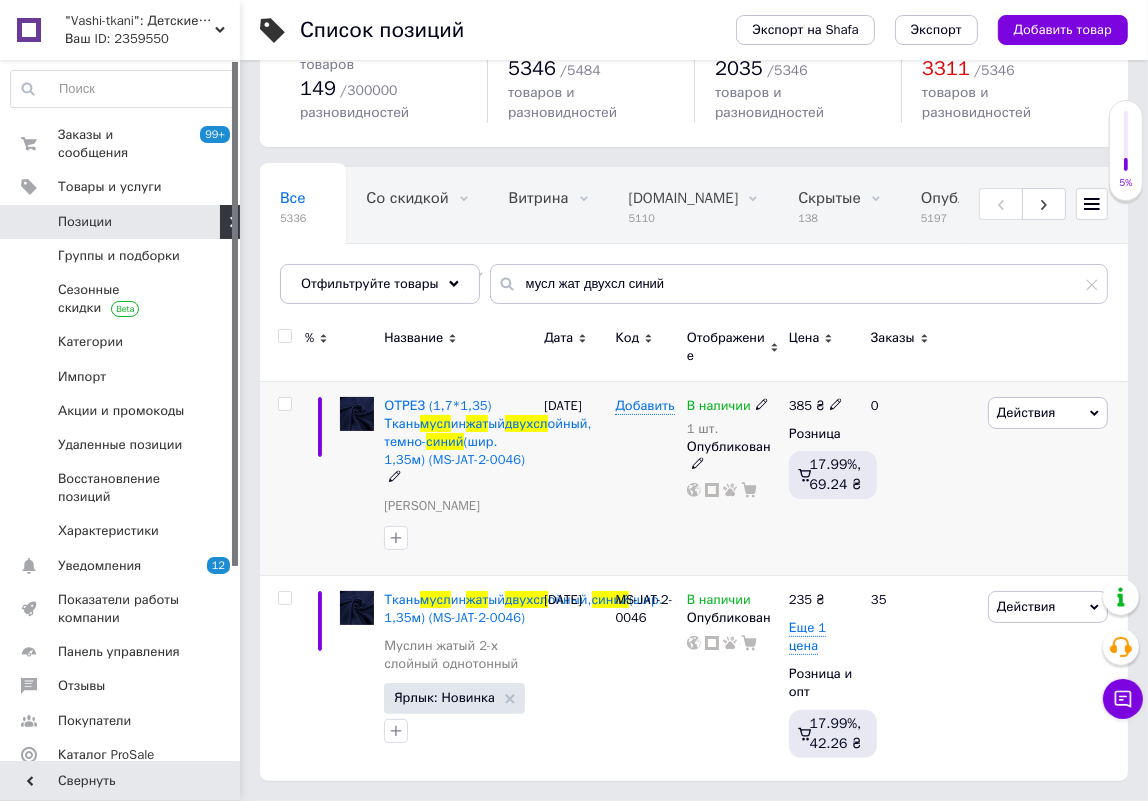 click on "Действия" at bounding box center [1026, 412] 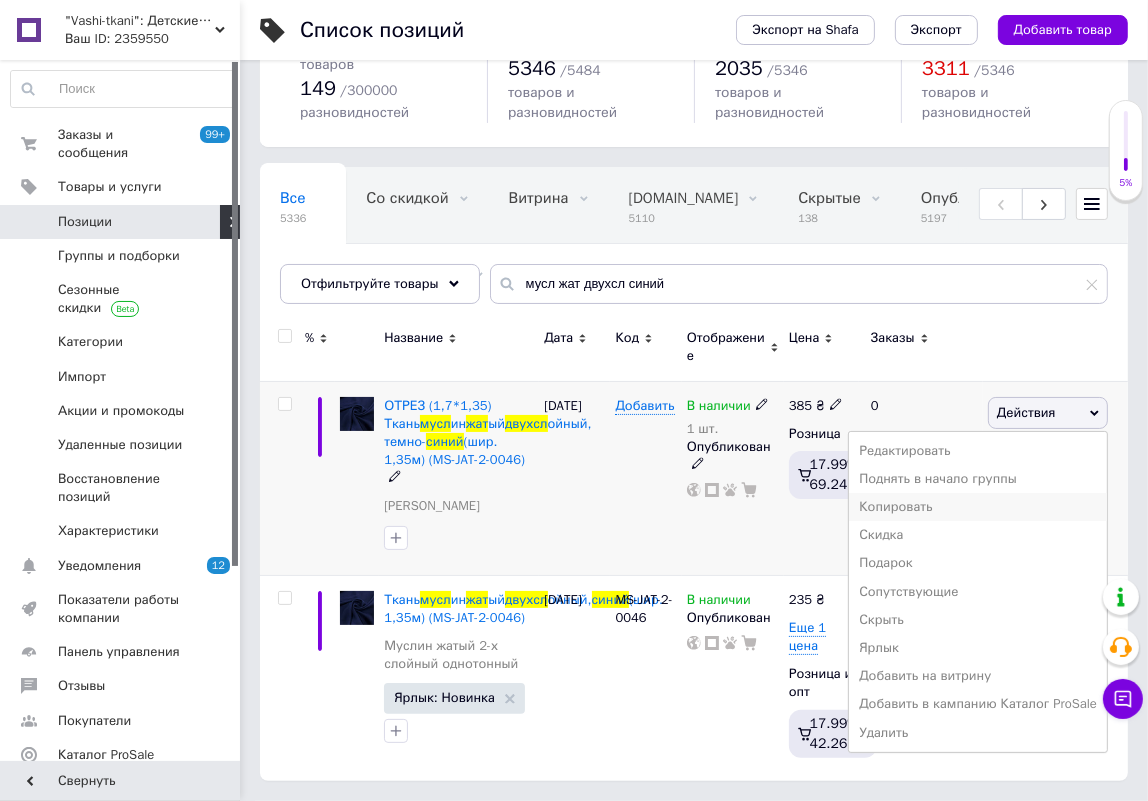 click on "Копировать" at bounding box center [978, 507] 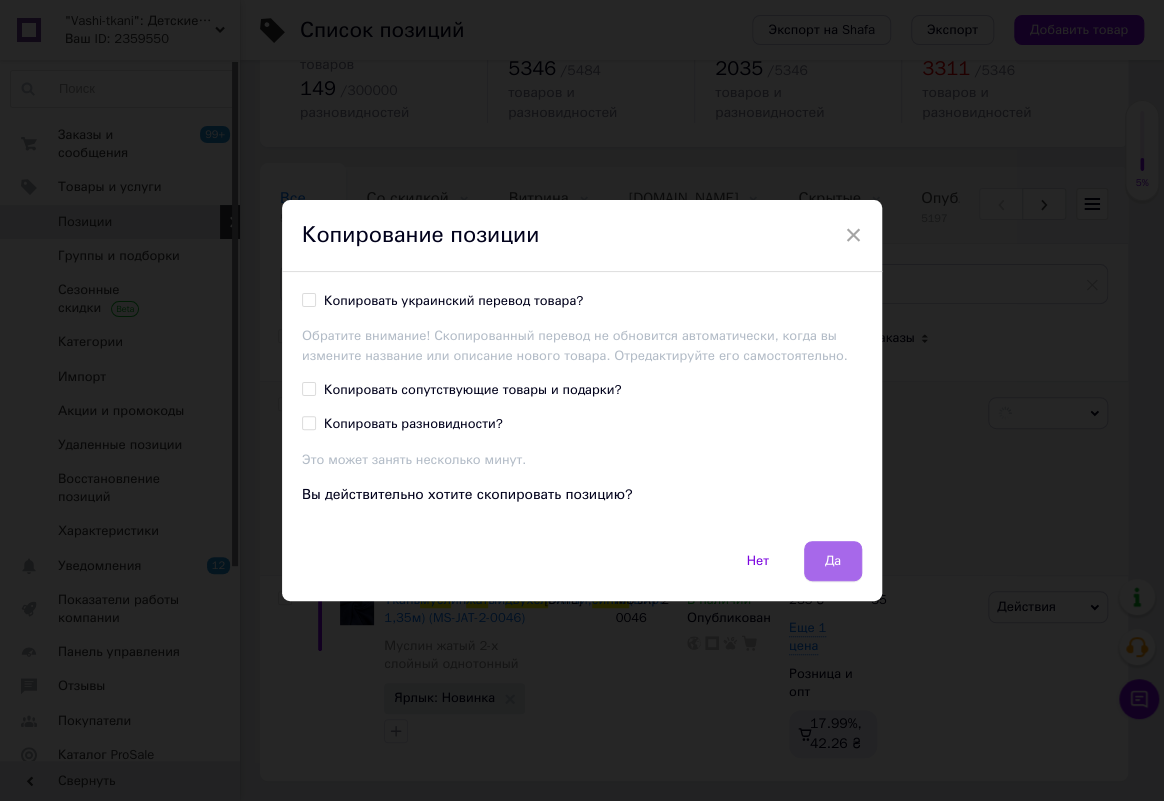 click on "Да" at bounding box center (833, 561) 